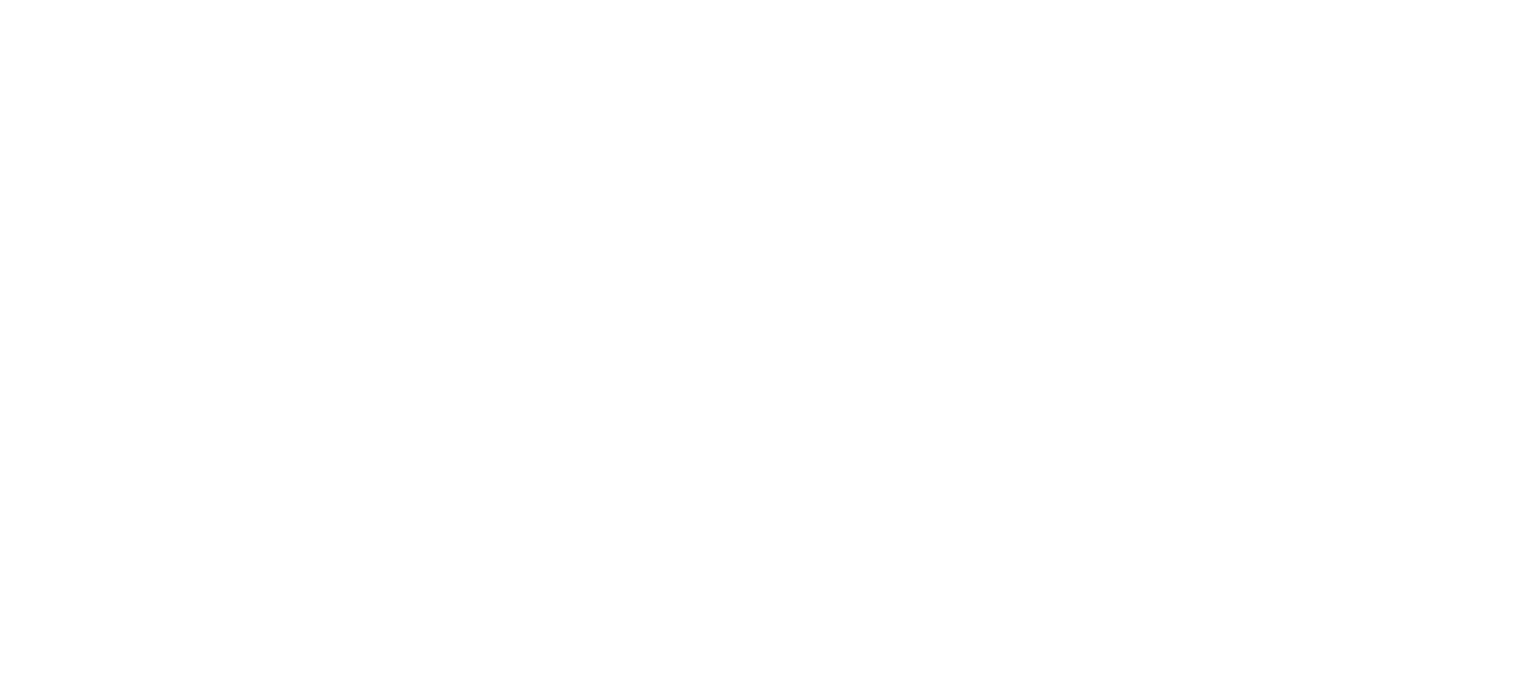 scroll, scrollTop: 0, scrollLeft: 0, axis: both 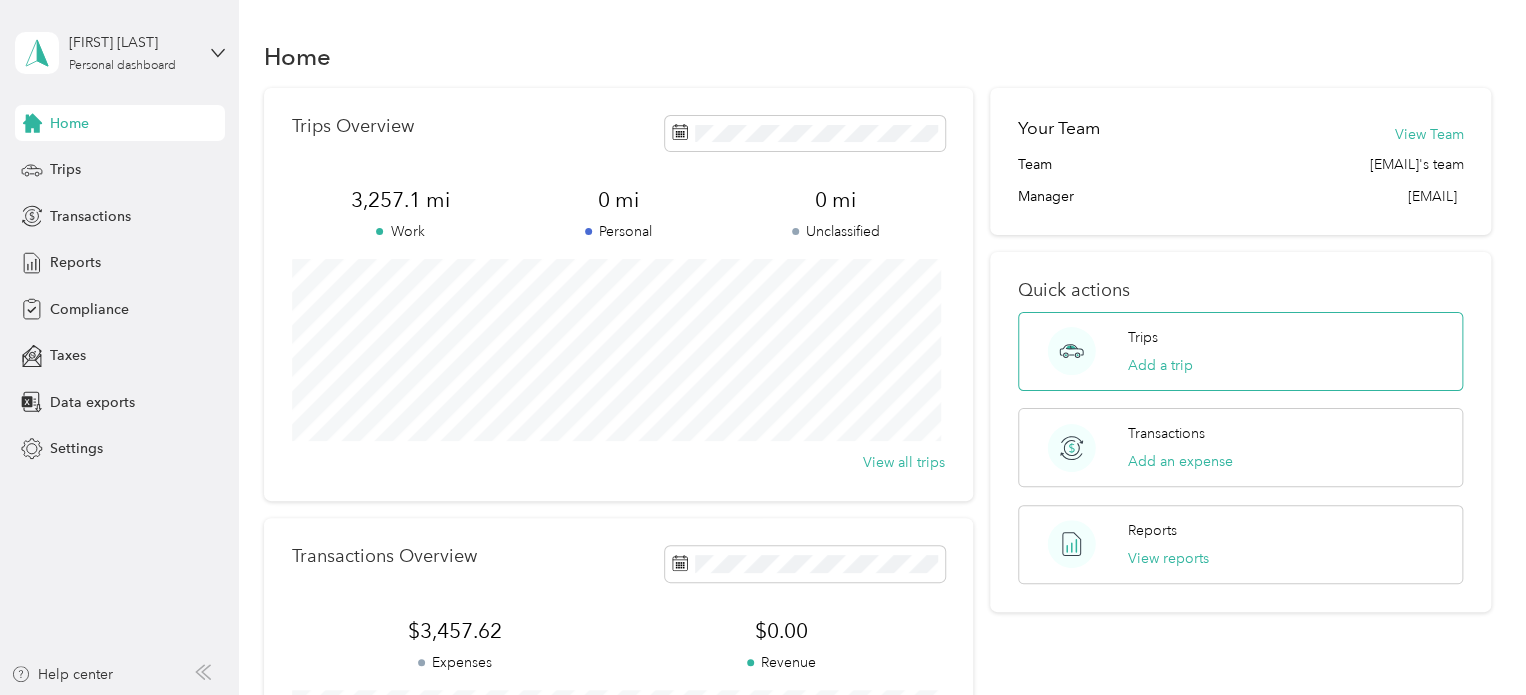 click on "Trips Add a trip" at bounding box center [1160, 351] 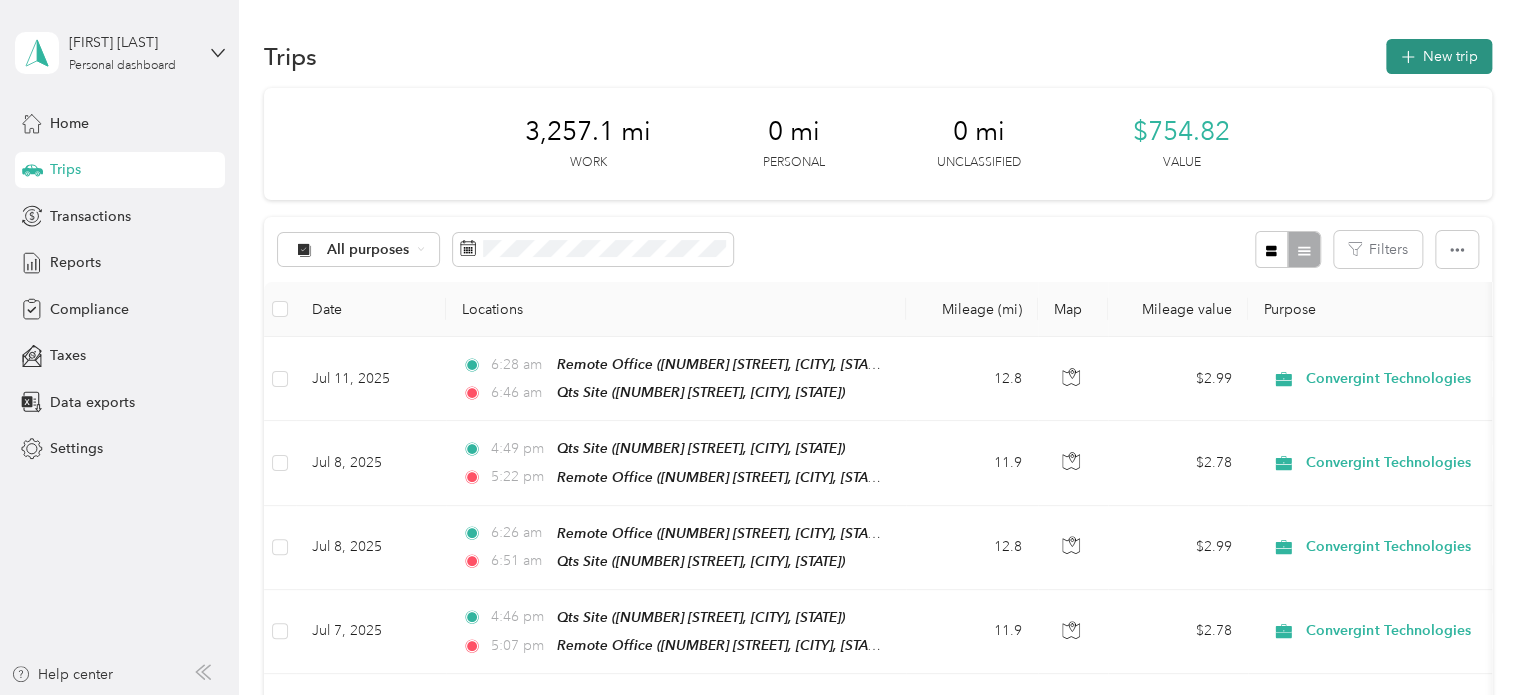 click on "New trip" at bounding box center (1439, 56) 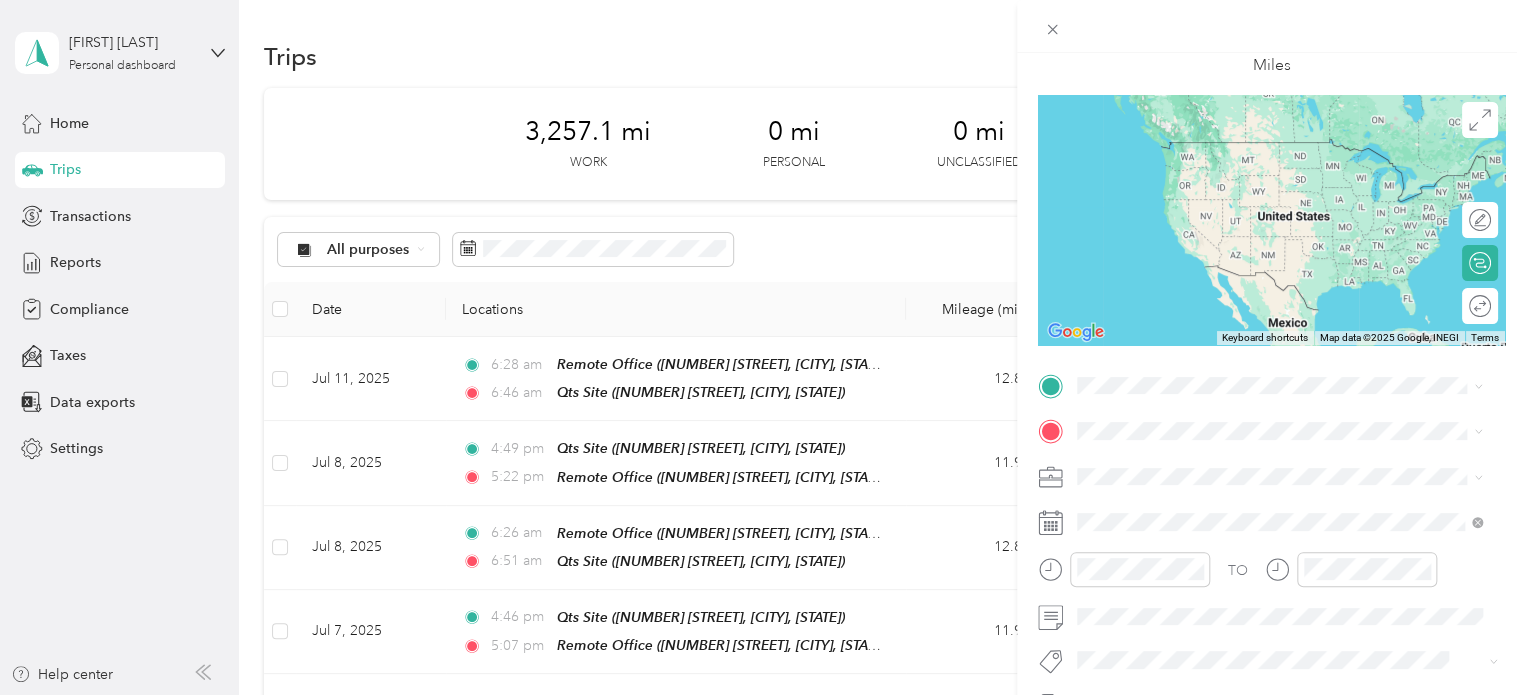 scroll, scrollTop: 300, scrollLeft: 0, axis: vertical 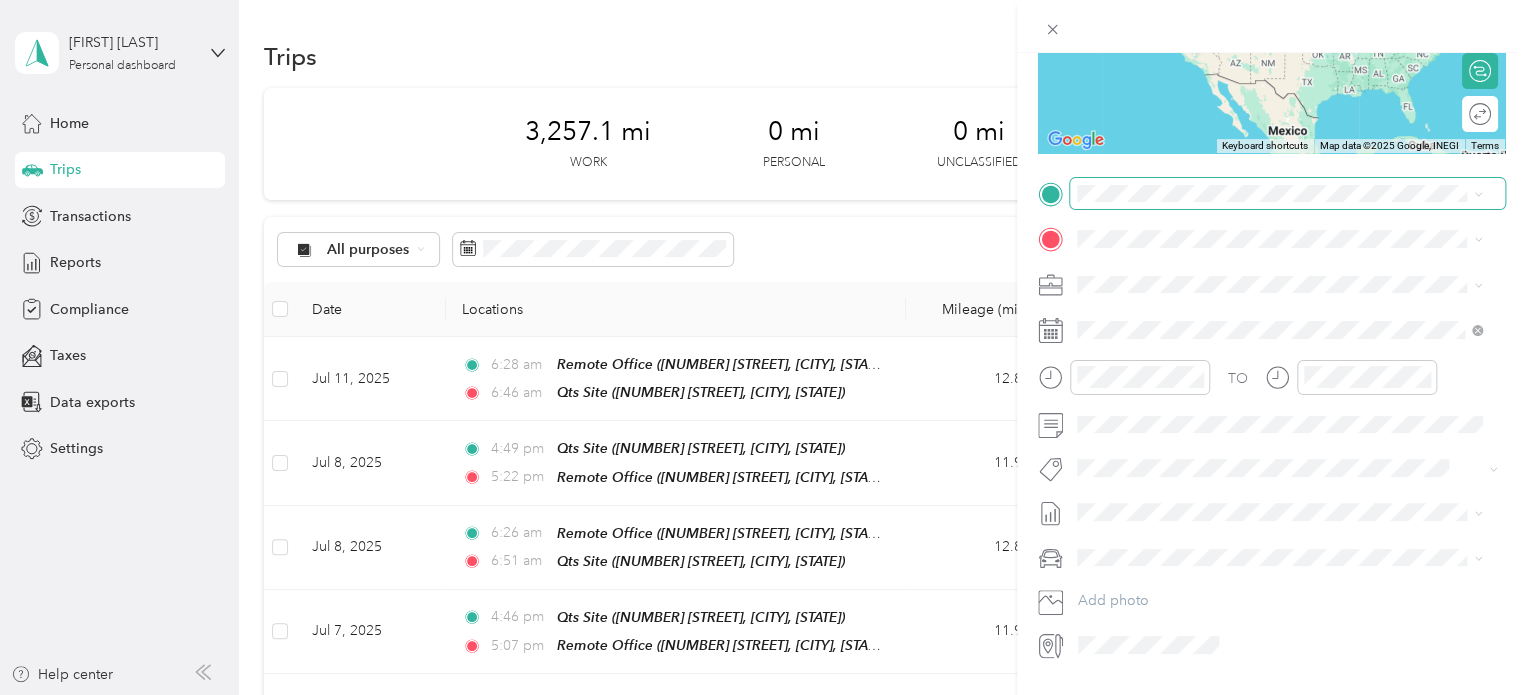 click at bounding box center (1287, 194) 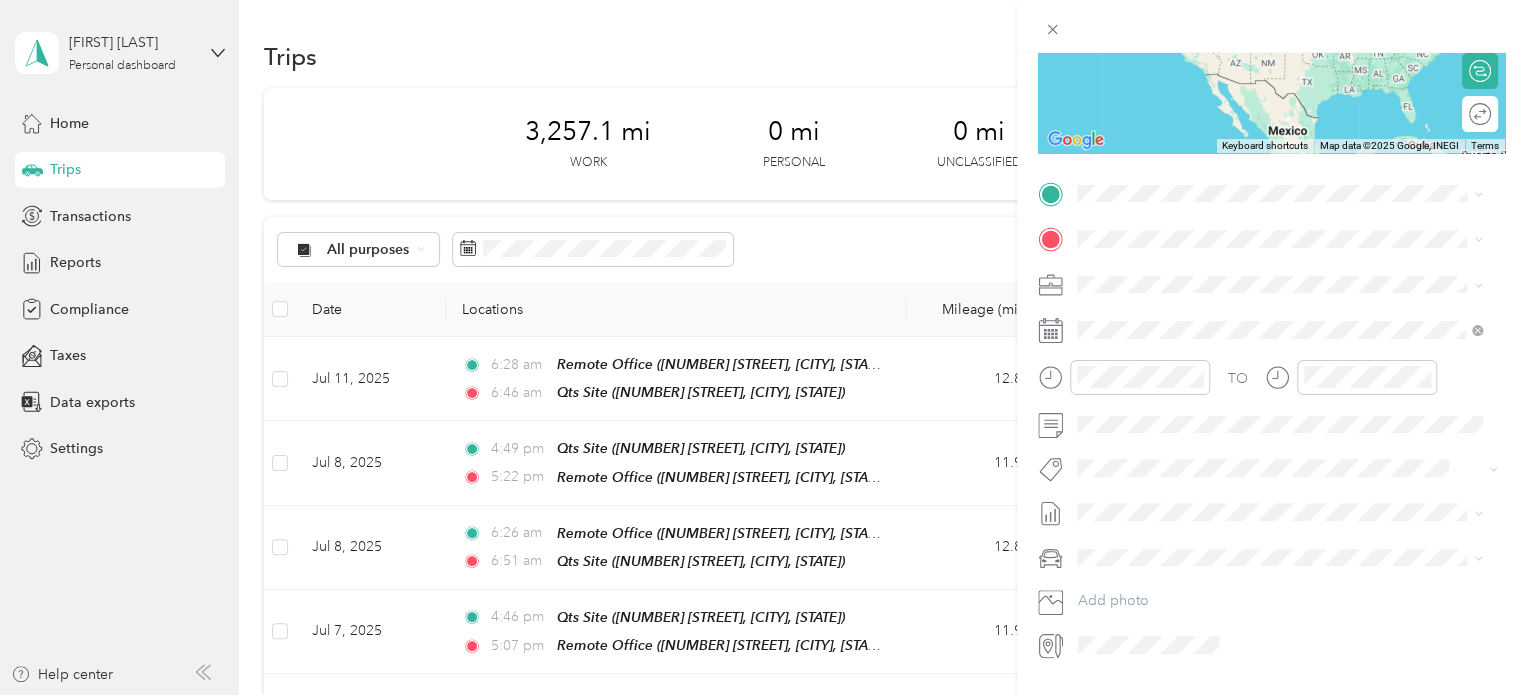 click on "Qts Site [NUMBER] [STREET], [CITY], [STATE], [COUNTRY]" at bounding box center [1270, 347] 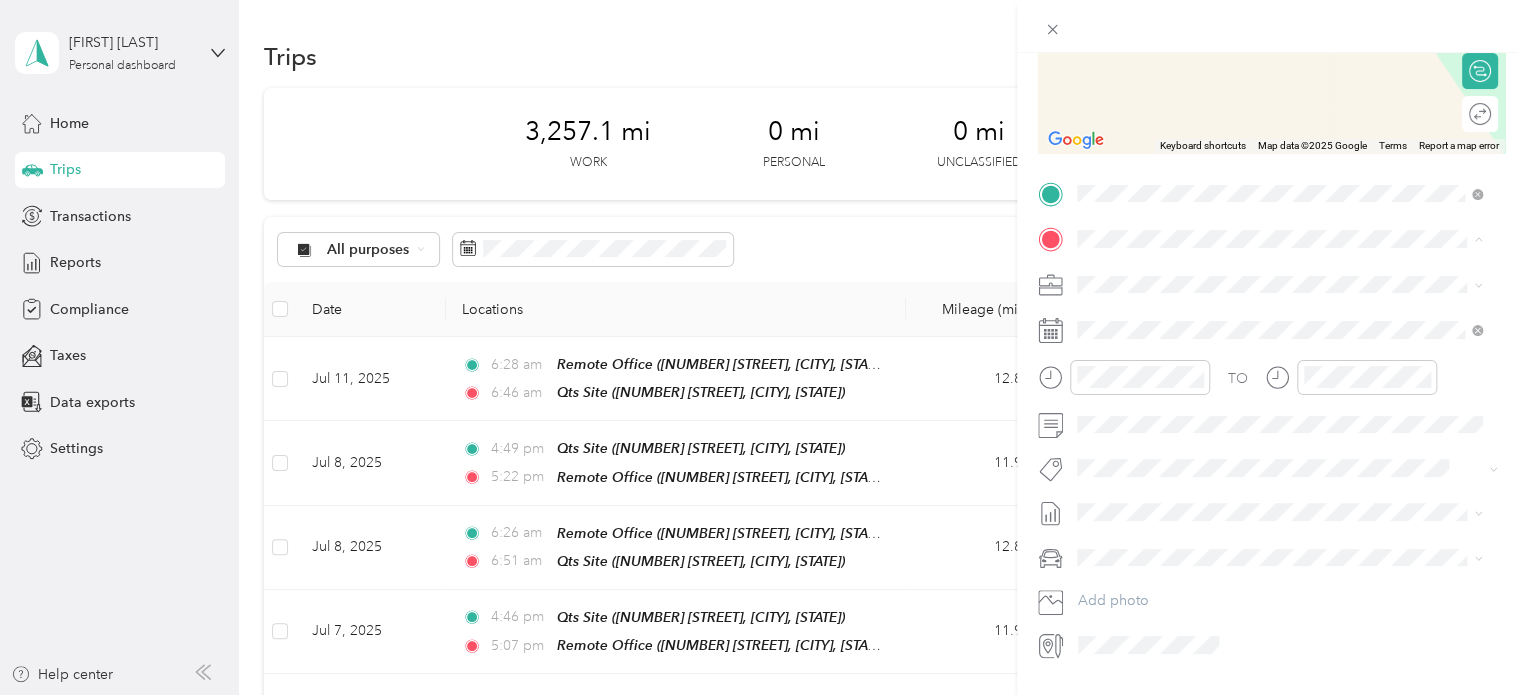 click on "[NUMBER] [STREET], [CITY], [STATE], [COUNTRY]" at bounding box center [1270, 340] 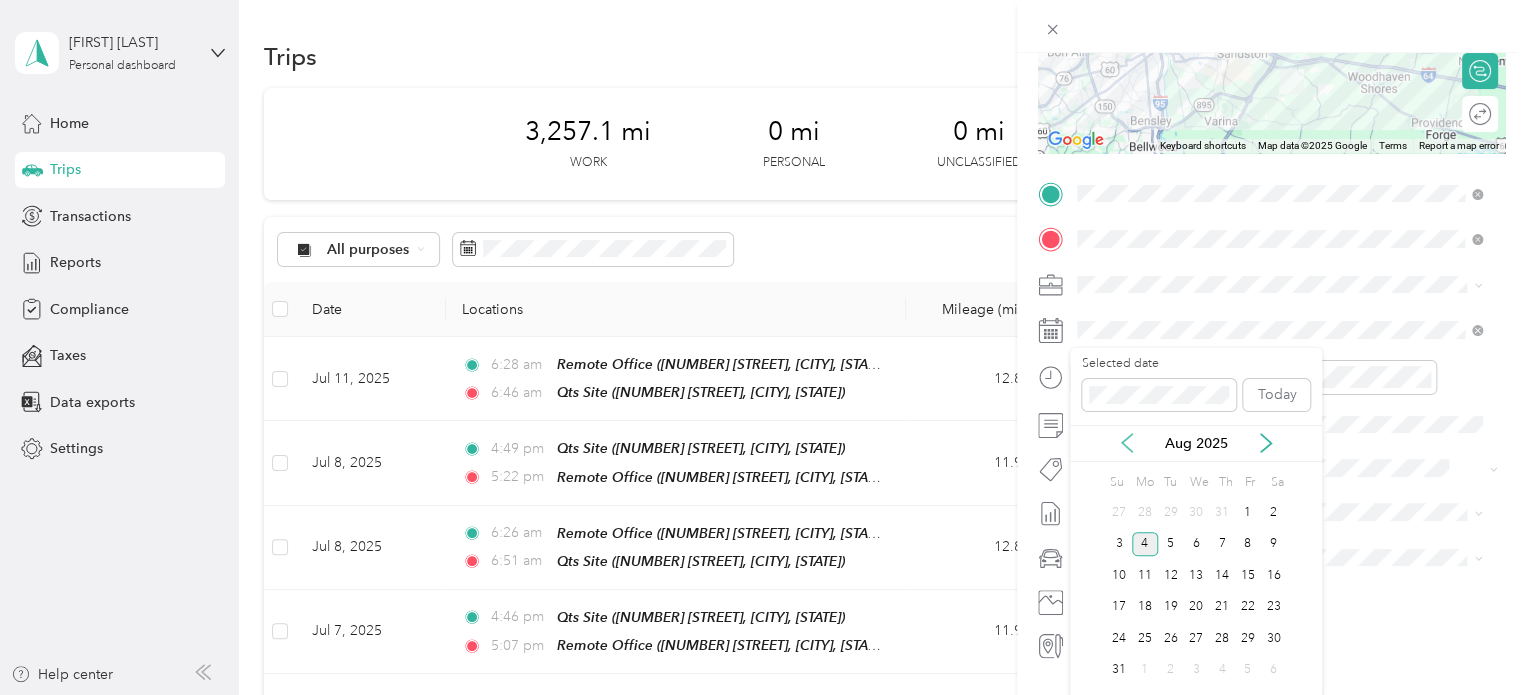 click 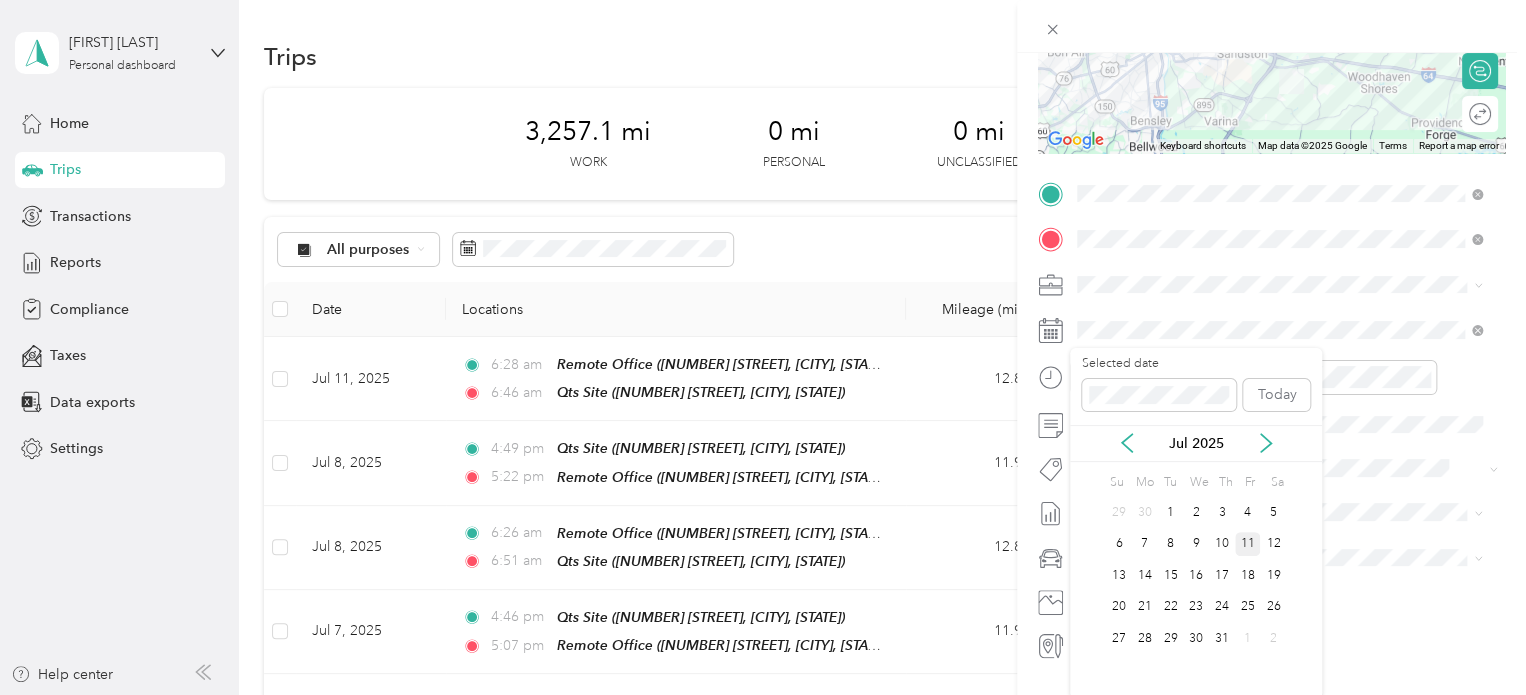 click on "11" at bounding box center (1248, 544) 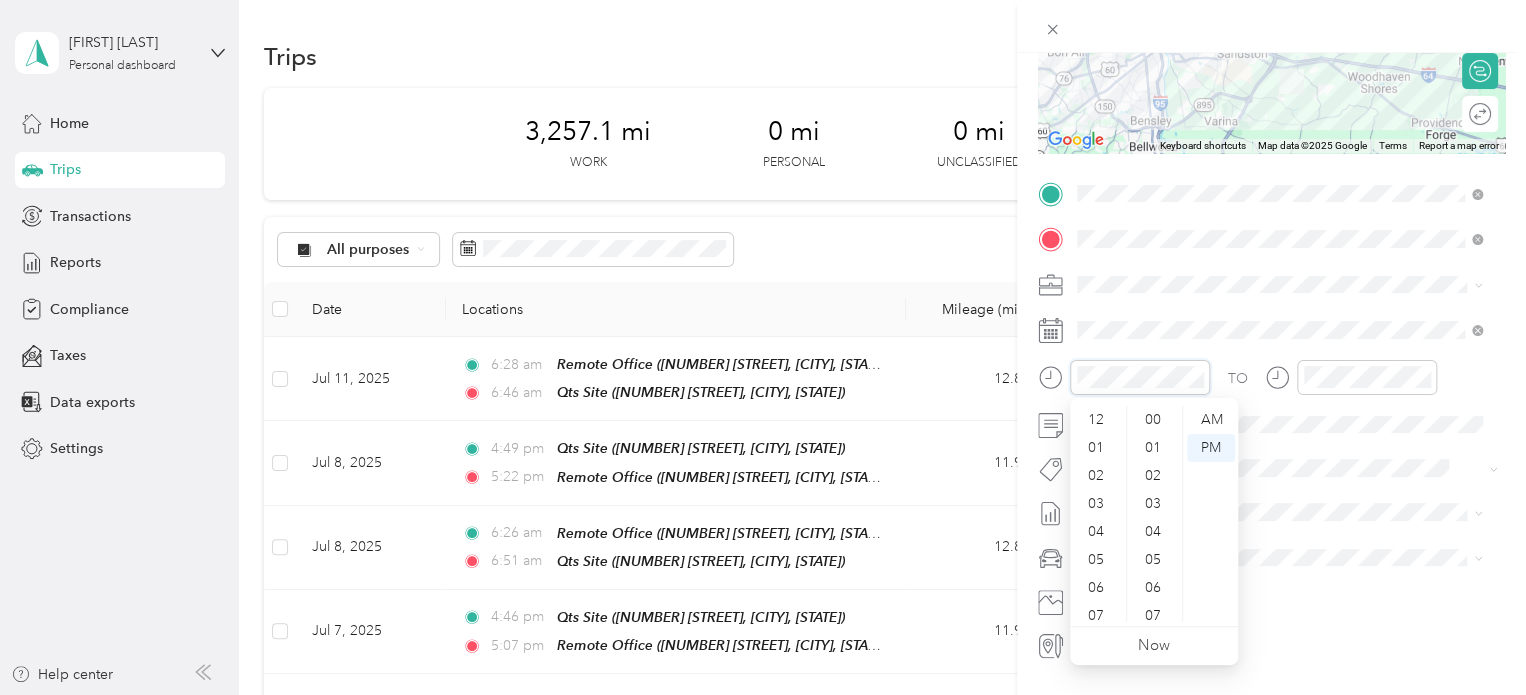 scroll, scrollTop: 336, scrollLeft: 0, axis: vertical 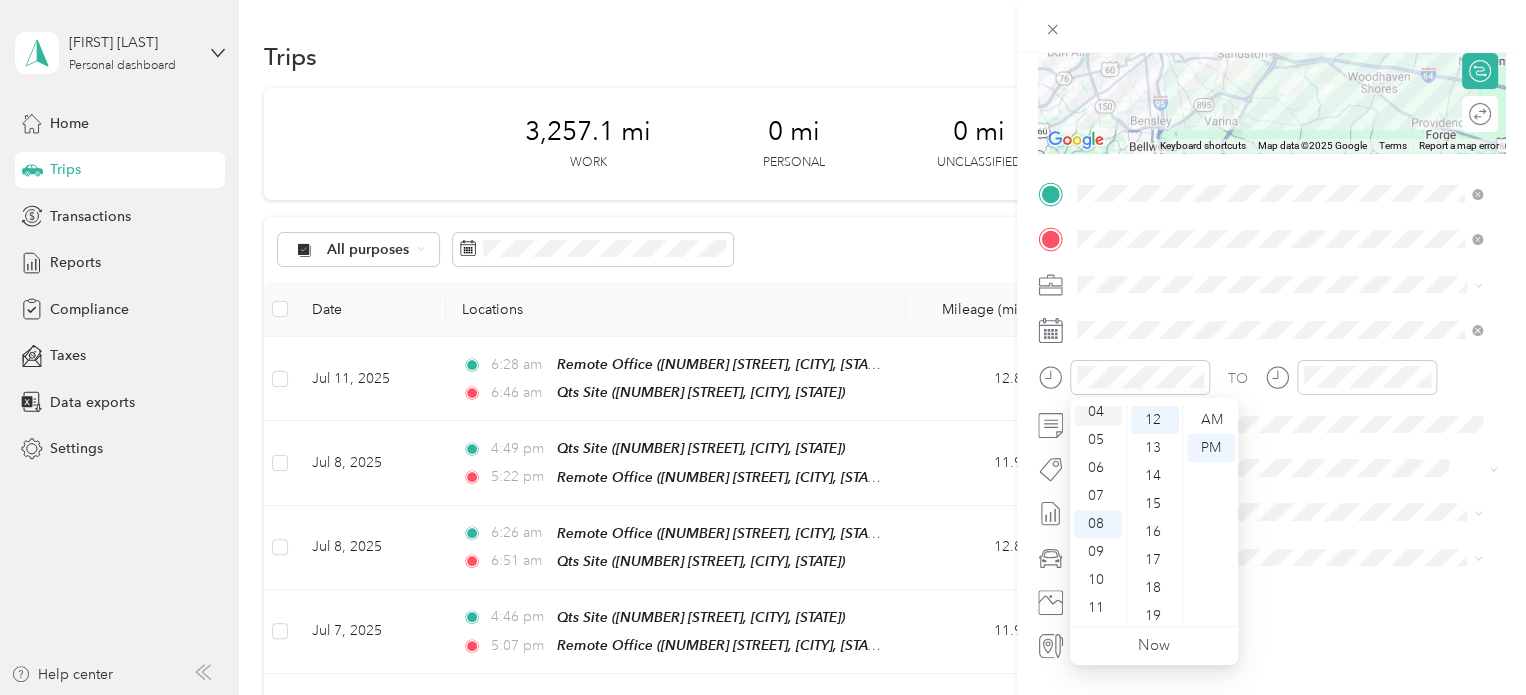 click on "04" at bounding box center [1098, 412] 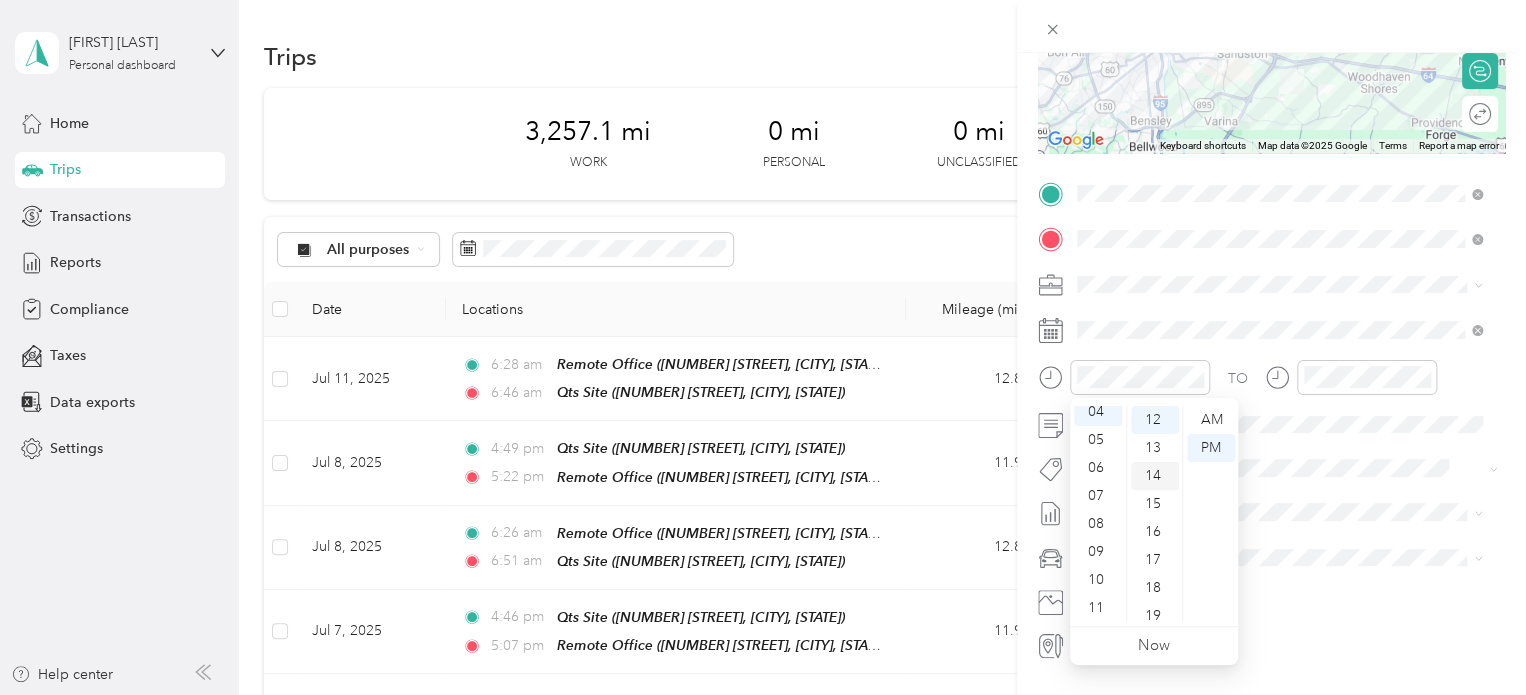 scroll, scrollTop: 112, scrollLeft: 0, axis: vertical 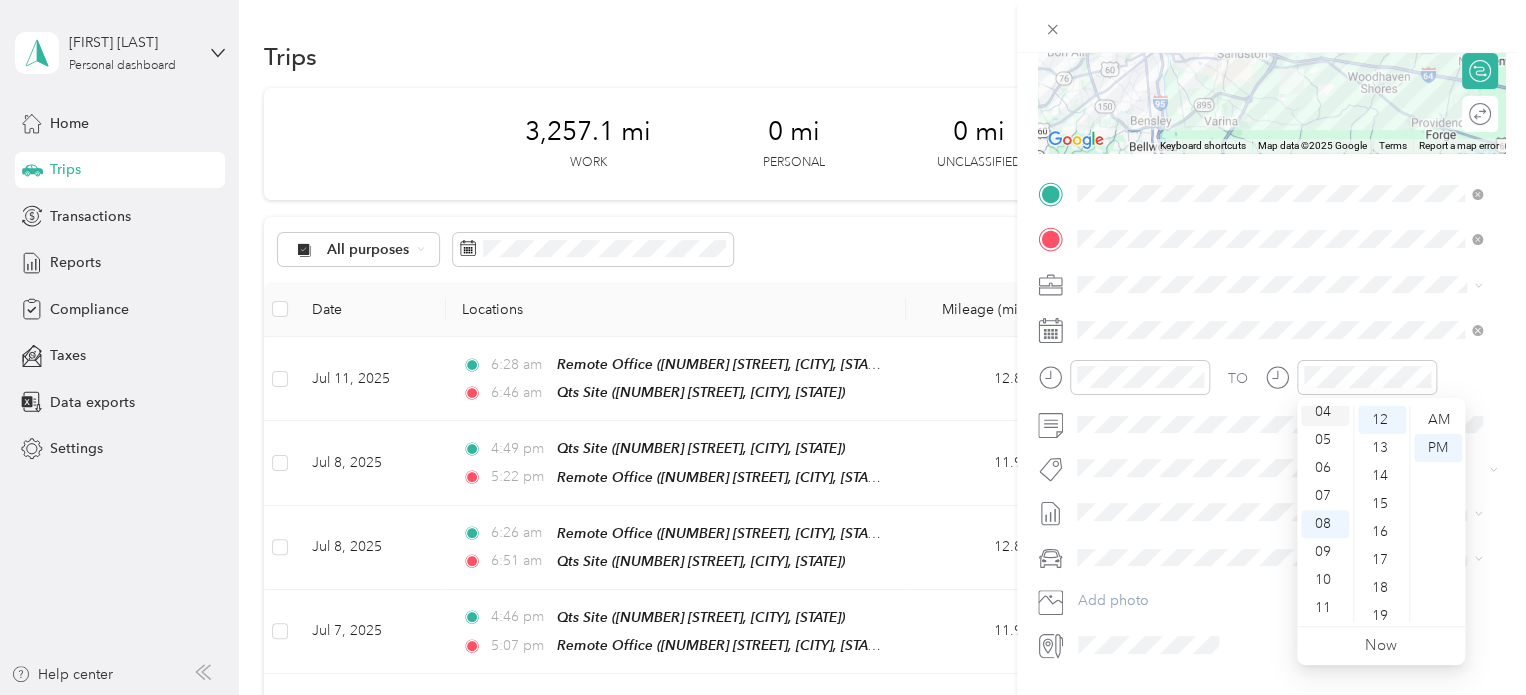 click on "04" at bounding box center [1325, 412] 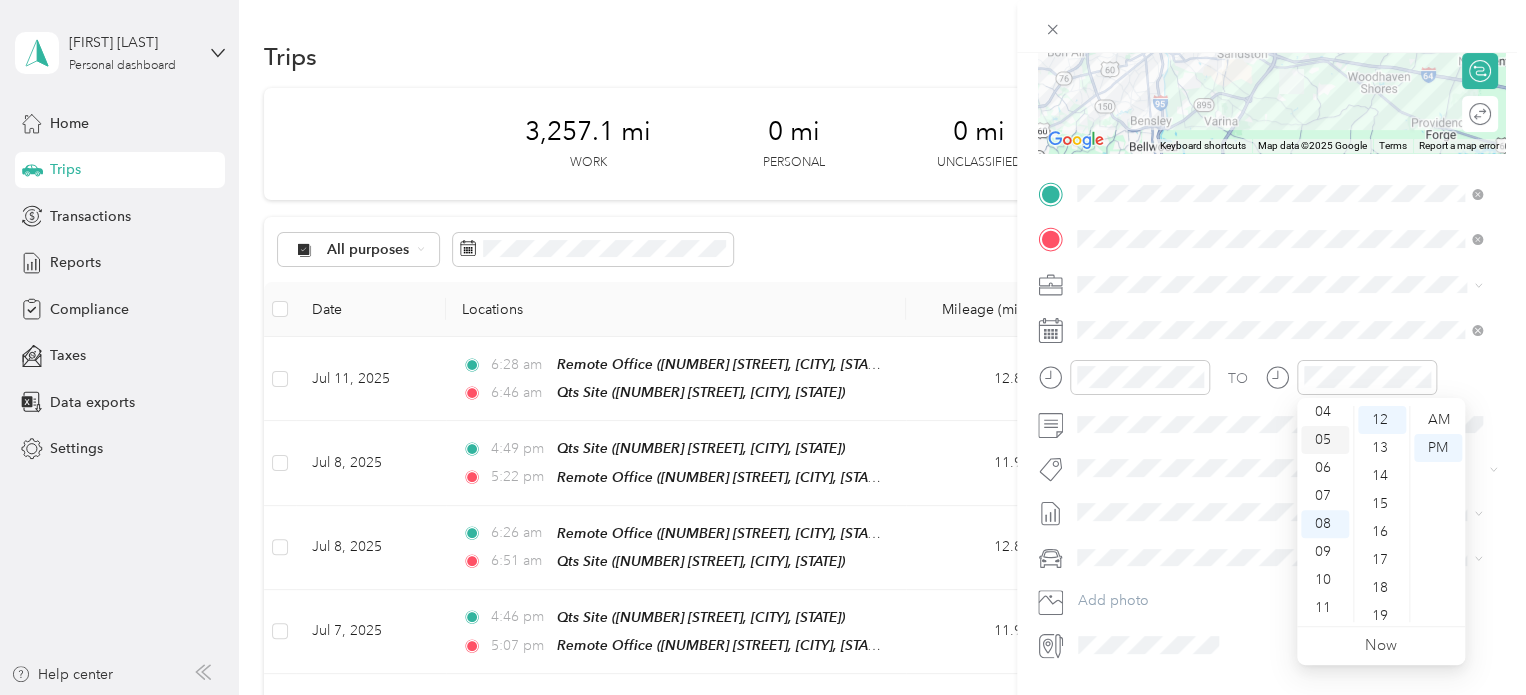 scroll, scrollTop: 112, scrollLeft: 0, axis: vertical 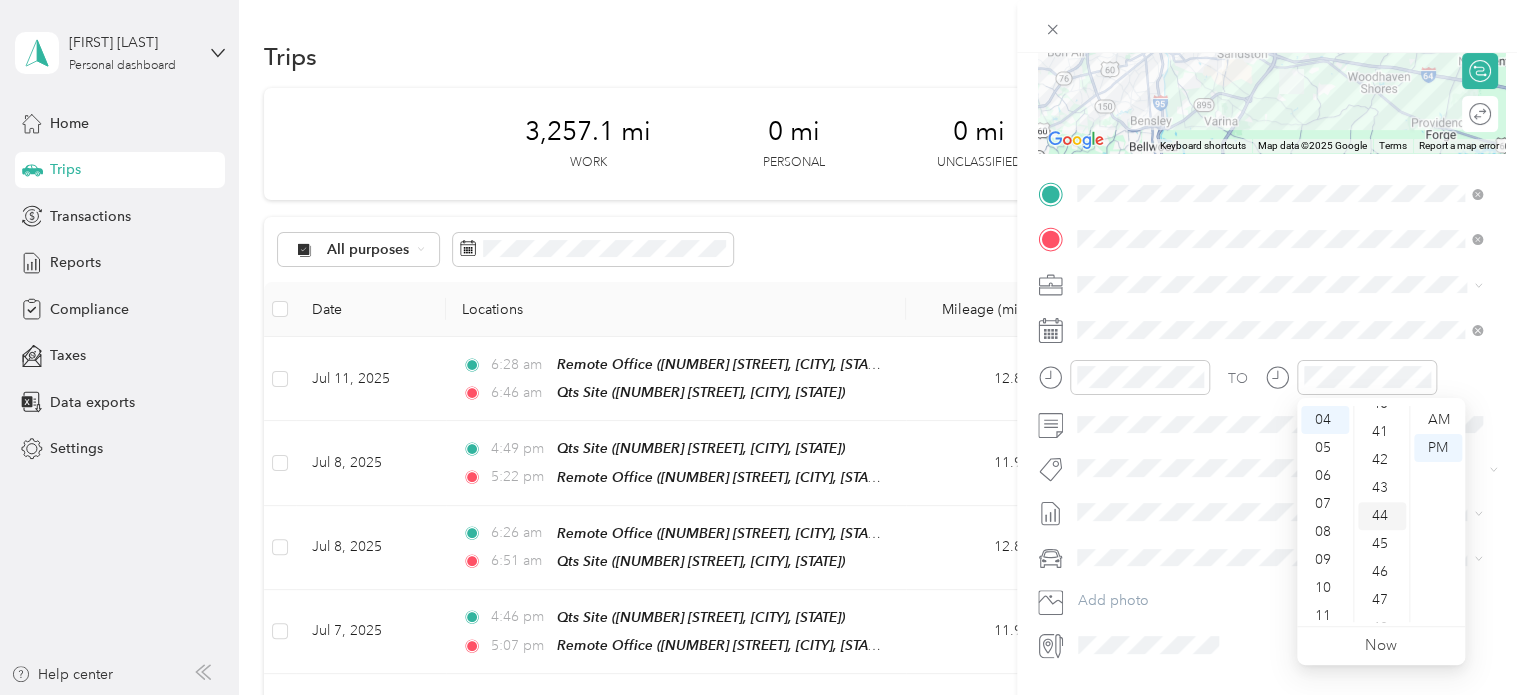 click on "44" at bounding box center [1382, 516] 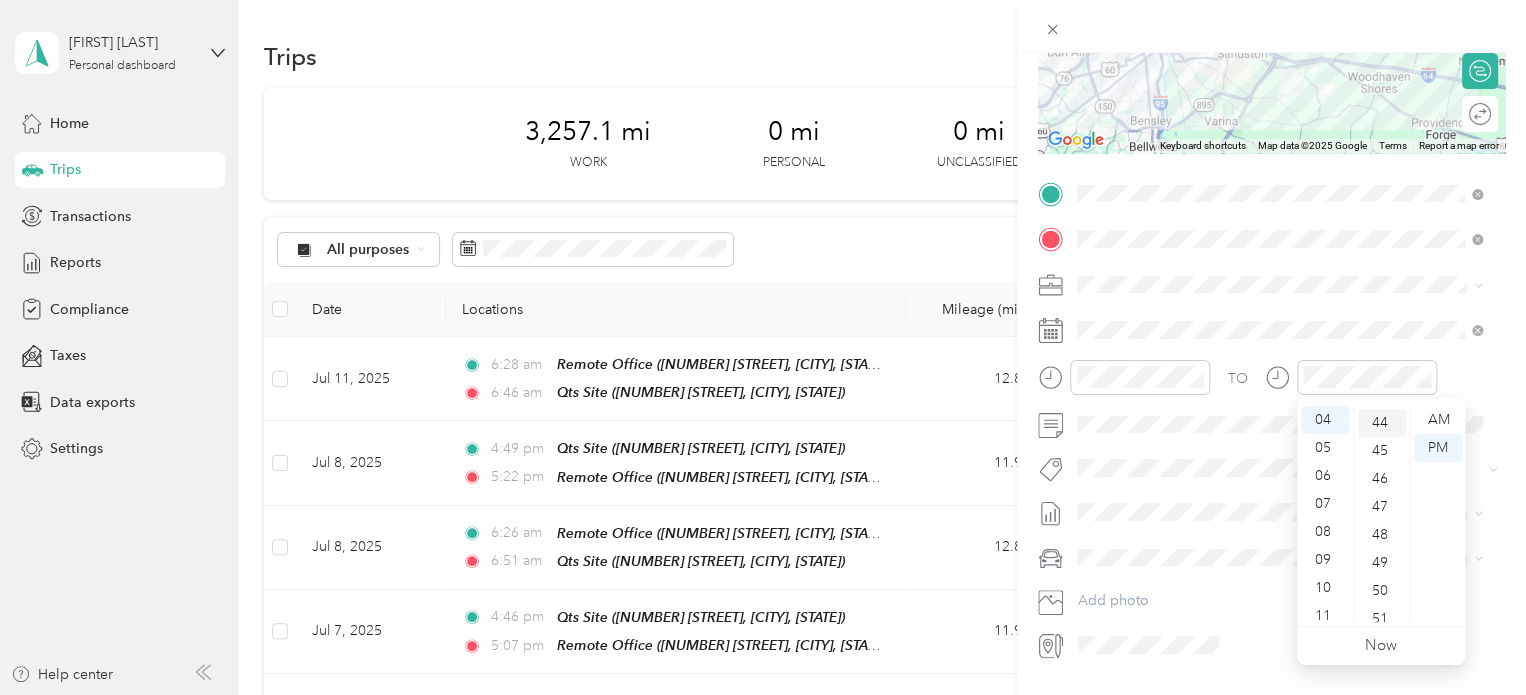 scroll, scrollTop: 1232, scrollLeft: 0, axis: vertical 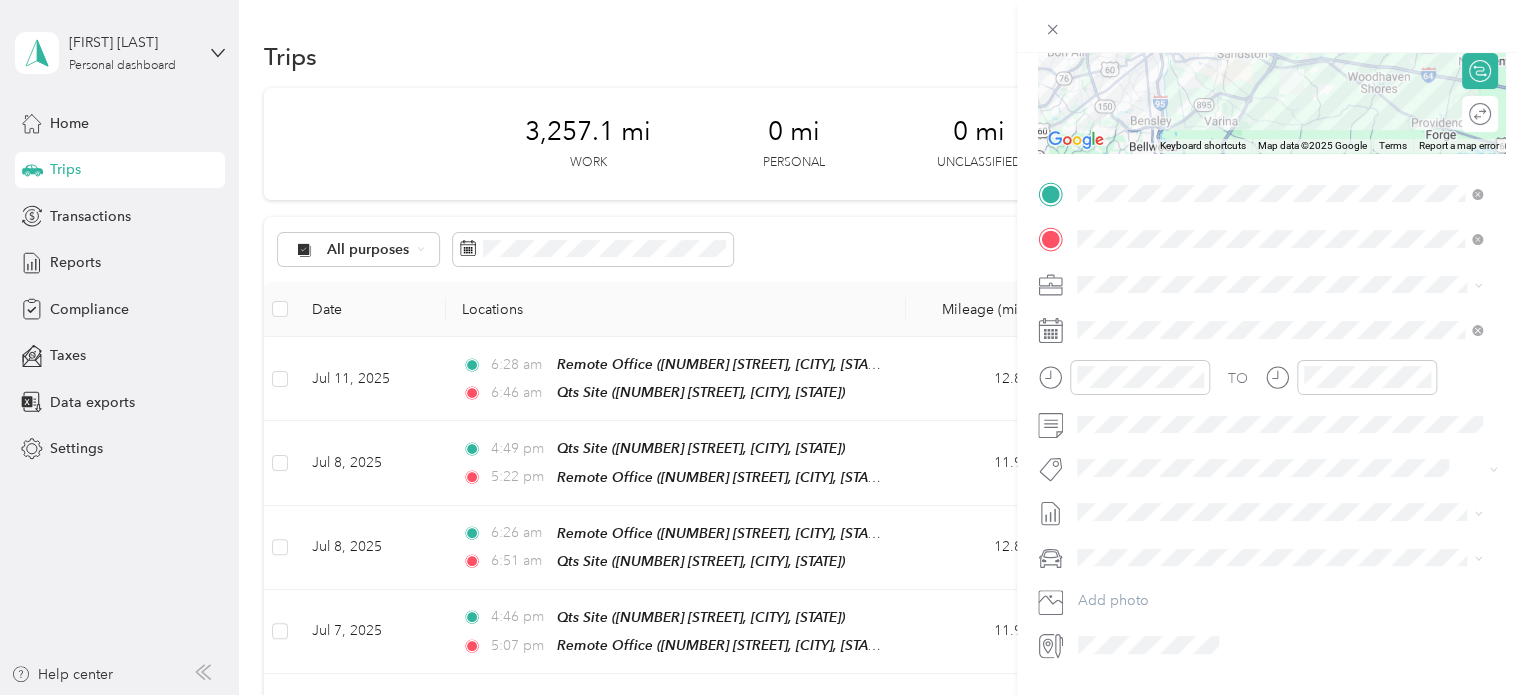 click on "Truck" at bounding box center [1279, 627] 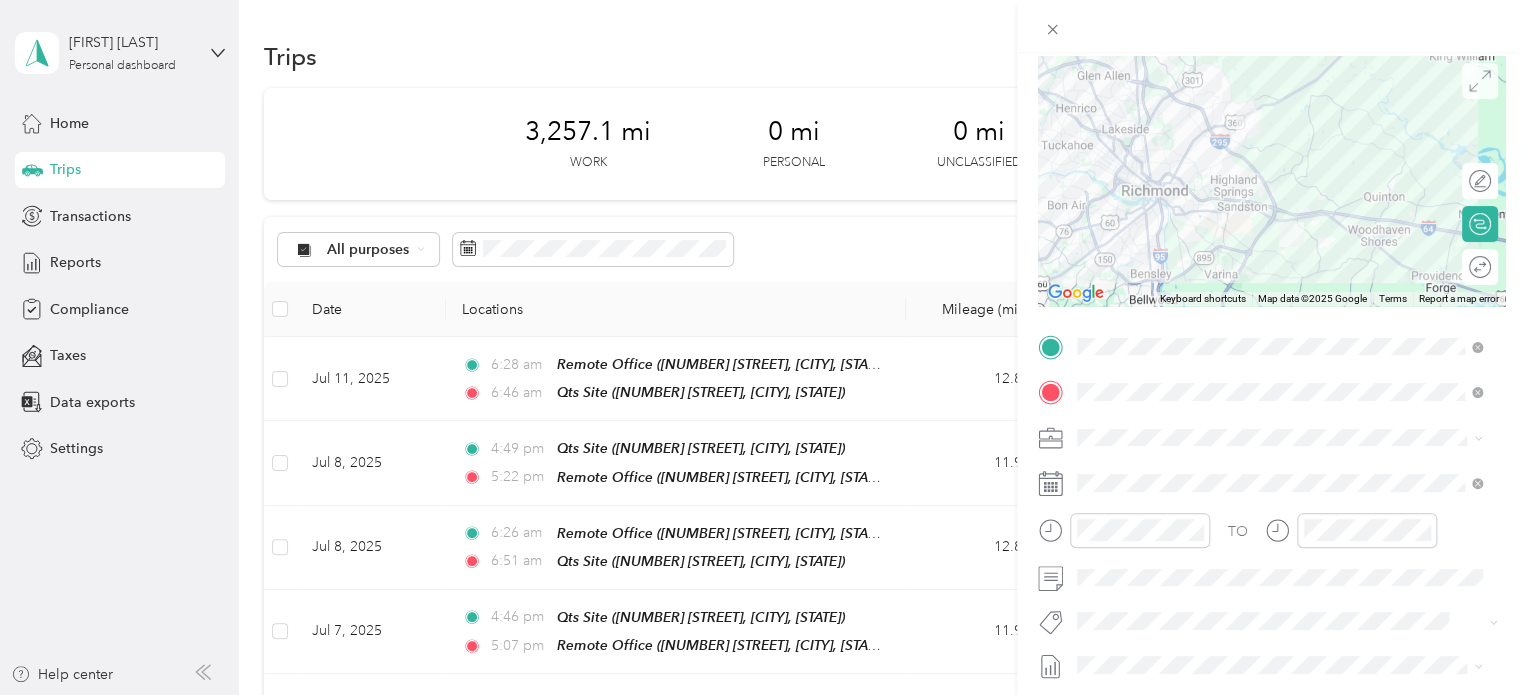 scroll, scrollTop: 0, scrollLeft: 0, axis: both 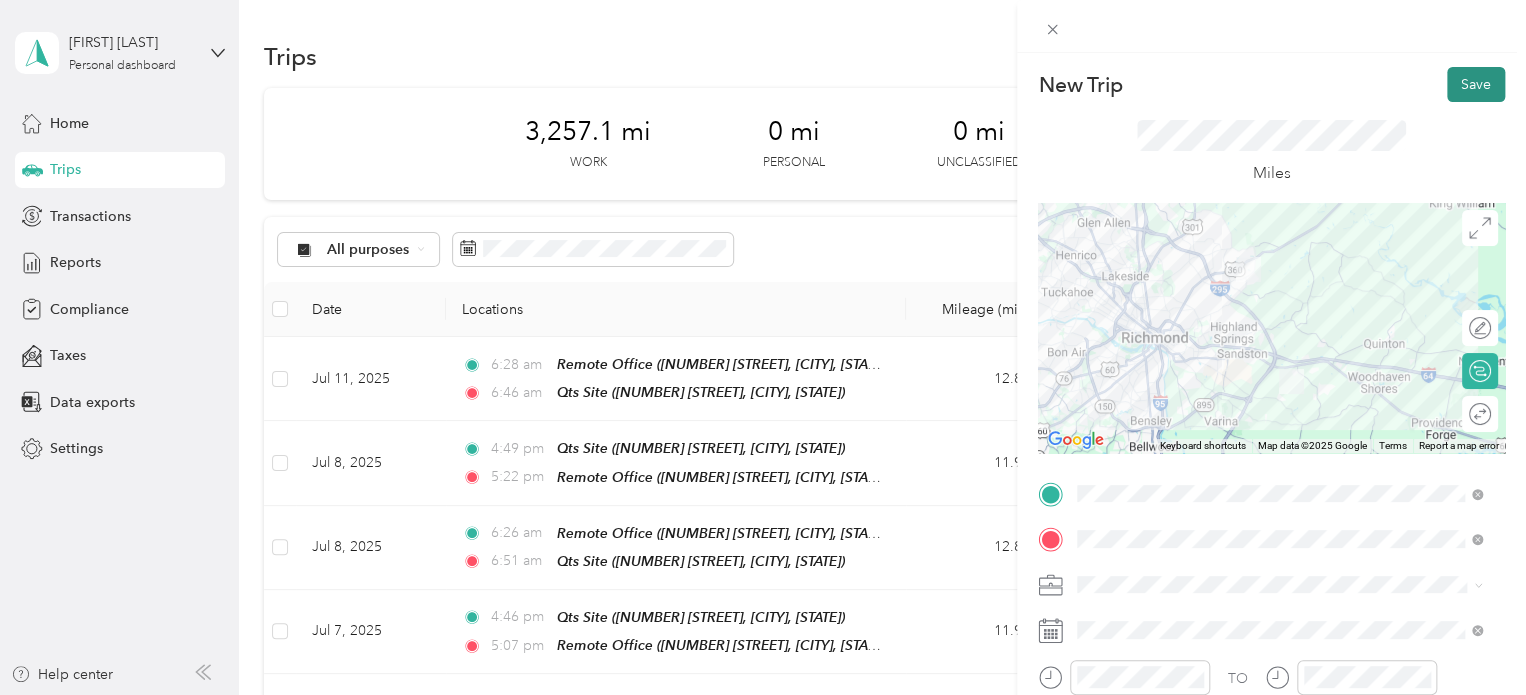 click on "Save" at bounding box center (1476, 84) 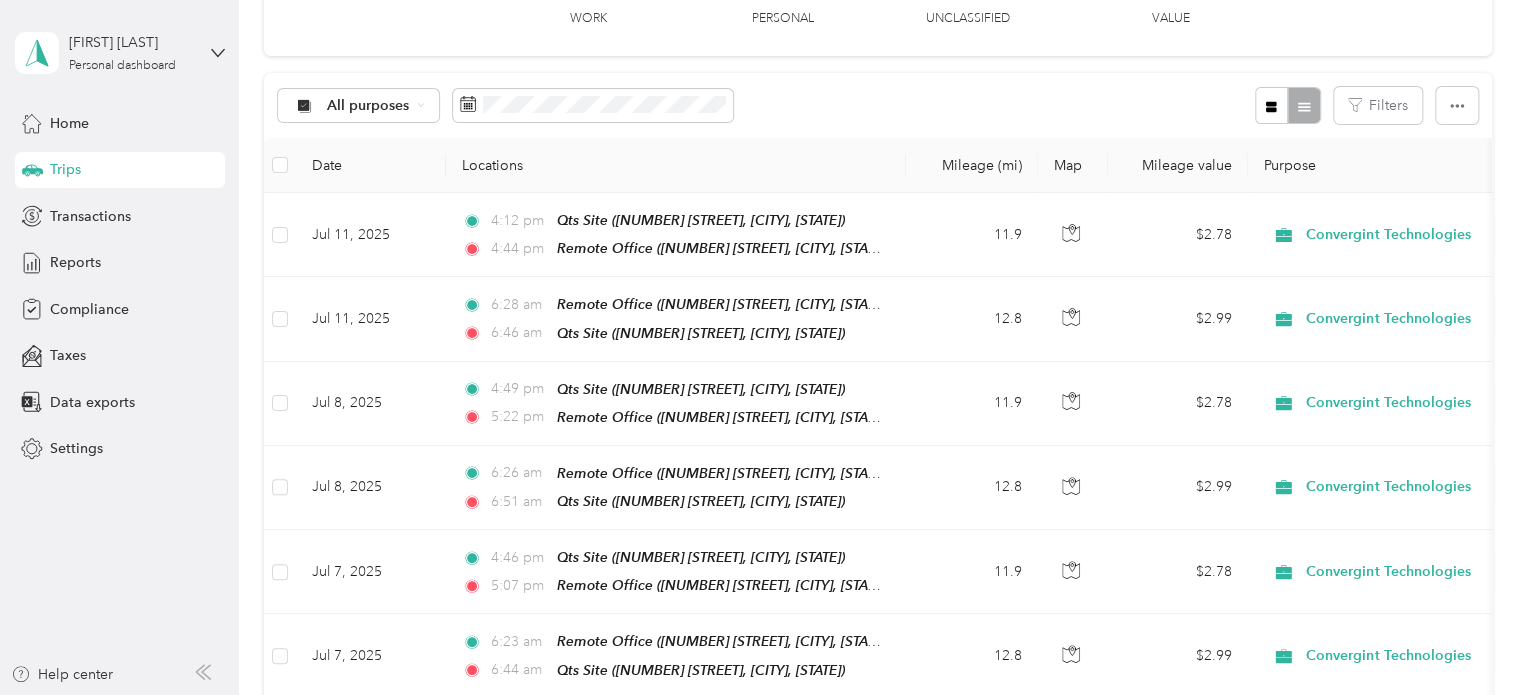 scroll, scrollTop: 0, scrollLeft: 0, axis: both 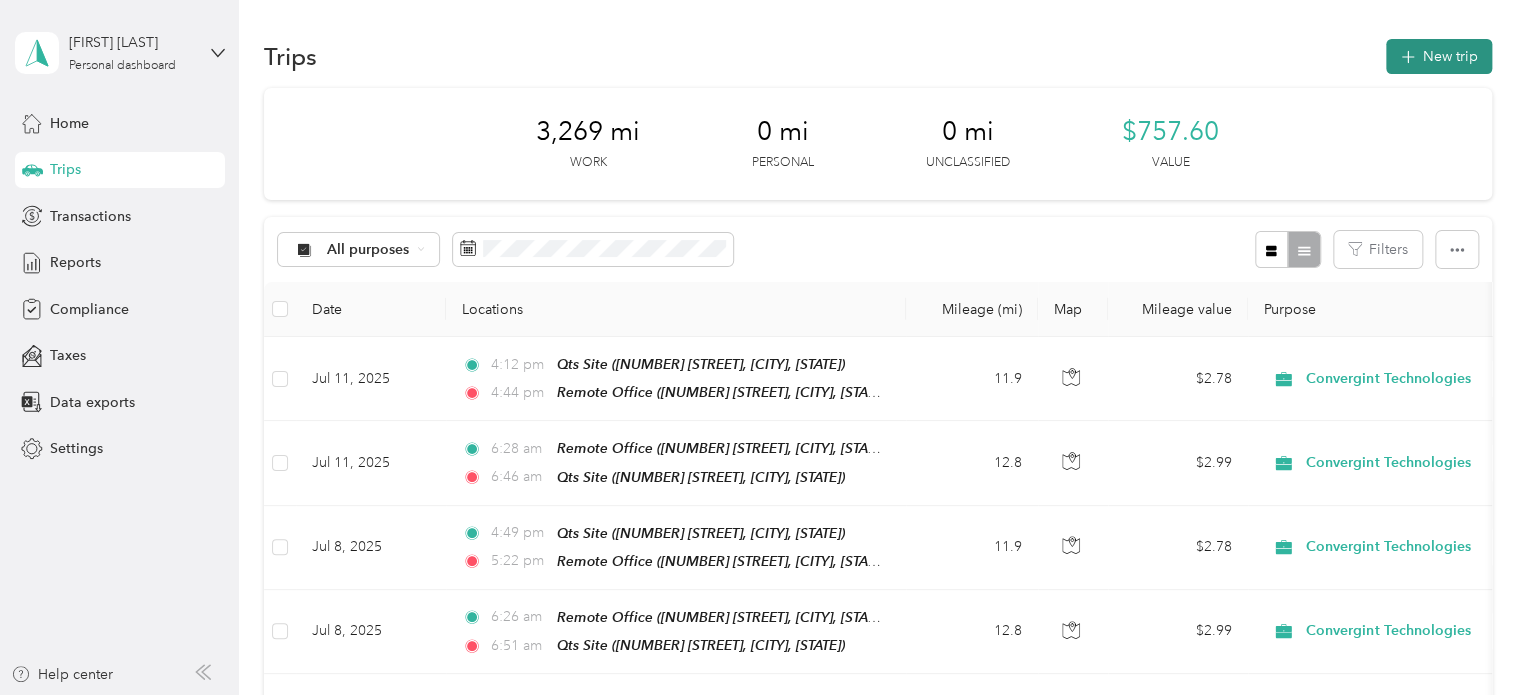 click 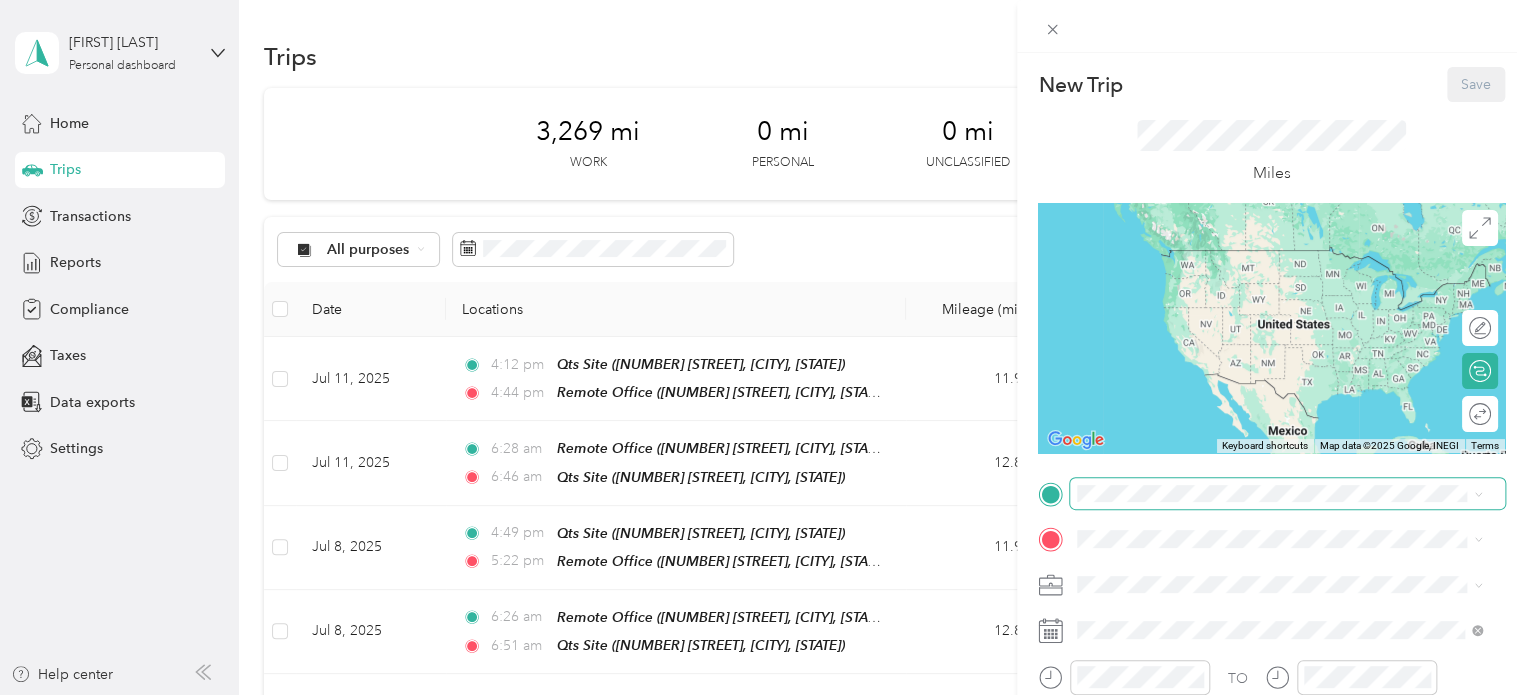 click at bounding box center [1287, 494] 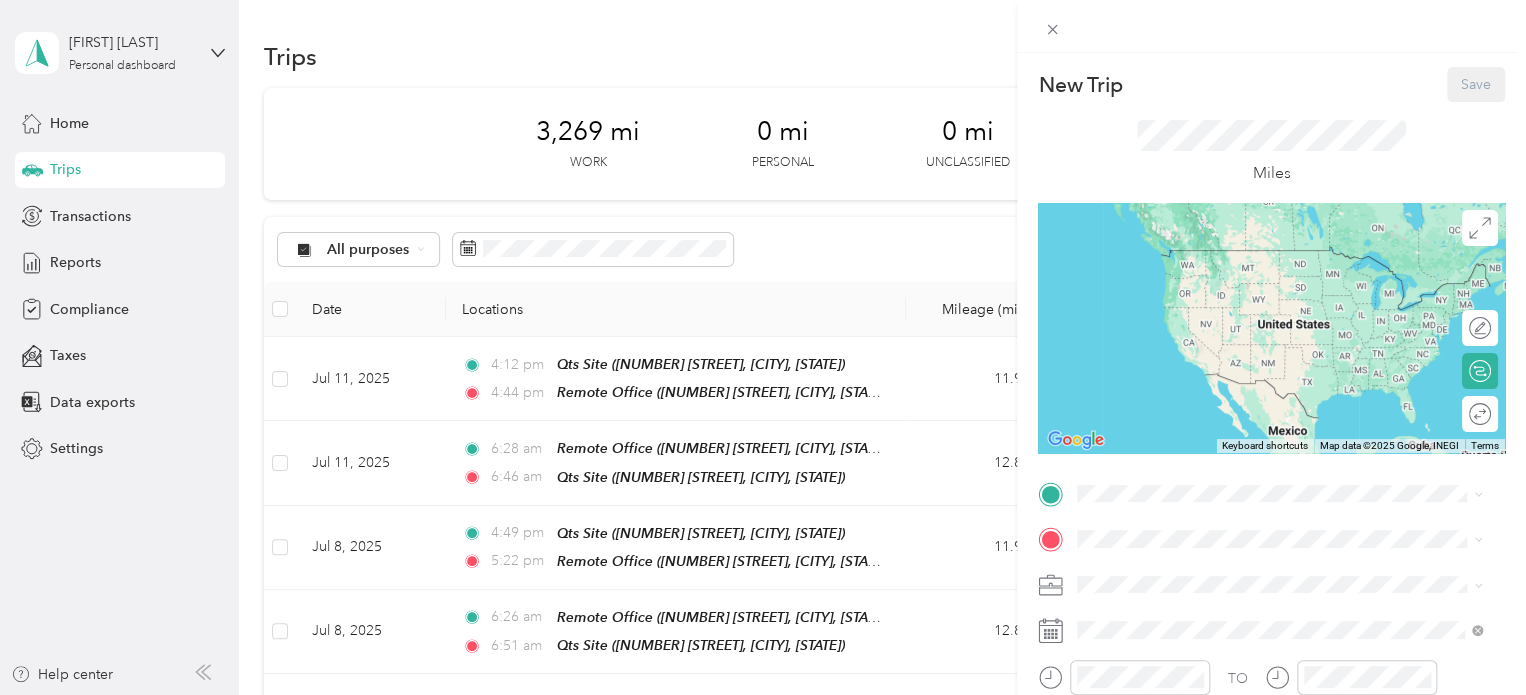 click on "[NUMBER] [STREET], [CITY], [STATE], [COUNTRY]" at bounding box center (1270, 286) 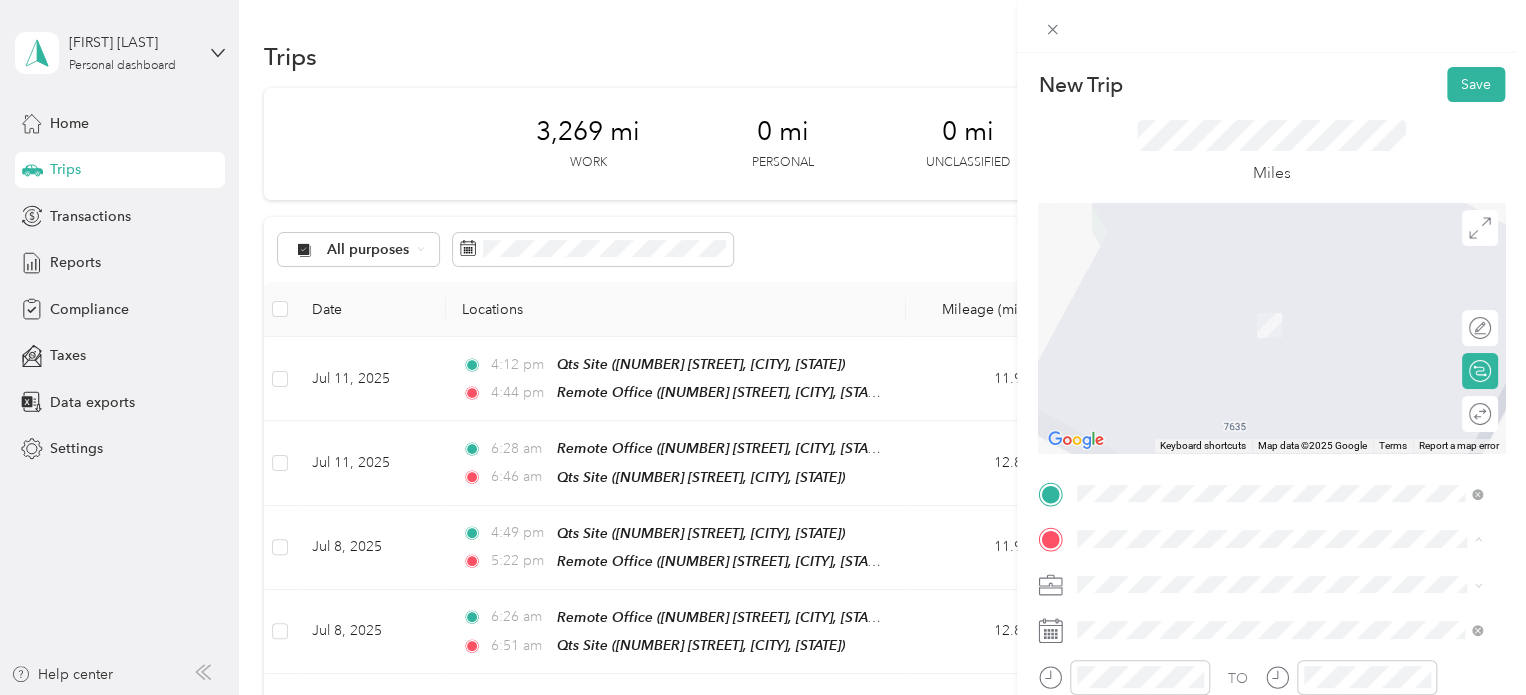 click on "[NUMBER] [STREET], [CITY], [STATE], [COUNTRY]" at bounding box center (1270, 395) 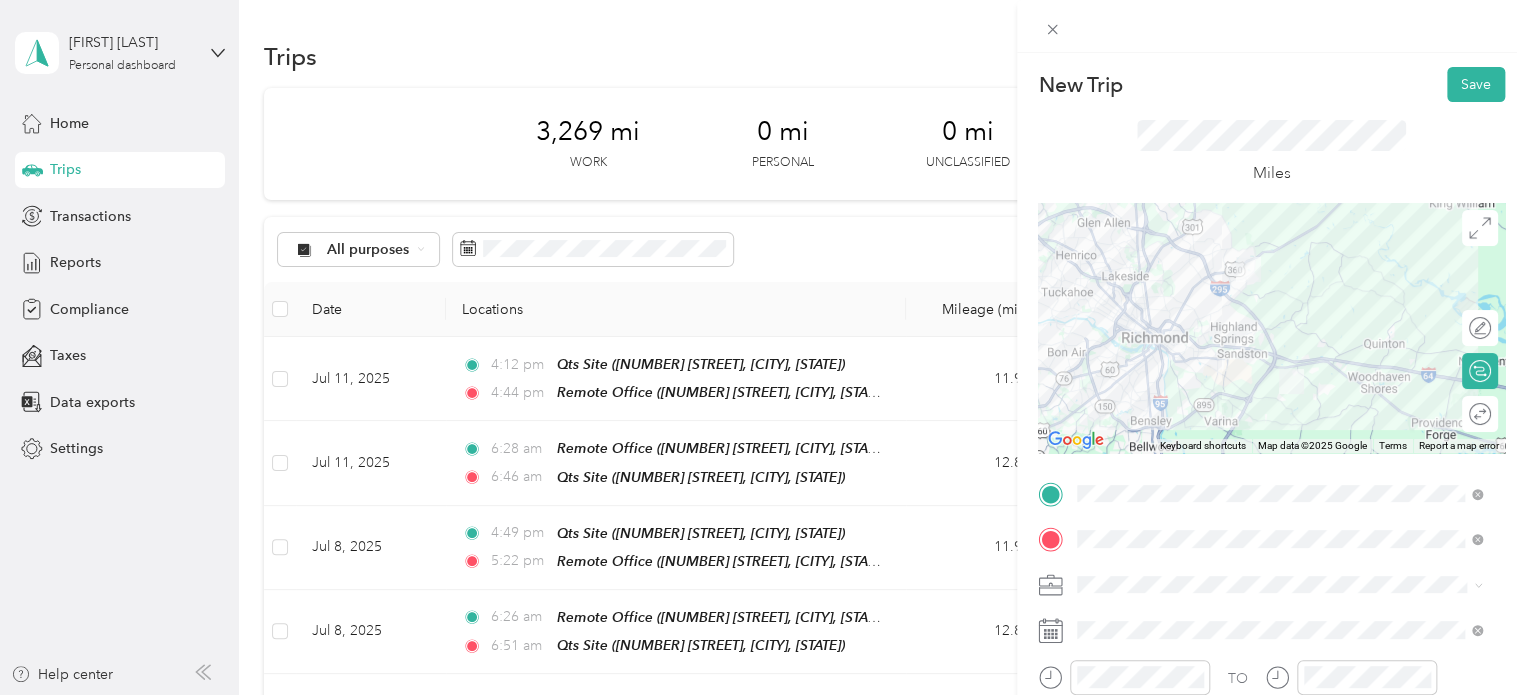 scroll, scrollTop: 353, scrollLeft: 0, axis: vertical 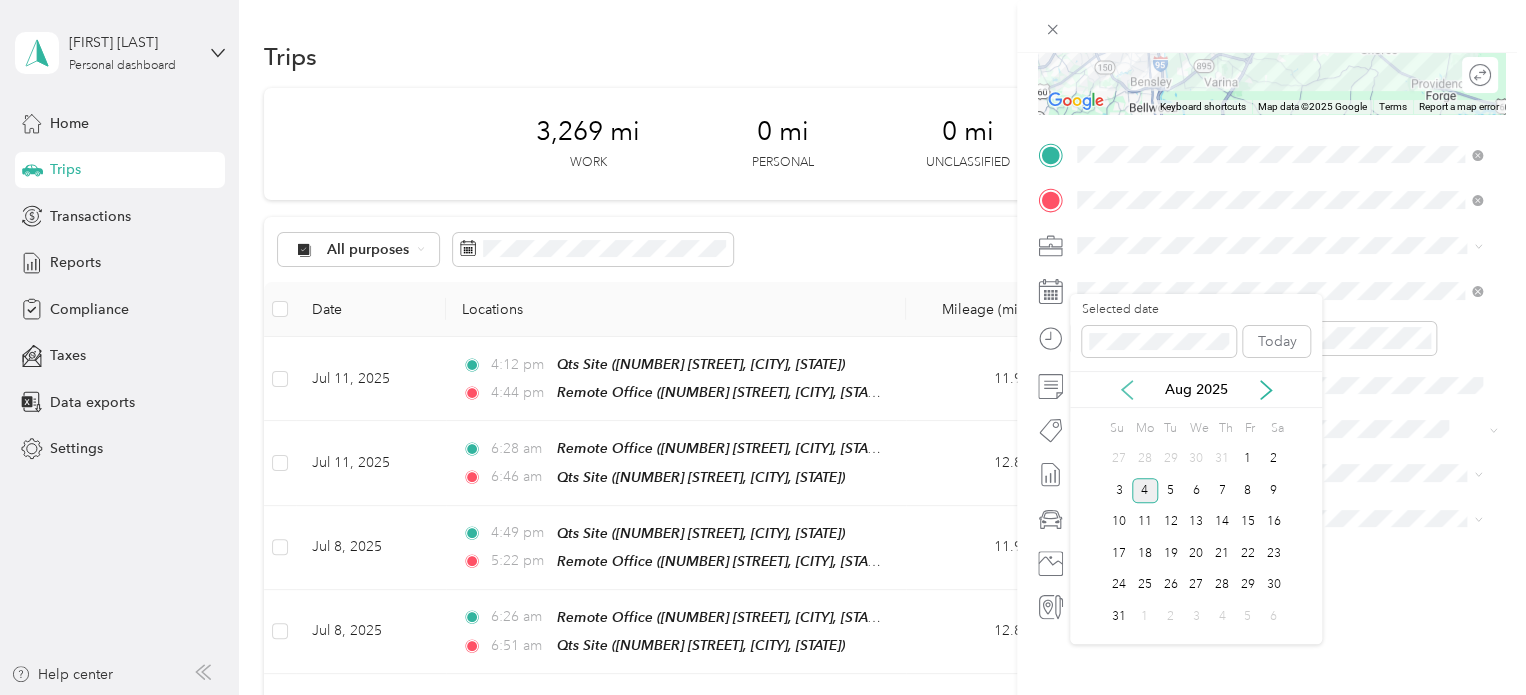 click 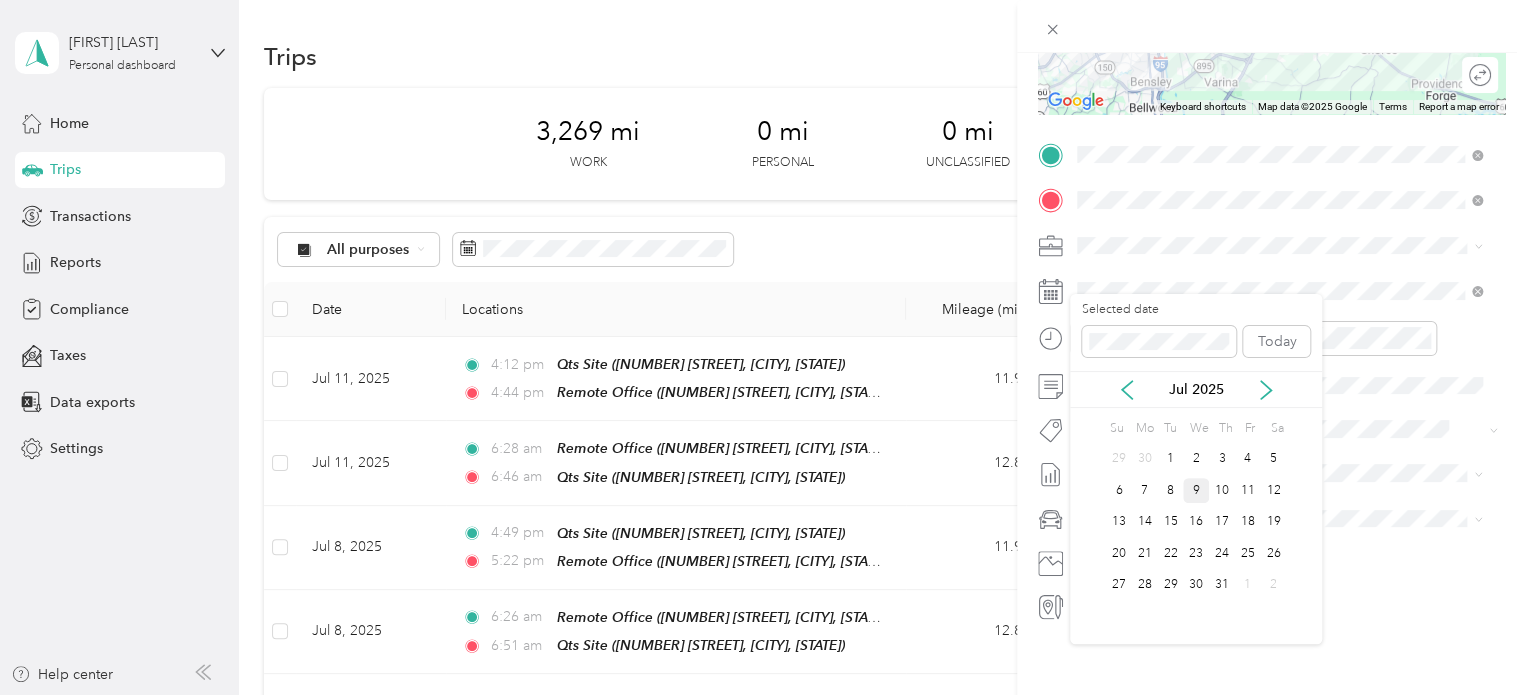 click on "9" at bounding box center (1196, 490) 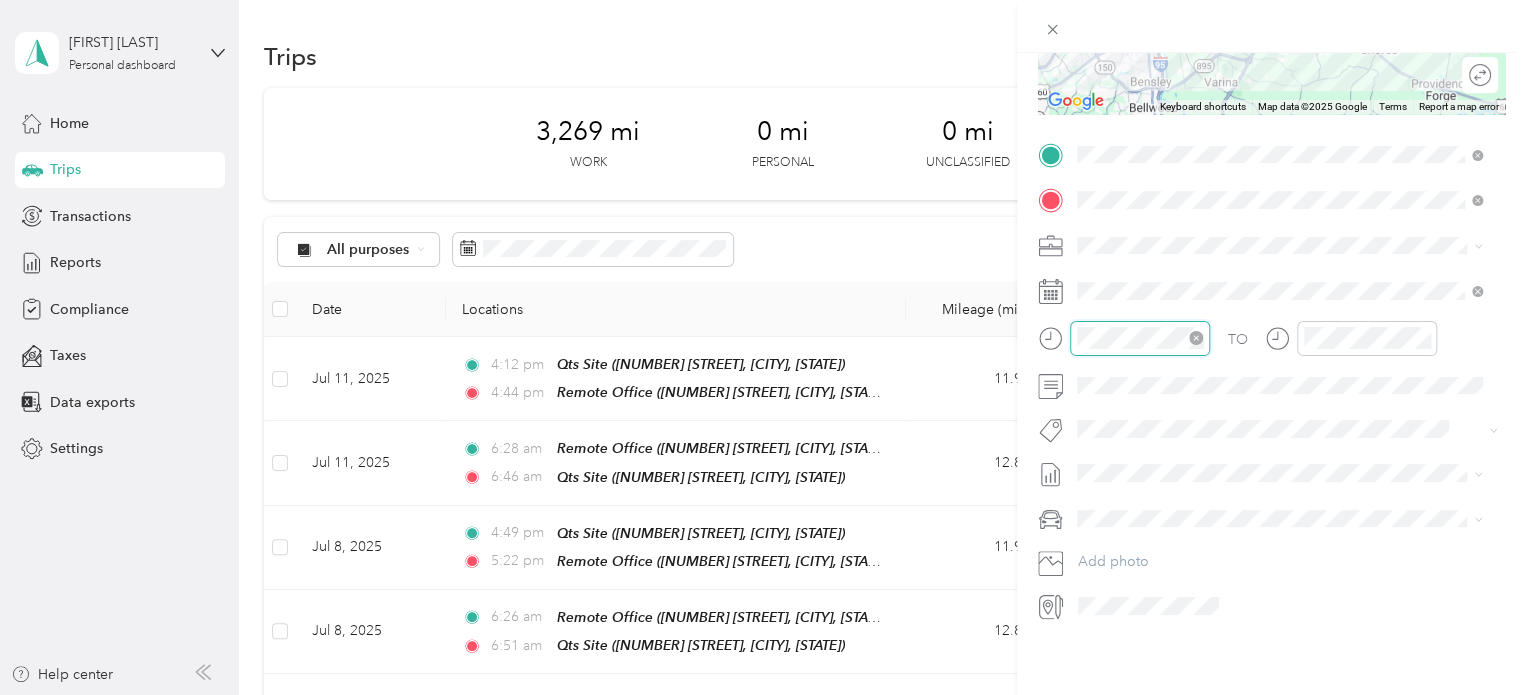 scroll, scrollTop: 120, scrollLeft: 0, axis: vertical 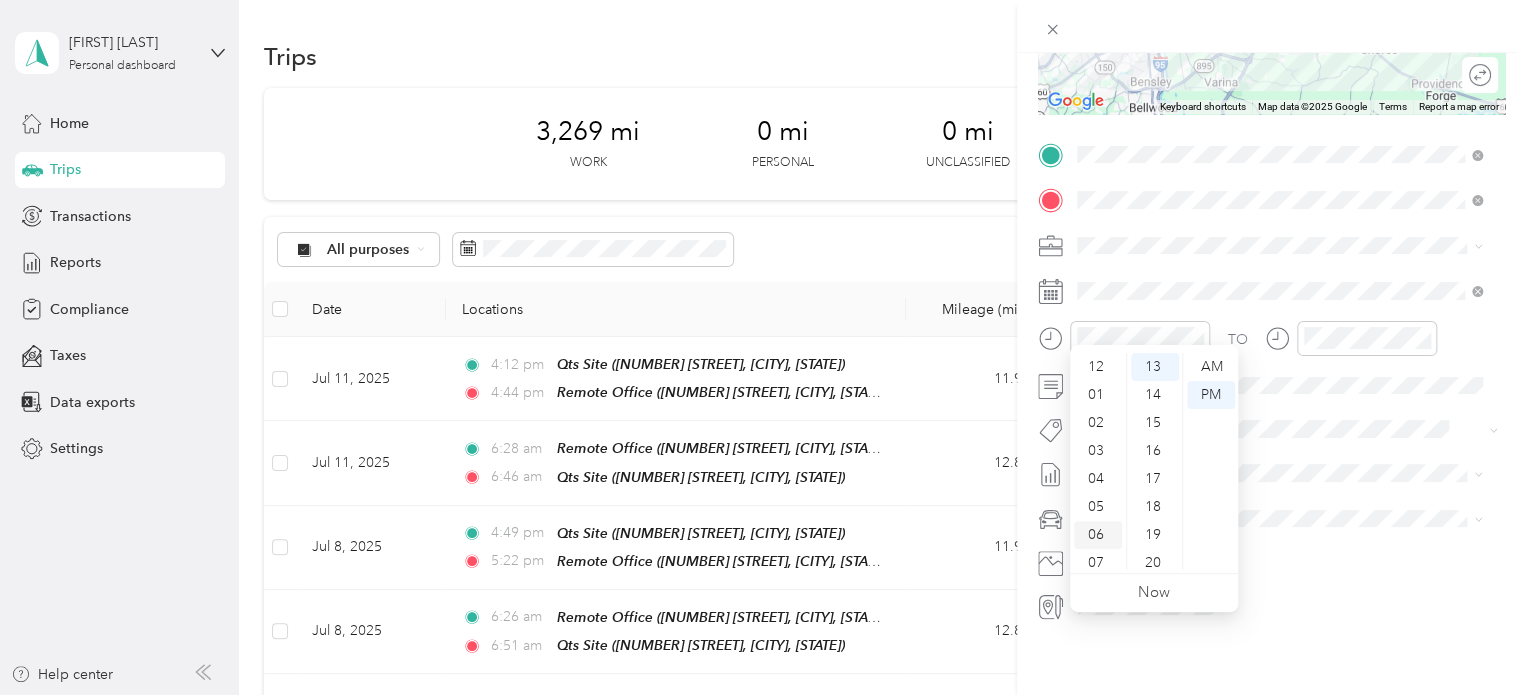 click on "06" at bounding box center (1098, 535) 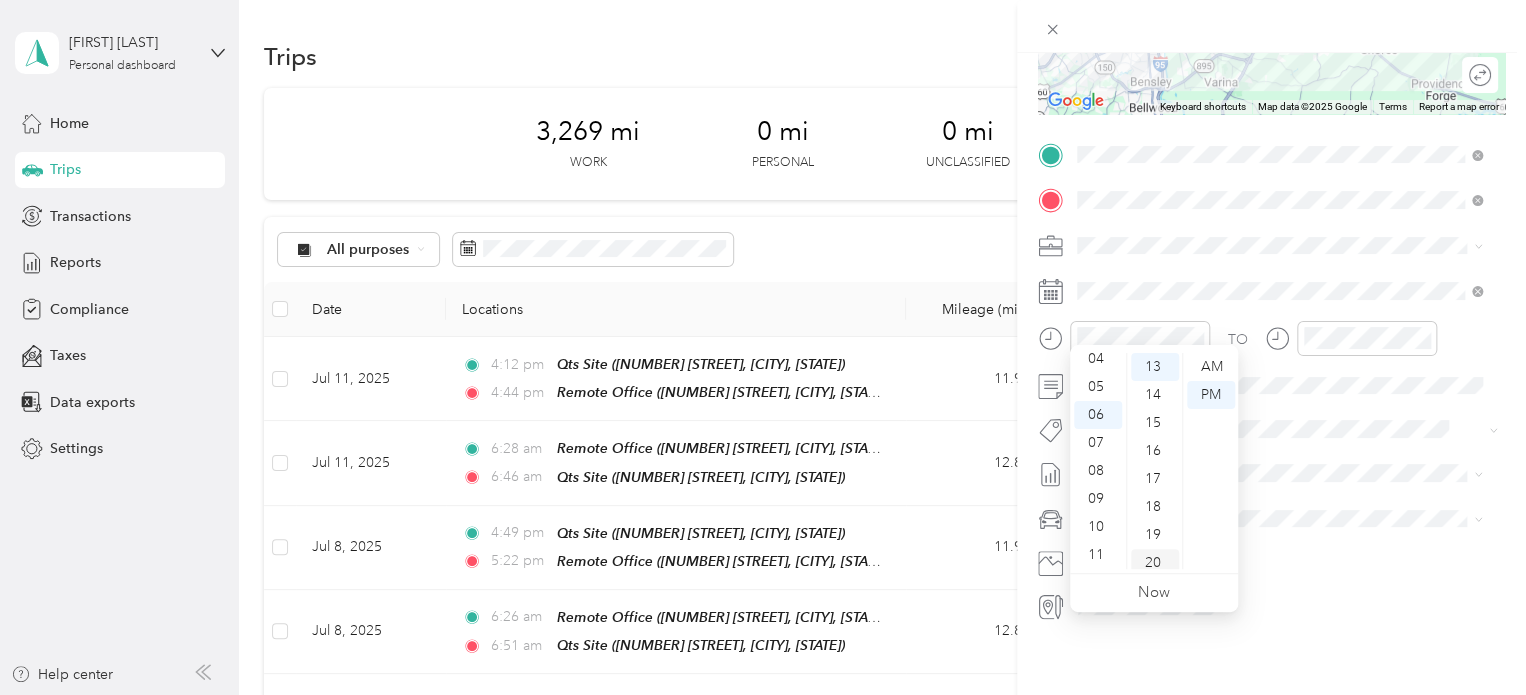click on "20" at bounding box center [1155, 563] 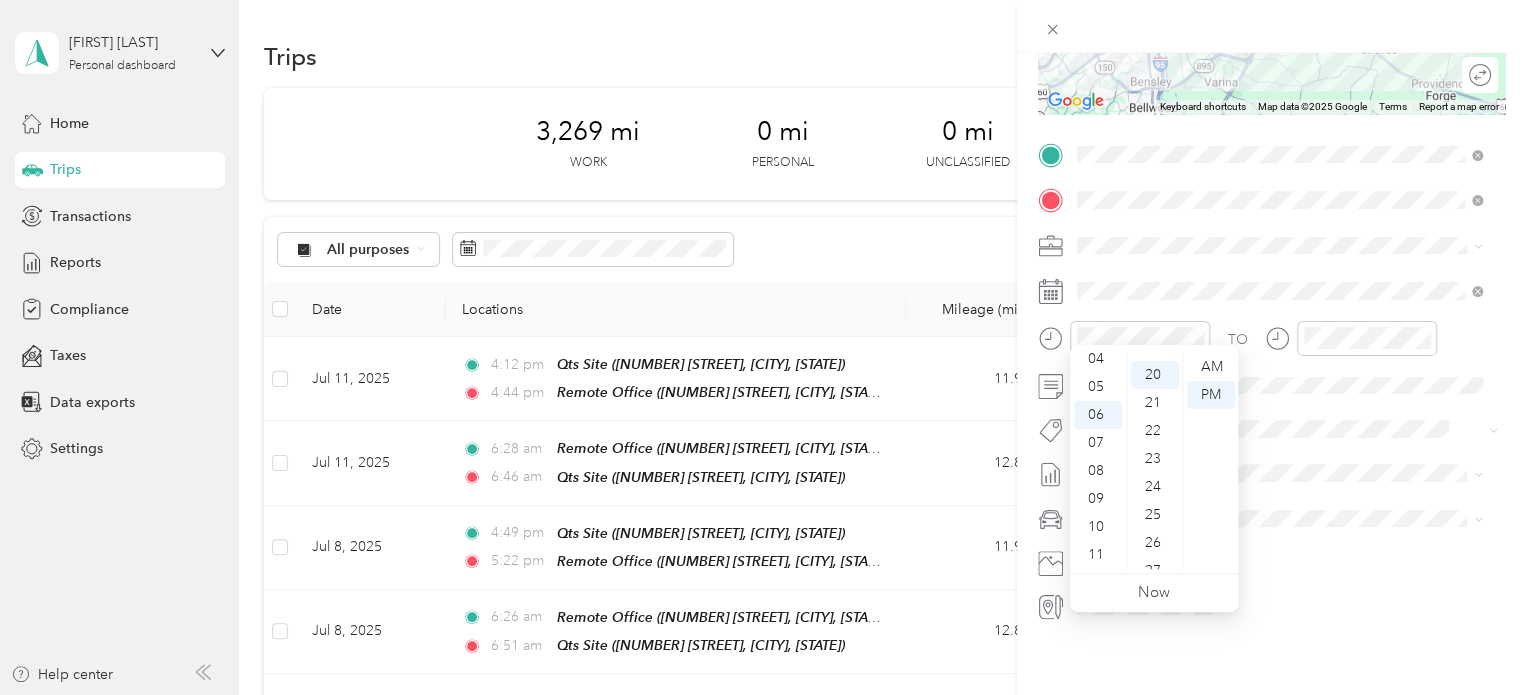 scroll, scrollTop: 560, scrollLeft: 0, axis: vertical 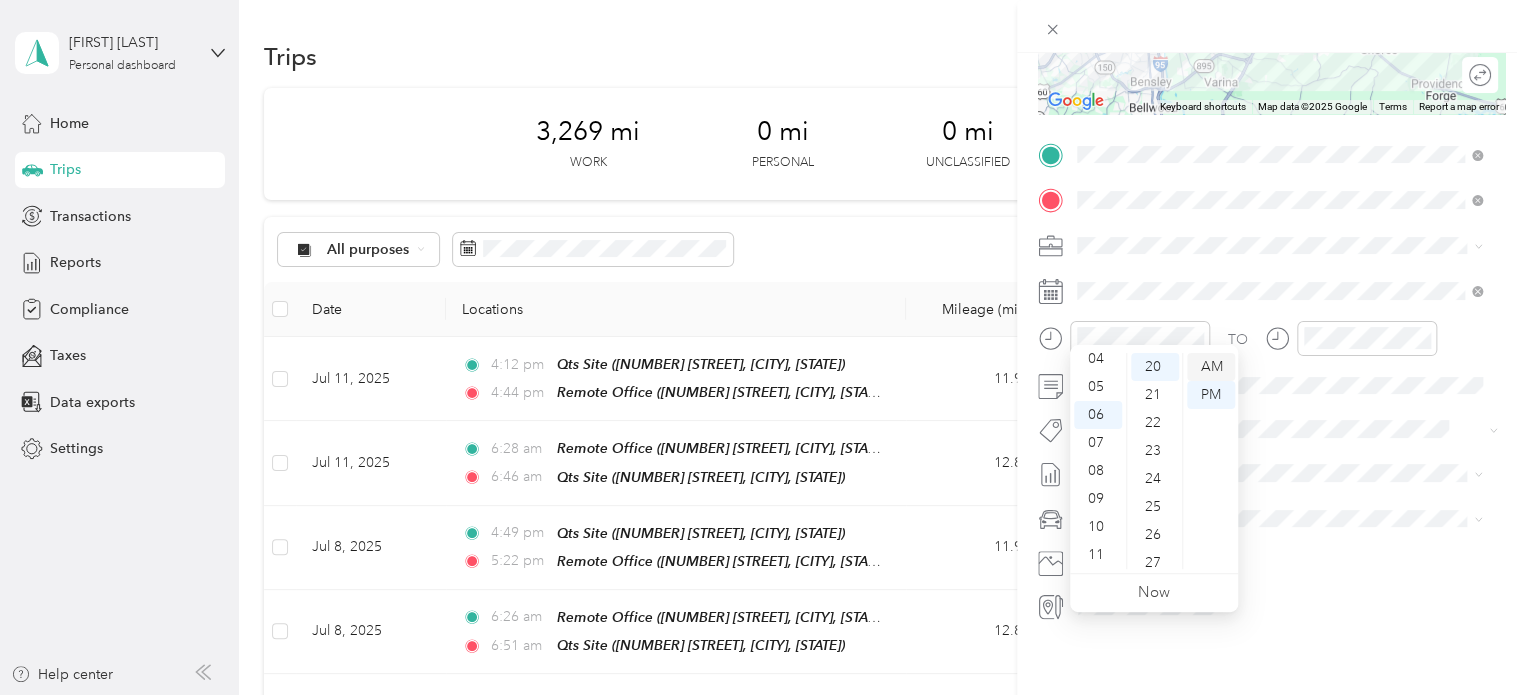 click on "AM" at bounding box center (1211, 367) 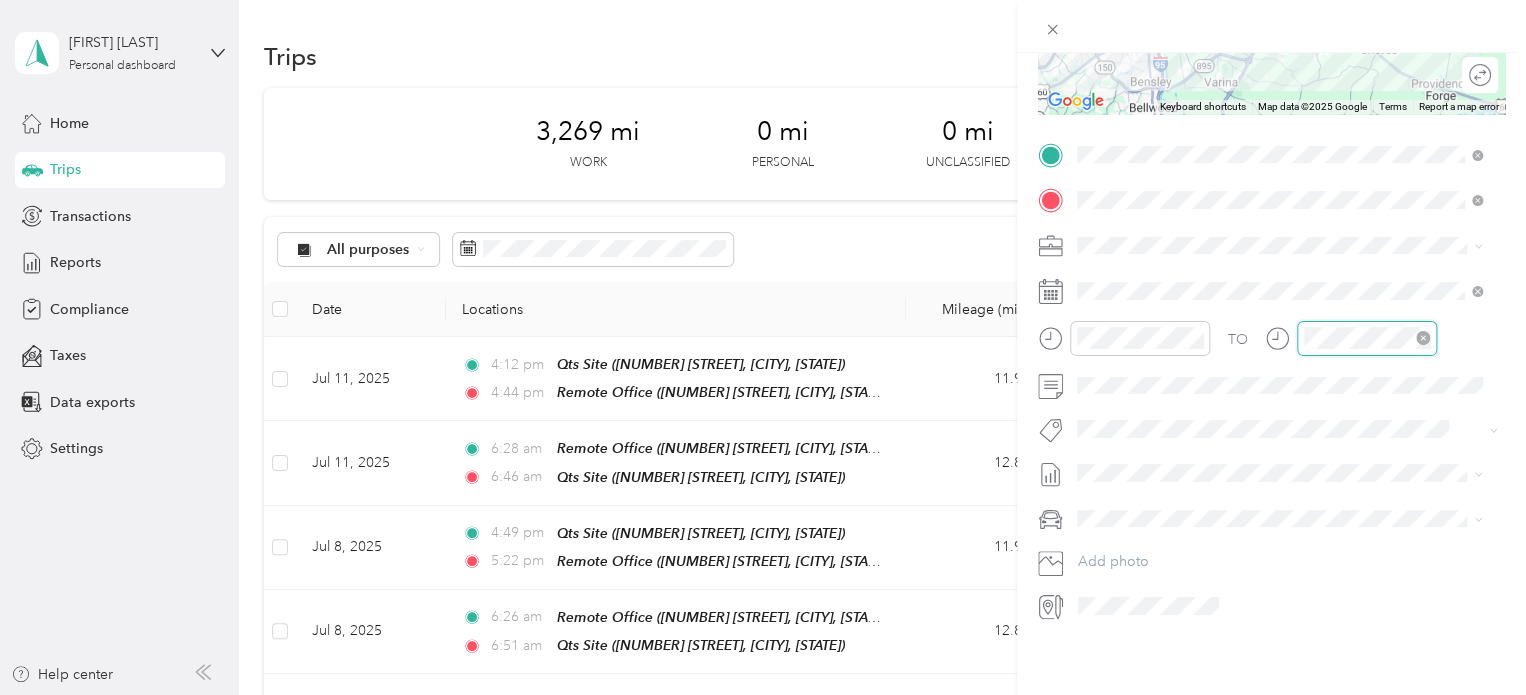 scroll, scrollTop: 120, scrollLeft: 0, axis: vertical 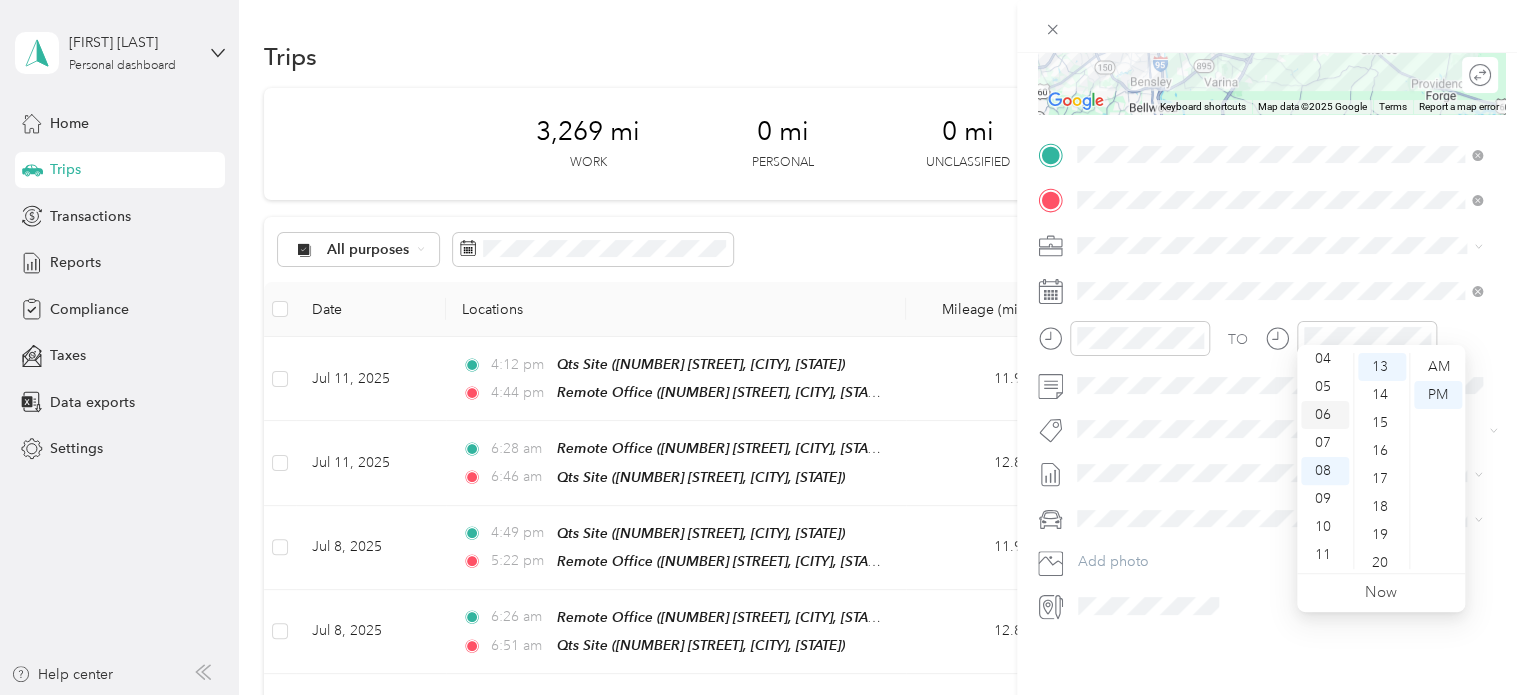 click on "06" at bounding box center [1325, 415] 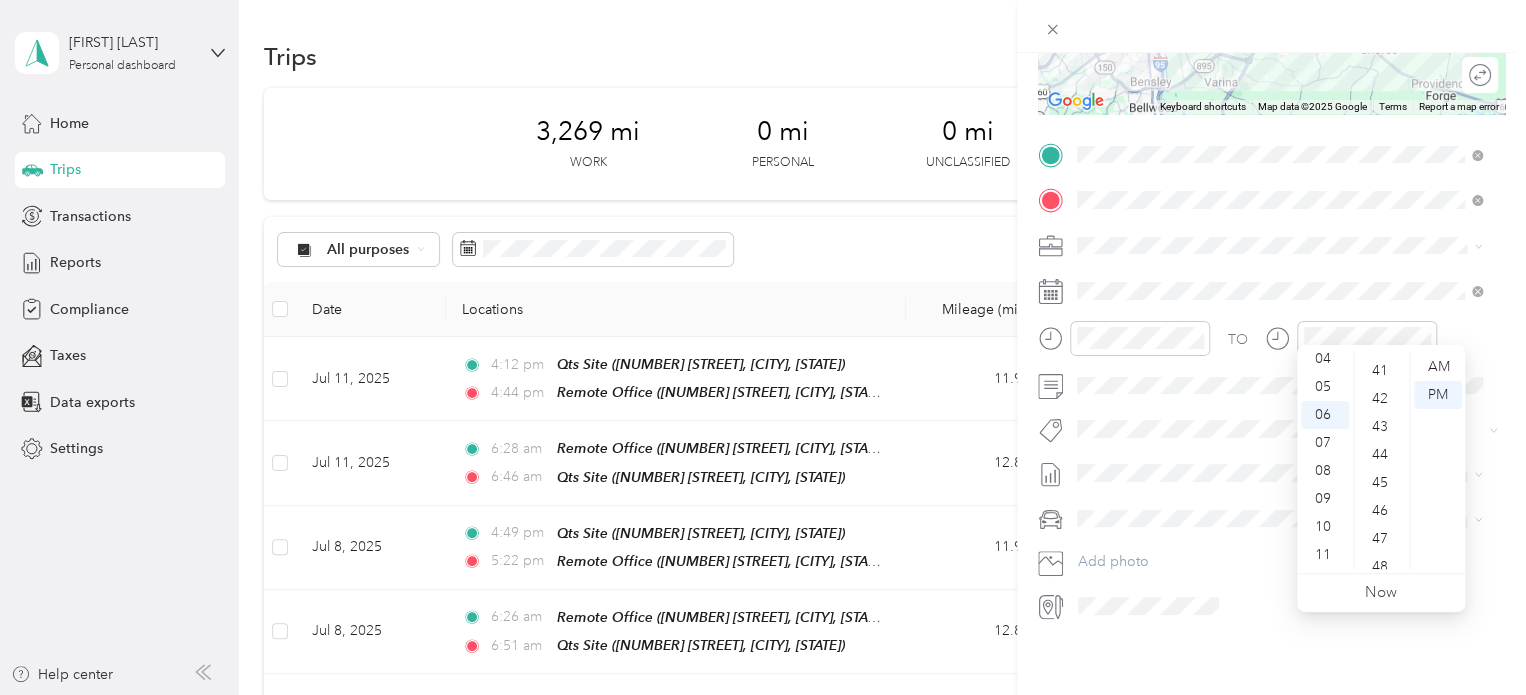 scroll, scrollTop: 1164, scrollLeft: 0, axis: vertical 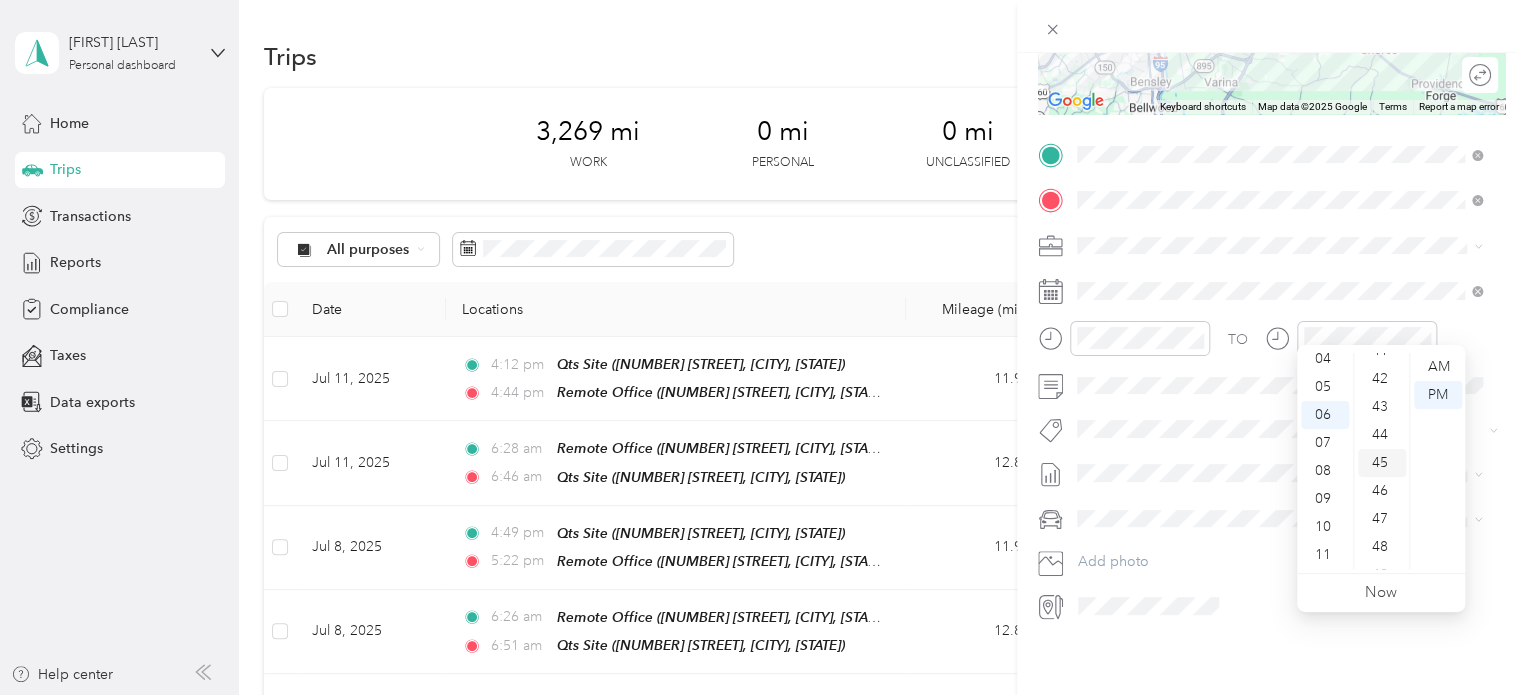 click on "45" at bounding box center [1382, 463] 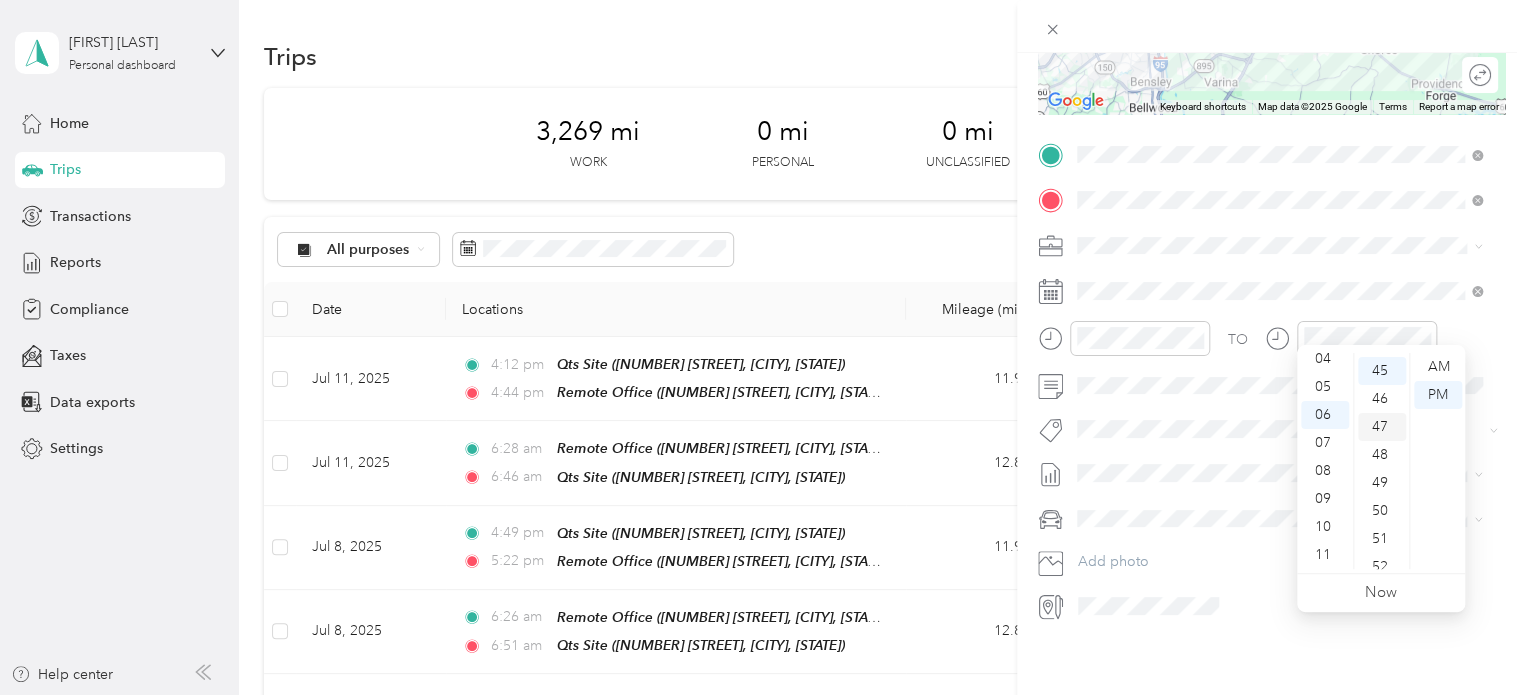 scroll, scrollTop: 1260, scrollLeft: 0, axis: vertical 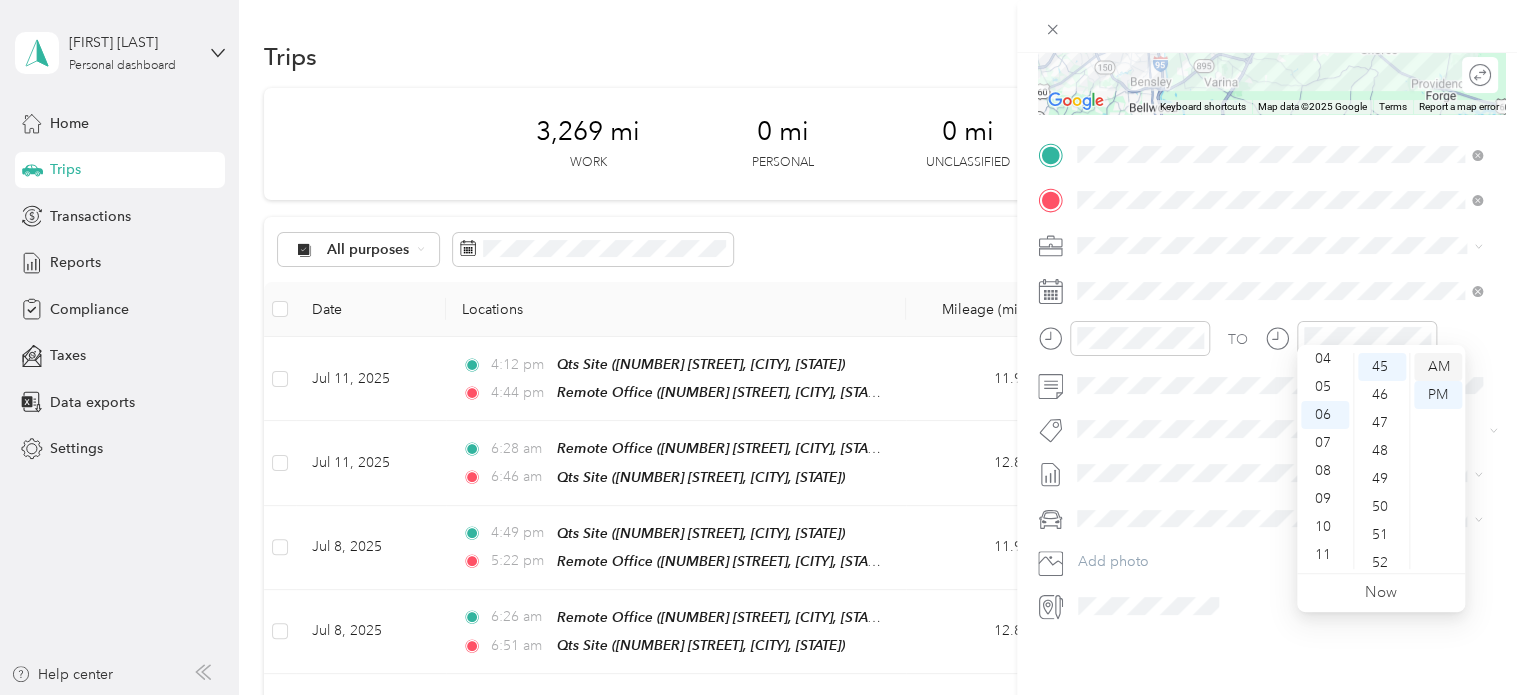 click on "AM" at bounding box center [1438, 367] 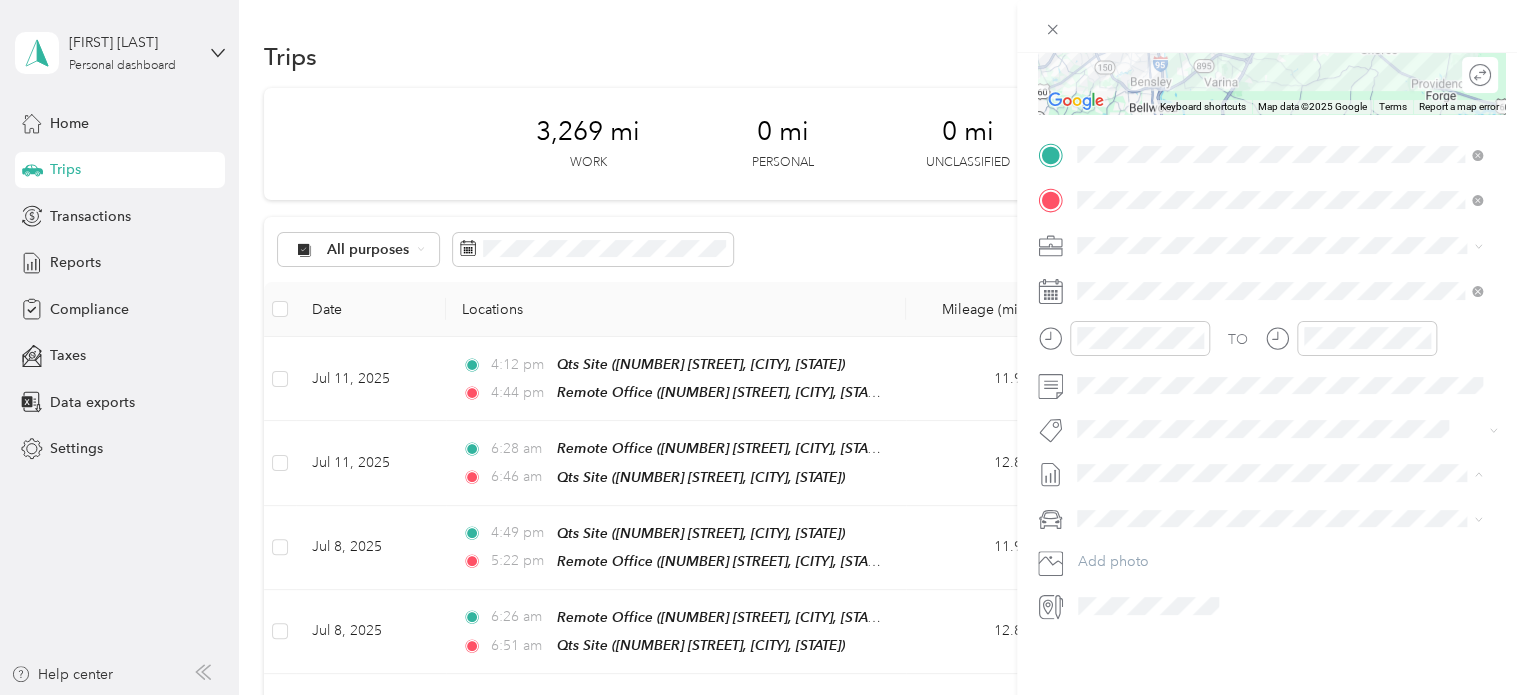 click on "TO Add photo" at bounding box center (1271, 380) 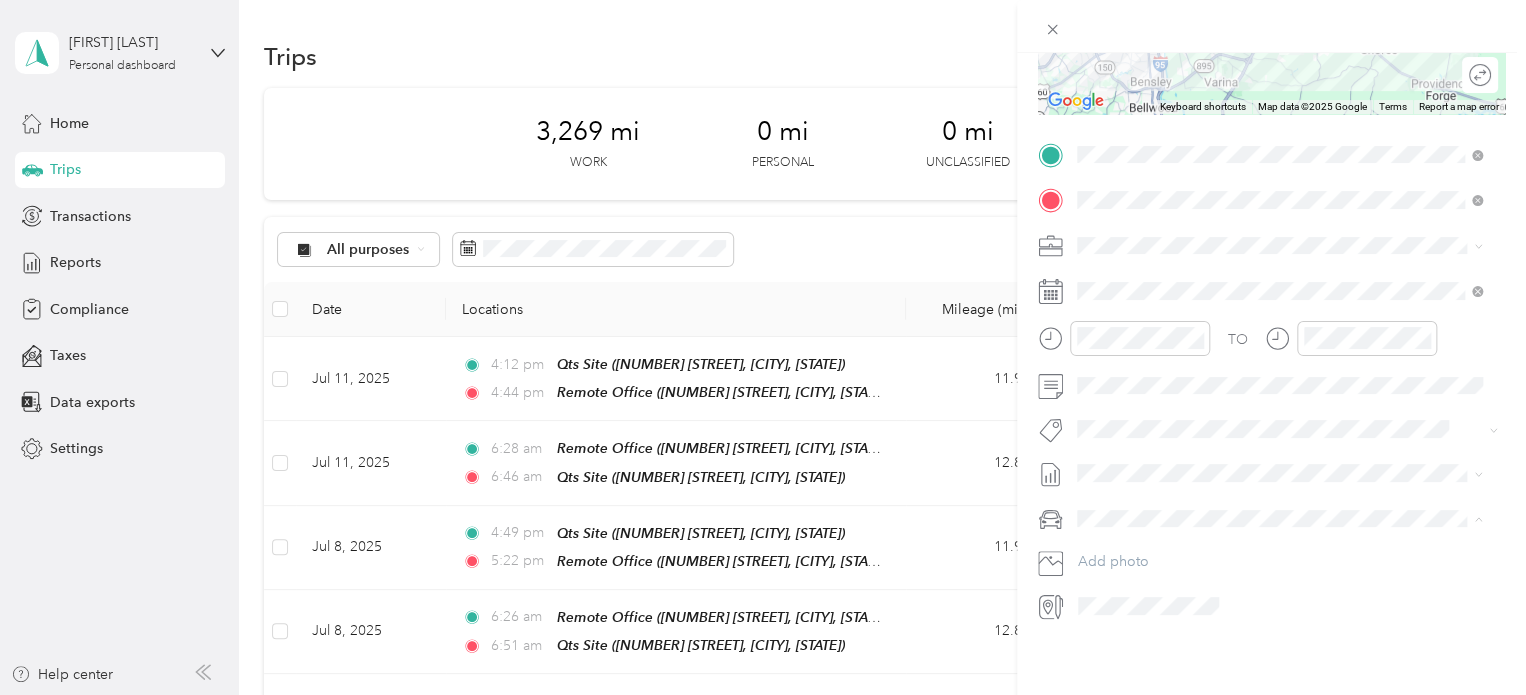 click on "Truck" at bounding box center [1279, 573] 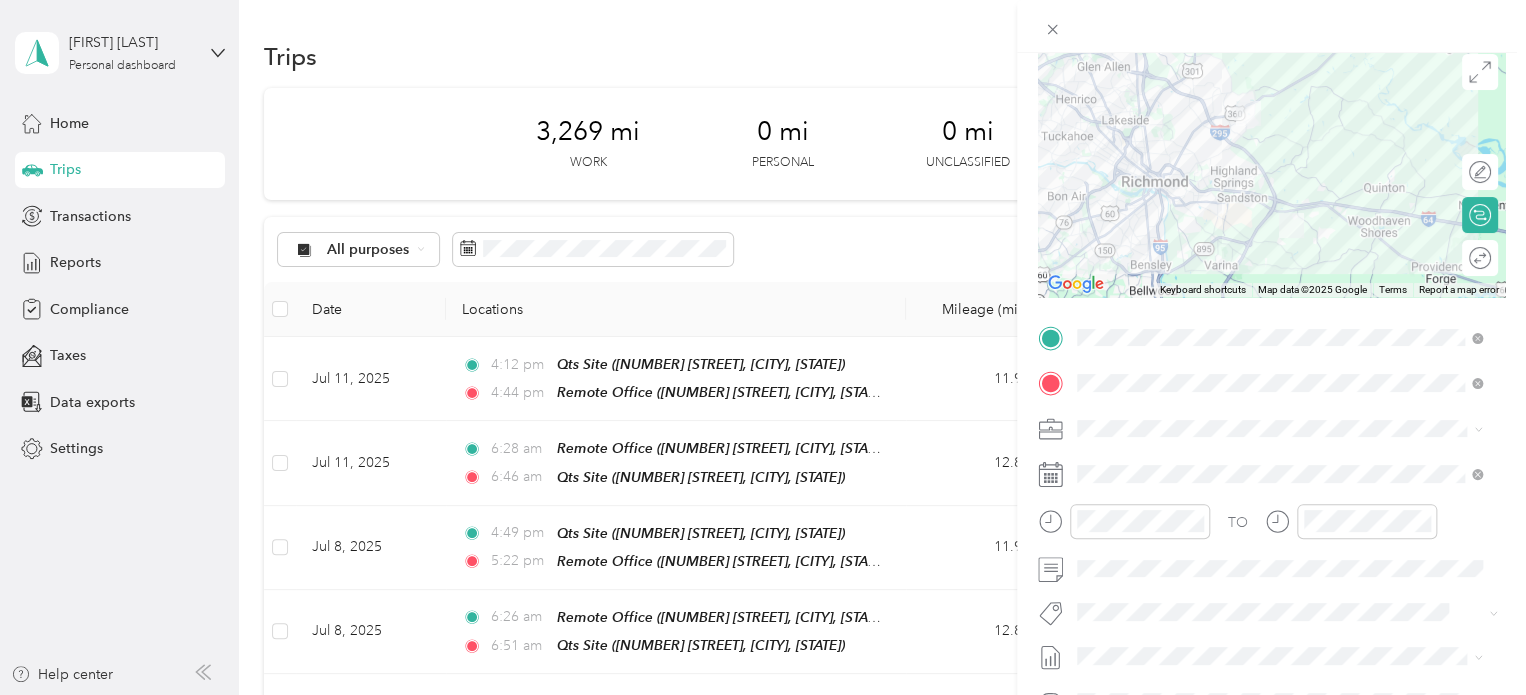 scroll, scrollTop: 0, scrollLeft: 0, axis: both 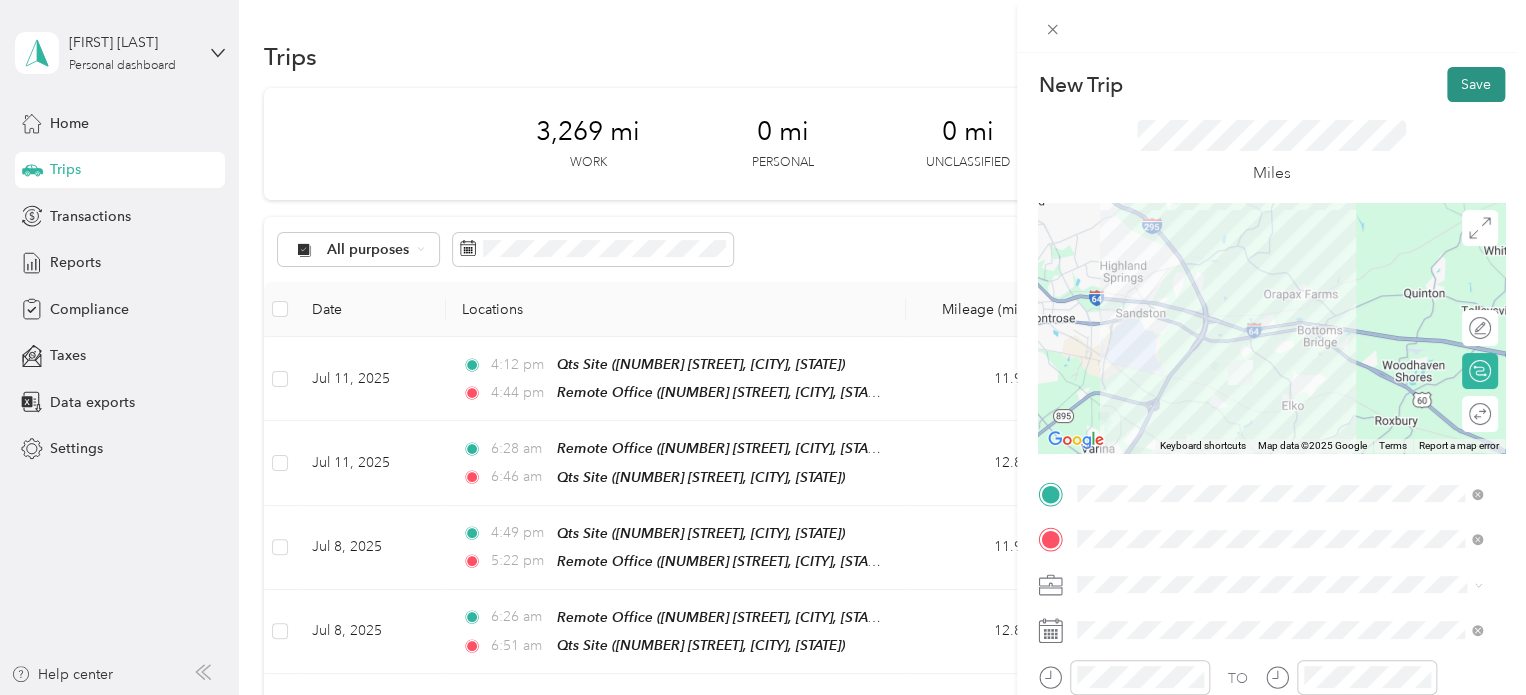 click on "Save" at bounding box center [1476, 84] 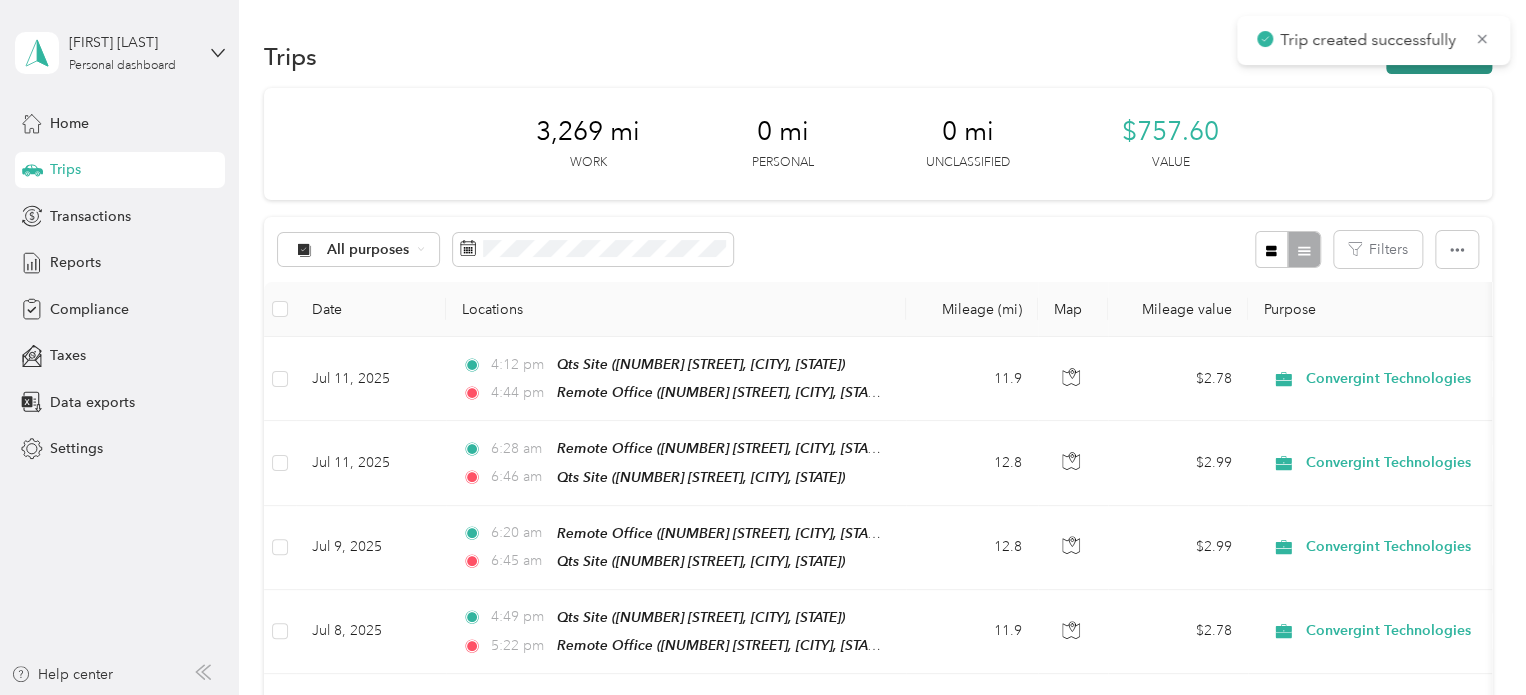 click on "New trip" at bounding box center [1439, 56] 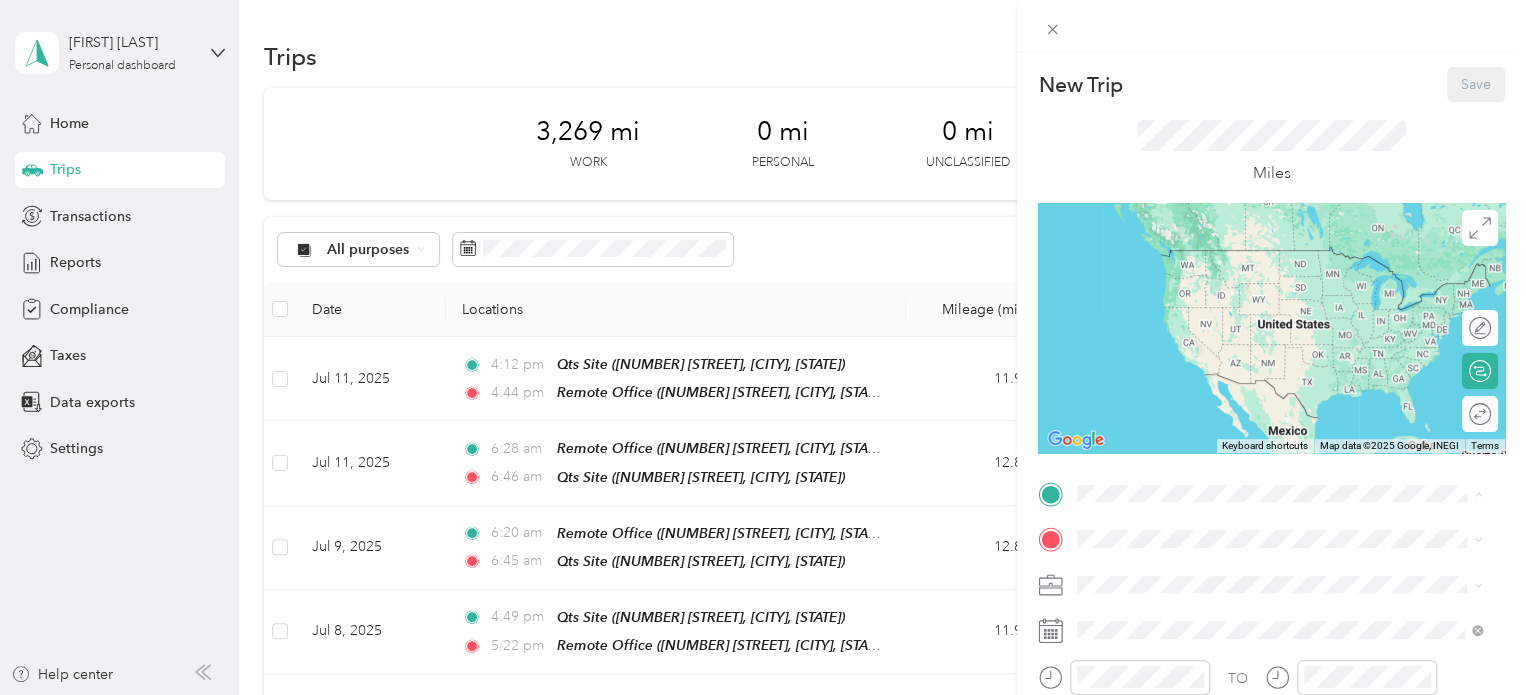 click on "Qts Site [NUMBER] [STREET], [CITY], [STATE], [COUNTRY]" at bounding box center [1270, 339] 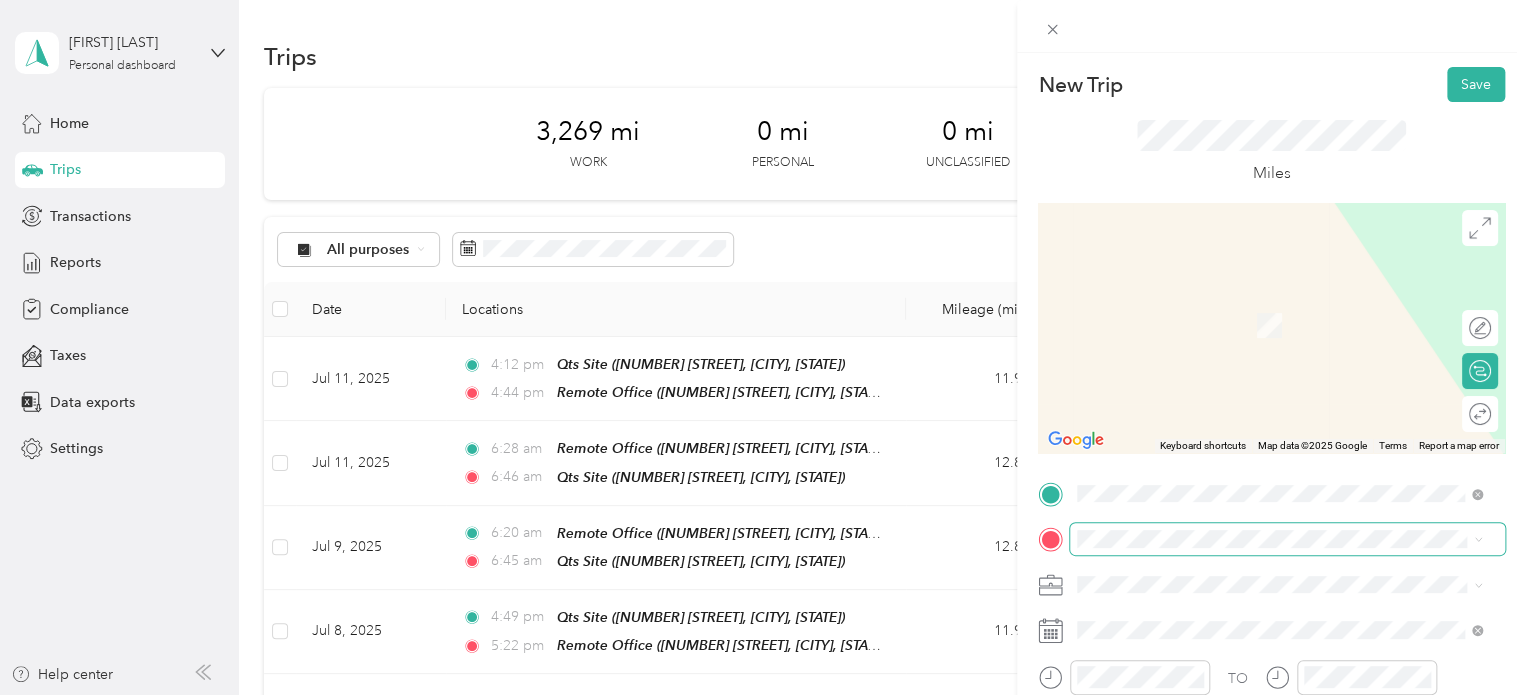 click at bounding box center (1287, 539) 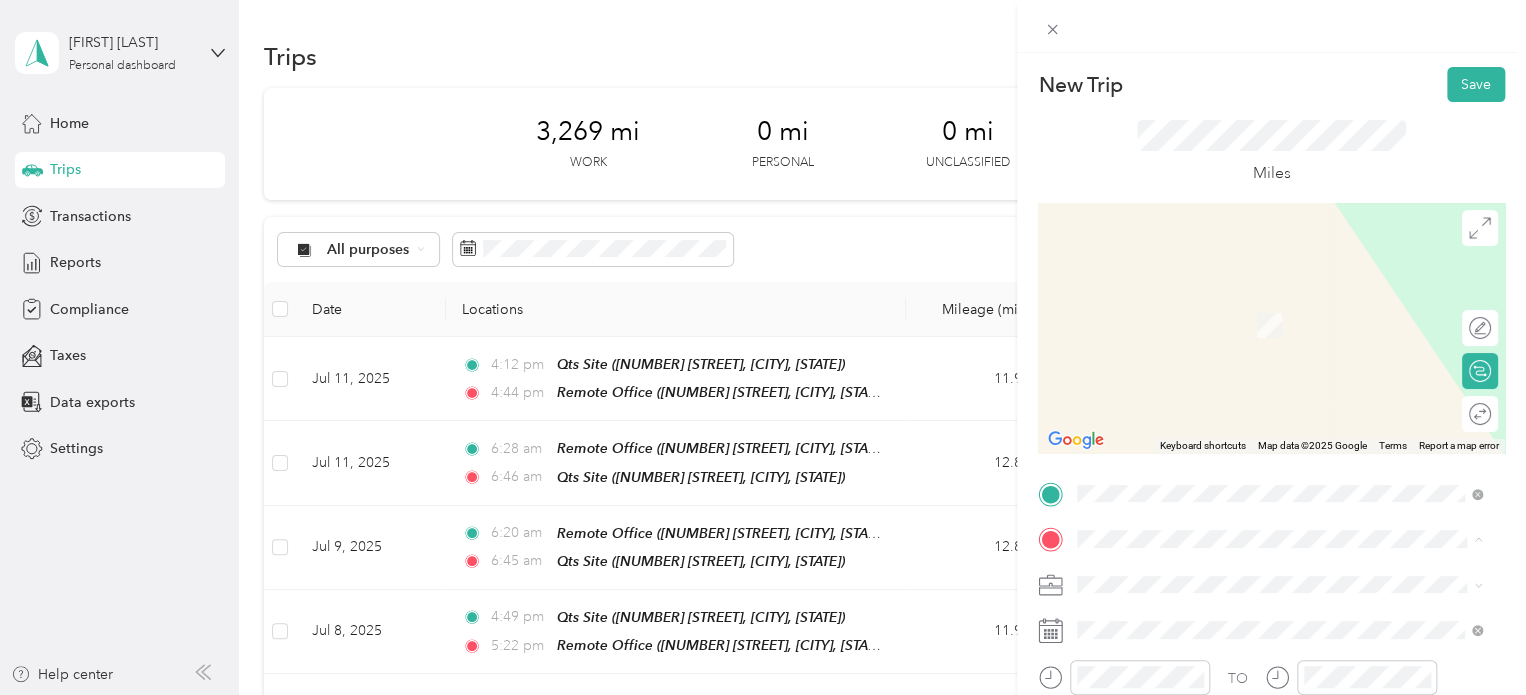 click on "Remote Office [NUMBER] [STREET], [CITY], [STATE], [COUNTRY]" at bounding box center [1270, 322] 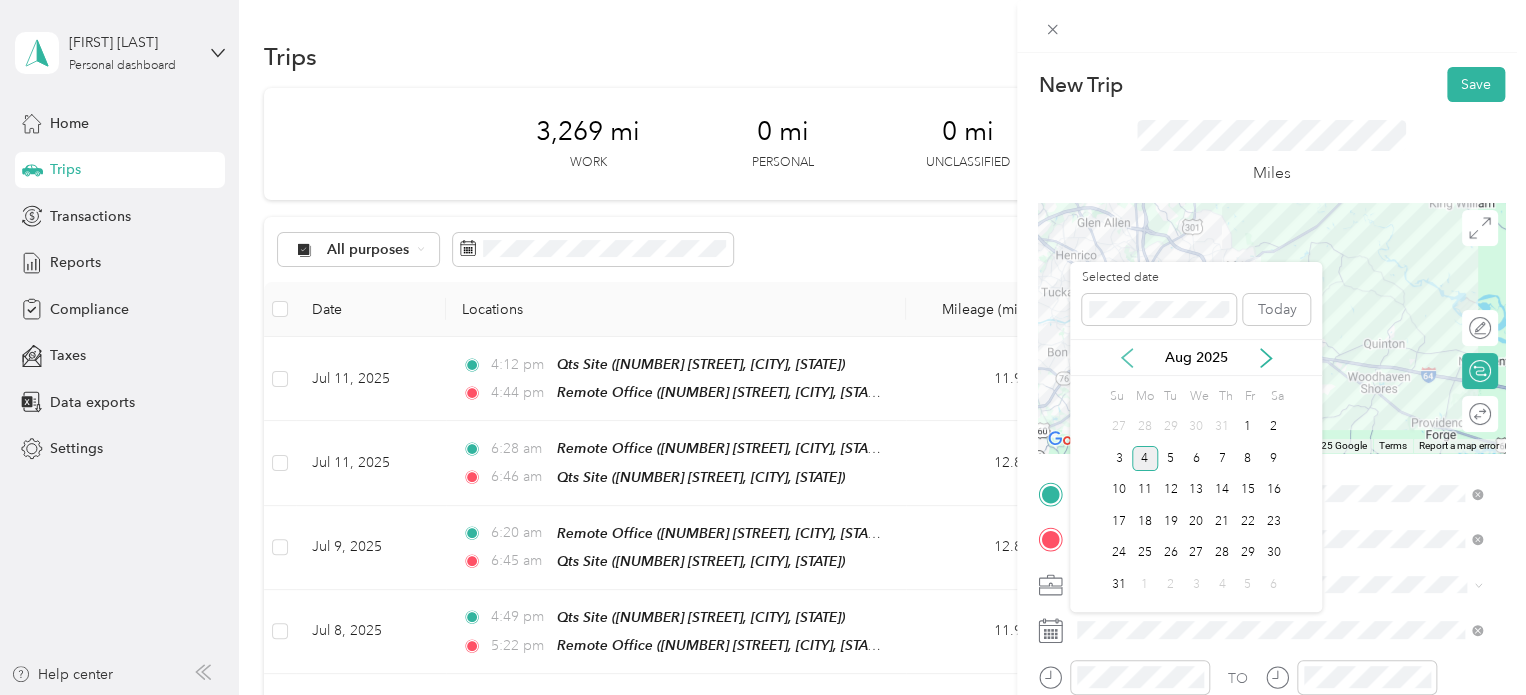 click 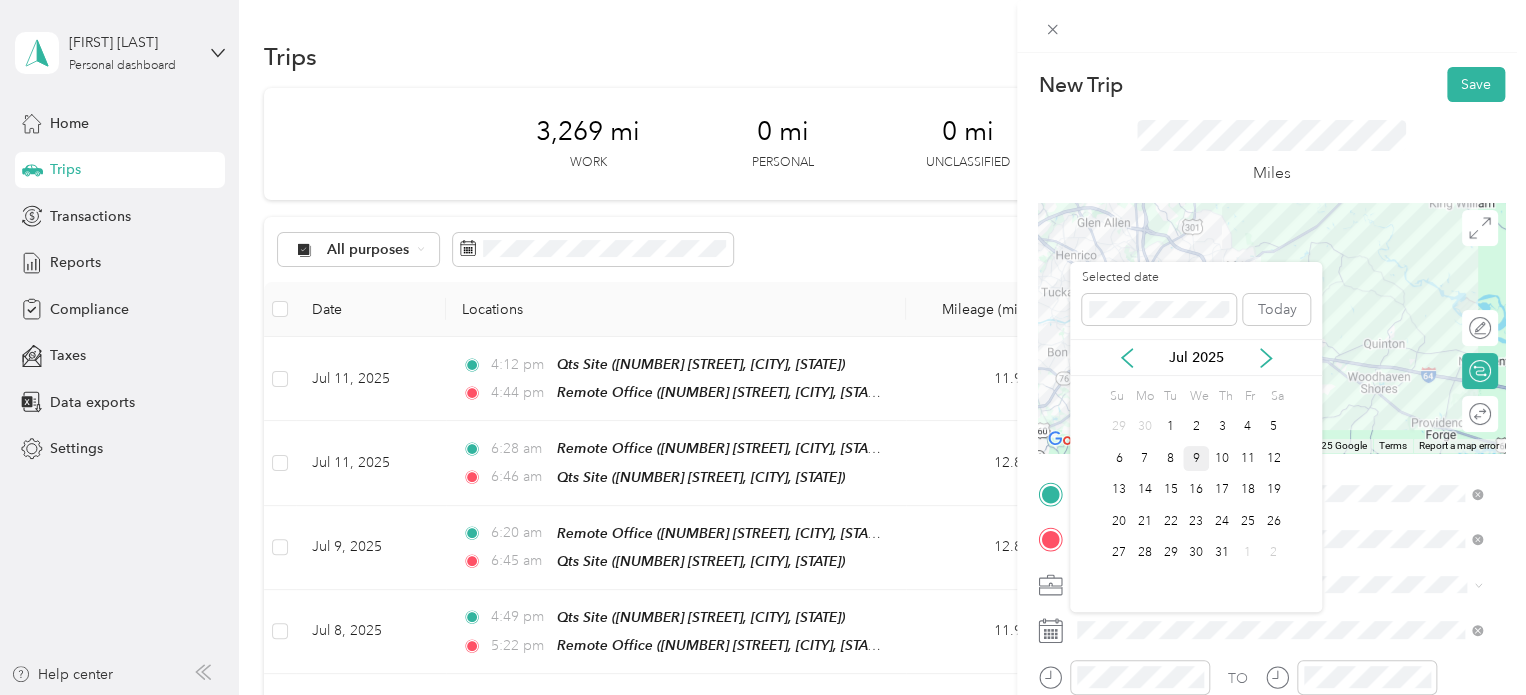 click on "9" at bounding box center [1196, 458] 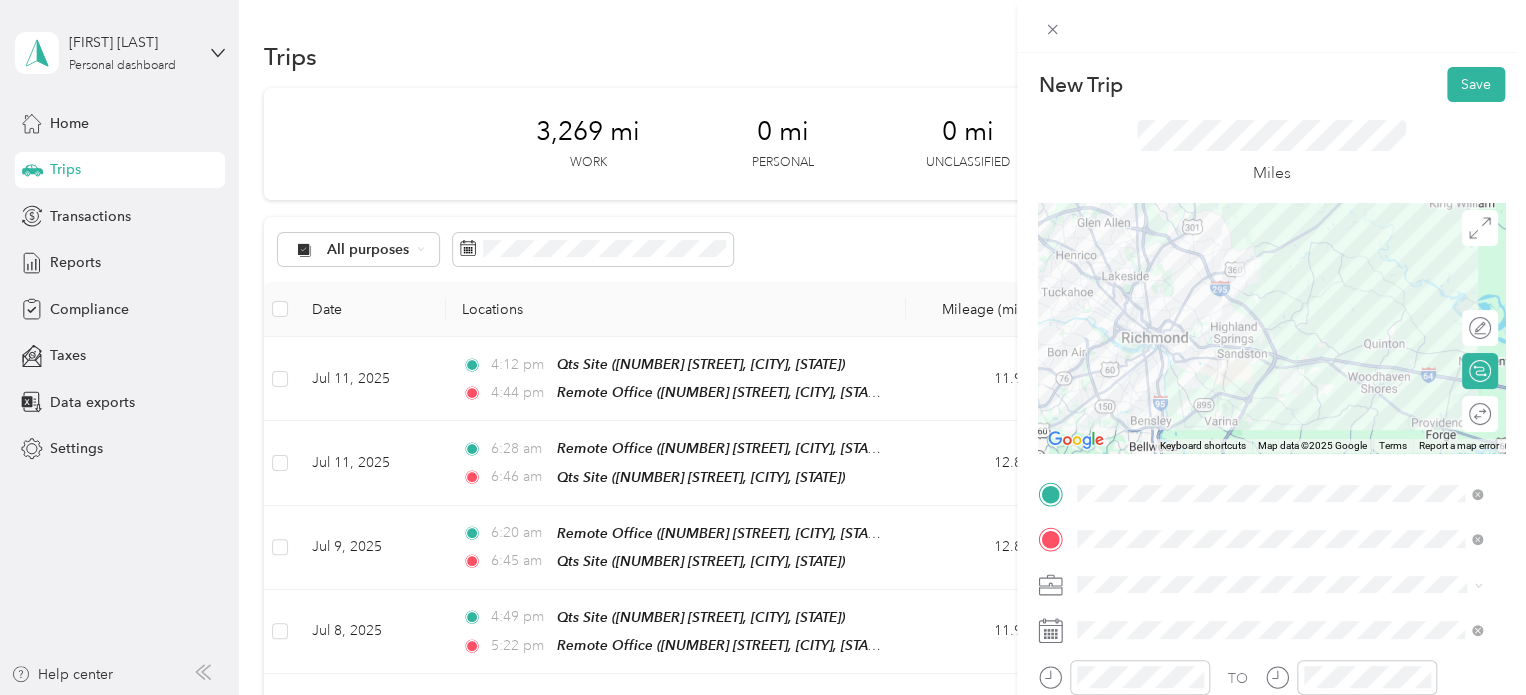 scroll, scrollTop: 353, scrollLeft: 0, axis: vertical 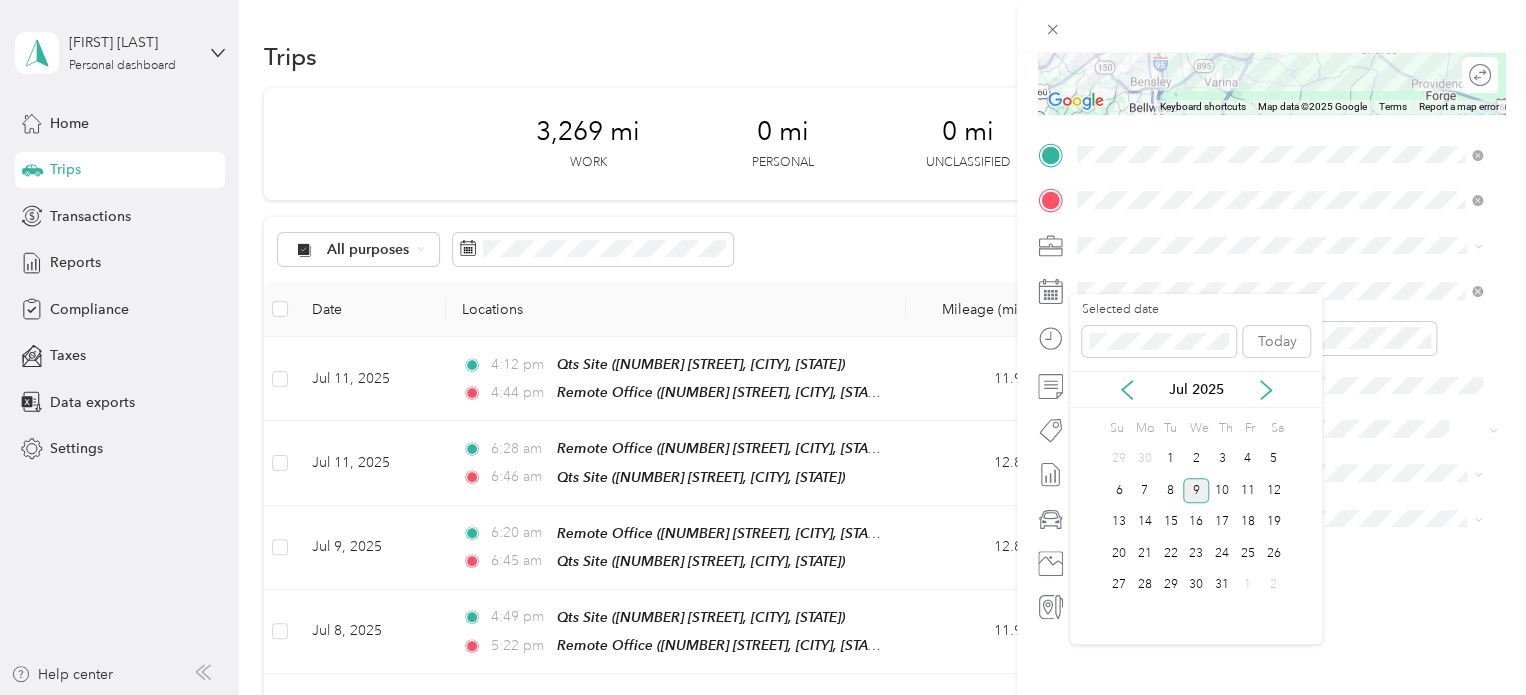 click on "9" at bounding box center [1196, 490] 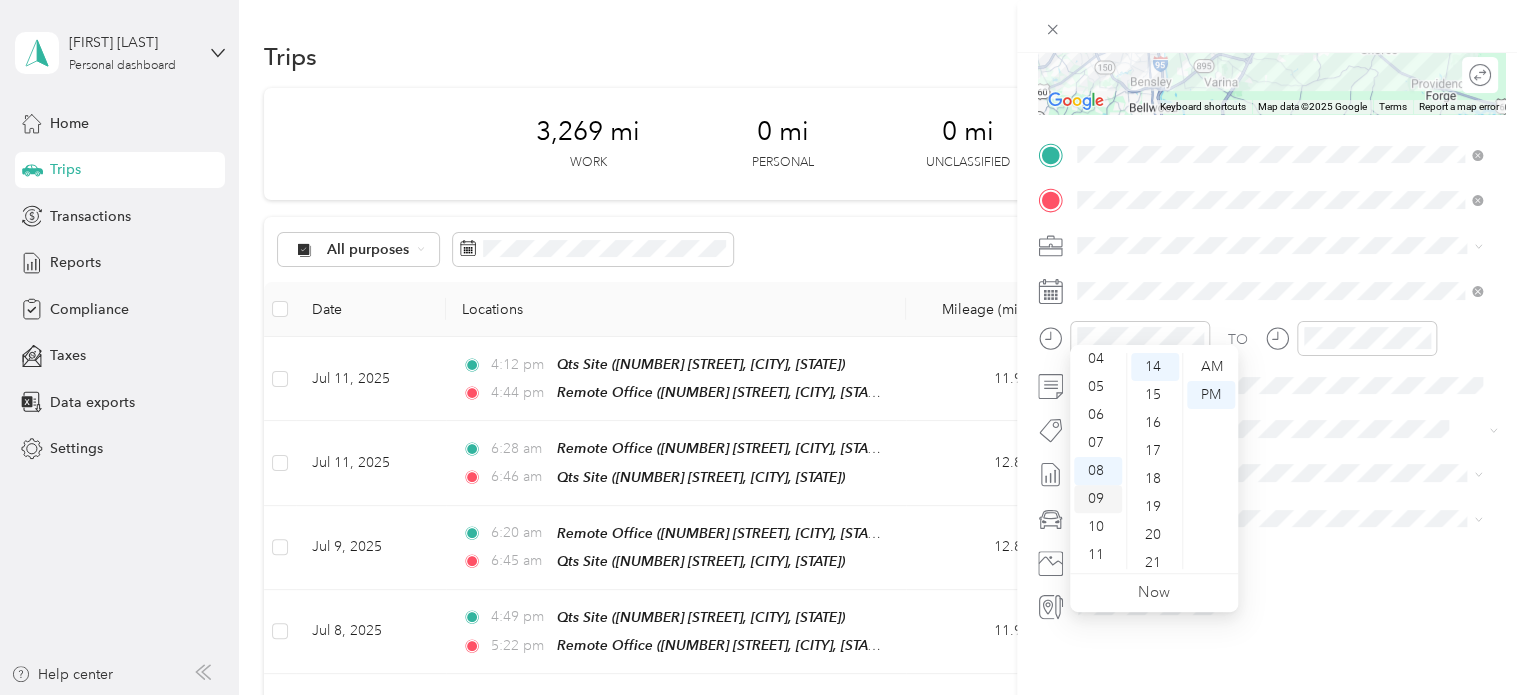 click on "09" at bounding box center [1098, 499] 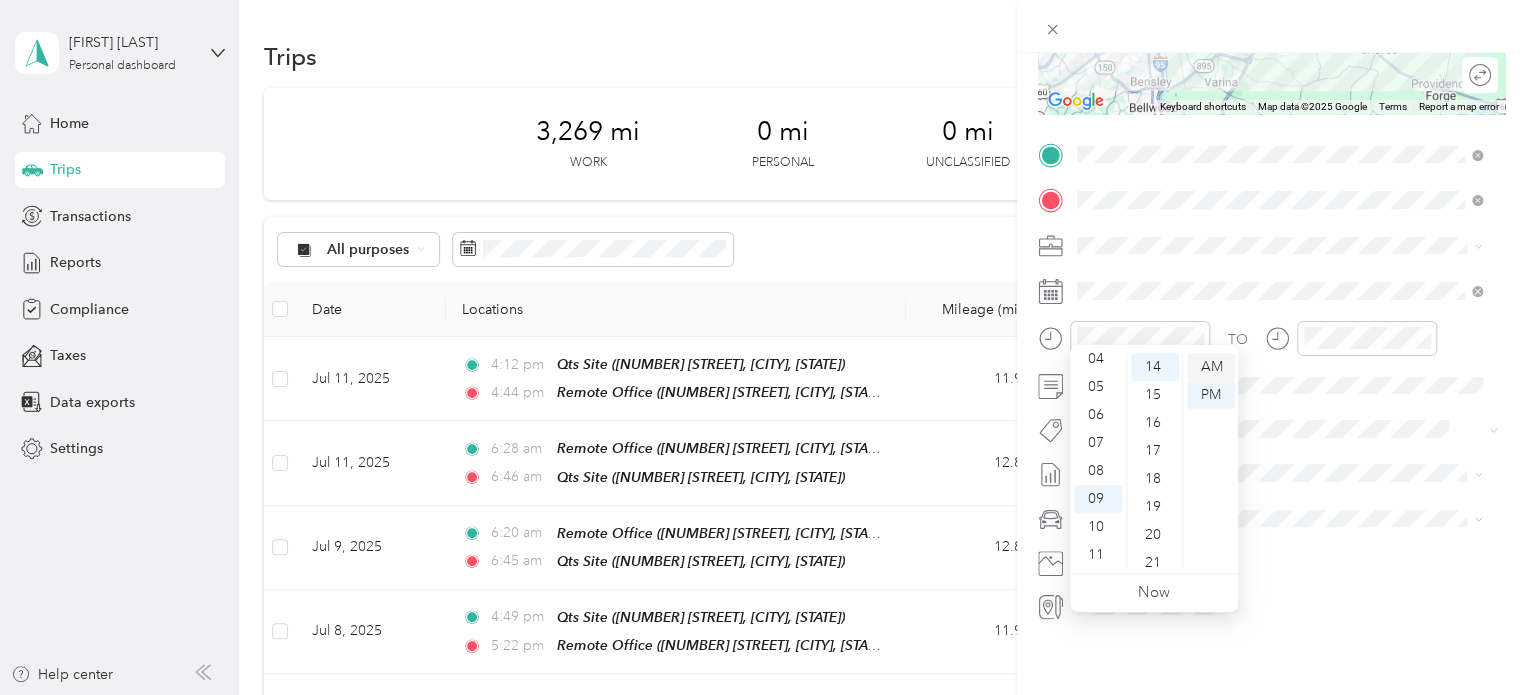 click on "AM" at bounding box center (1211, 367) 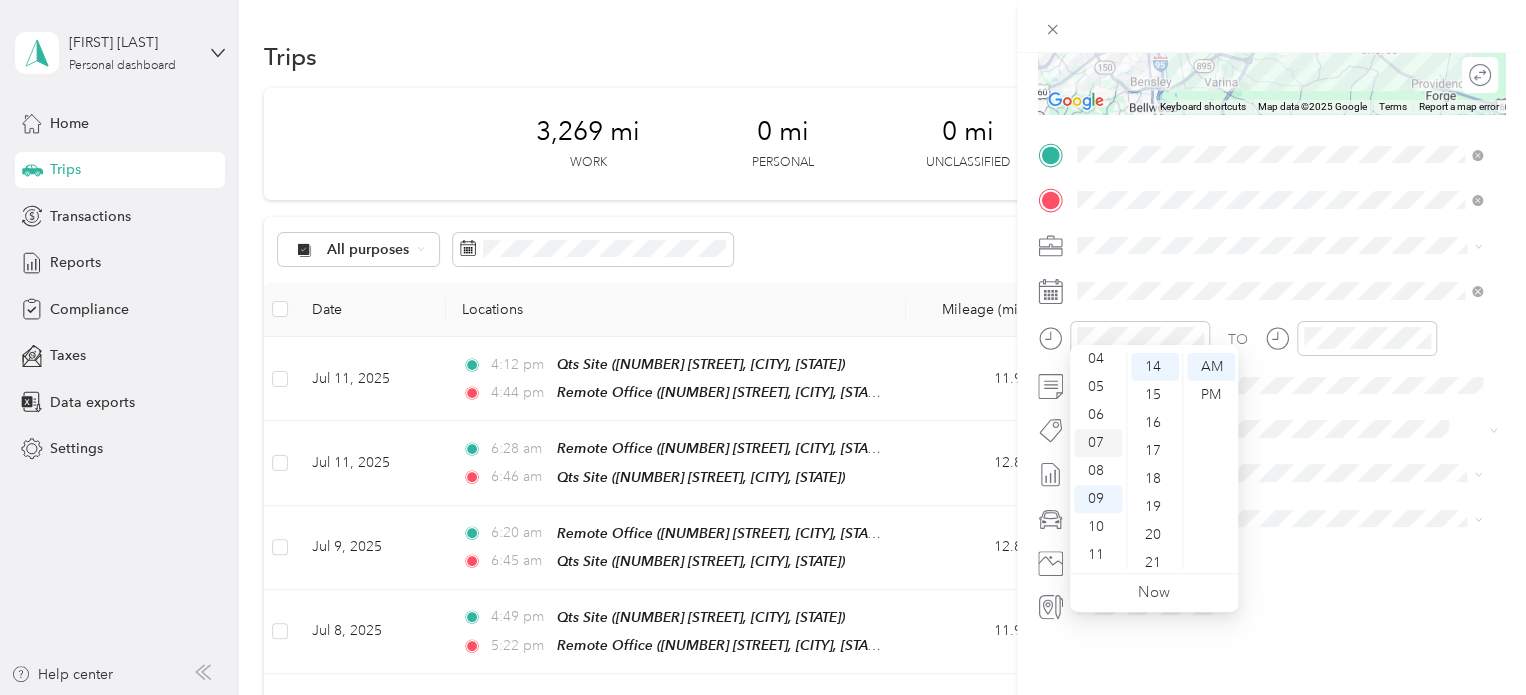 click on "07" at bounding box center (1098, 443) 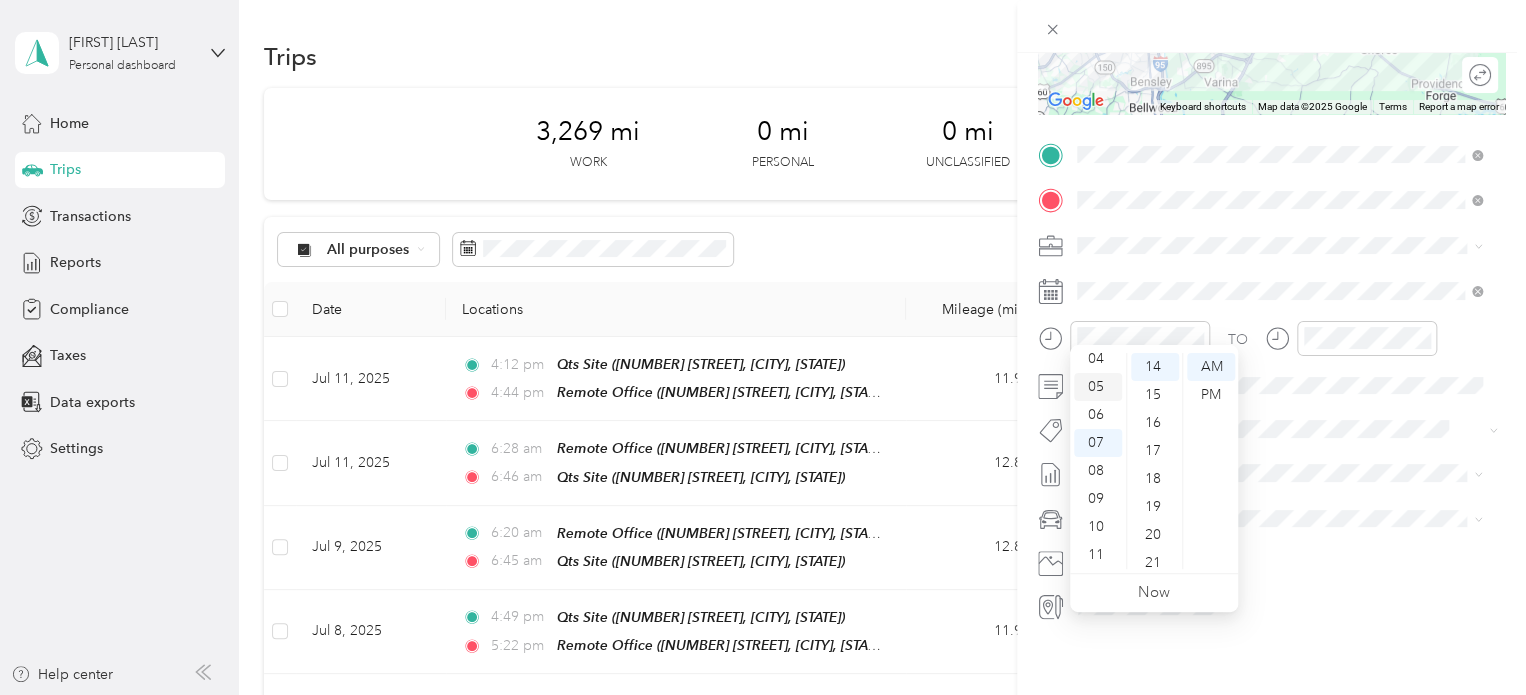 click on "05" at bounding box center [1098, 387] 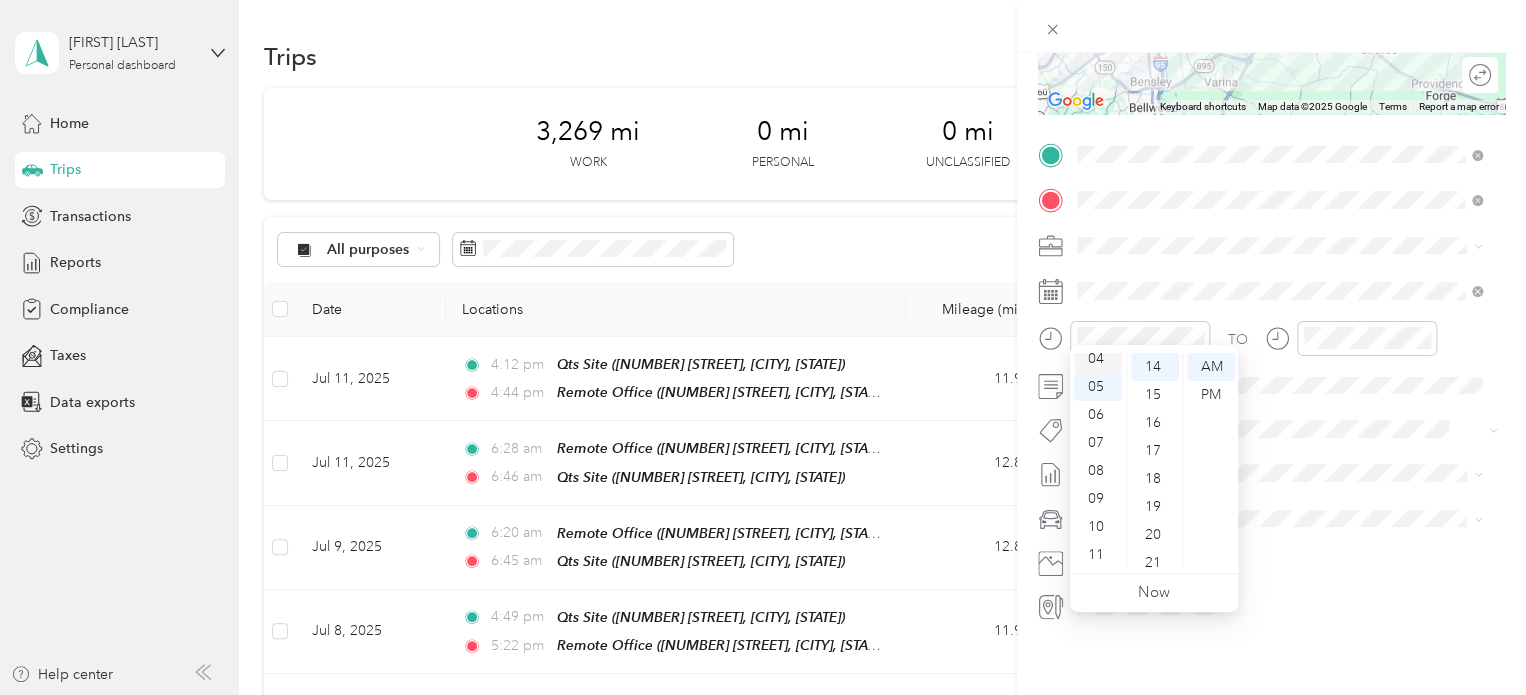 click on "04" at bounding box center (1098, 359) 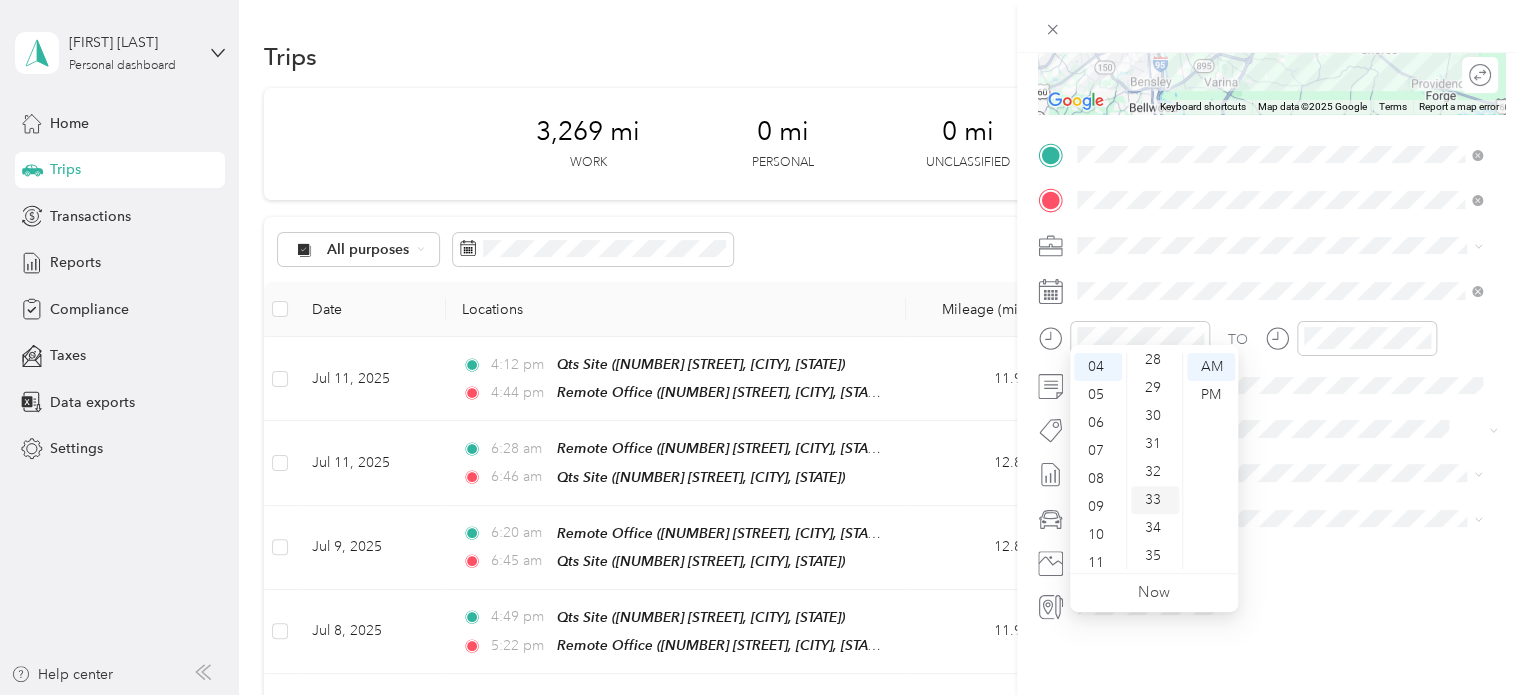 scroll, scrollTop: 792, scrollLeft: 0, axis: vertical 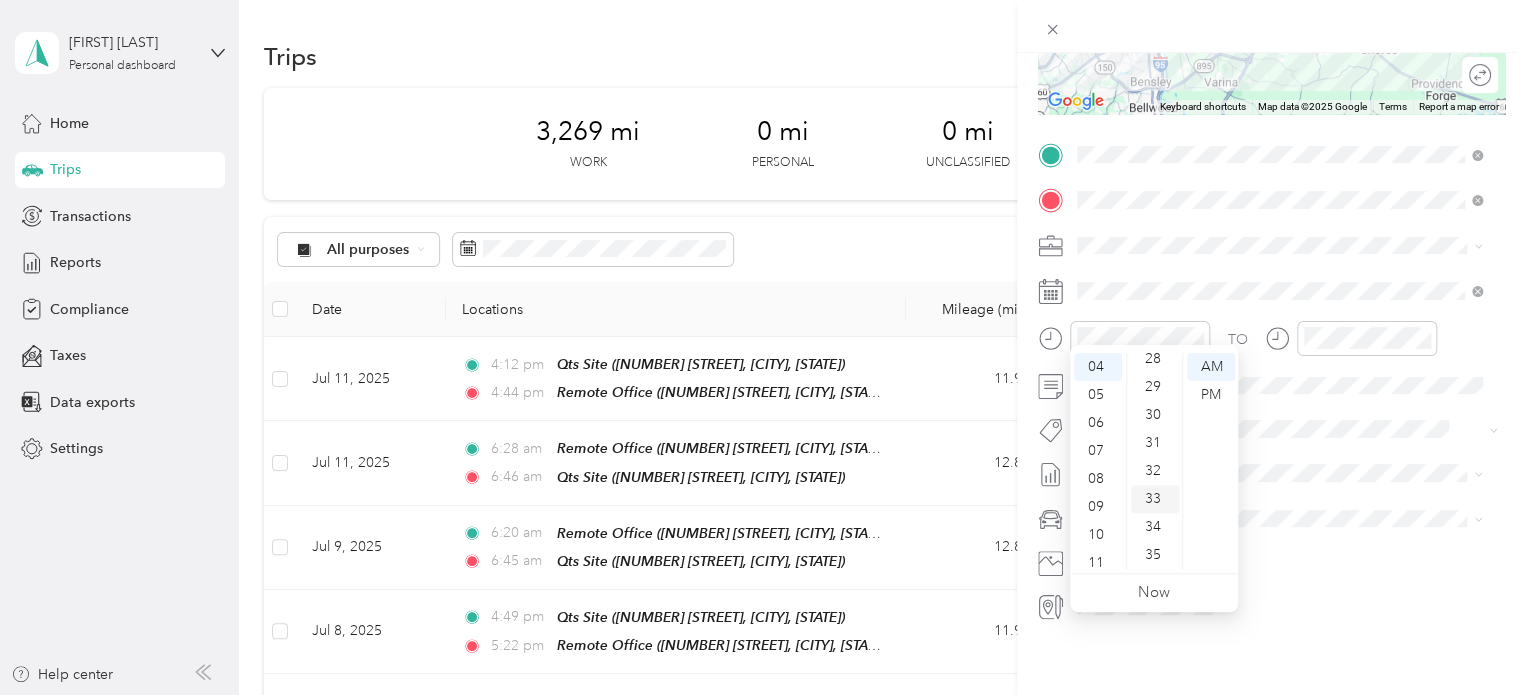 click on "33" at bounding box center (1155, 499) 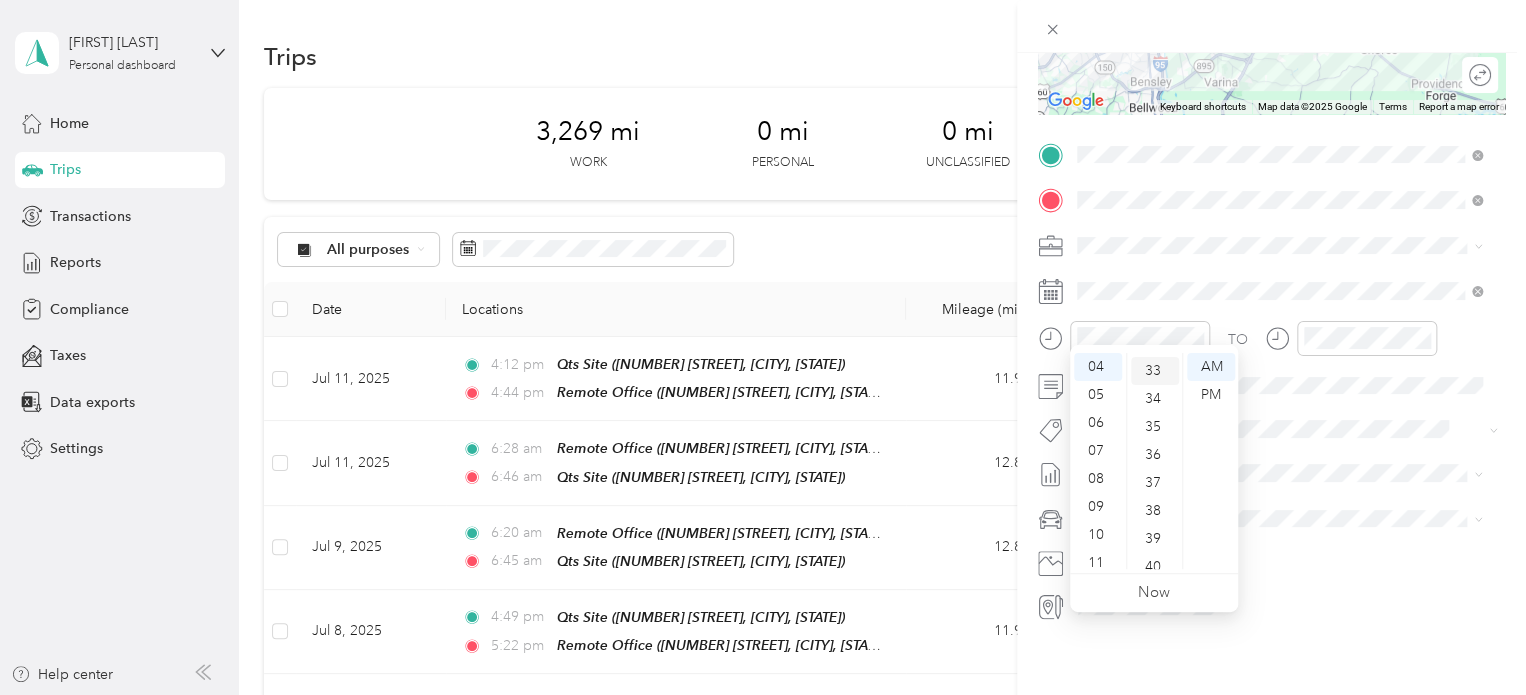 scroll, scrollTop: 924, scrollLeft: 0, axis: vertical 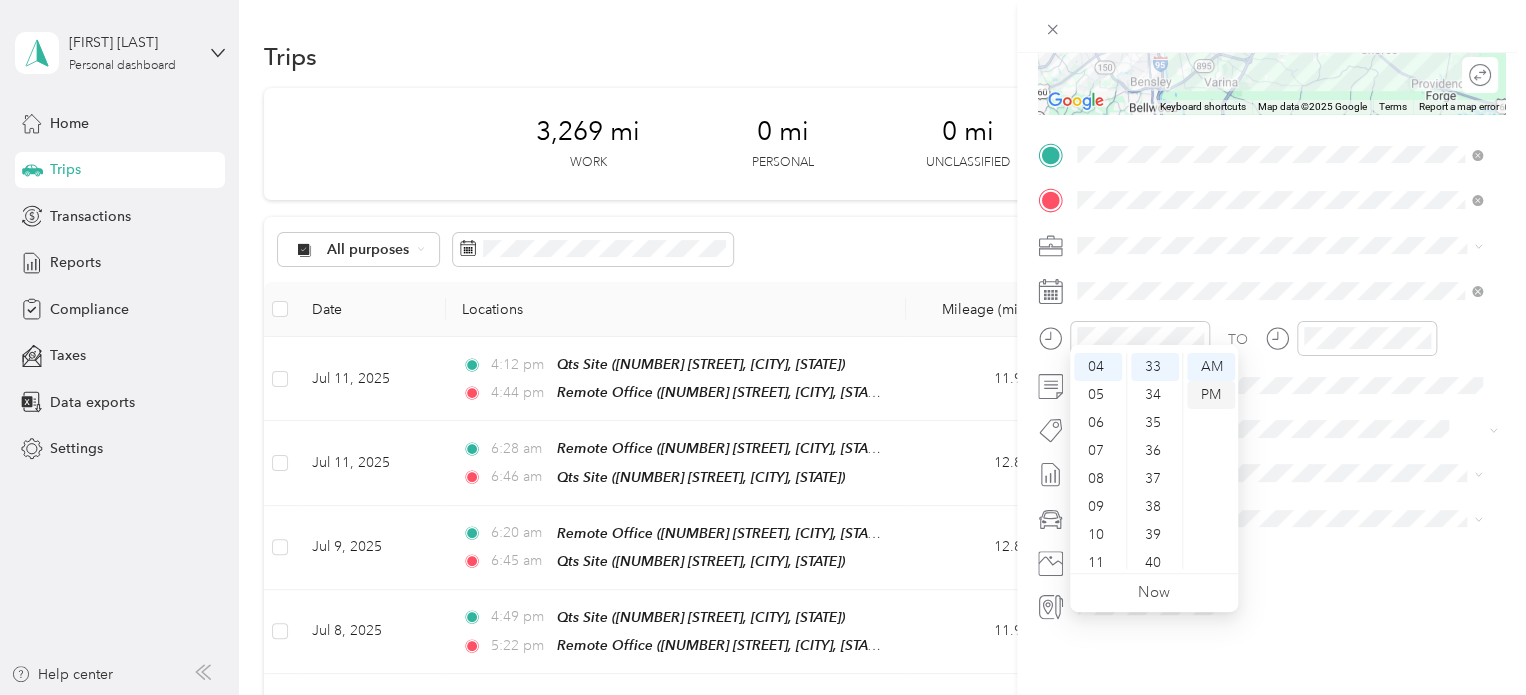click on "PM" at bounding box center (1211, 395) 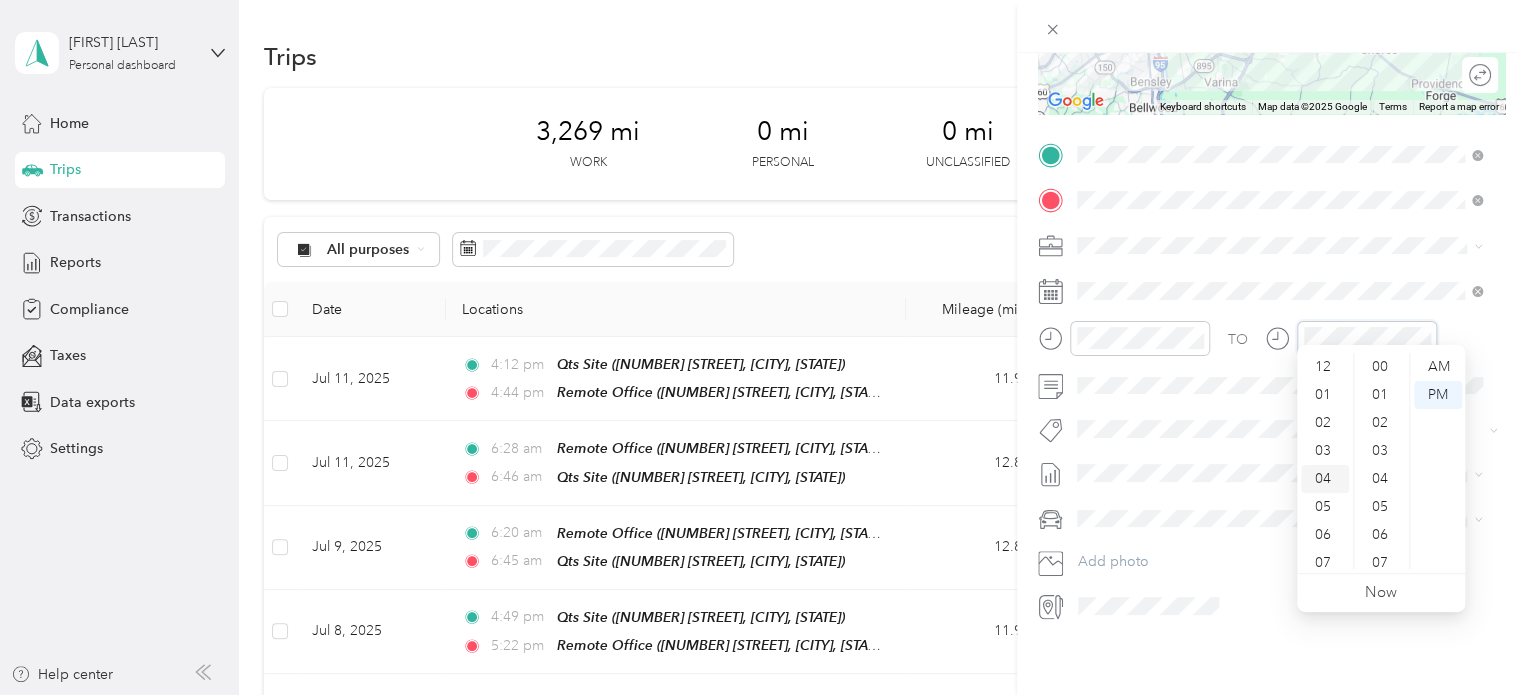 scroll, scrollTop: 392, scrollLeft: 0, axis: vertical 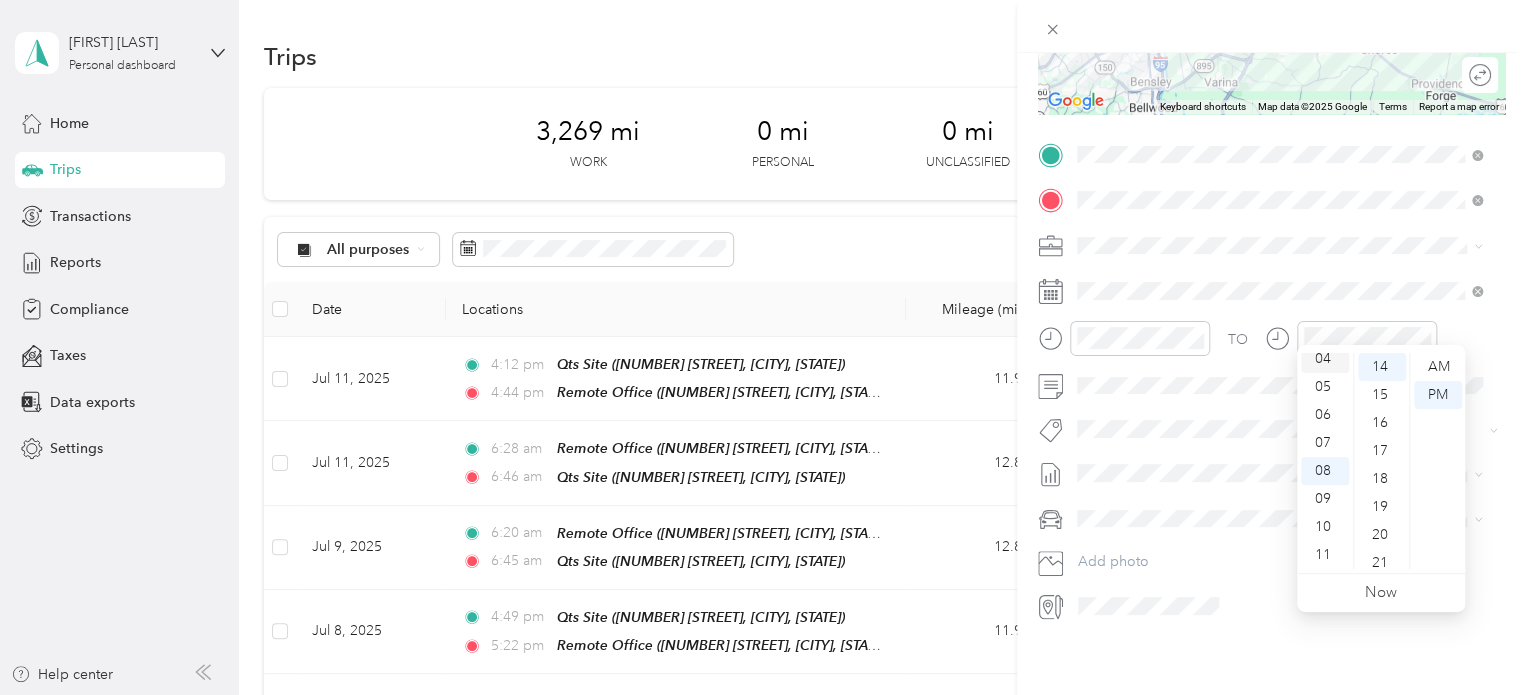 click on "04" at bounding box center [1325, 359] 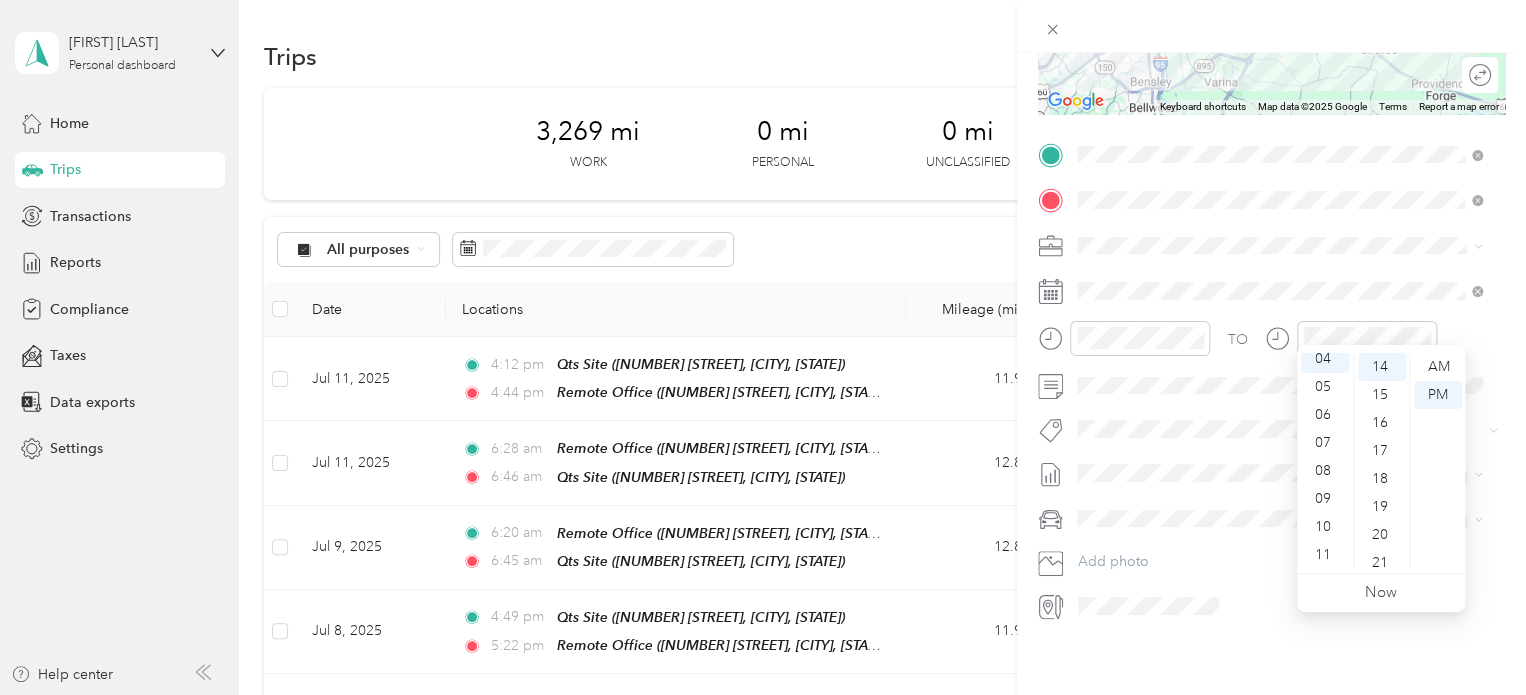 scroll, scrollTop: 112, scrollLeft: 0, axis: vertical 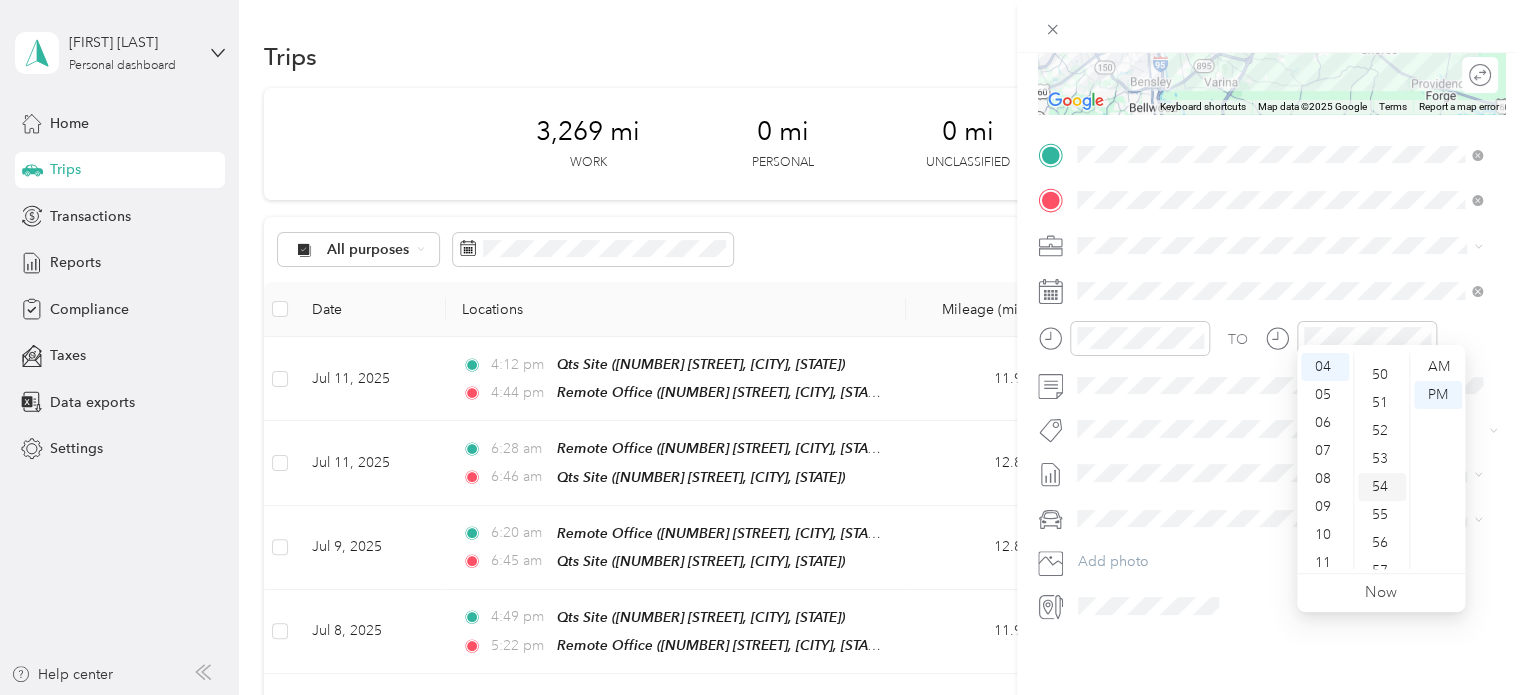 click on "54" at bounding box center (1382, 487) 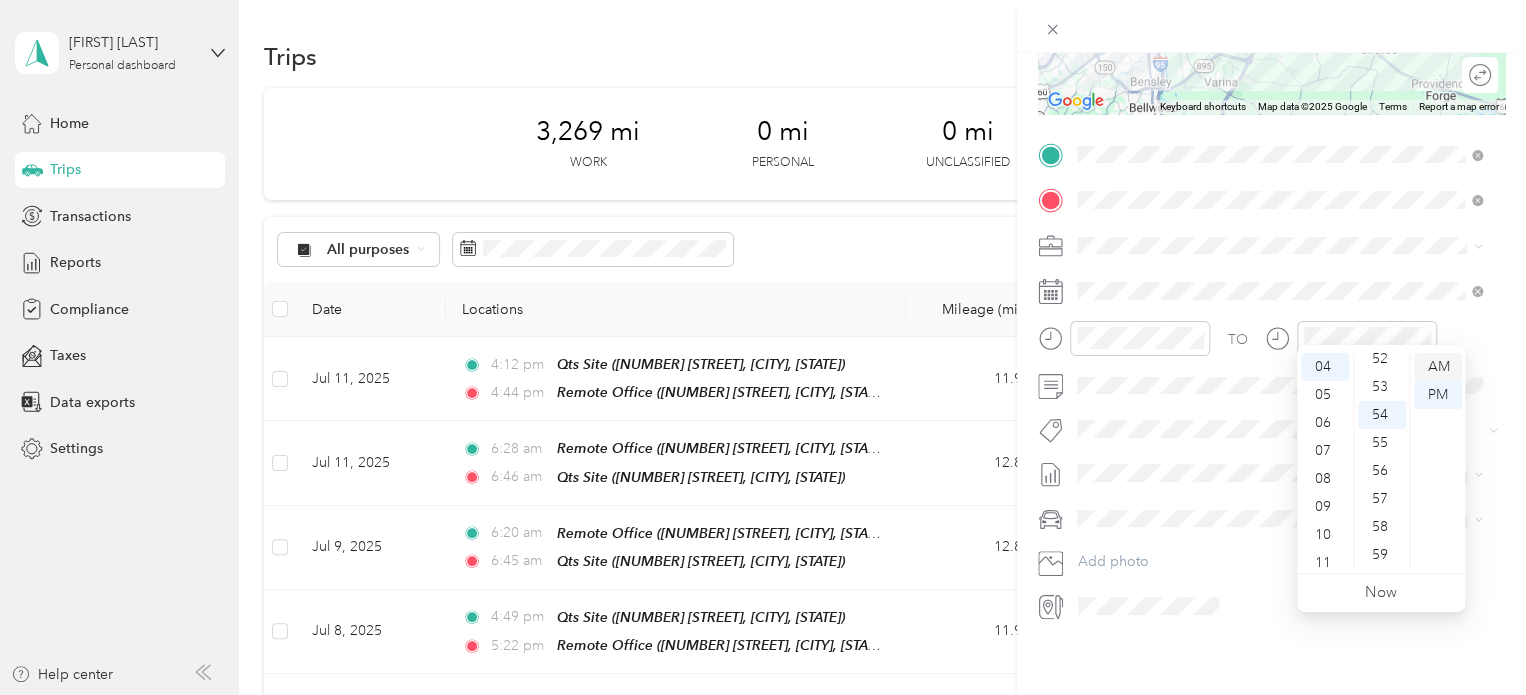 click on "AM" at bounding box center (1438, 367) 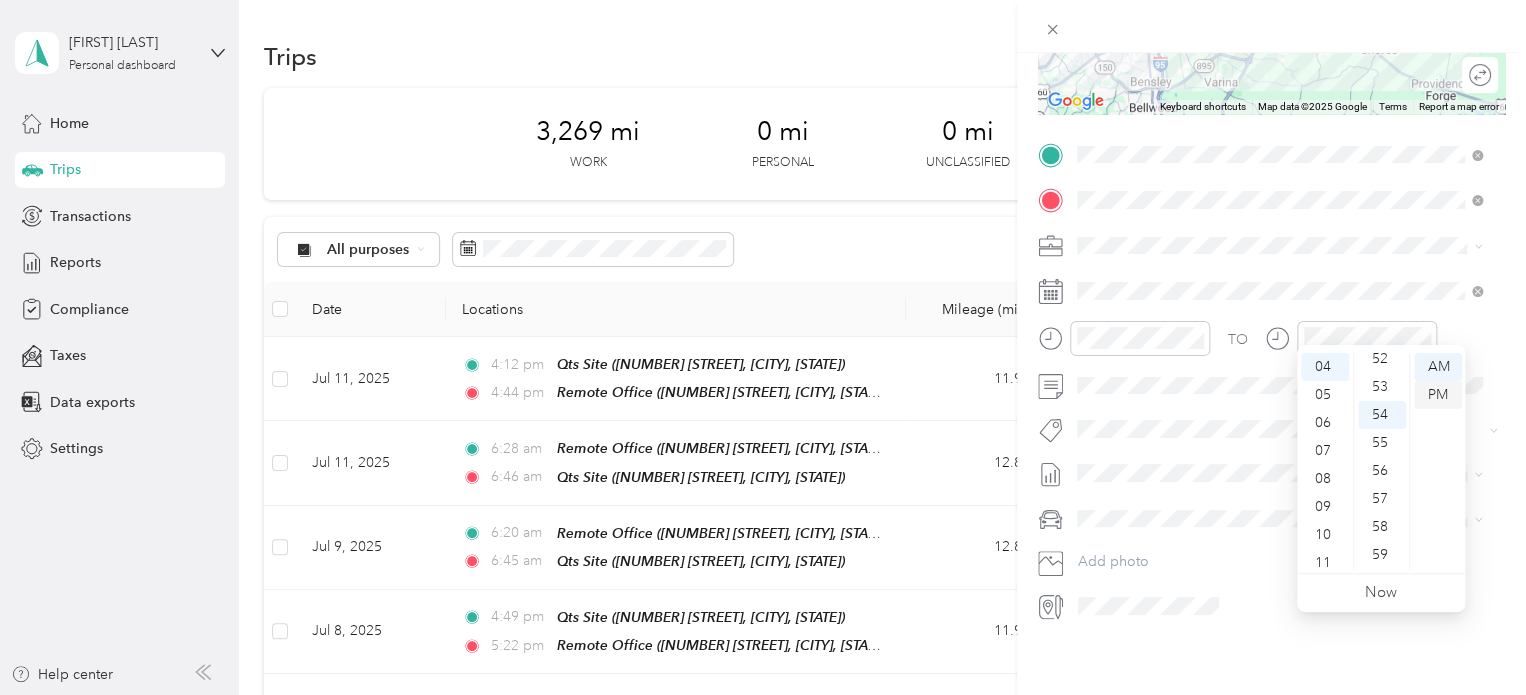 click on "PM" at bounding box center [1438, 395] 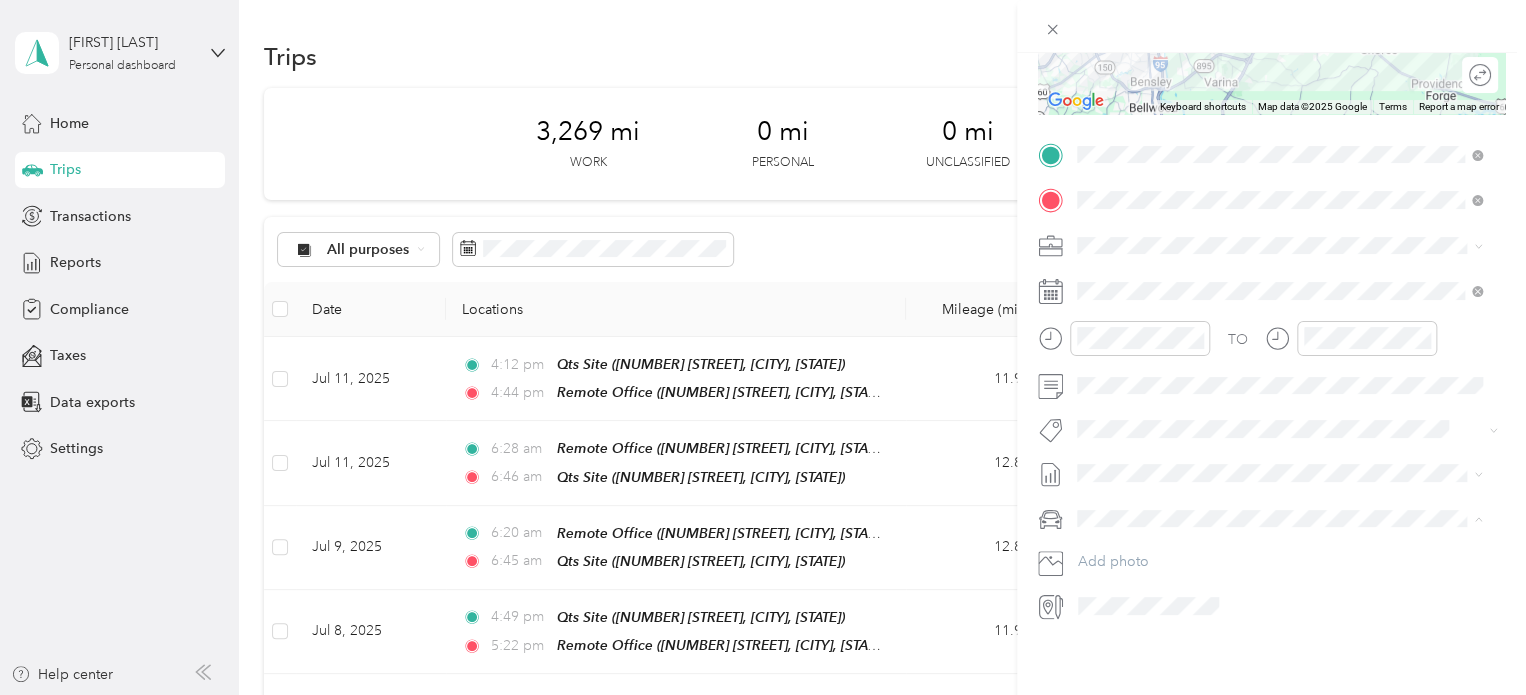 click on "Truck" at bounding box center [1279, 573] 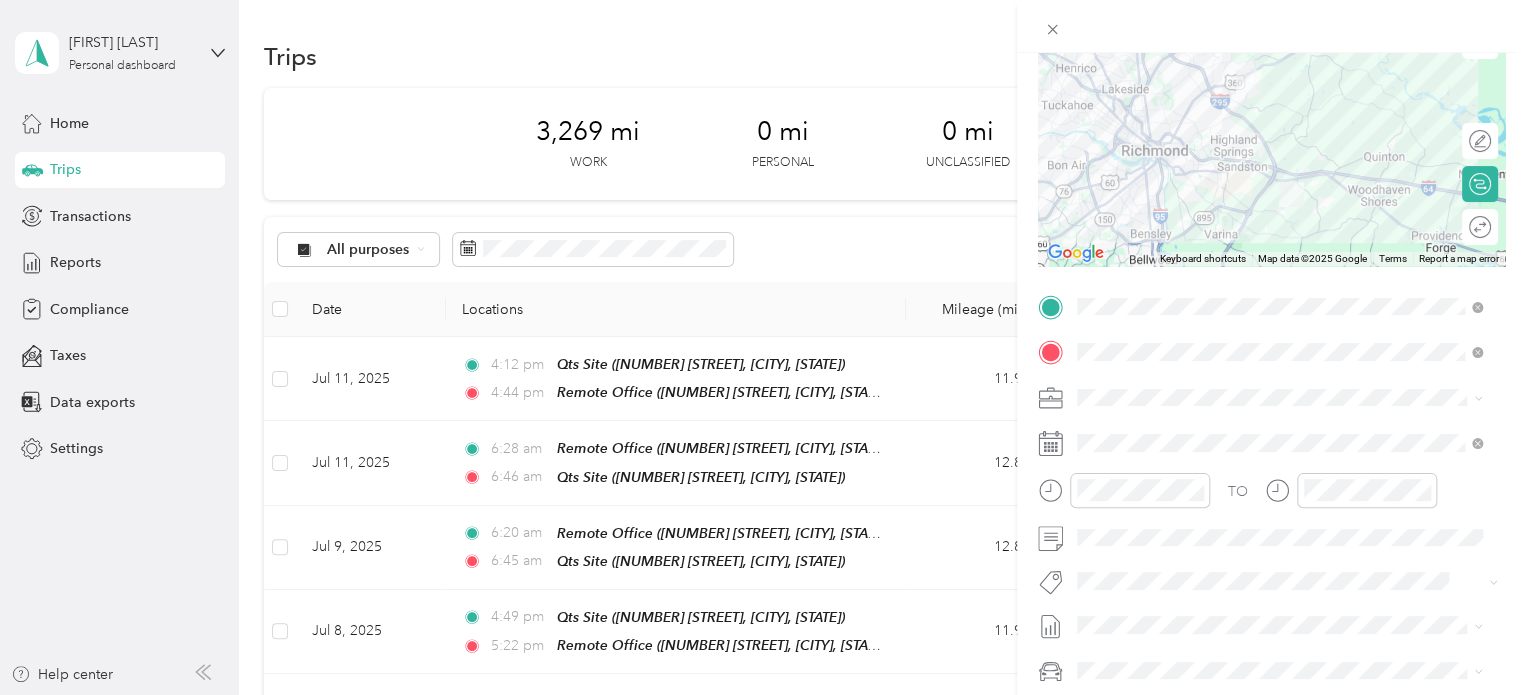 scroll, scrollTop: 0, scrollLeft: 0, axis: both 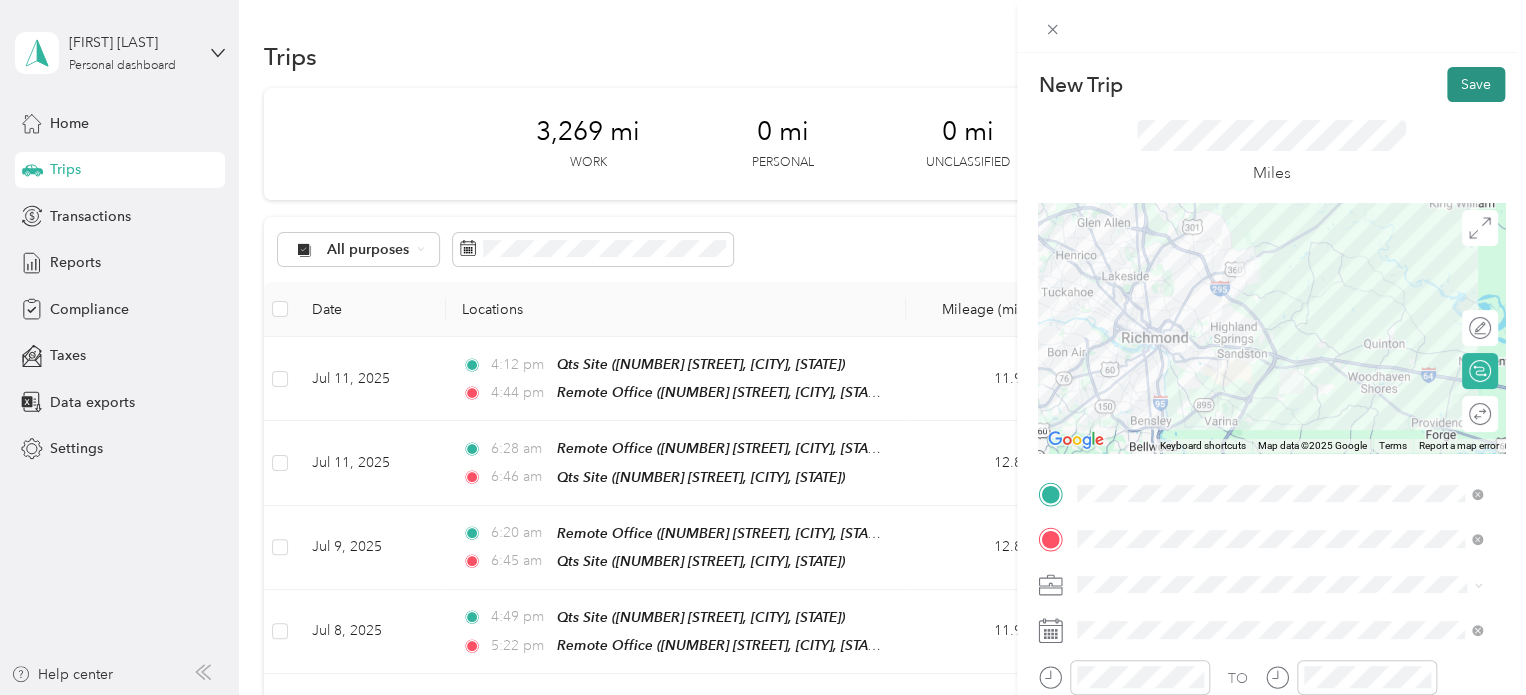 click on "Save" at bounding box center [1476, 84] 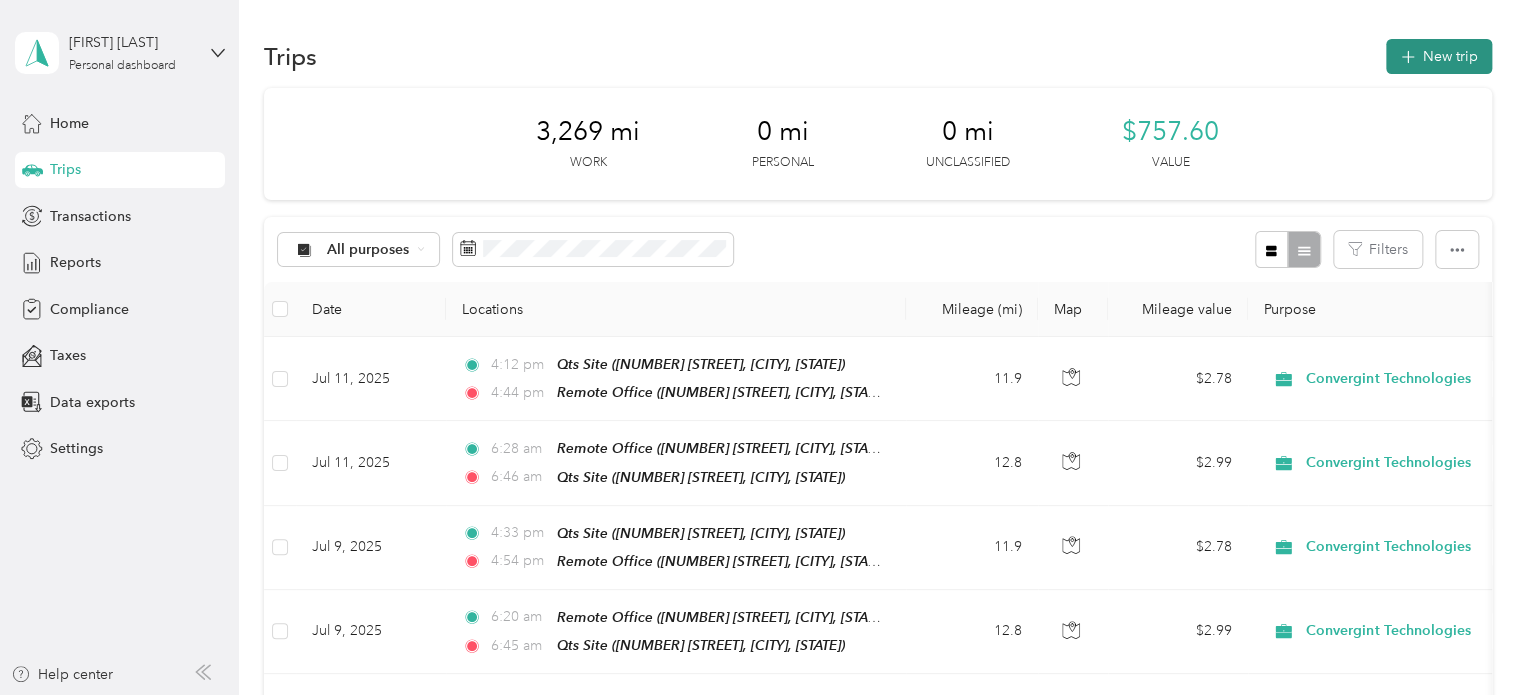 click on "New trip" at bounding box center [1439, 56] 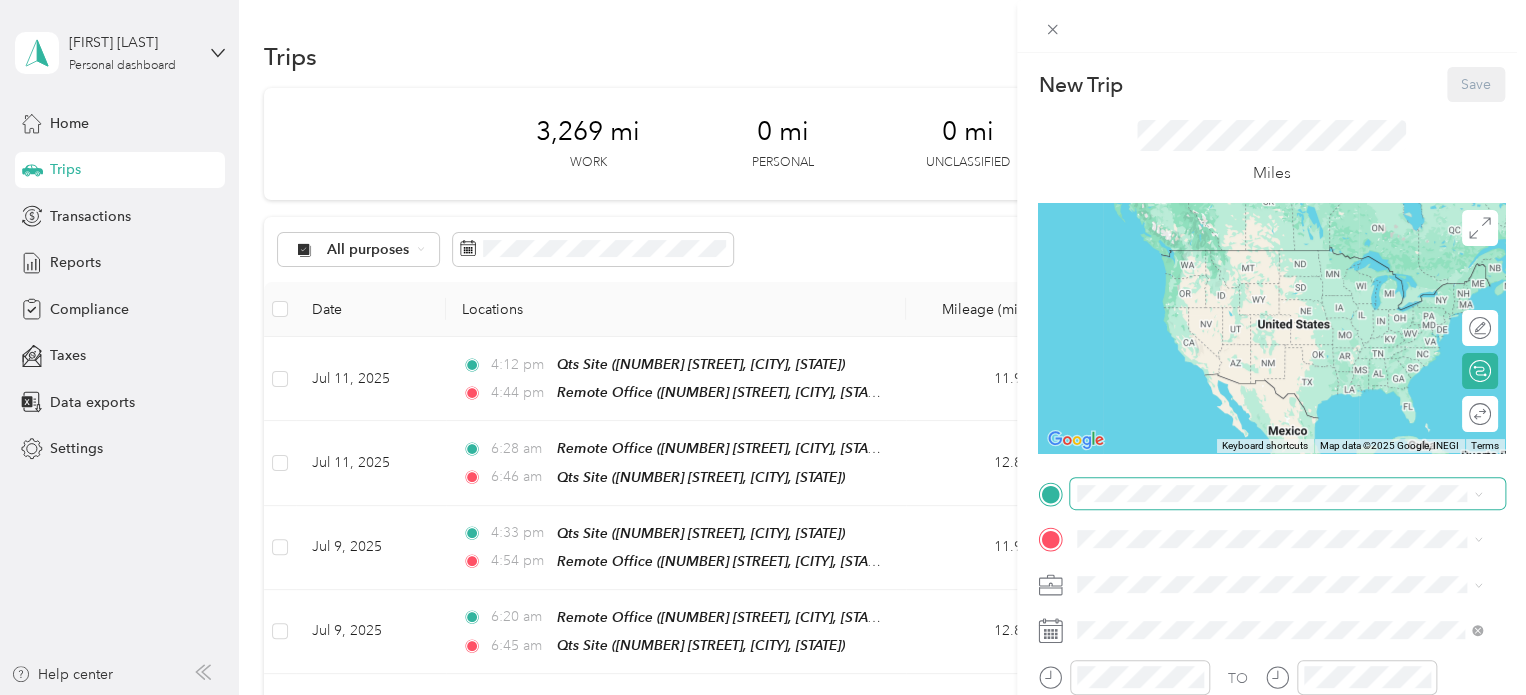 click at bounding box center [1287, 494] 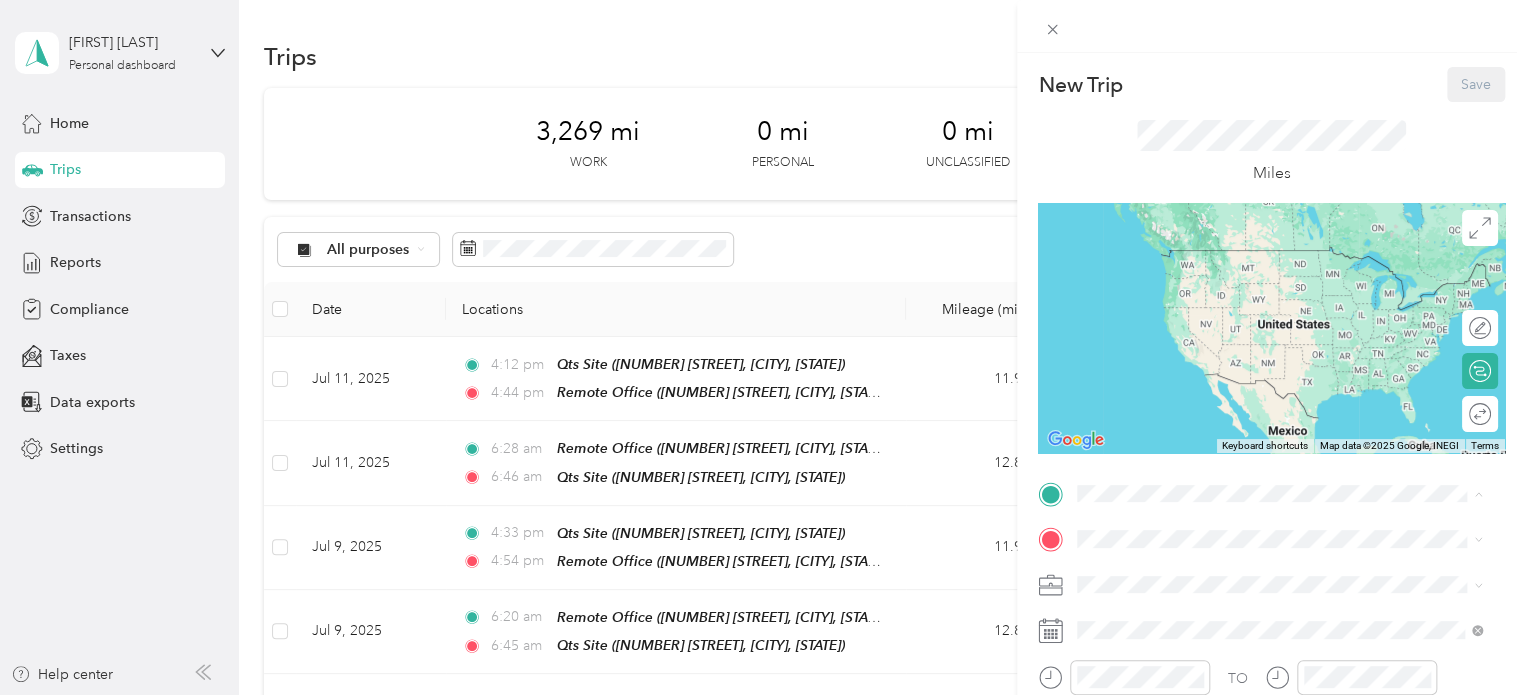 click on "[NUMBER] [STREET], [CITY], [STATE], [COUNTRY]" at bounding box center (1270, 286) 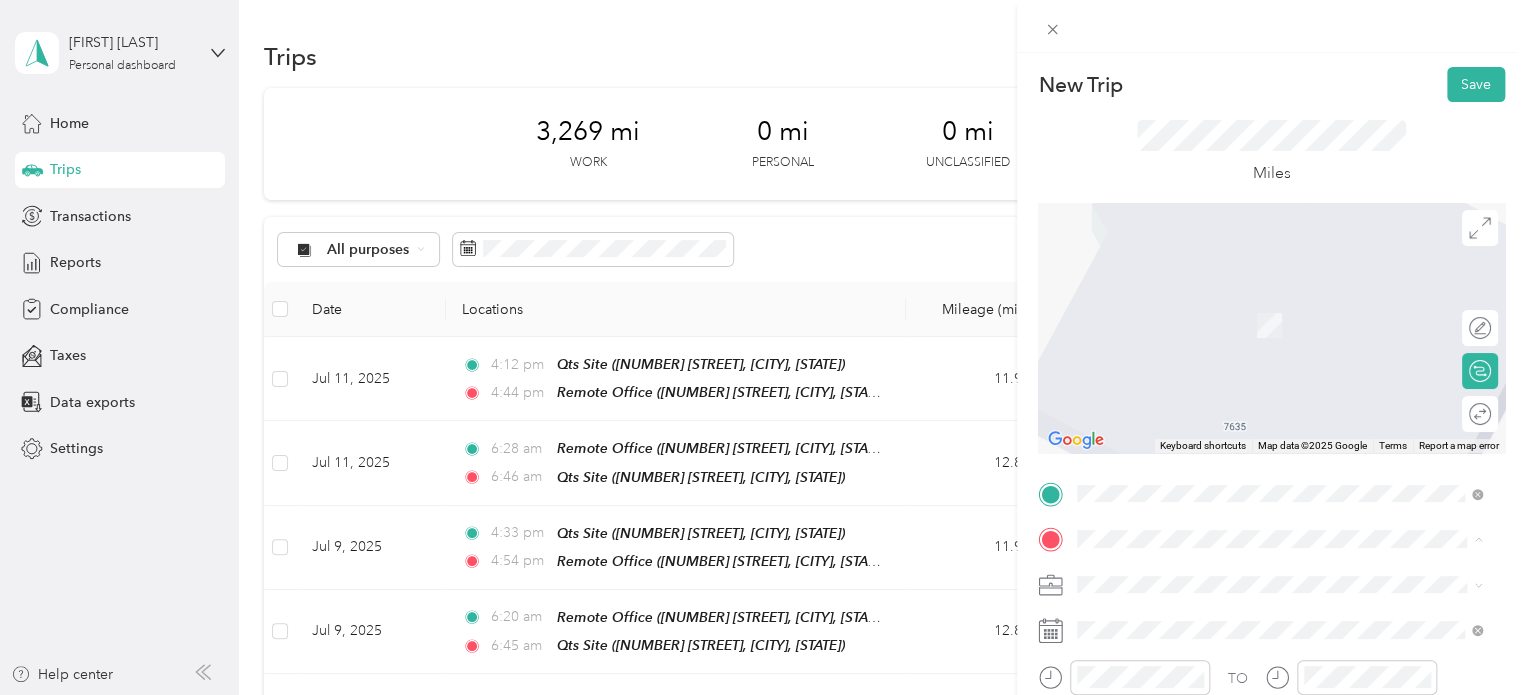 click on "[NUMBER] [STREET], [CITY], [STATE], [COUNTRY]" at bounding box center (1270, 395) 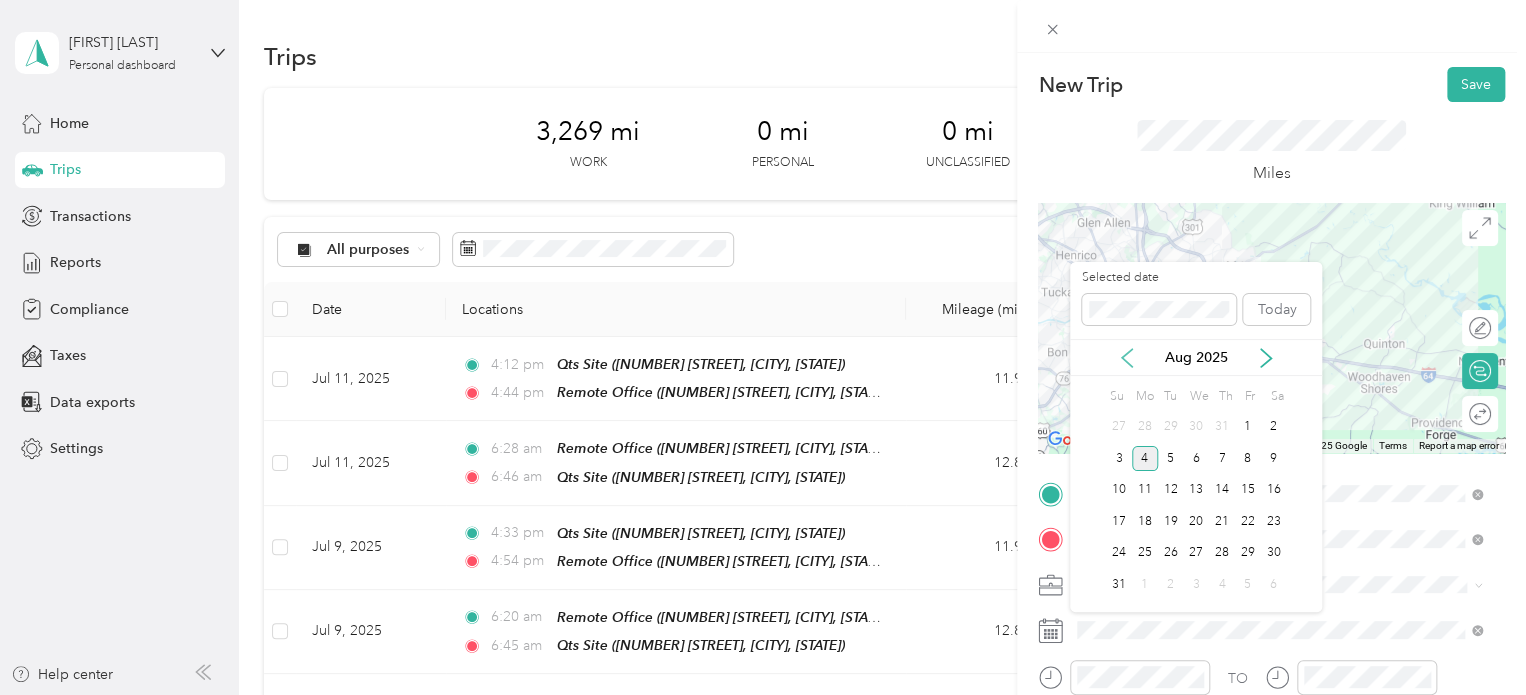 click 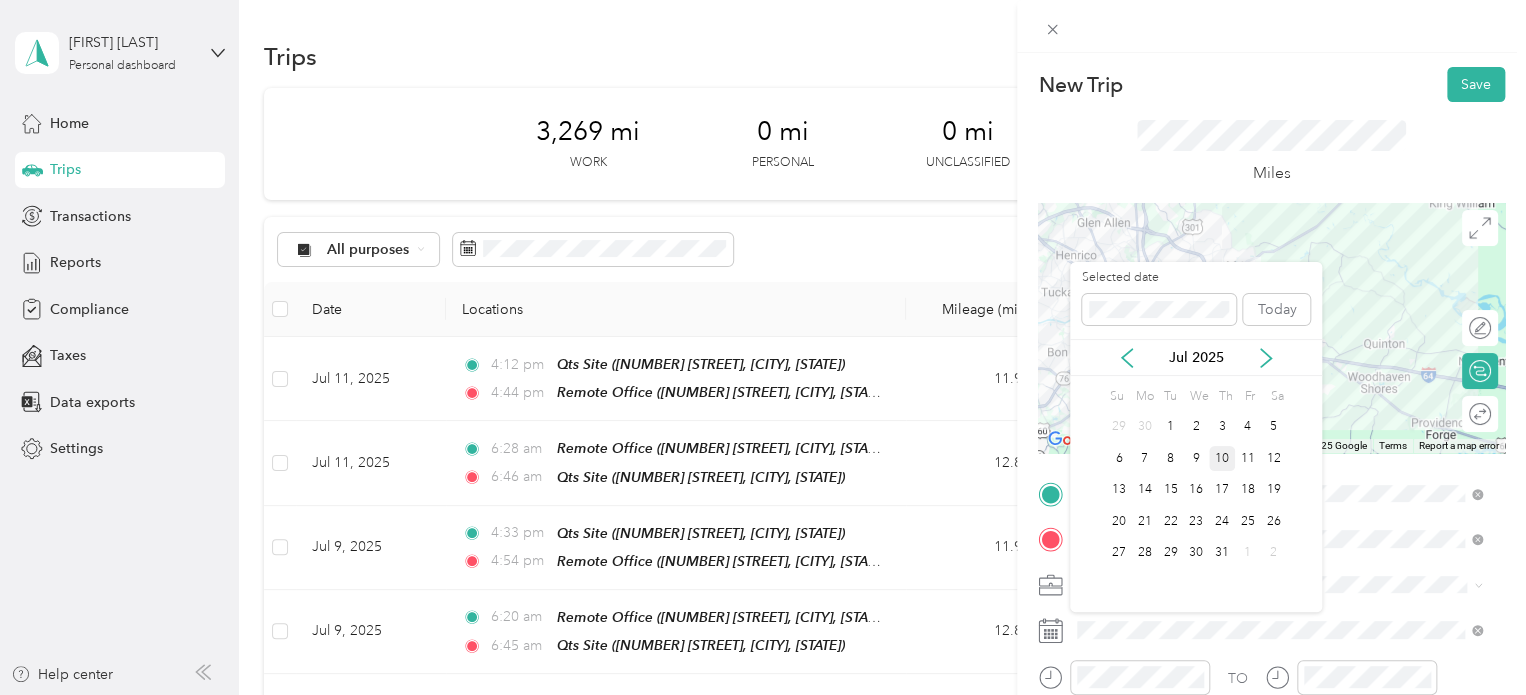 click on "10" at bounding box center (1222, 458) 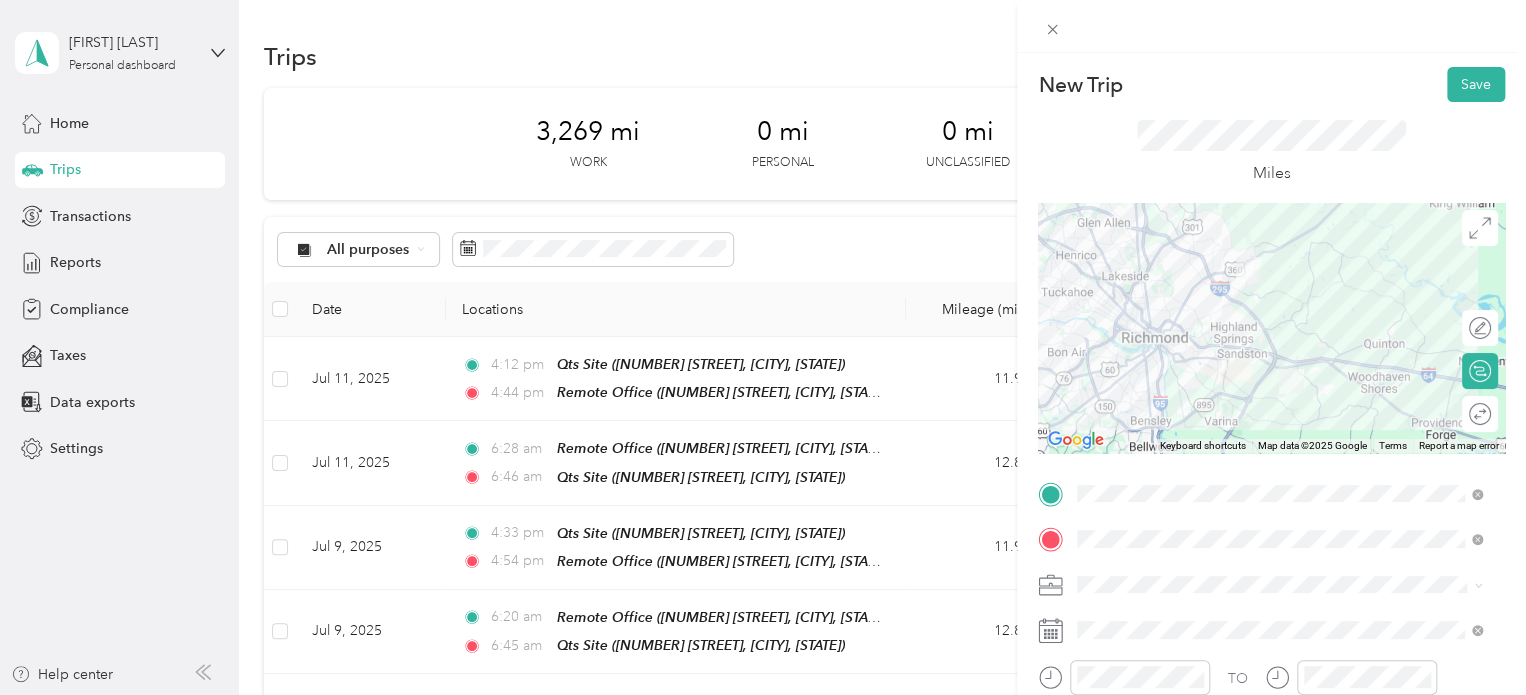 scroll, scrollTop: 353, scrollLeft: 0, axis: vertical 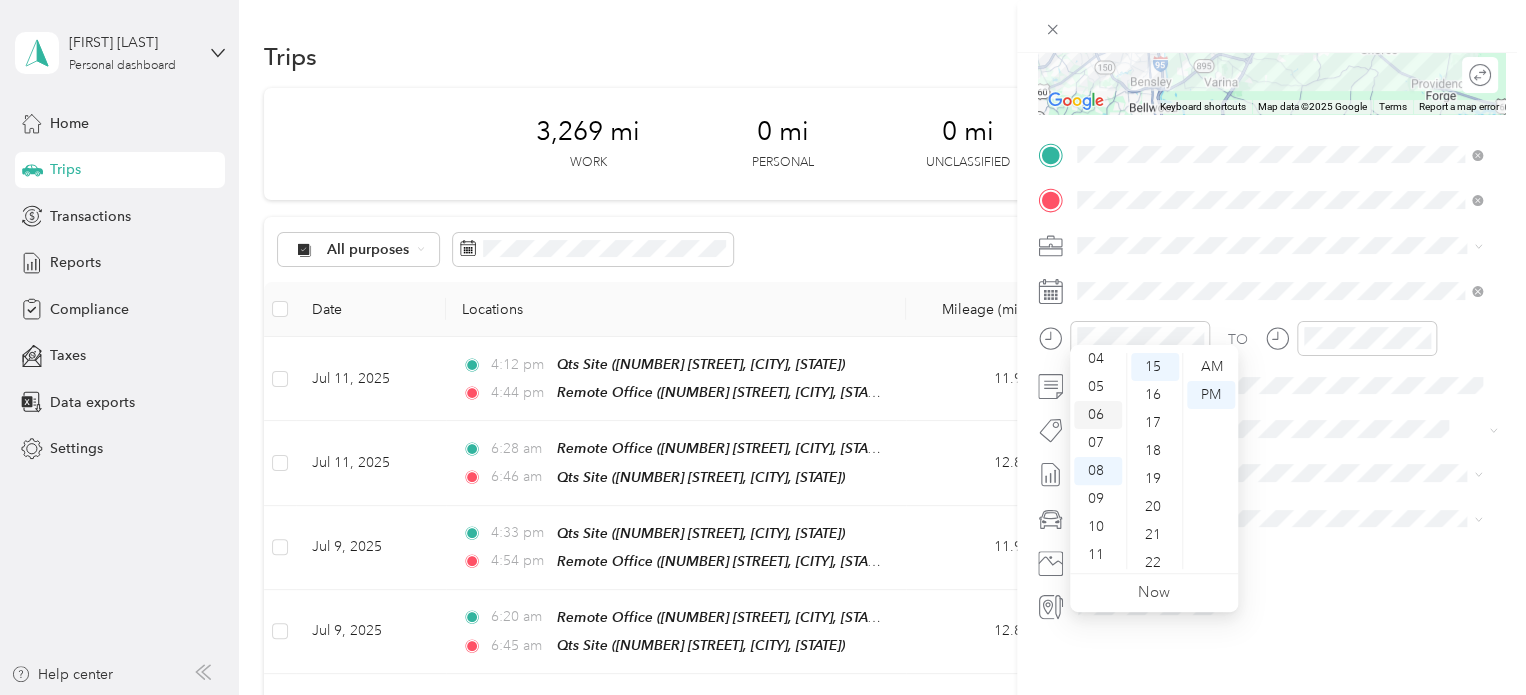 click on "06" at bounding box center (1098, 415) 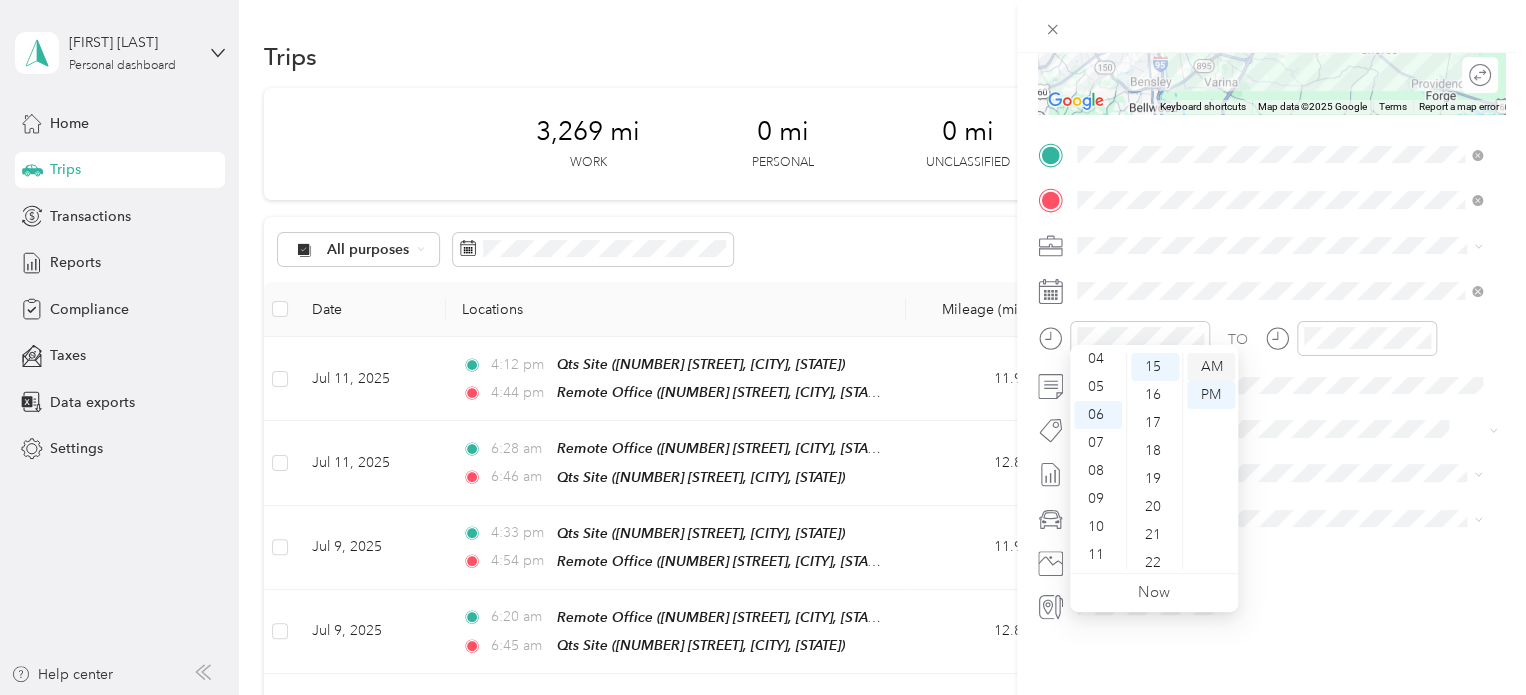drag, startPoint x: 1202, startPoint y: 367, endPoint x: 1212, endPoint y: 366, distance: 10.049875 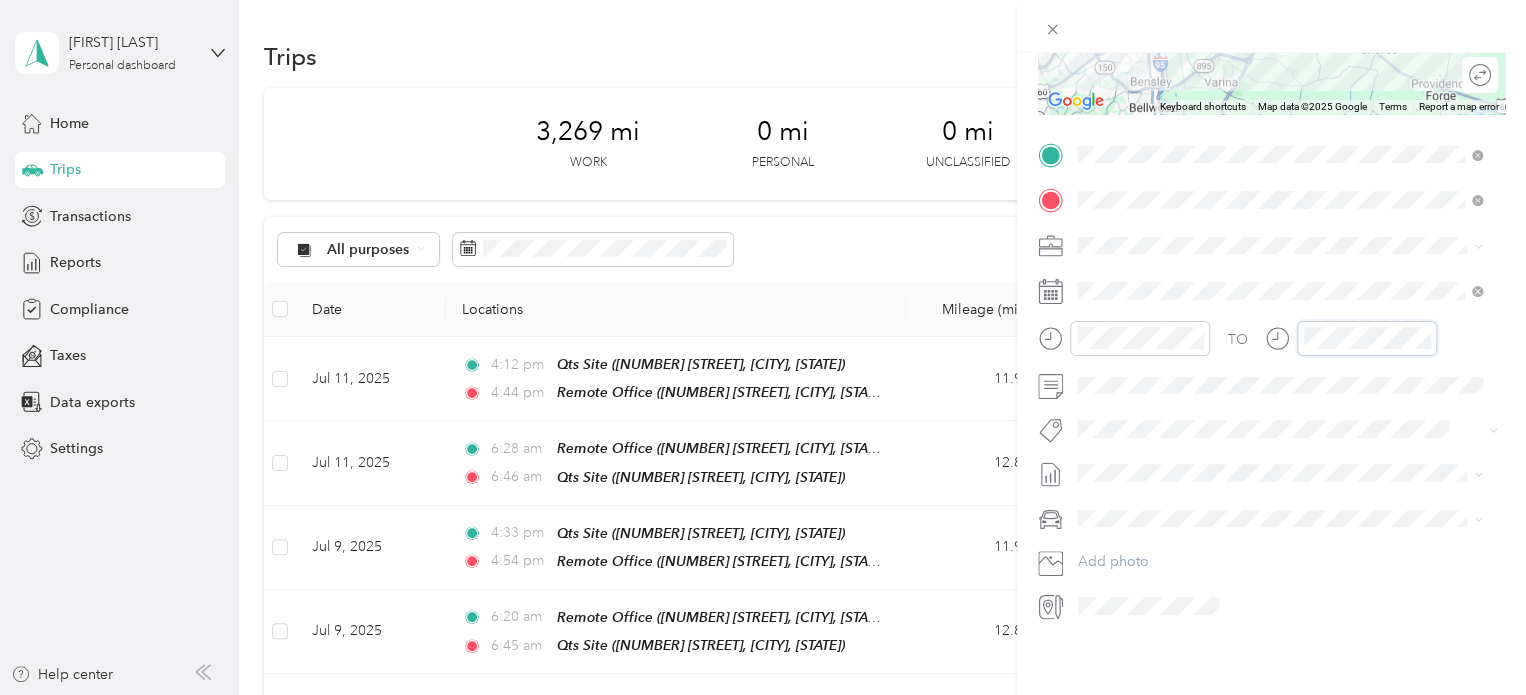 scroll, scrollTop: 120, scrollLeft: 0, axis: vertical 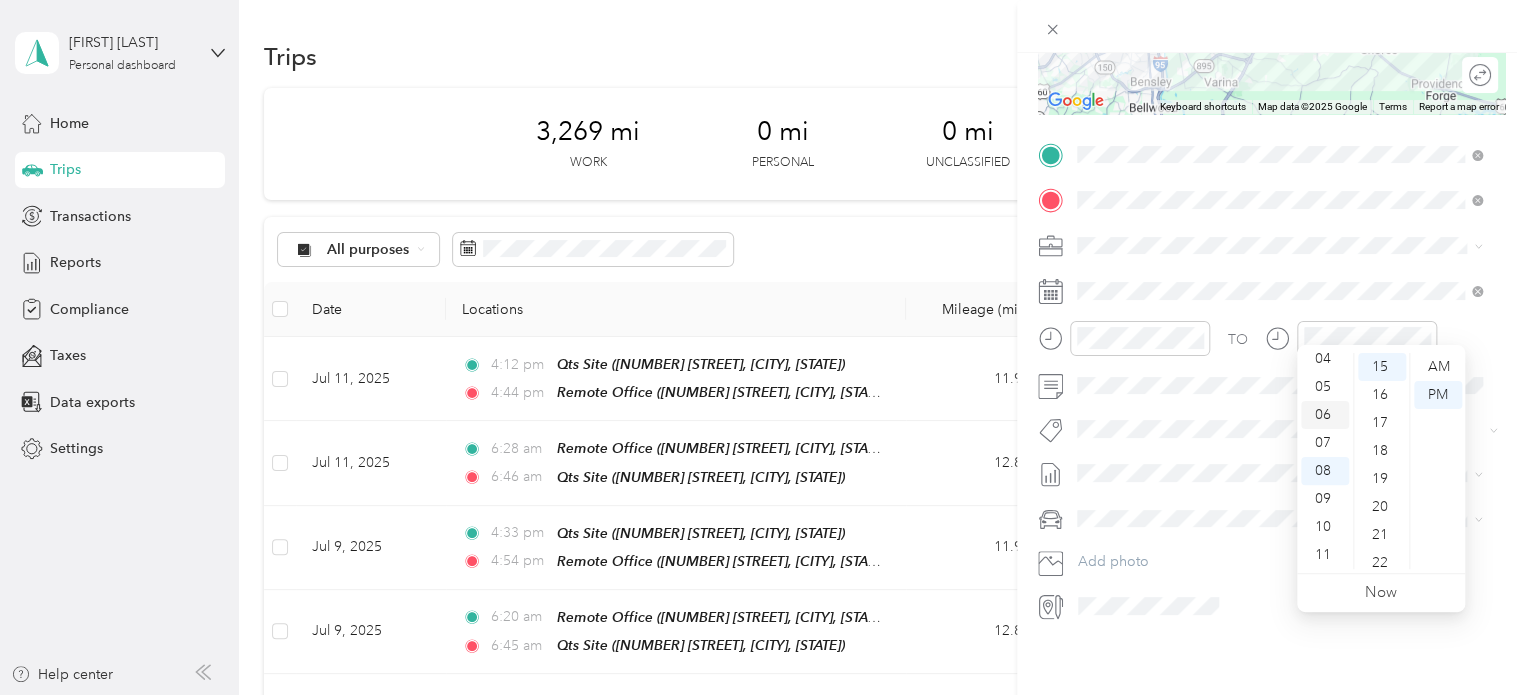 click on "06" at bounding box center [1325, 415] 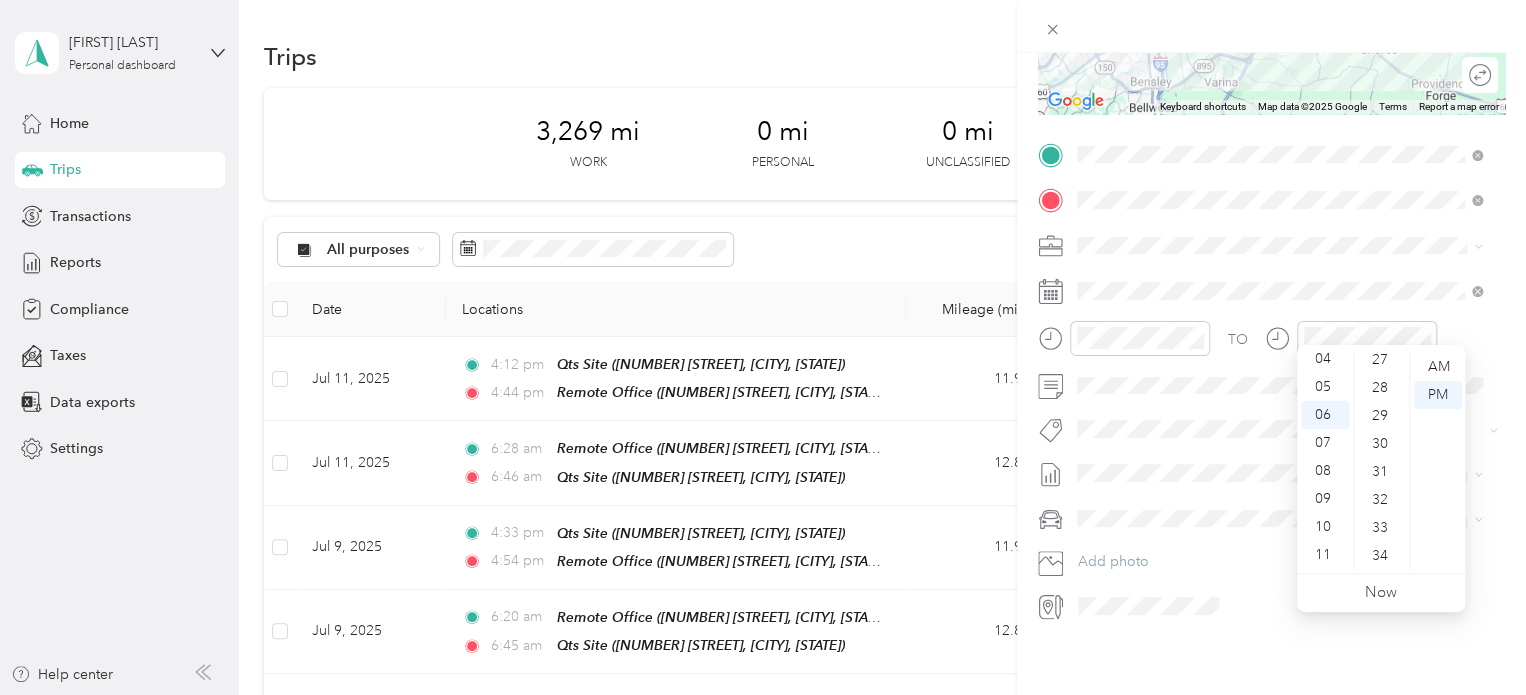 scroll, scrollTop: 920, scrollLeft: 0, axis: vertical 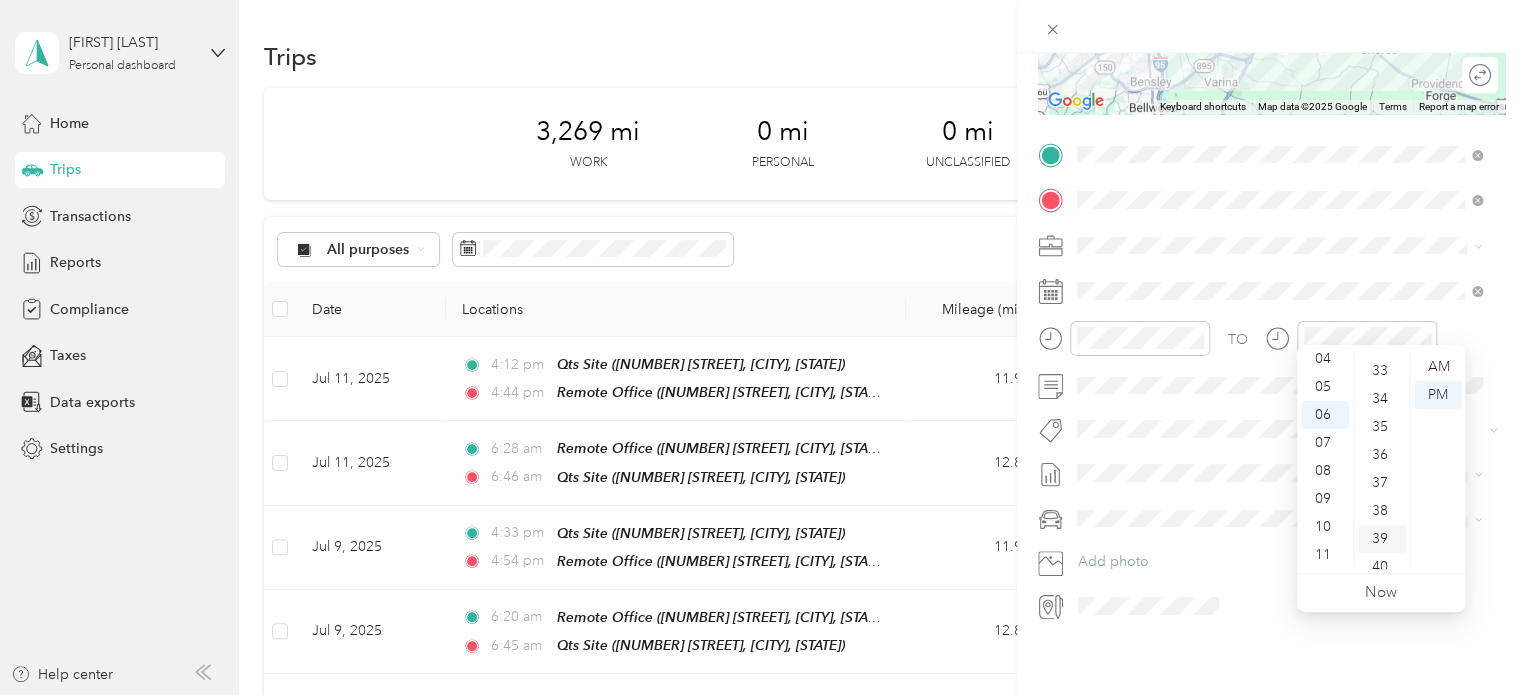 click on "39" at bounding box center (1382, 539) 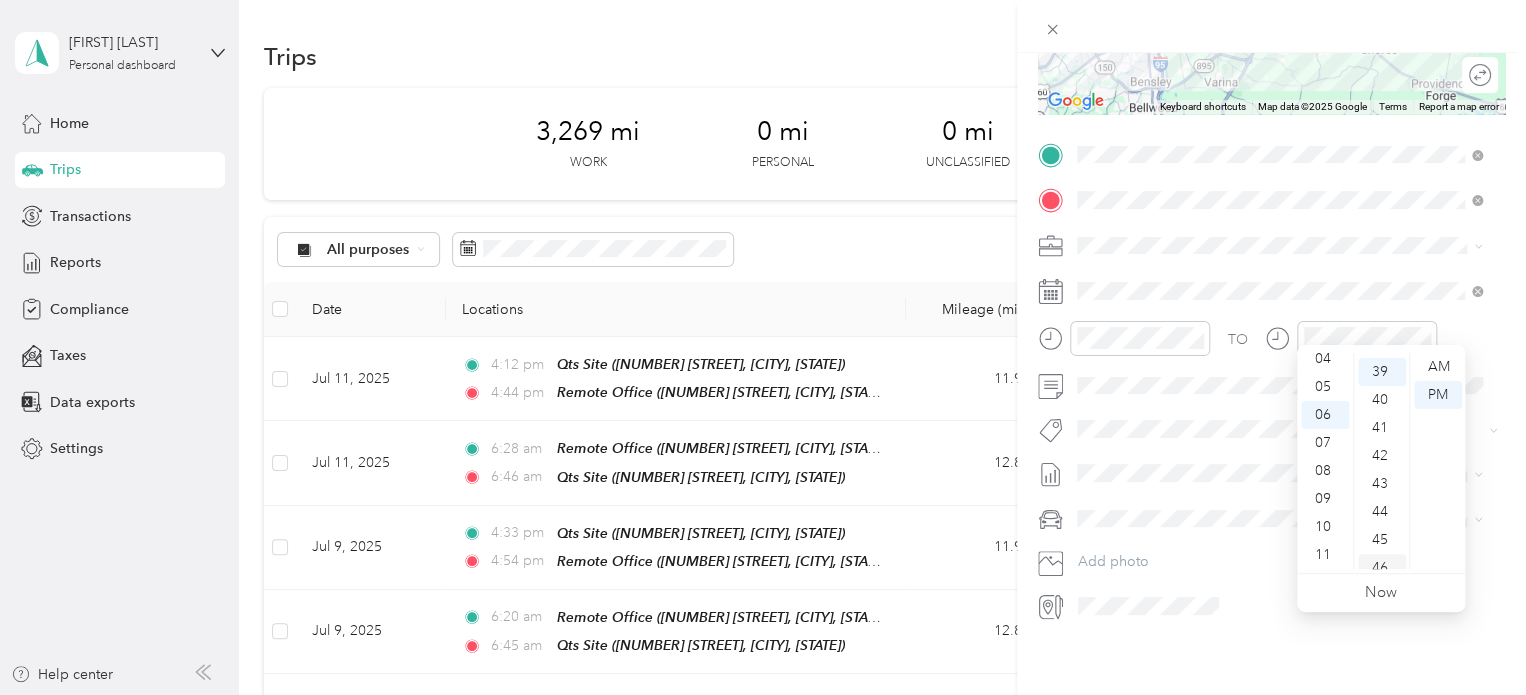 scroll, scrollTop: 1092, scrollLeft: 0, axis: vertical 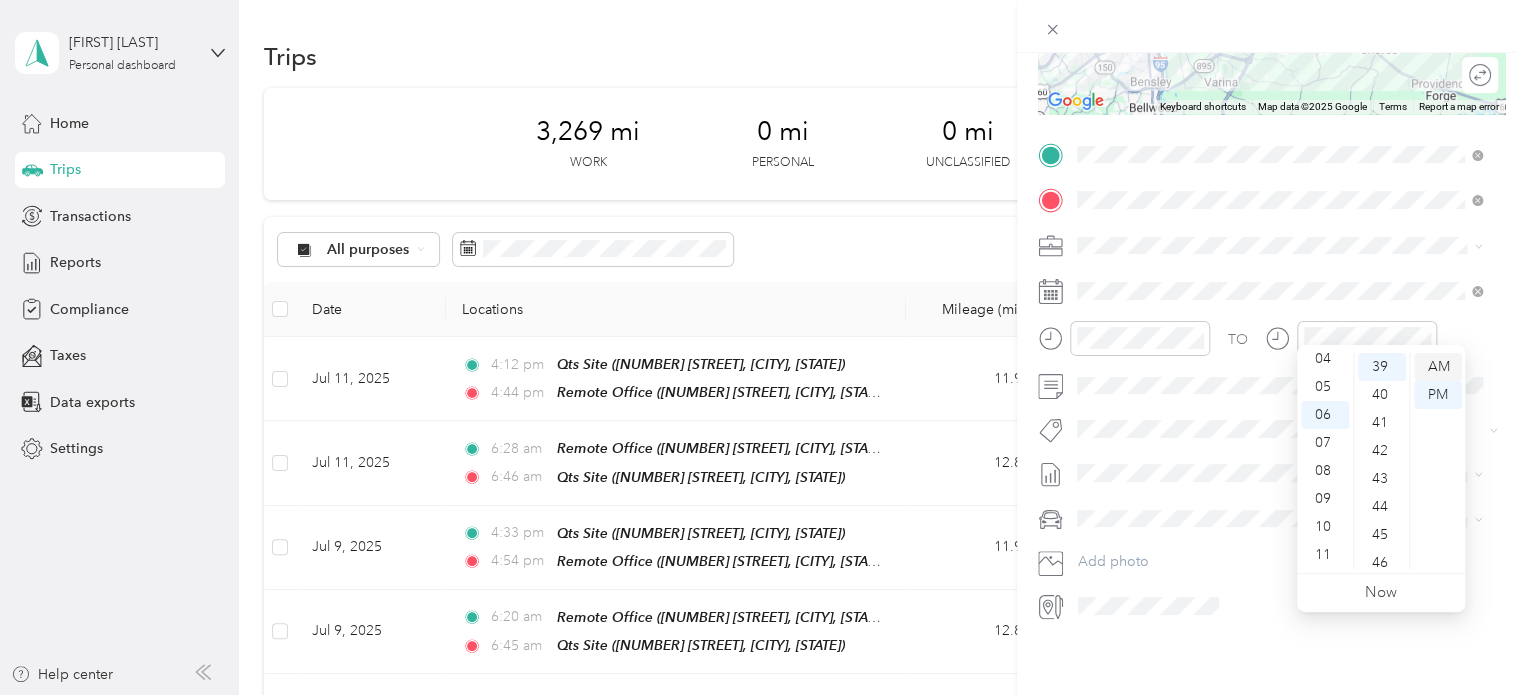 click on "AM" at bounding box center [1438, 367] 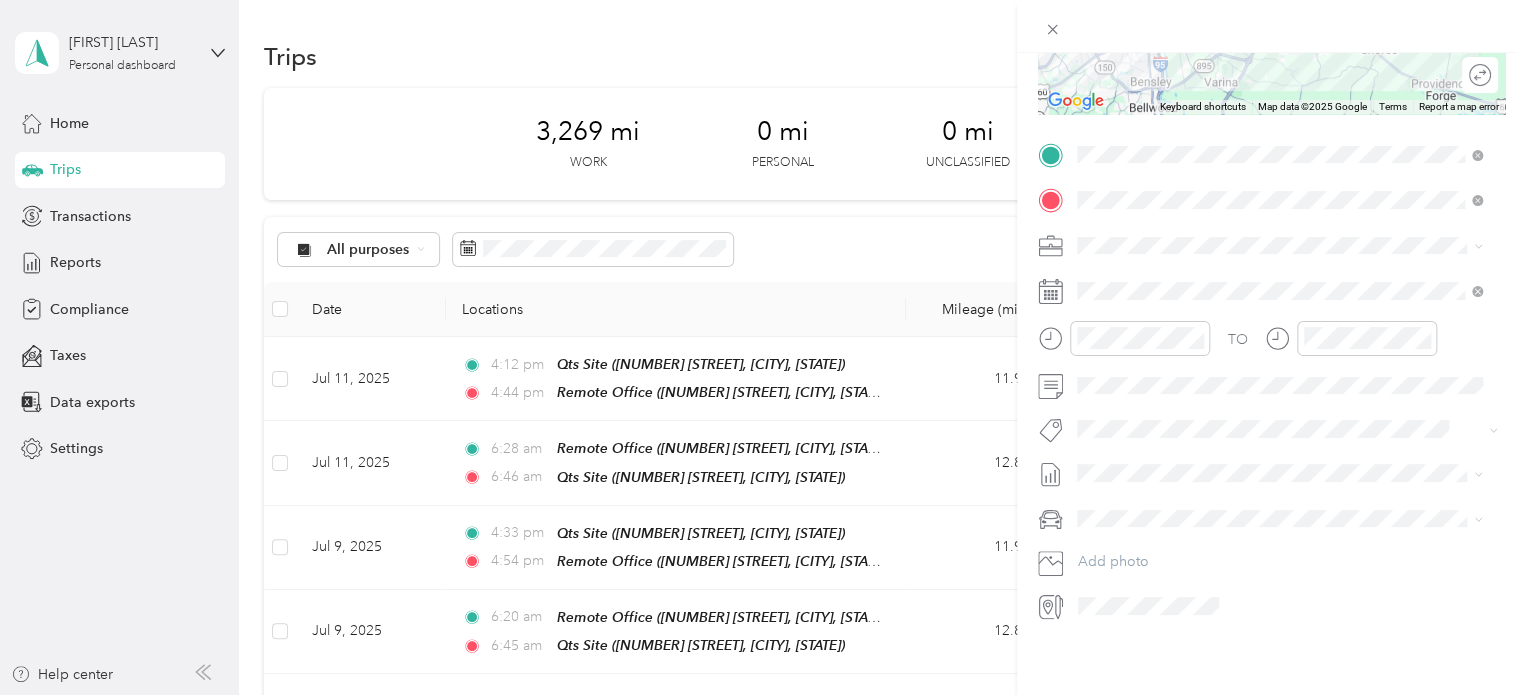 click on "Truck" at bounding box center (1279, 569) 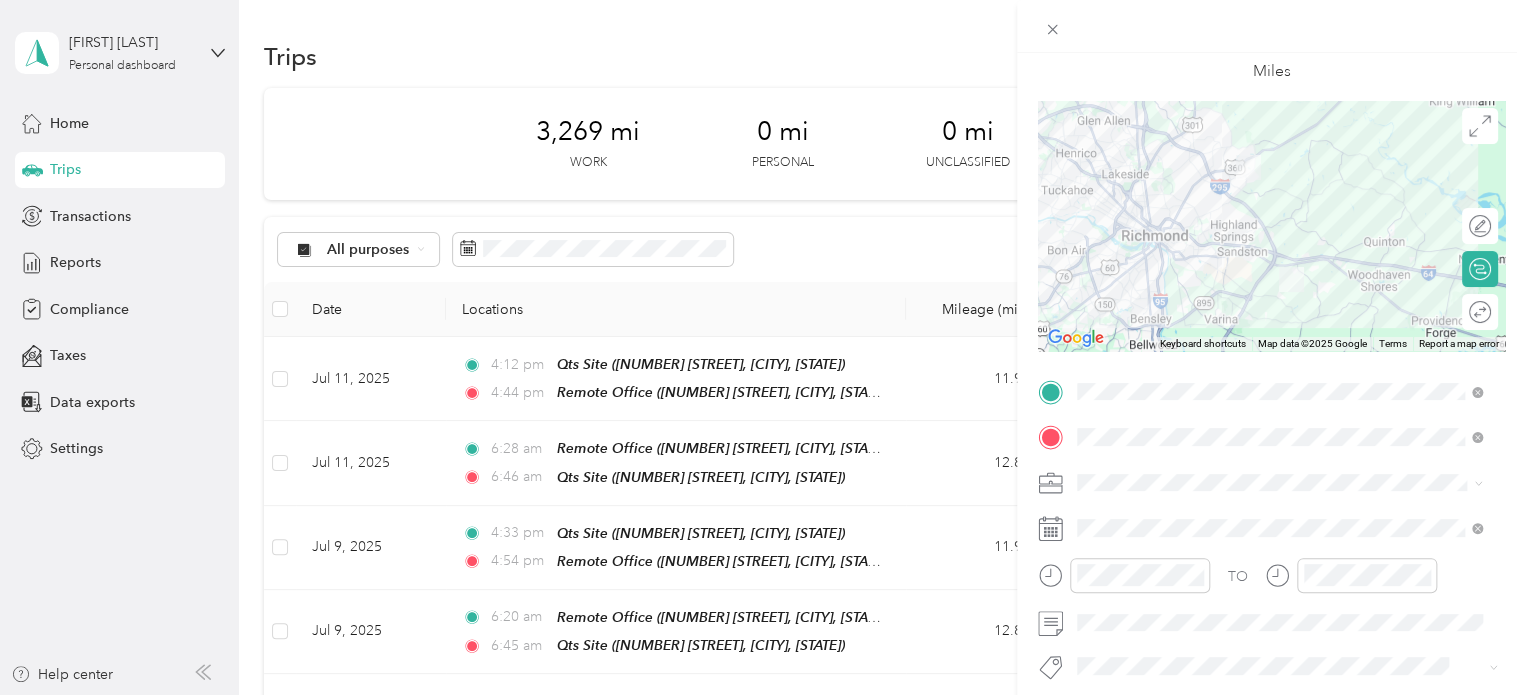 scroll, scrollTop: 0, scrollLeft: 0, axis: both 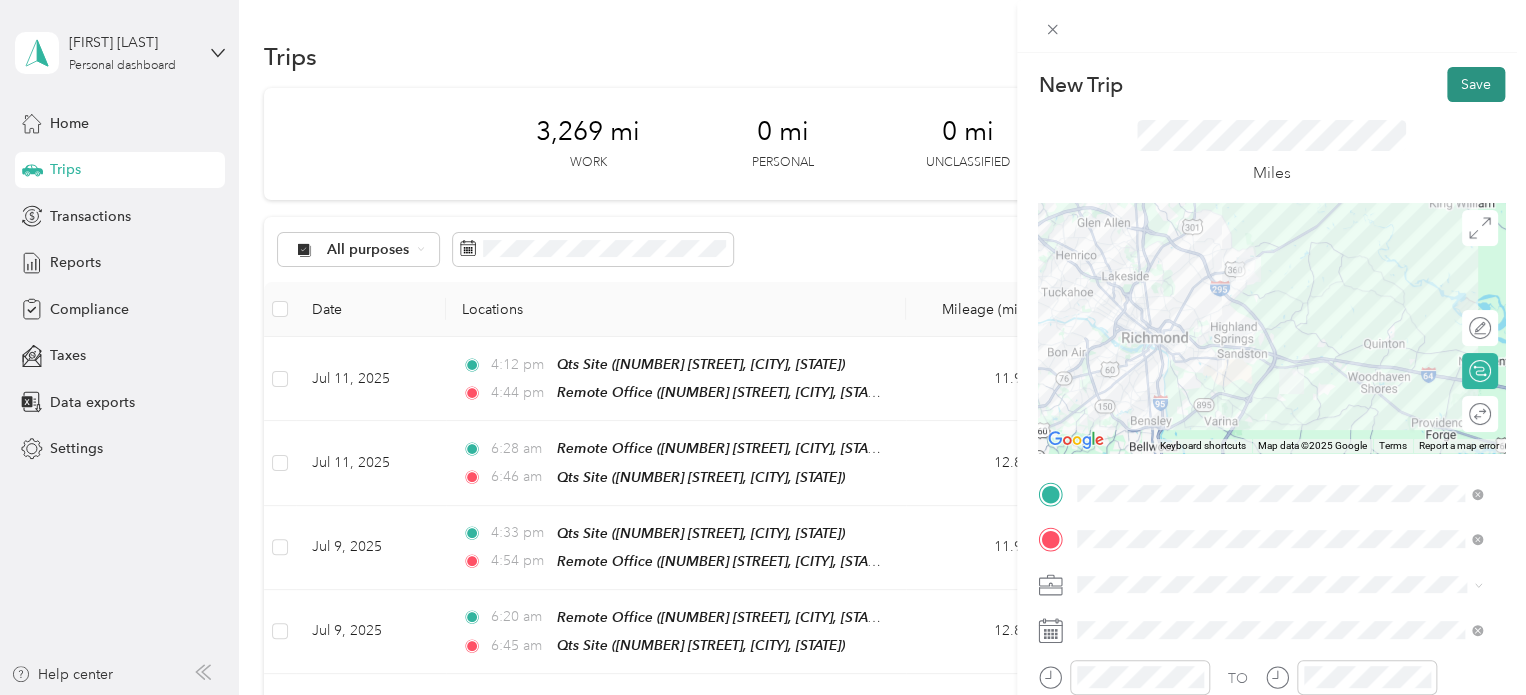 click on "Save" at bounding box center [1476, 84] 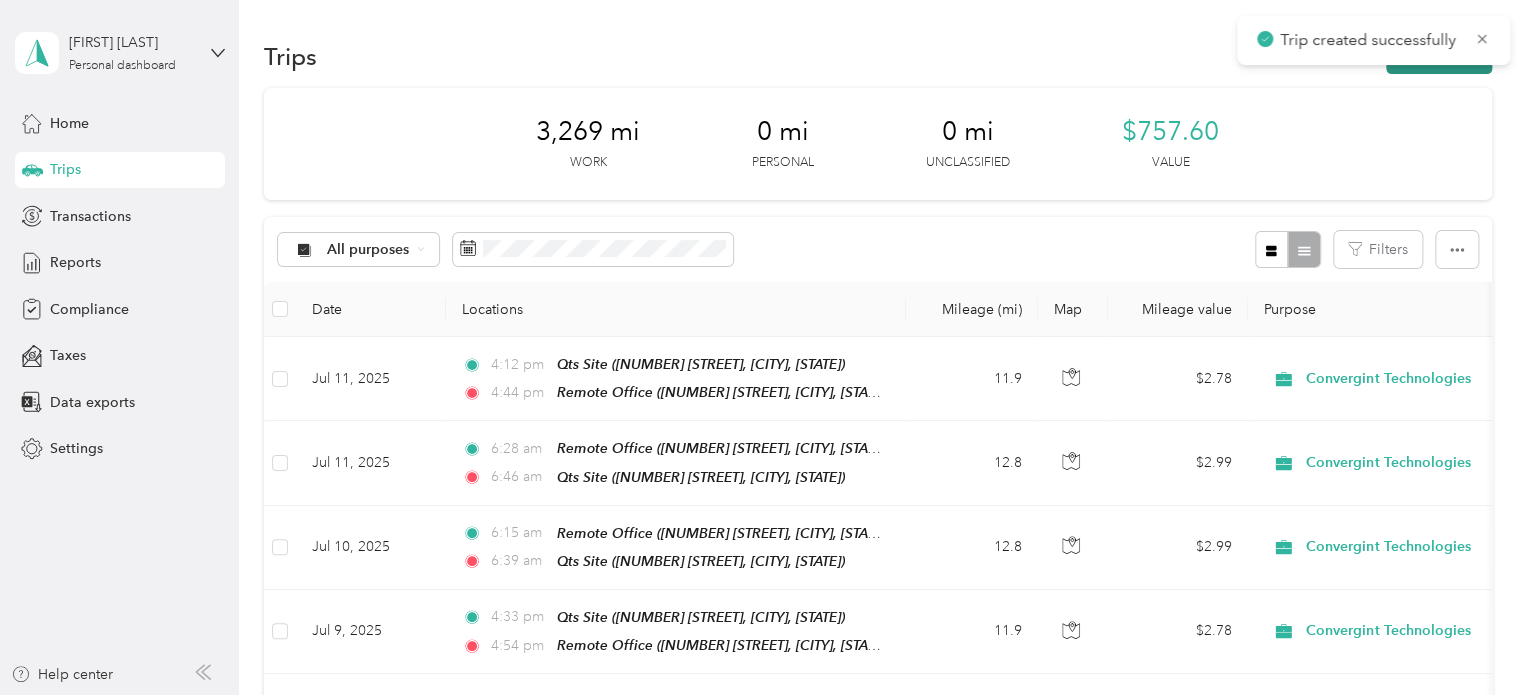 click on "New trip" at bounding box center [1439, 56] 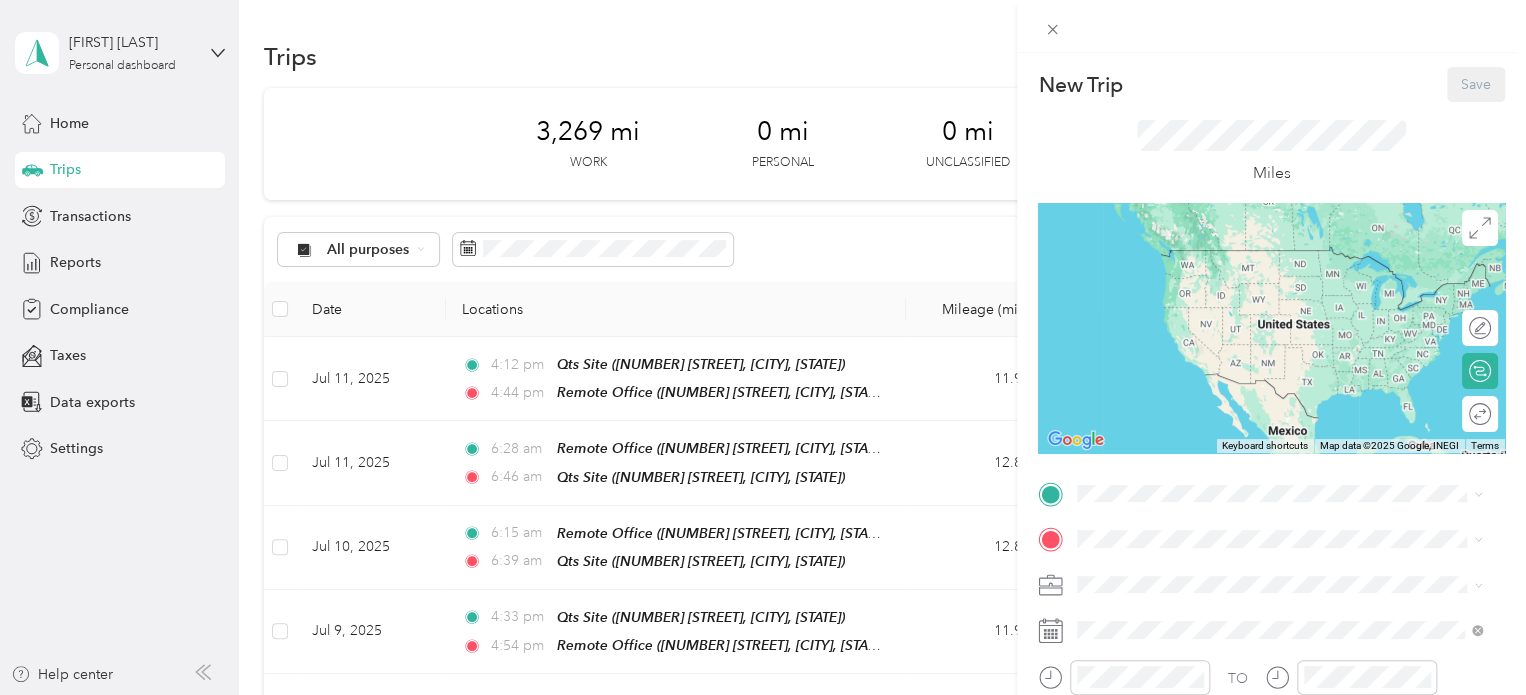 click on "Qts Site" at bounding box center [1270, 327] 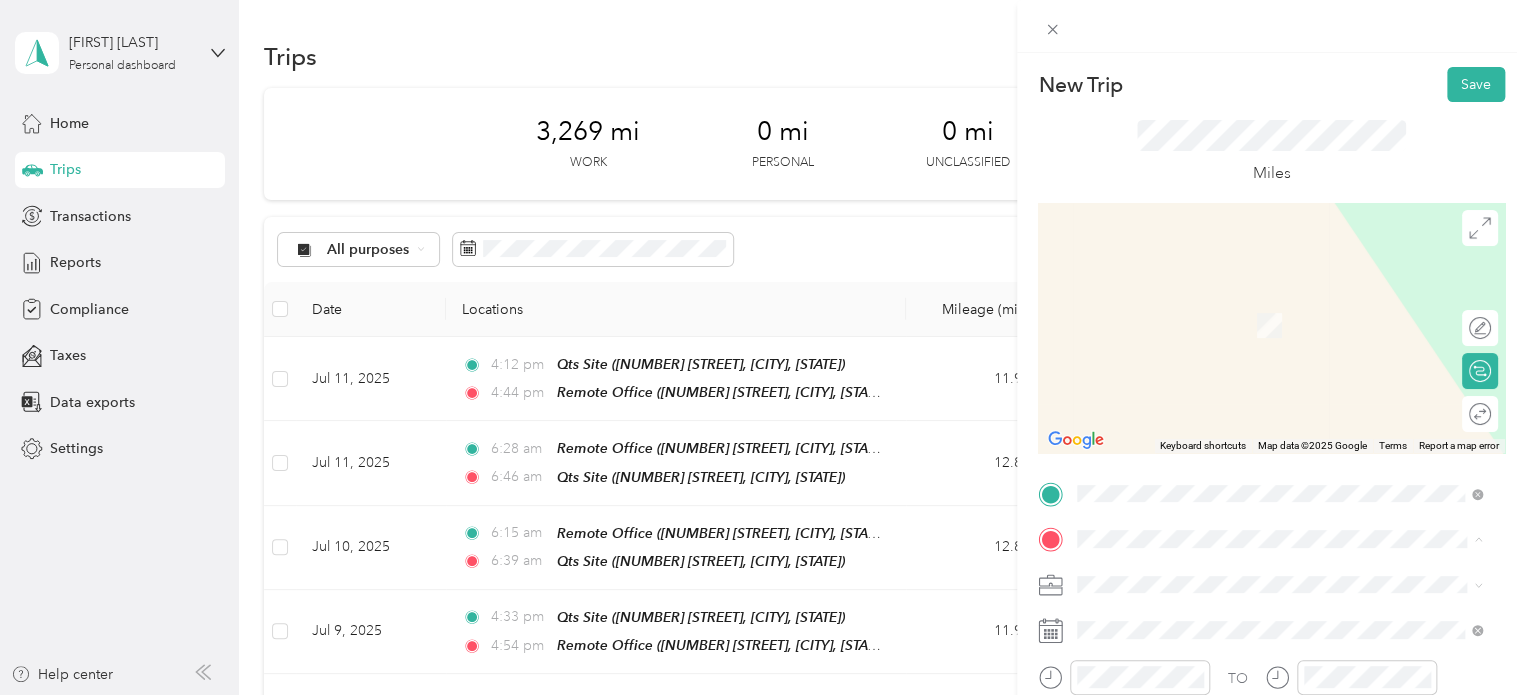 click on "[NUMBER] [STREET], [CITY], [STATE], [COUNTRY]" at bounding box center (1270, 332) 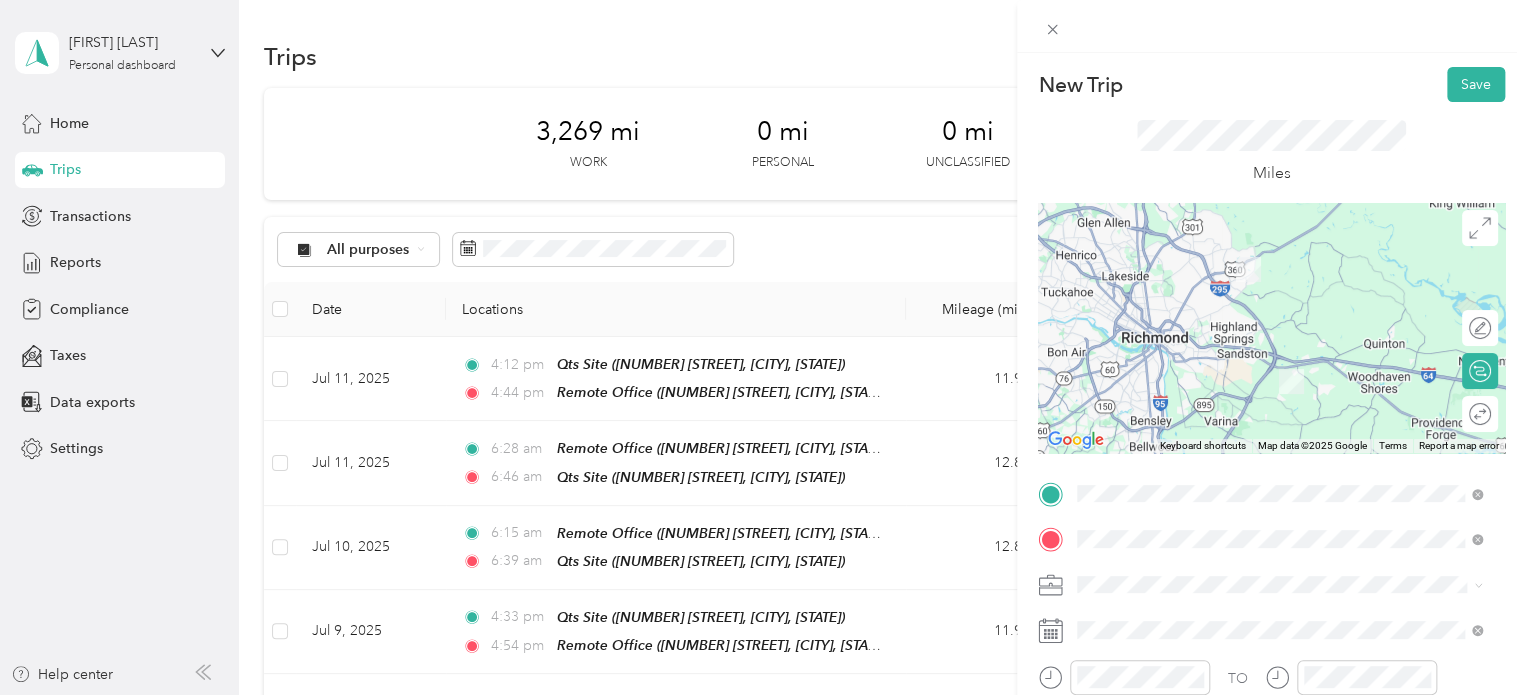 click on "TO Add photo" at bounding box center [1271, 719] 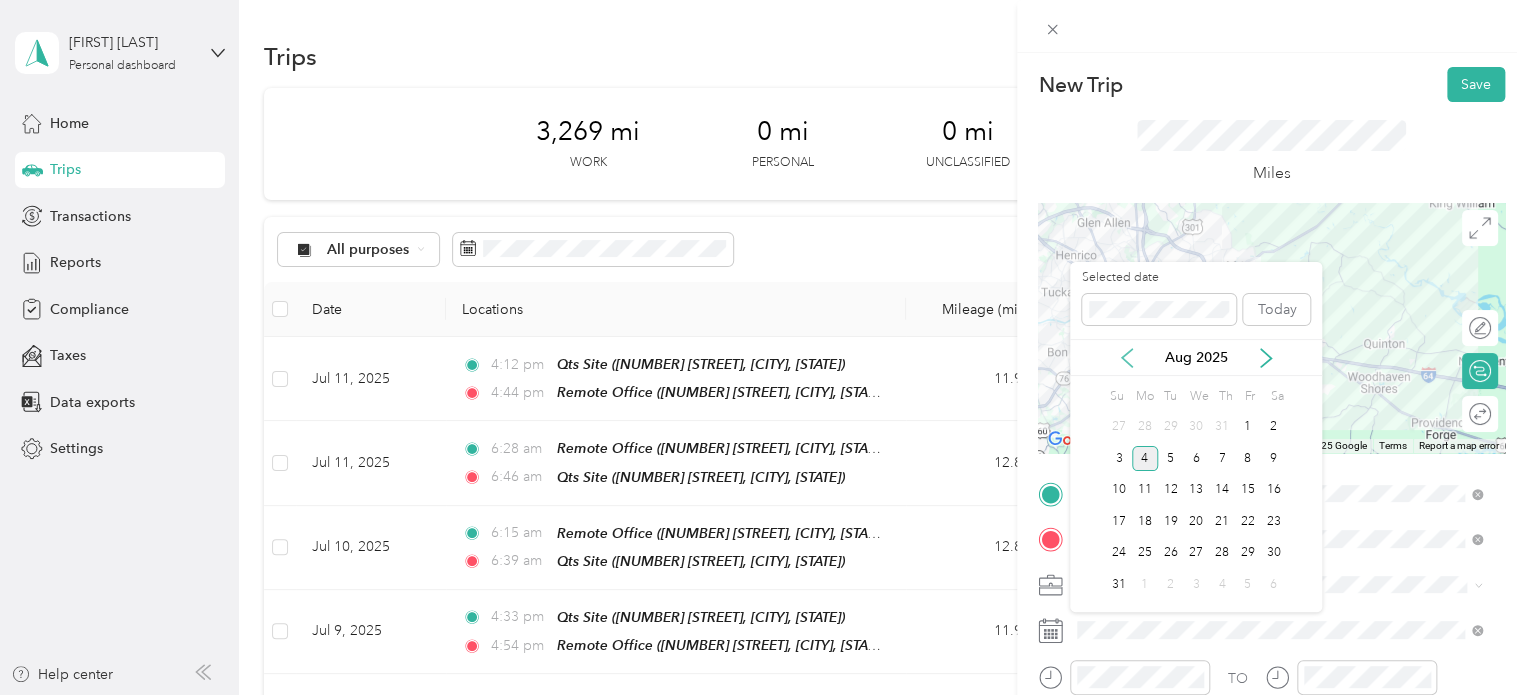 click 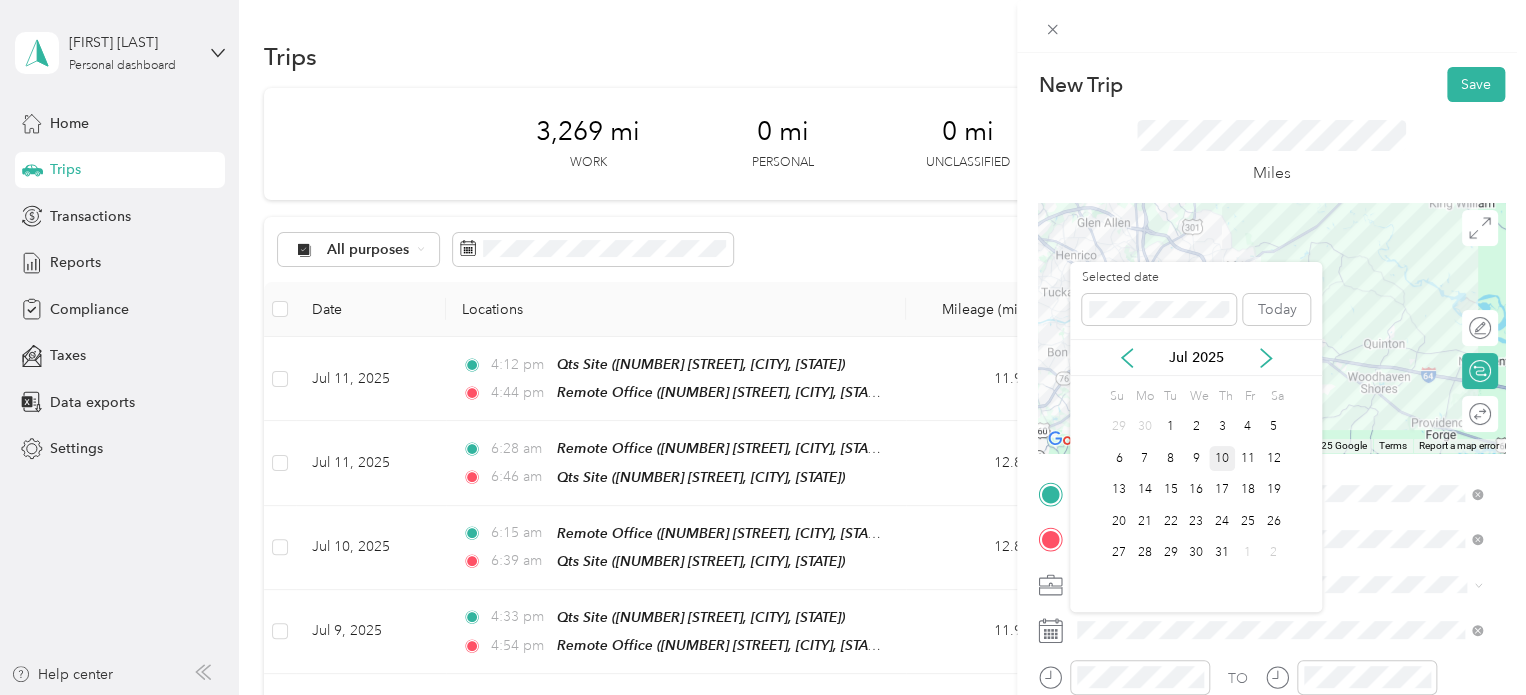 click on "10" at bounding box center (1222, 458) 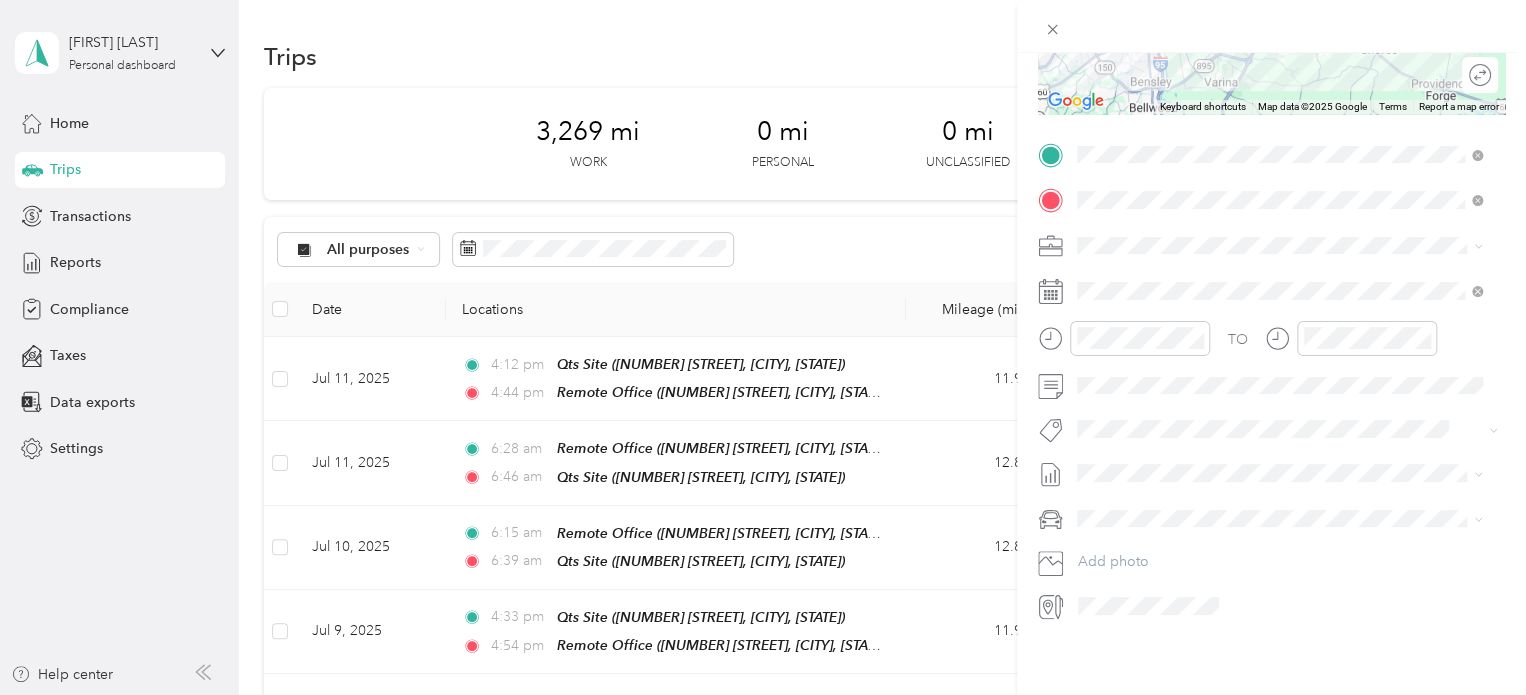 scroll, scrollTop: 353, scrollLeft: 0, axis: vertical 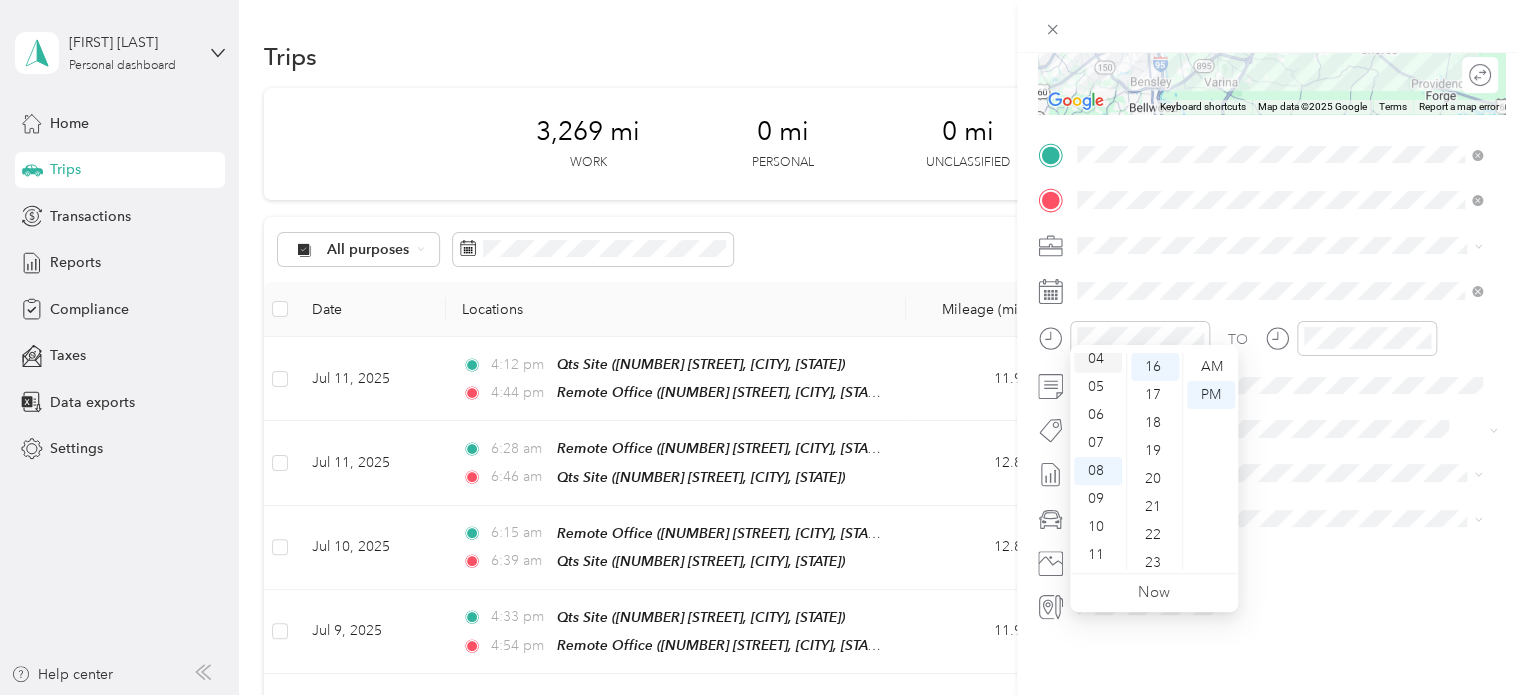 click on "04" at bounding box center [1098, 359] 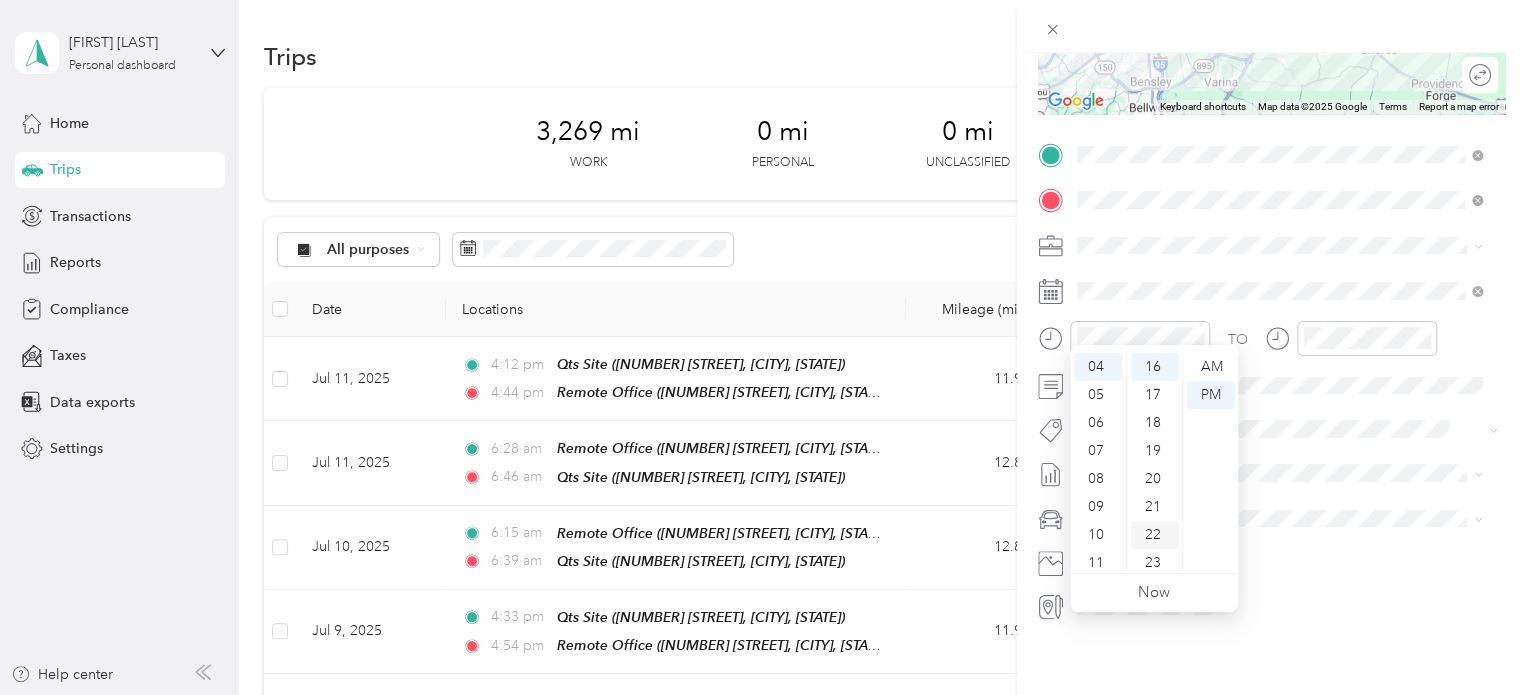click on "22" at bounding box center (1155, 535) 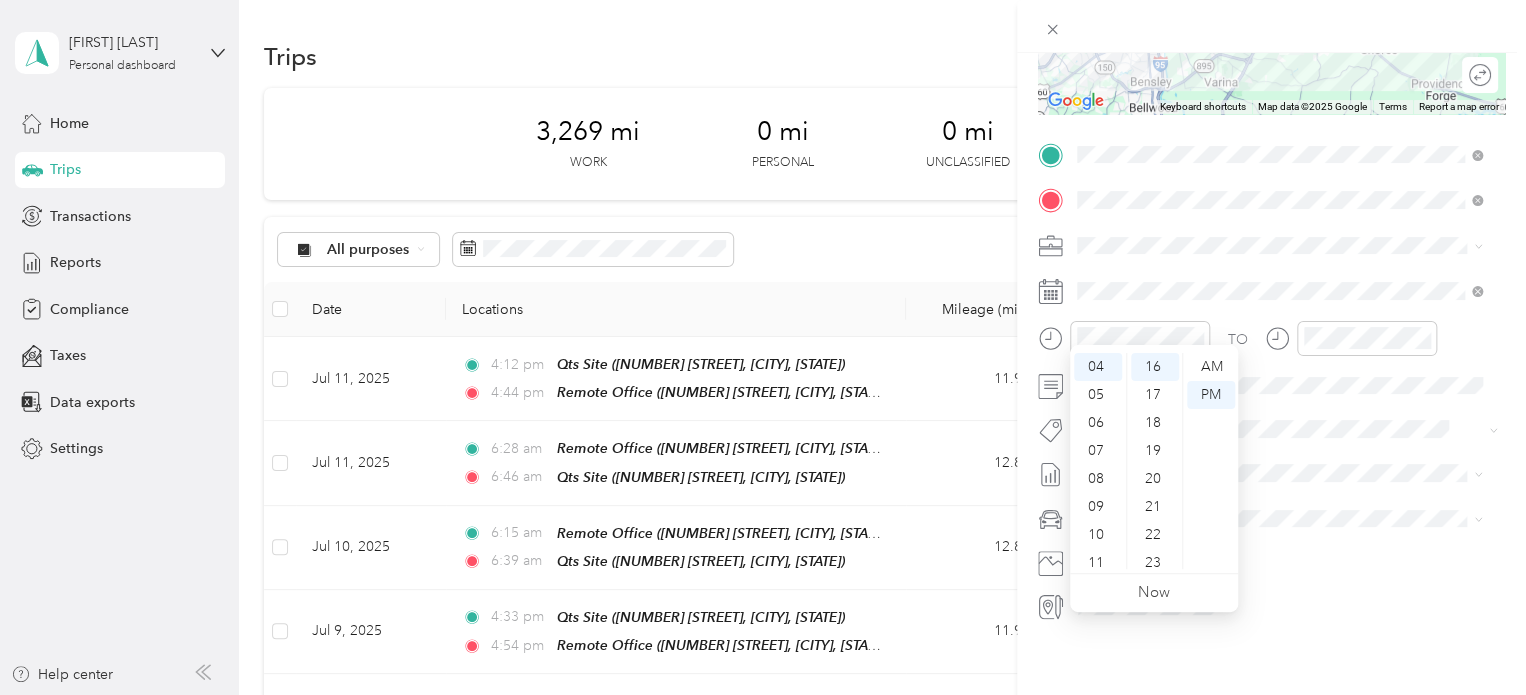 scroll, scrollTop: 616, scrollLeft: 0, axis: vertical 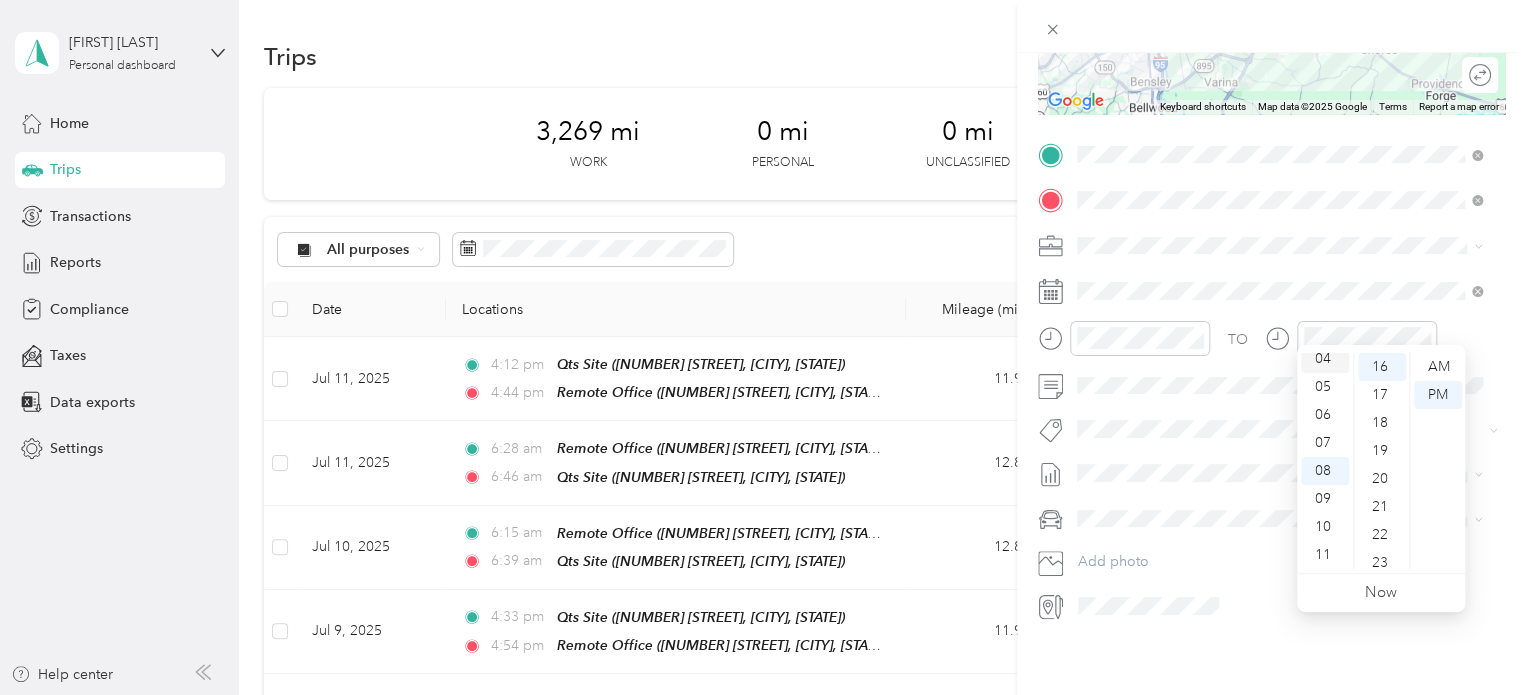 click on "04" at bounding box center (1325, 359) 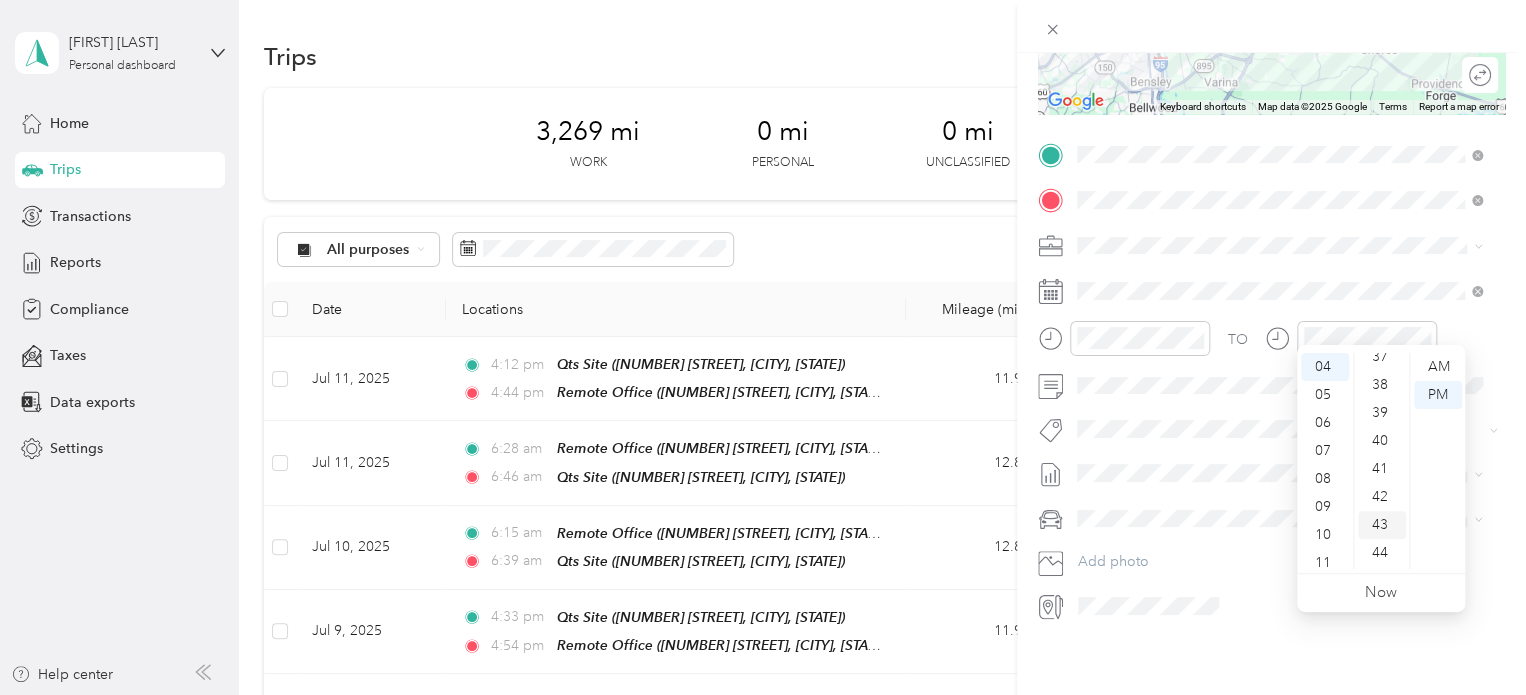 scroll, scrollTop: 1048, scrollLeft: 0, axis: vertical 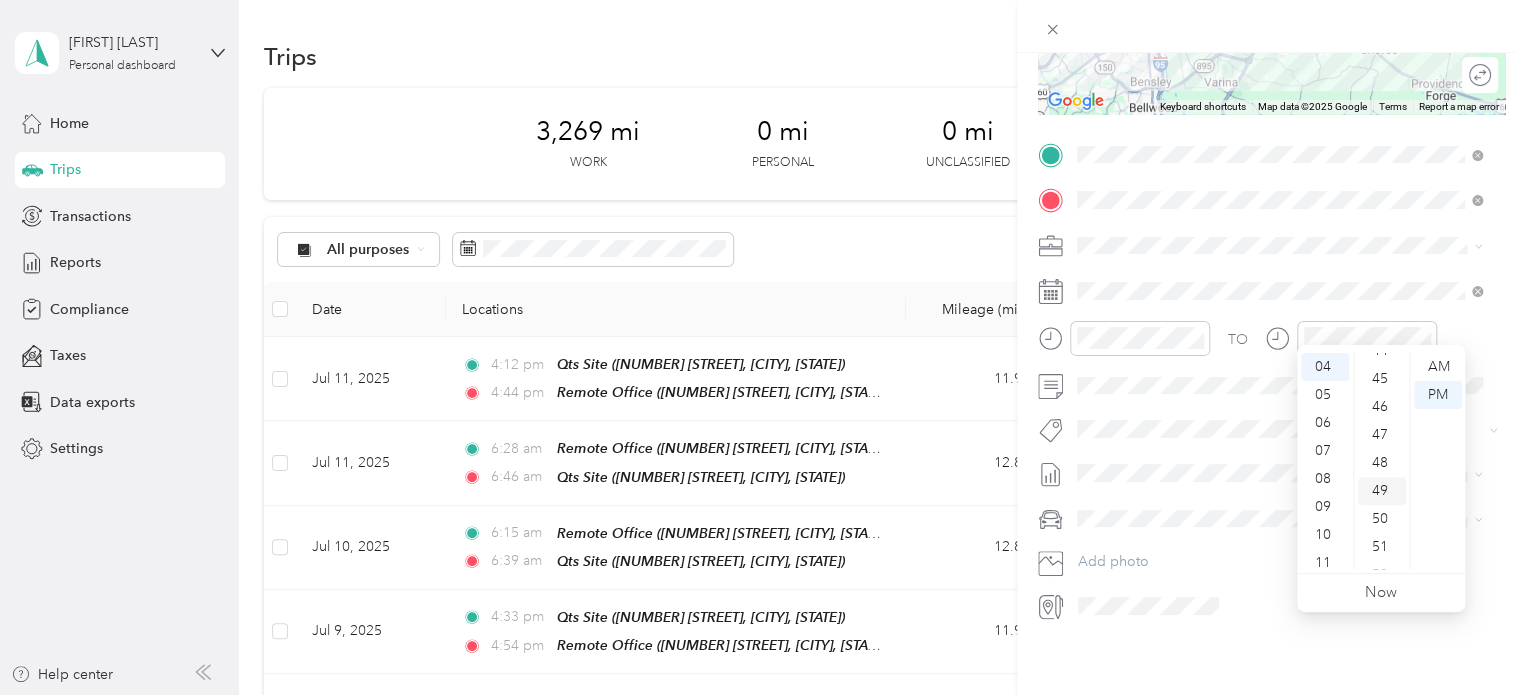 click on "49" at bounding box center [1382, 491] 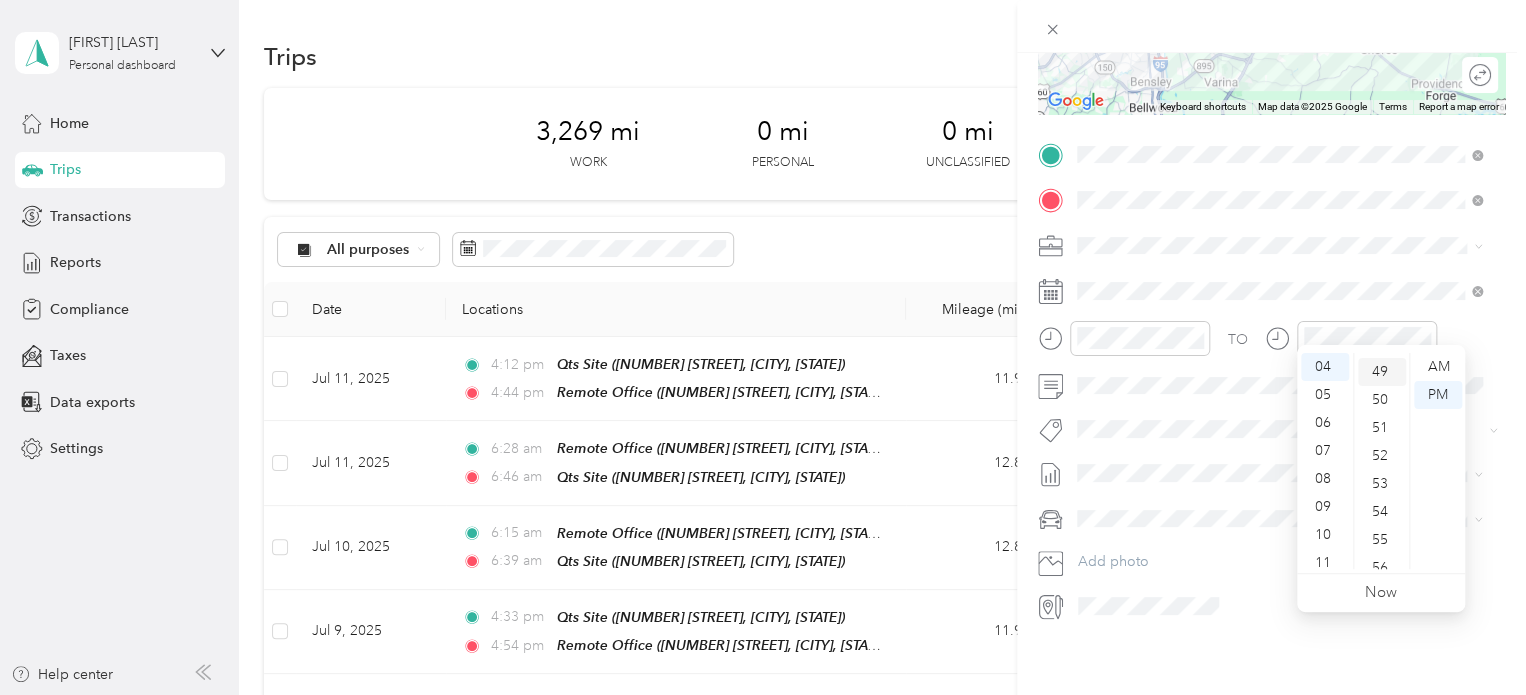 scroll, scrollTop: 1372, scrollLeft: 0, axis: vertical 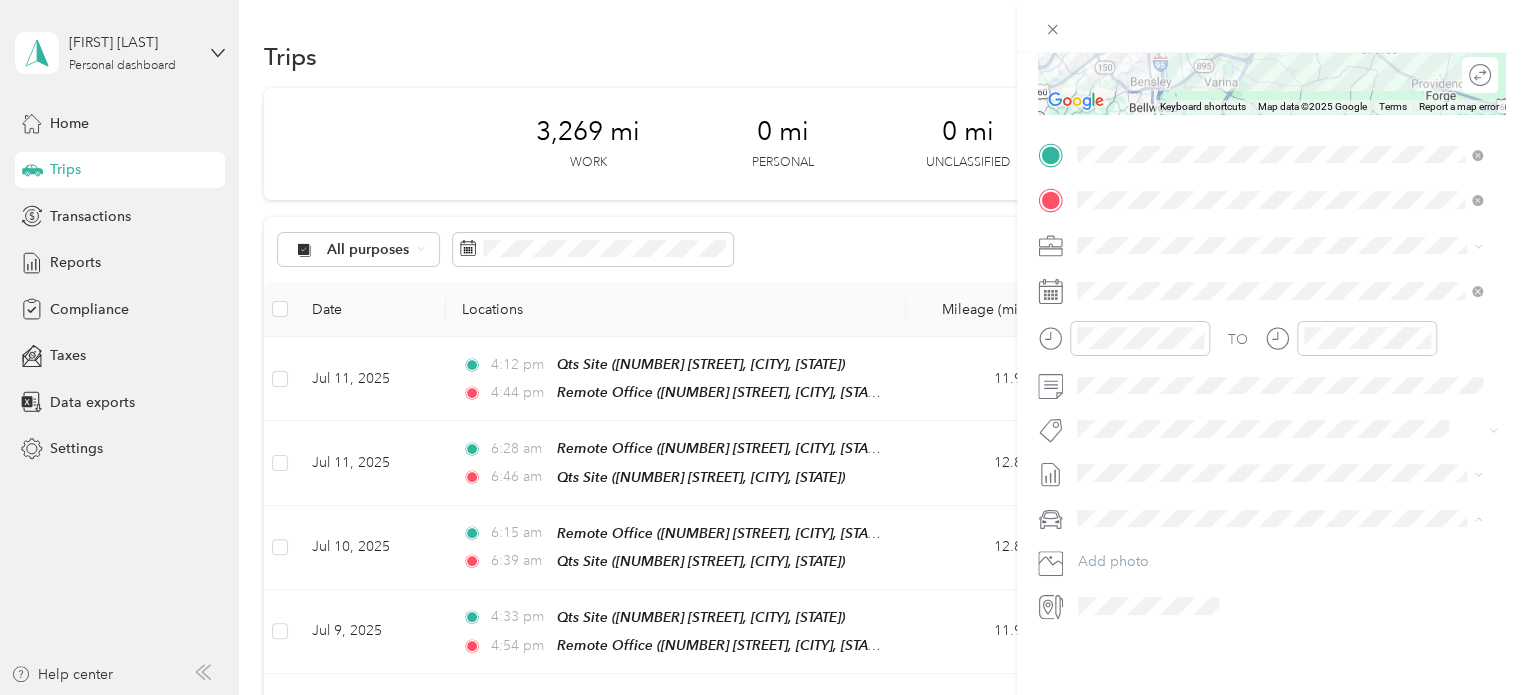 click on "Truck" at bounding box center (1279, 573) 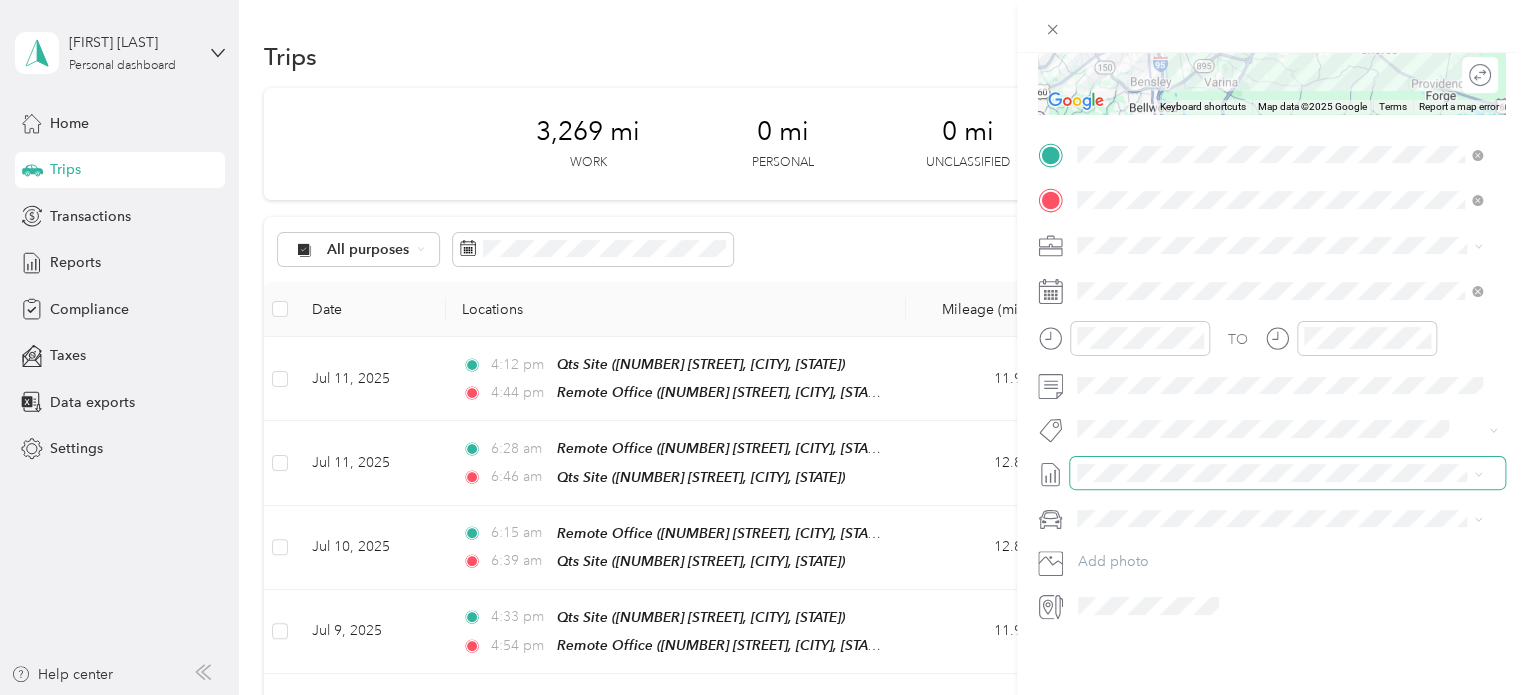 scroll, scrollTop: 0, scrollLeft: 0, axis: both 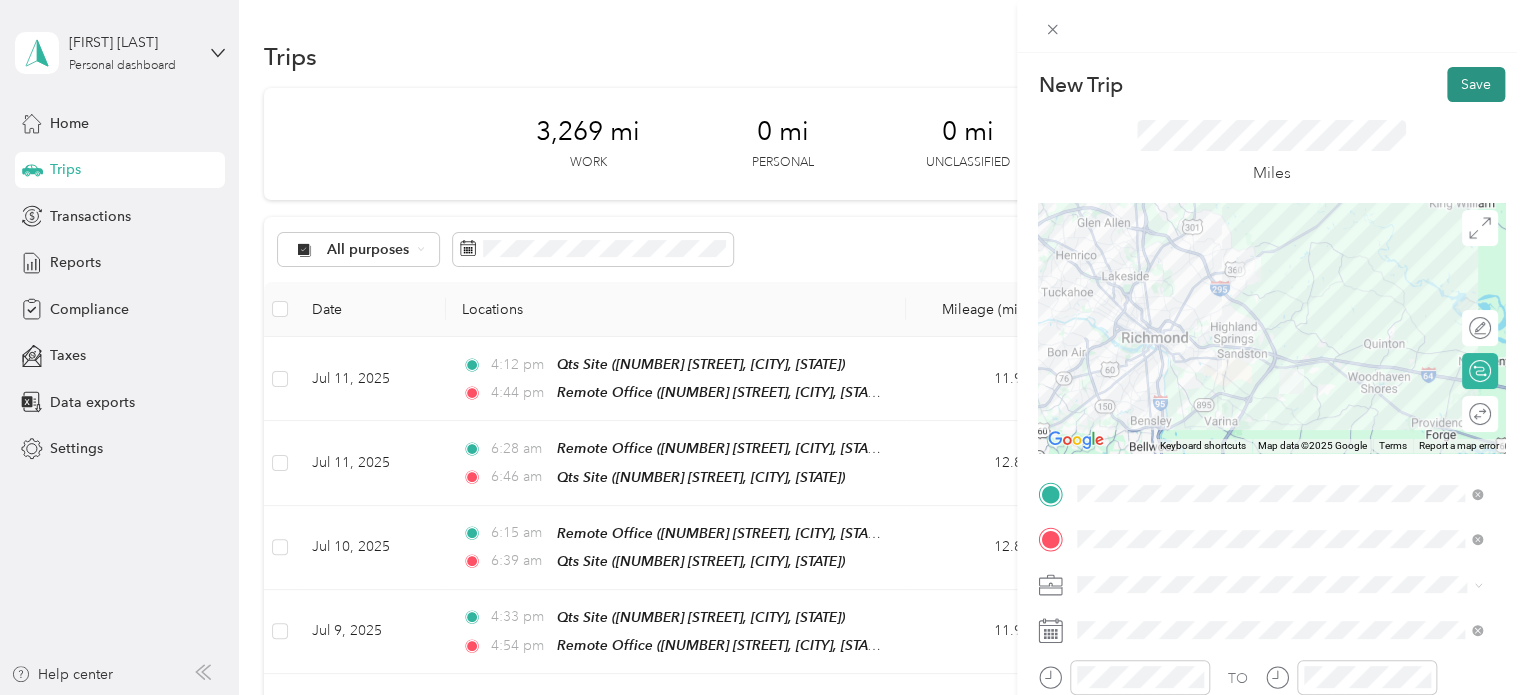 click on "Save" at bounding box center [1476, 84] 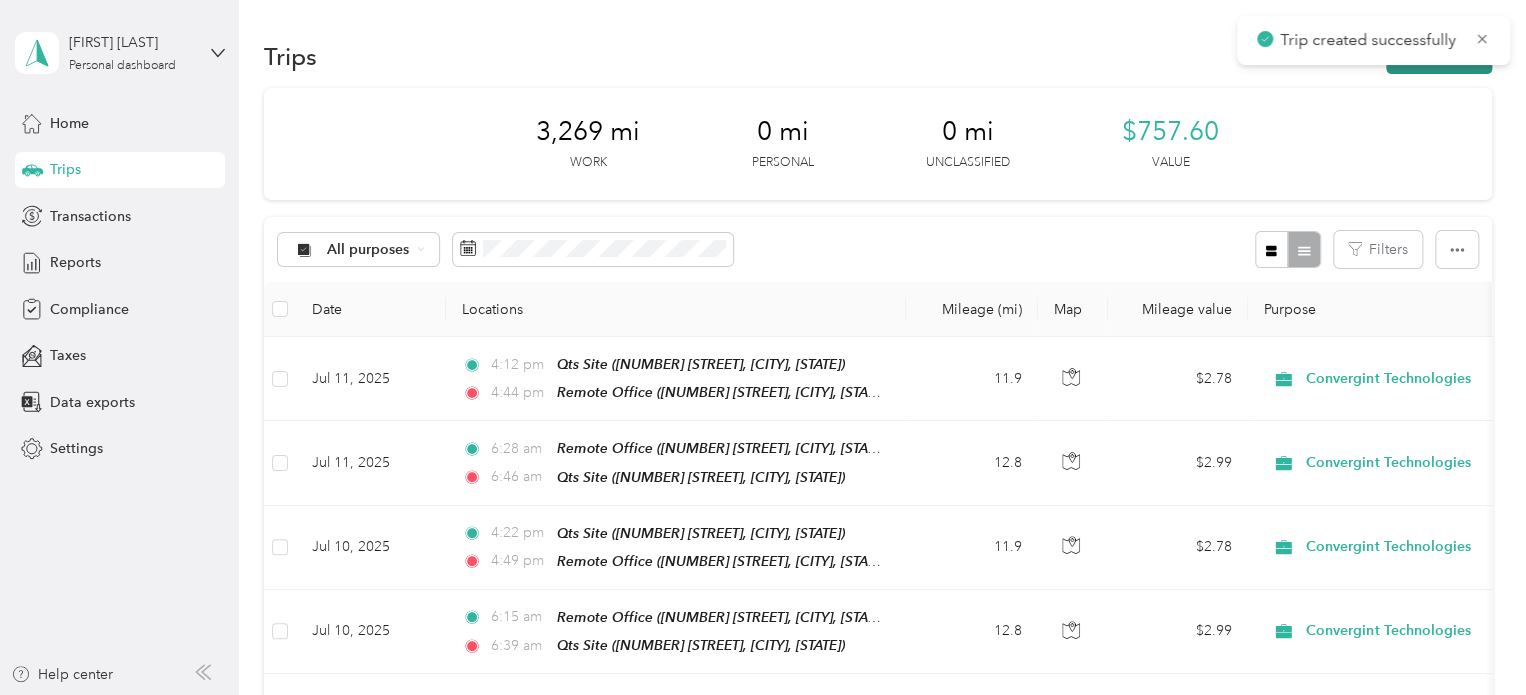 click on "New trip" at bounding box center (1439, 56) 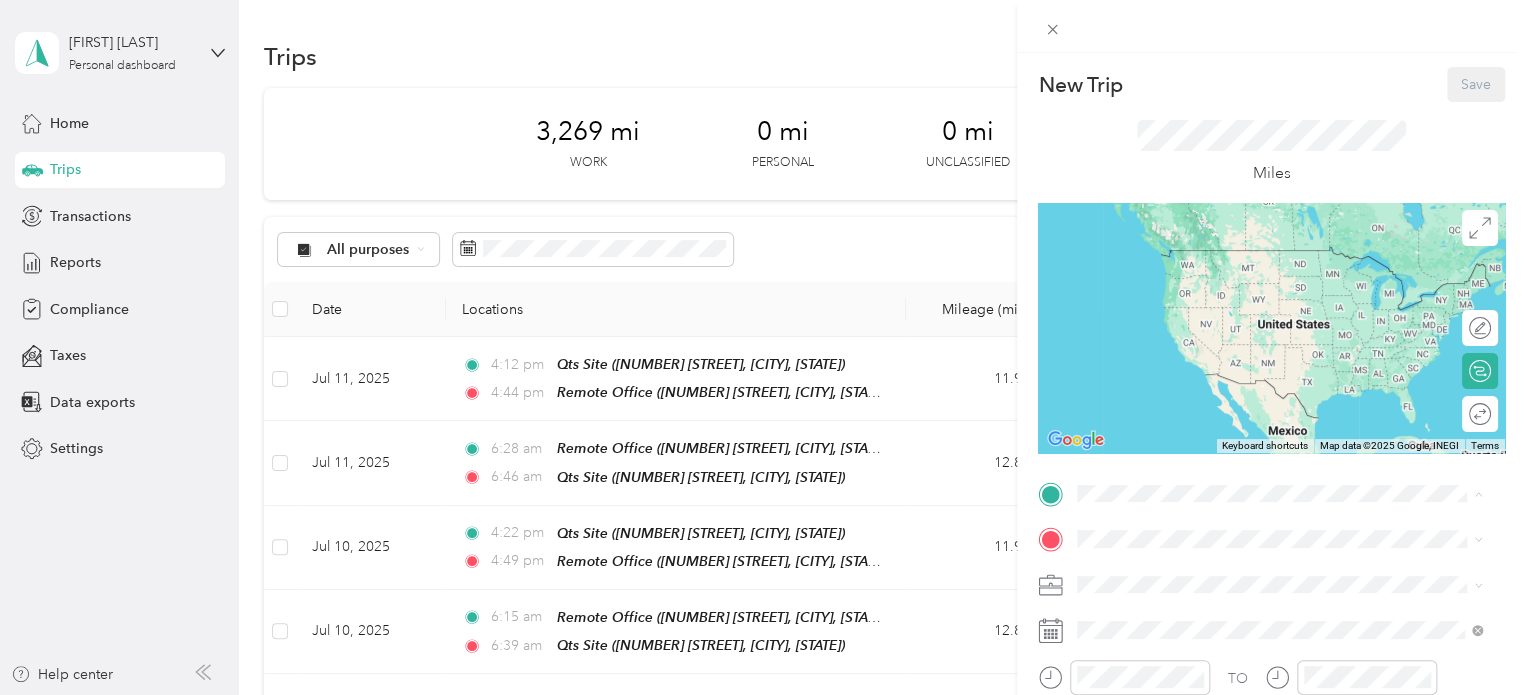 click on "[NUMBER] [STREET], [CITY], [STATE], [COUNTRY]" at bounding box center [1270, 286] 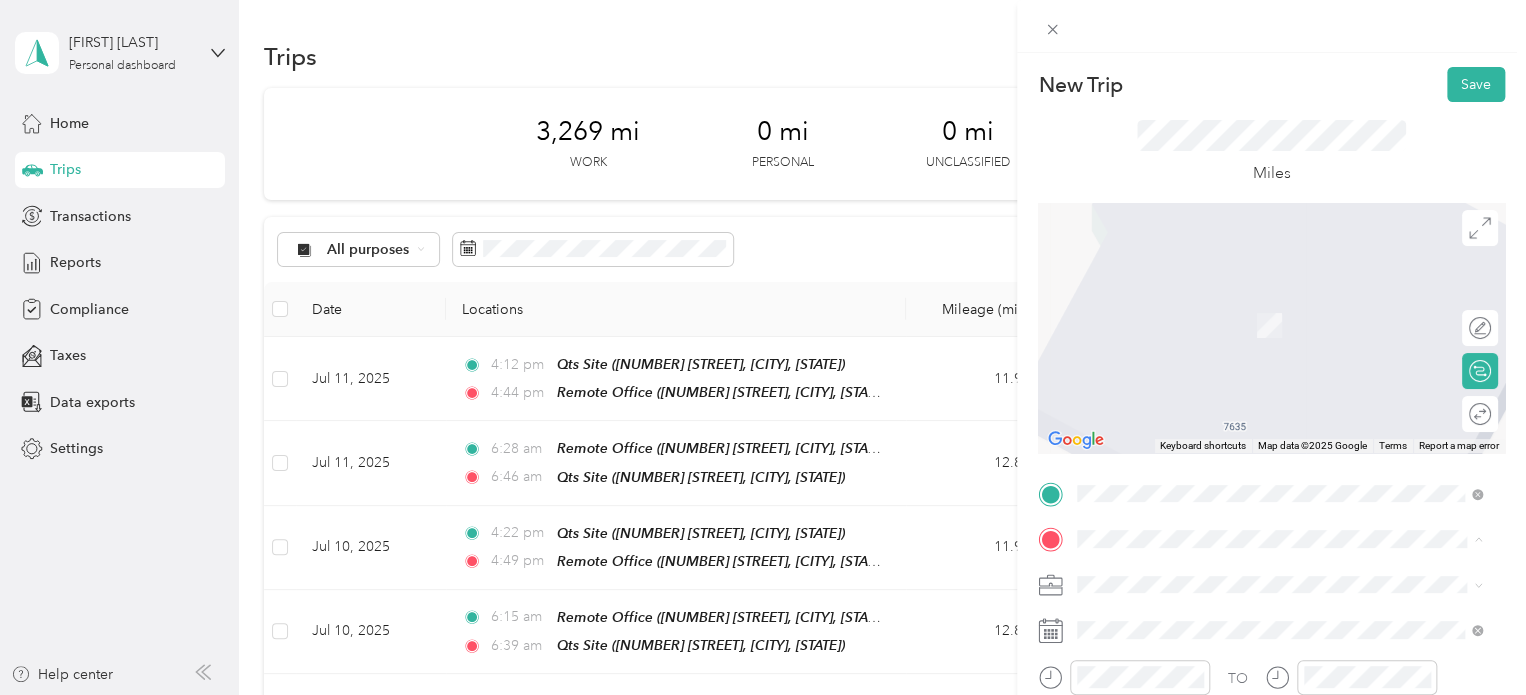 click on "[NUMBER] [STREET], [CITY], [STATE], [COUNTRY]" at bounding box center (1270, 395) 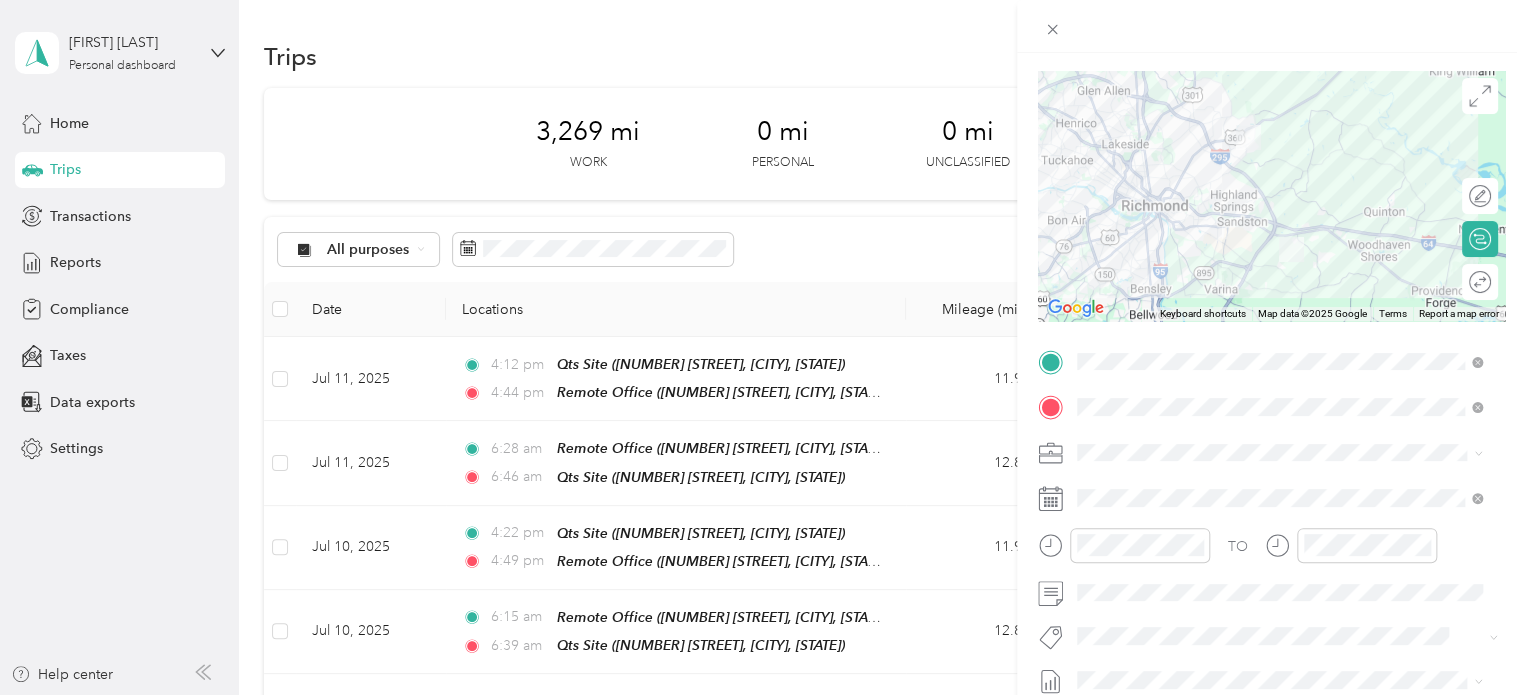 scroll, scrollTop: 353, scrollLeft: 0, axis: vertical 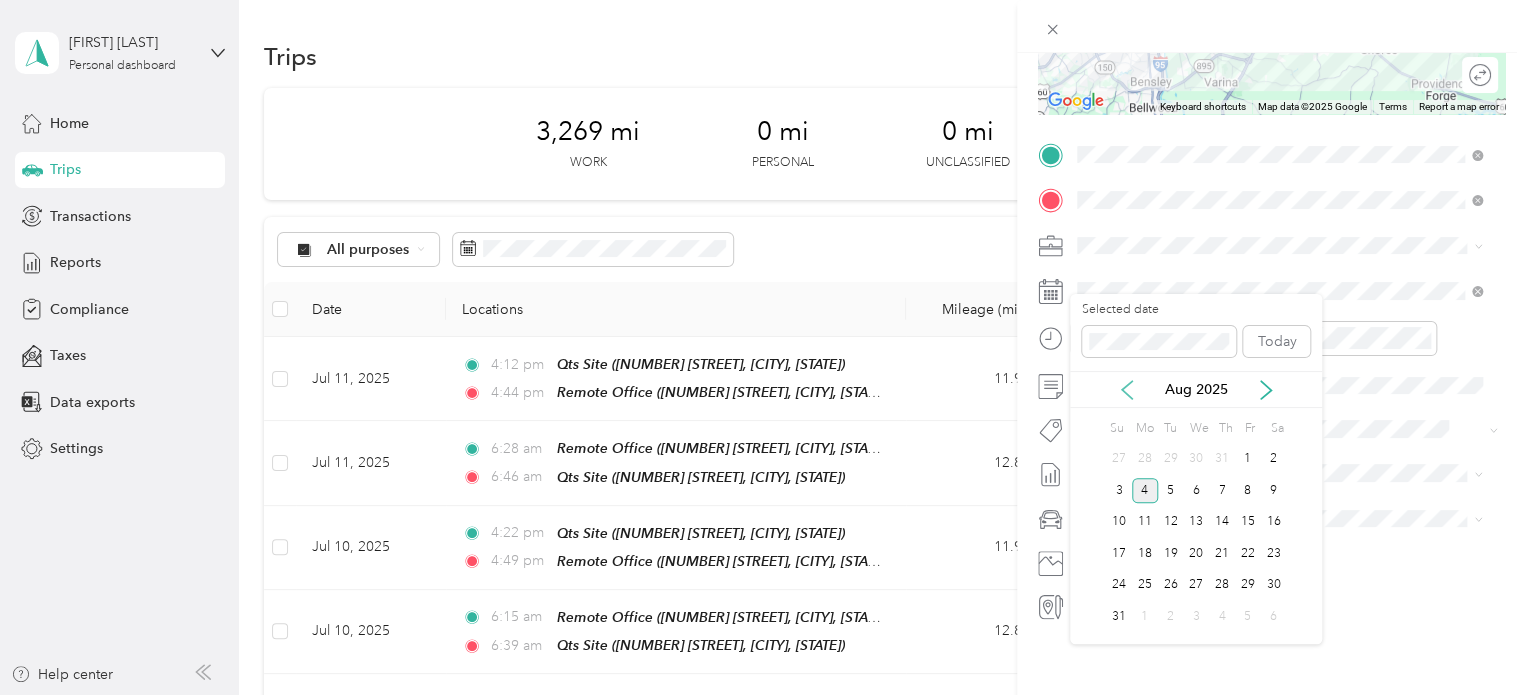 click 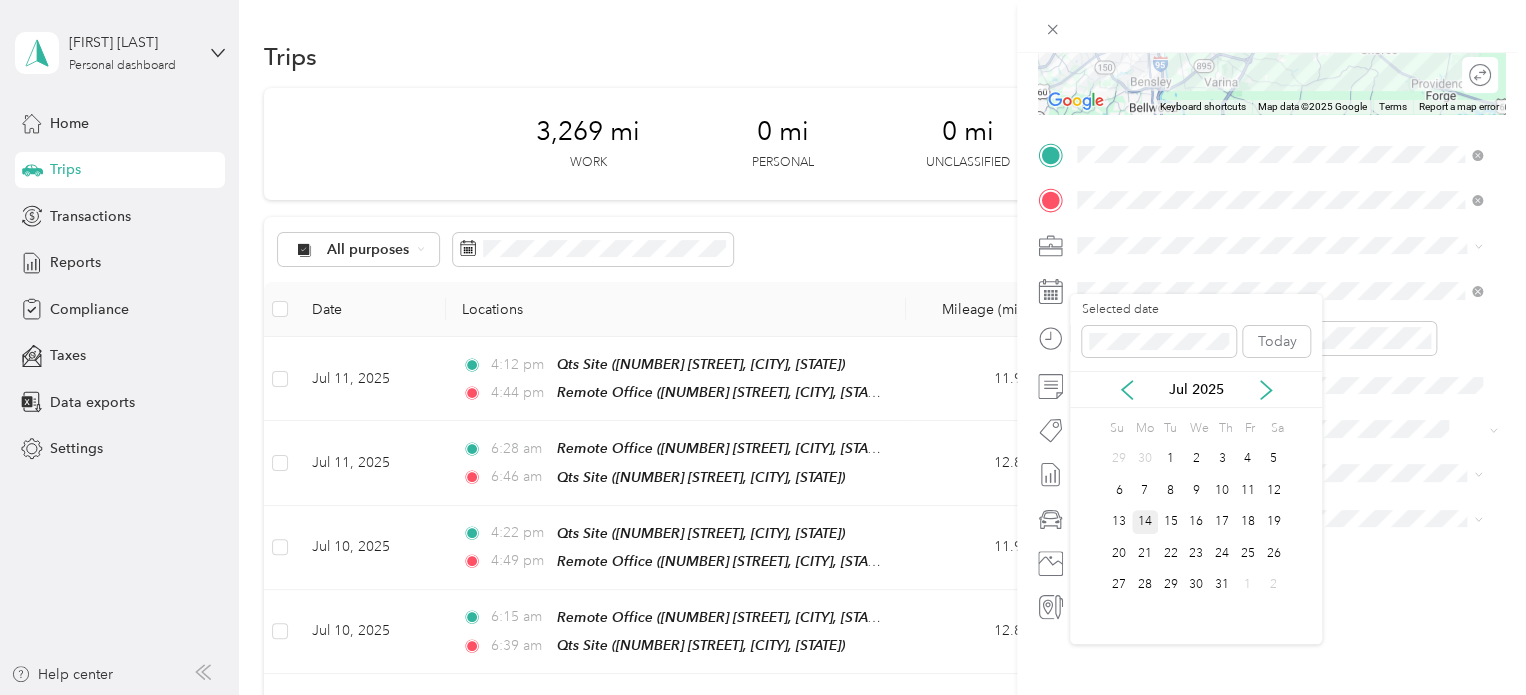 click on "14" at bounding box center (1145, 522) 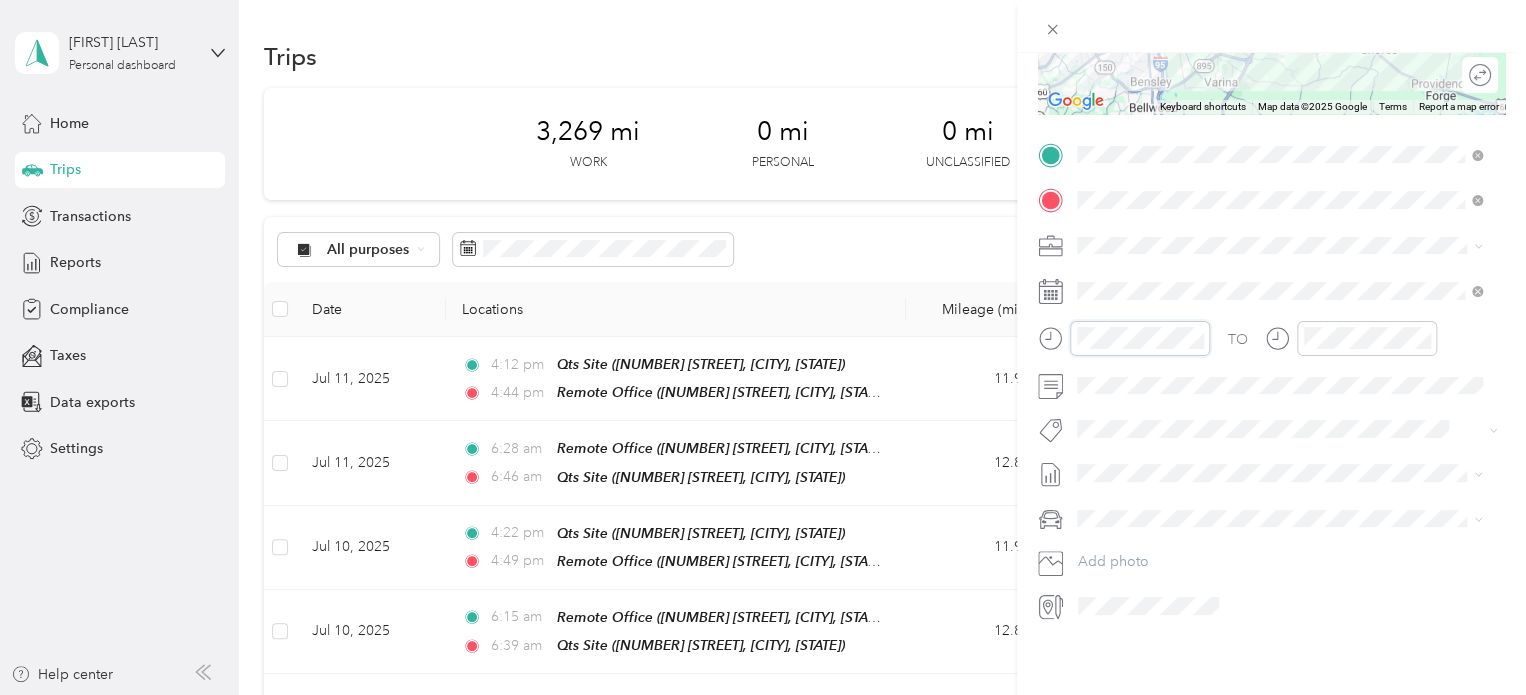 scroll, scrollTop: 120, scrollLeft: 0, axis: vertical 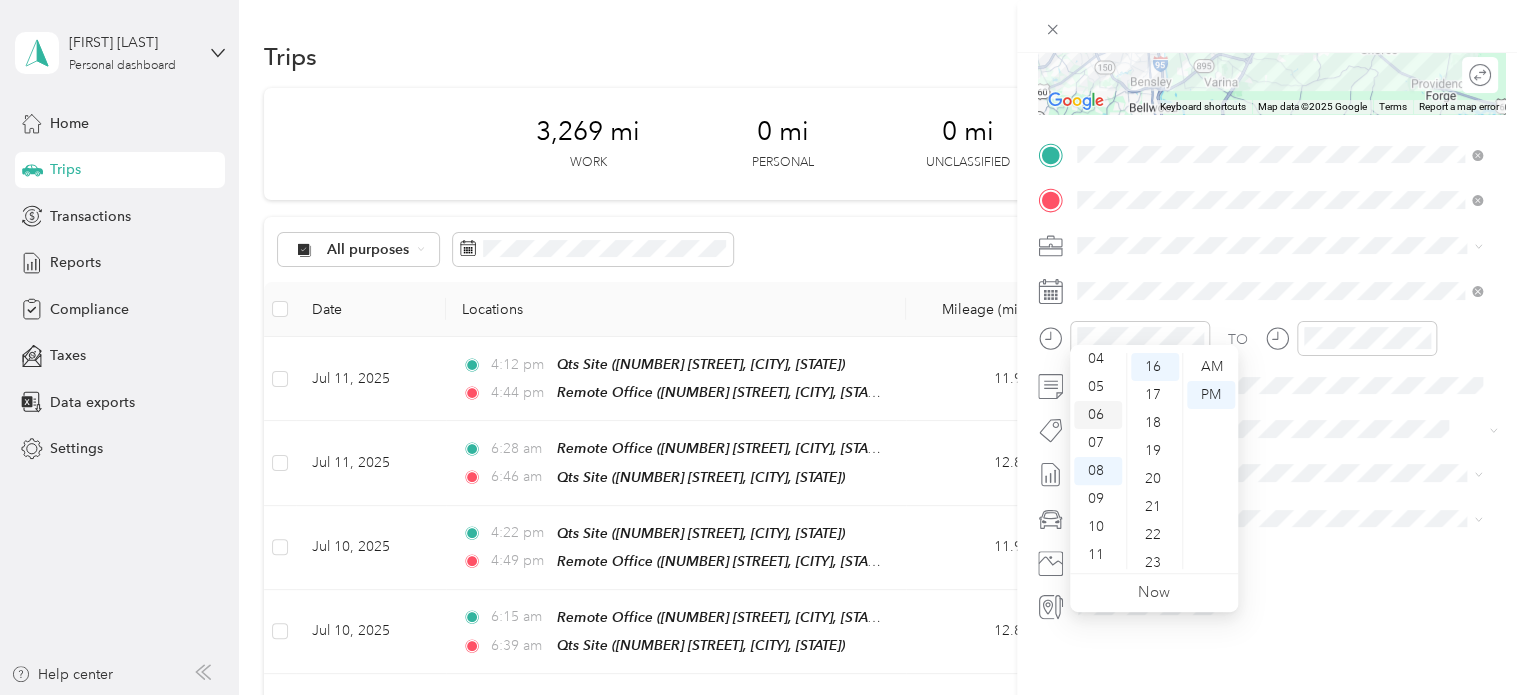 click on "06" at bounding box center [1098, 415] 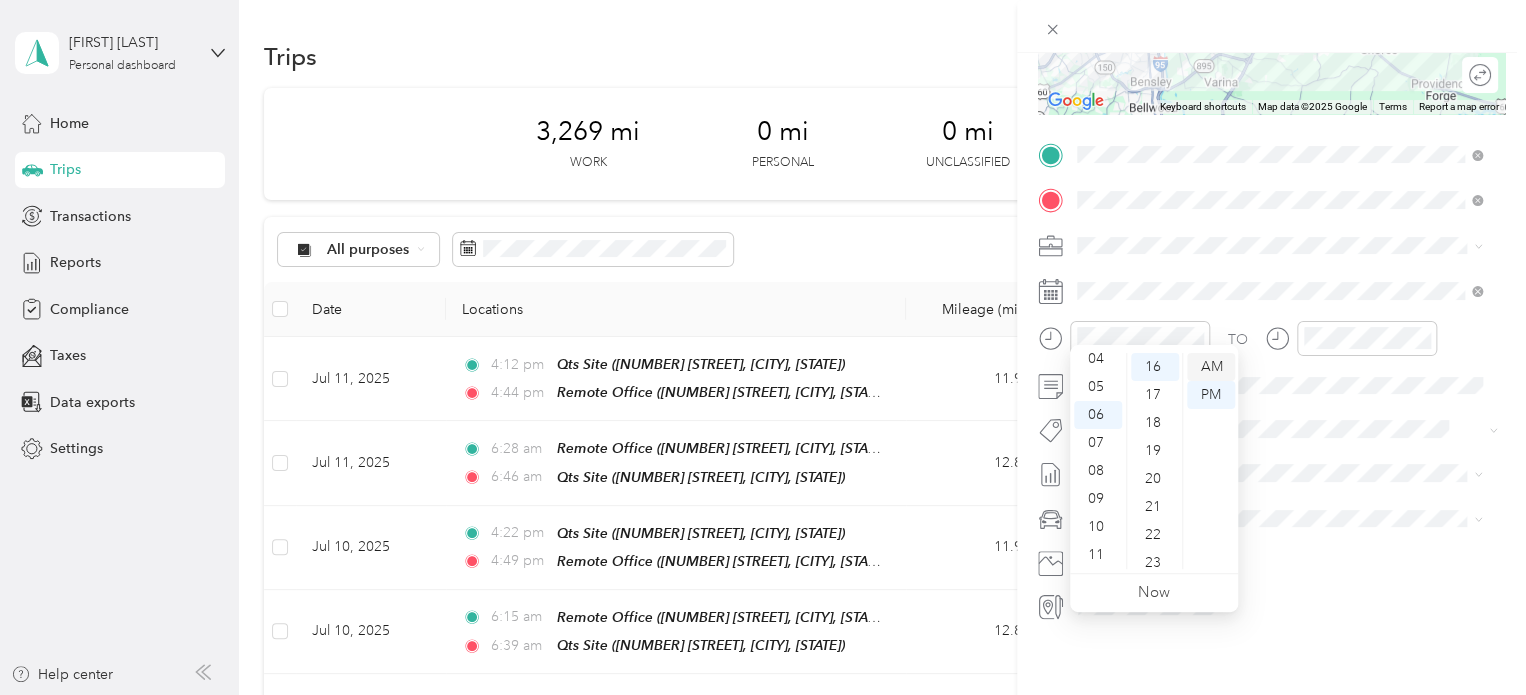 click on "AM" at bounding box center (1211, 367) 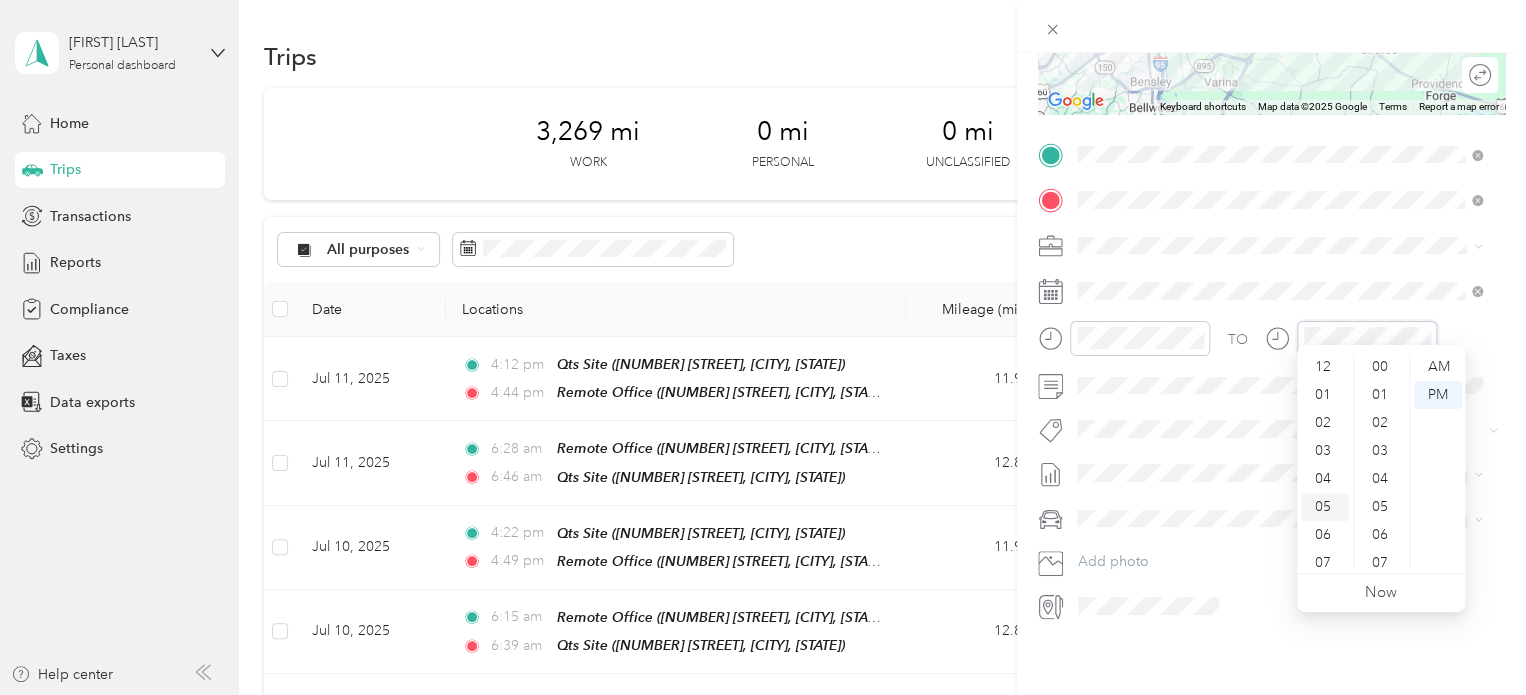 scroll, scrollTop: 448, scrollLeft: 0, axis: vertical 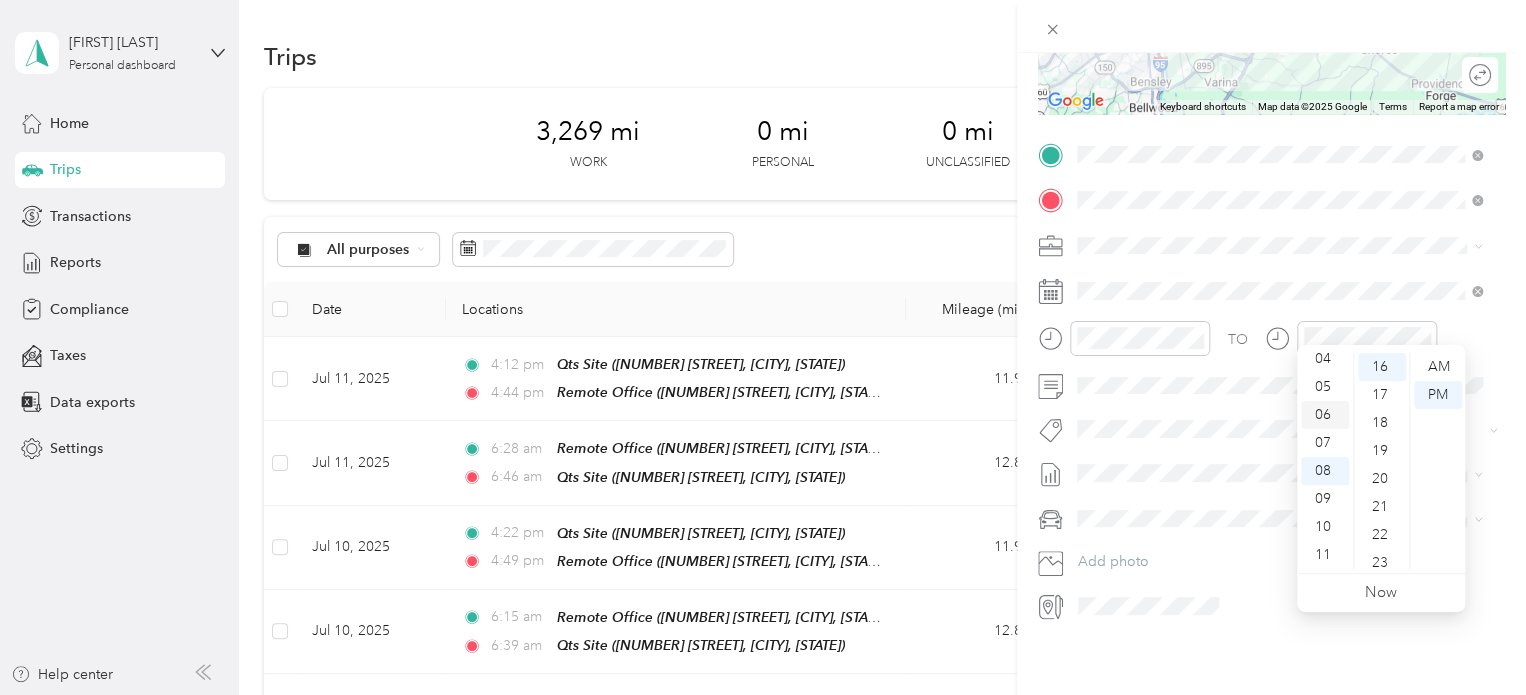 click on "06" at bounding box center (1325, 415) 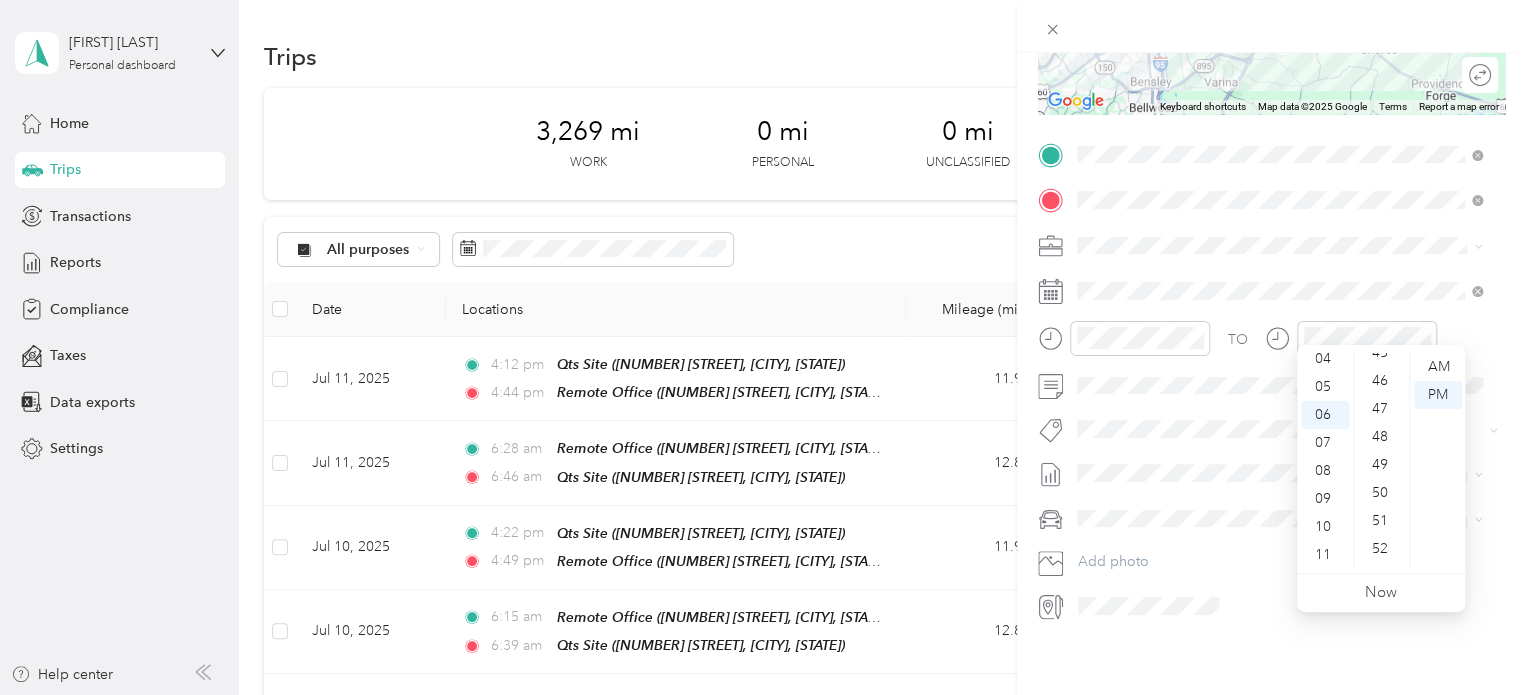 scroll, scrollTop: 1048, scrollLeft: 0, axis: vertical 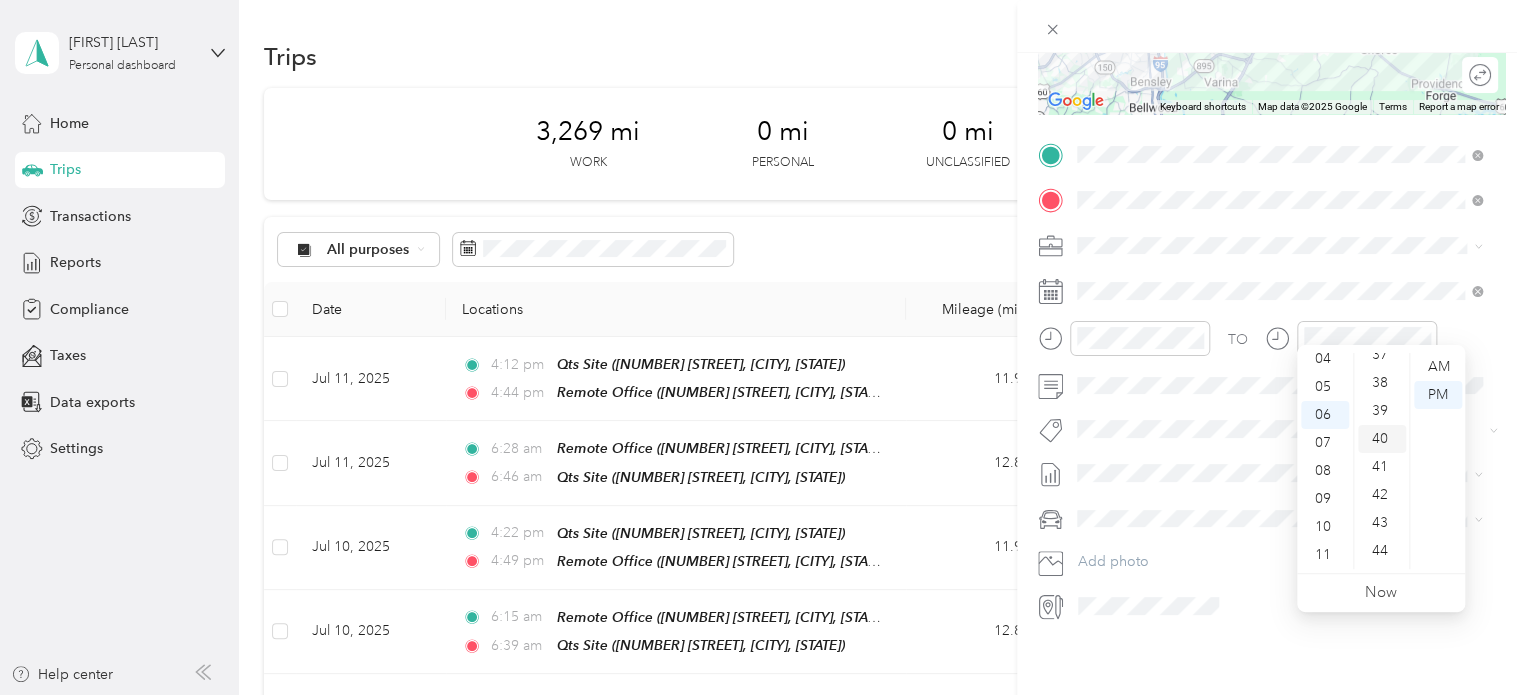 click on "40" at bounding box center (1382, 439) 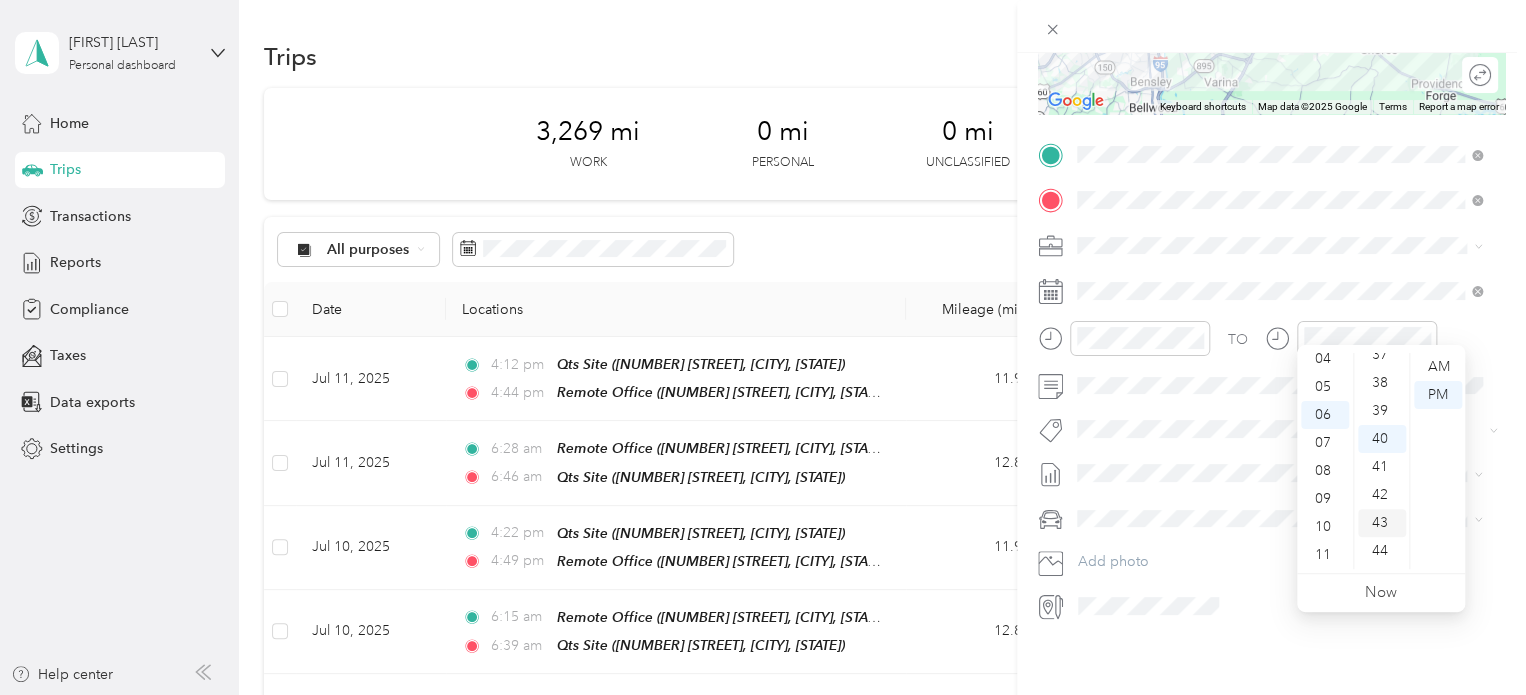 scroll, scrollTop: 1120, scrollLeft: 0, axis: vertical 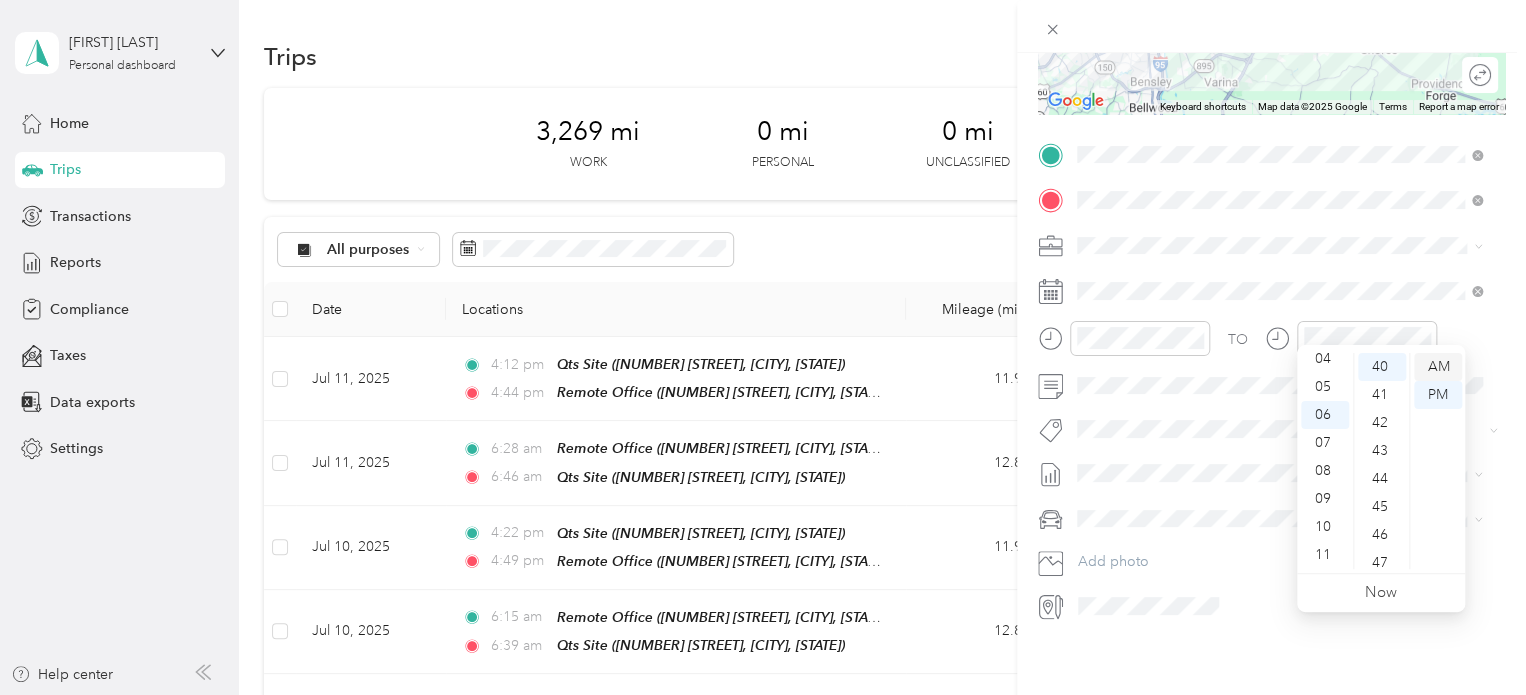 click on "AM" at bounding box center [1438, 367] 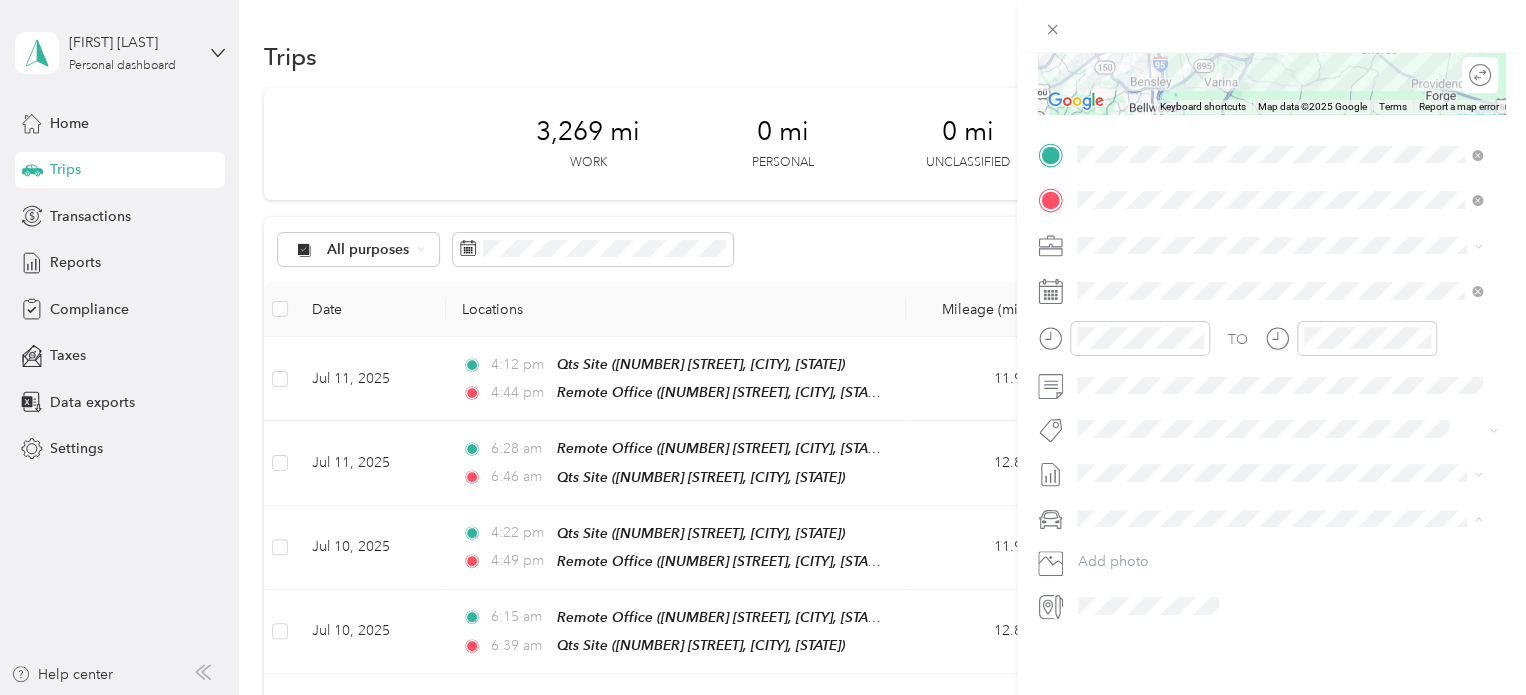 click on "Truck" at bounding box center [1279, 573] 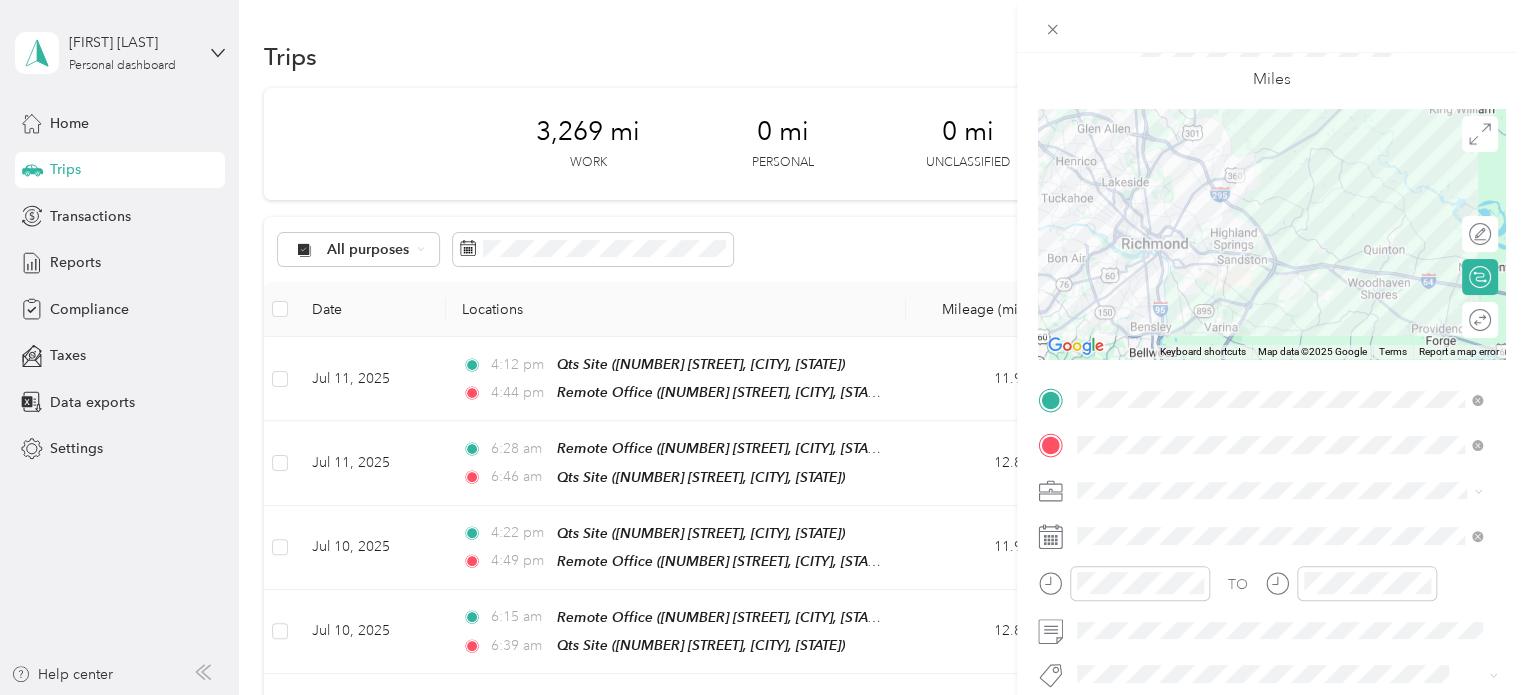 scroll, scrollTop: 0, scrollLeft: 0, axis: both 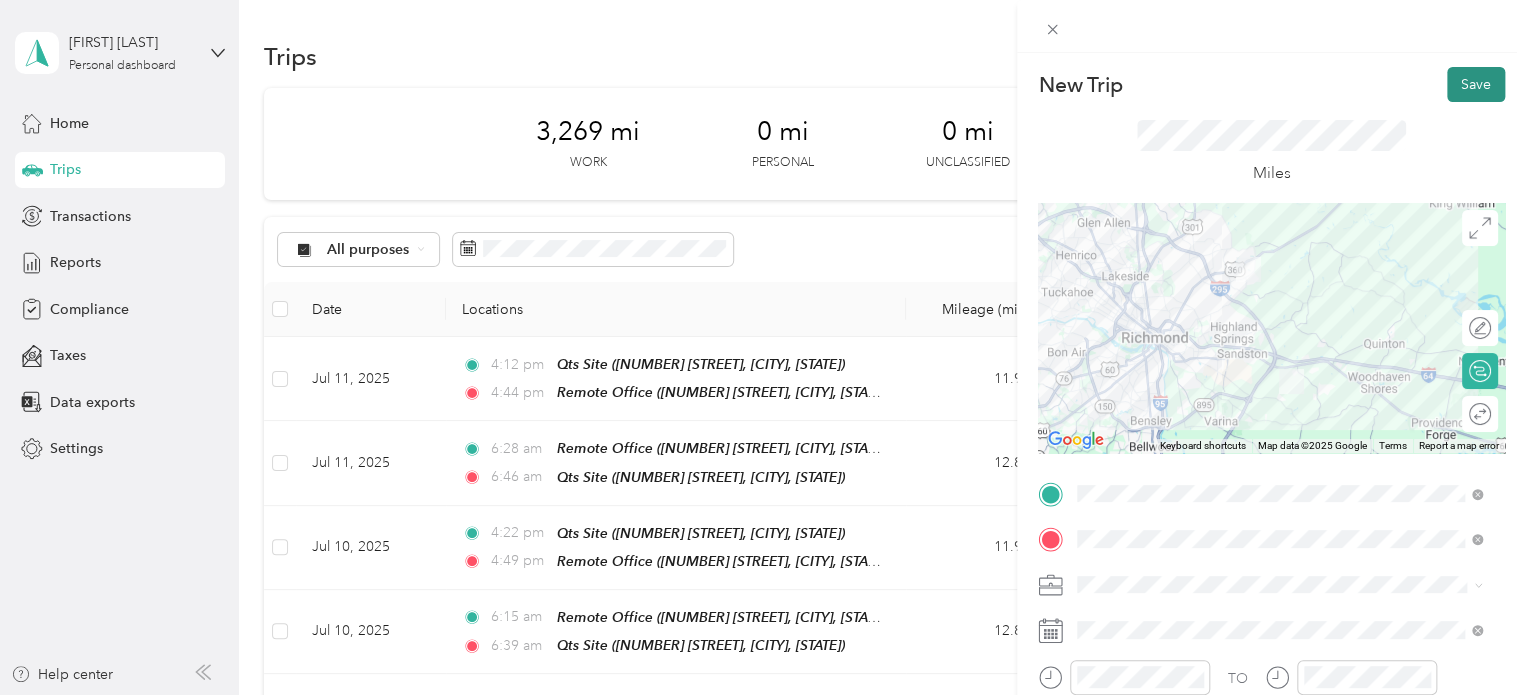 click on "Save" at bounding box center (1476, 84) 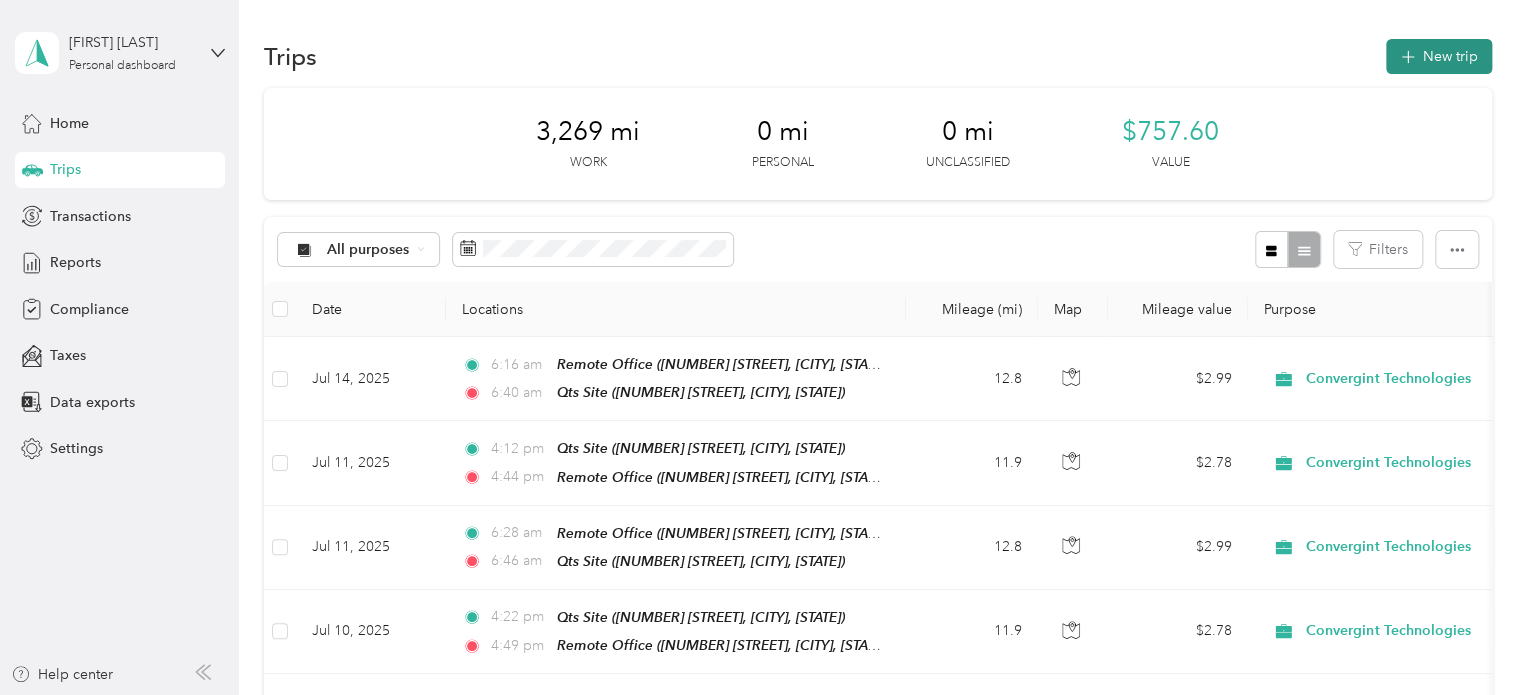 click on "New trip" at bounding box center [1439, 56] 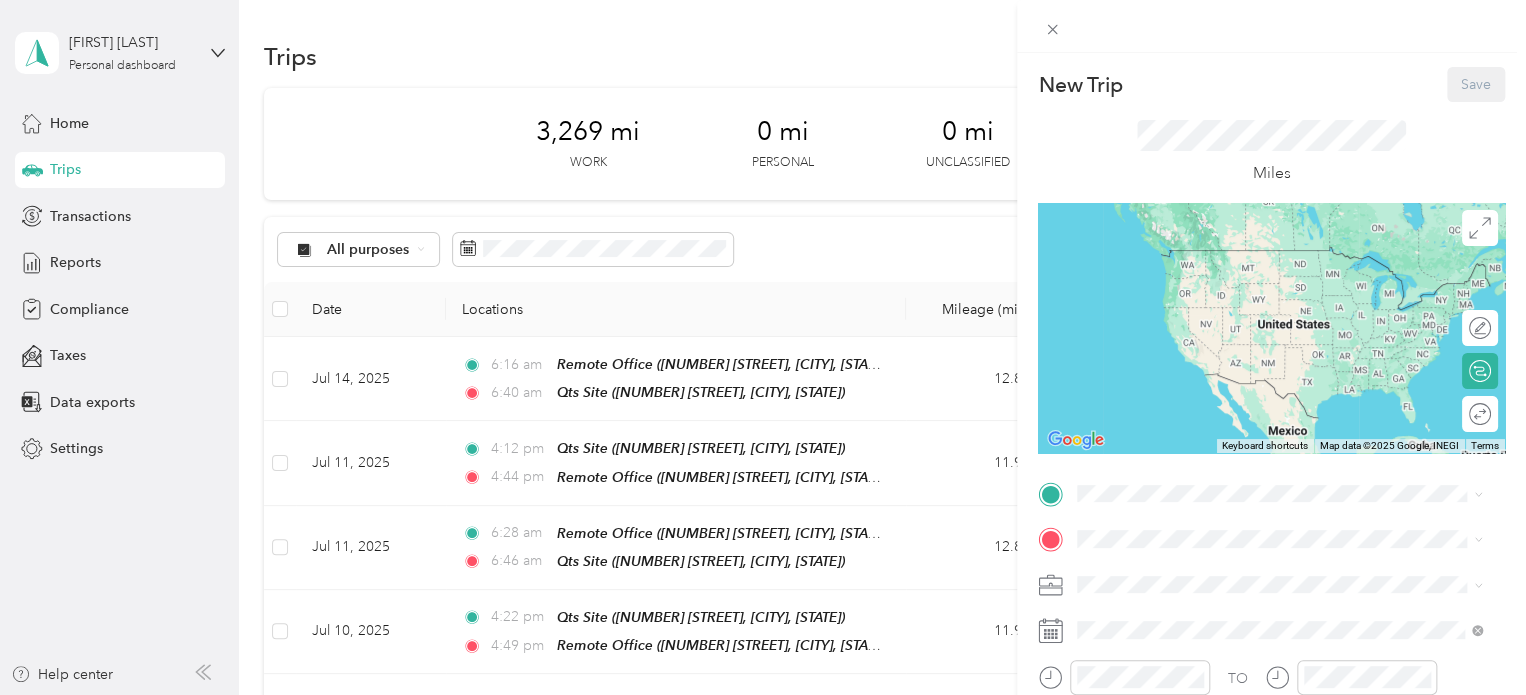 click on "TO Add photo" at bounding box center [1271, 719] 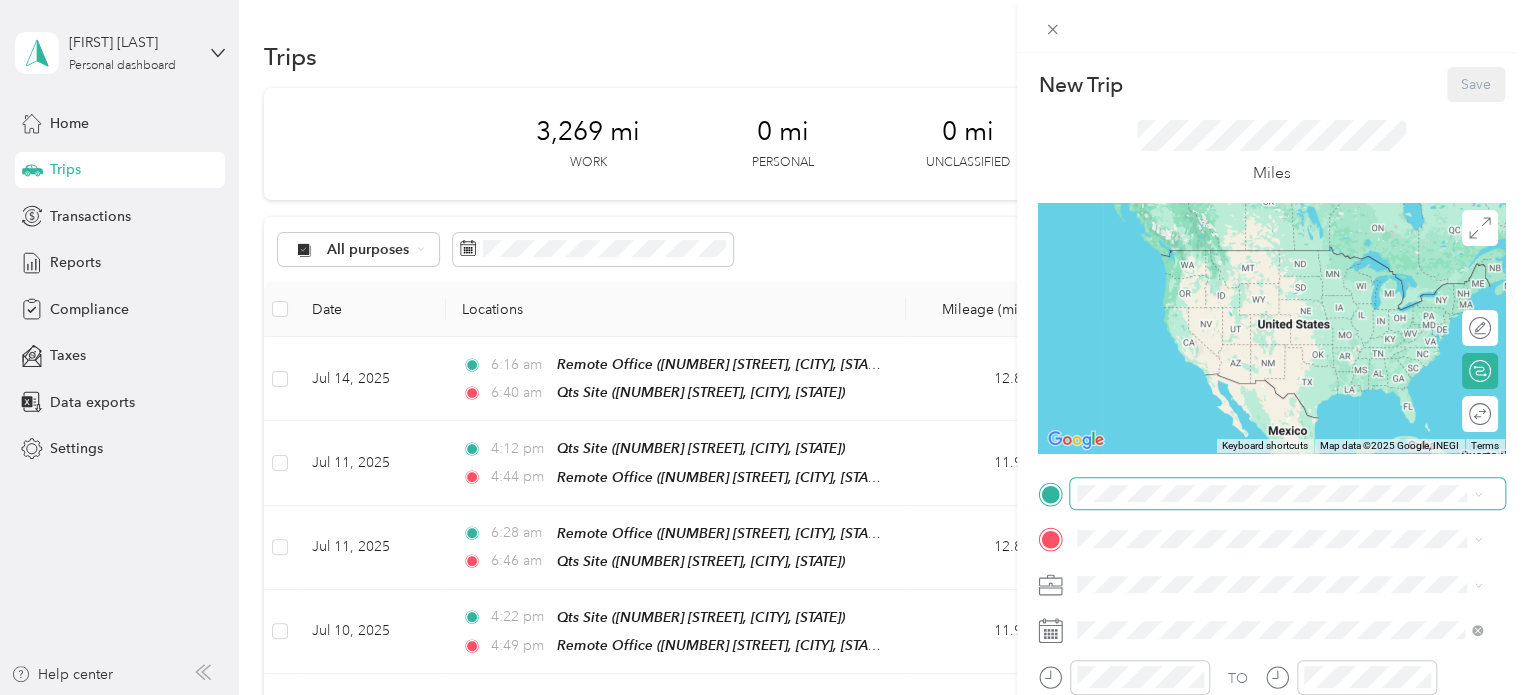 click at bounding box center [1287, 494] 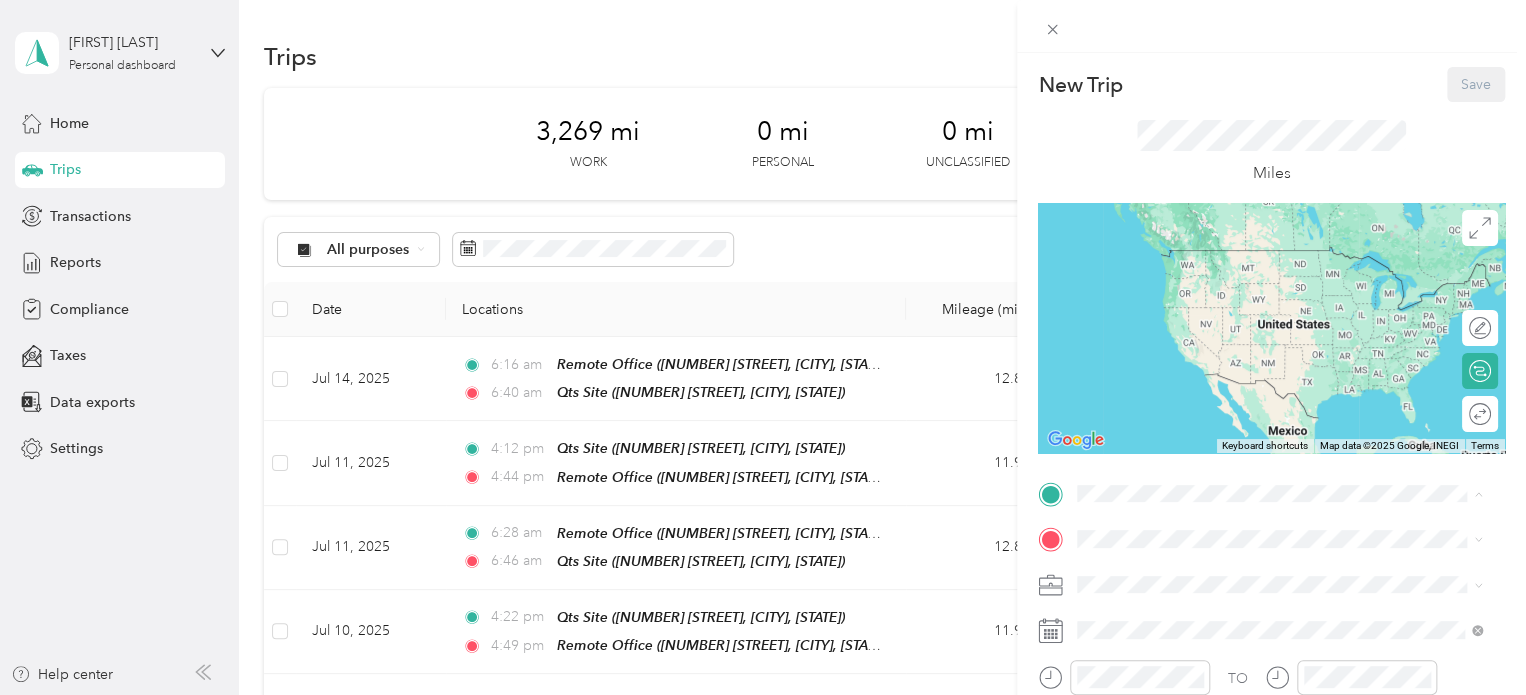 click on "[NUMBER] [STREET], [CITY], [STATE], [COUNTRY]" at bounding box center (1270, 349) 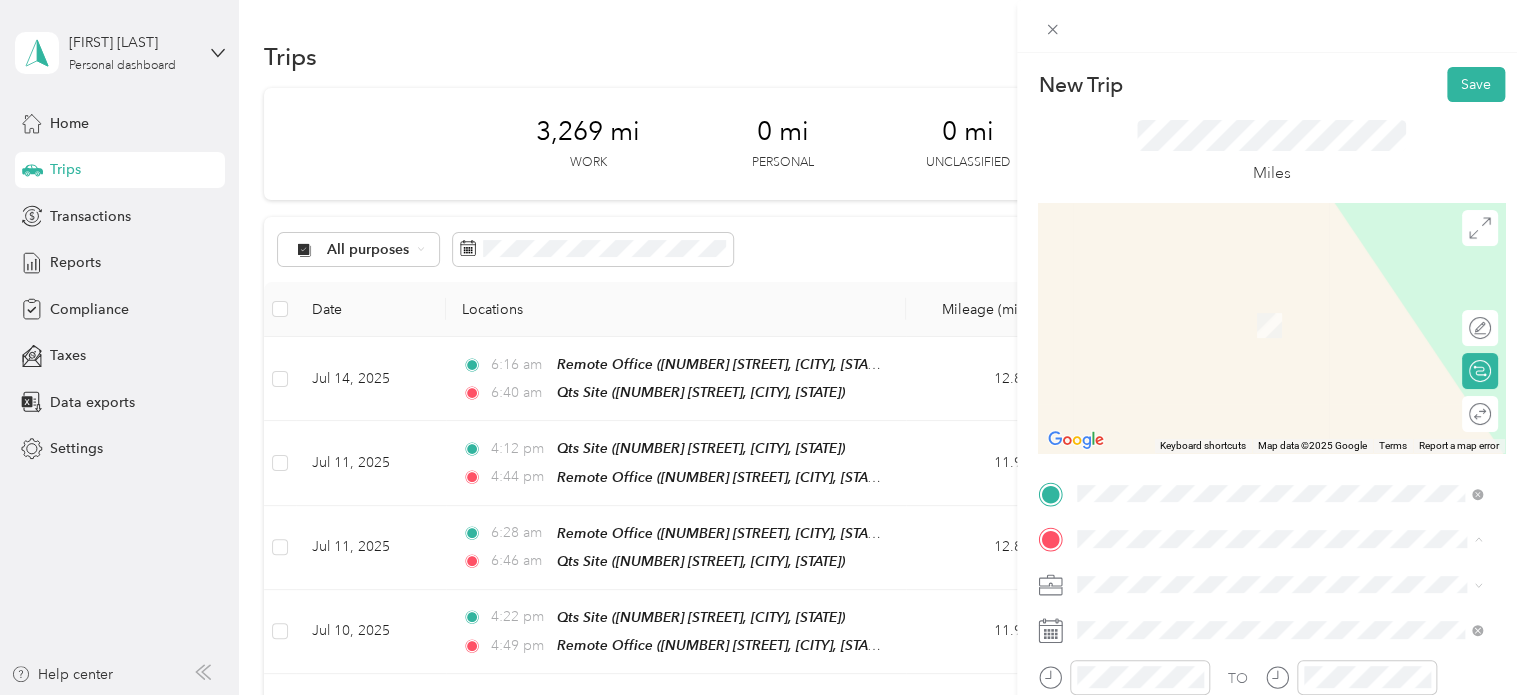 click on "[NUMBER] [STREET], [CITY], [STATE], [COUNTRY]" at bounding box center (1270, 332) 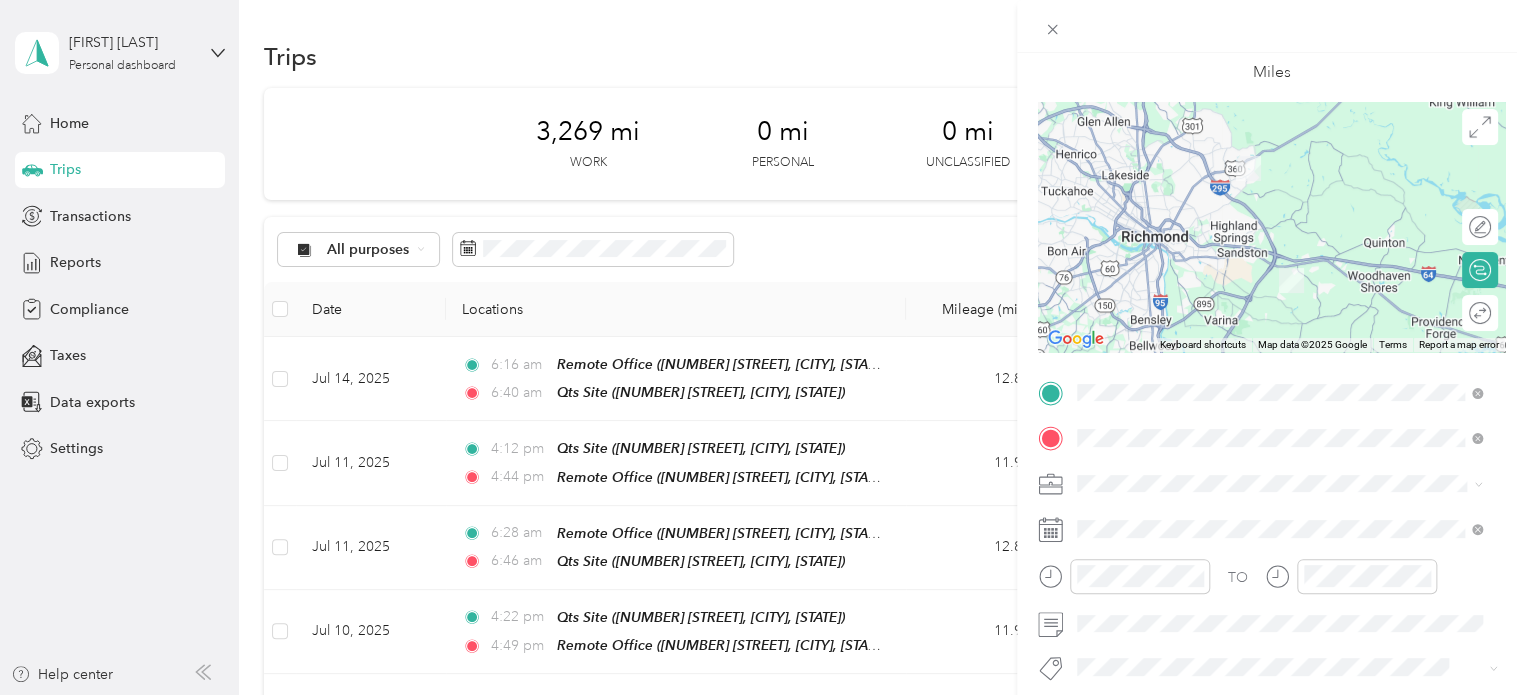 scroll, scrollTop: 353, scrollLeft: 0, axis: vertical 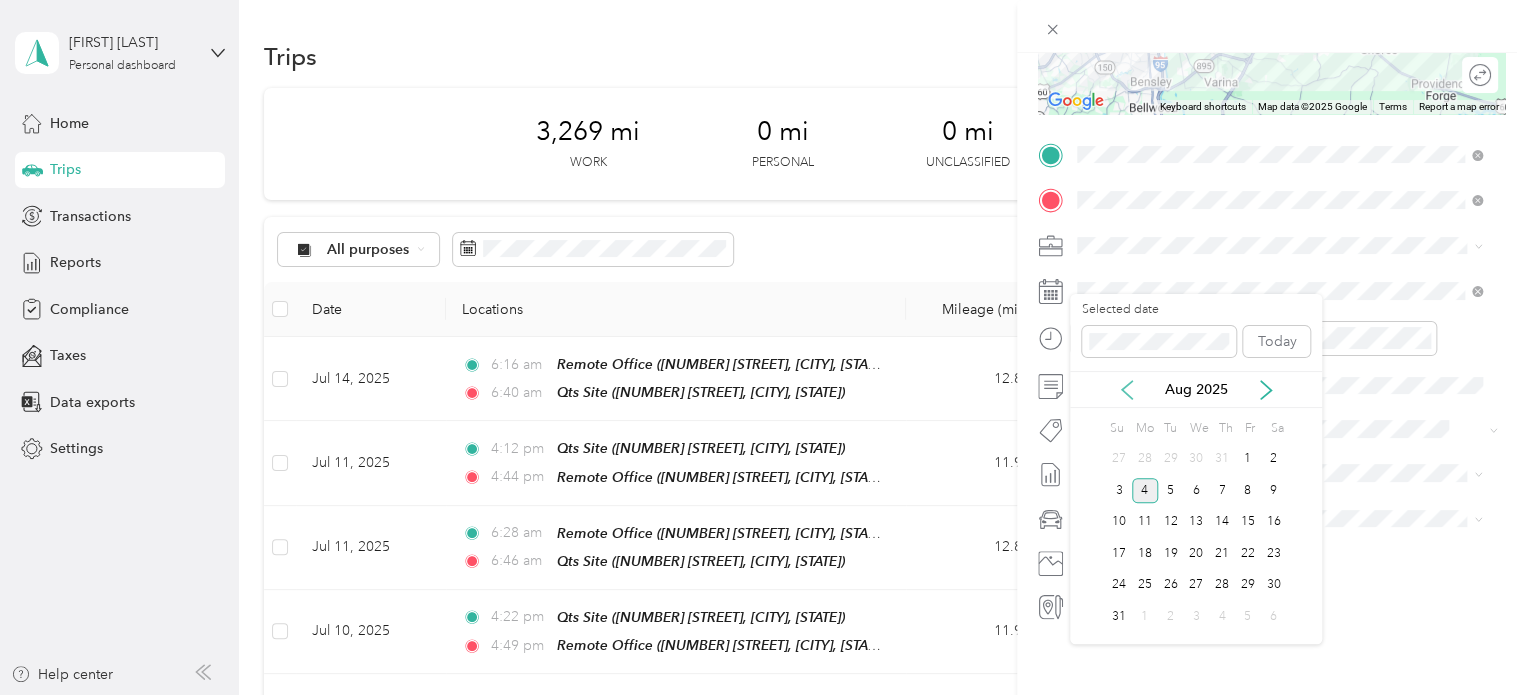 click 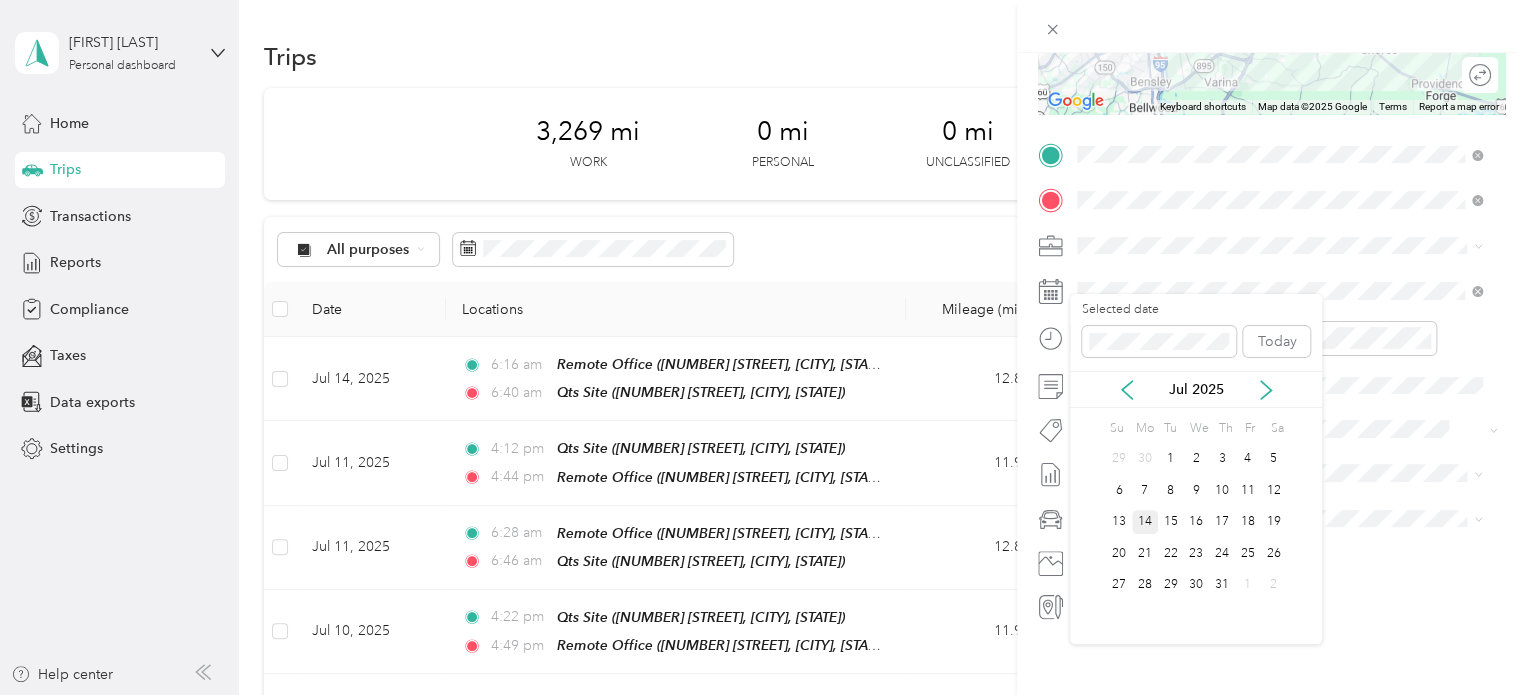 click on "14" at bounding box center (1145, 522) 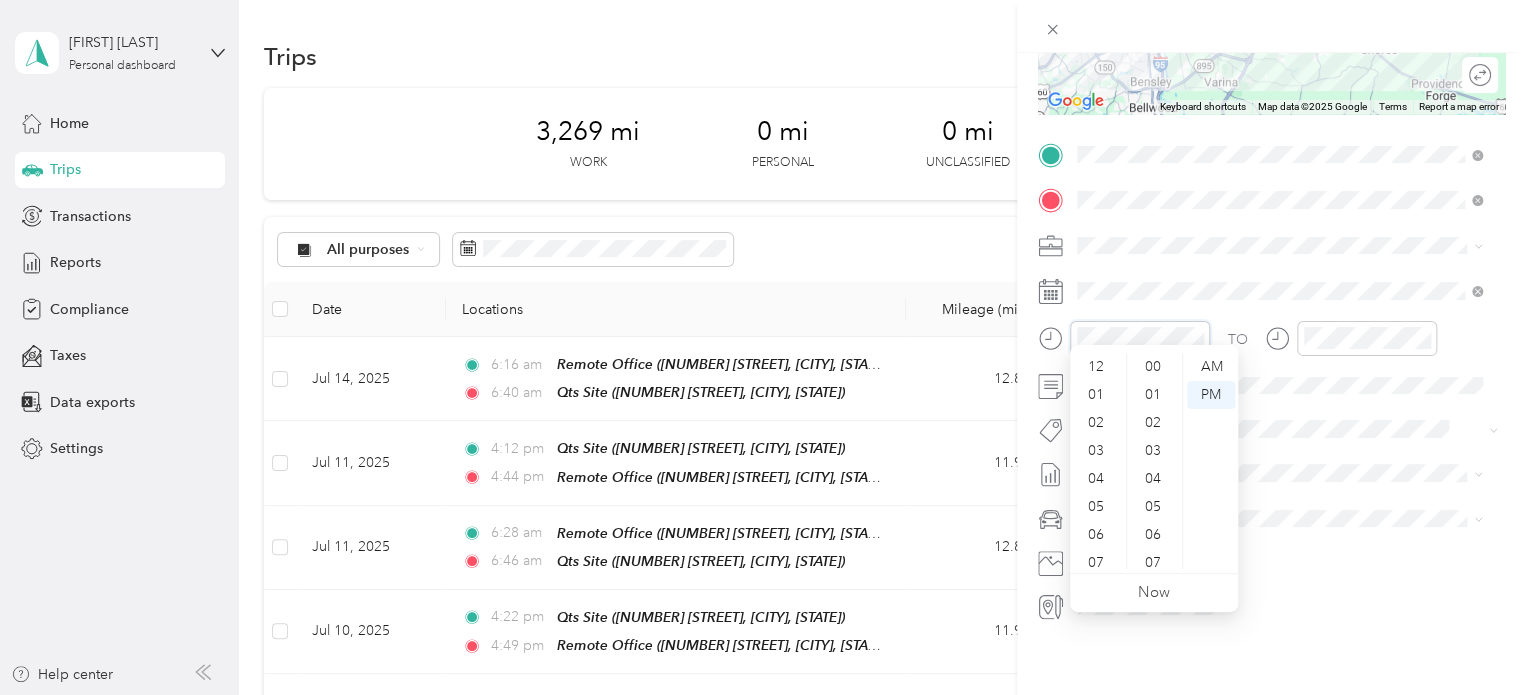 scroll, scrollTop: 475, scrollLeft: 0, axis: vertical 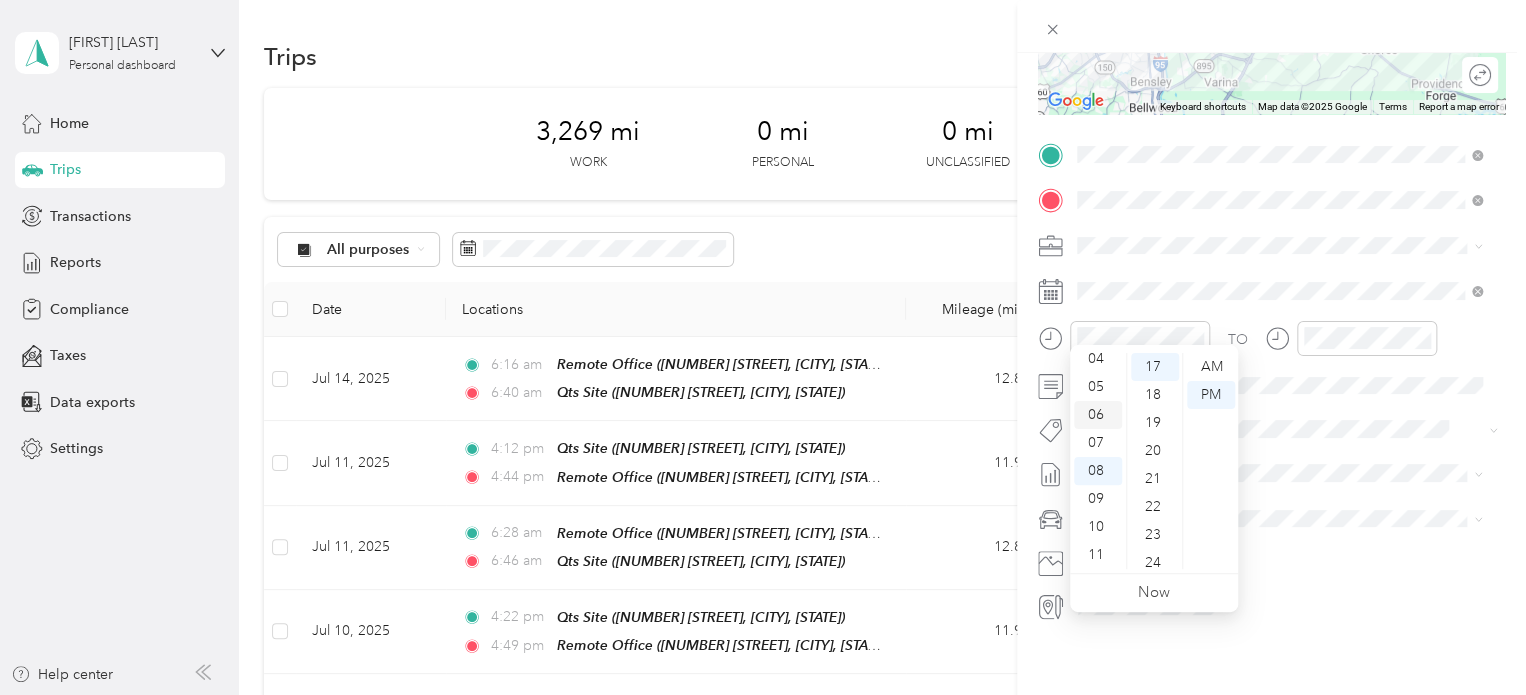 click on "06" at bounding box center (1098, 415) 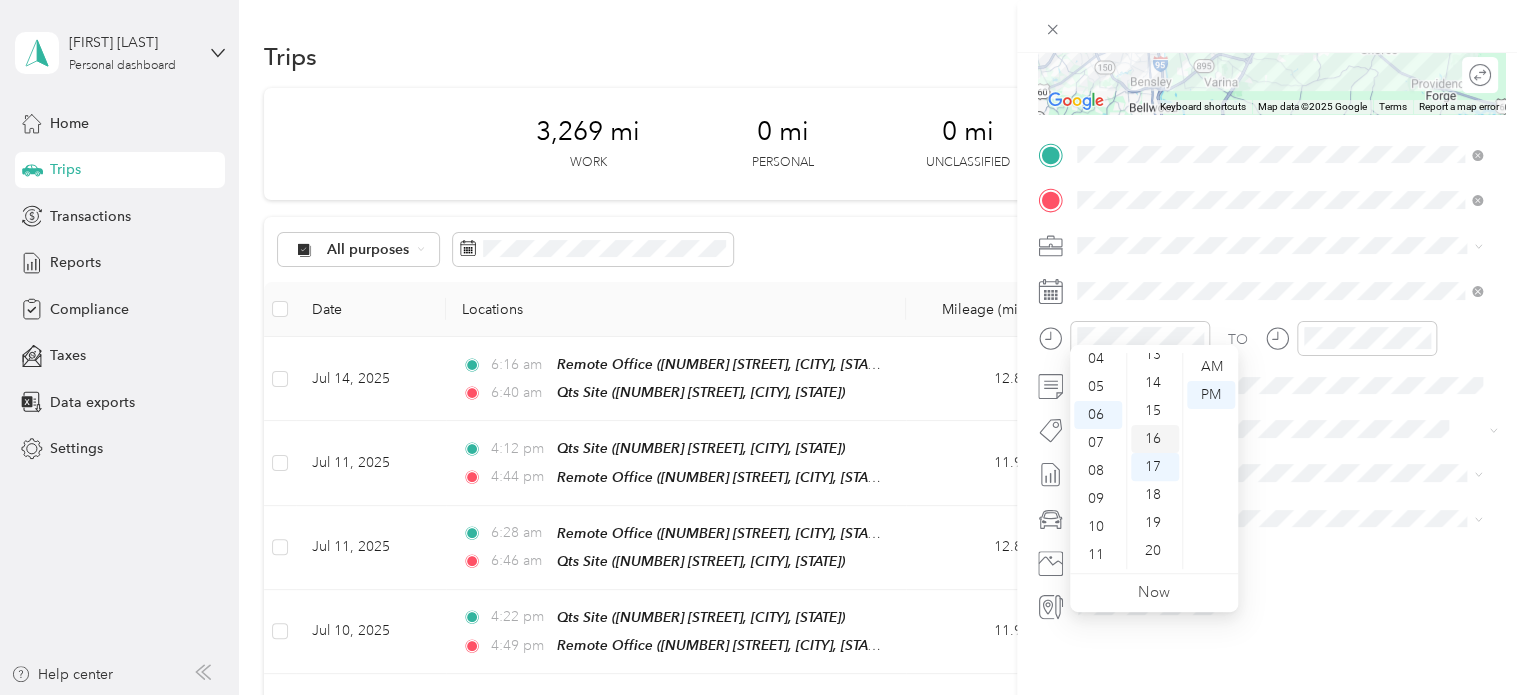 scroll, scrollTop: 376, scrollLeft: 0, axis: vertical 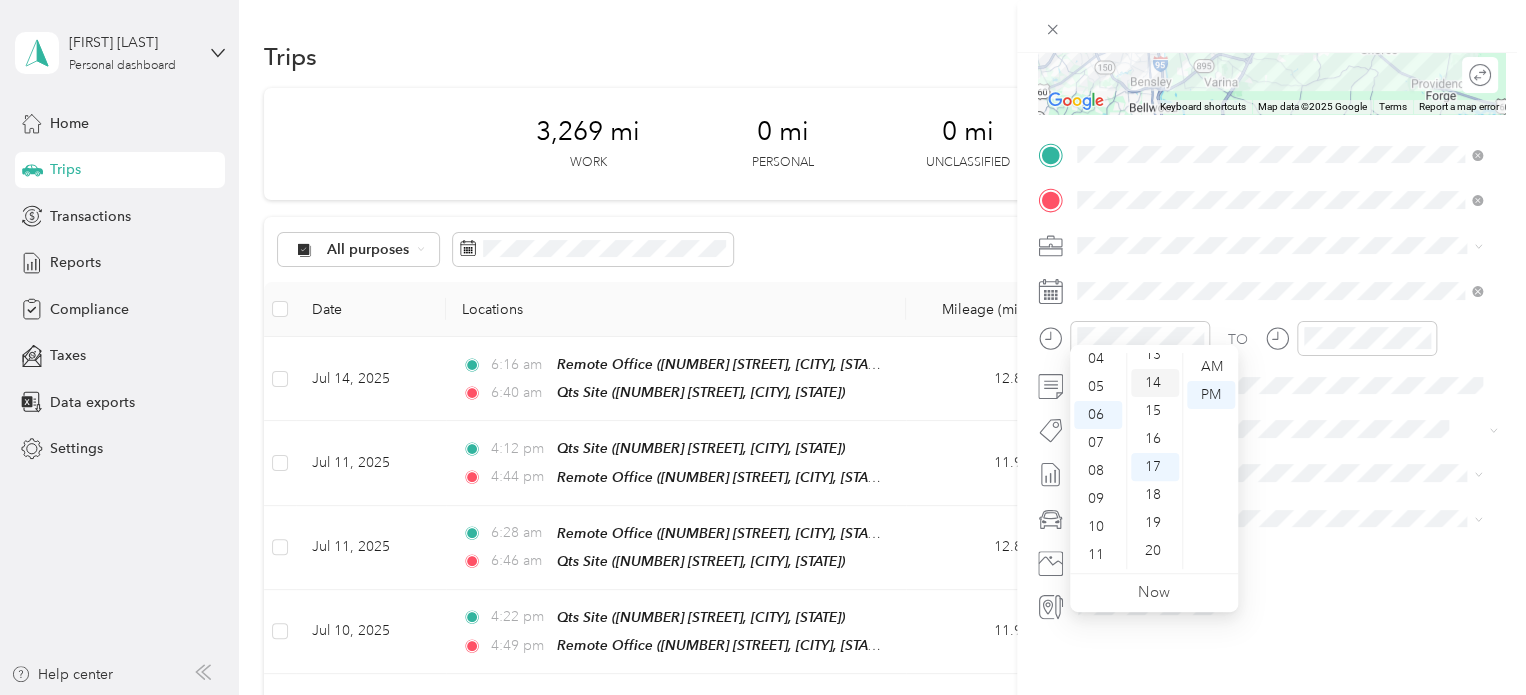 click on "14" at bounding box center [1155, 383] 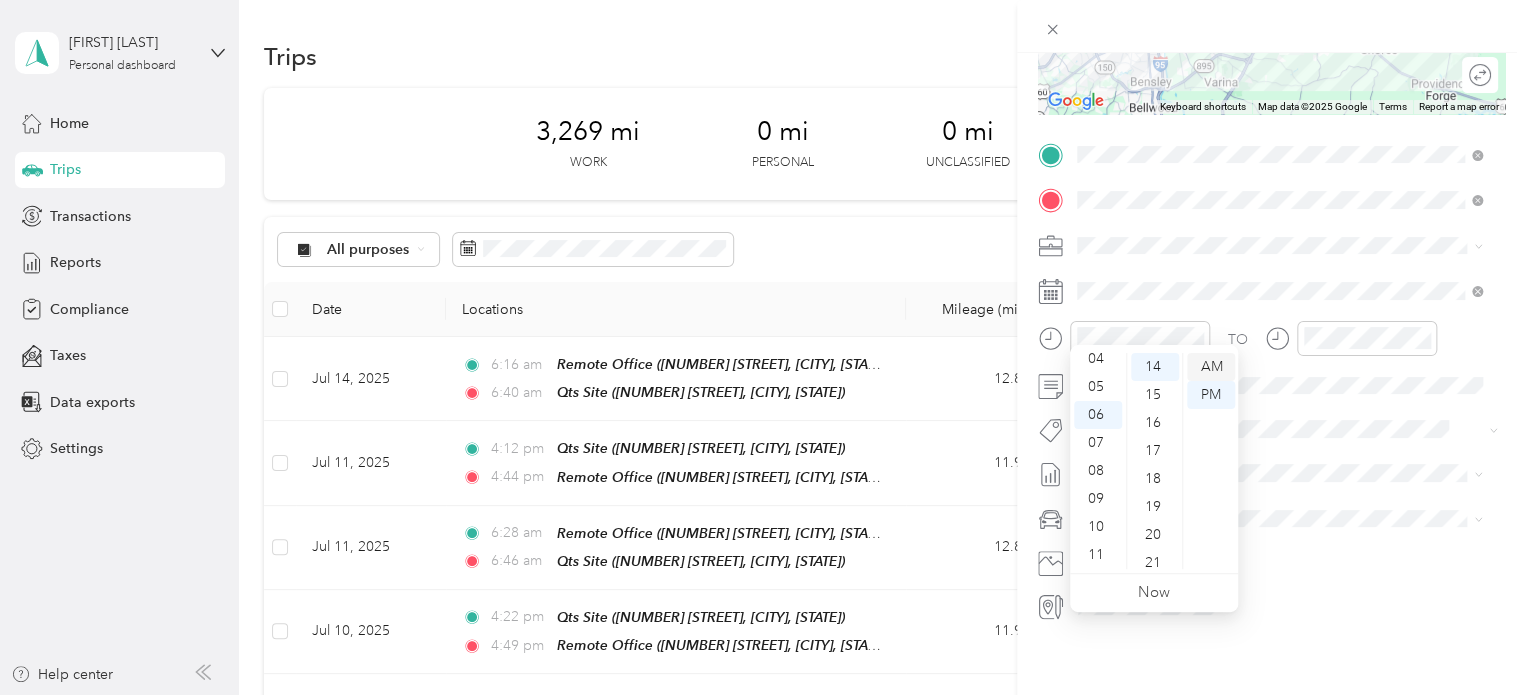 click on "AM" at bounding box center [1211, 367] 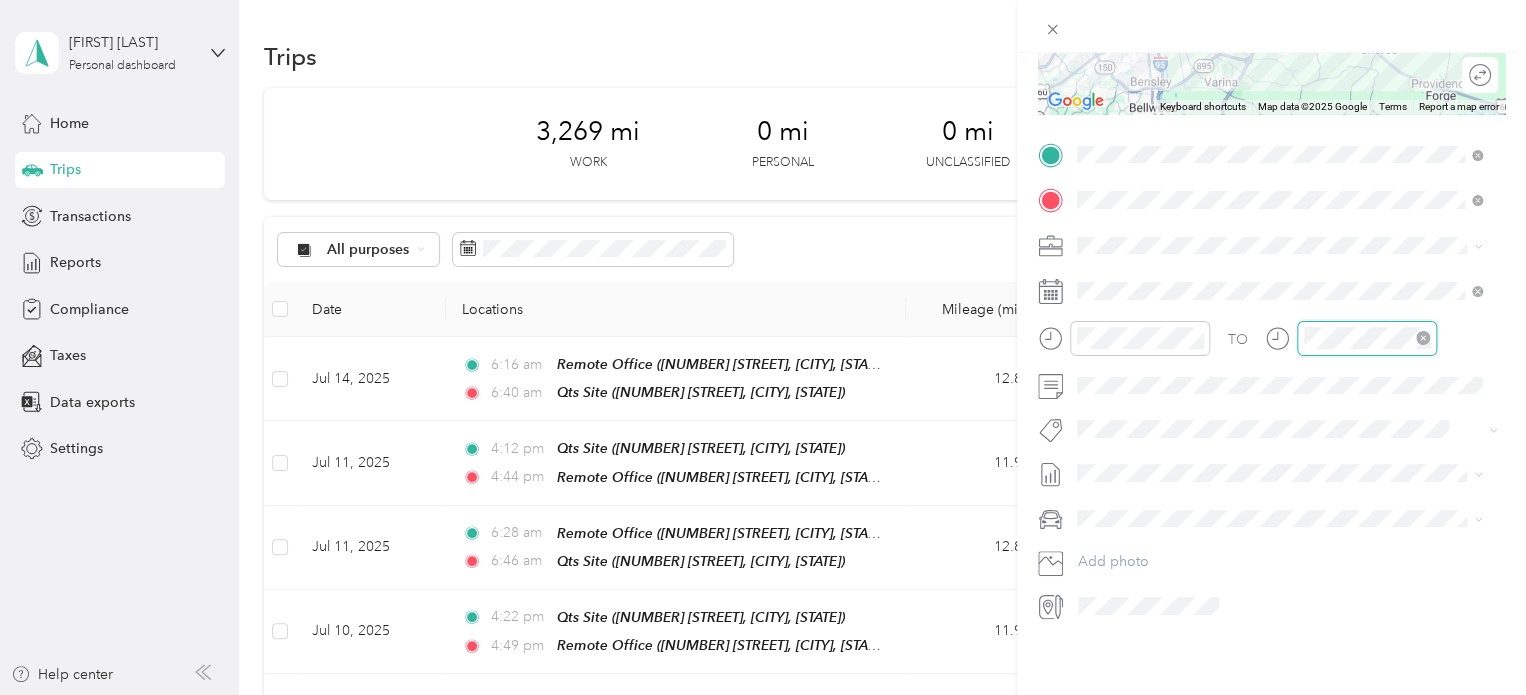 scroll, scrollTop: 476, scrollLeft: 0, axis: vertical 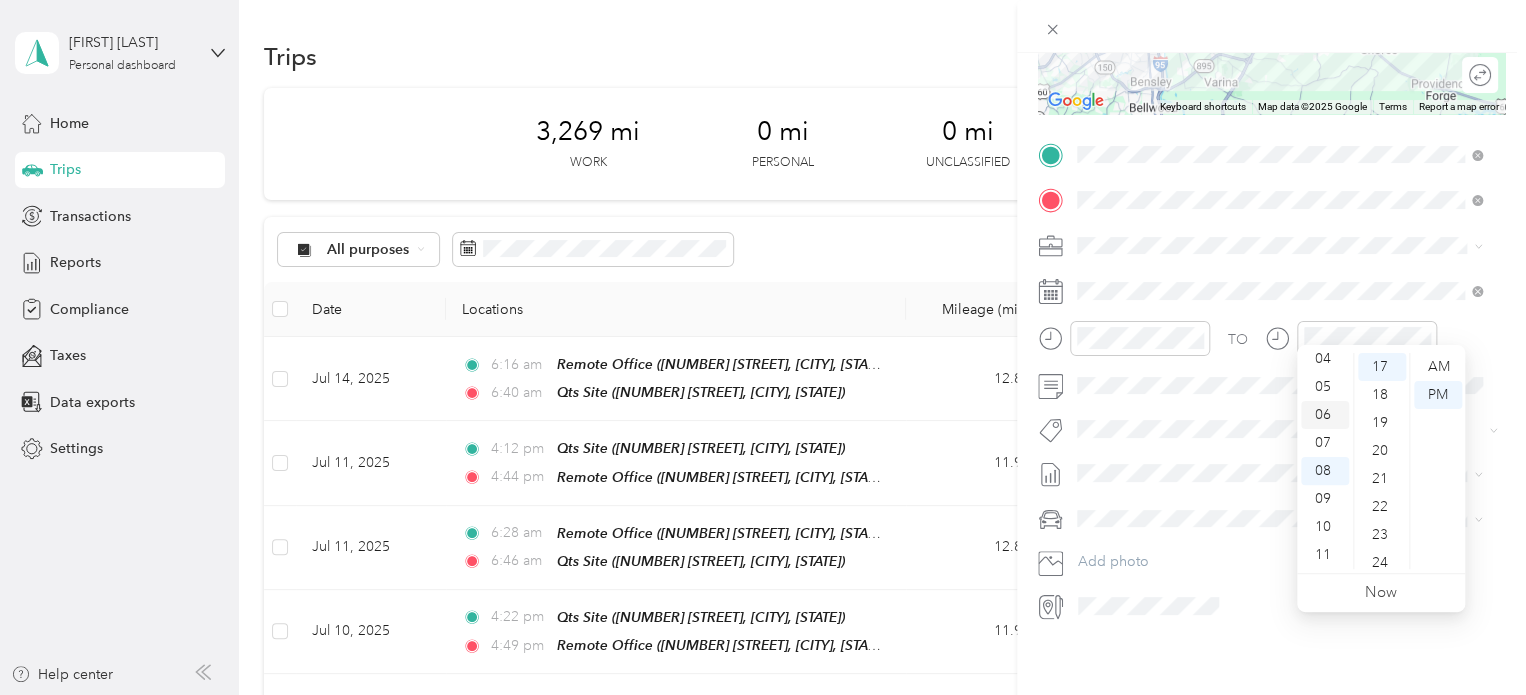 click on "06" at bounding box center [1325, 415] 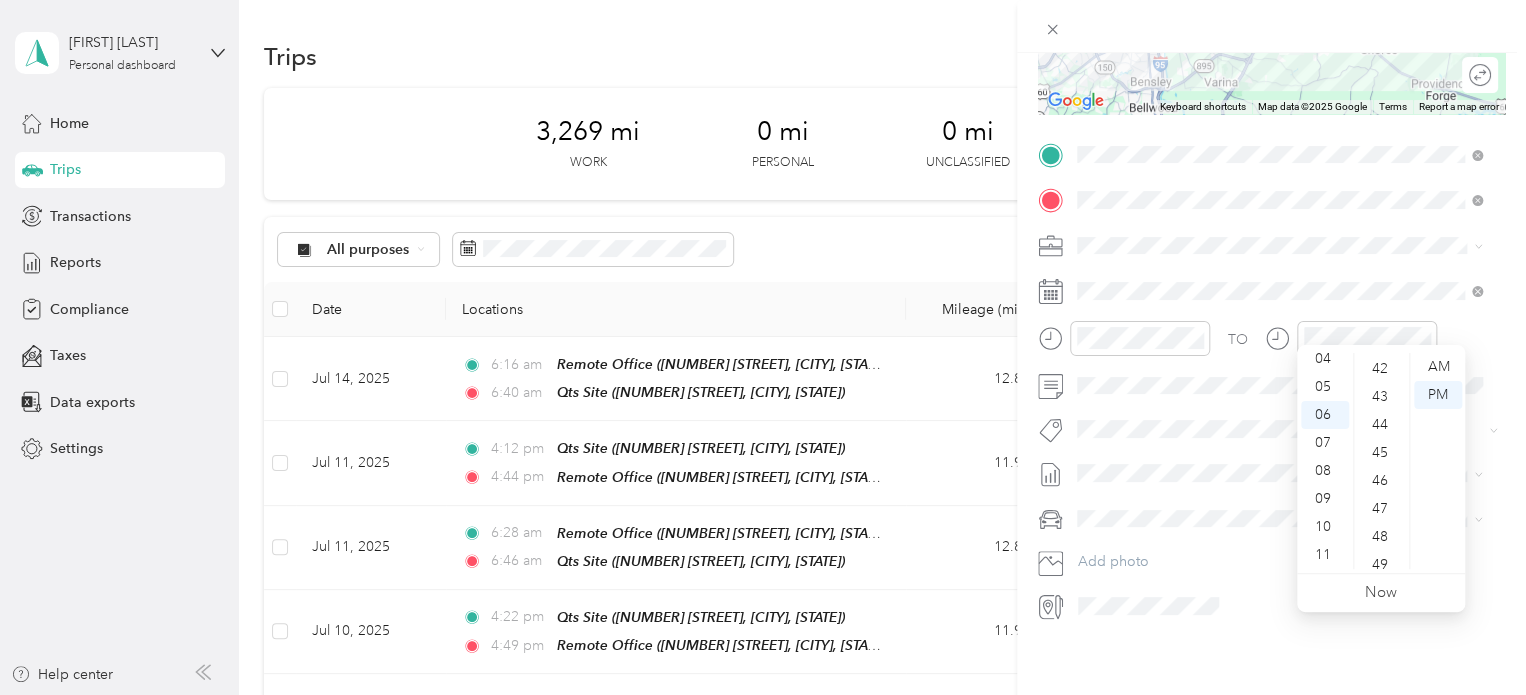 scroll, scrollTop: 1176, scrollLeft: 0, axis: vertical 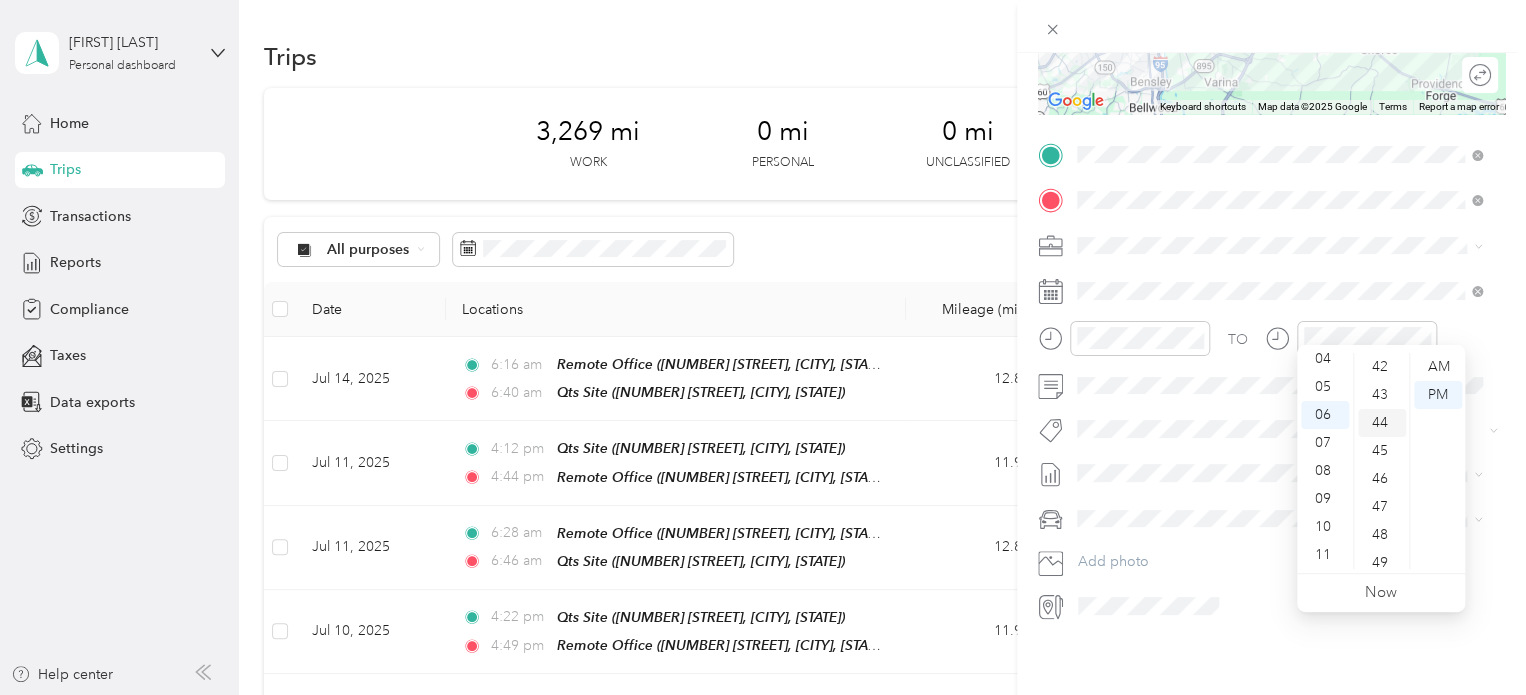 click on "44" at bounding box center [1382, 423] 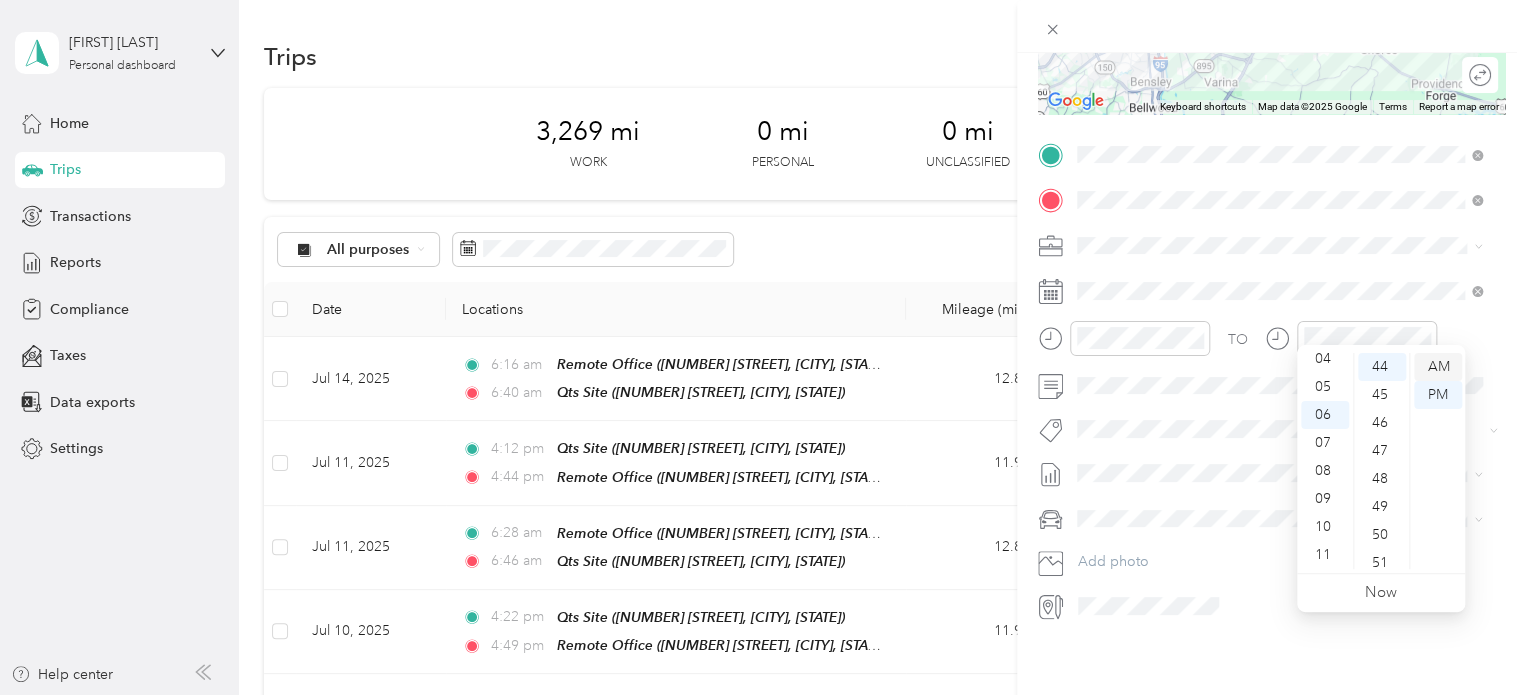 click on "AM" at bounding box center (1438, 367) 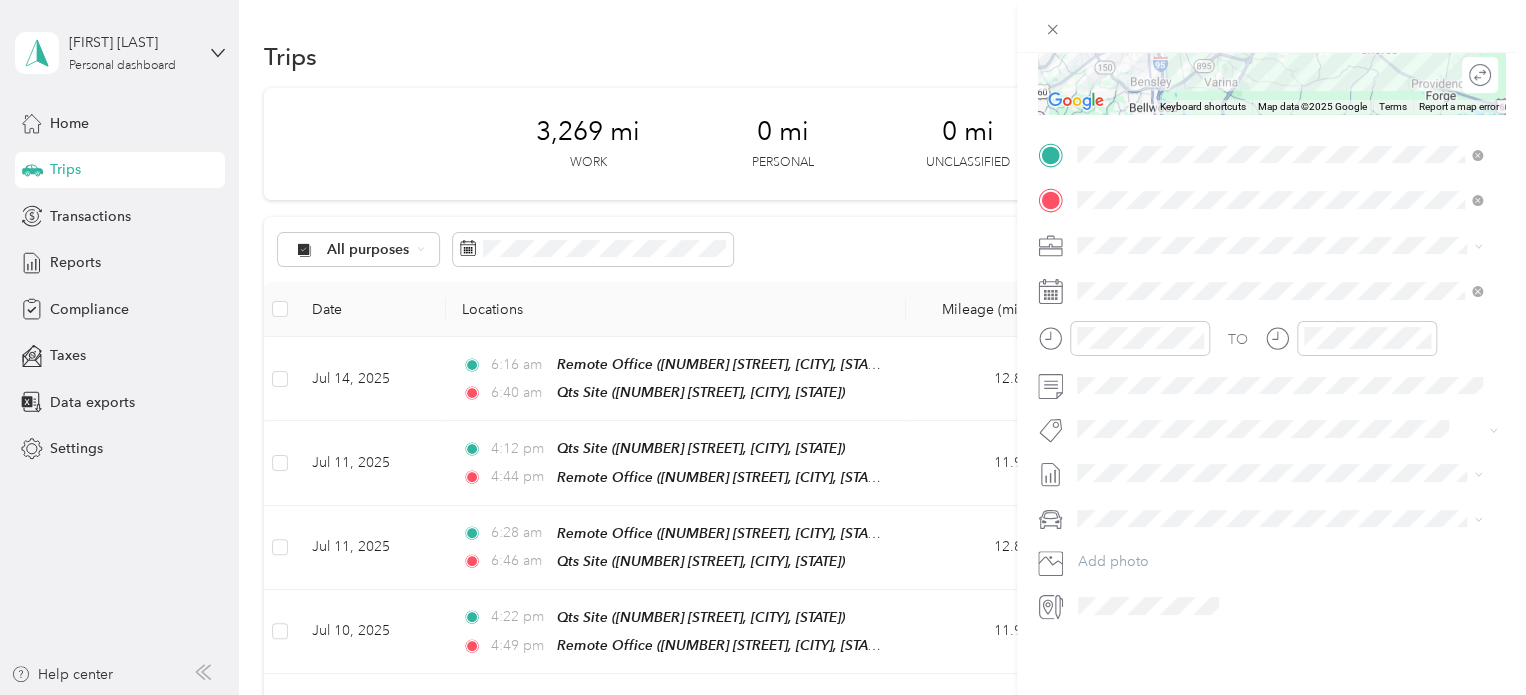 click on "Truck" at bounding box center [1279, 568] 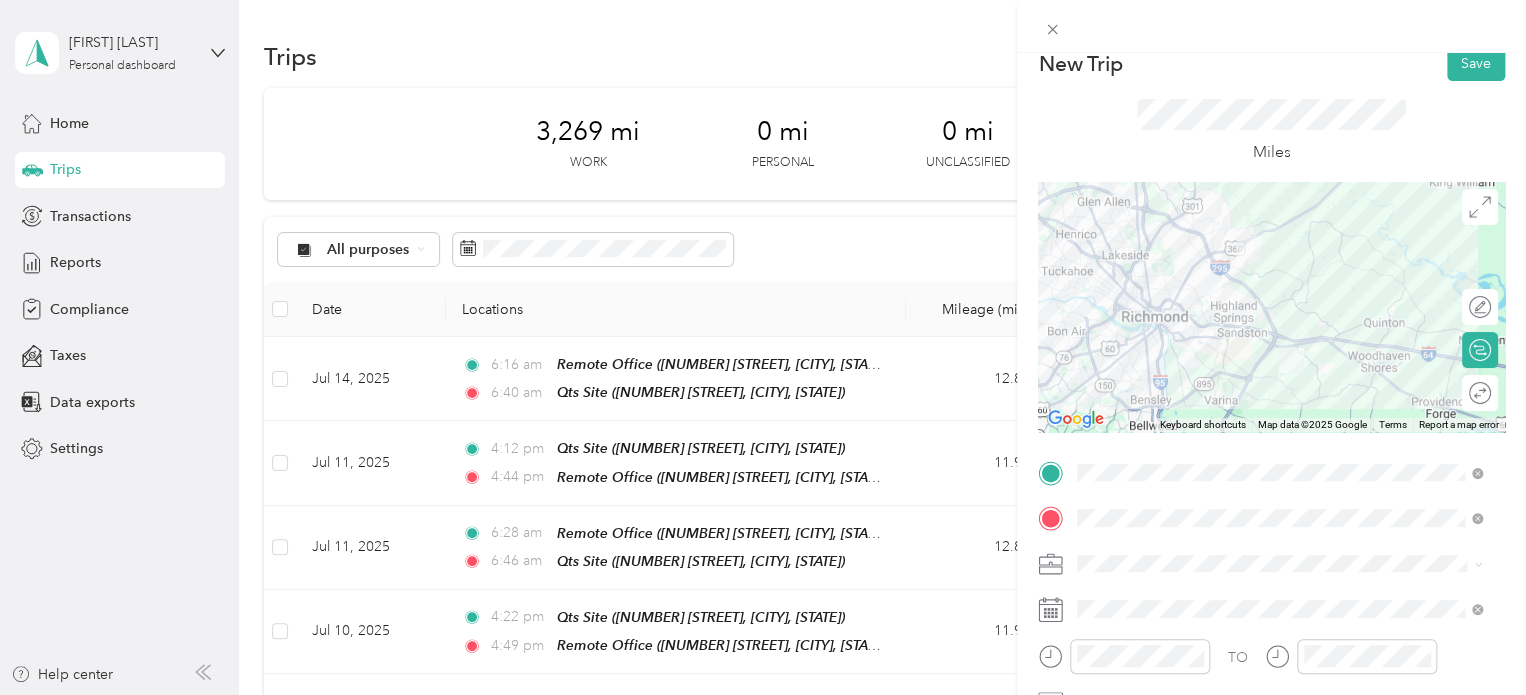 scroll, scrollTop: 0, scrollLeft: 0, axis: both 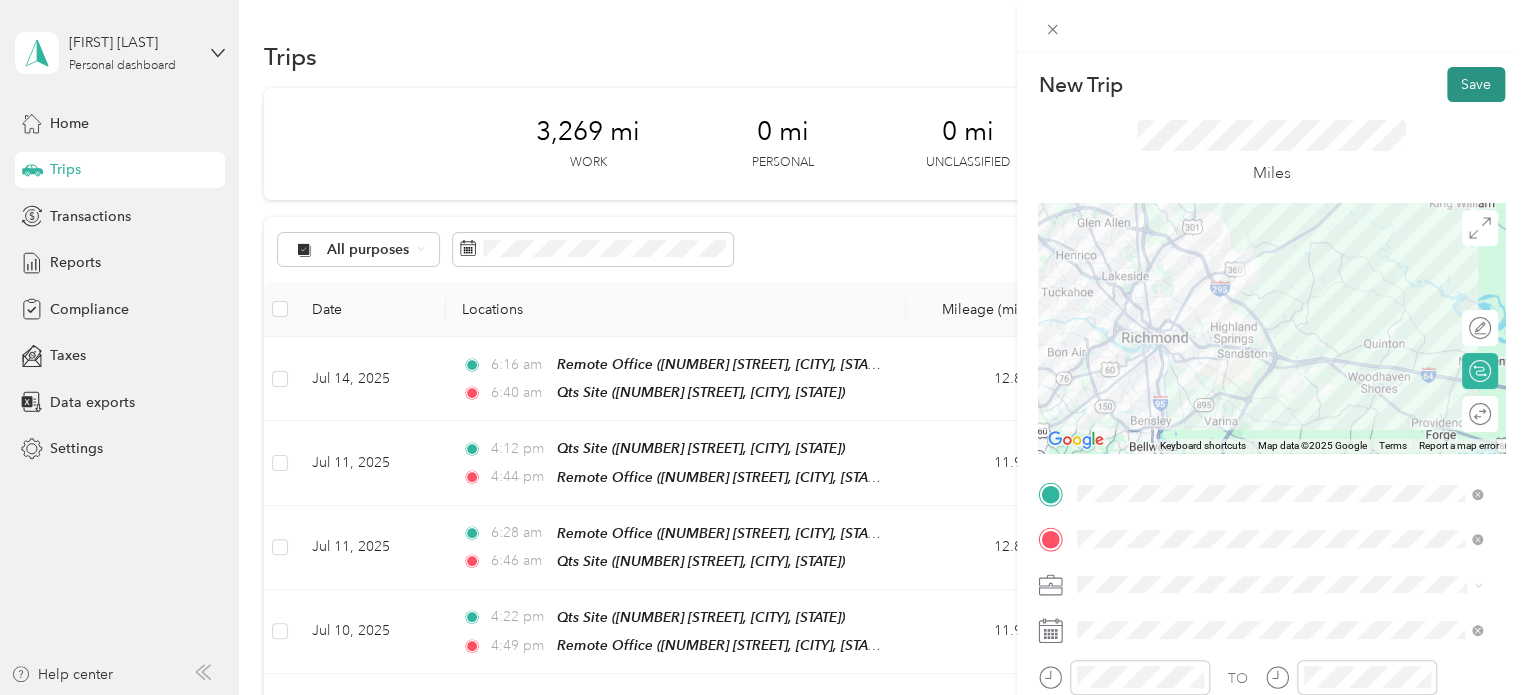 click on "Save" at bounding box center (1476, 84) 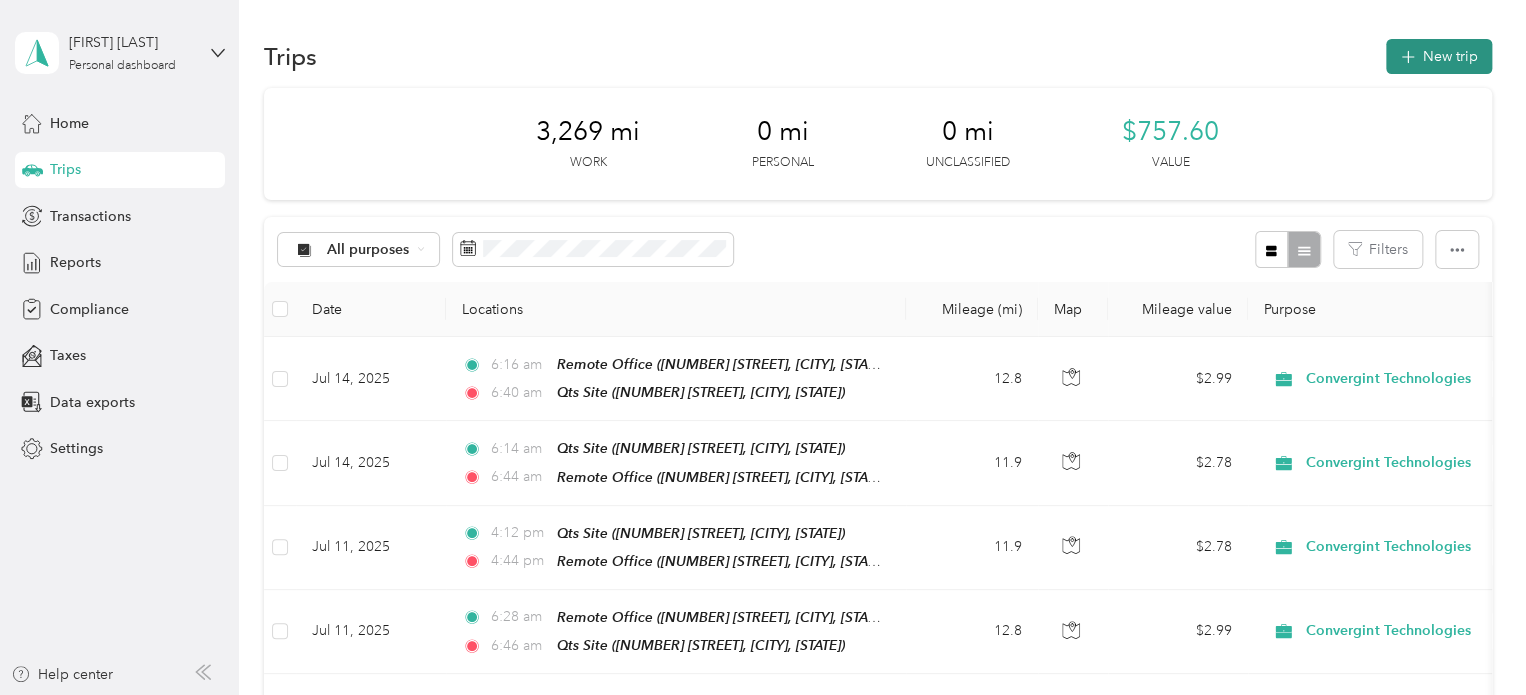 click on "New trip" at bounding box center (1439, 56) 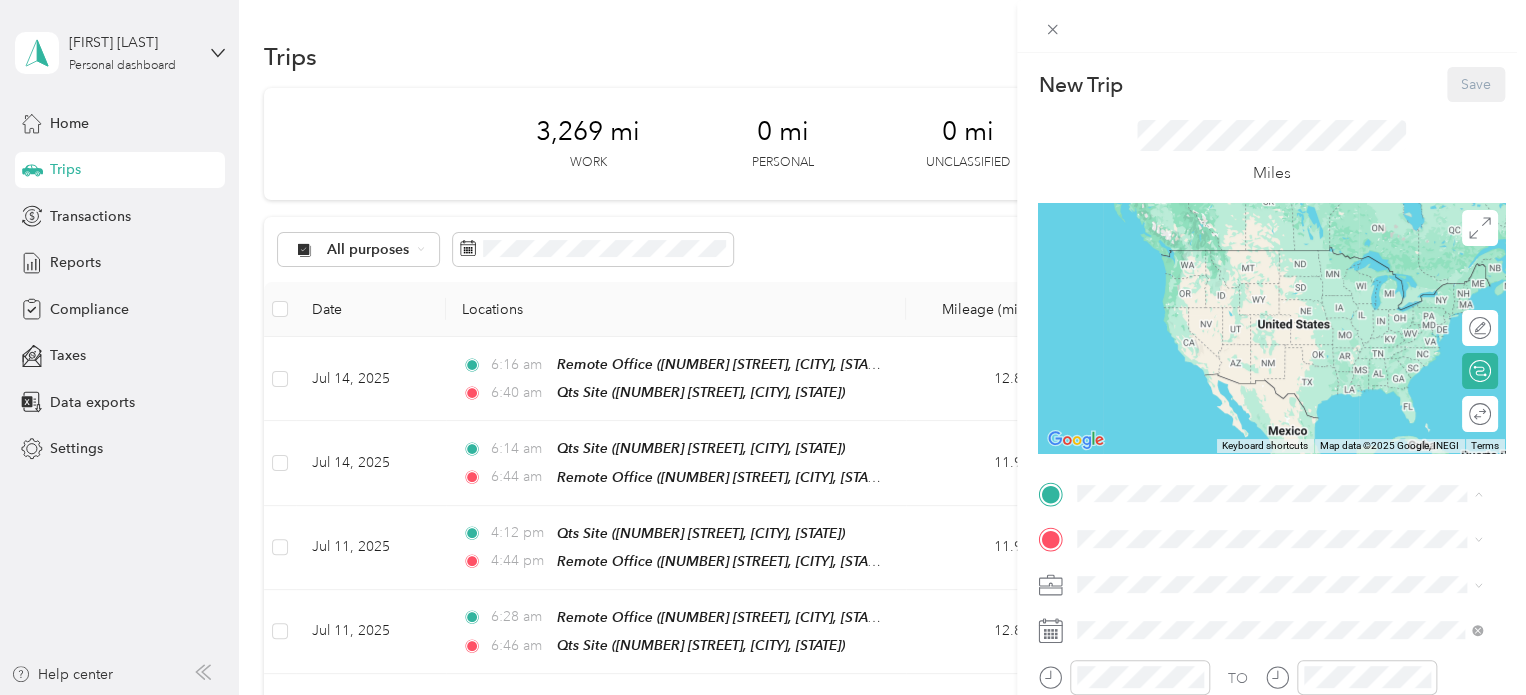 click on "Remote Office [NUMBER] [STREET], [CITY], [STATE], [COUNTRY]" at bounding box center (1270, 276) 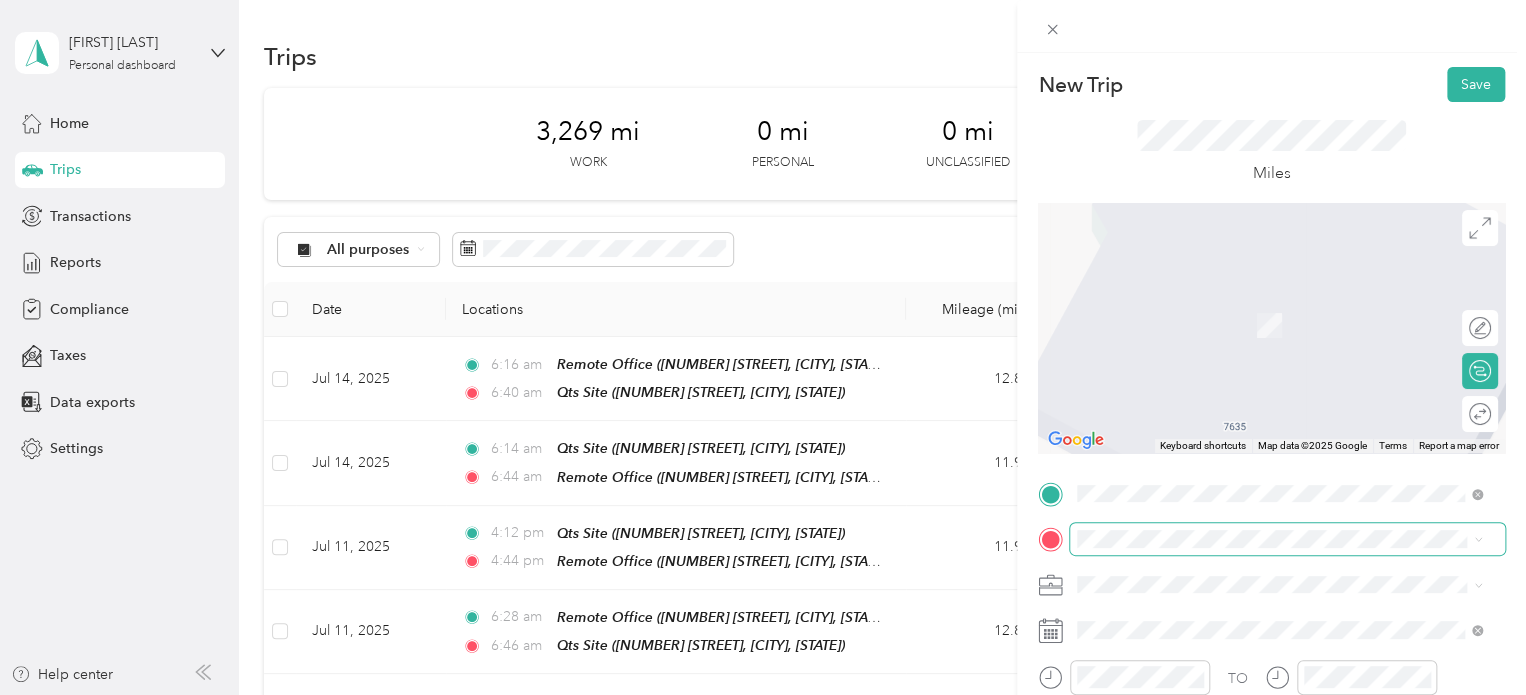 click at bounding box center [1287, 539] 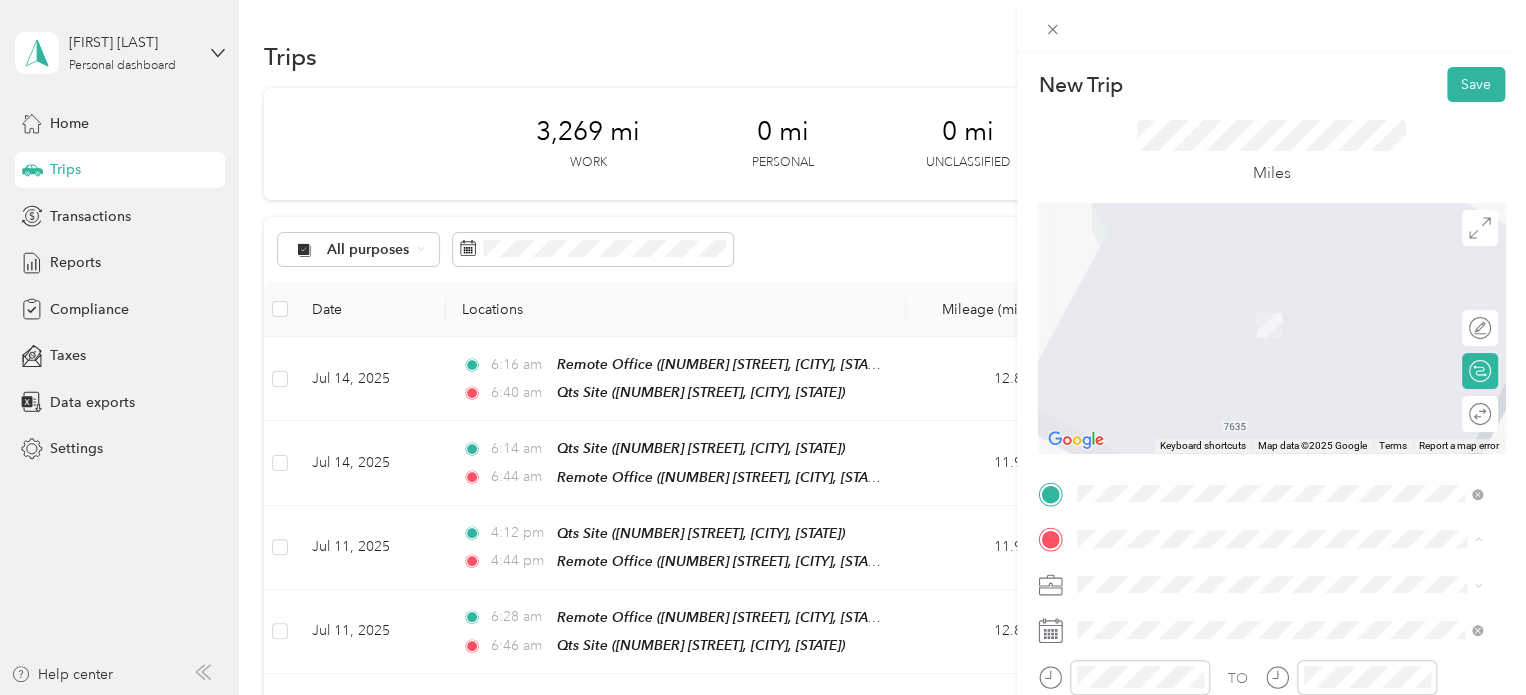 click on "Qts Site" at bounding box center (1270, 373) 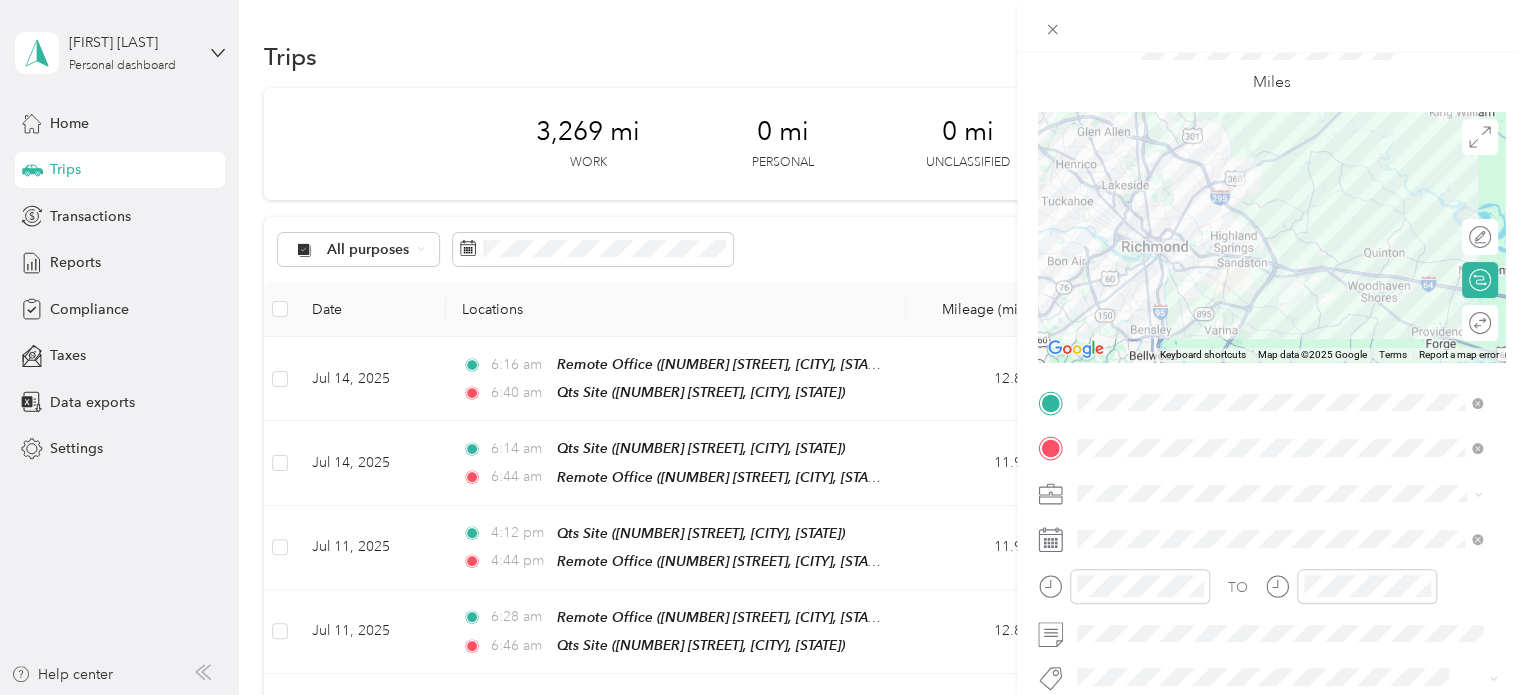scroll, scrollTop: 200, scrollLeft: 0, axis: vertical 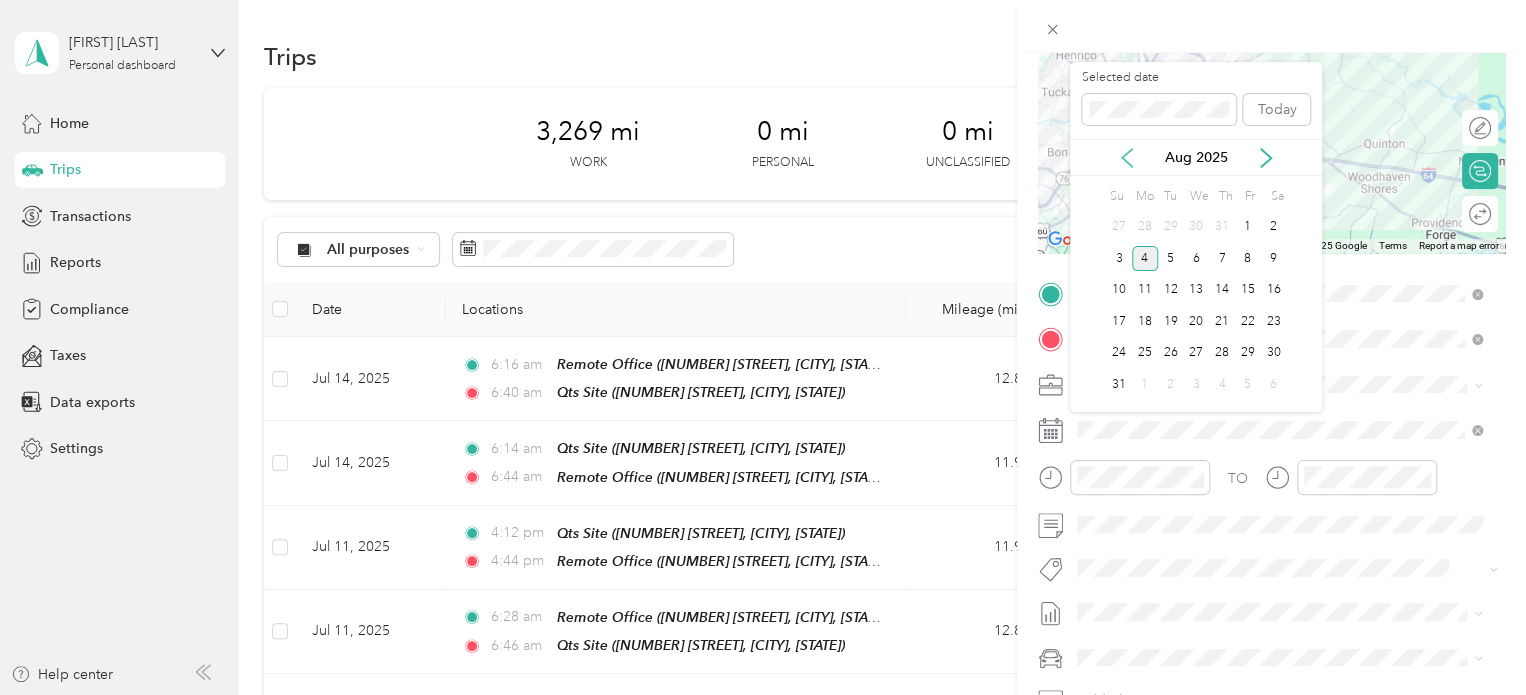 click 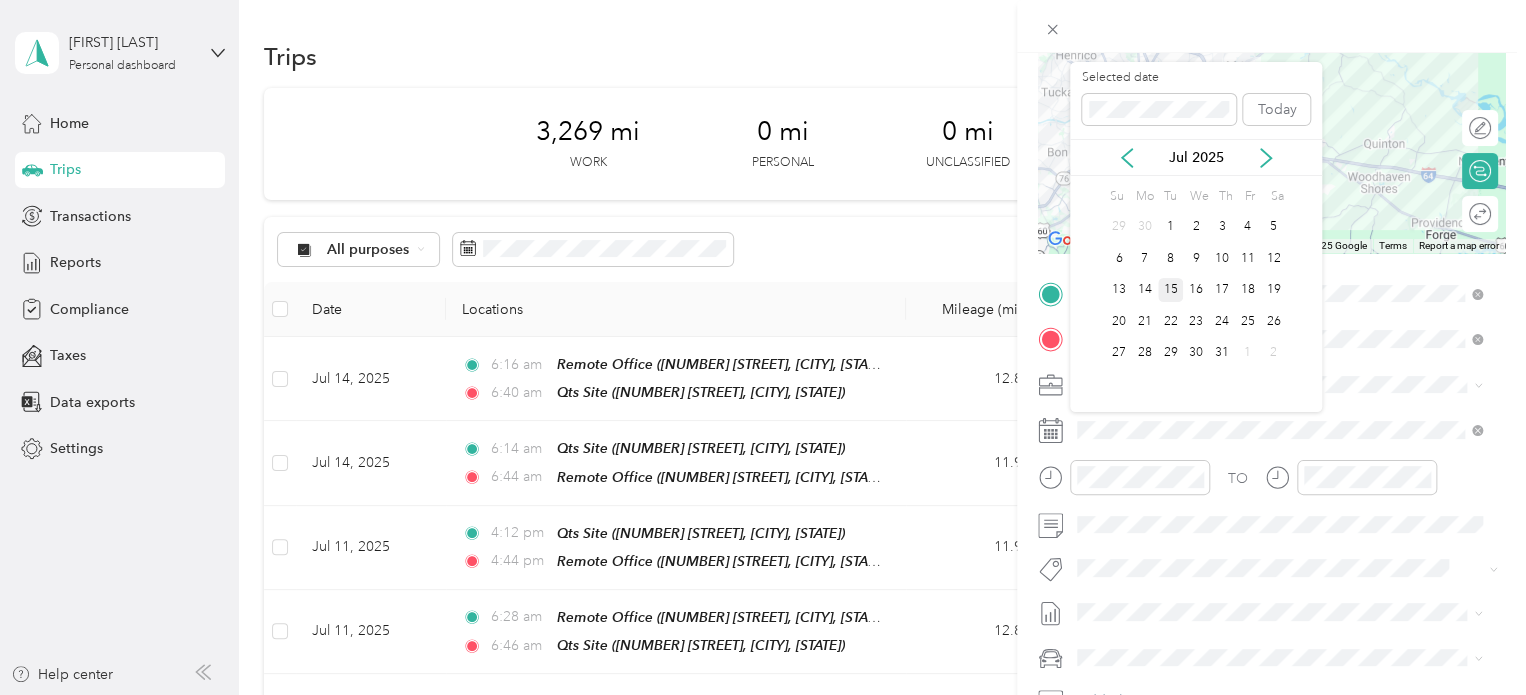 click on "15" at bounding box center [1171, 290] 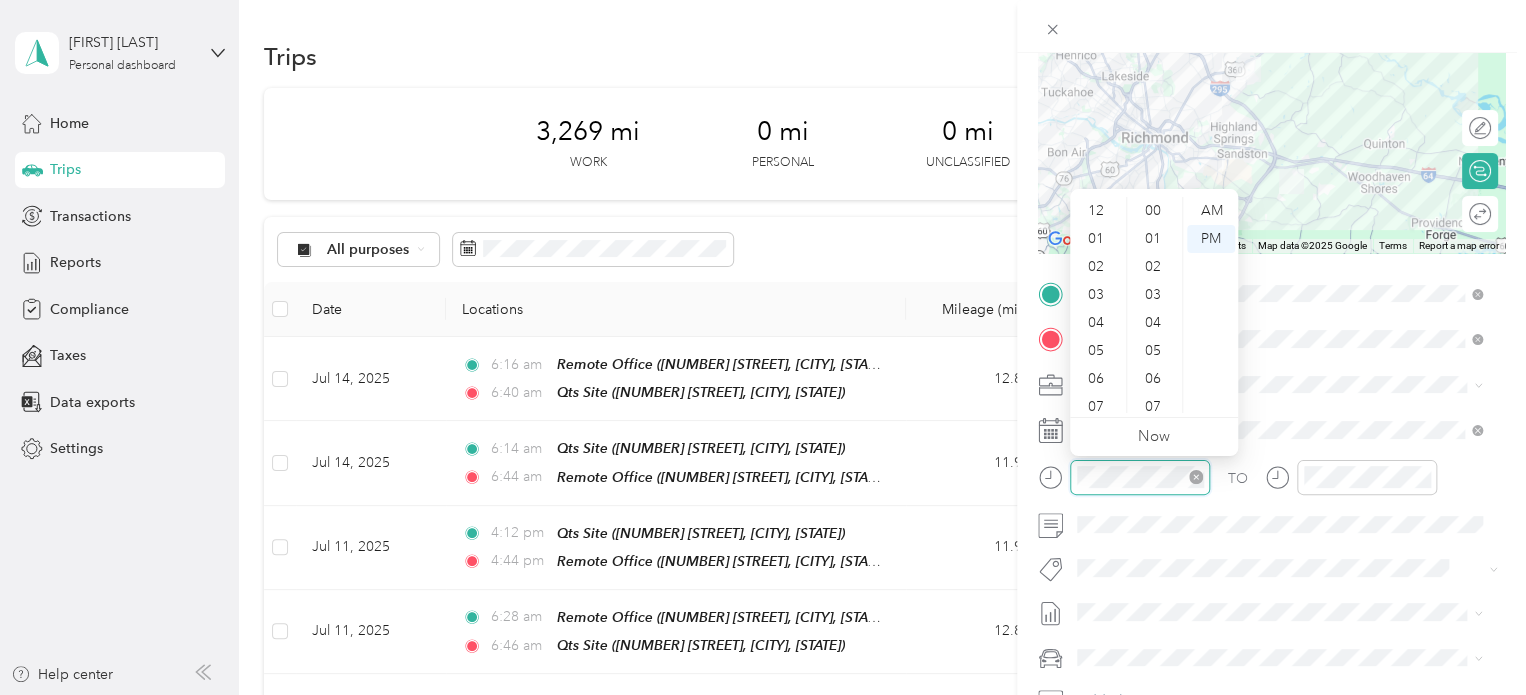 scroll, scrollTop: 504, scrollLeft: 0, axis: vertical 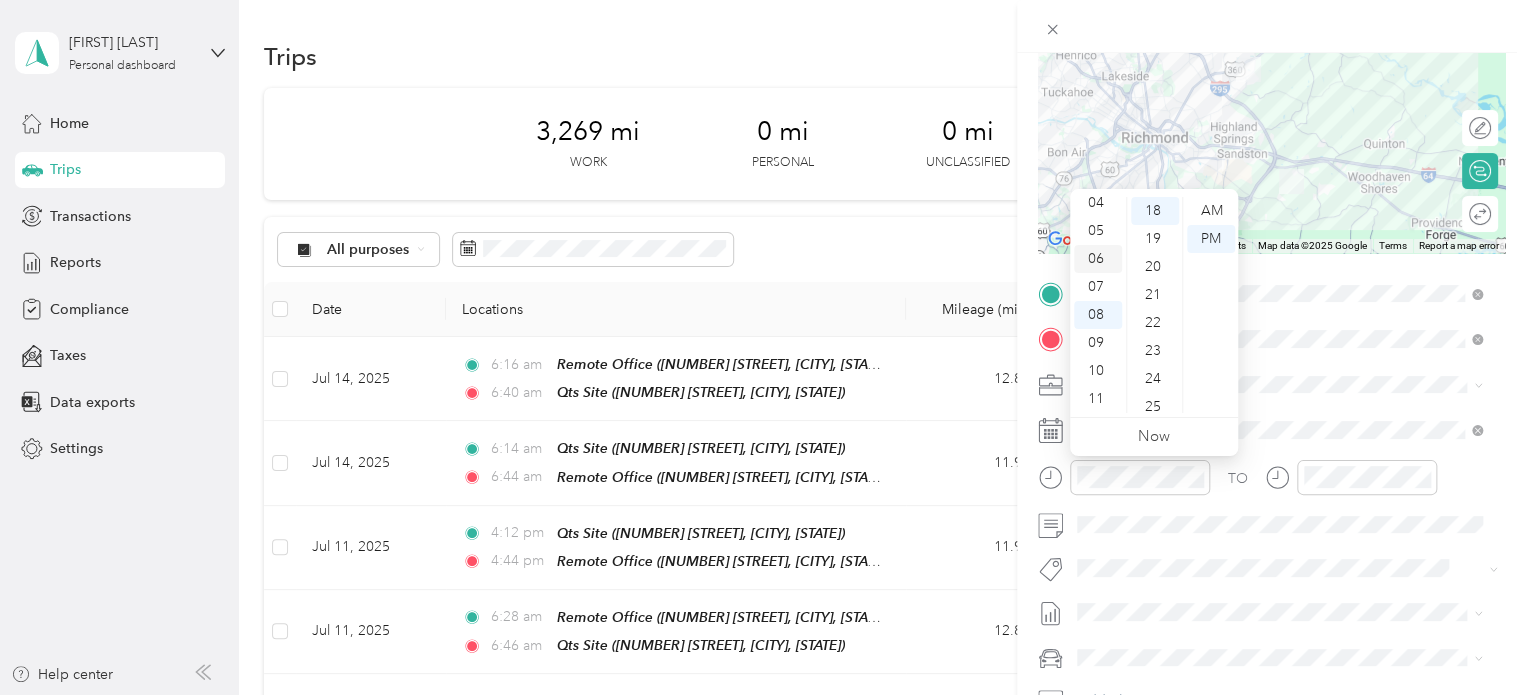 click on "06" at bounding box center [1098, 259] 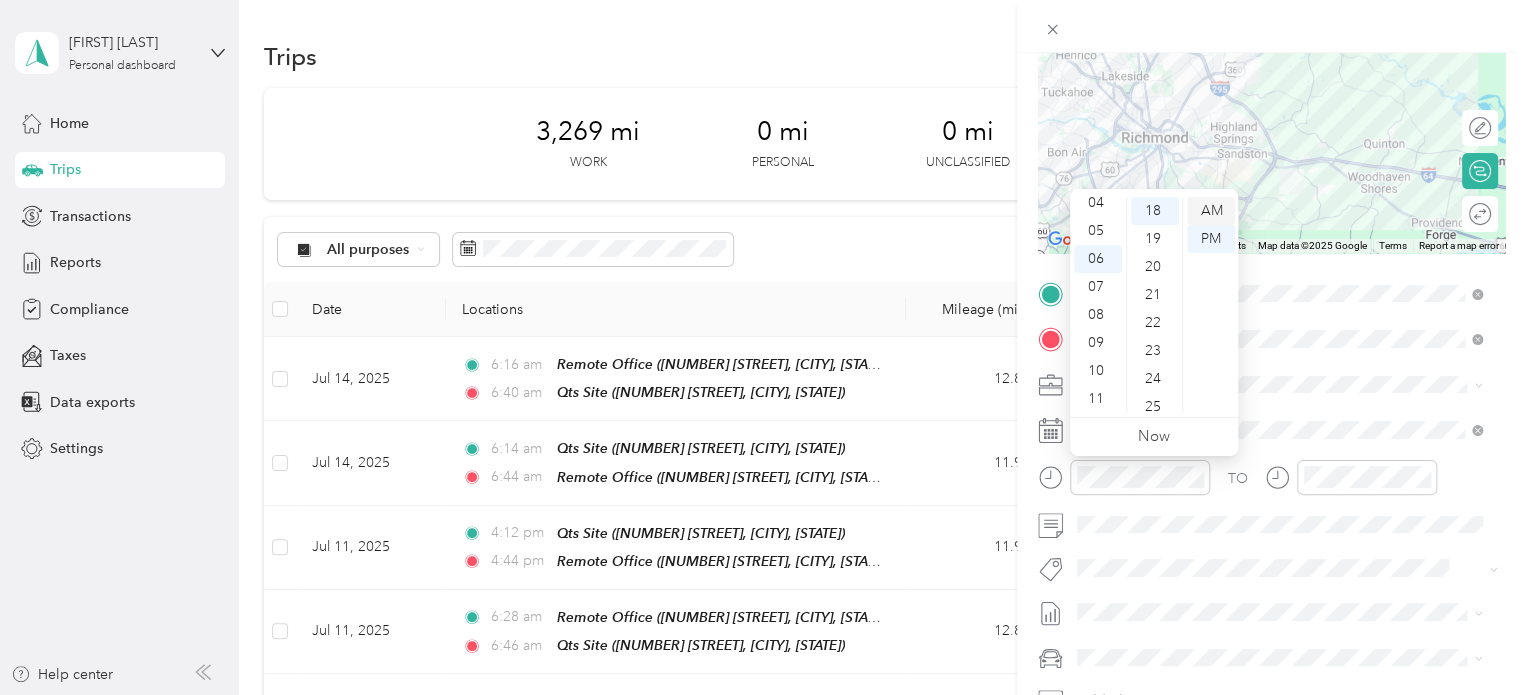 click on "AM" at bounding box center (1211, 211) 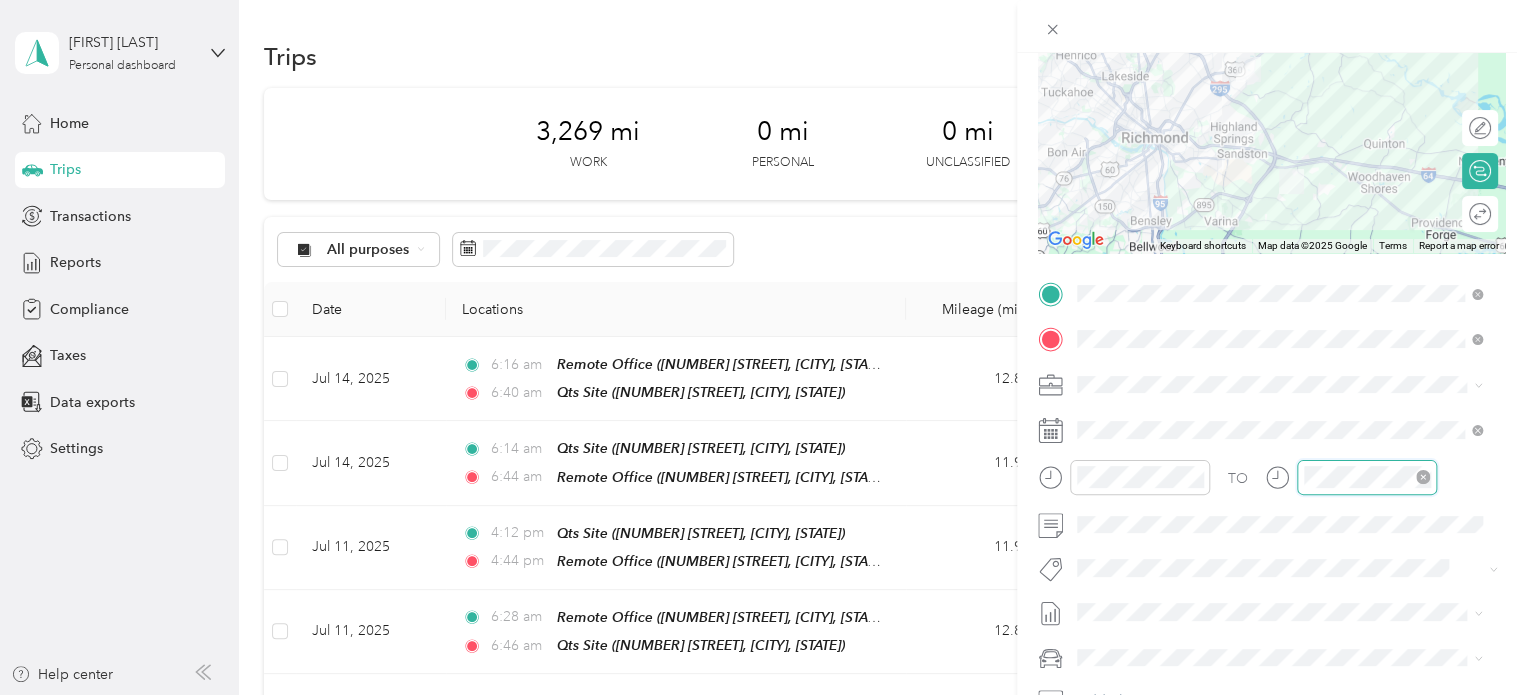 scroll, scrollTop: 120, scrollLeft: 0, axis: vertical 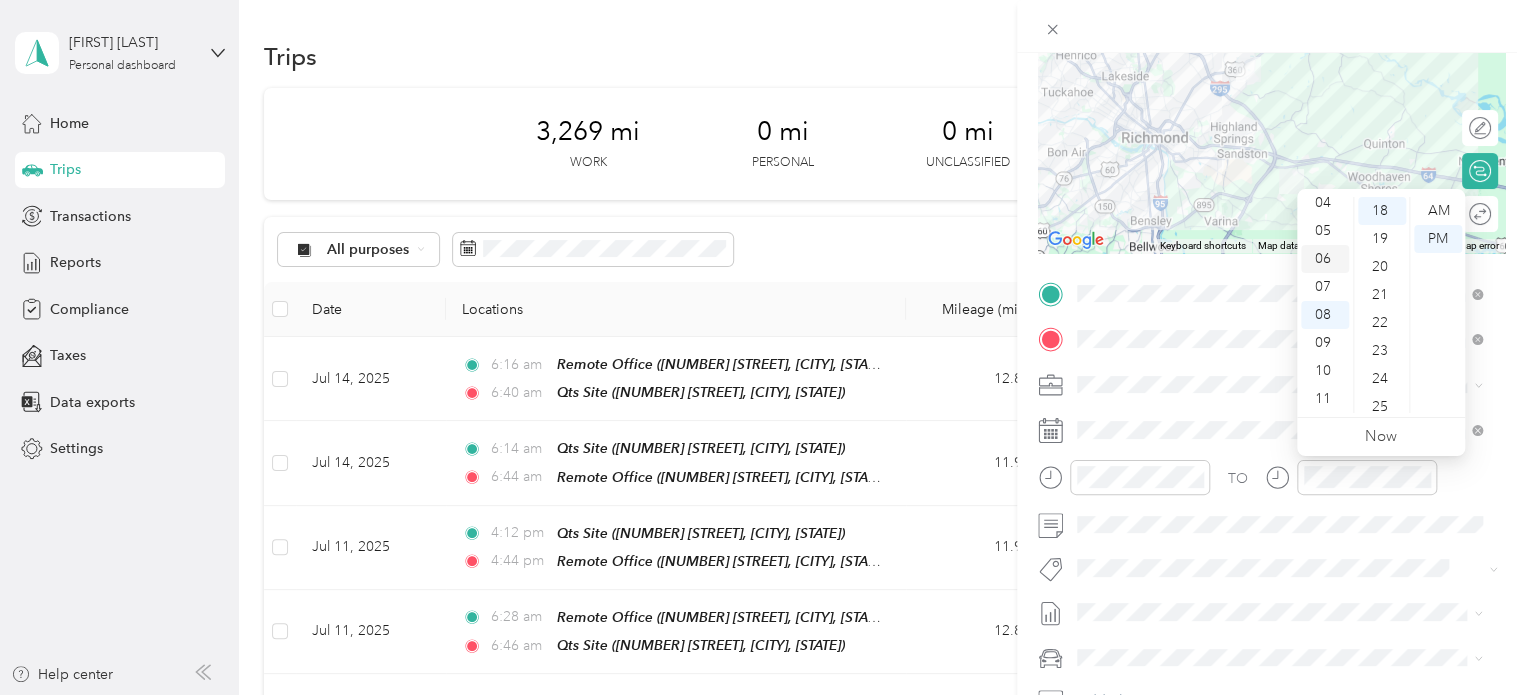 click on "06" at bounding box center [1325, 259] 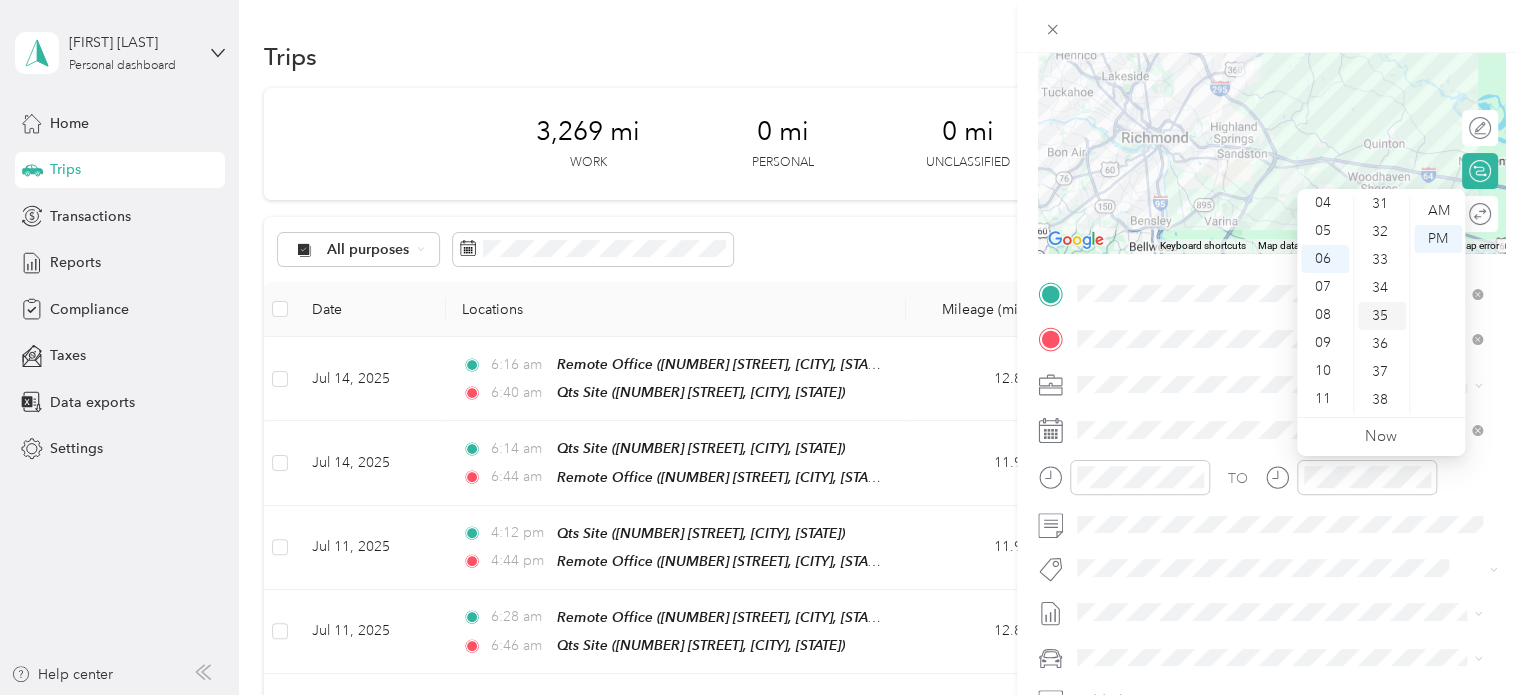 scroll, scrollTop: 904, scrollLeft: 0, axis: vertical 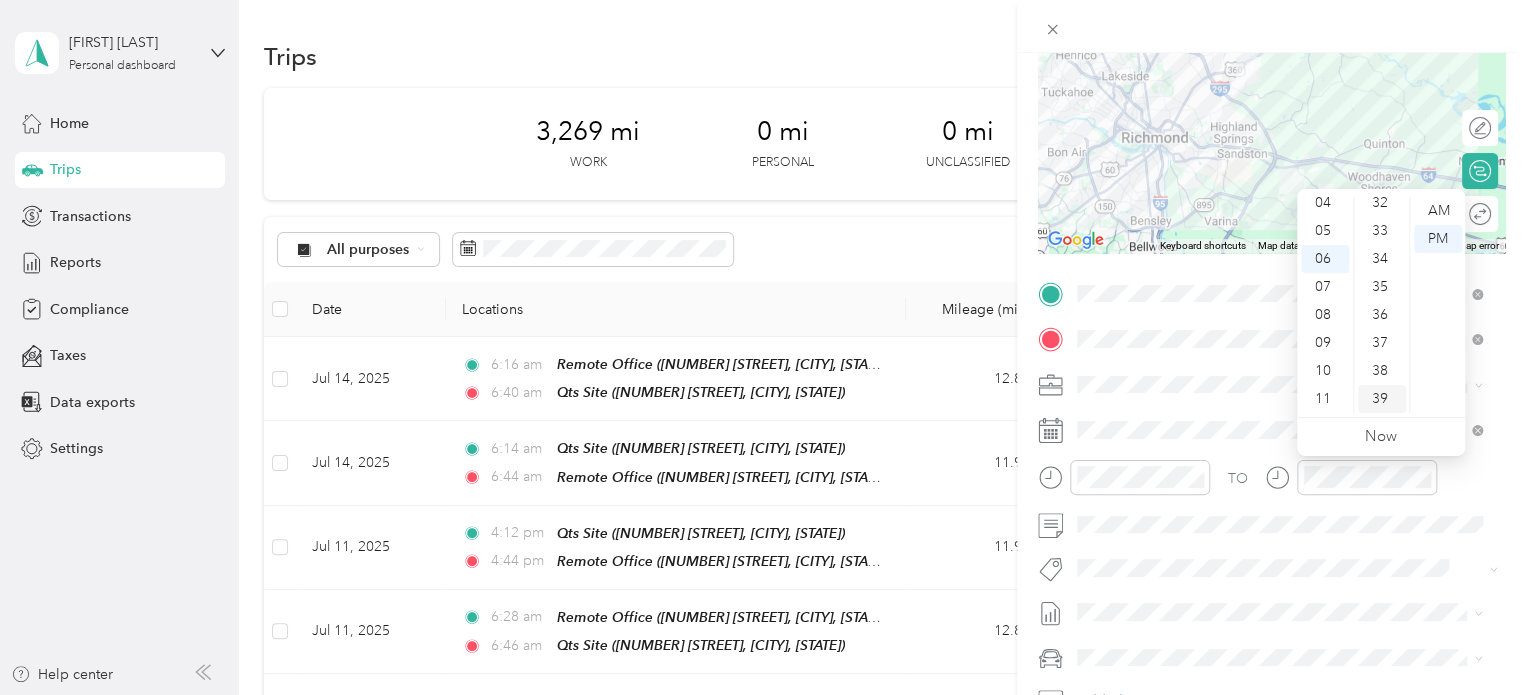 click on "39" at bounding box center (1382, 399) 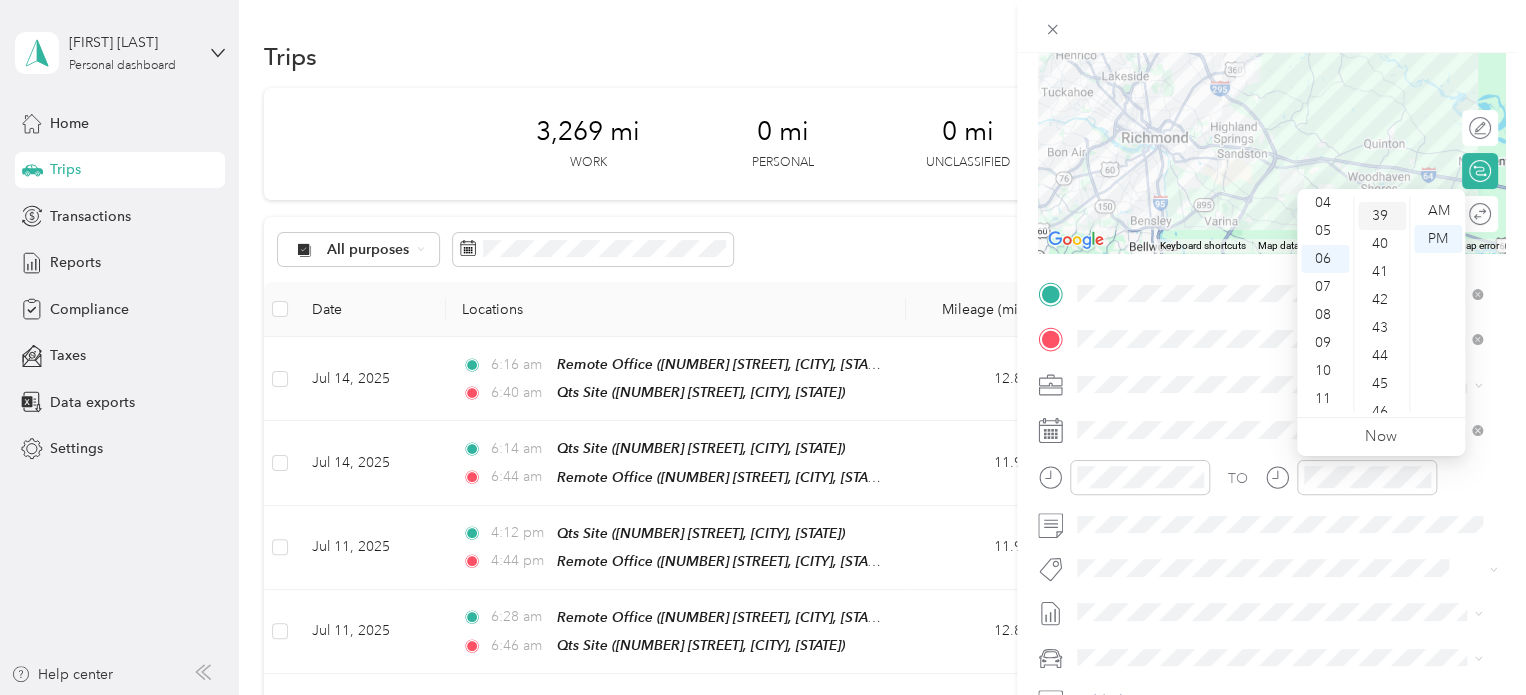 scroll, scrollTop: 1092, scrollLeft: 0, axis: vertical 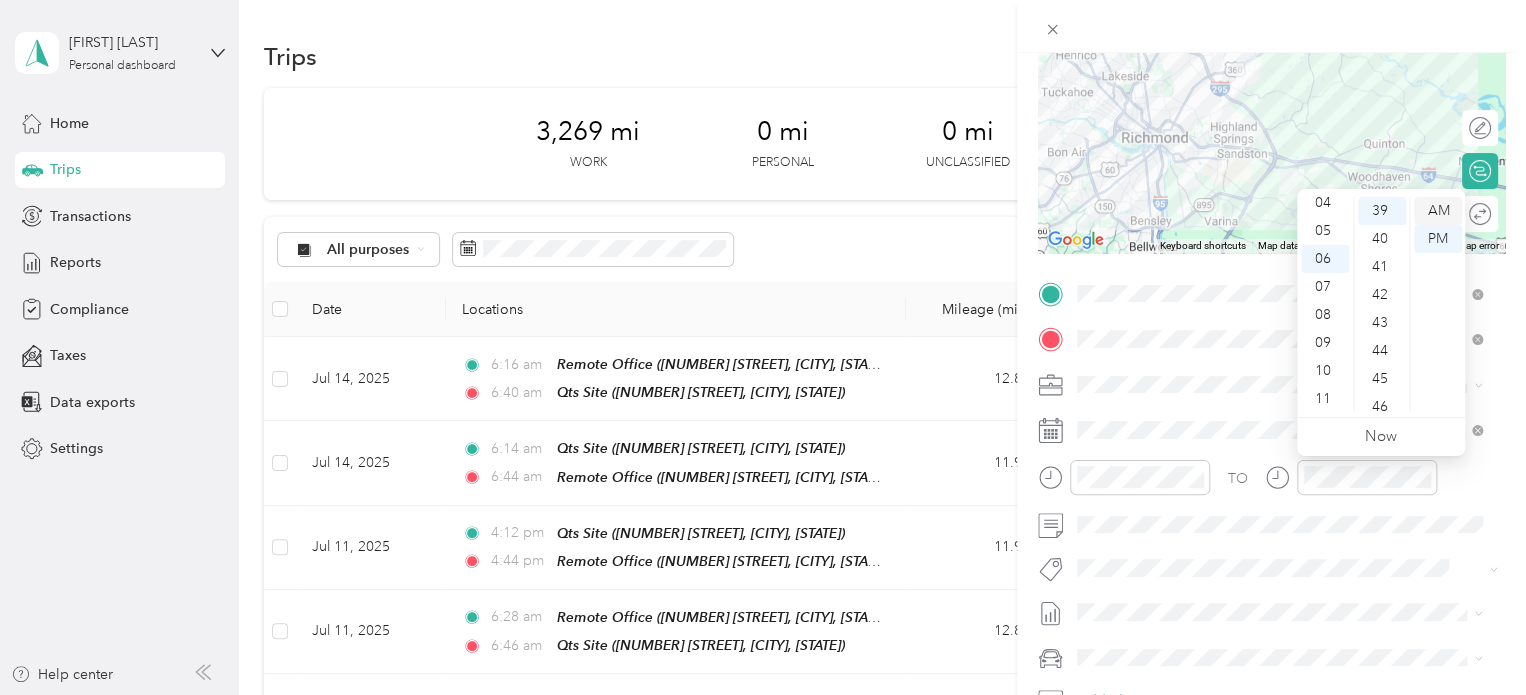 click on "AM" at bounding box center (1438, 211) 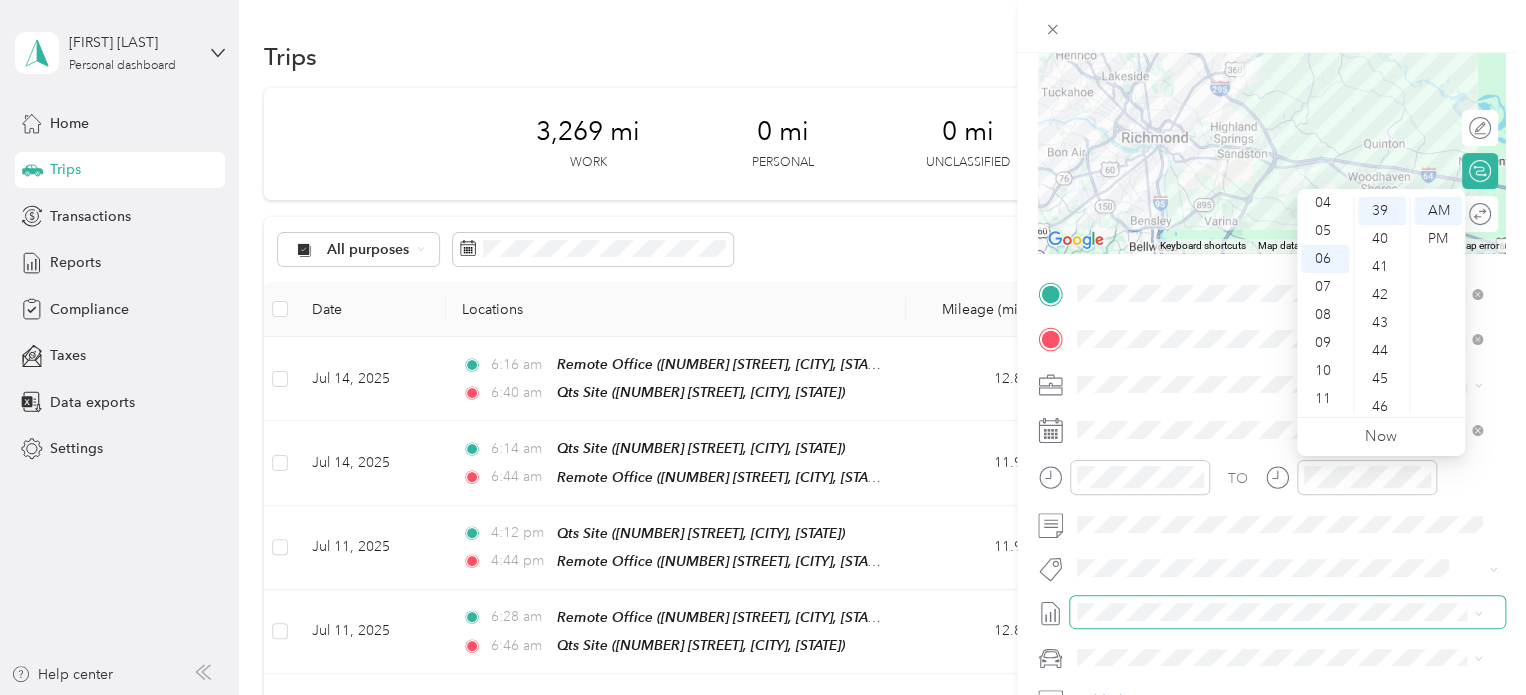 click at bounding box center [1287, 612] 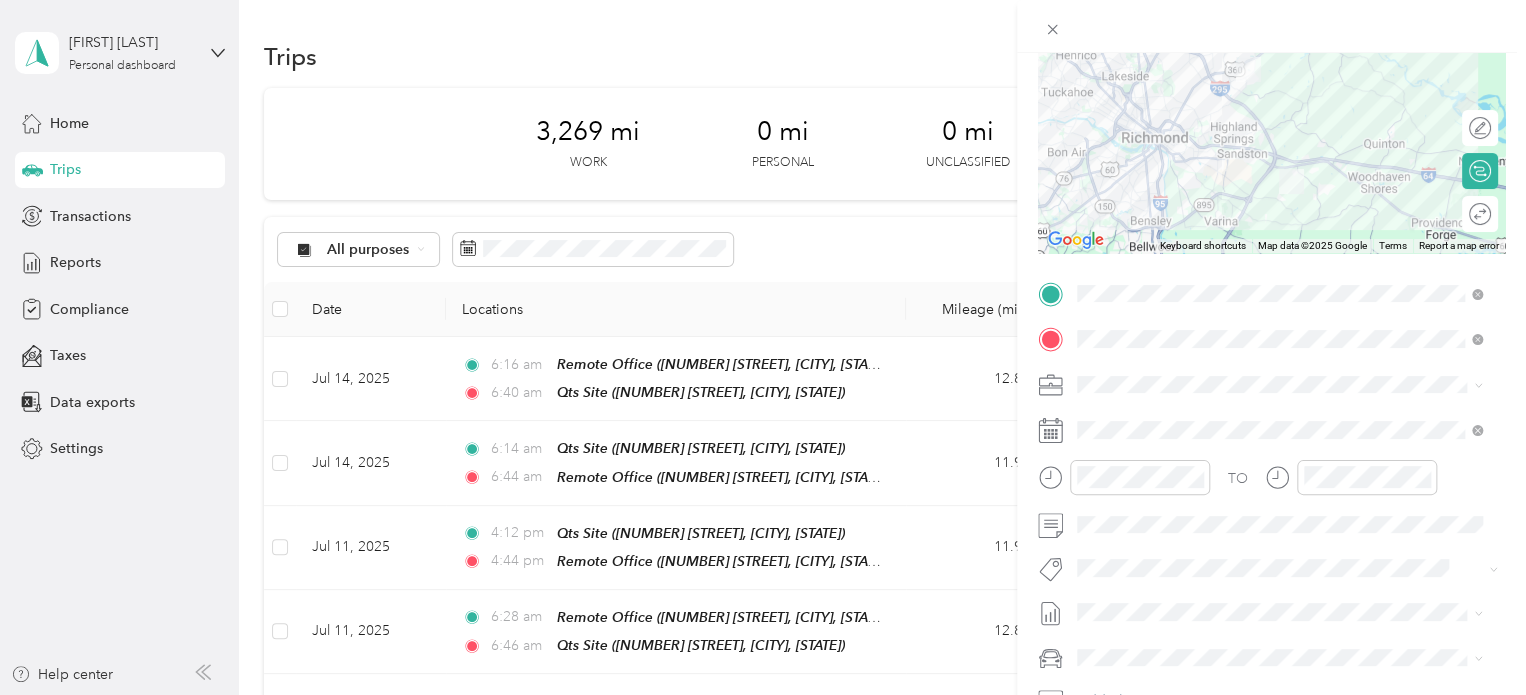click on "Truck" at bounding box center [1279, 622] 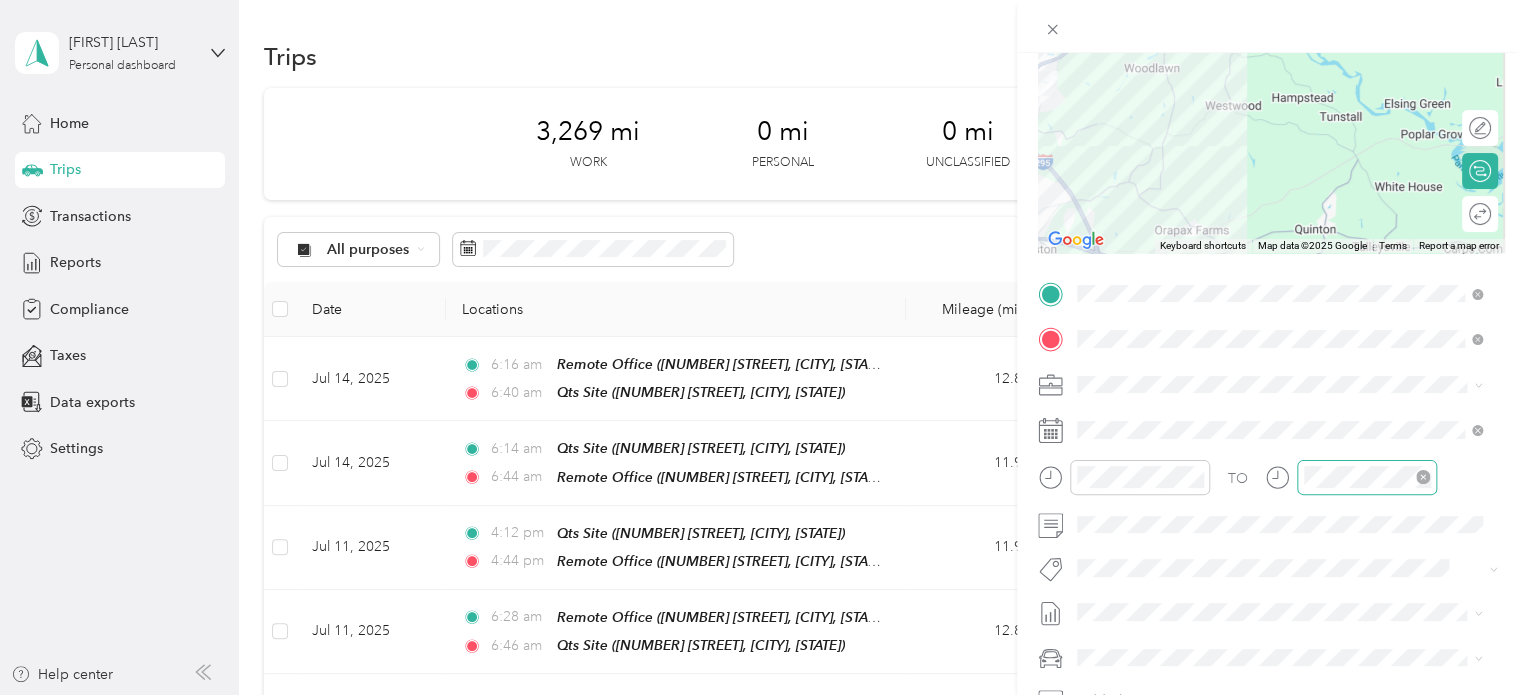 scroll, scrollTop: 0, scrollLeft: 0, axis: both 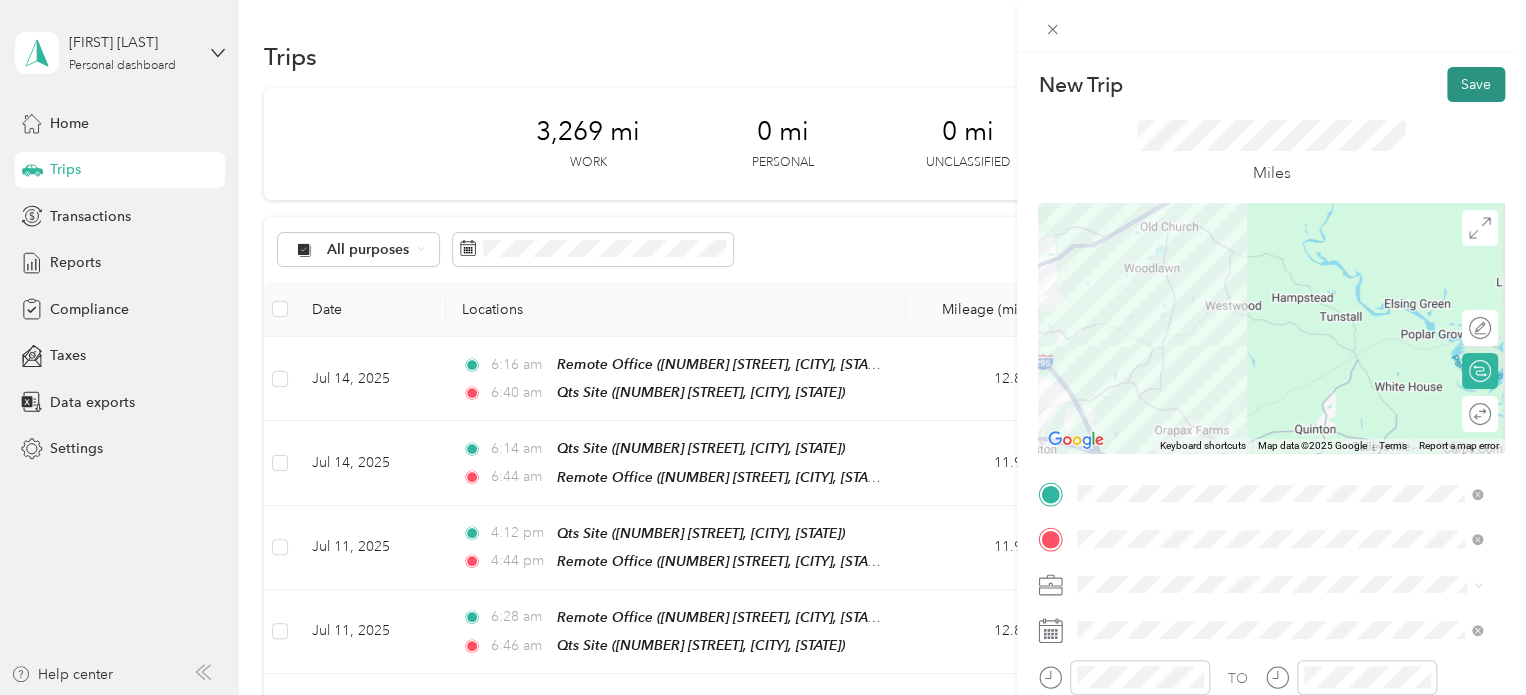 click on "Save" at bounding box center (1476, 84) 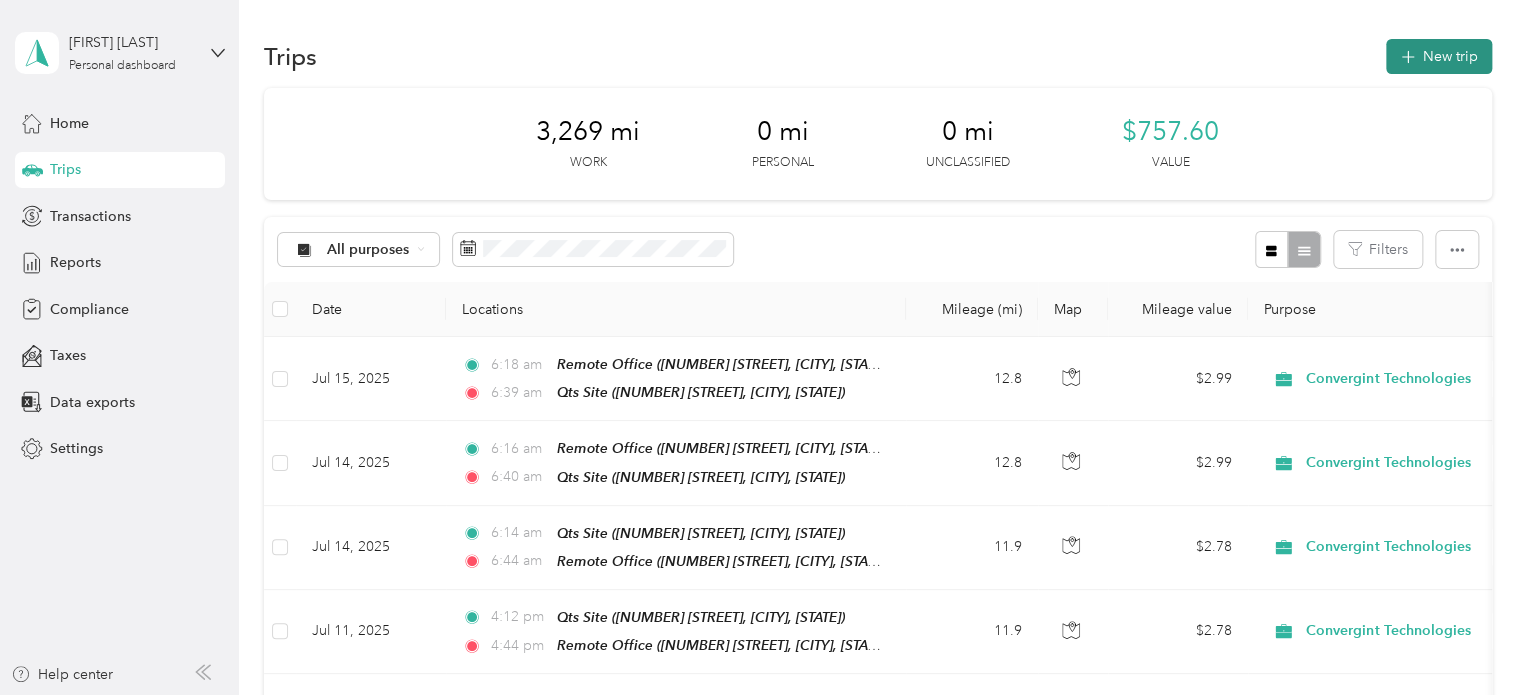 click on "New trip" at bounding box center [1439, 56] 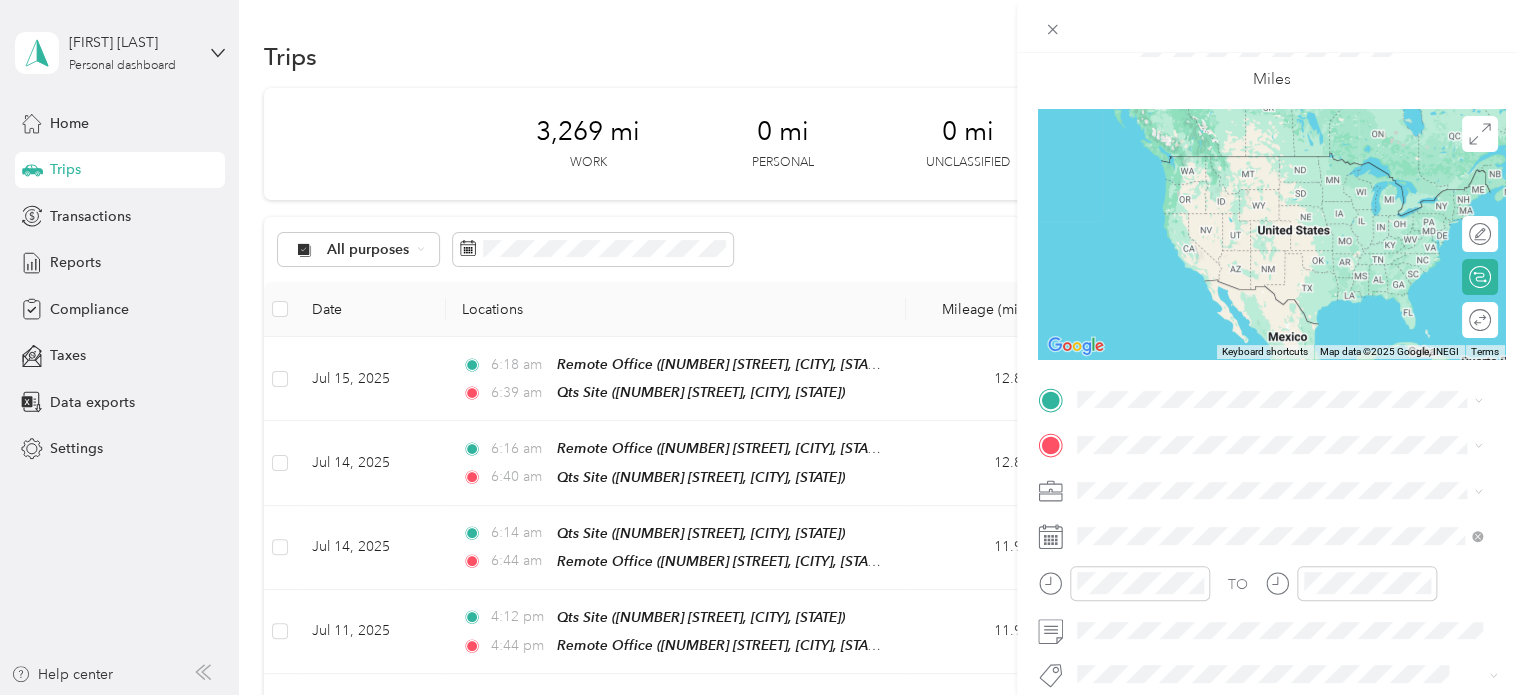 scroll, scrollTop: 300, scrollLeft: 0, axis: vertical 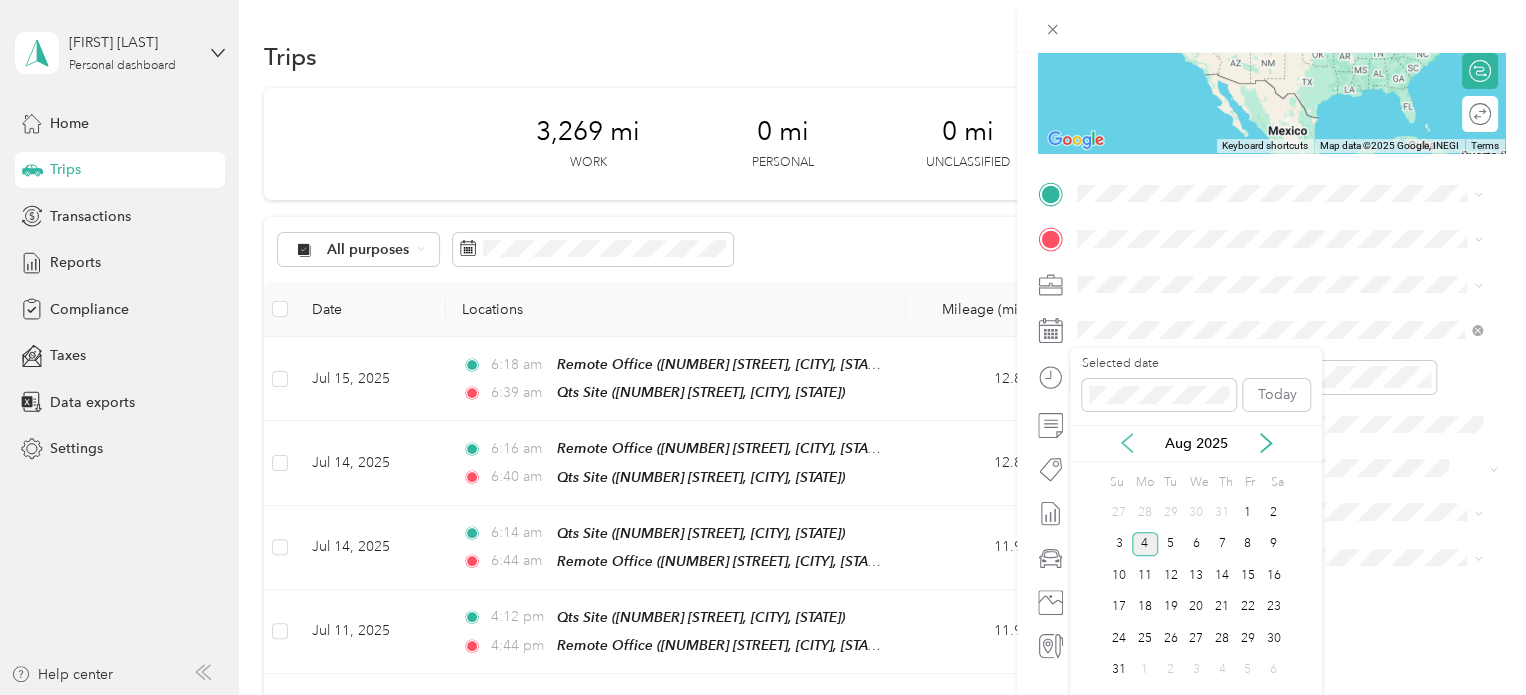 click 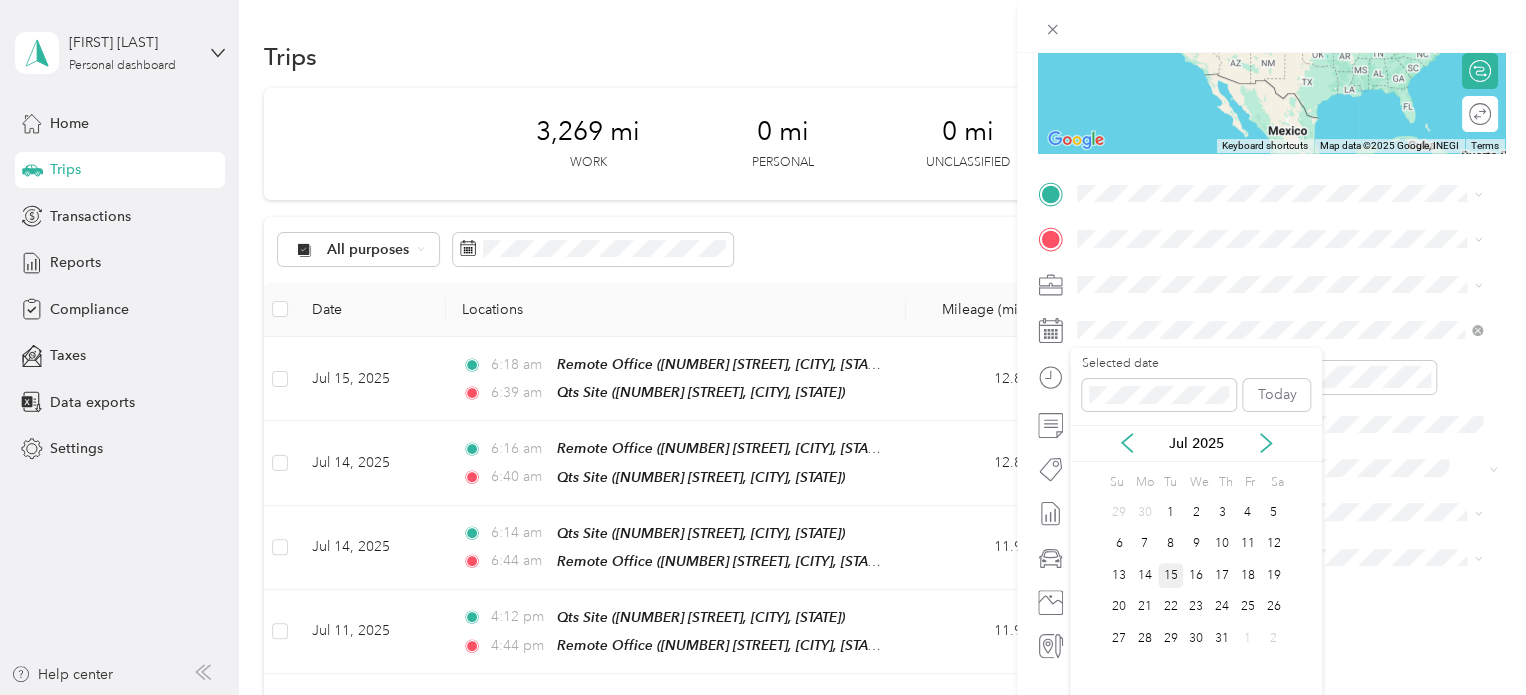 click on "15" at bounding box center [1171, 575] 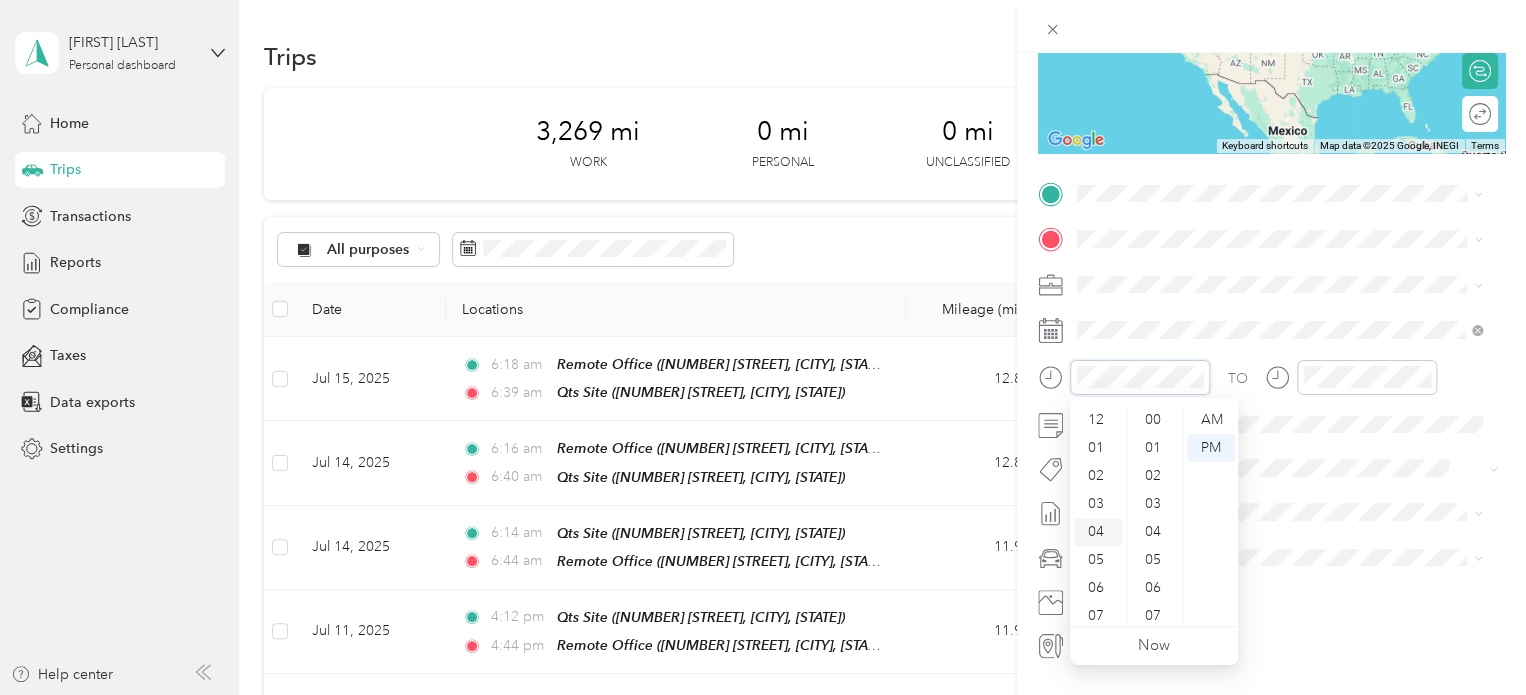 scroll, scrollTop: 532, scrollLeft: 0, axis: vertical 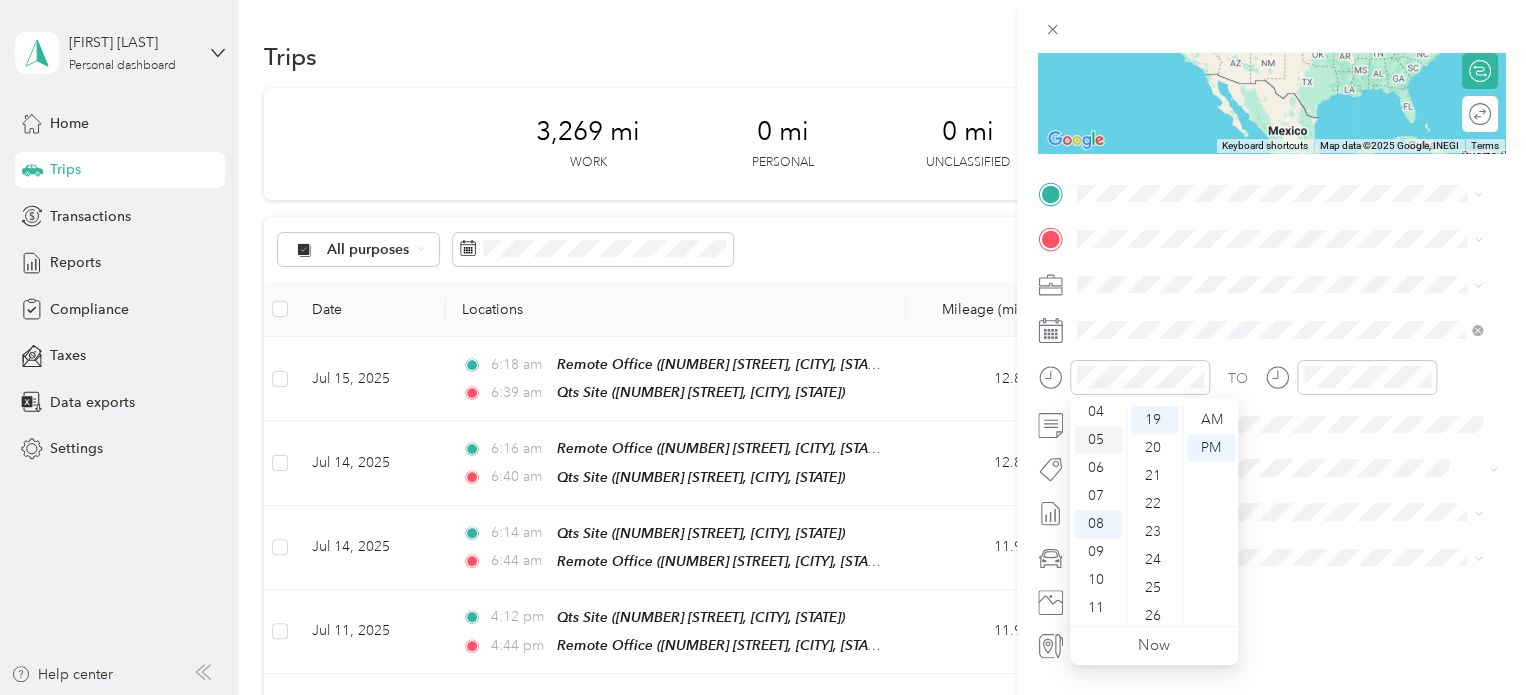 click on "05" at bounding box center (1098, 440) 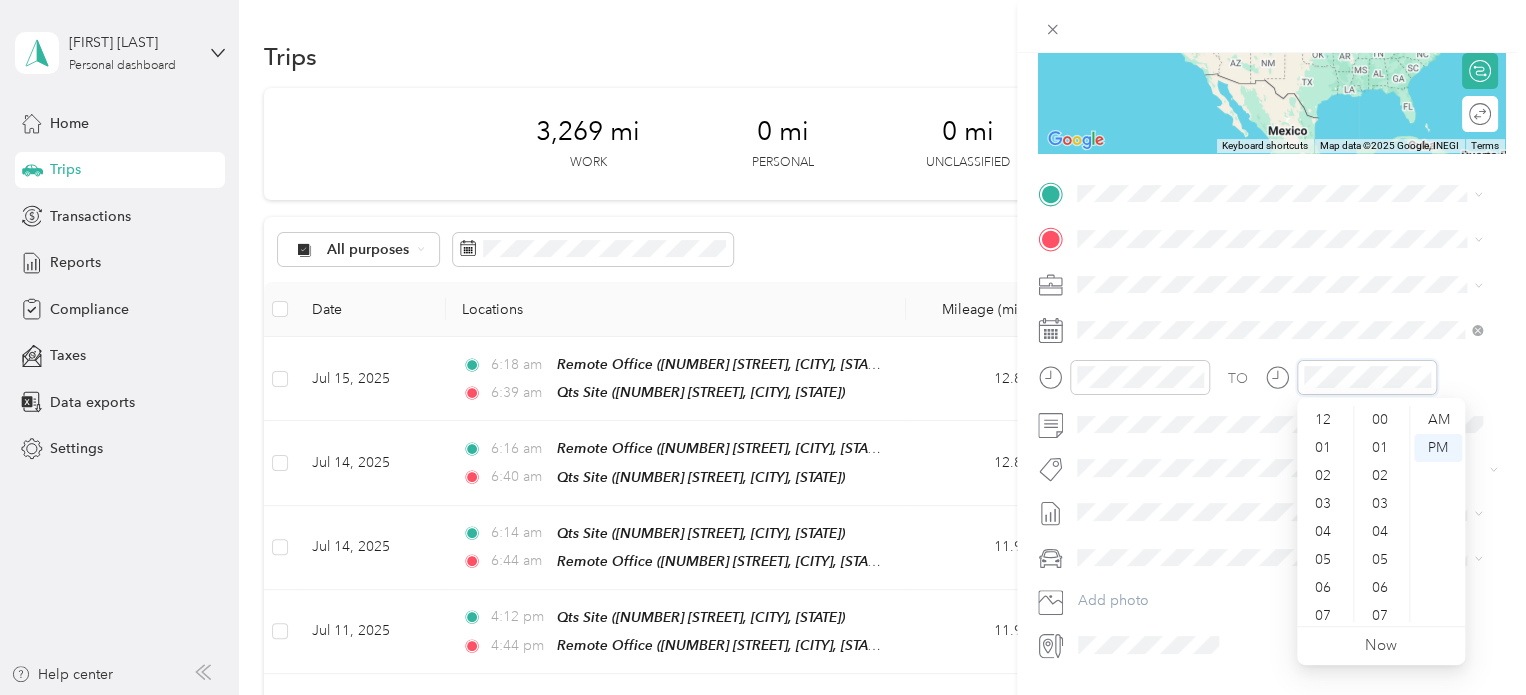 scroll, scrollTop: 532, scrollLeft: 0, axis: vertical 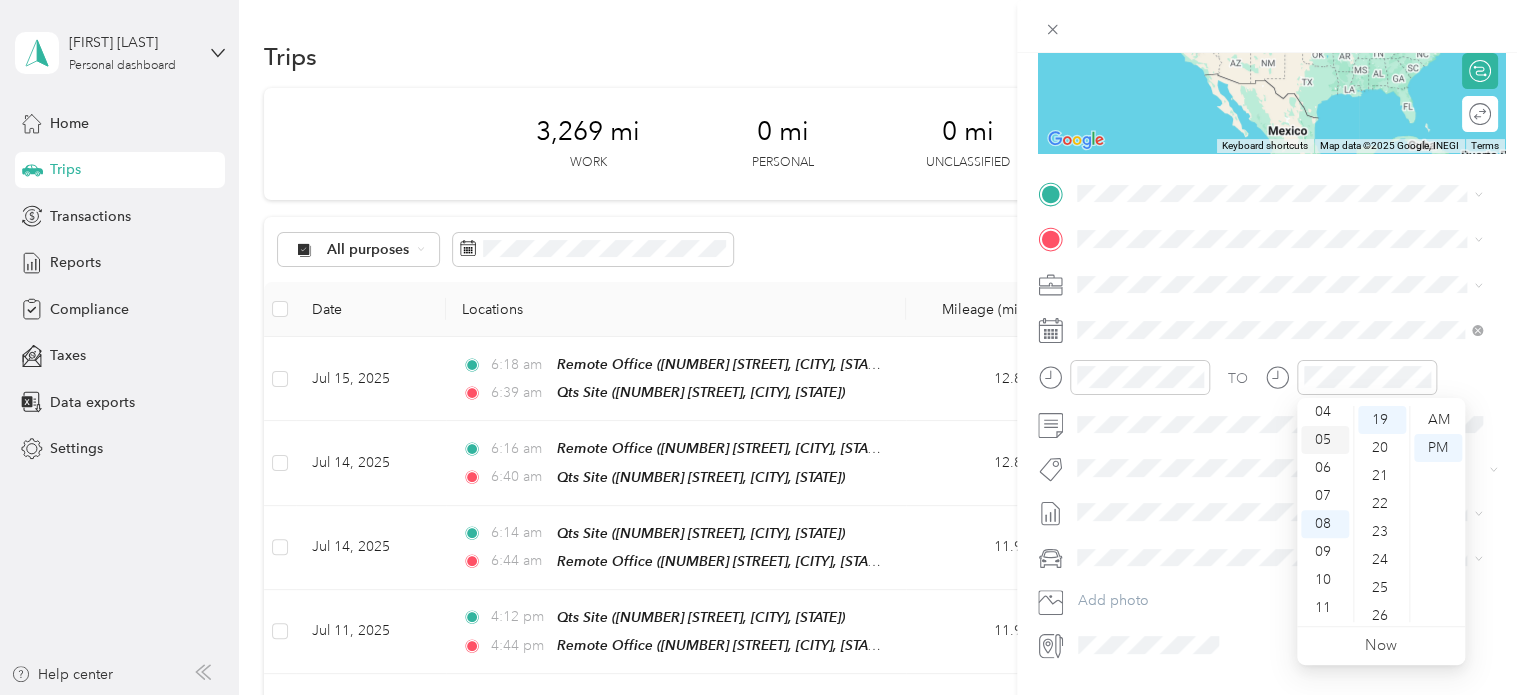 click on "05" at bounding box center (1325, 440) 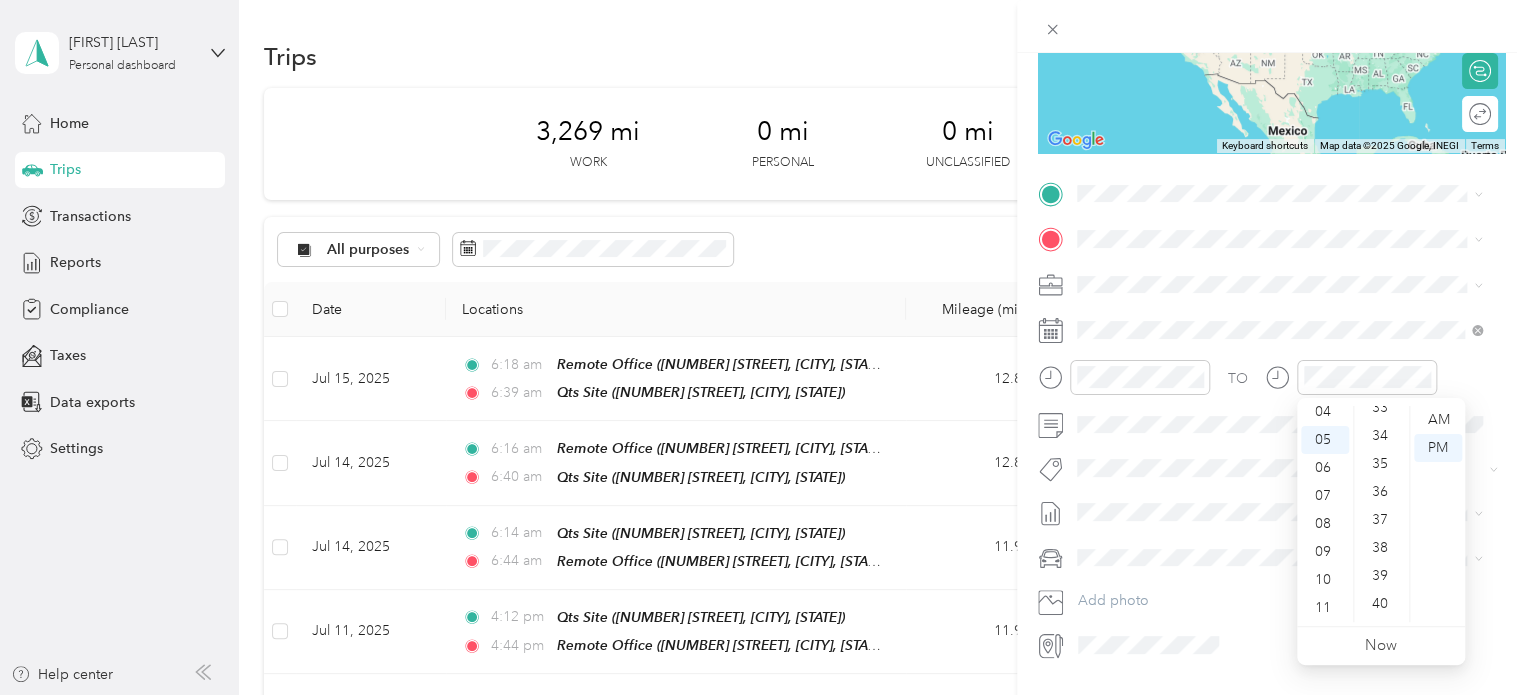 scroll, scrollTop: 932, scrollLeft: 0, axis: vertical 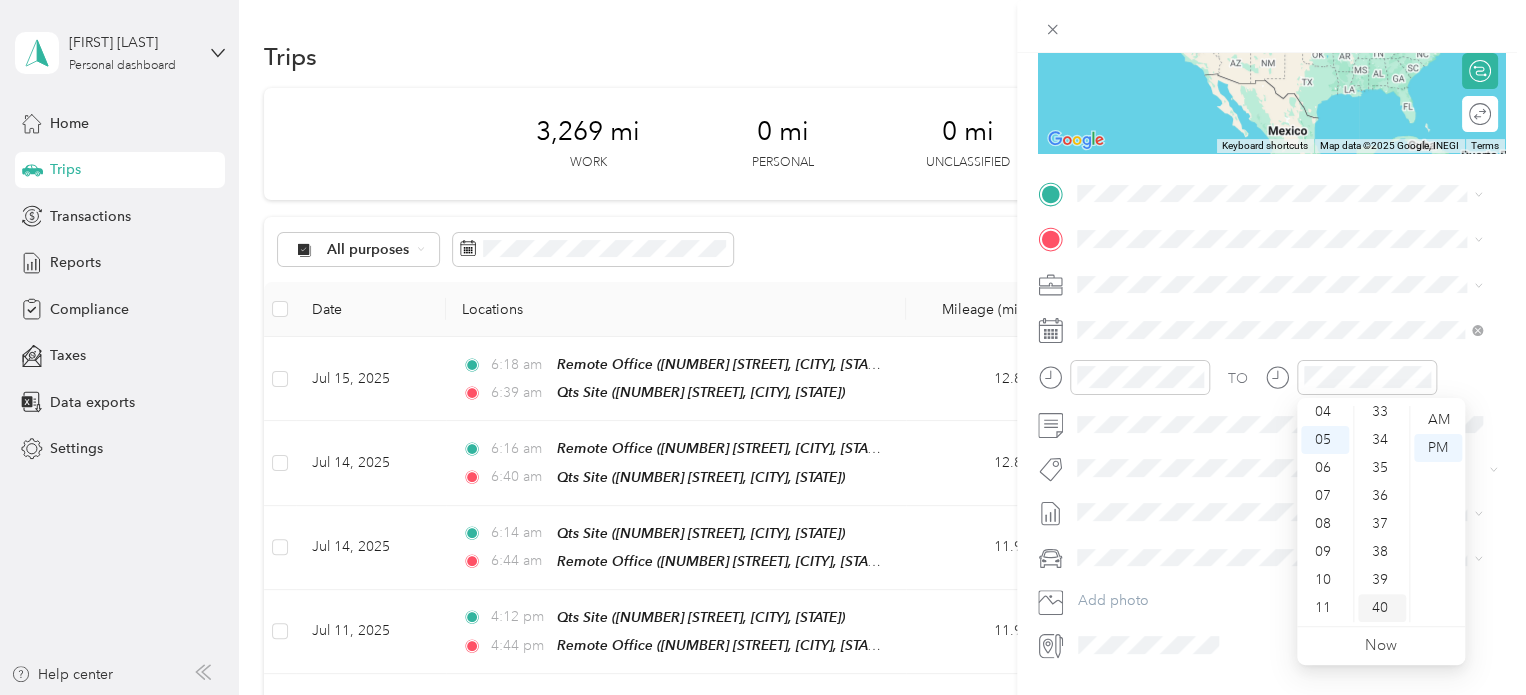 click on "40" at bounding box center (1382, 608) 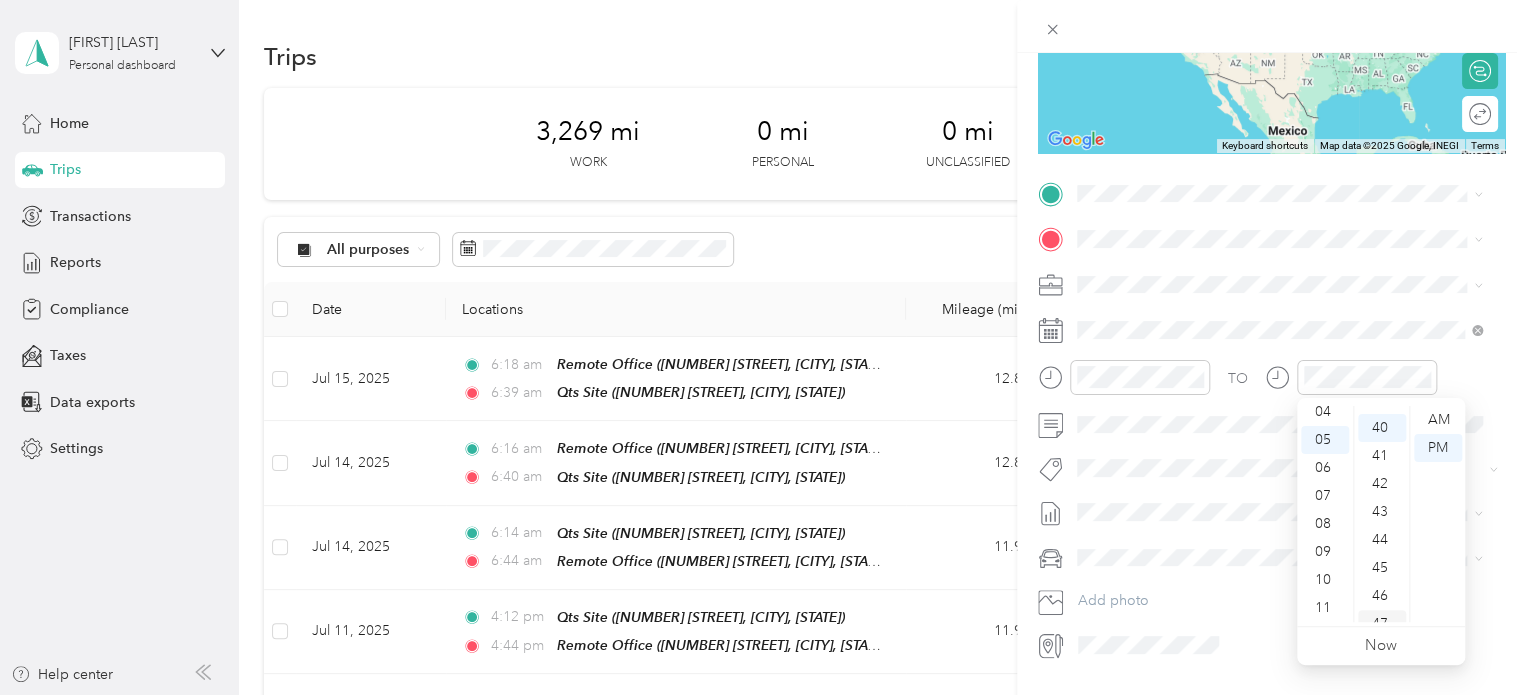 scroll, scrollTop: 1120, scrollLeft: 0, axis: vertical 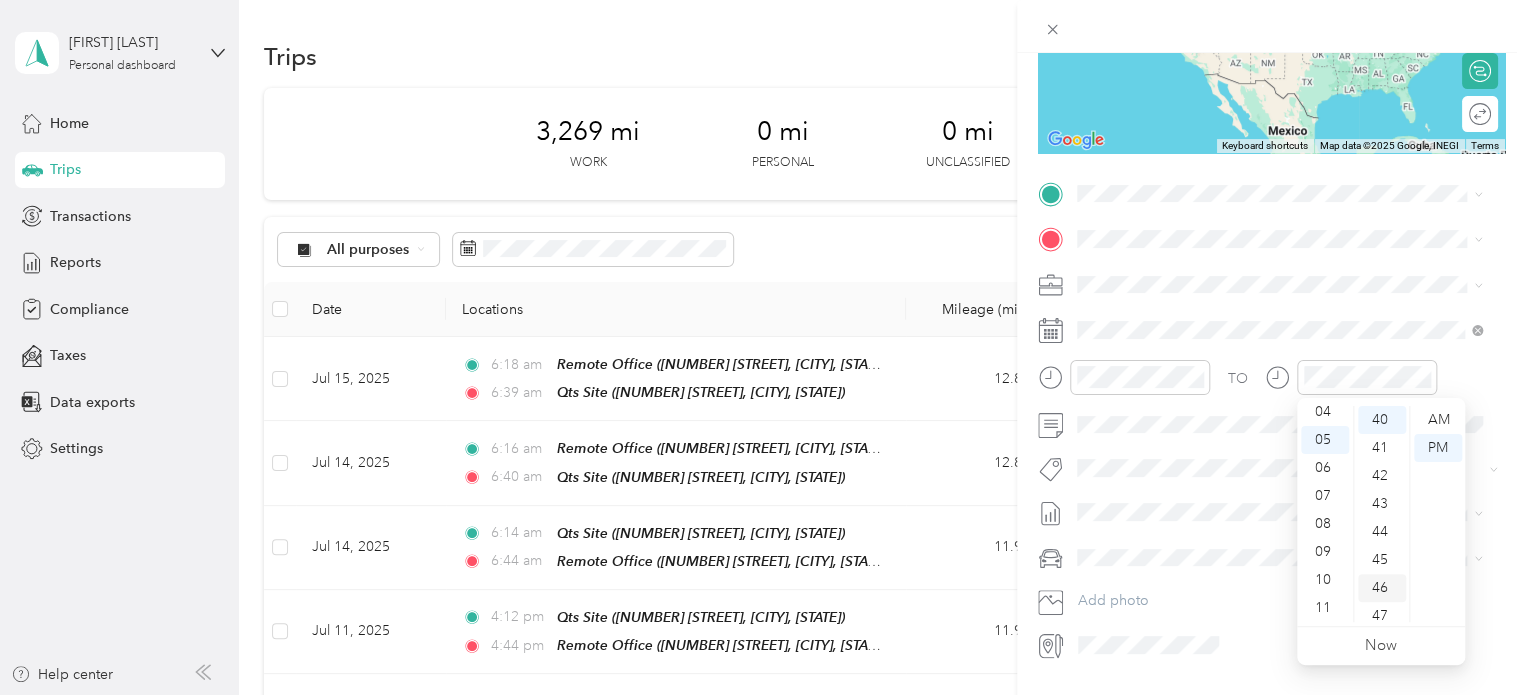 click on "46" at bounding box center [1382, 588] 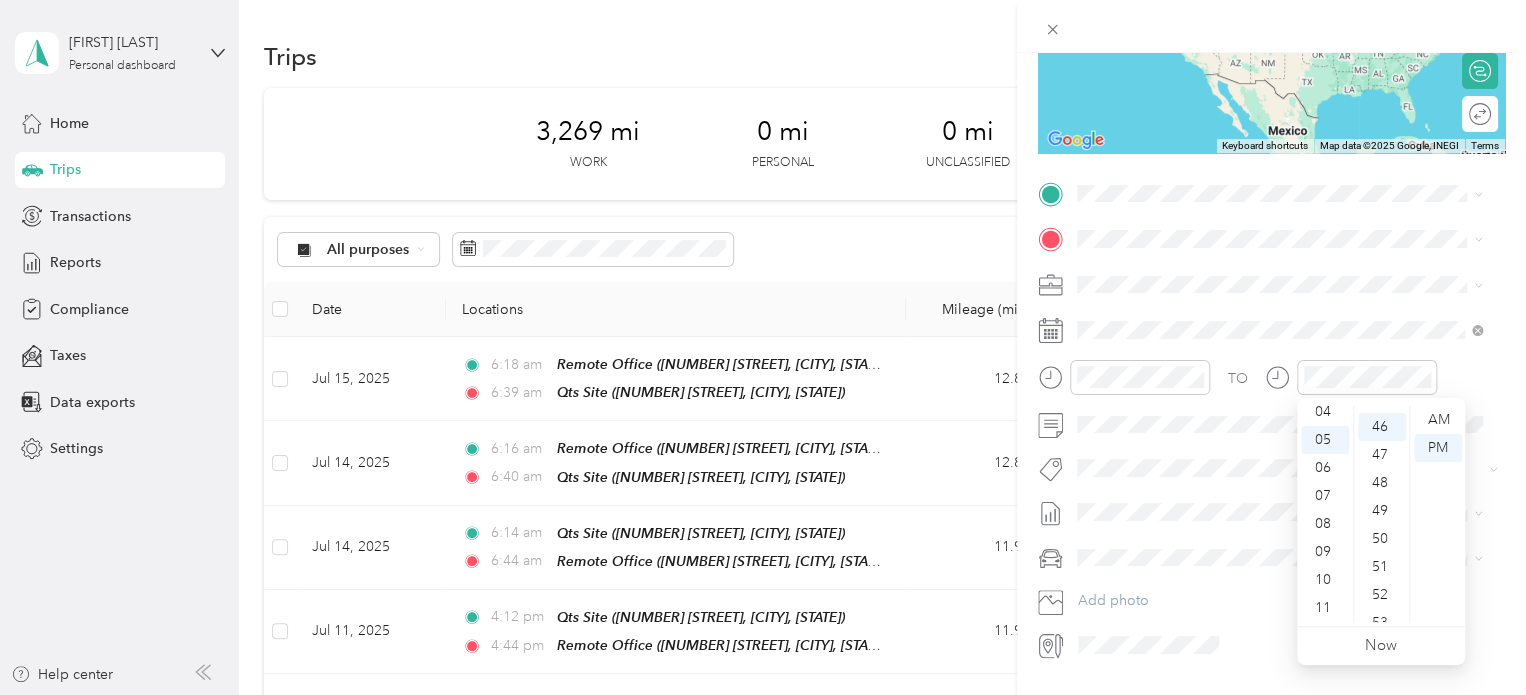 scroll, scrollTop: 1288, scrollLeft: 0, axis: vertical 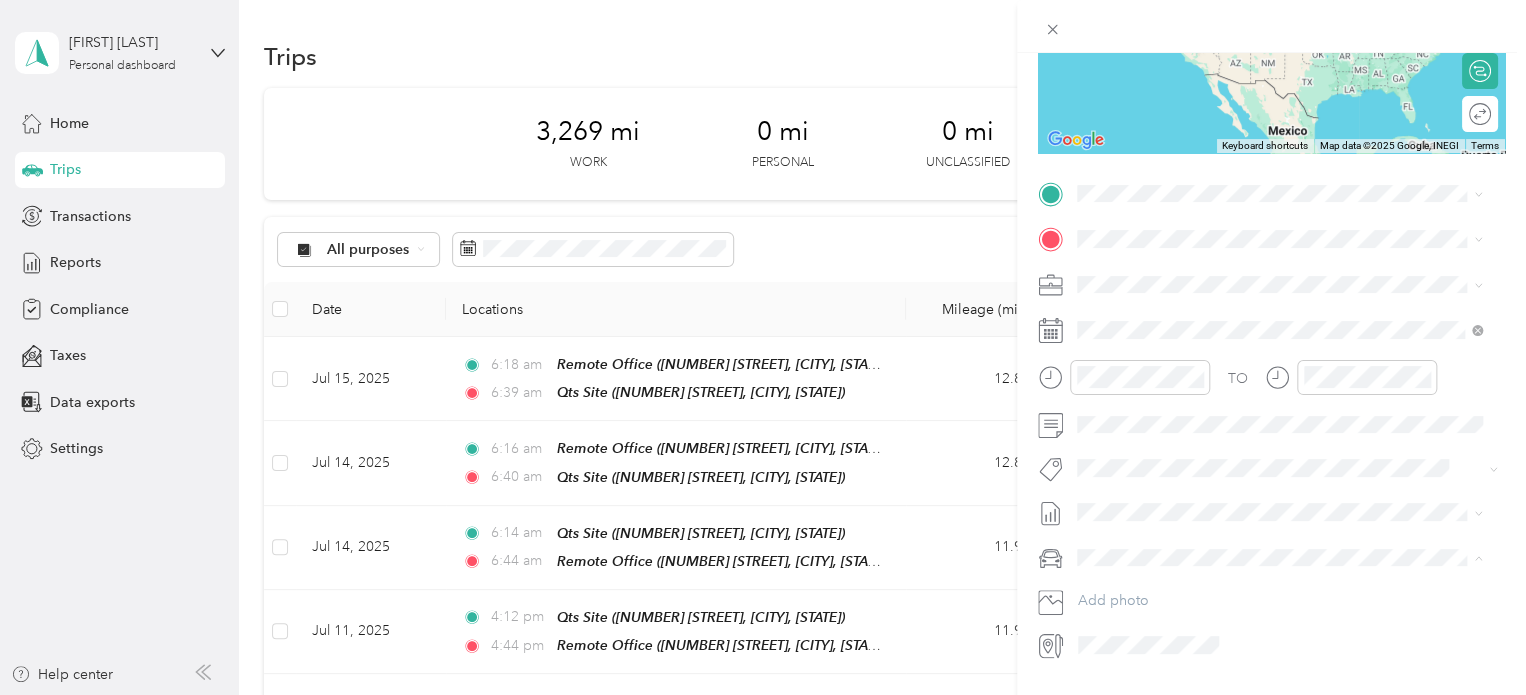 click on "Truck" at bounding box center (1279, 627) 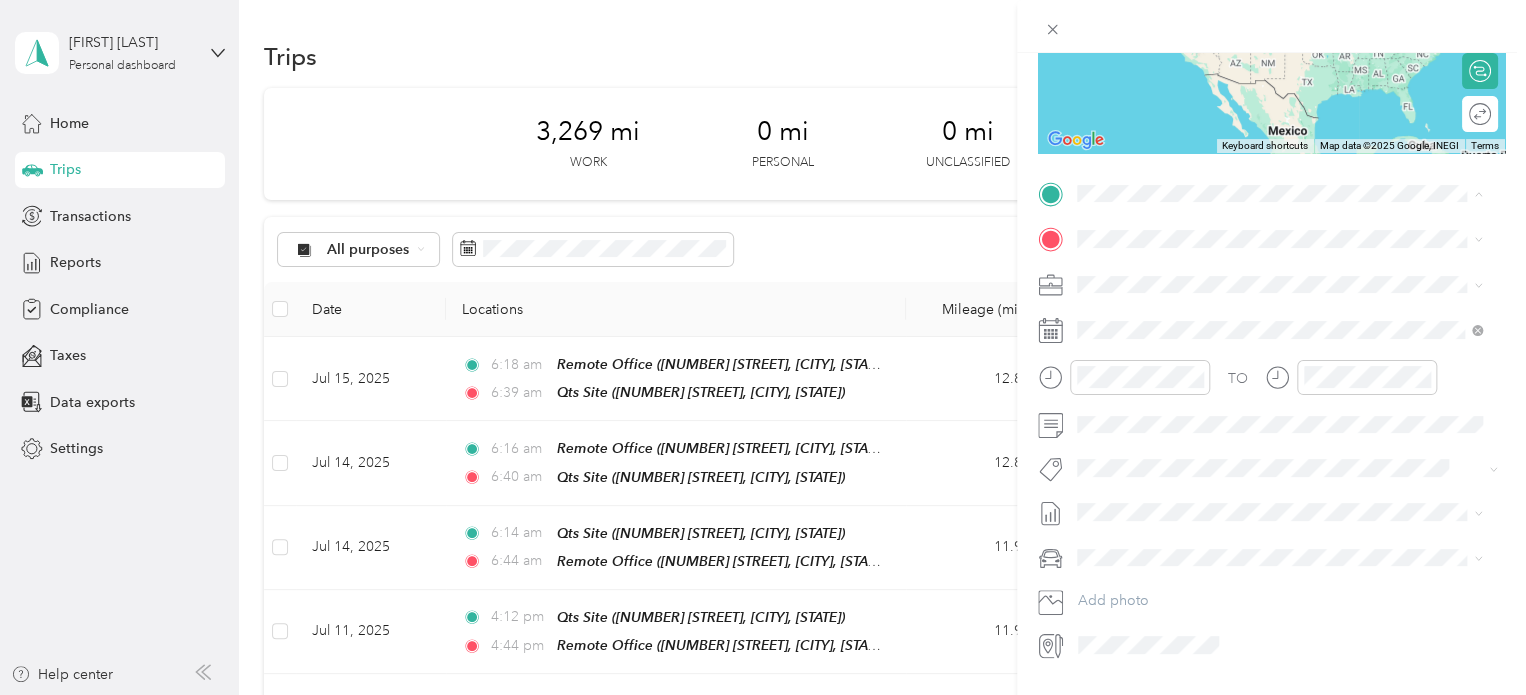 click on "Qts Site" at bounding box center (1141, 336) 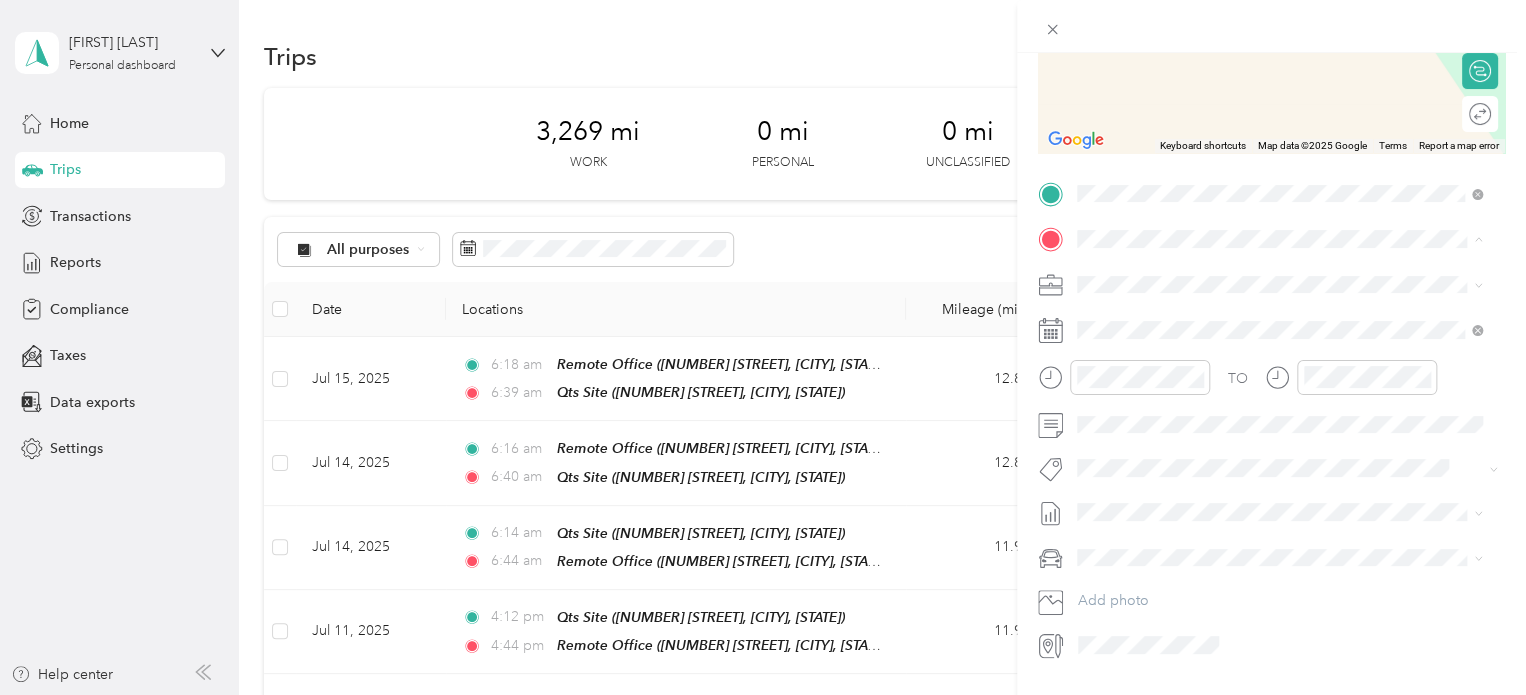 click on "Remote Office" at bounding box center (1163, 318) 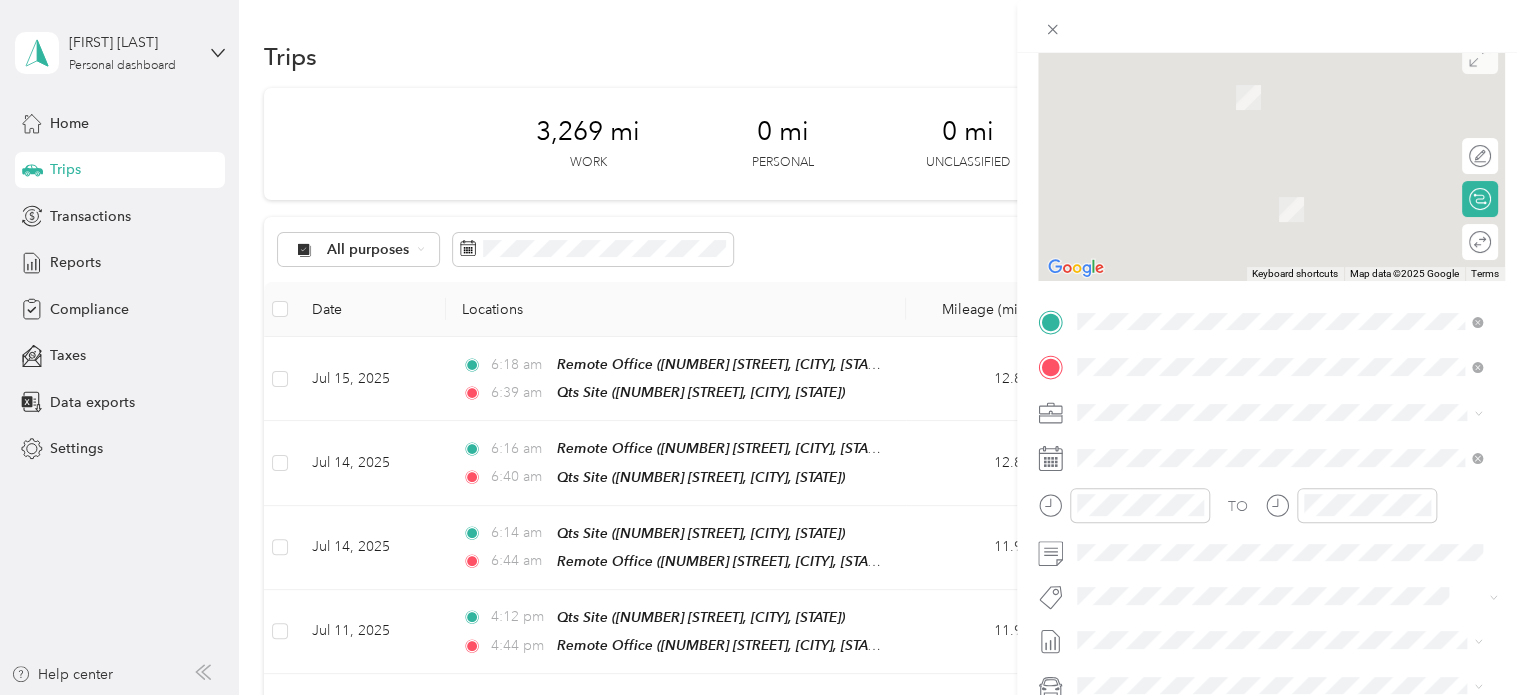 scroll, scrollTop: 0, scrollLeft: 0, axis: both 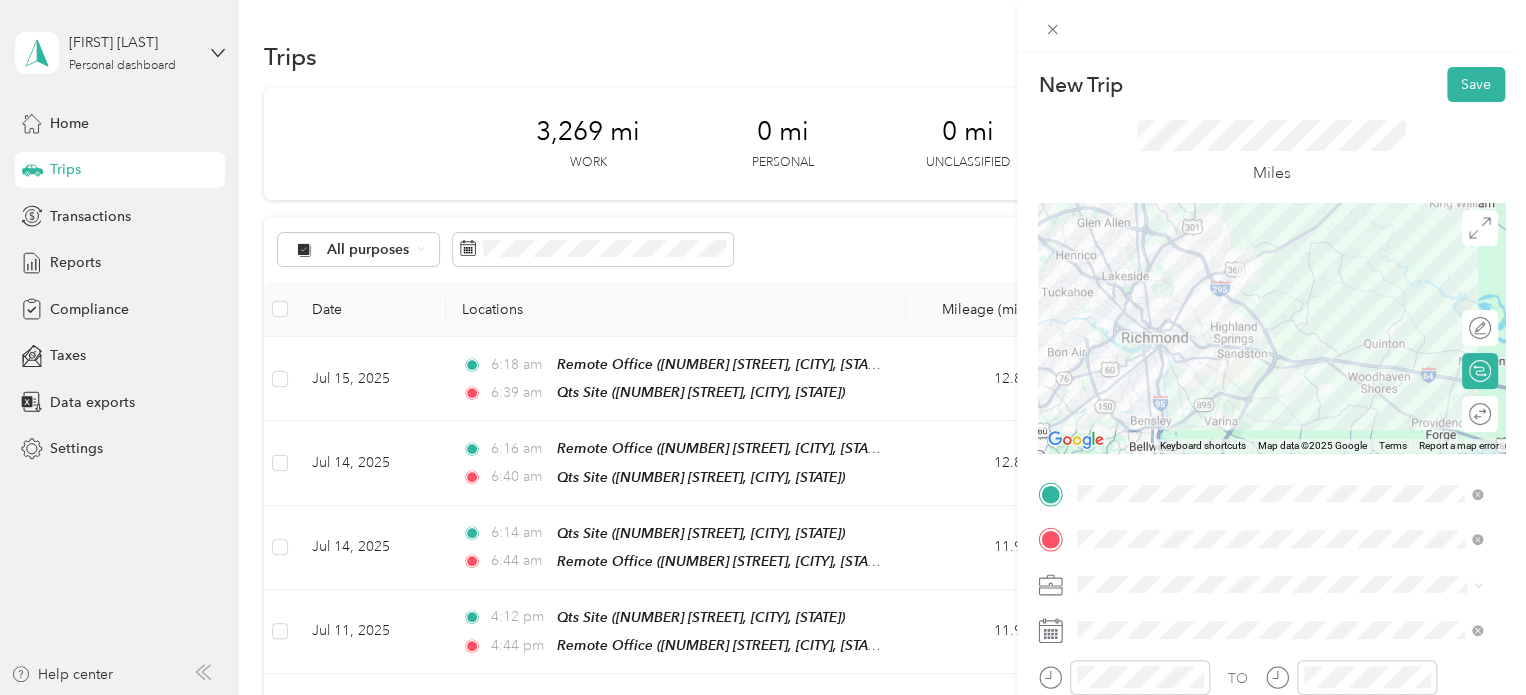 click on "Miles" at bounding box center (1271, 152) 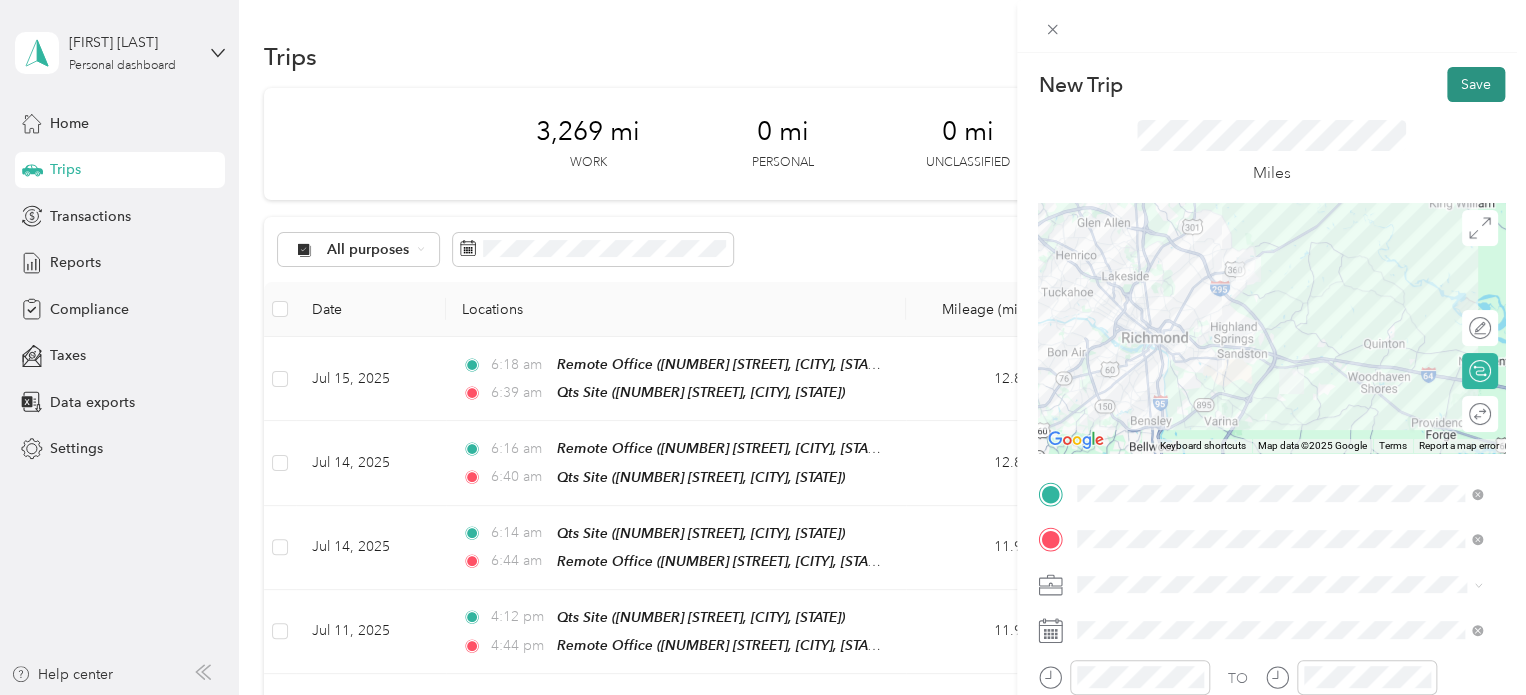 click on "Save" at bounding box center (1476, 84) 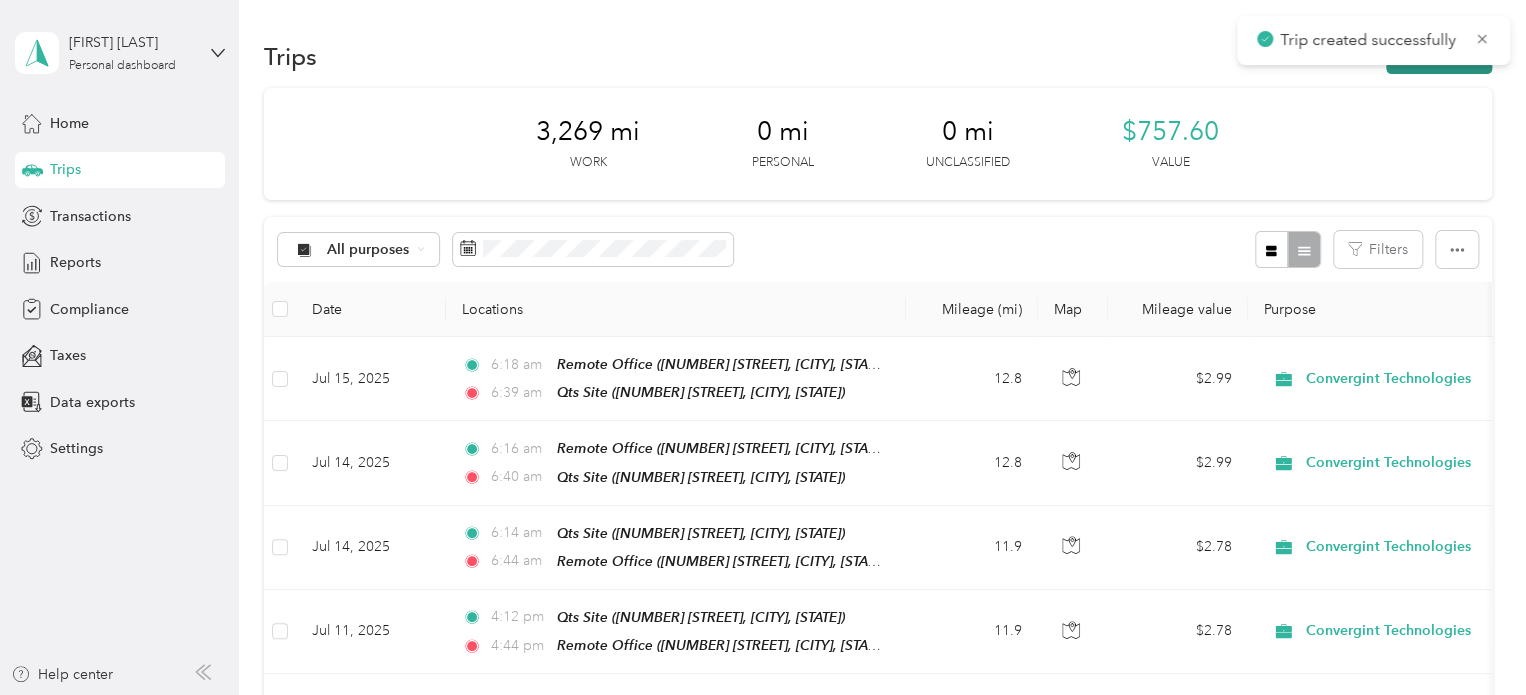 click on "New trip" at bounding box center [1439, 56] 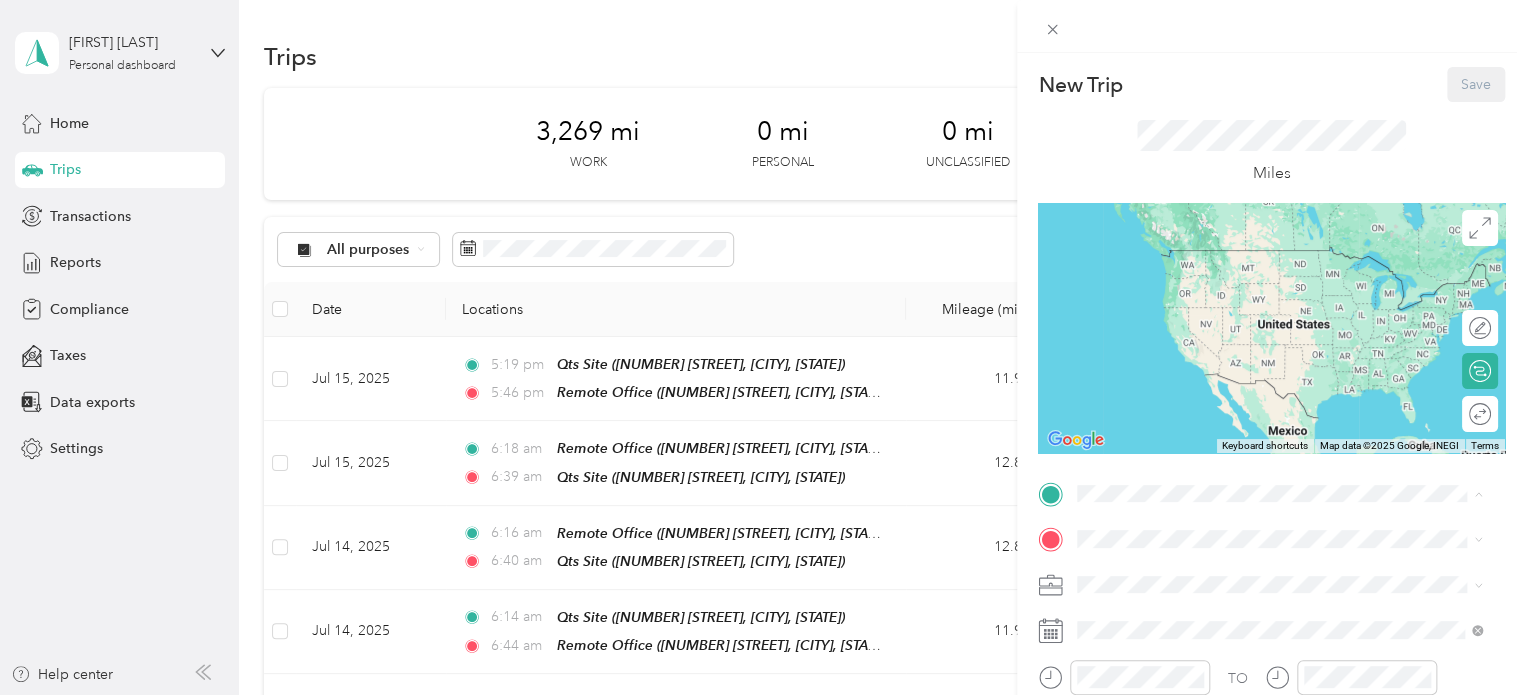 click on "Remote Office" at bounding box center [1163, 264] 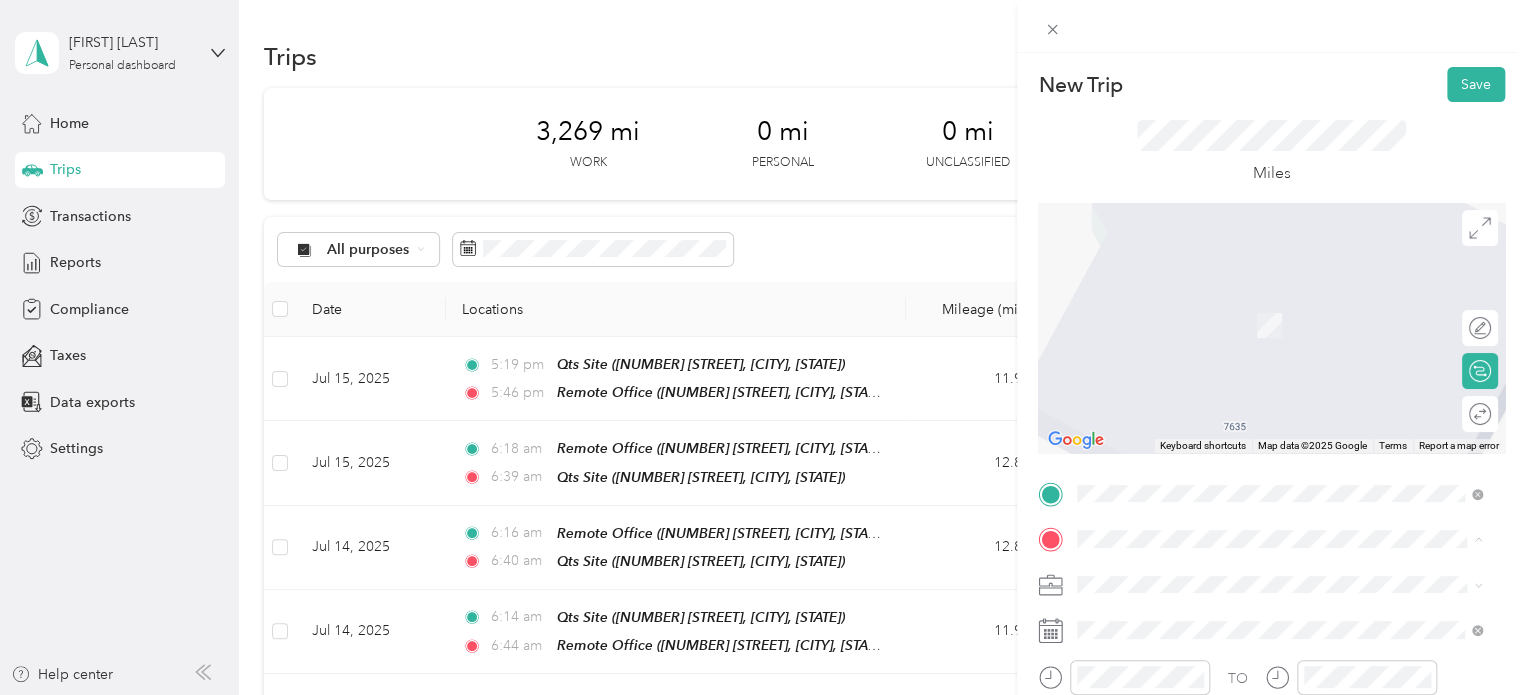 click on "Qts Site" at bounding box center (1141, 373) 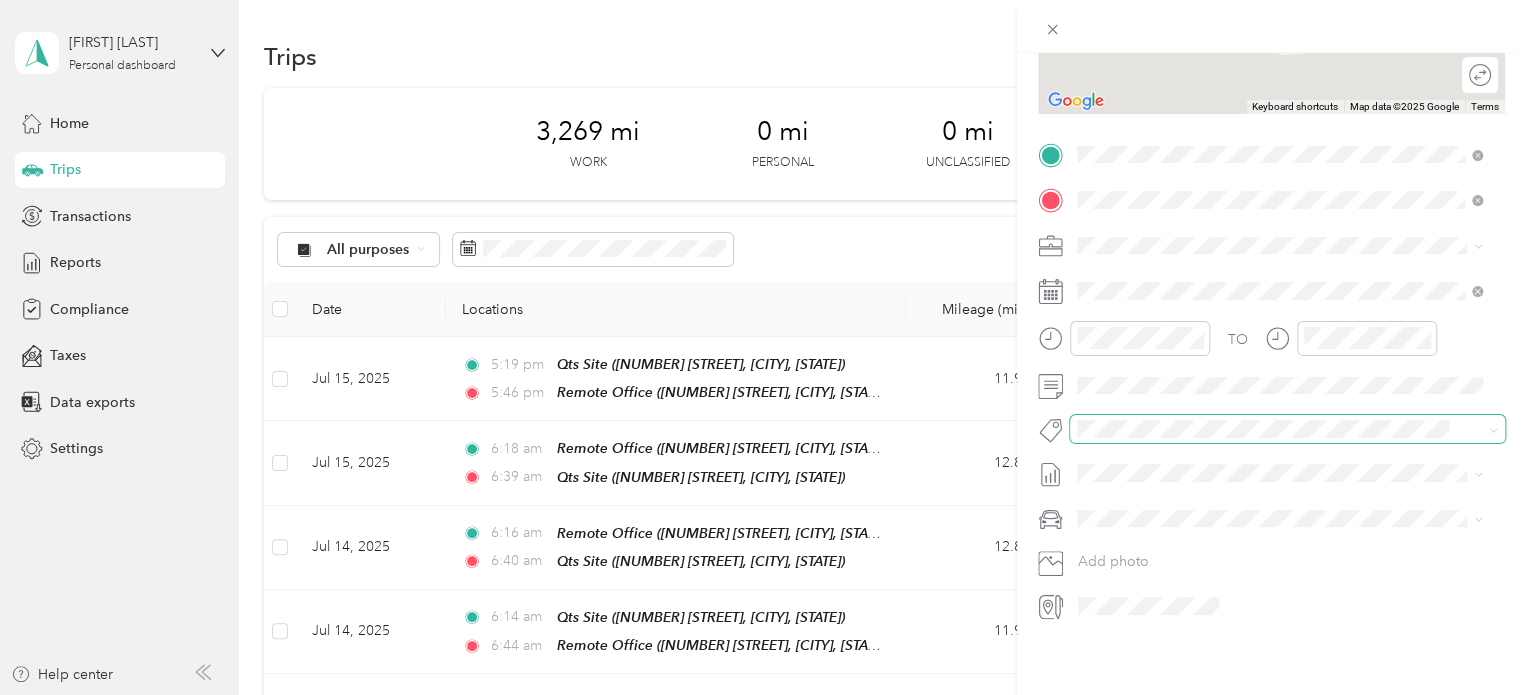 scroll, scrollTop: 353, scrollLeft: 0, axis: vertical 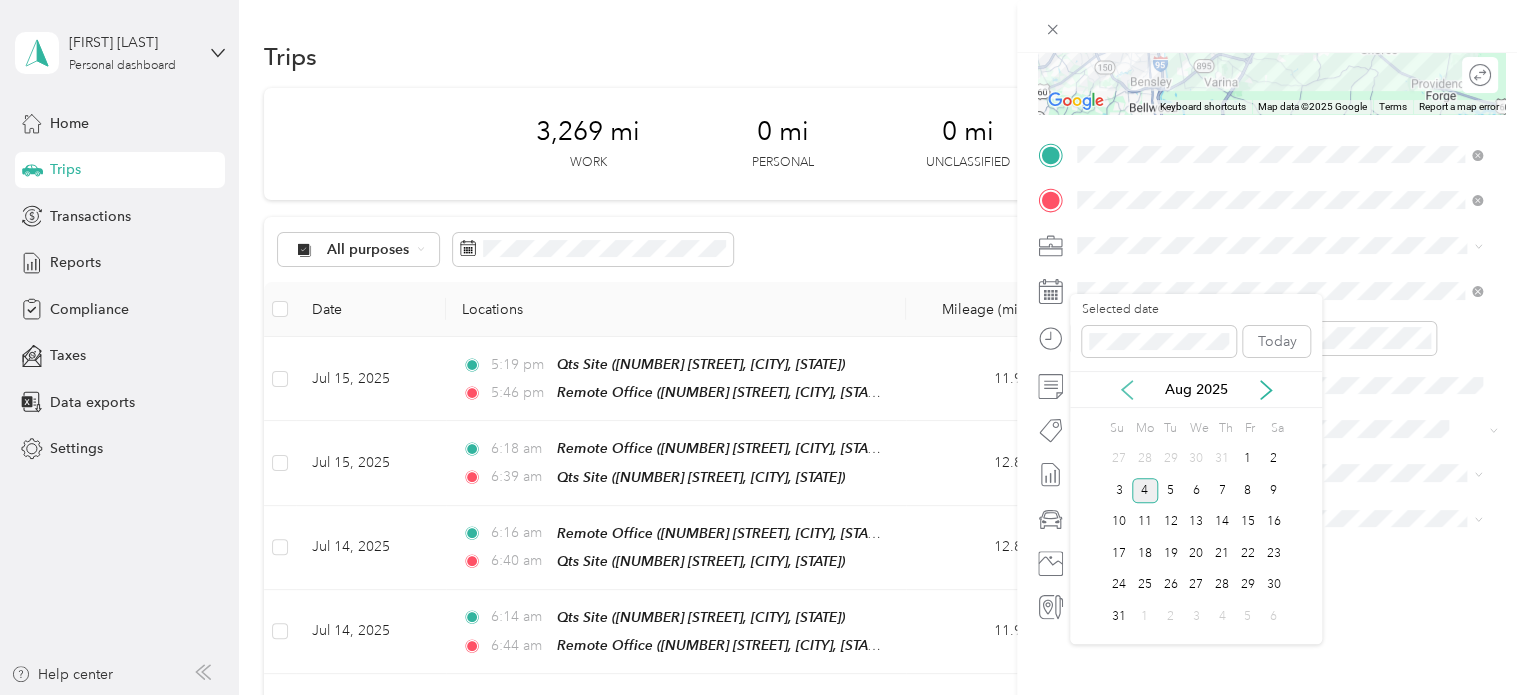 click 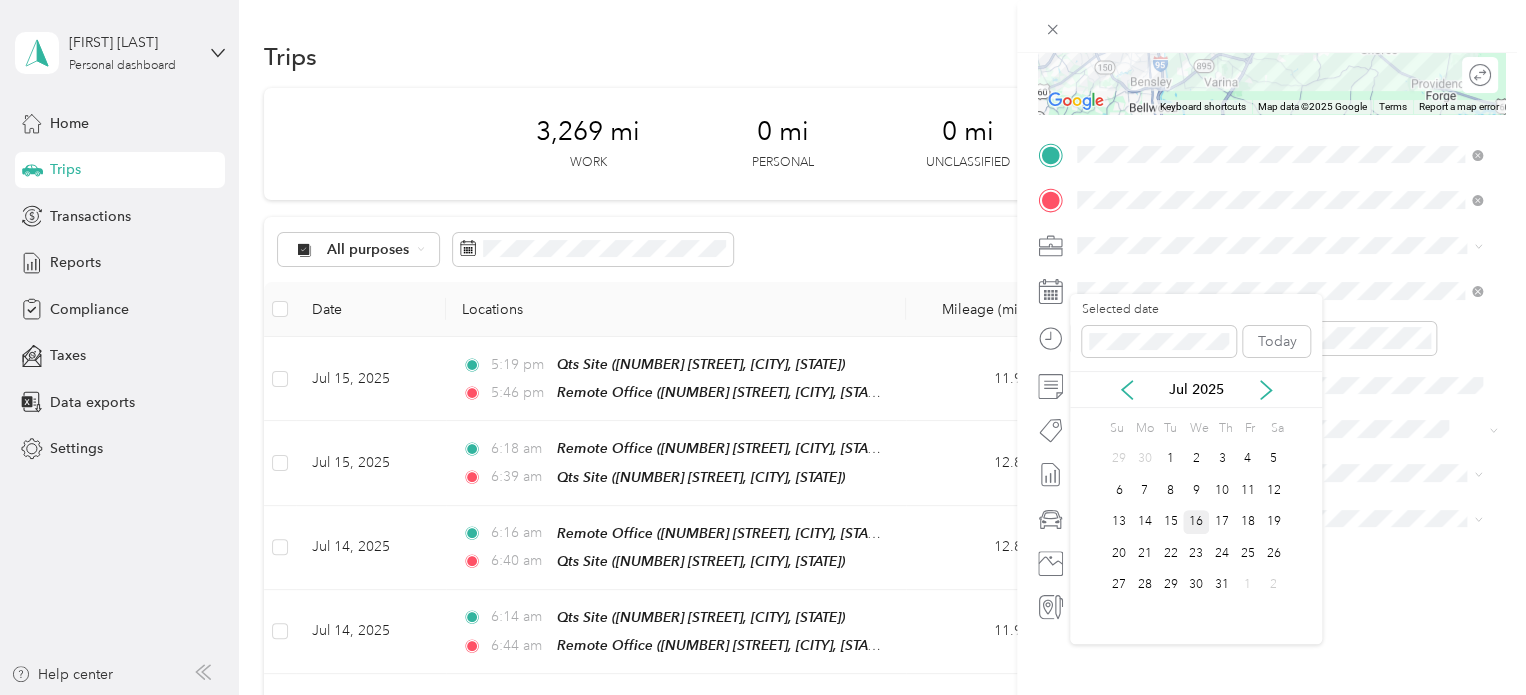 click on "16" at bounding box center [1196, 522] 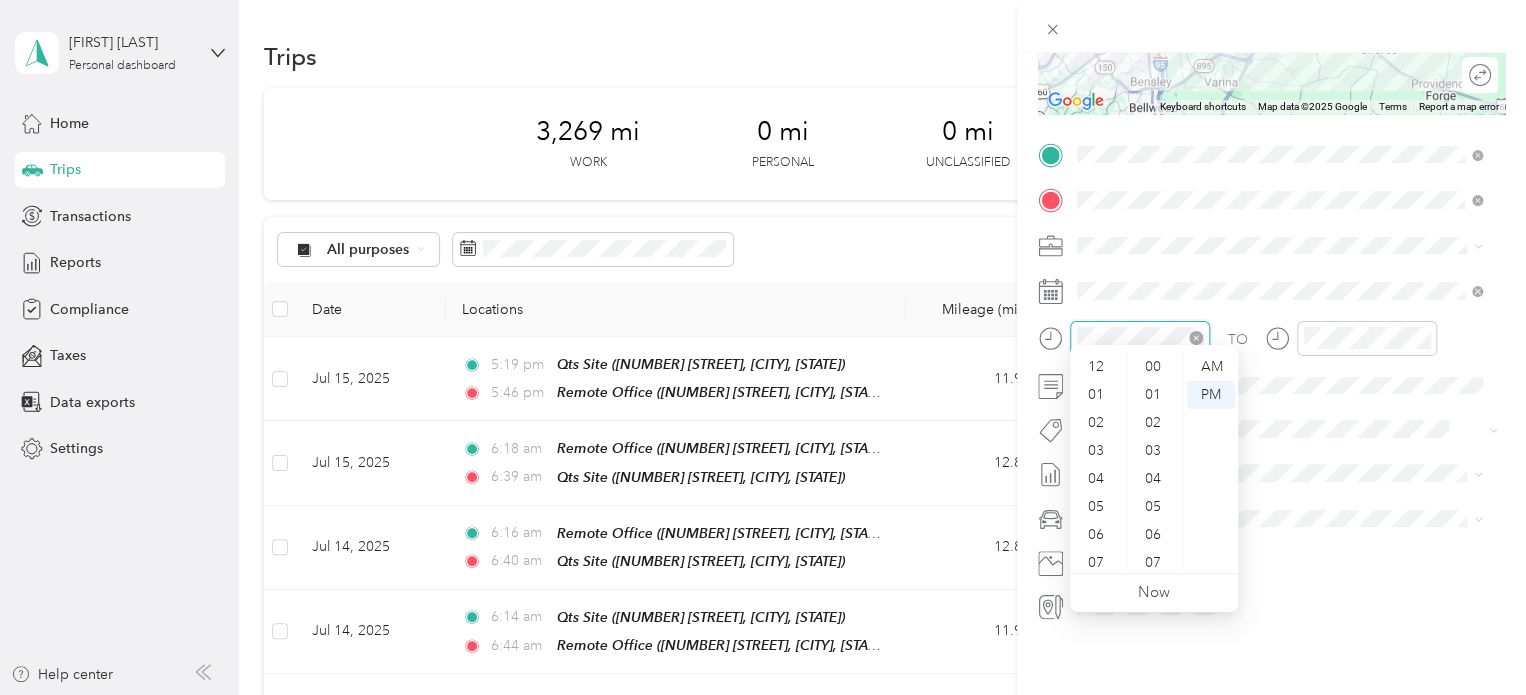 scroll, scrollTop: 560, scrollLeft: 0, axis: vertical 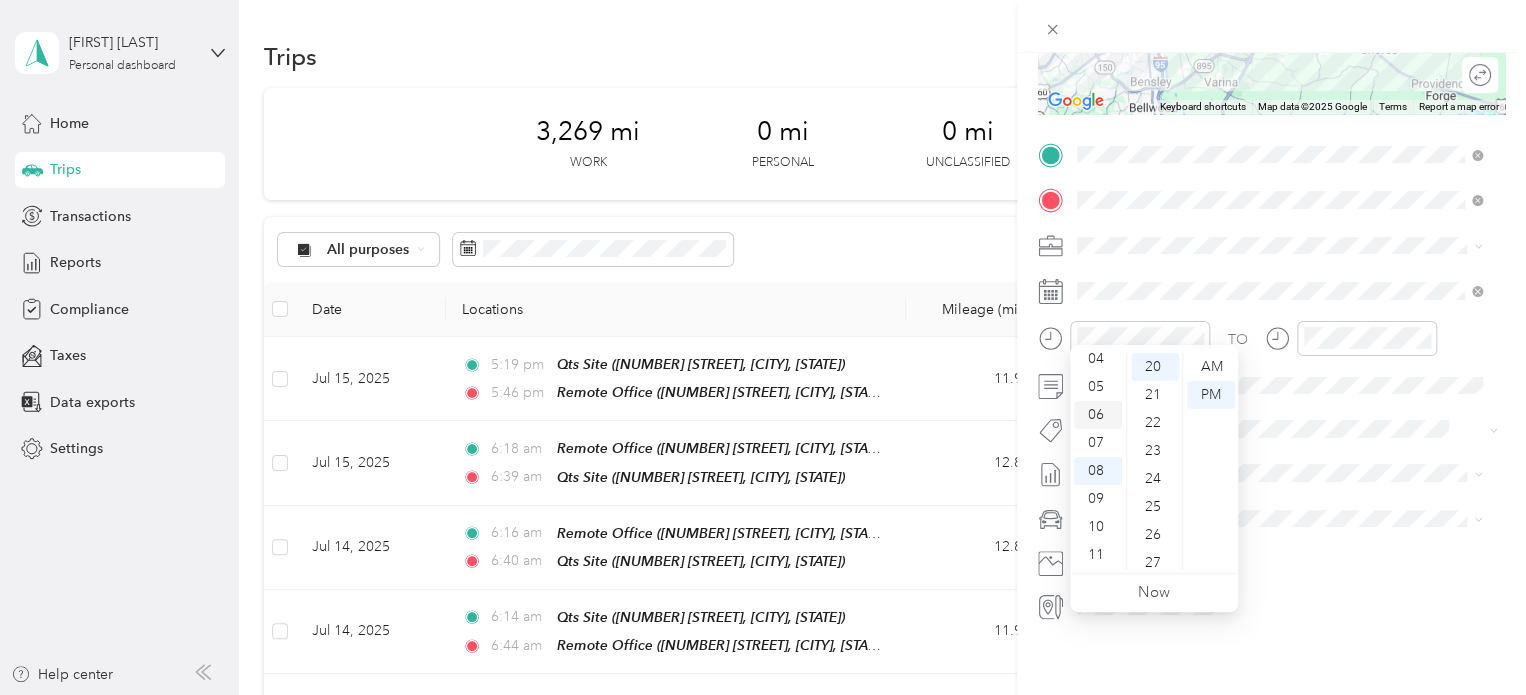 click on "06" at bounding box center [1098, 415] 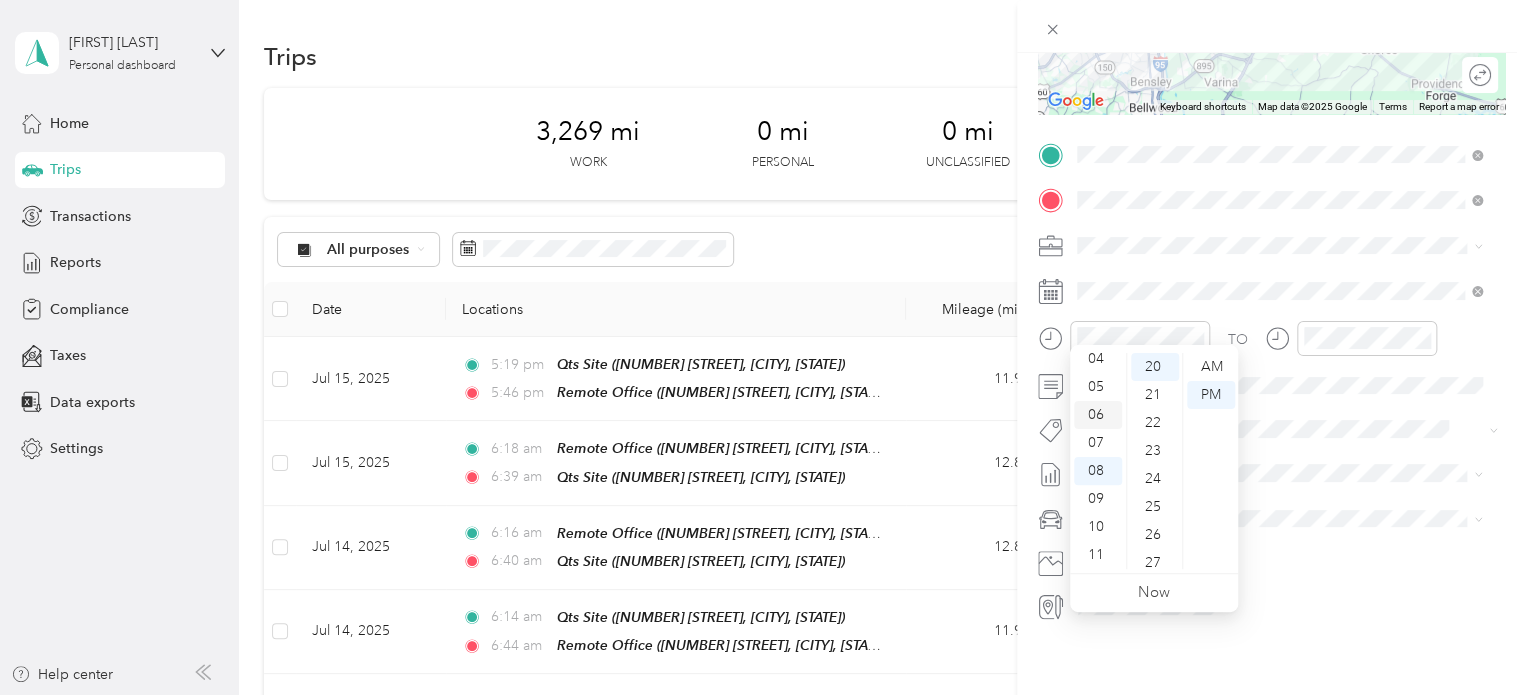 click on "06" at bounding box center [1098, 415] 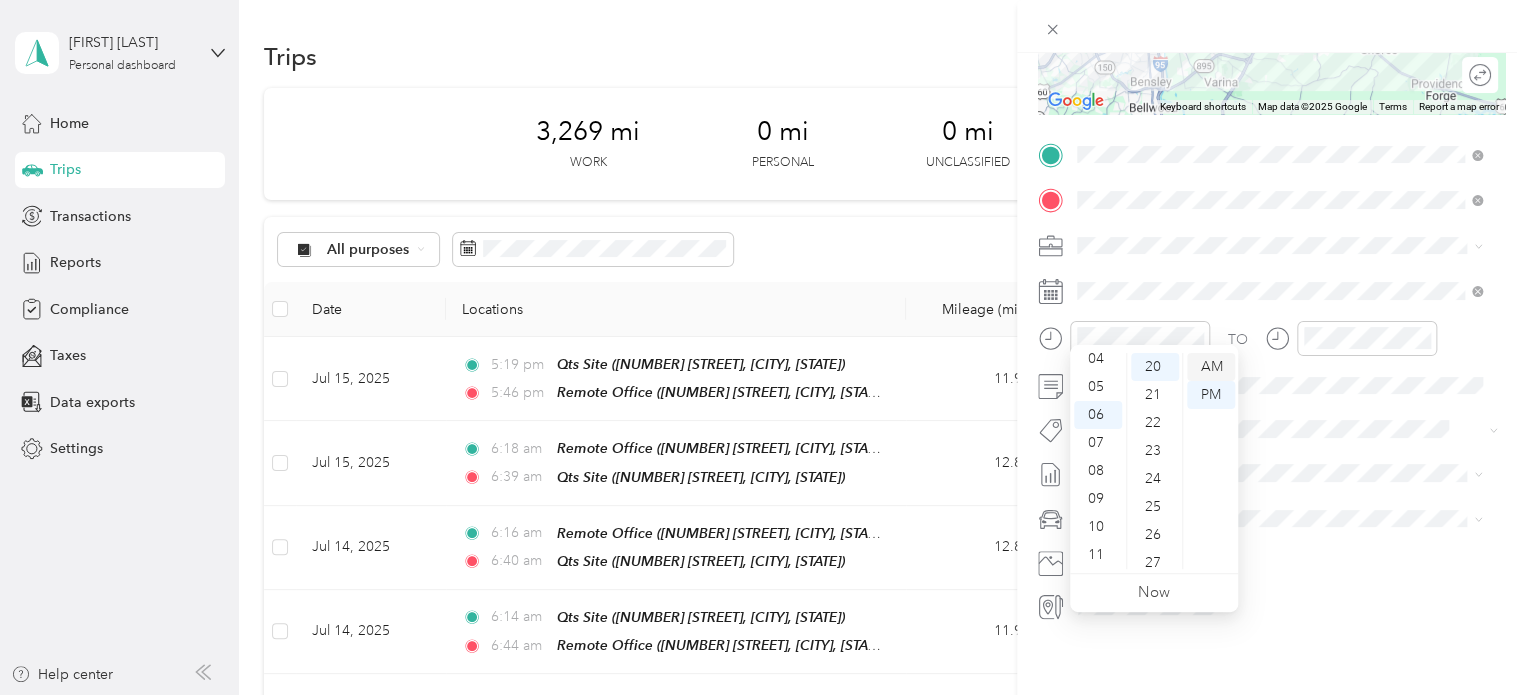 click on "AM" at bounding box center (1211, 367) 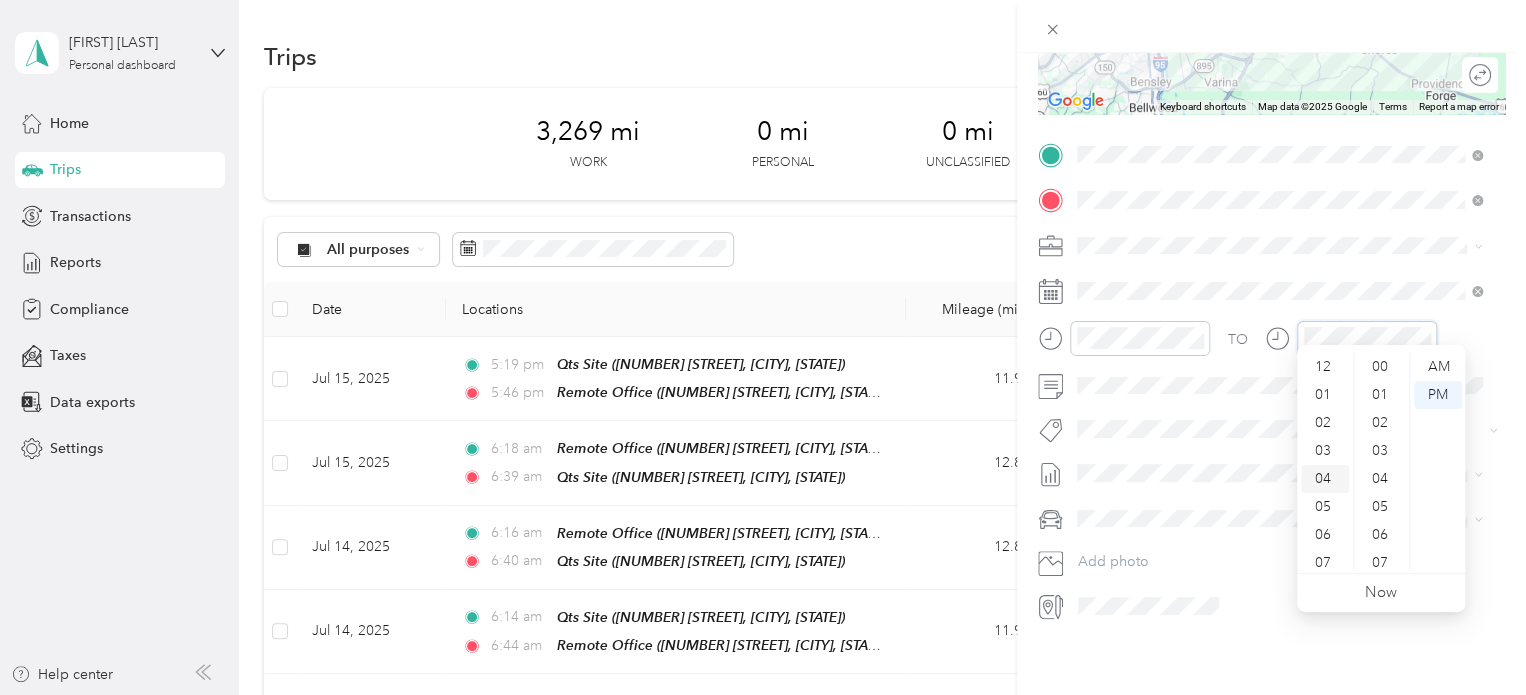 scroll, scrollTop: 556, scrollLeft: 0, axis: vertical 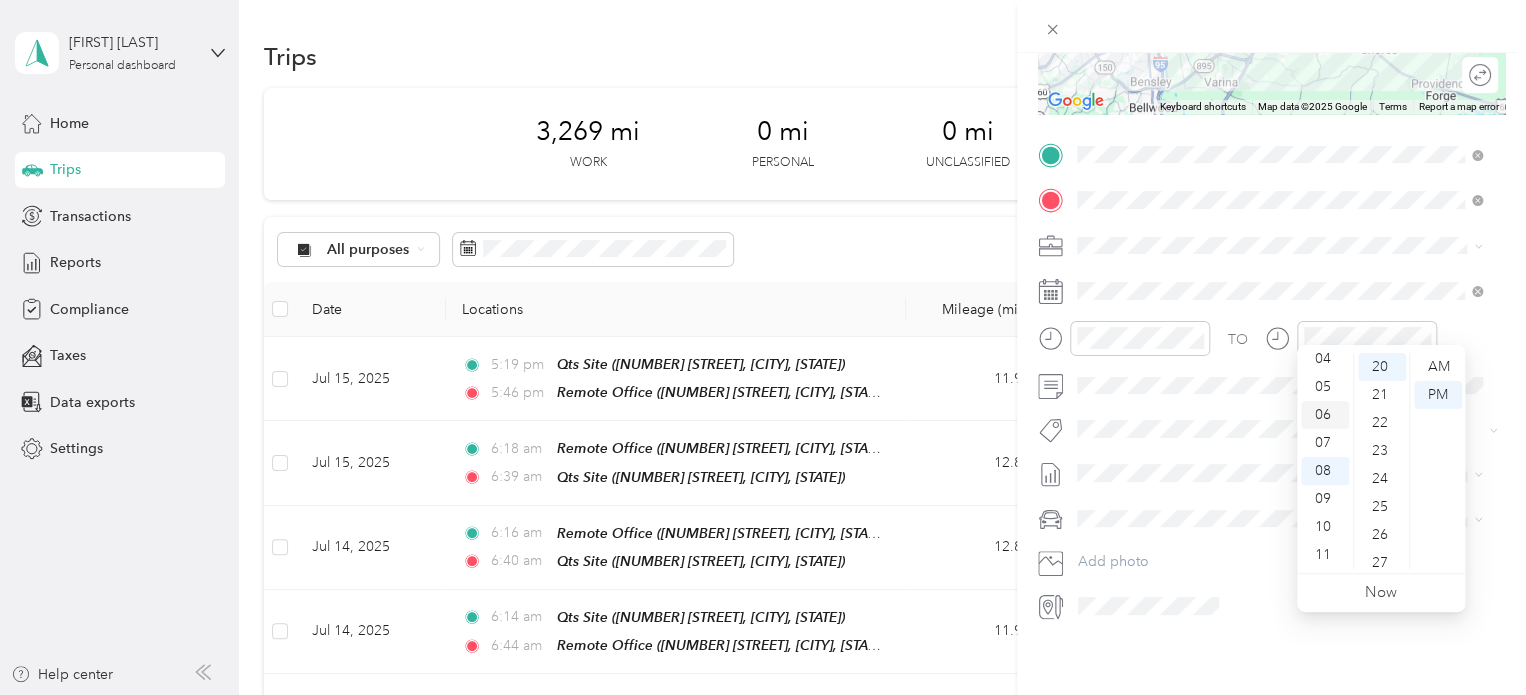 click on "06" at bounding box center [1325, 415] 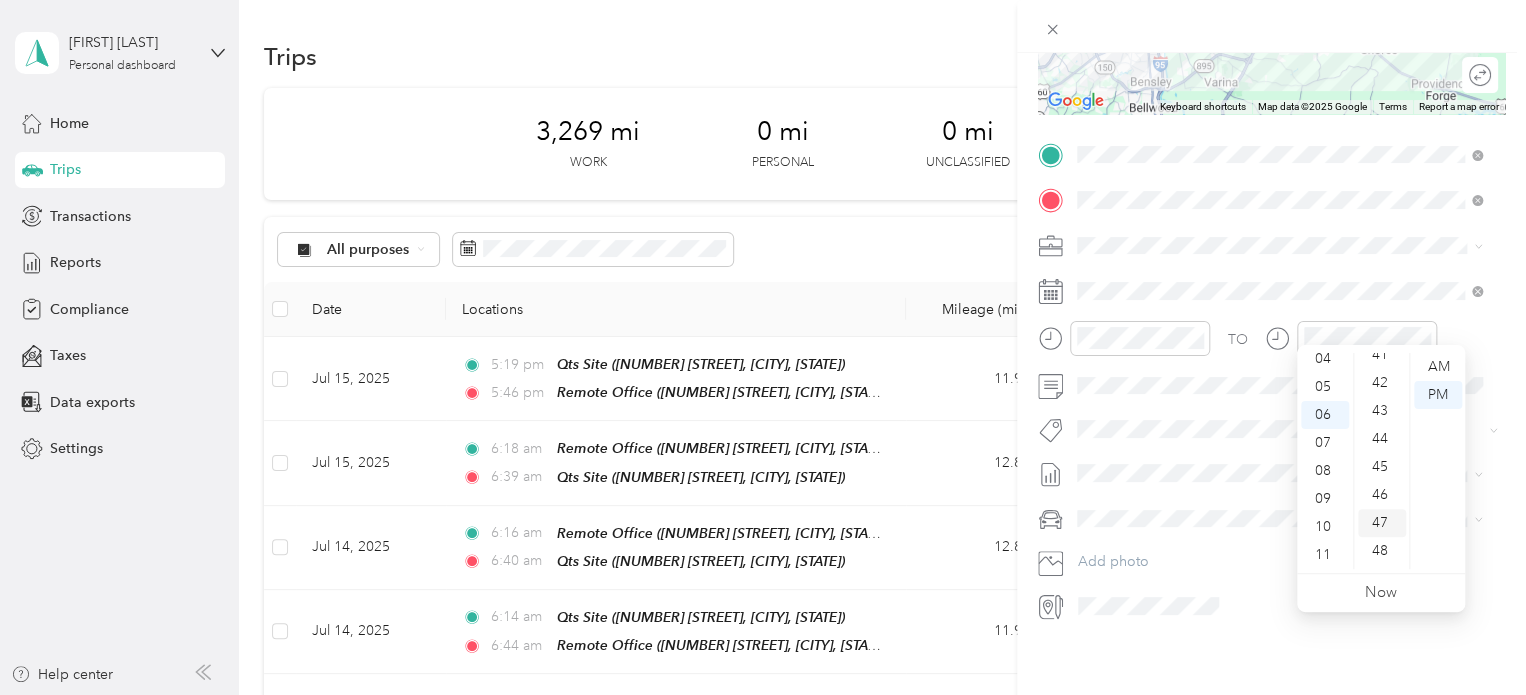 click on "47" at bounding box center [1382, 523] 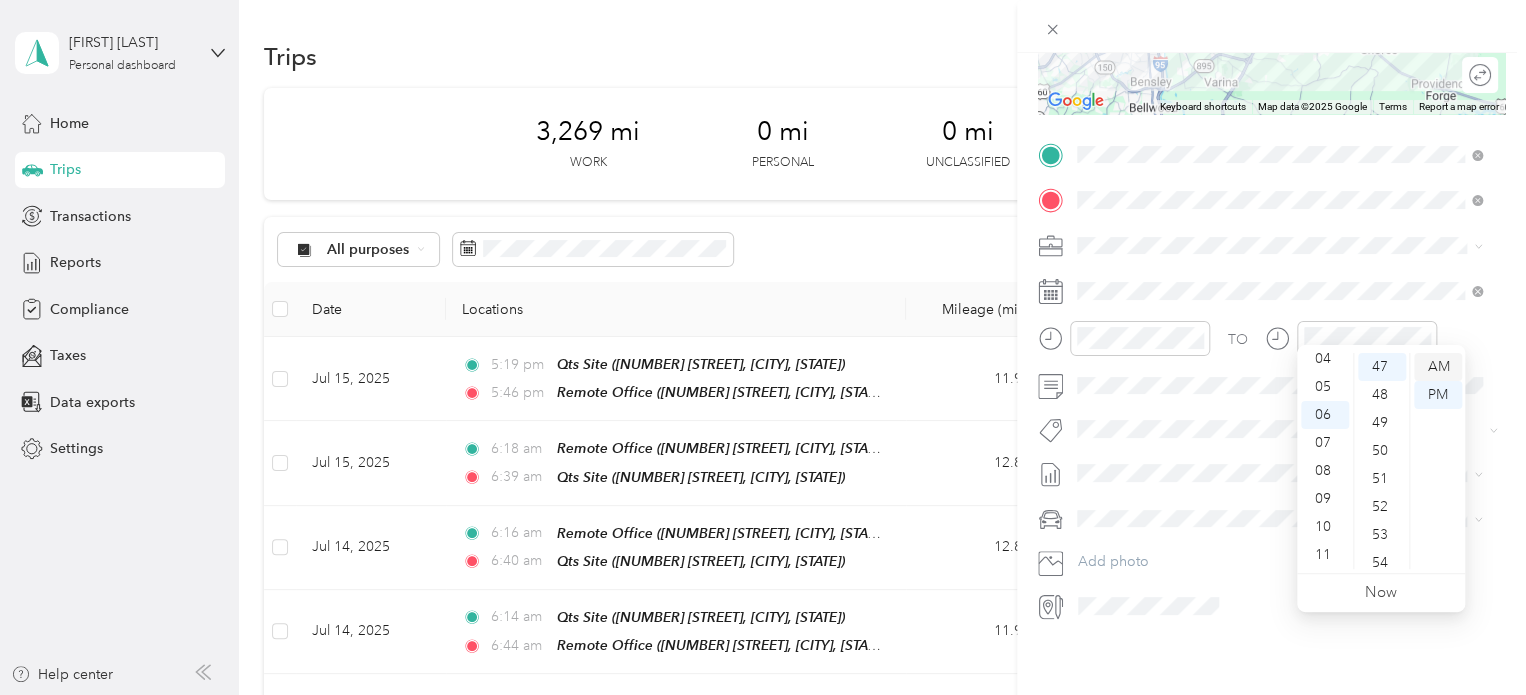 click on "AM" at bounding box center (1438, 367) 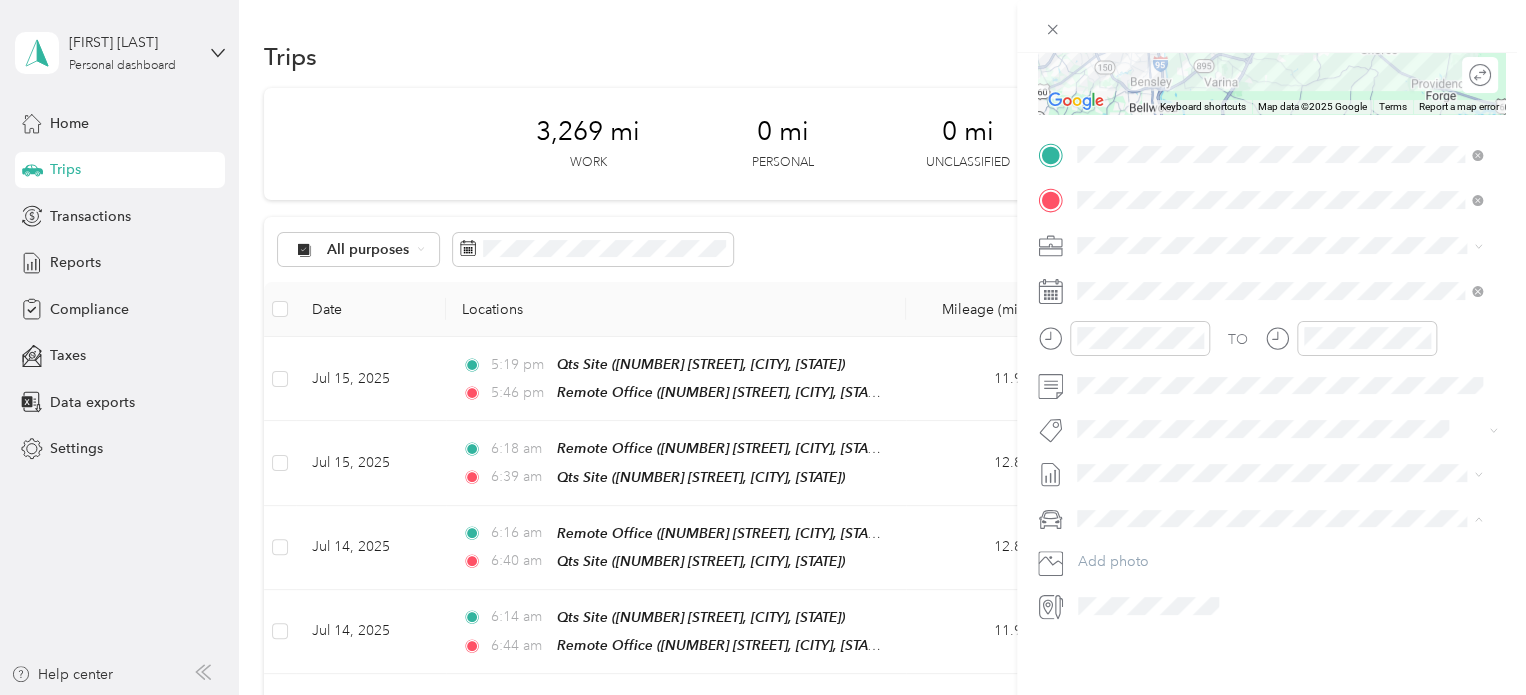 click on "Truck" at bounding box center (1279, 573) 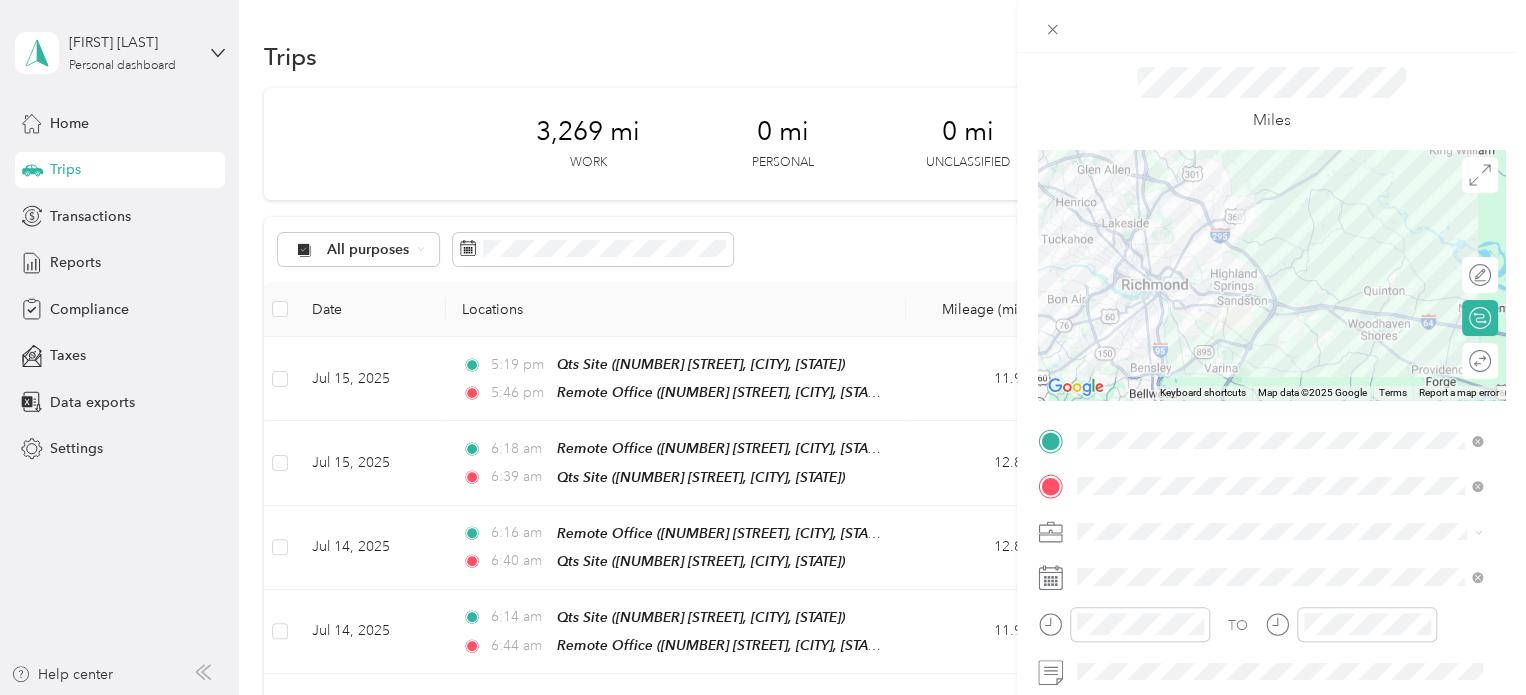 scroll, scrollTop: 0, scrollLeft: 0, axis: both 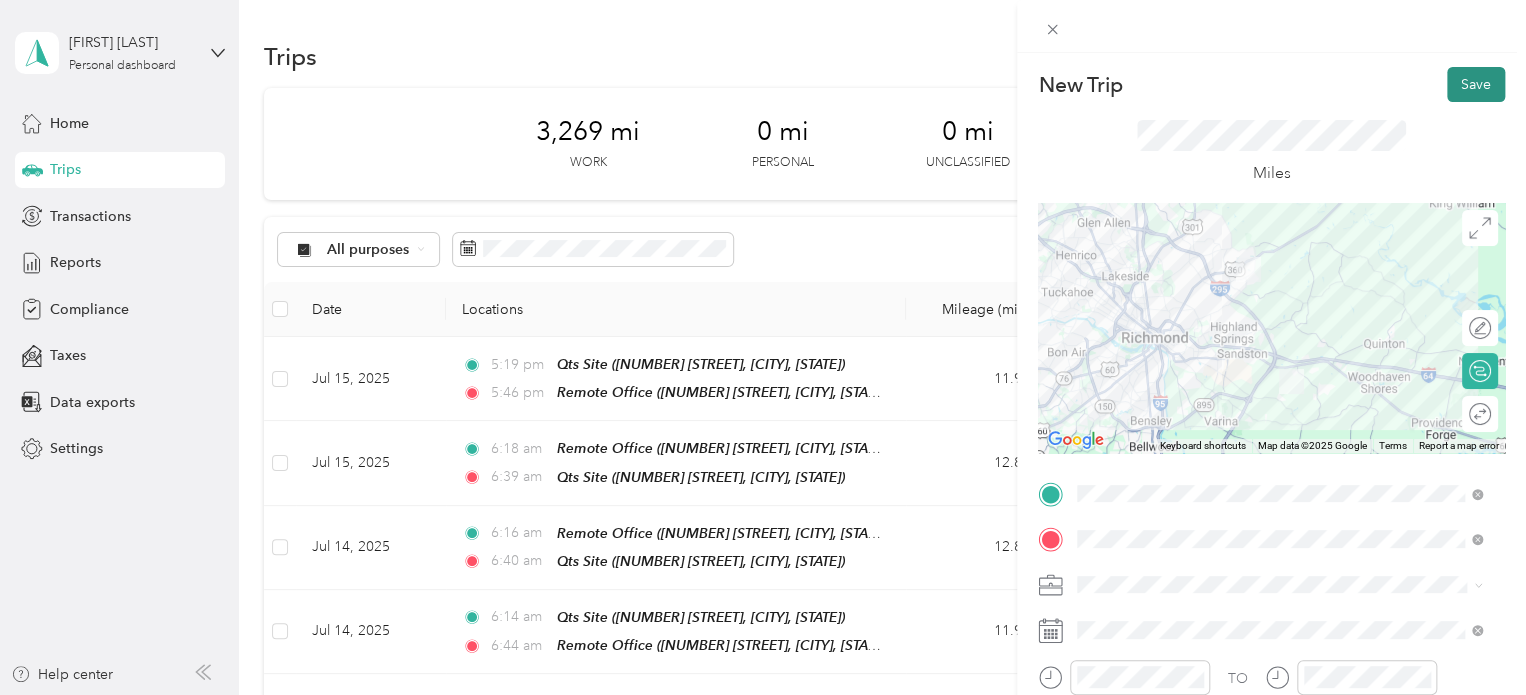 click on "Save" at bounding box center (1476, 84) 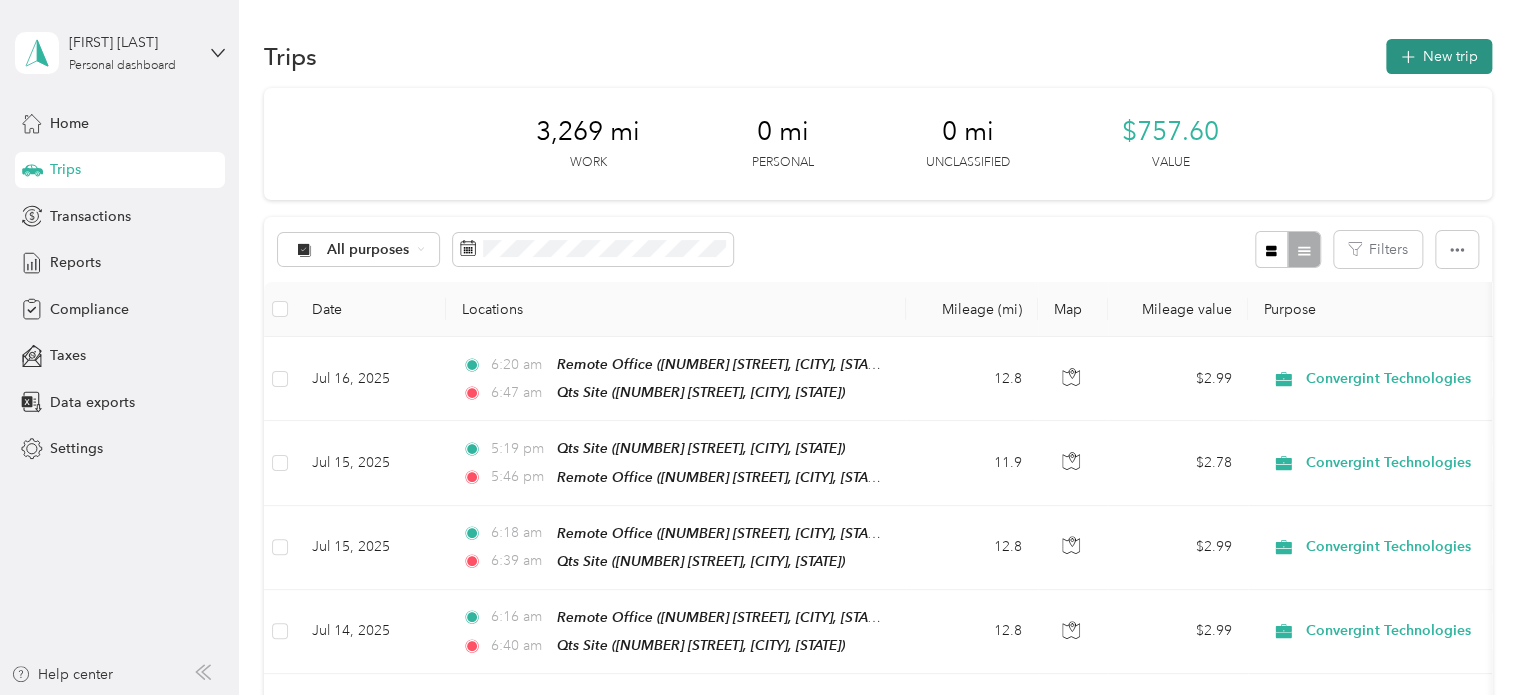 click 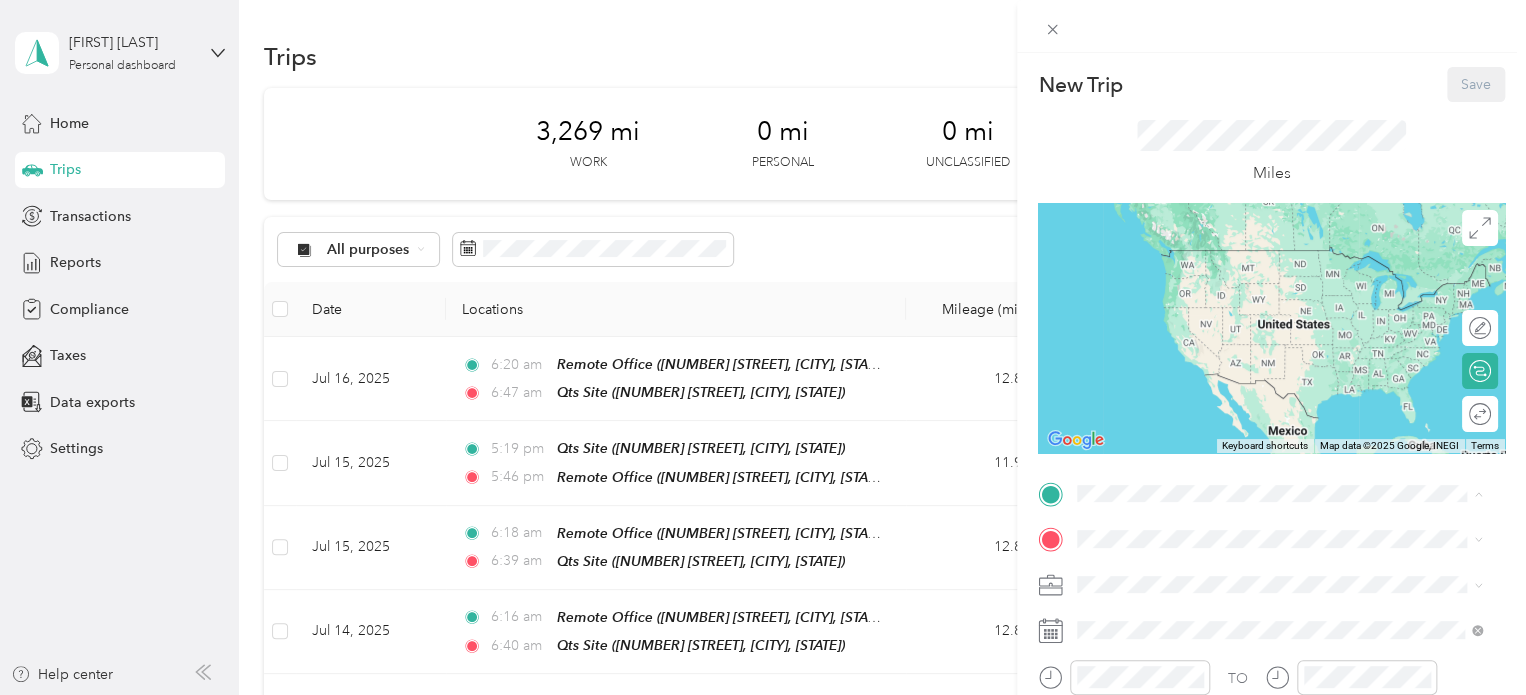 click on "[NUMBER] [STREET], [CITY], [STATE], [COUNTRY]" at bounding box center [1270, 349] 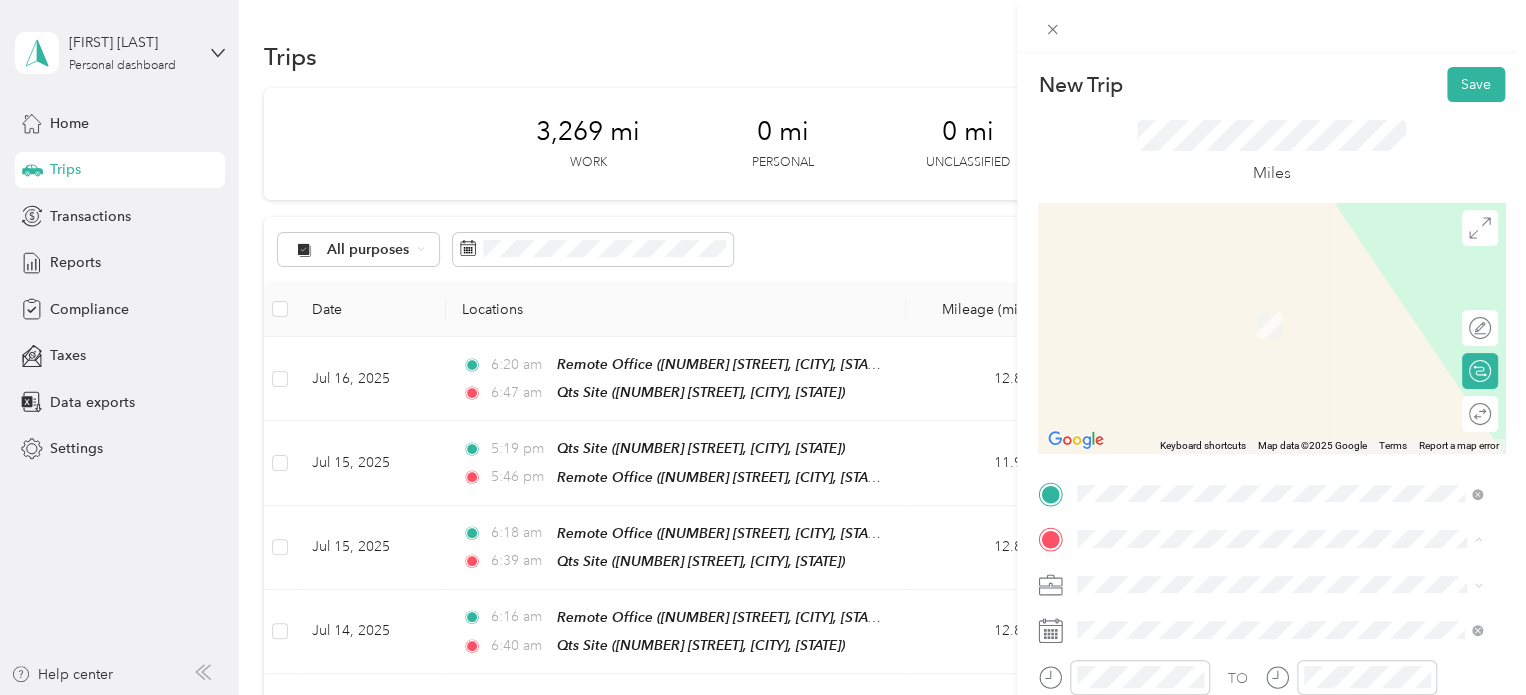 click on "Remote Office" at bounding box center [1163, 310] 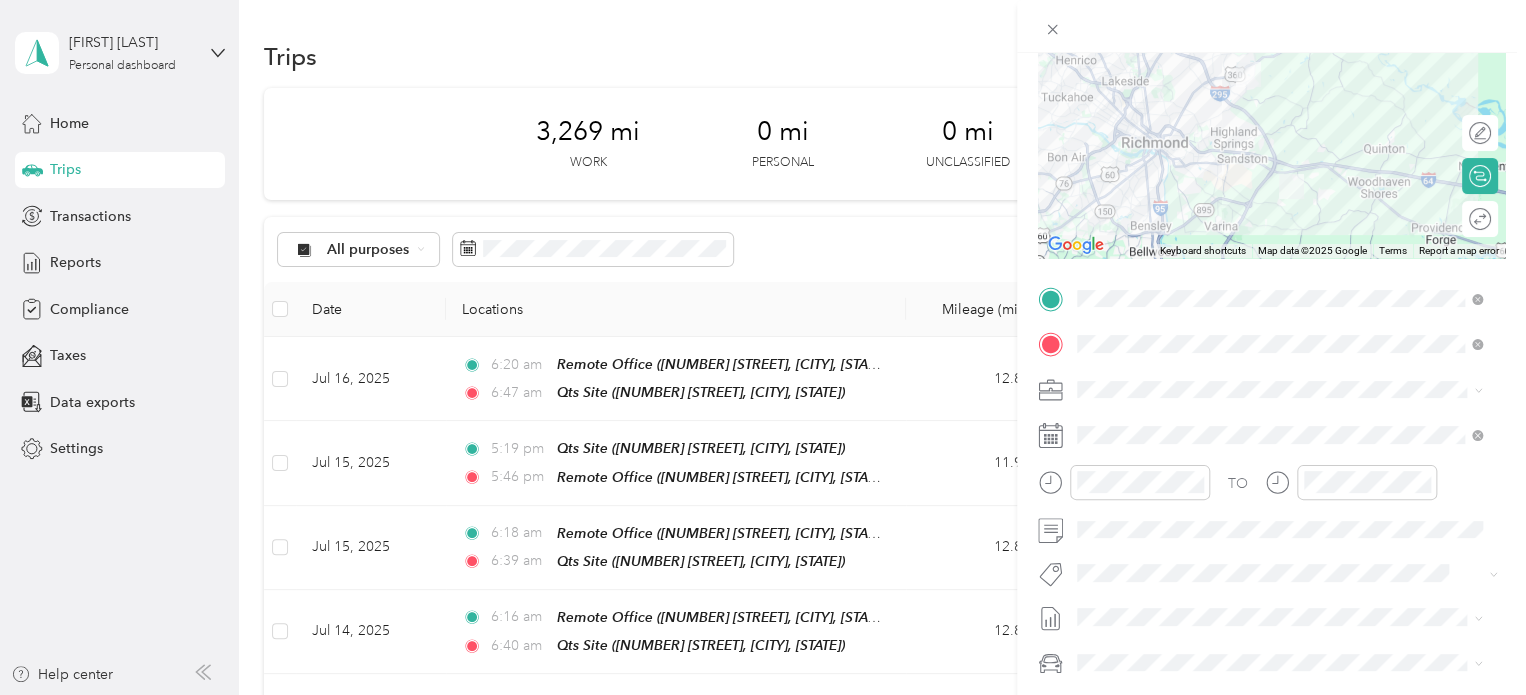 scroll, scrollTop: 200, scrollLeft: 0, axis: vertical 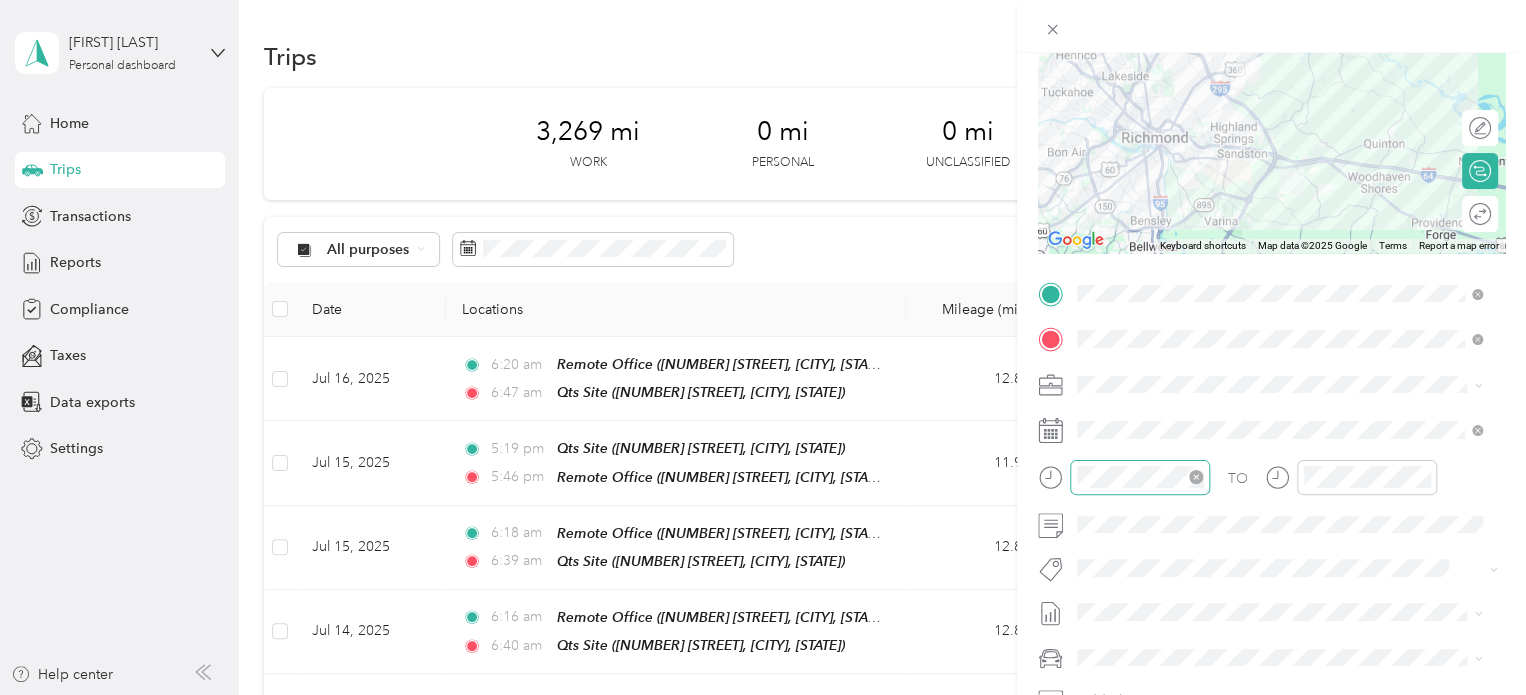 click at bounding box center [1140, 477] 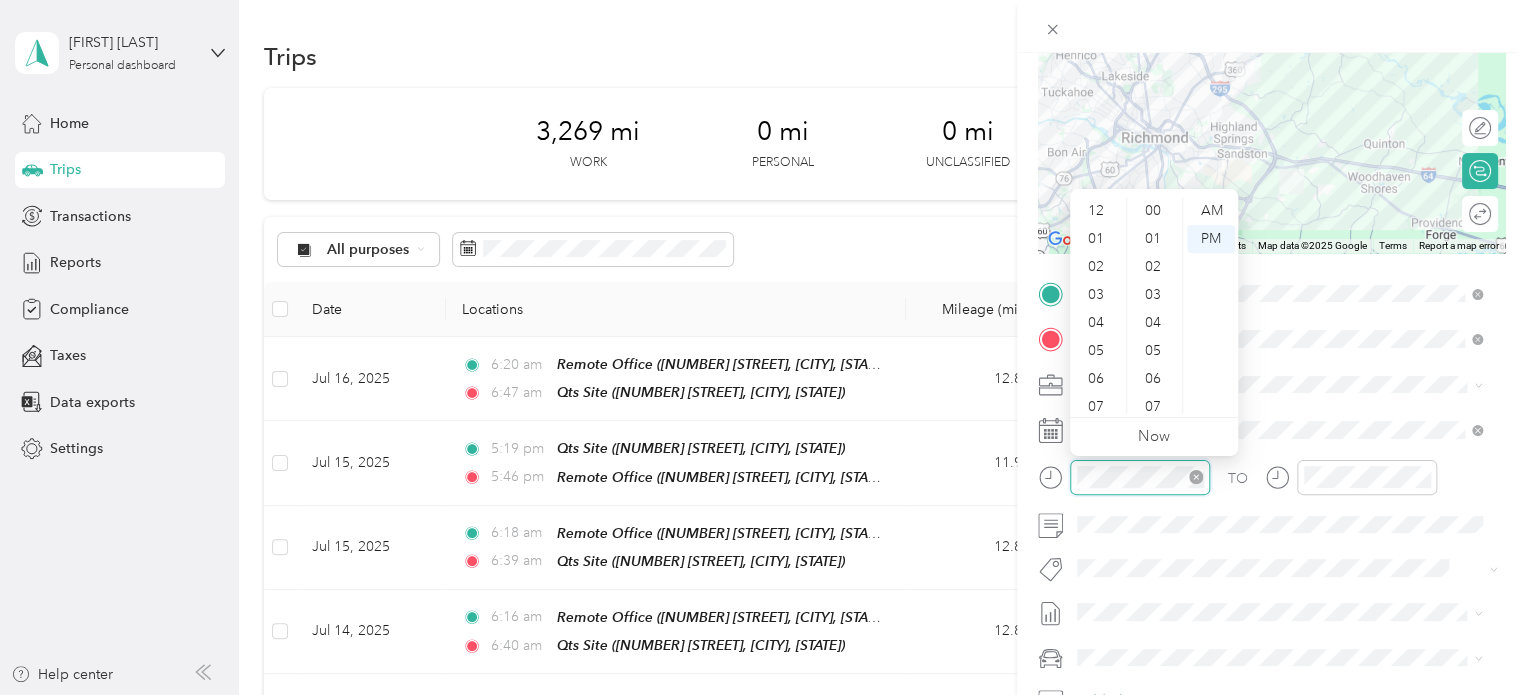 scroll, scrollTop: 588, scrollLeft: 0, axis: vertical 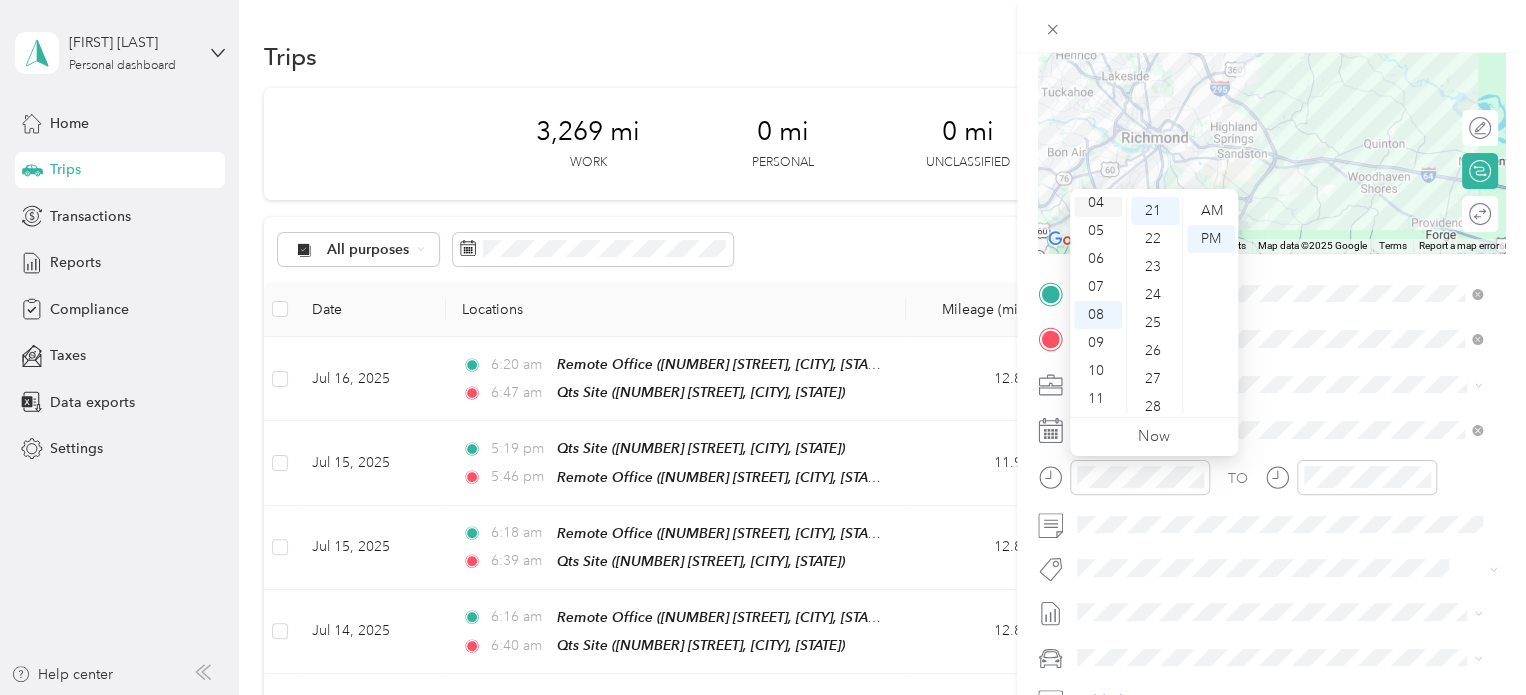 click on "04" at bounding box center (1098, 203) 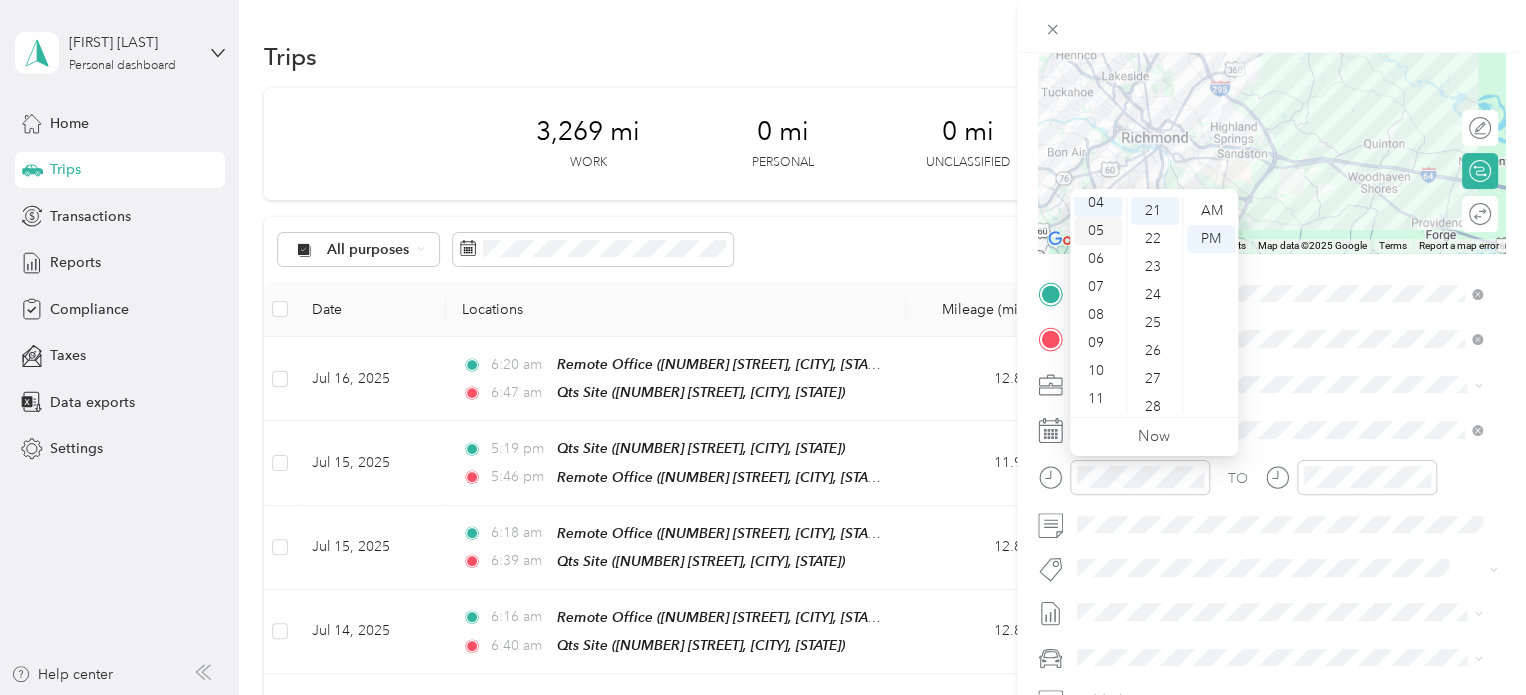 scroll, scrollTop: 112, scrollLeft: 0, axis: vertical 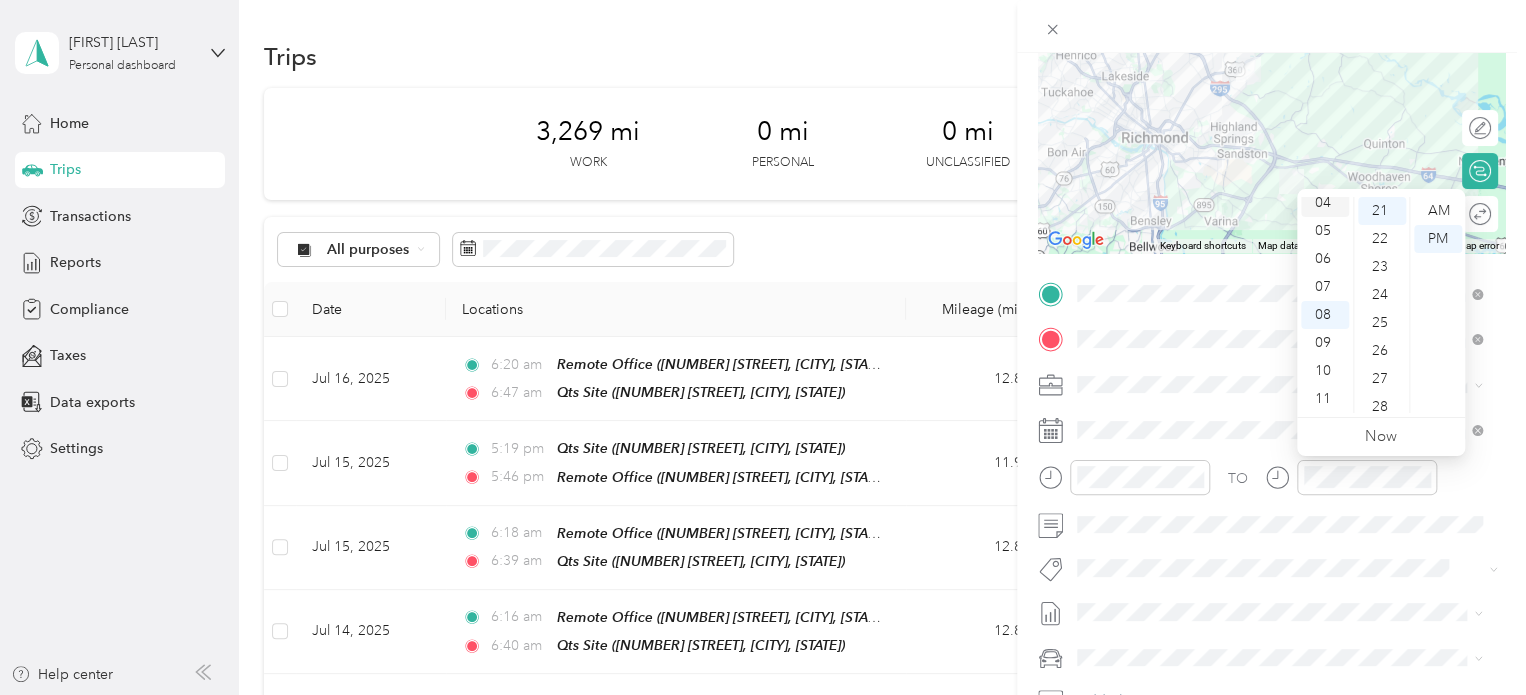 click on "04" at bounding box center [1325, 203] 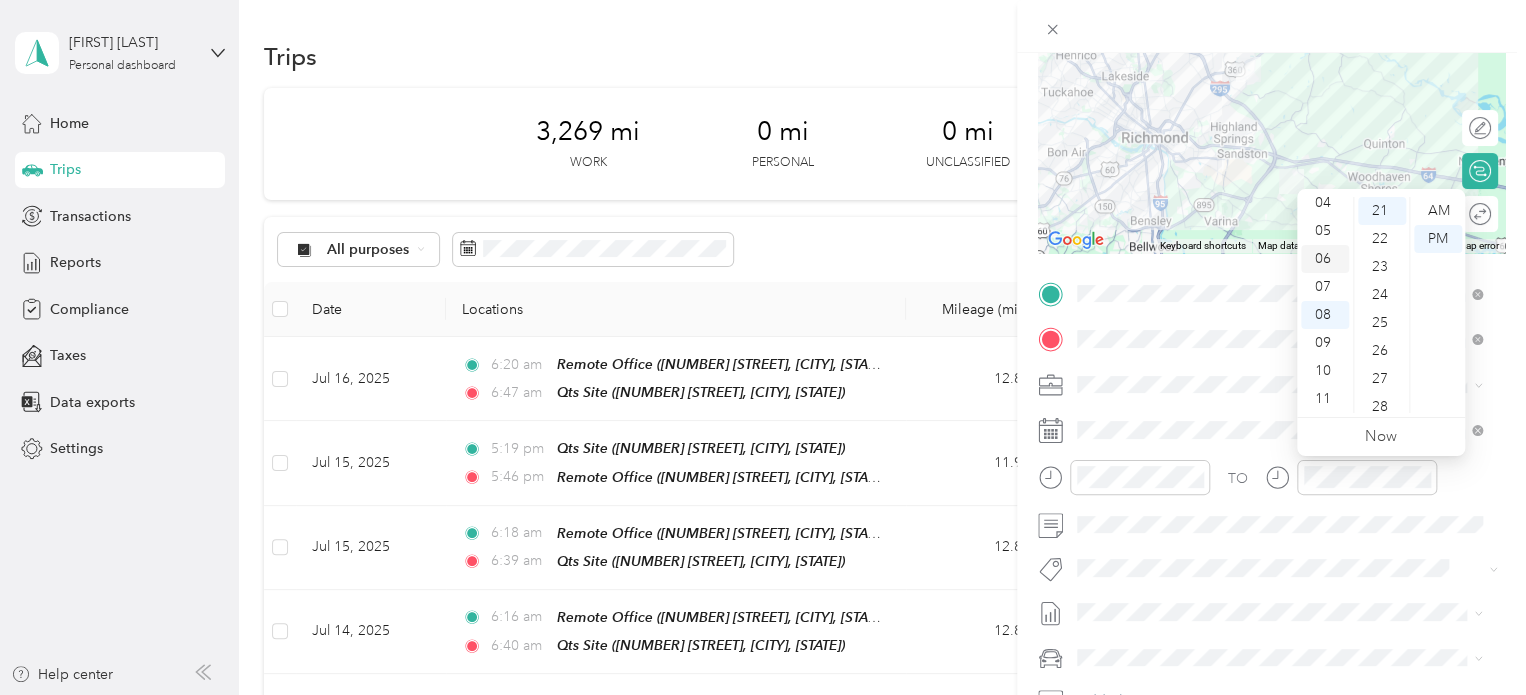 scroll, scrollTop: 112, scrollLeft: 0, axis: vertical 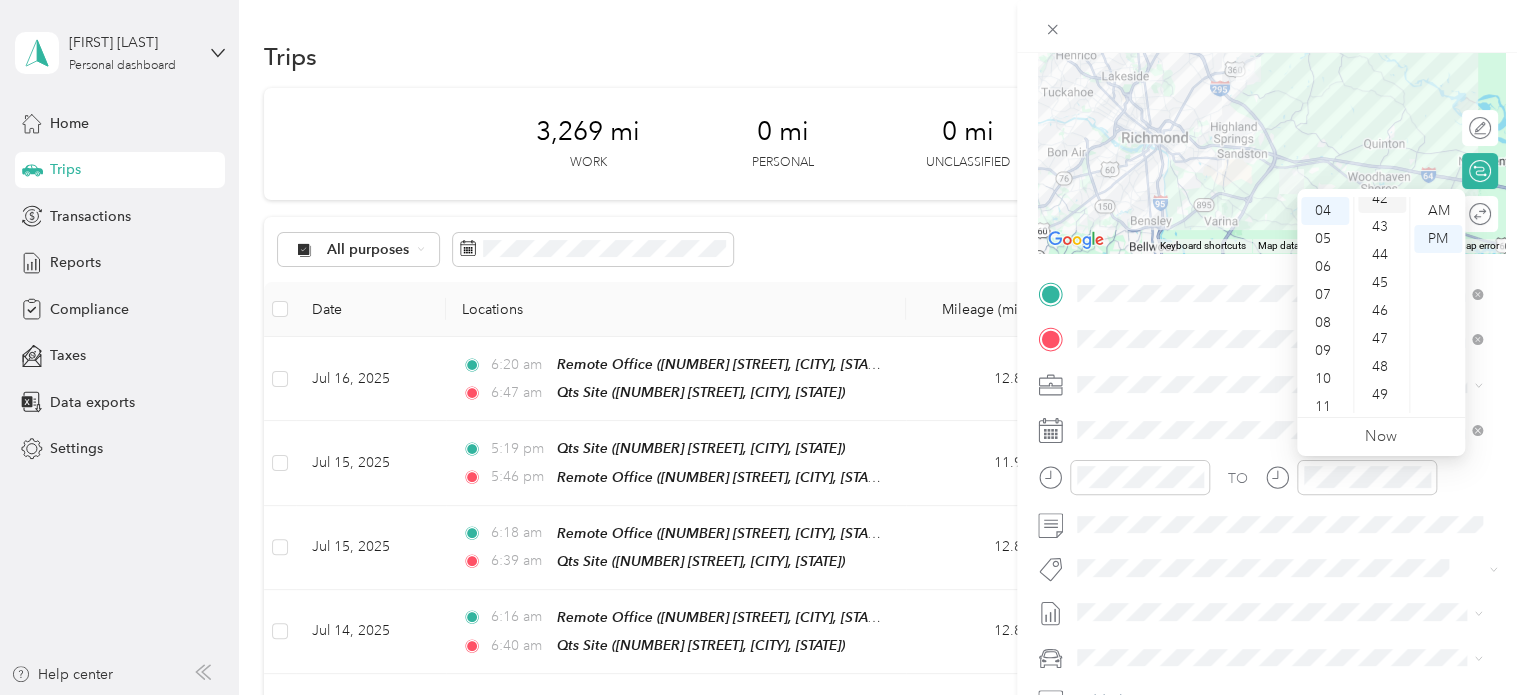 click on "49" at bounding box center (1382, 395) 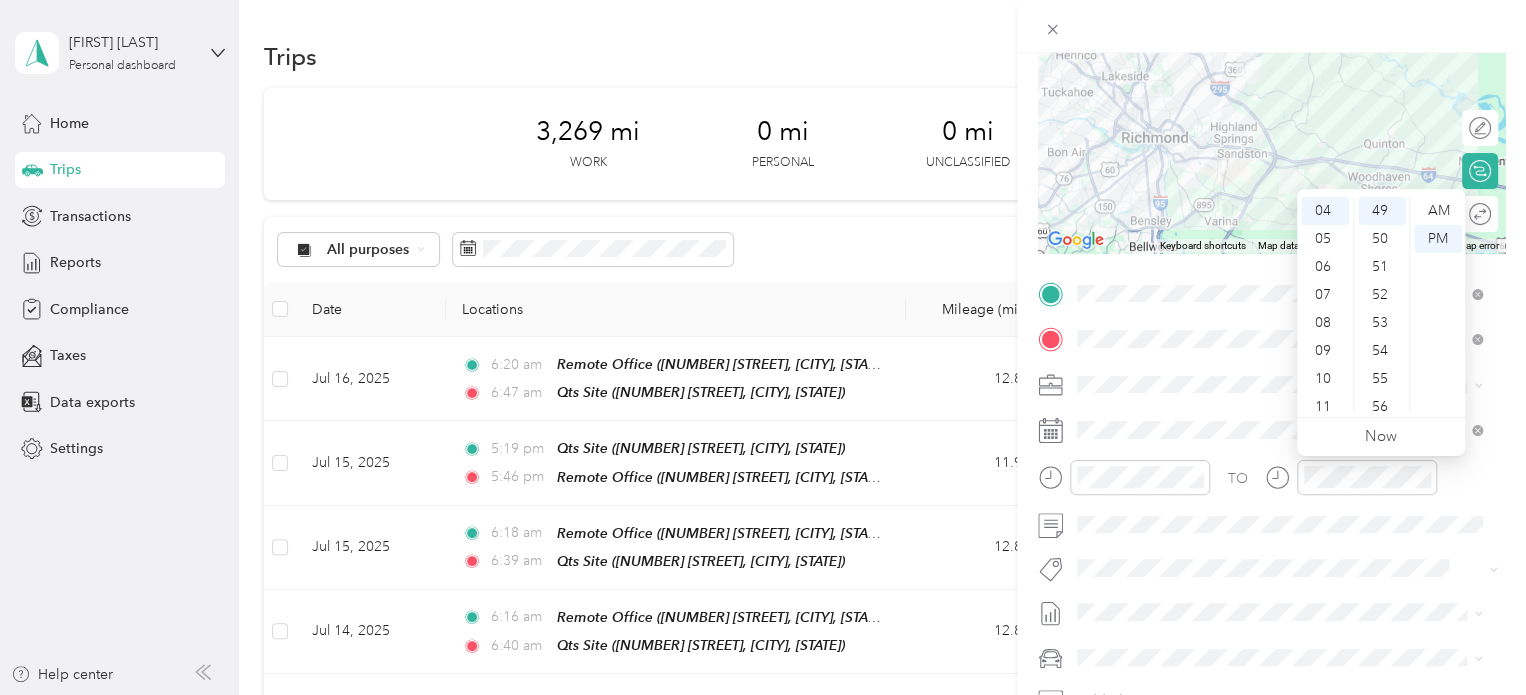 scroll, scrollTop: 1372, scrollLeft: 0, axis: vertical 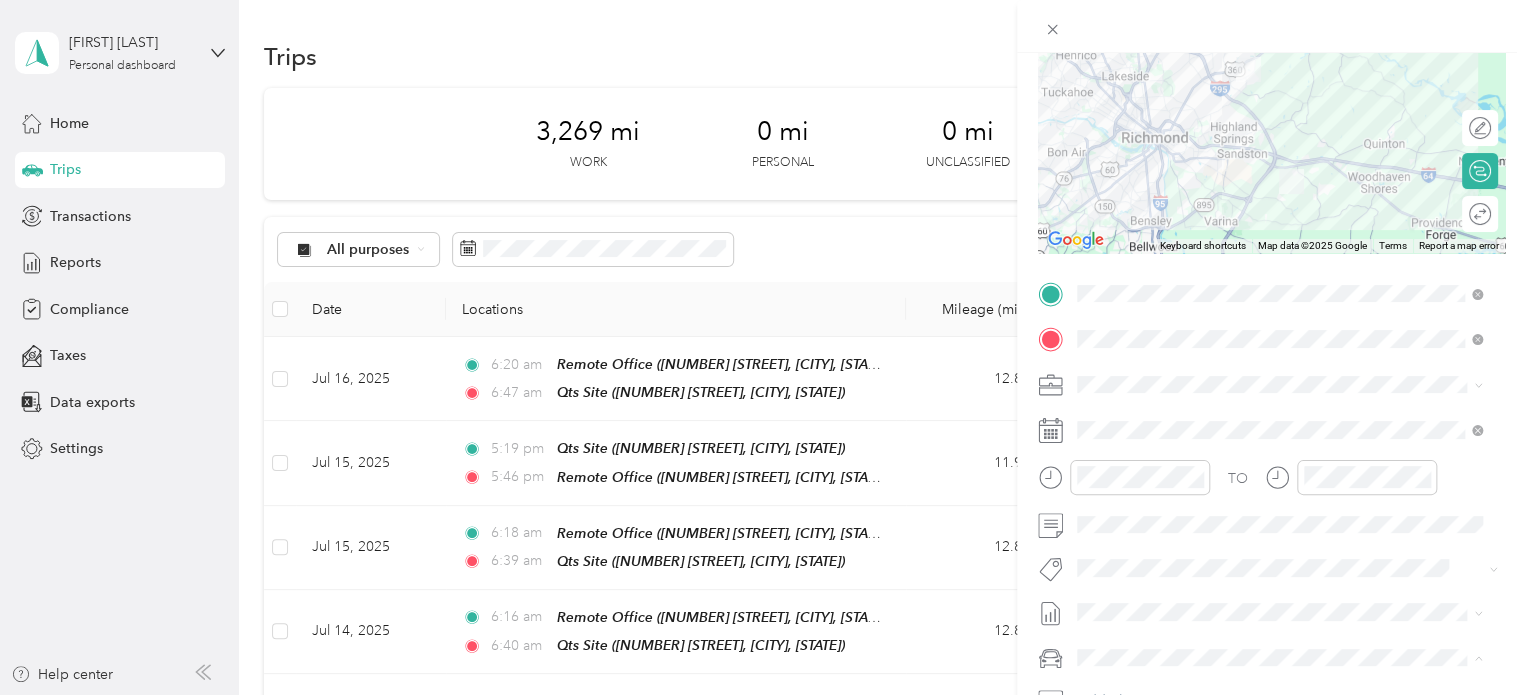 click on "Truck" at bounding box center [1279, 622] 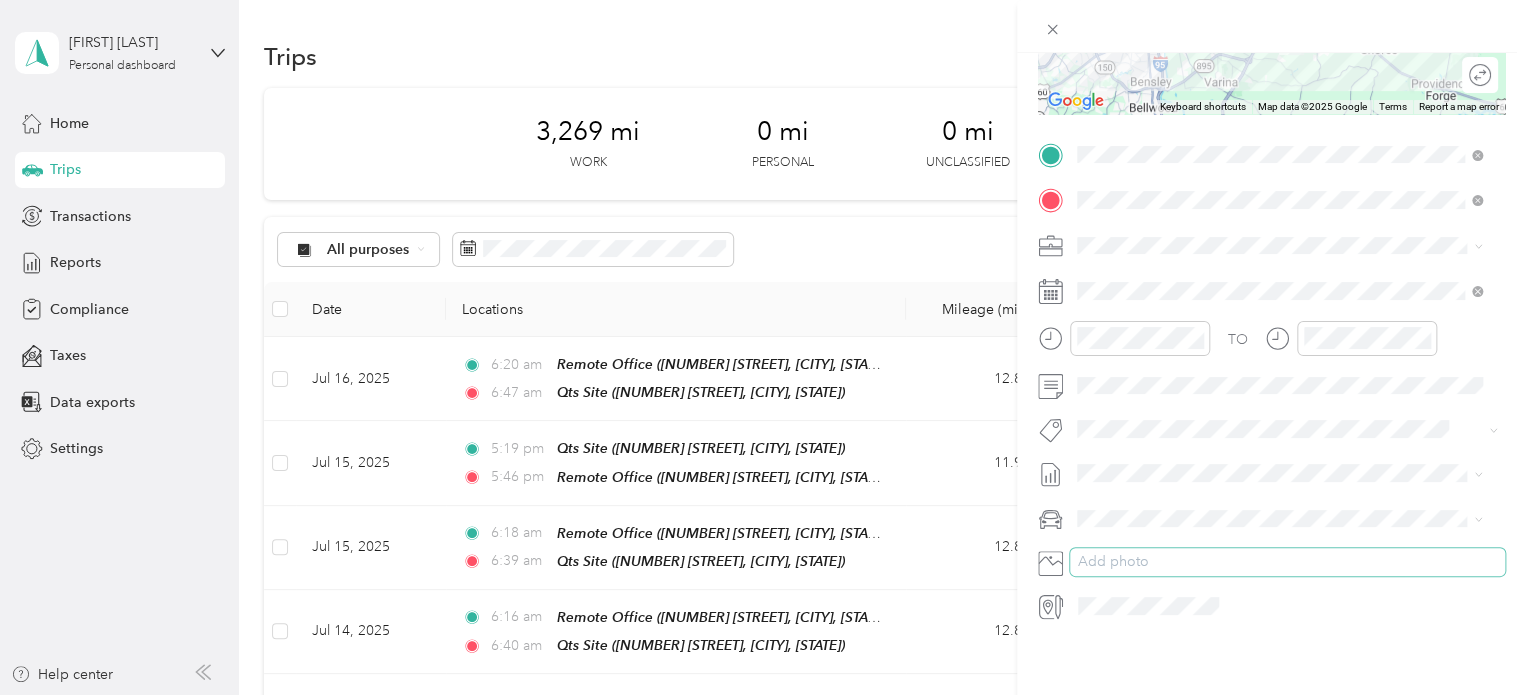 scroll, scrollTop: 0, scrollLeft: 0, axis: both 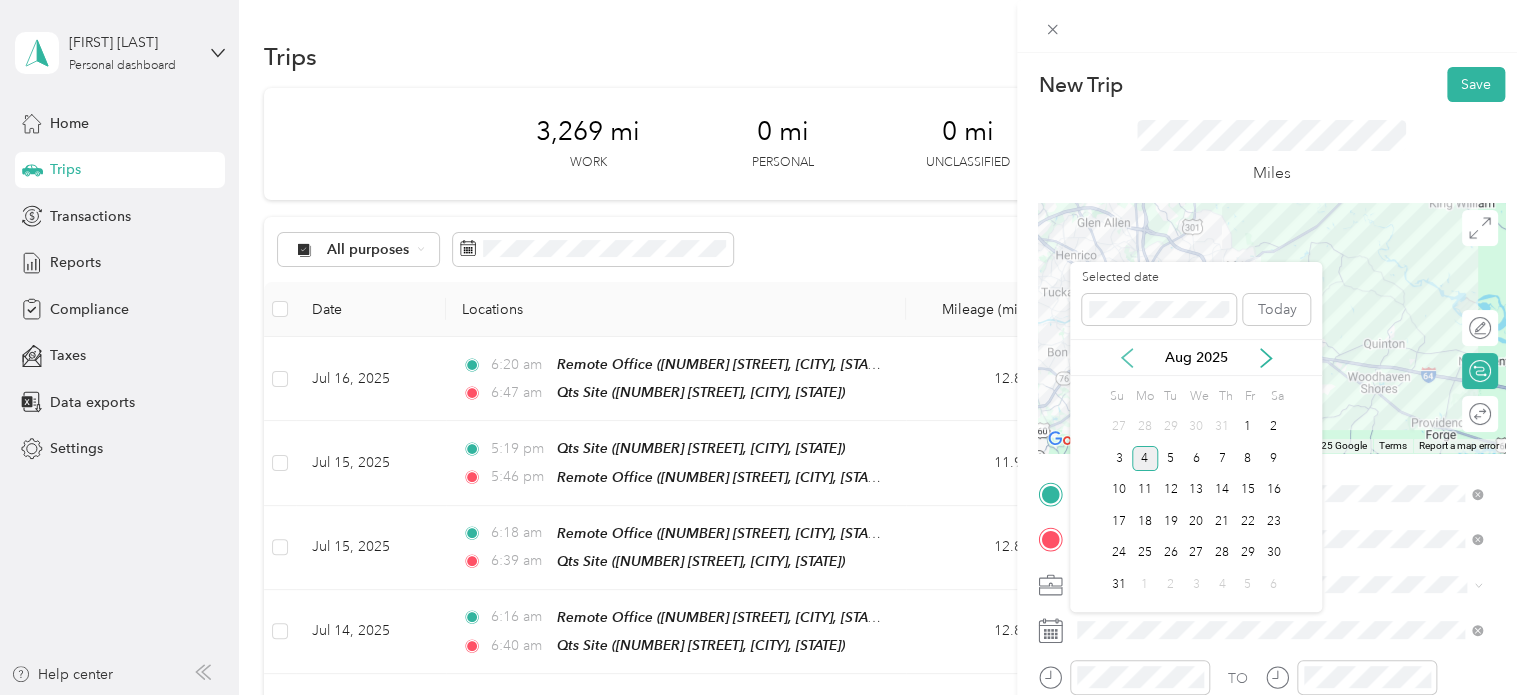 click 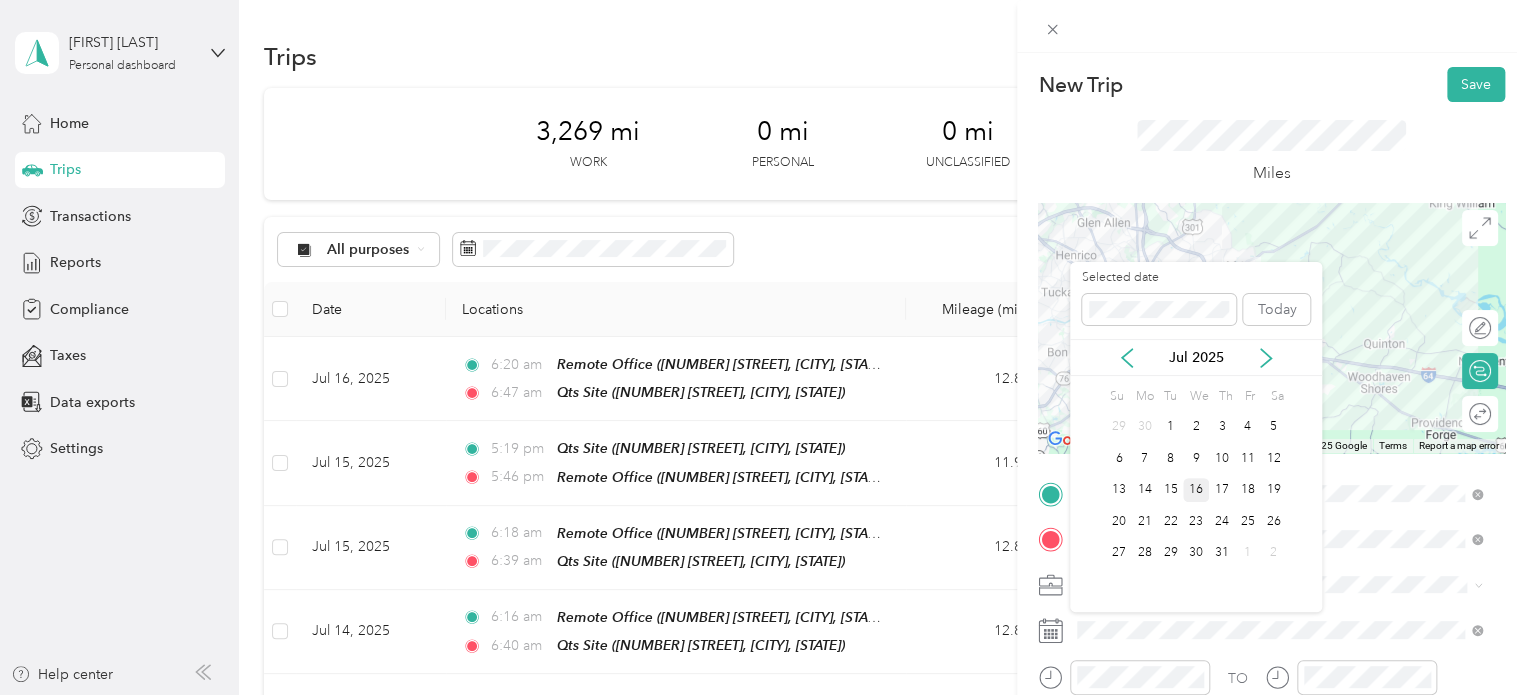click on "16" at bounding box center [1196, 490] 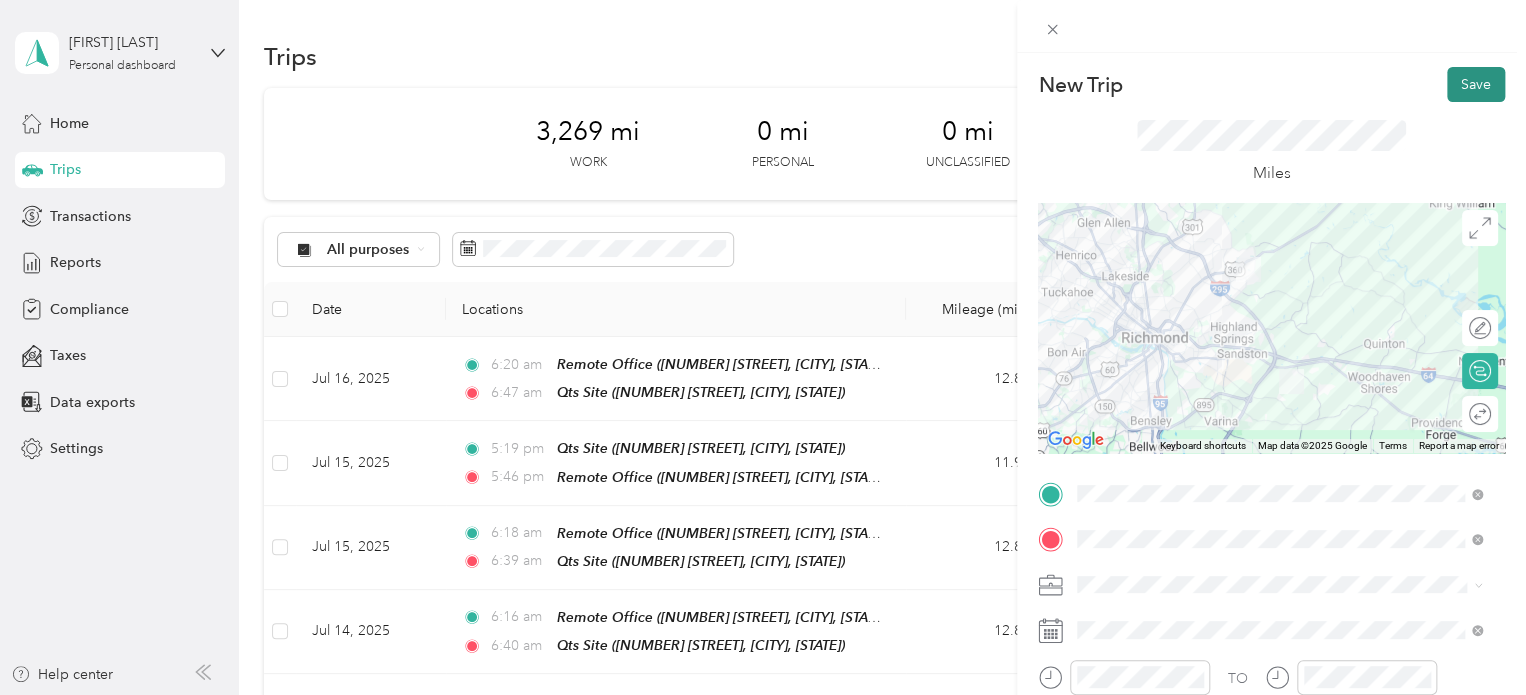 click on "Save" at bounding box center [1476, 84] 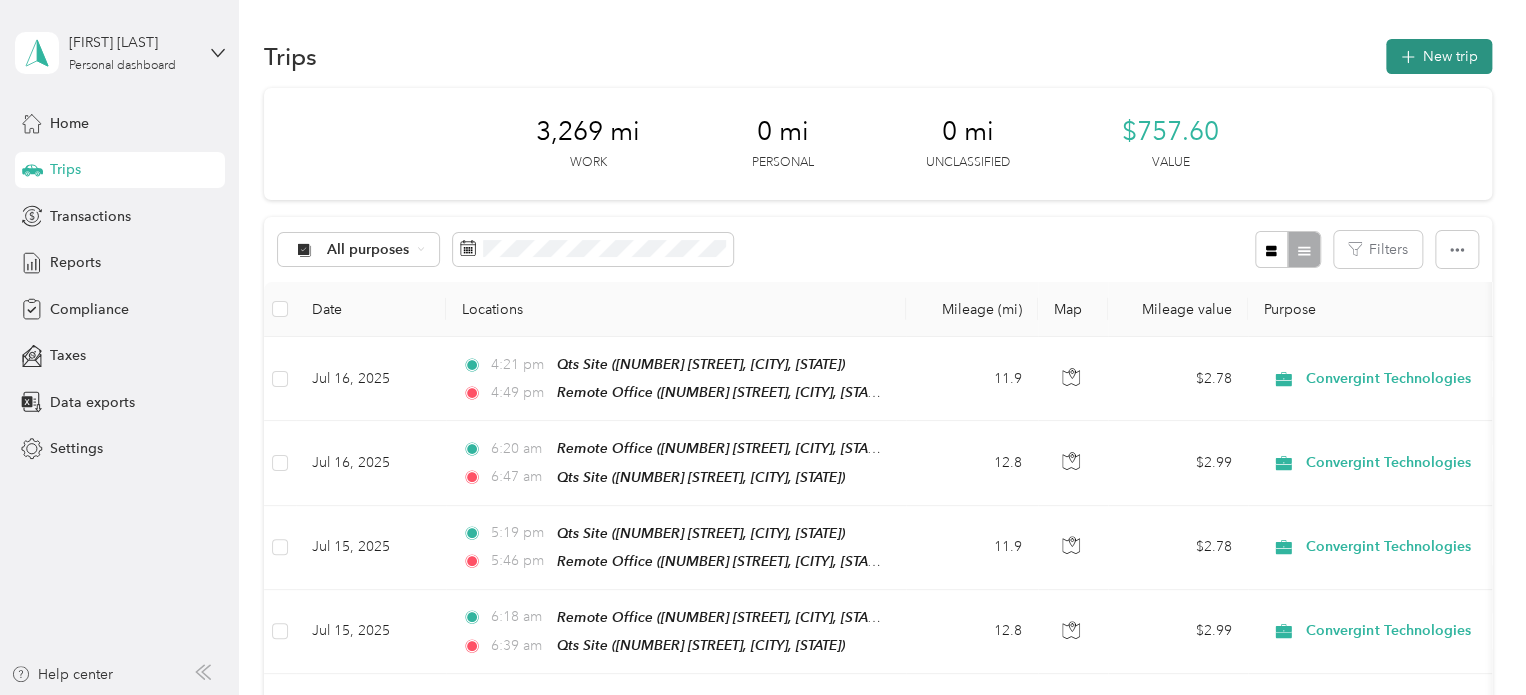 click on "New trip" at bounding box center (1439, 56) 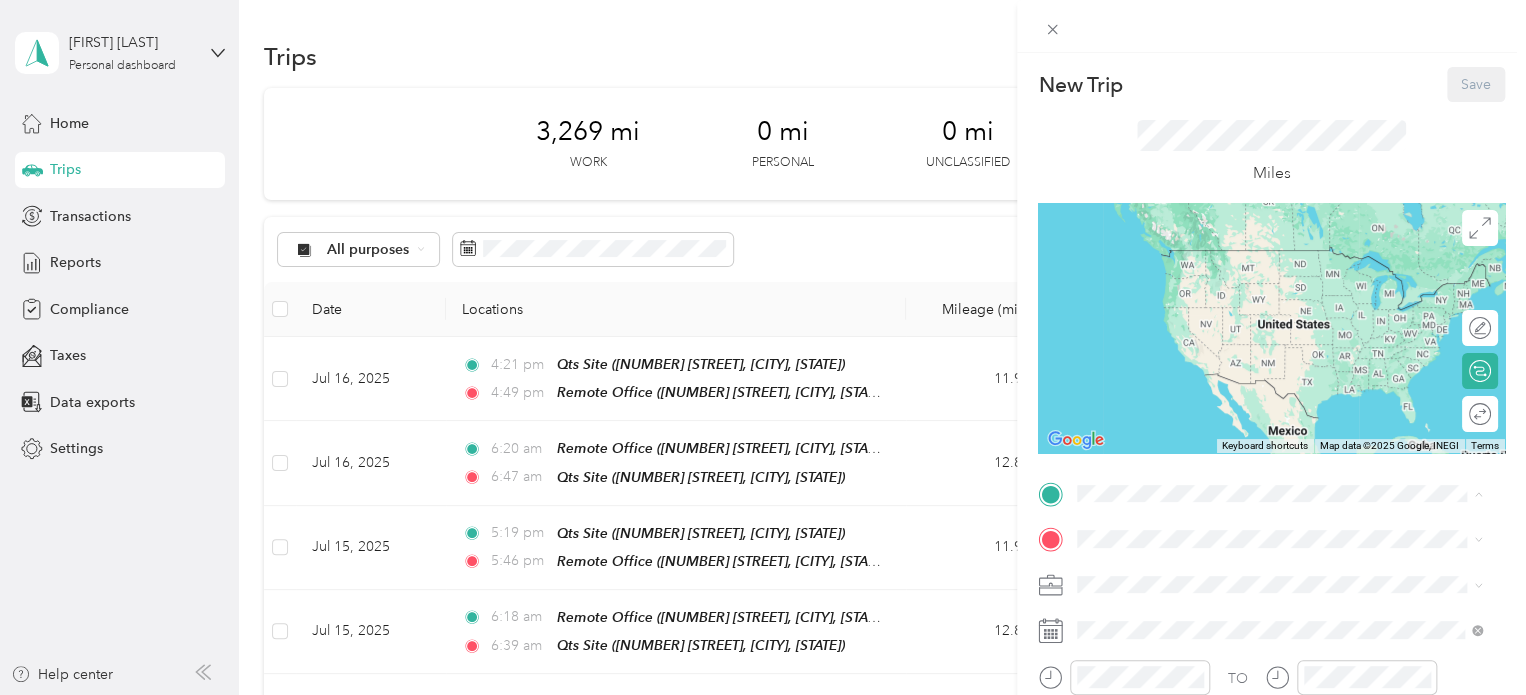 click on "[NUMBER] [STREET], [CITY], [STATE], [COUNTRY]" at bounding box center (1270, 286) 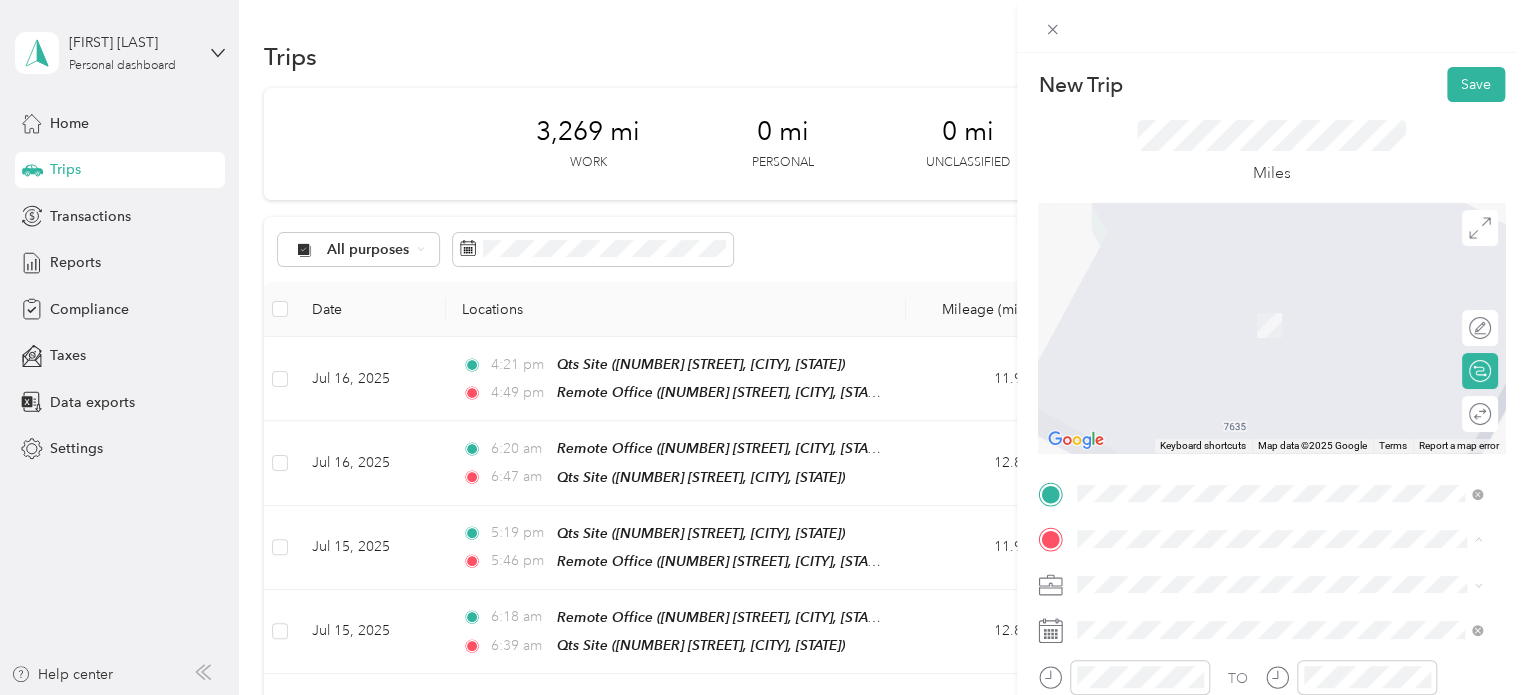 click on "Qts Site [NUMBER] [STREET], [CITY], [STATE], [COUNTRY]" at bounding box center [1270, 385] 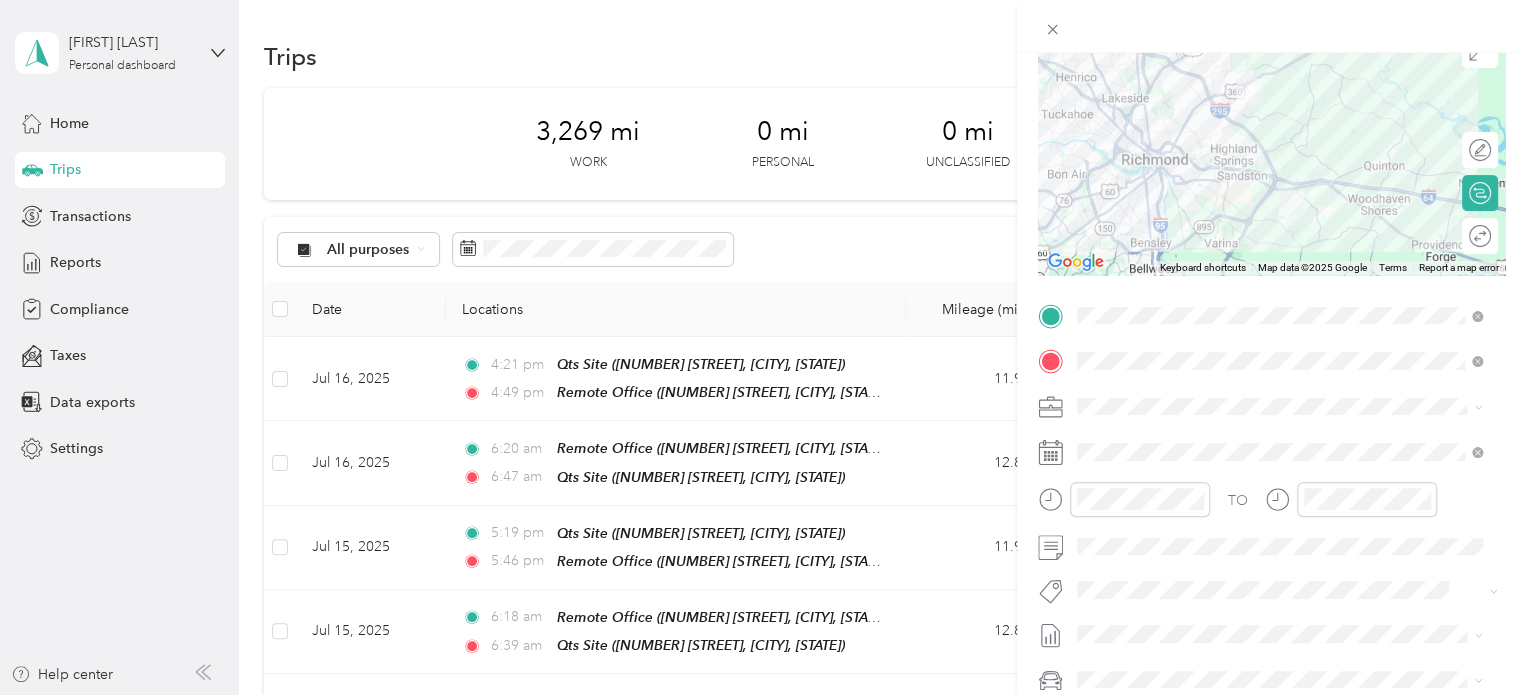 scroll, scrollTop: 353, scrollLeft: 0, axis: vertical 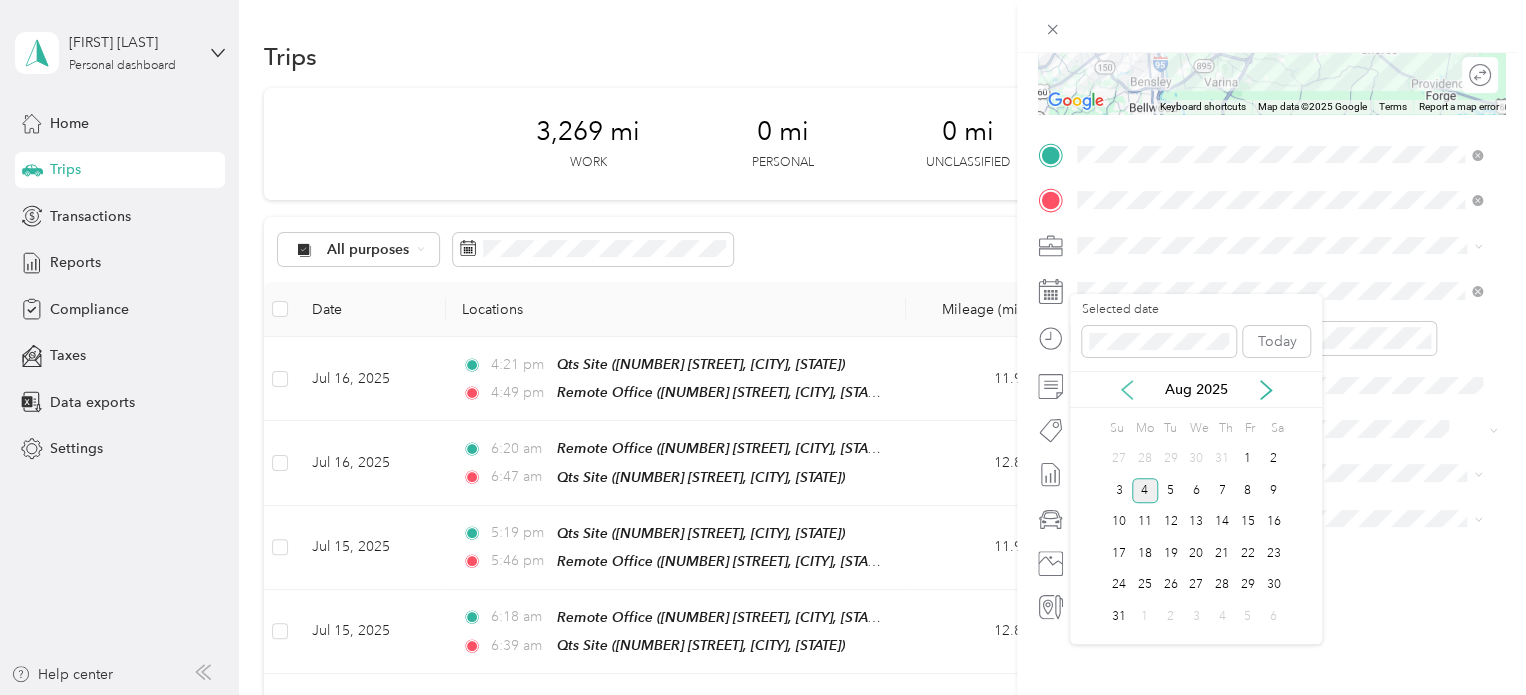 click 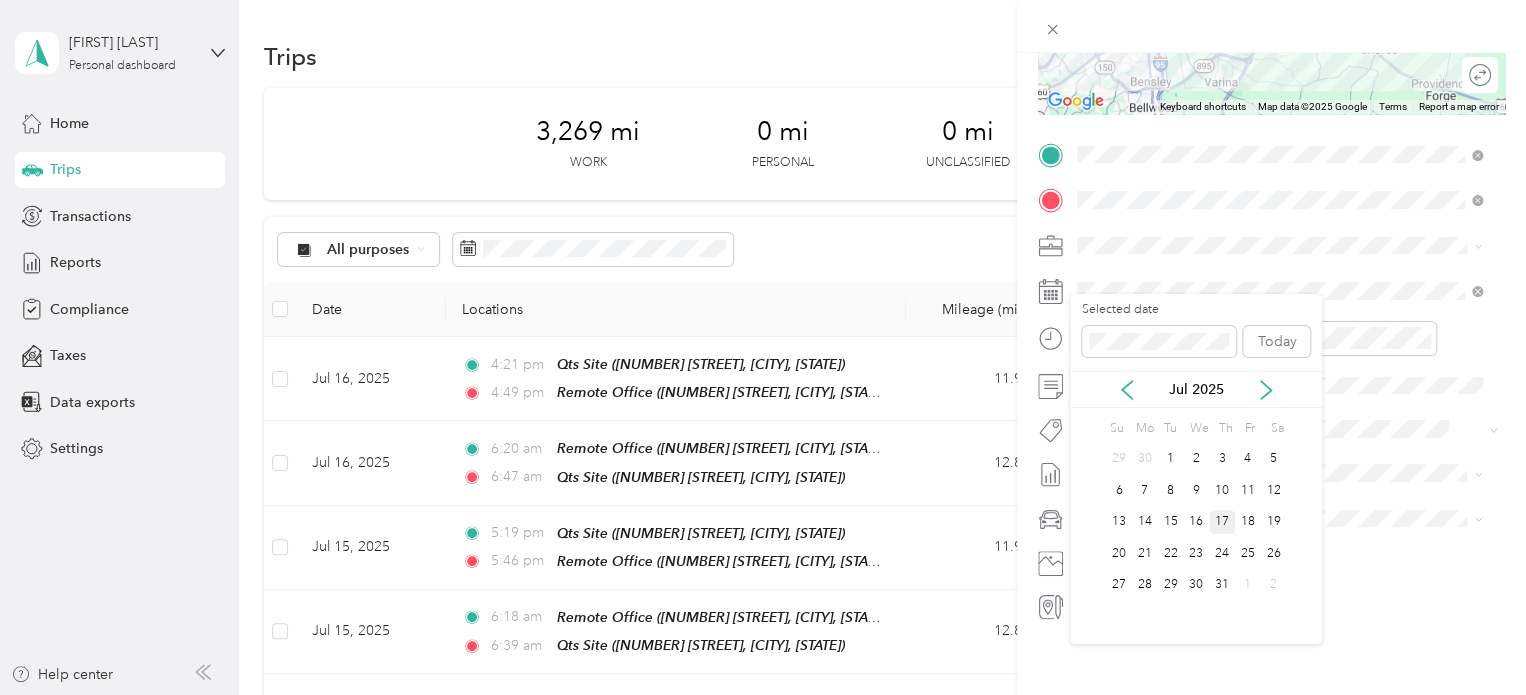 click on "17" at bounding box center [1222, 522] 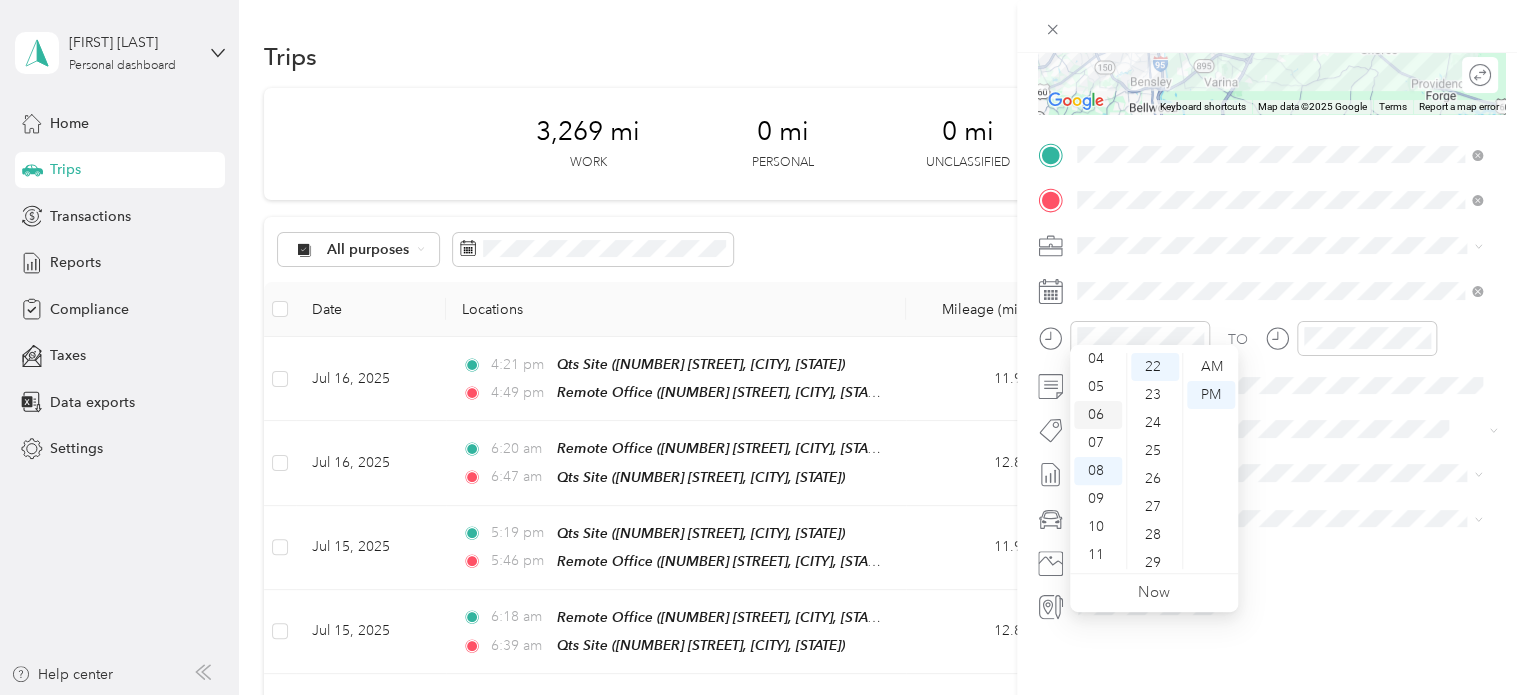 click on "06" at bounding box center (1098, 415) 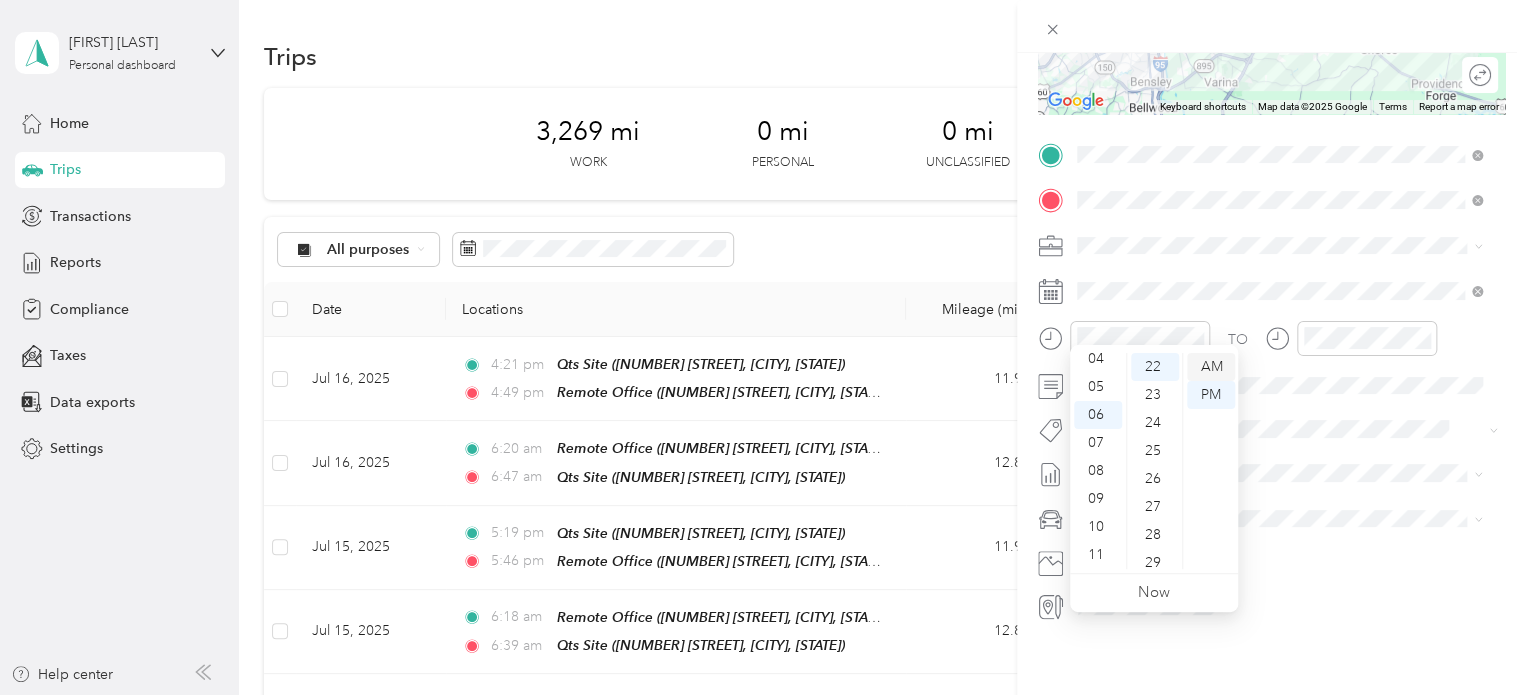 click on "AM" at bounding box center (1211, 367) 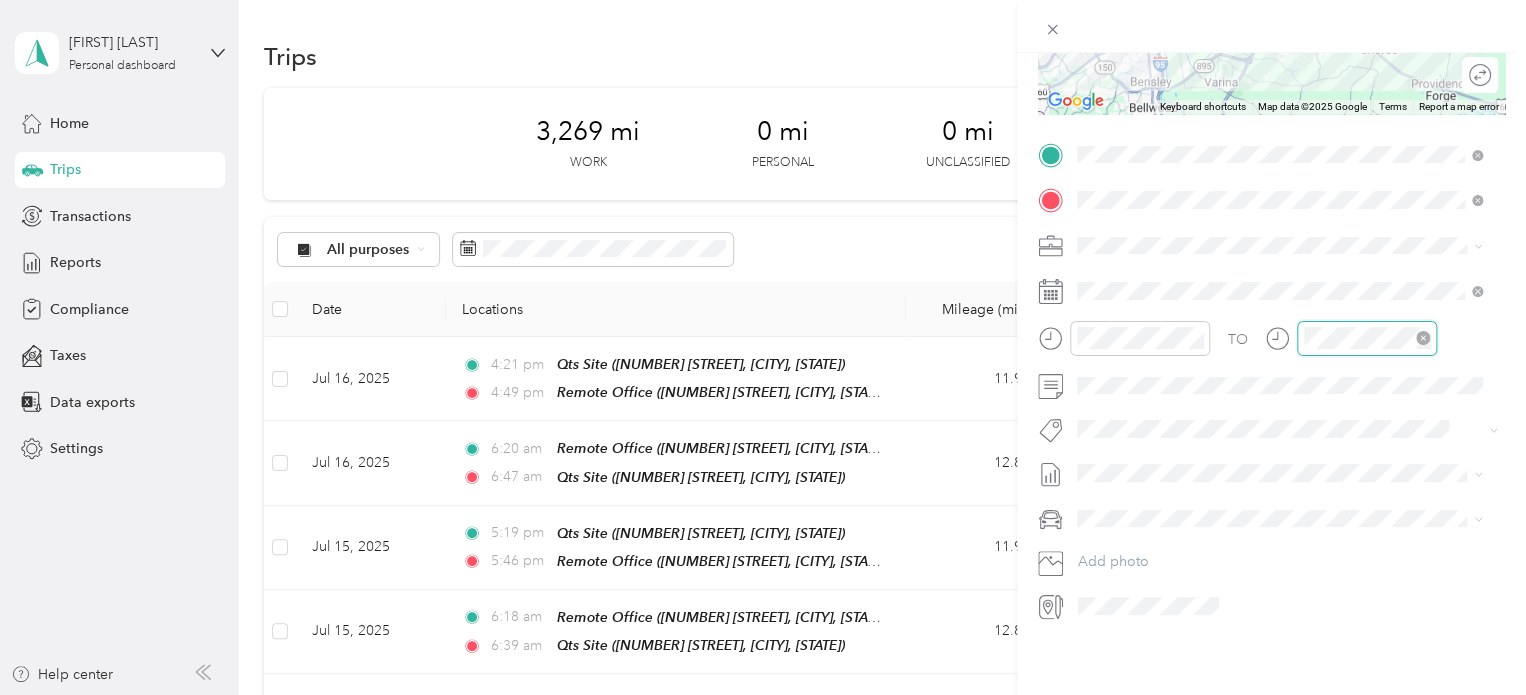 scroll, scrollTop: 120, scrollLeft: 0, axis: vertical 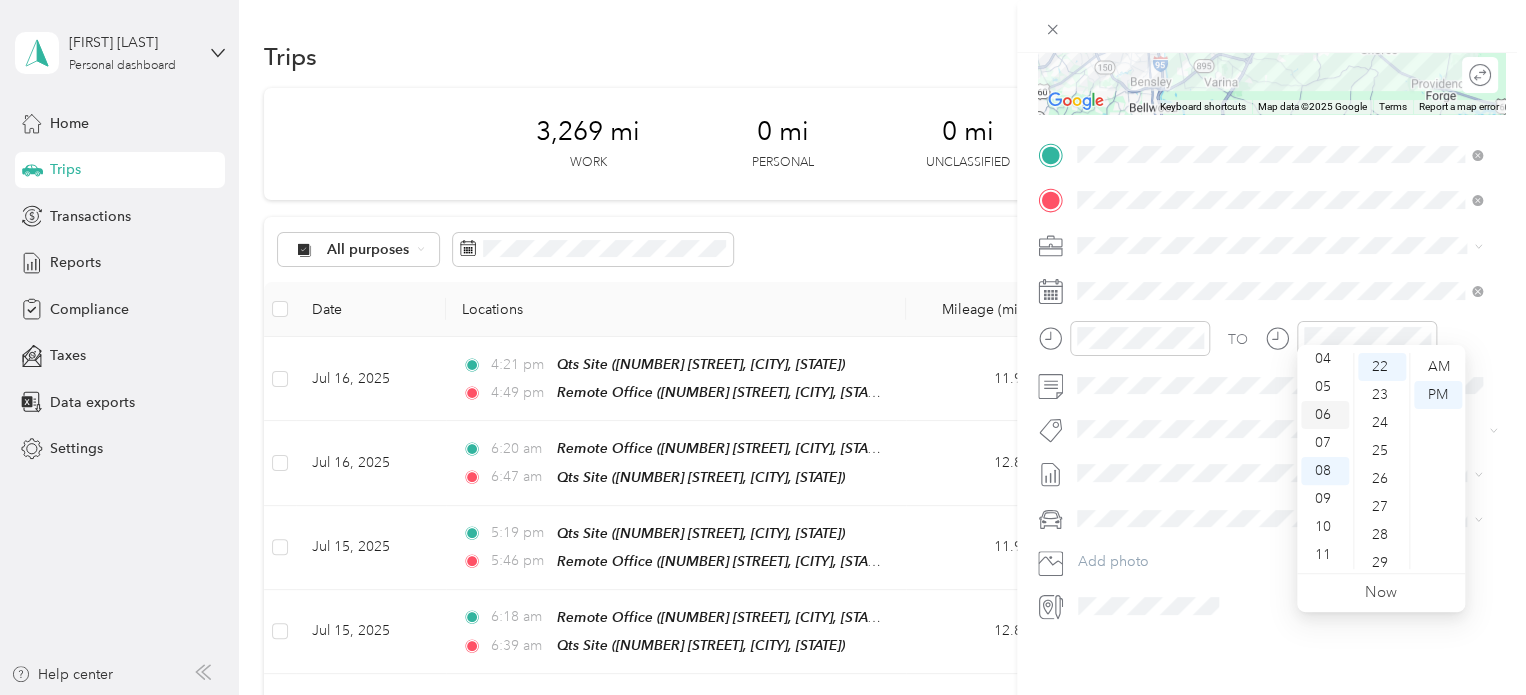 click on "06" at bounding box center [1325, 415] 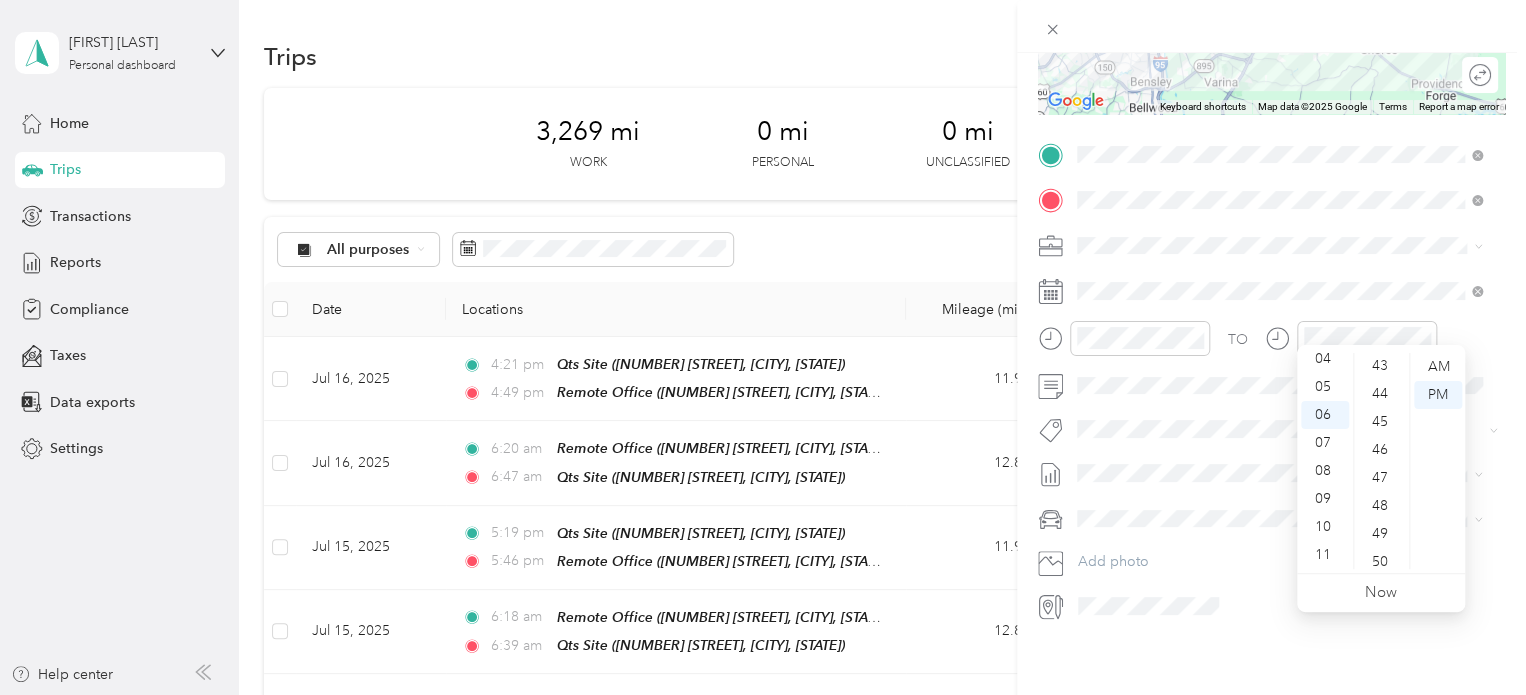 scroll, scrollTop: 1216, scrollLeft: 0, axis: vertical 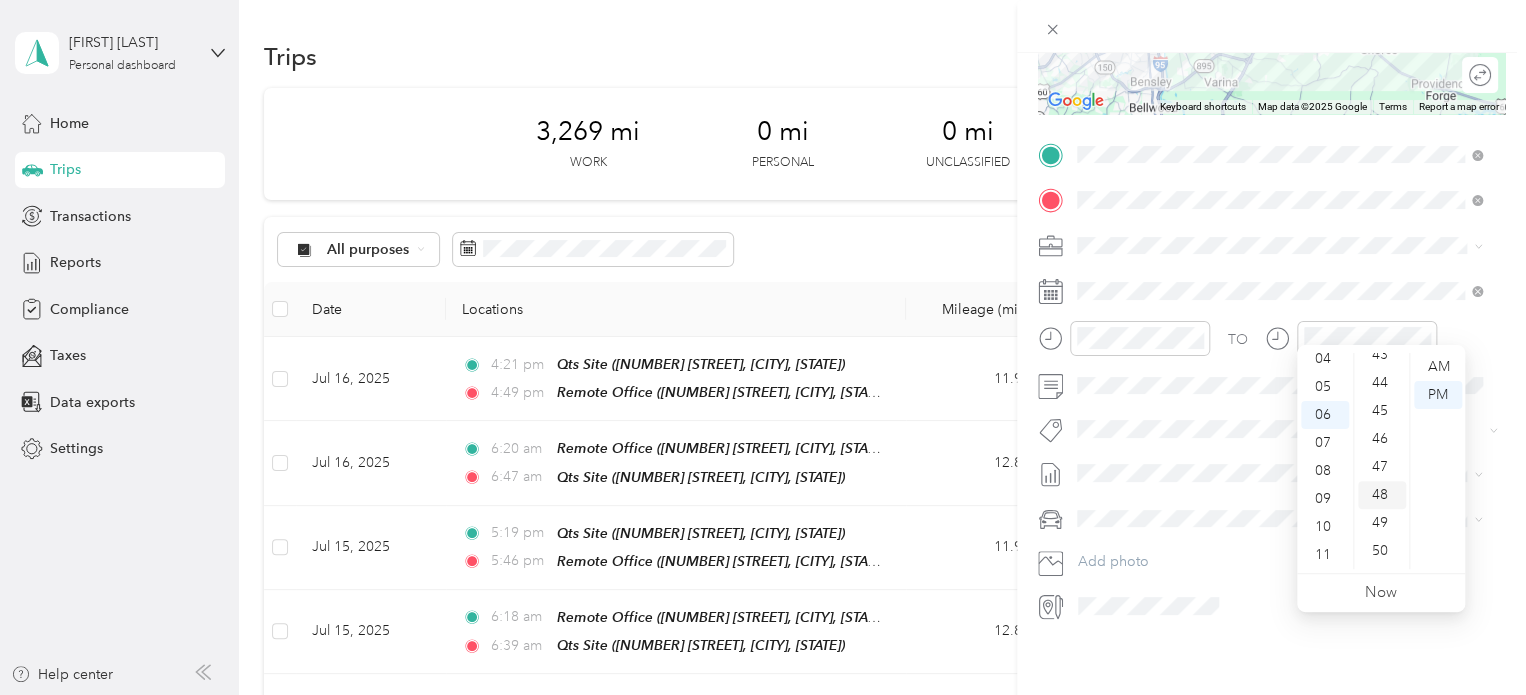 click on "48" at bounding box center (1382, 495) 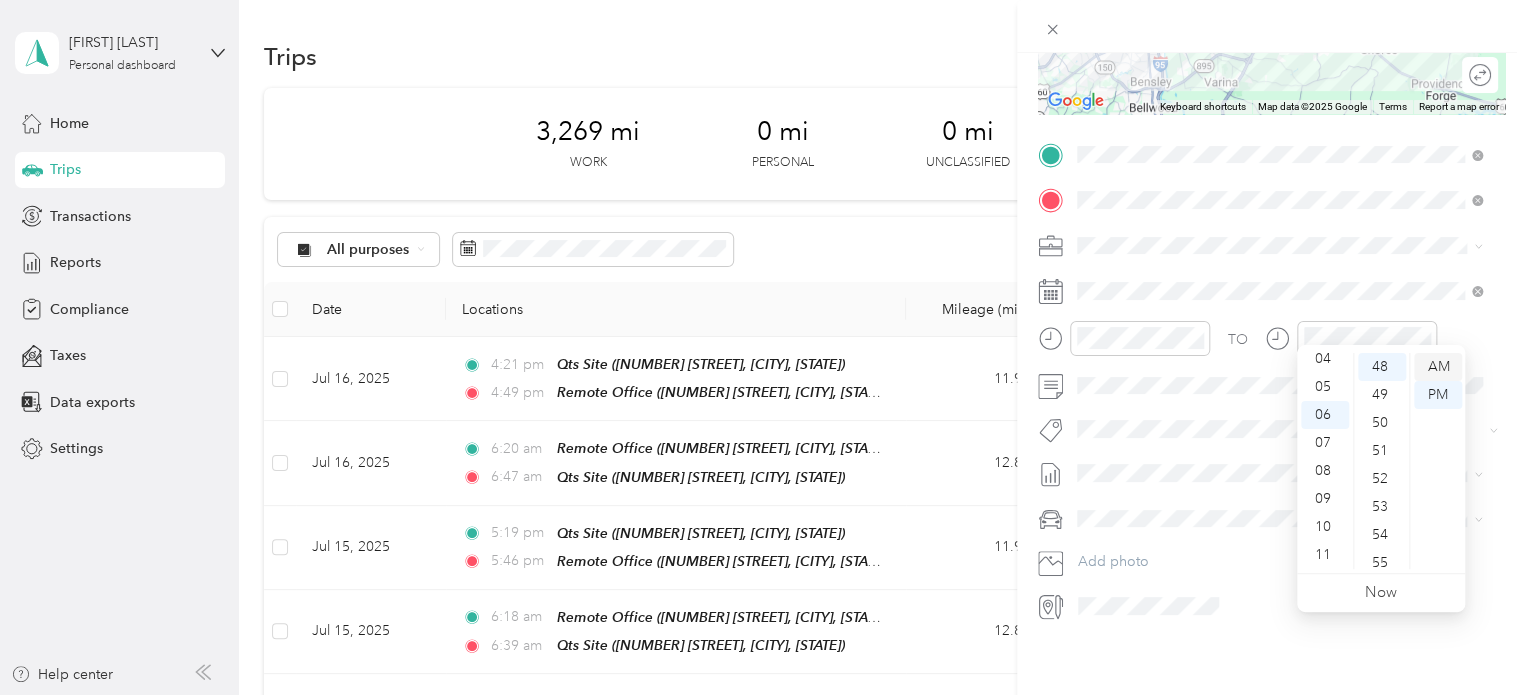click on "AM" at bounding box center (1438, 367) 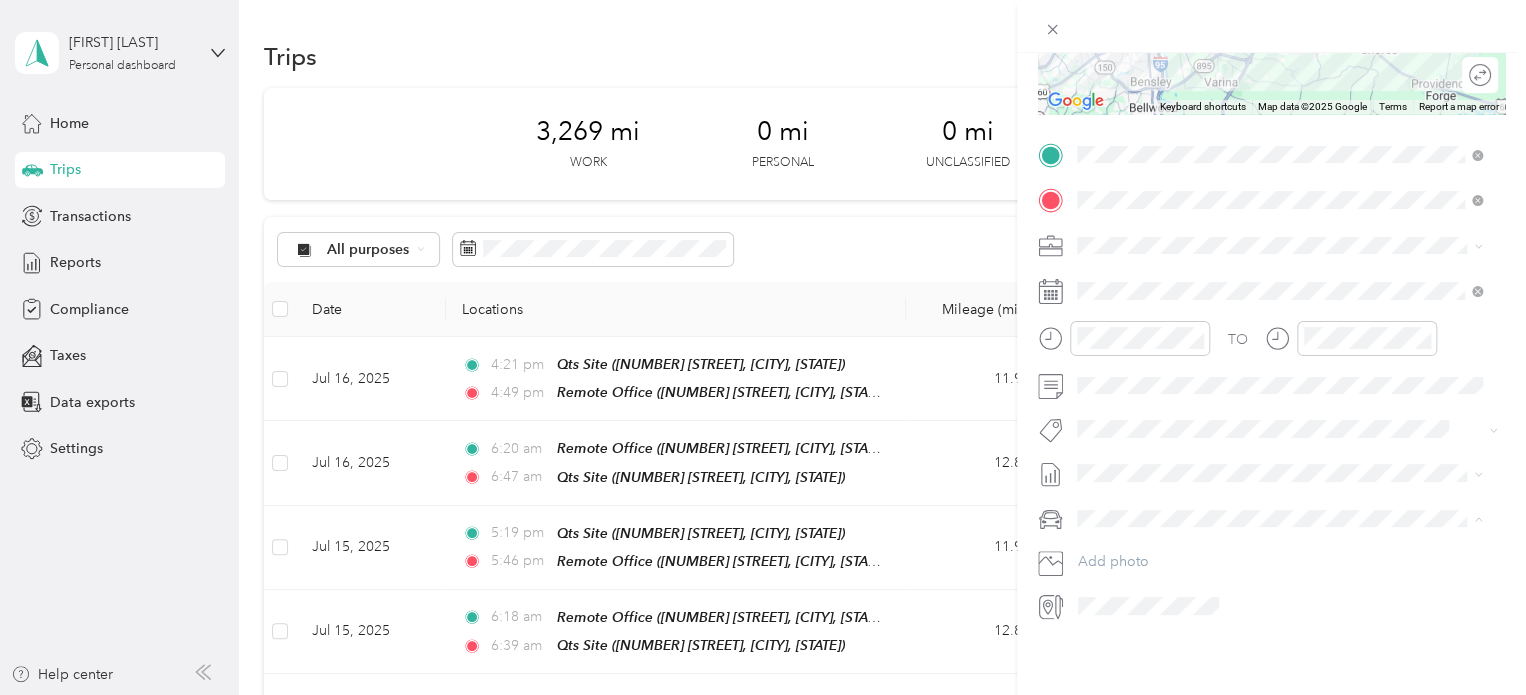 click on "Truck" at bounding box center (1279, 573) 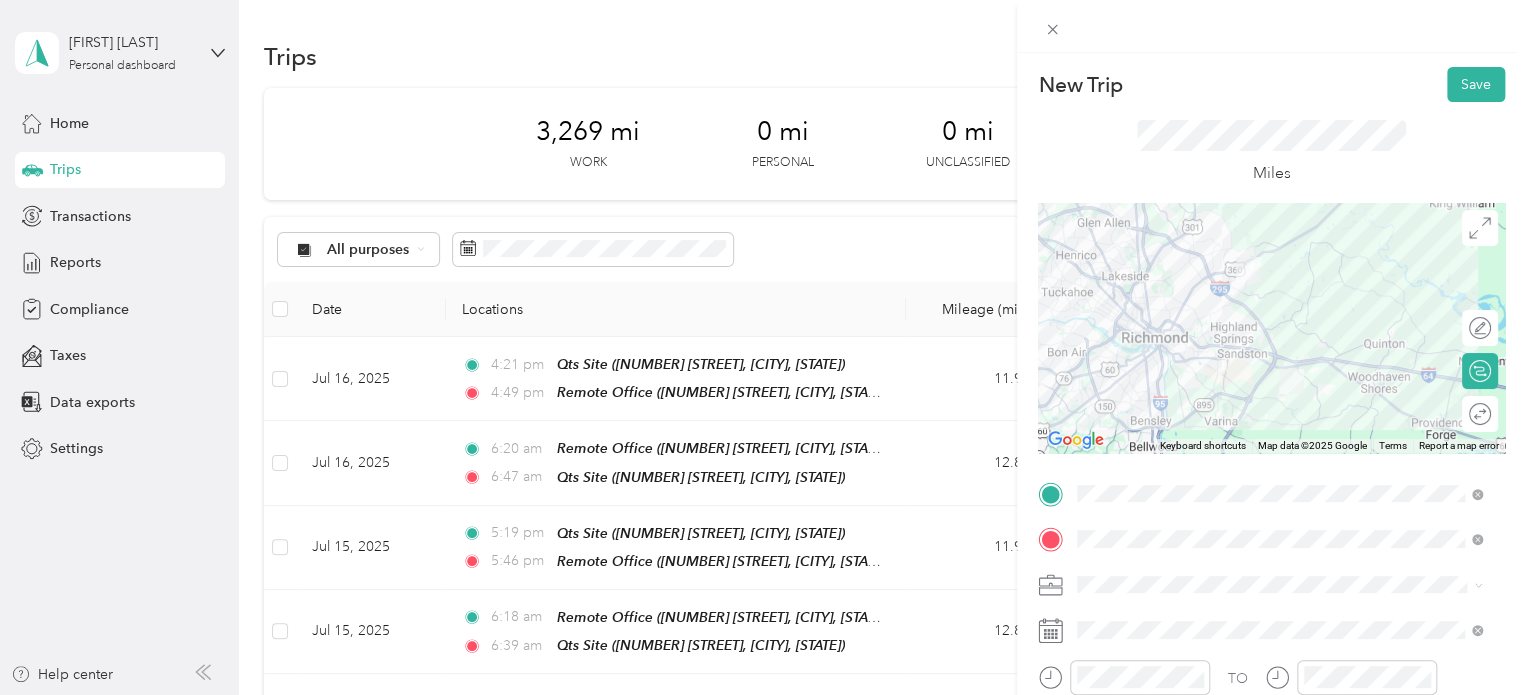 scroll, scrollTop: 0, scrollLeft: 0, axis: both 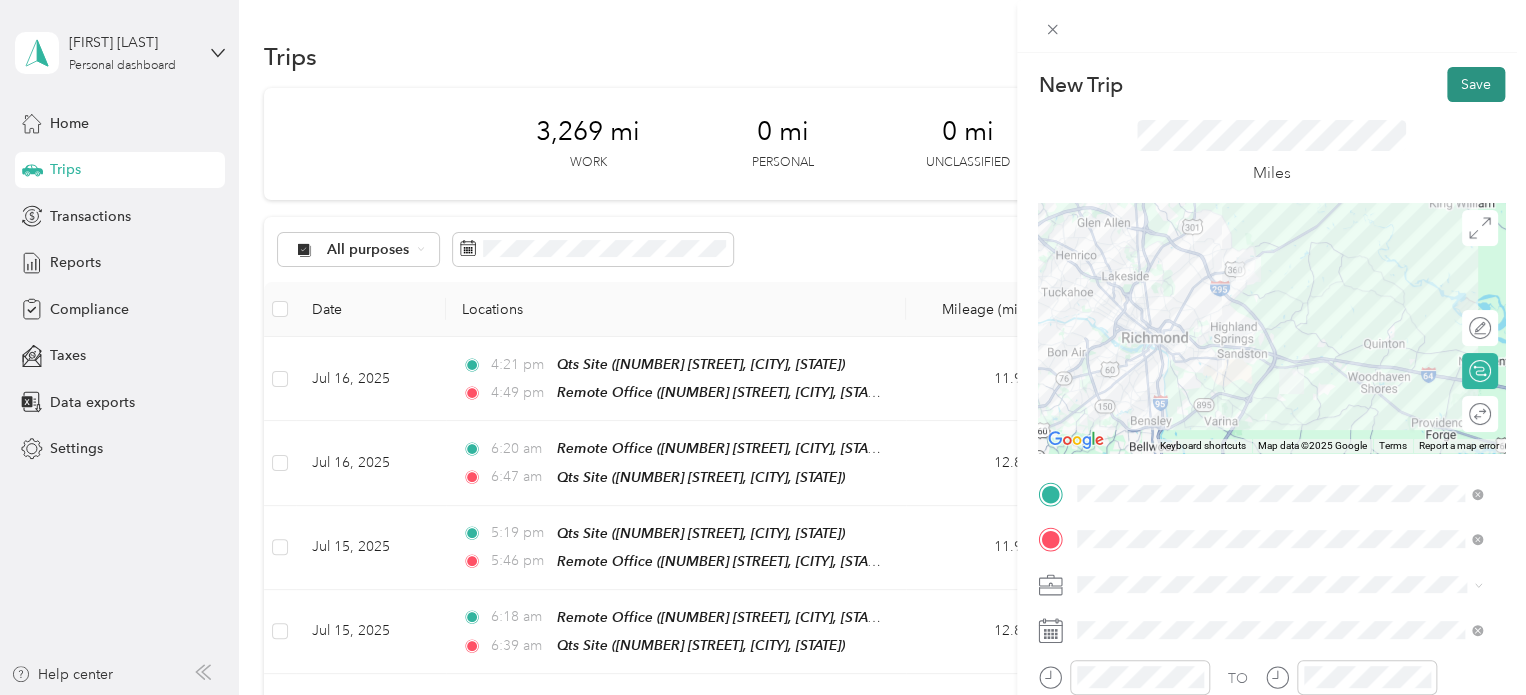 click on "Save" at bounding box center [1476, 84] 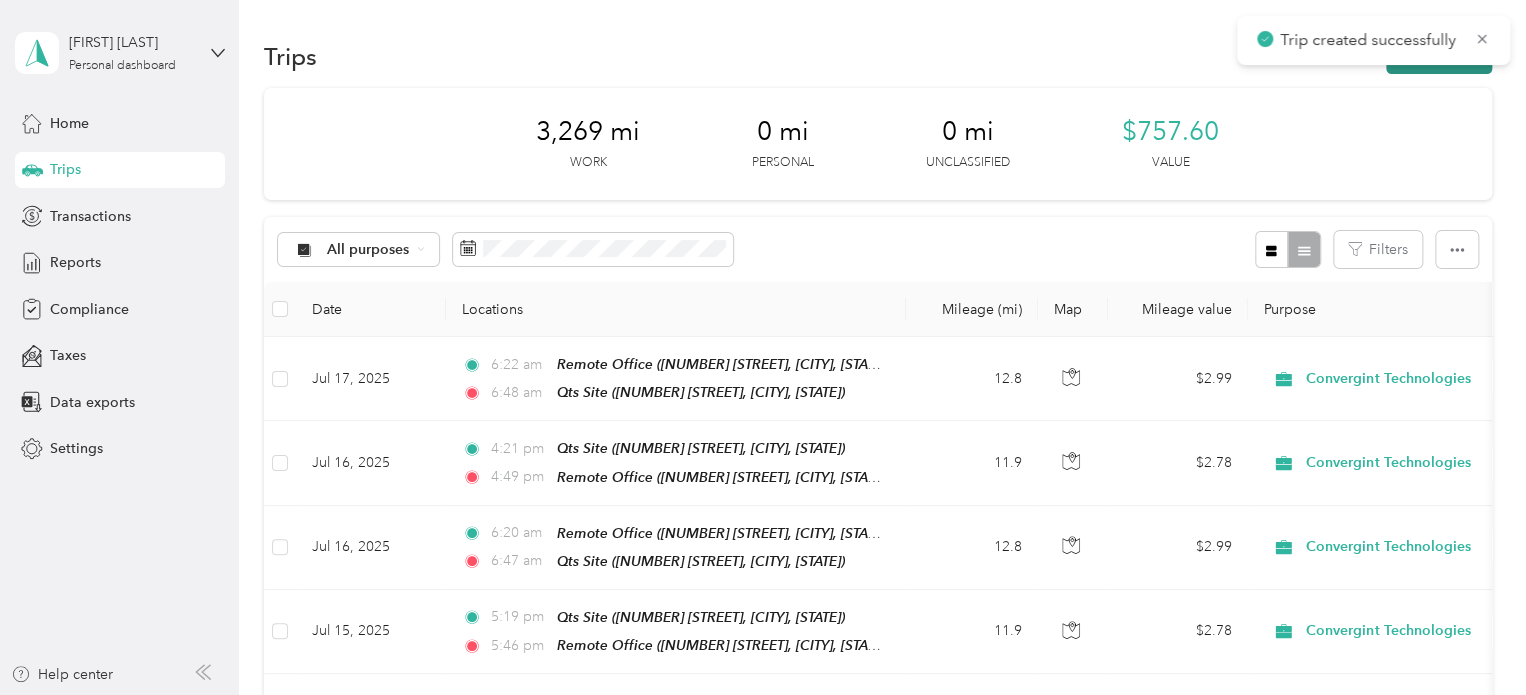 click on "New trip" at bounding box center [1439, 56] 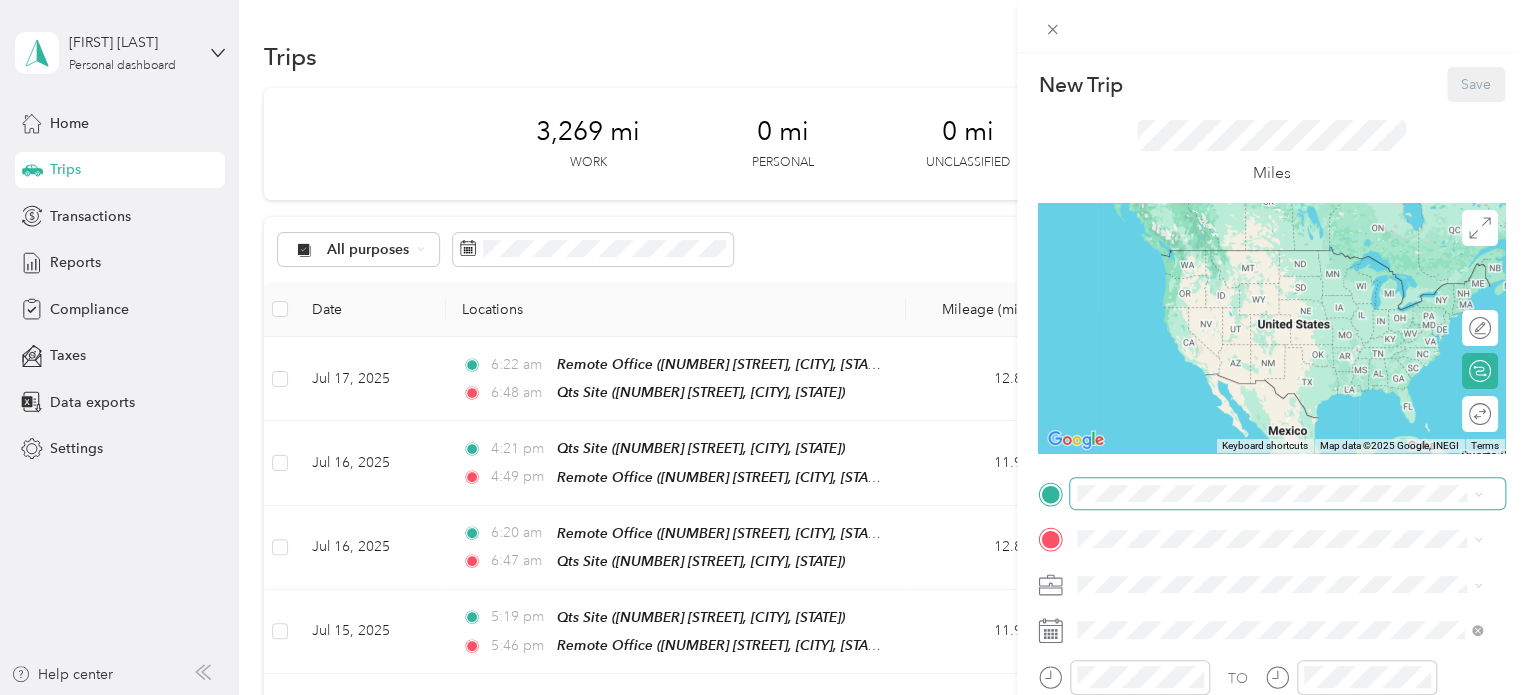 click at bounding box center [1287, 494] 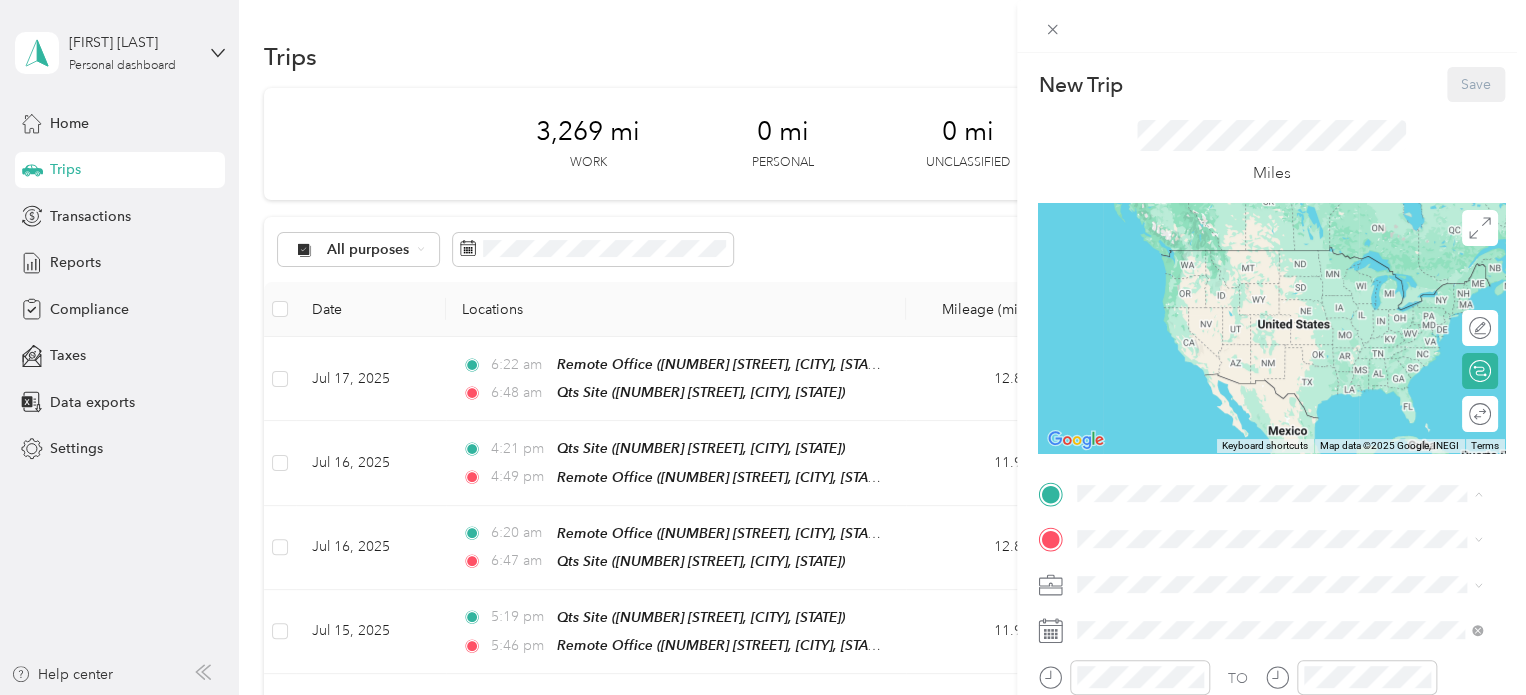 click on "Qts Site [NUMBER] [STREET], [CITY], [STATE], [COUNTRY]" at bounding box center [1270, 339] 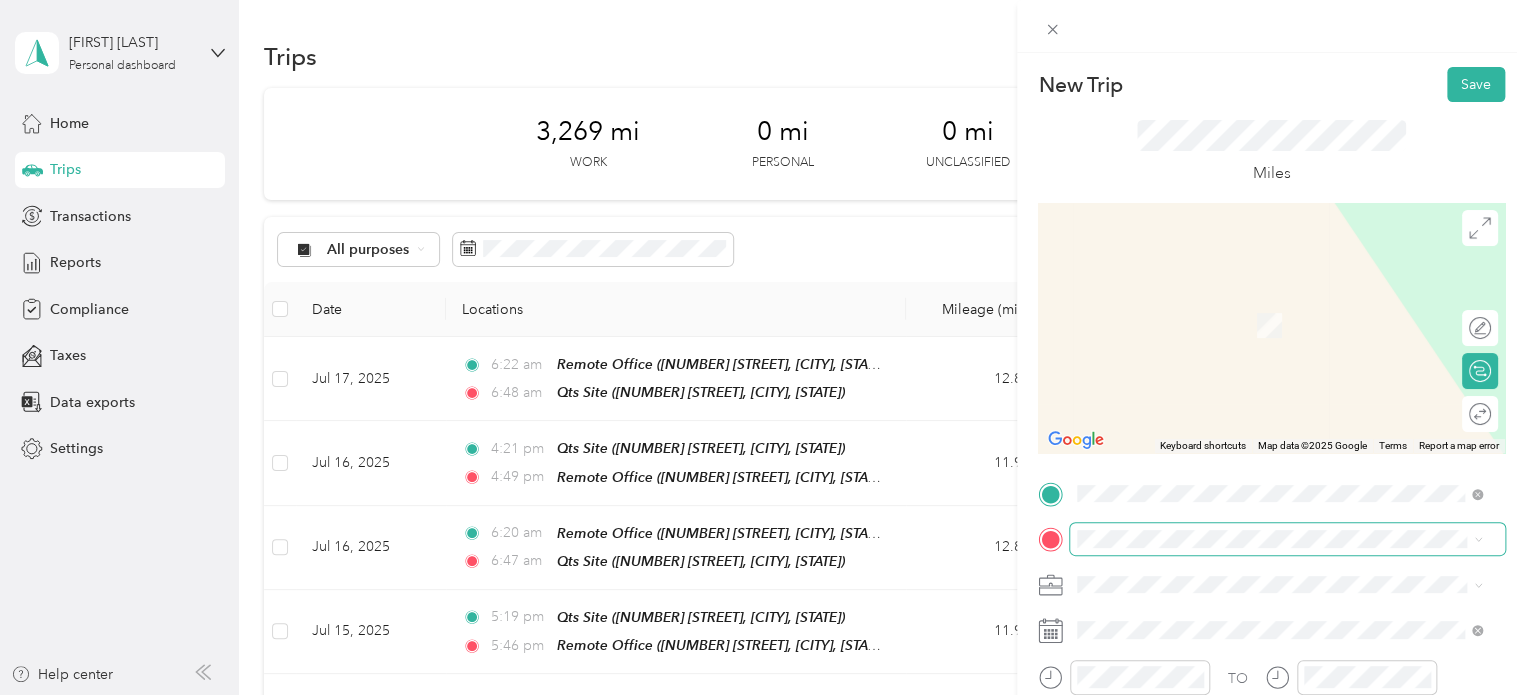 click at bounding box center [1287, 539] 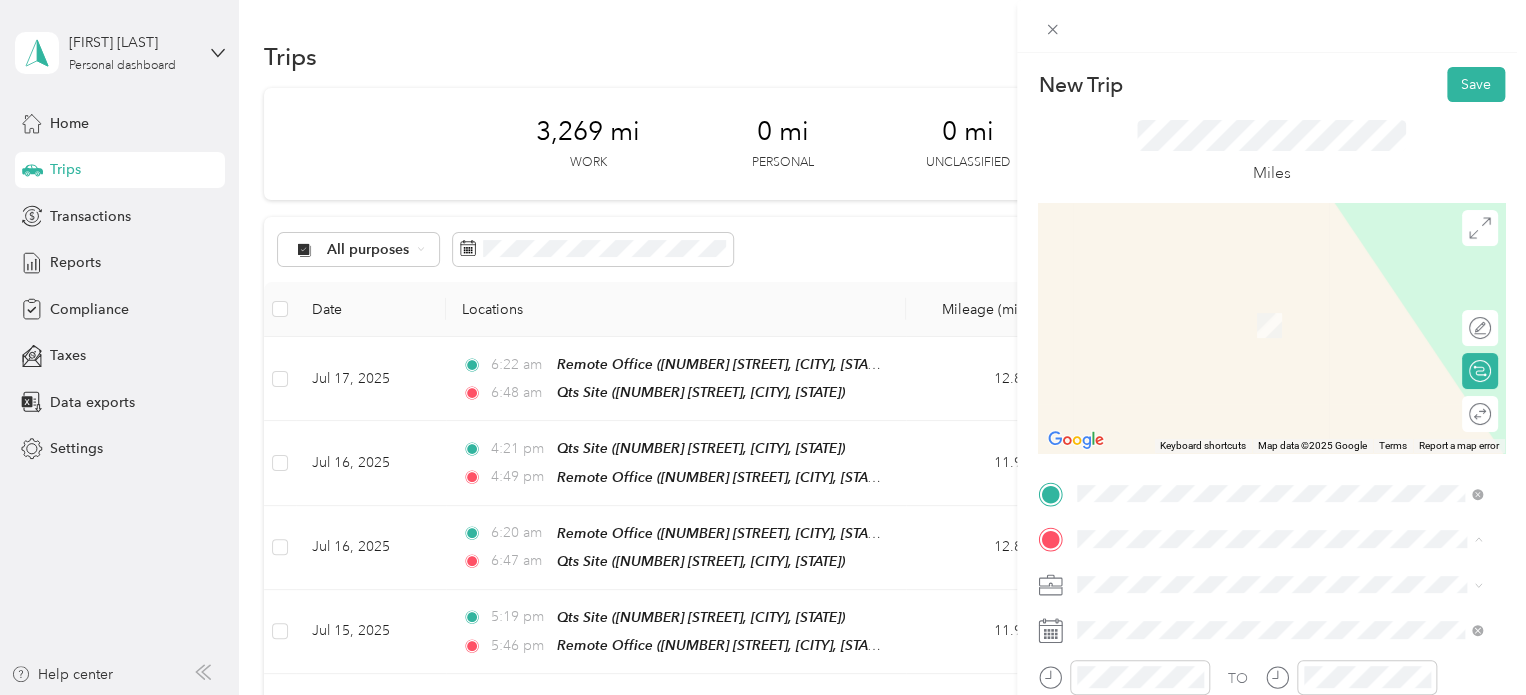 click on "Remote Office [NUMBER] [STREET], [CITY], [STATE], [COUNTRY]" at bounding box center [1270, 322] 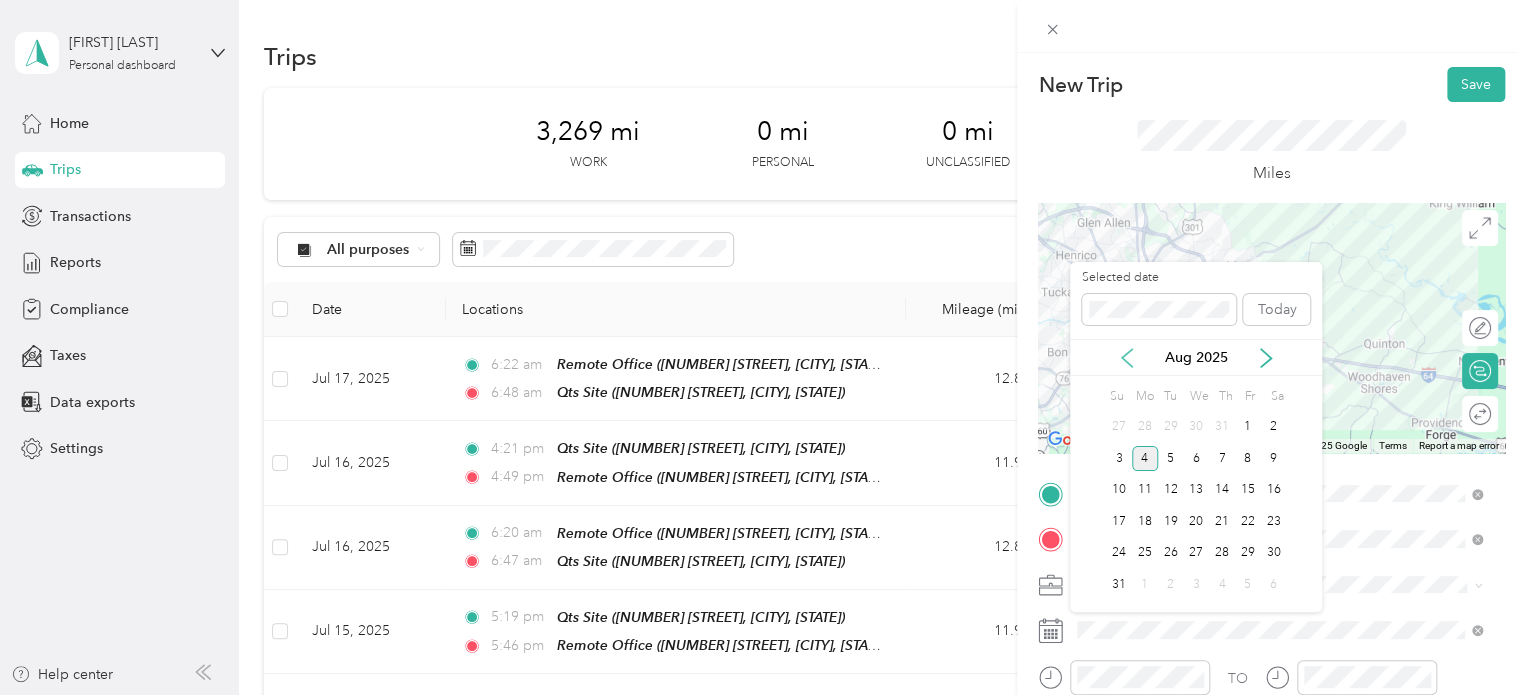 click 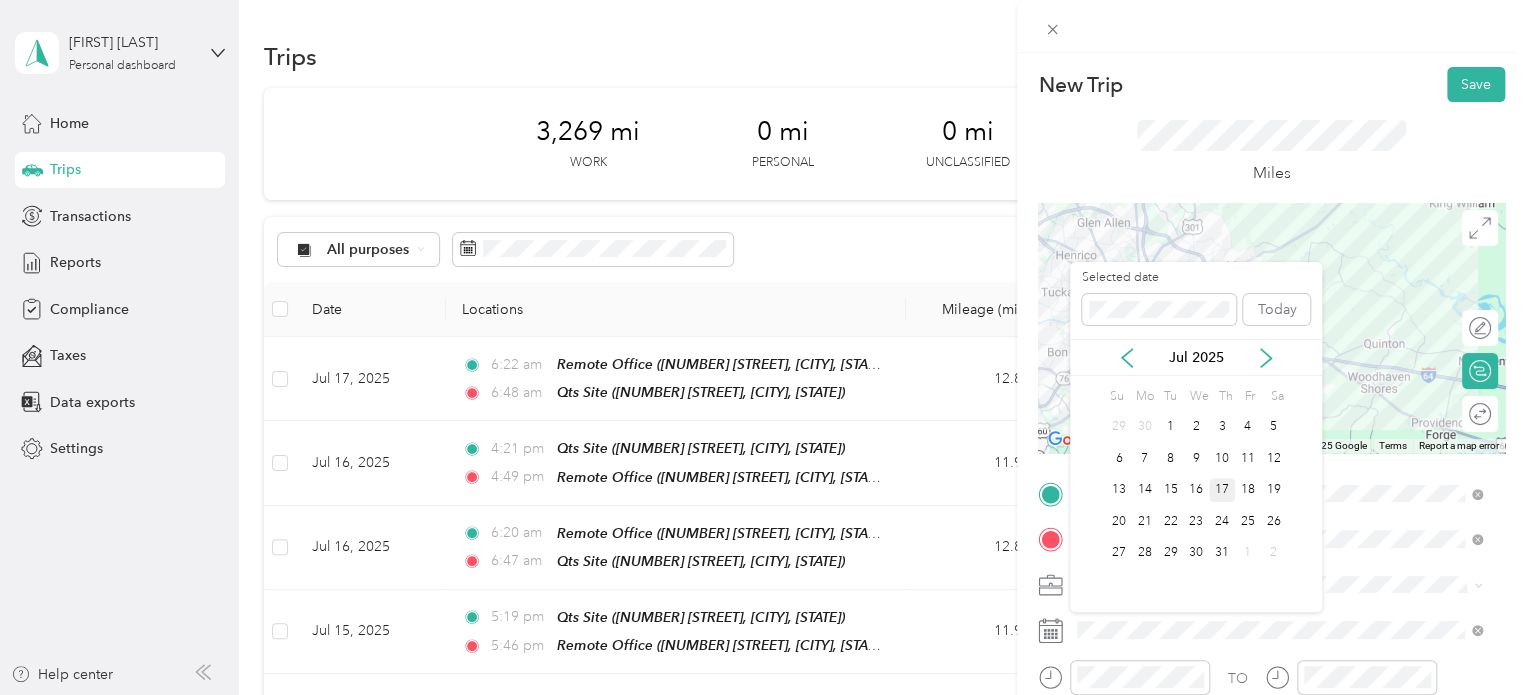 click on "17" at bounding box center (1222, 490) 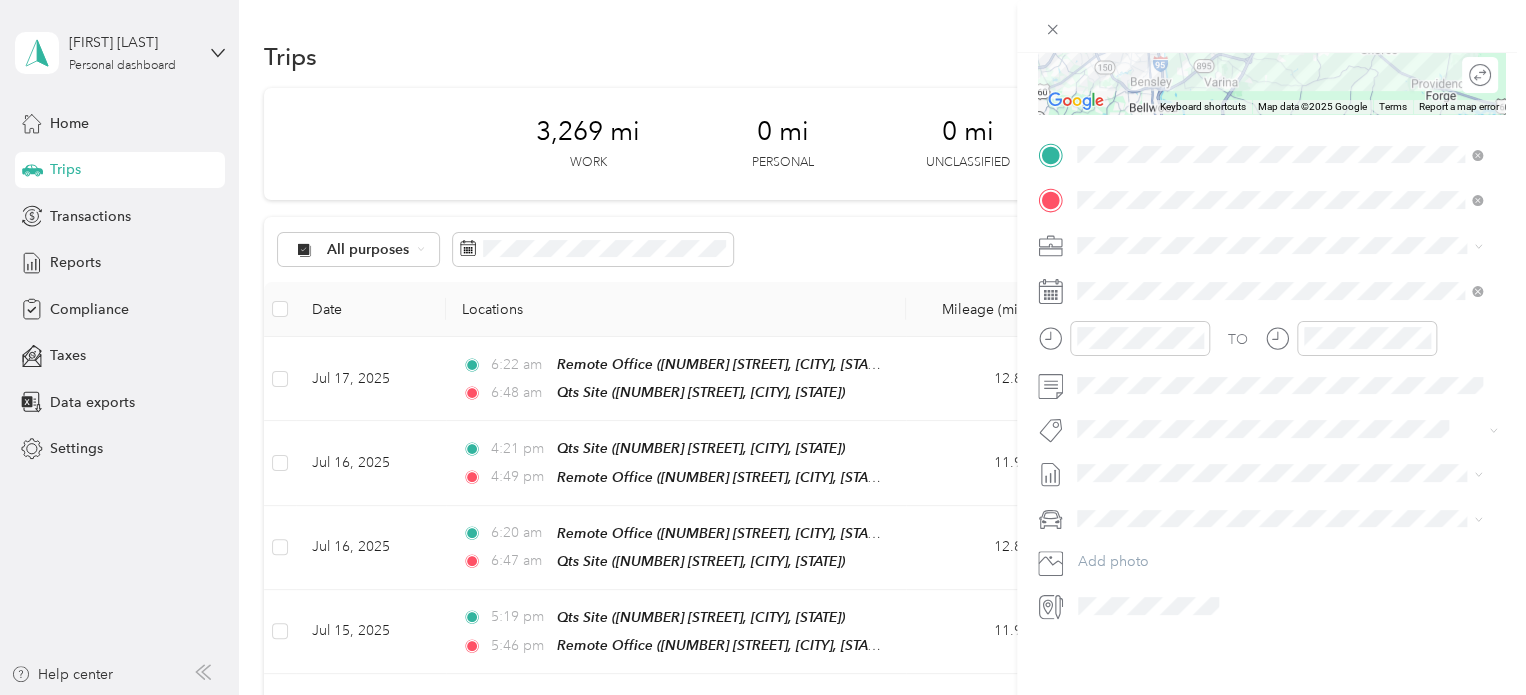 scroll, scrollTop: 353, scrollLeft: 0, axis: vertical 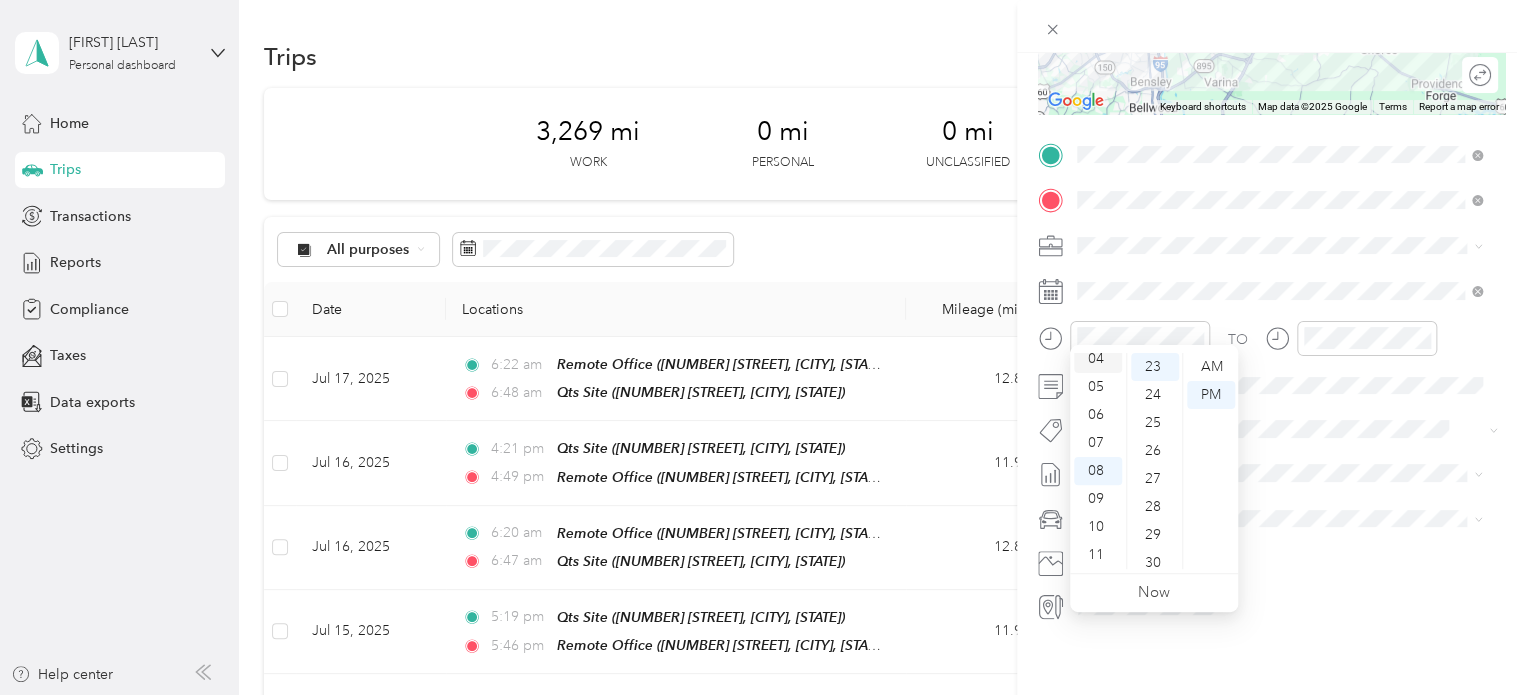 click on "04" at bounding box center (1098, 359) 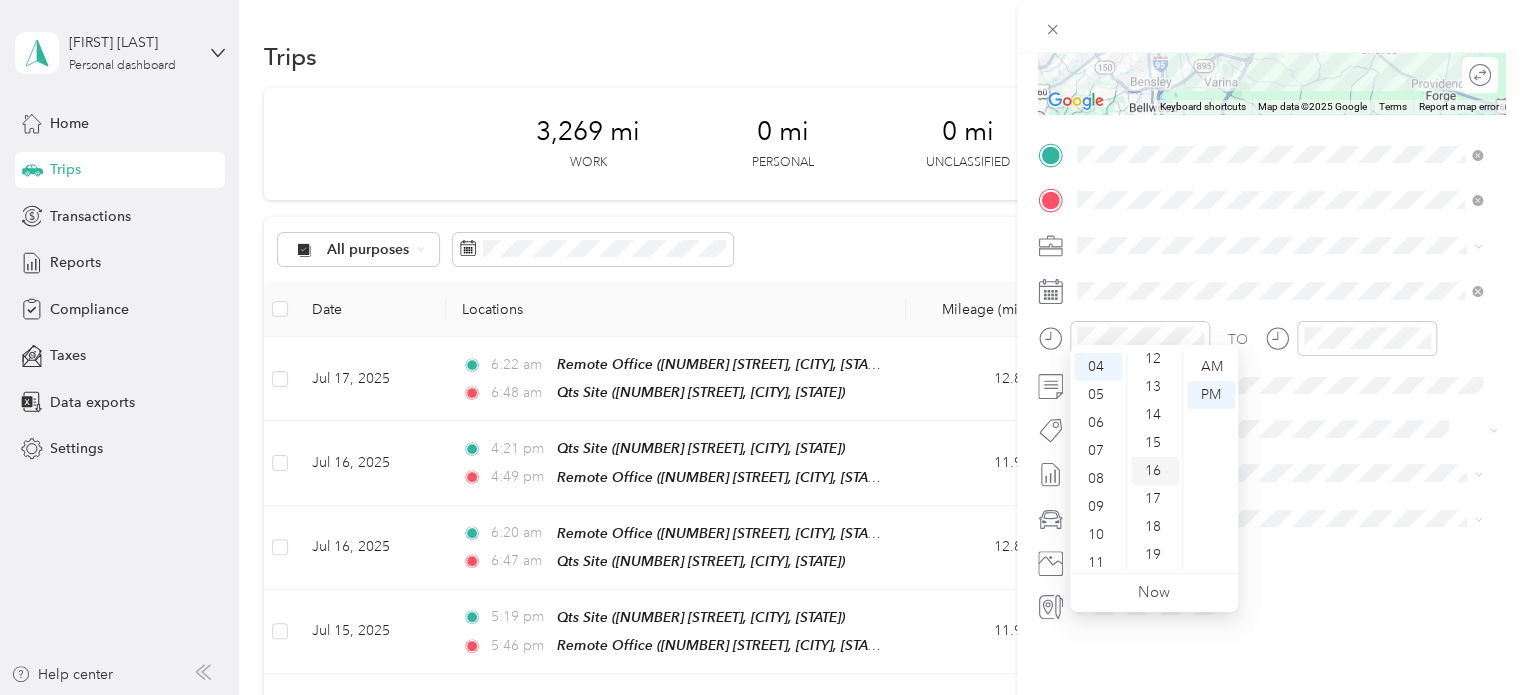 click on "16" at bounding box center (1155, 471) 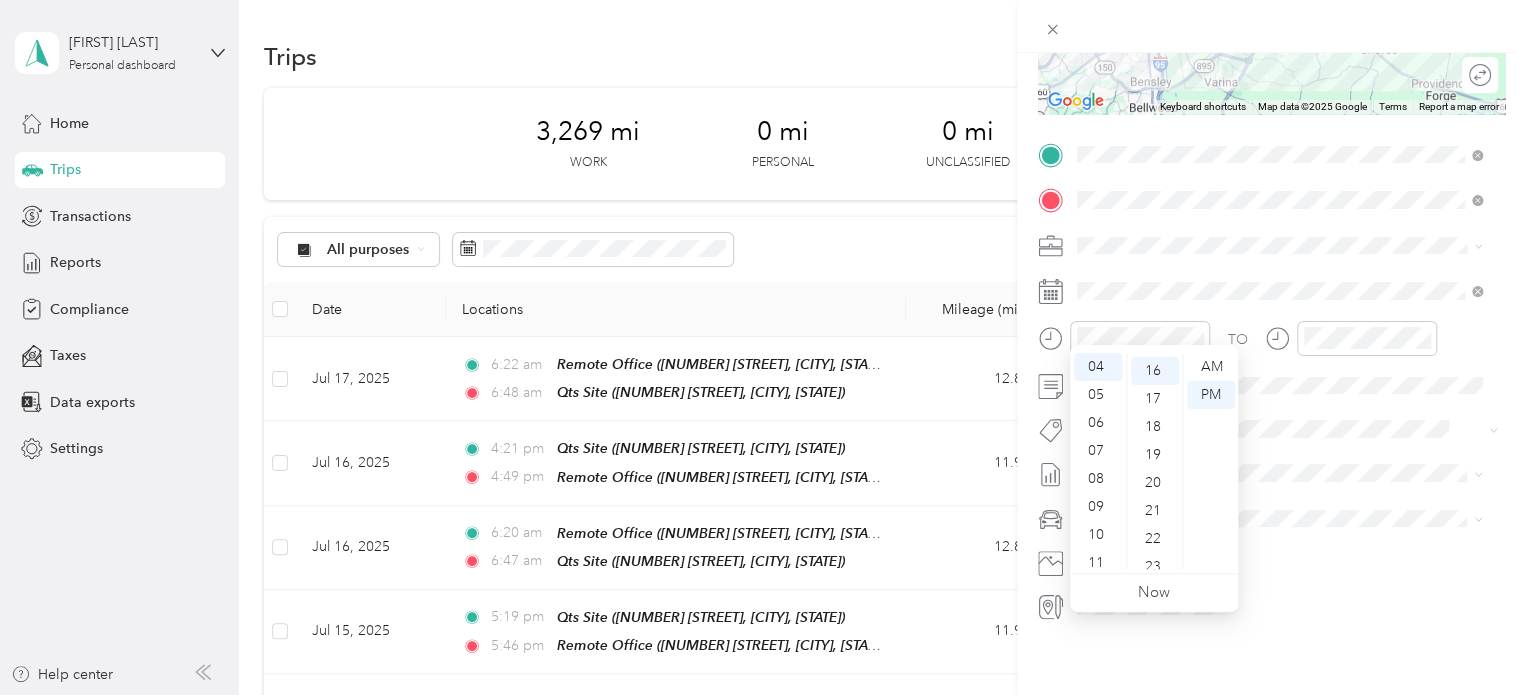scroll, scrollTop: 448, scrollLeft: 0, axis: vertical 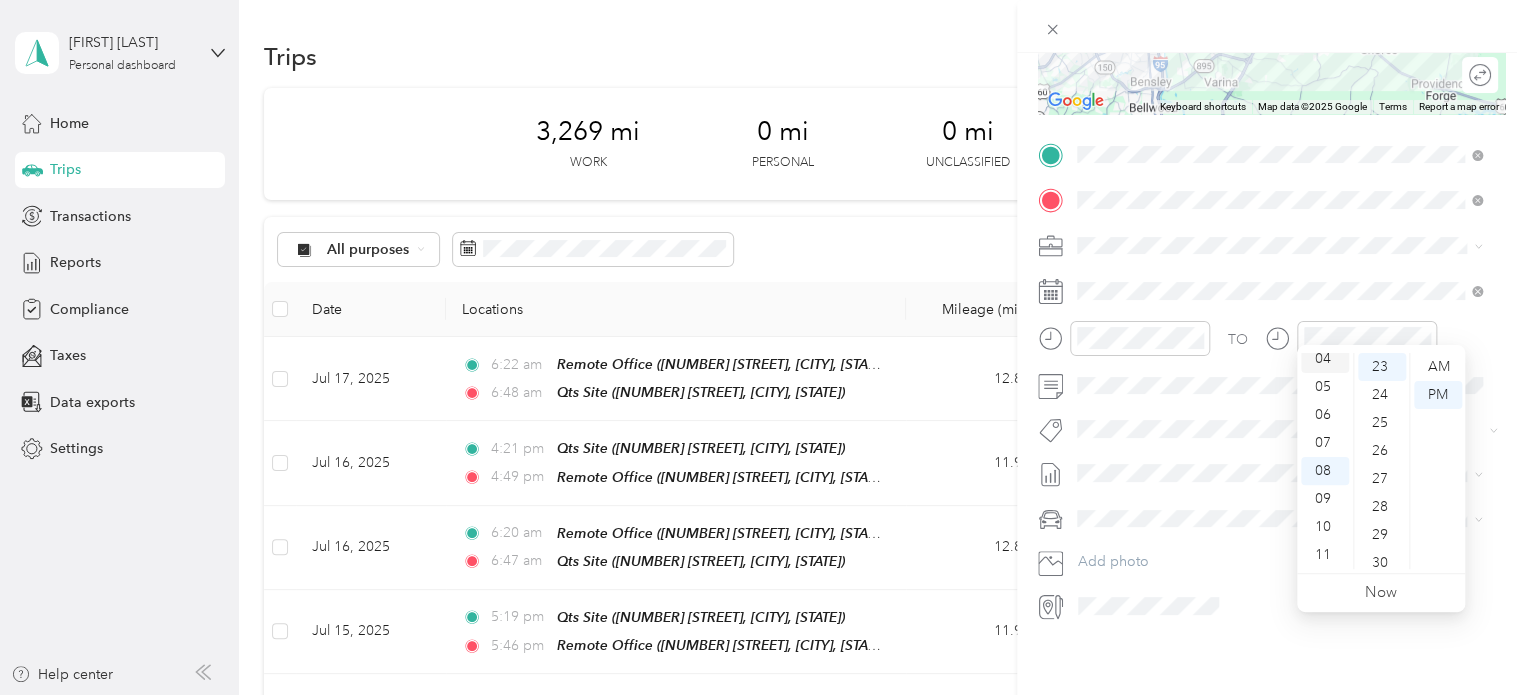 click on "04" at bounding box center (1325, 359) 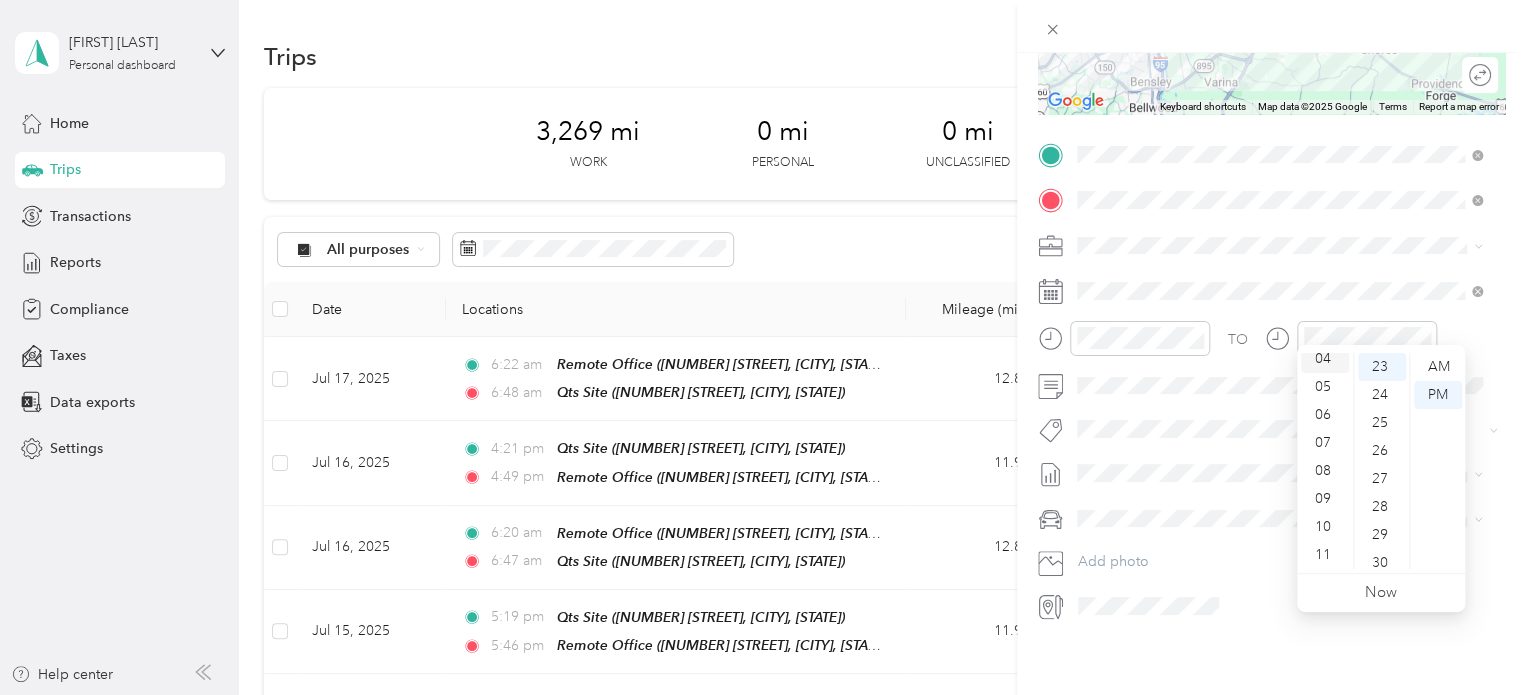 scroll, scrollTop: 112, scrollLeft: 0, axis: vertical 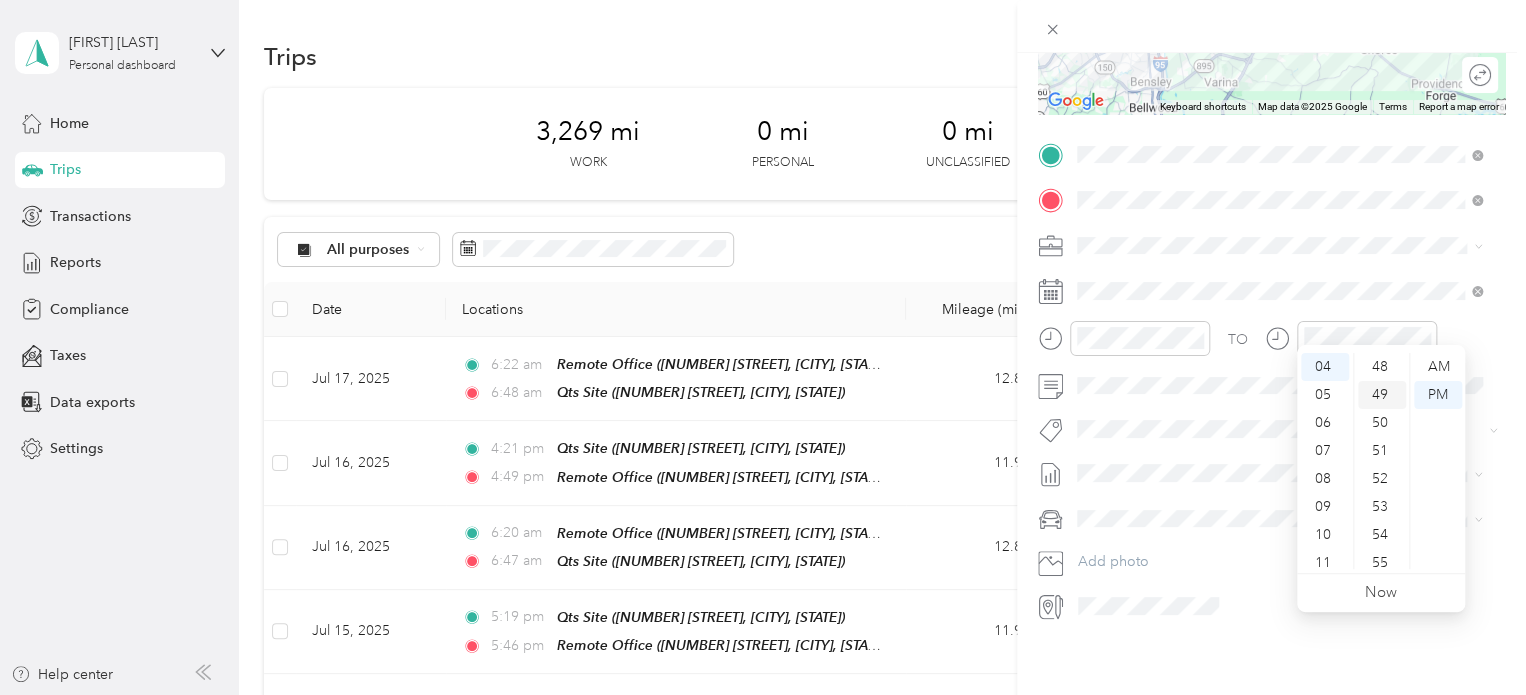 click on "49" at bounding box center (1382, 395) 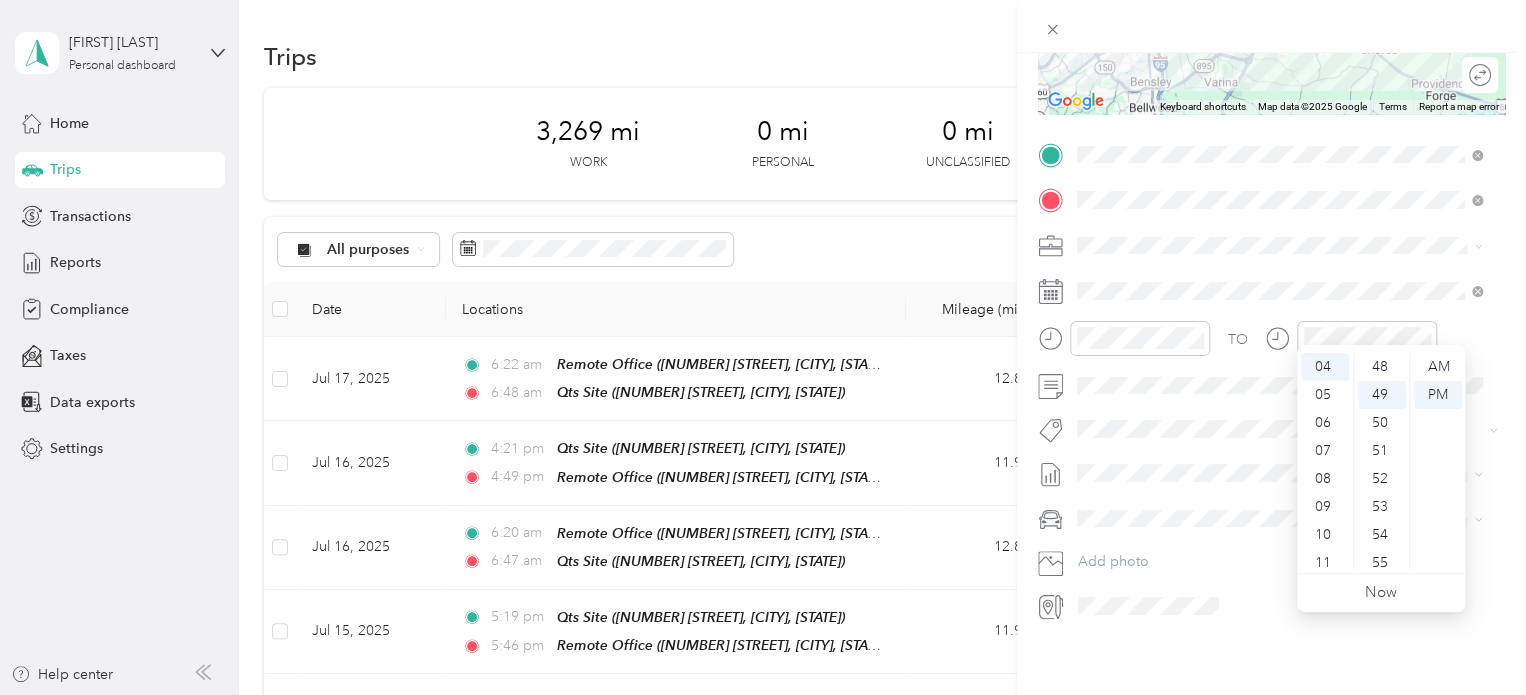 scroll, scrollTop: 1372, scrollLeft: 0, axis: vertical 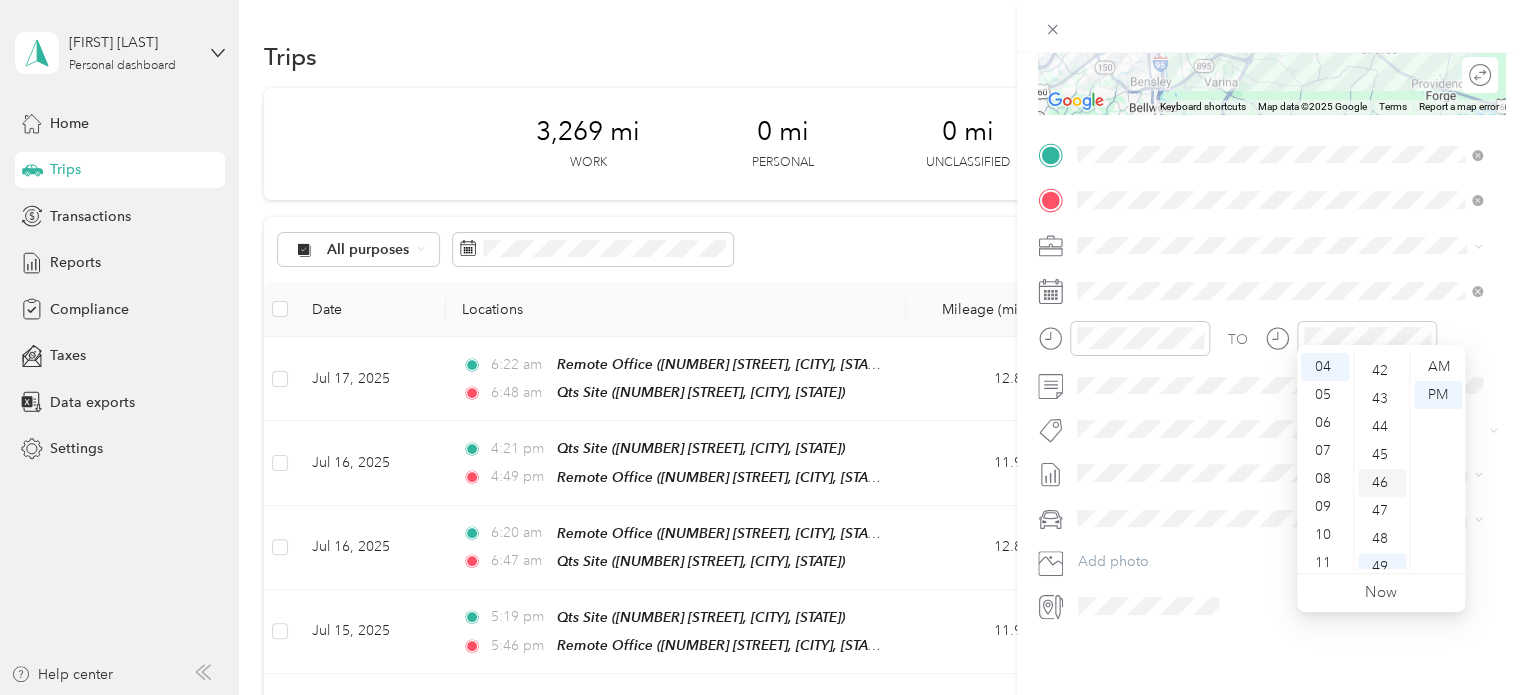 click on "46" at bounding box center [1382, 483] 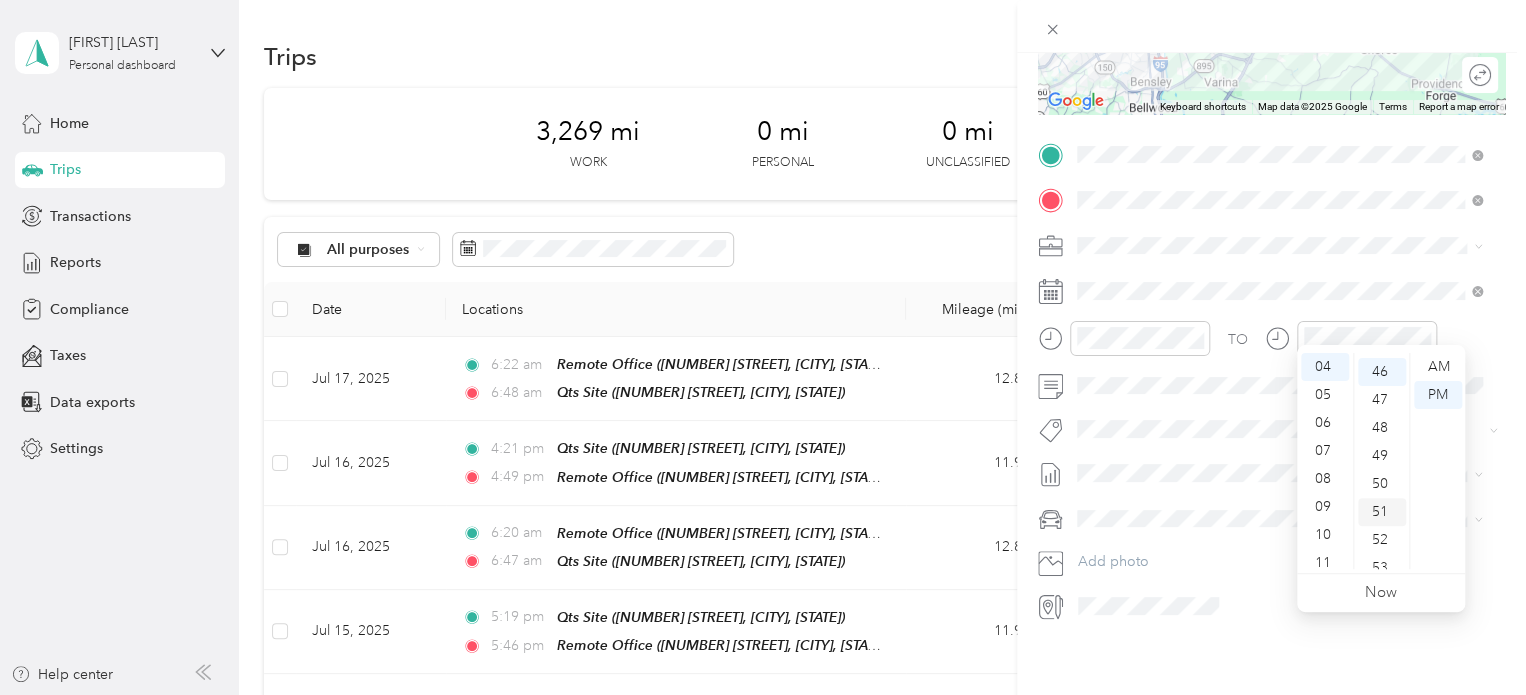 scroll, scrollTop: 1288, scrollLeft: 0, axis: vertical 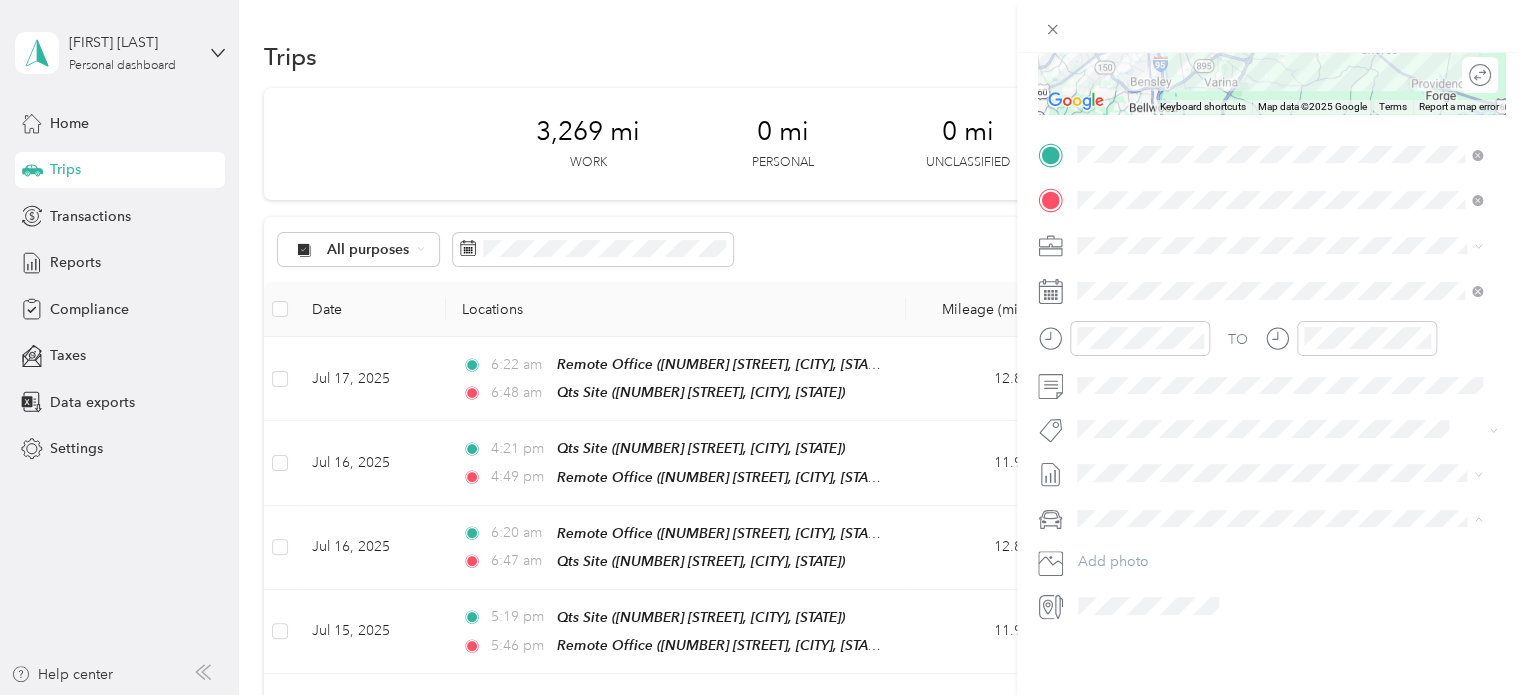 click on "Truck" at bounding box center [1279, 573] 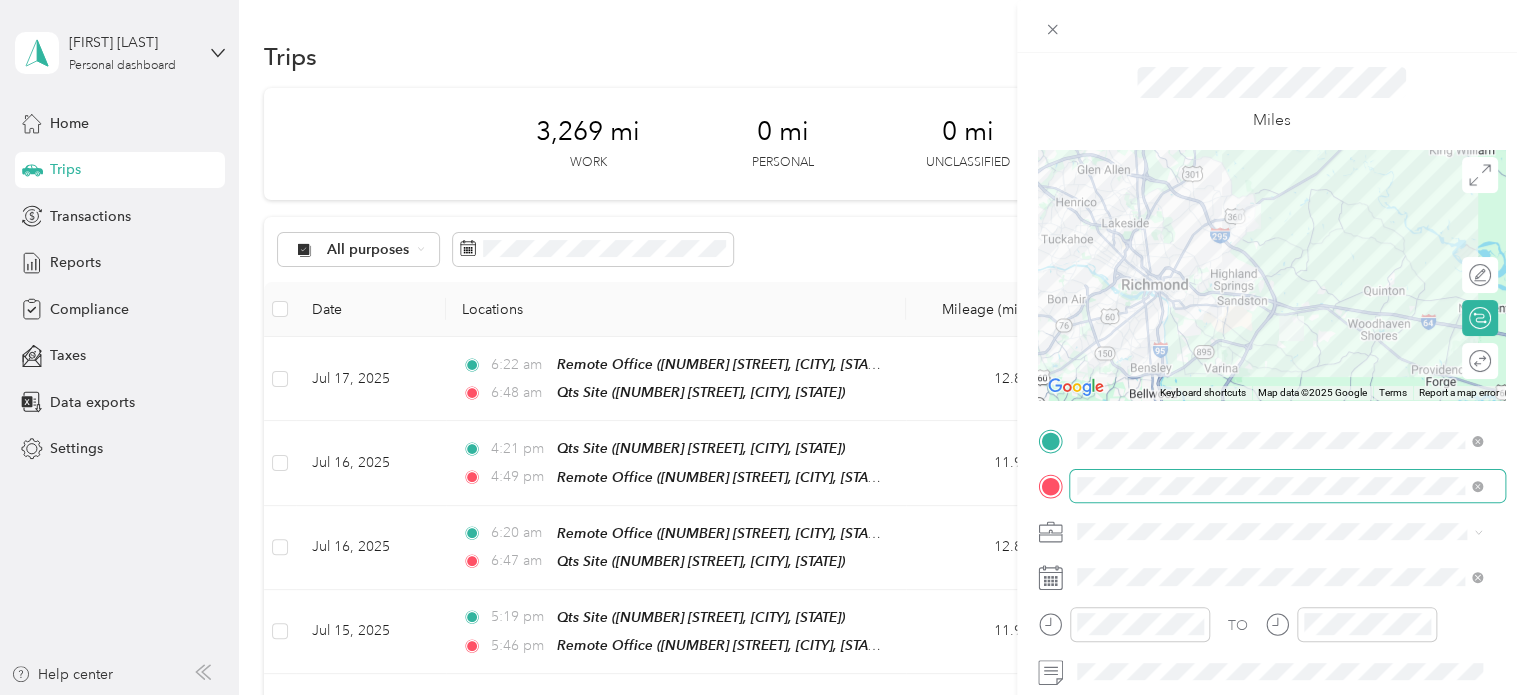 scroll, scrollTop: 0, scrollLeft: 0, axis: both 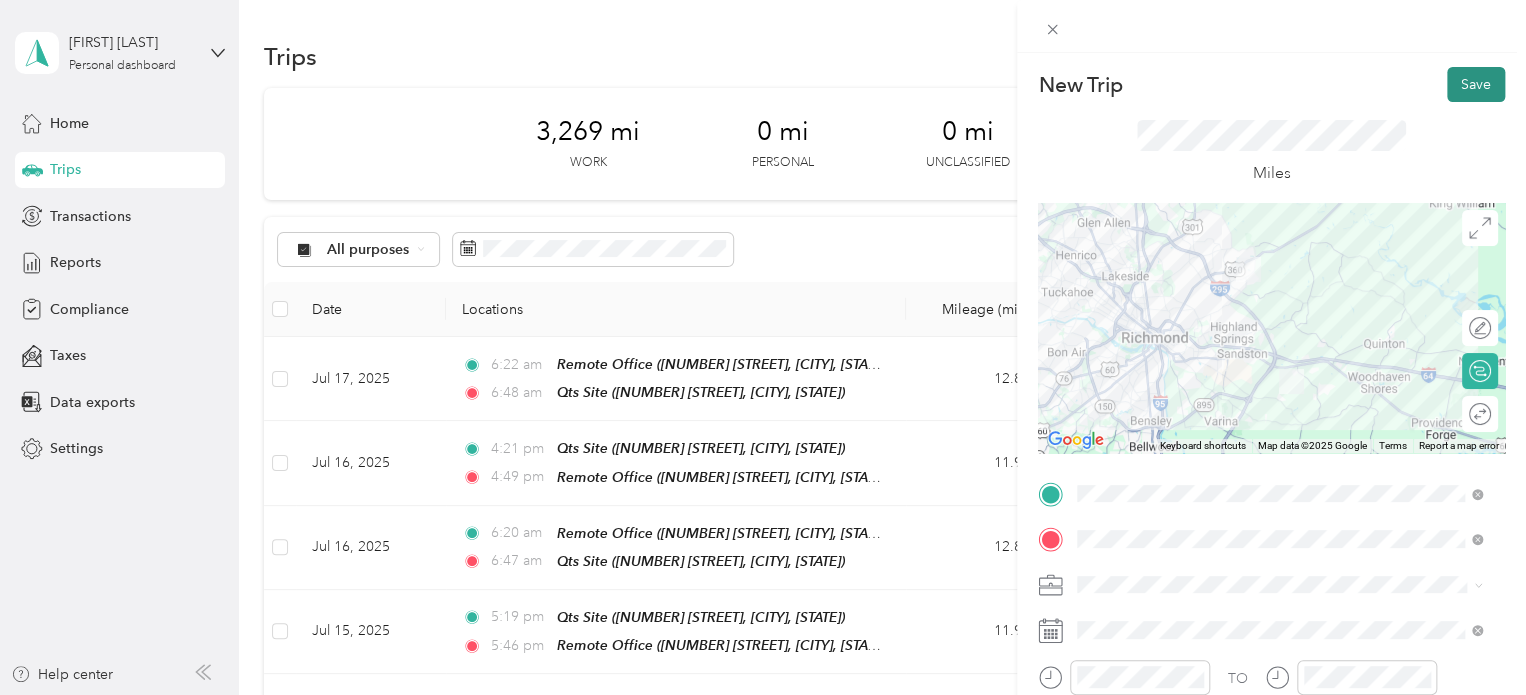 click on "Save" at bounding box center (1476, 84) 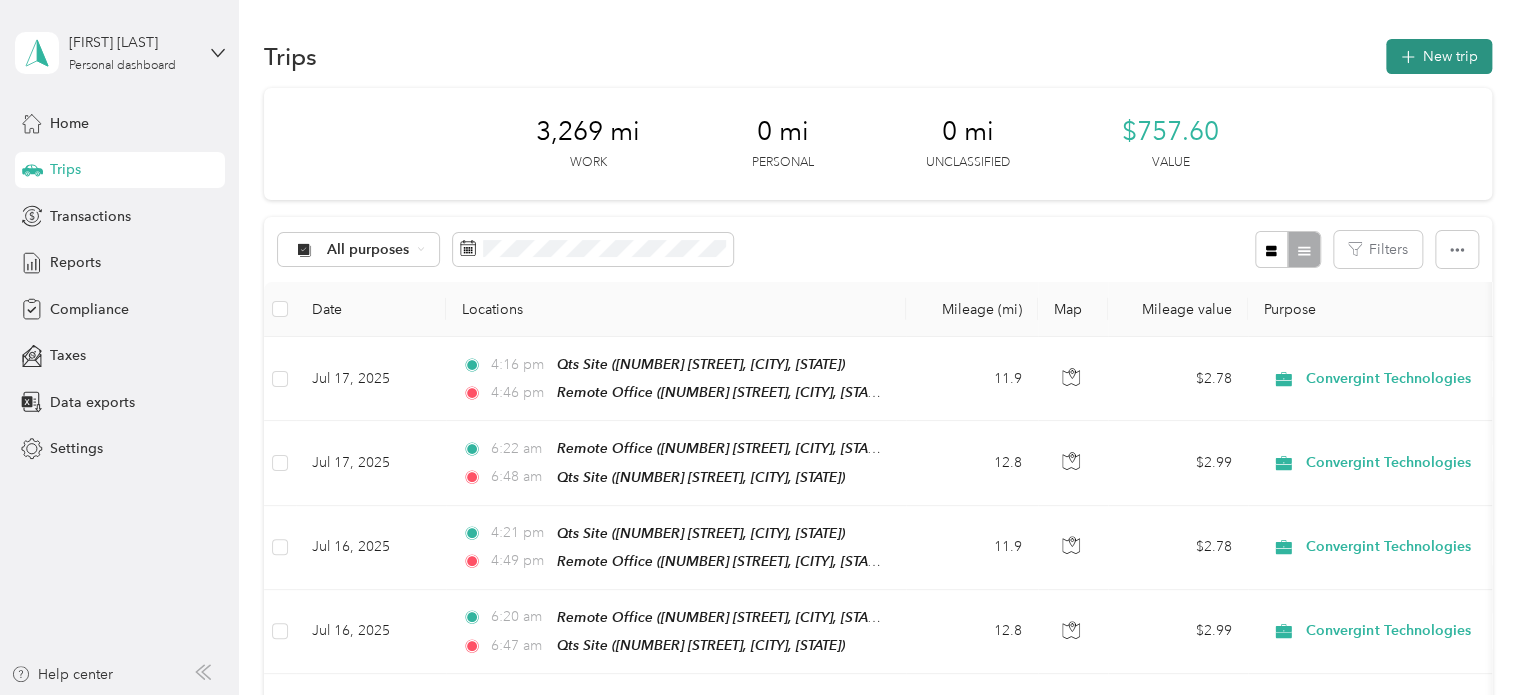 click on "New trip" at bounding box center (1439, 56) 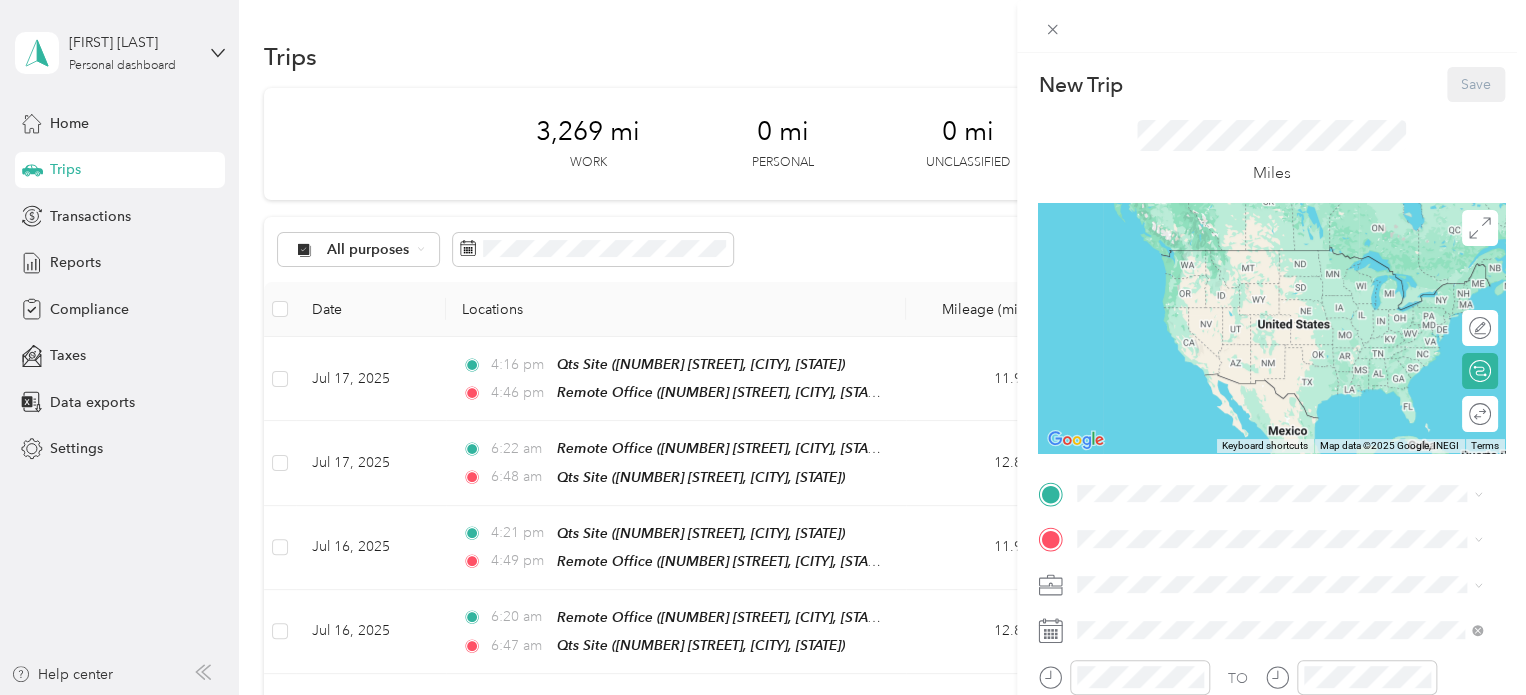 click on "New Trip Save This trip cannot be edited because it is either under review, approved, or paid. Contact your Team Manager to edit it. Miles ← Move left → Move right ↑ Move up ↓ Move down + Zoom in - Zoom out Home Jump left by 75% End Jump right by 75% Page Up Jump up by 75% Page Down Jump down by 75% Keyboard shortcuts Map Data Map data ©2025 Google, INEGI Map data ©2025 Google, INEGI 1000 km  Click to toggle between metric and imperial units Terms Report a map error Edit route Calculate route Round trip TO Add photo" at bounding box center [1271, 514] 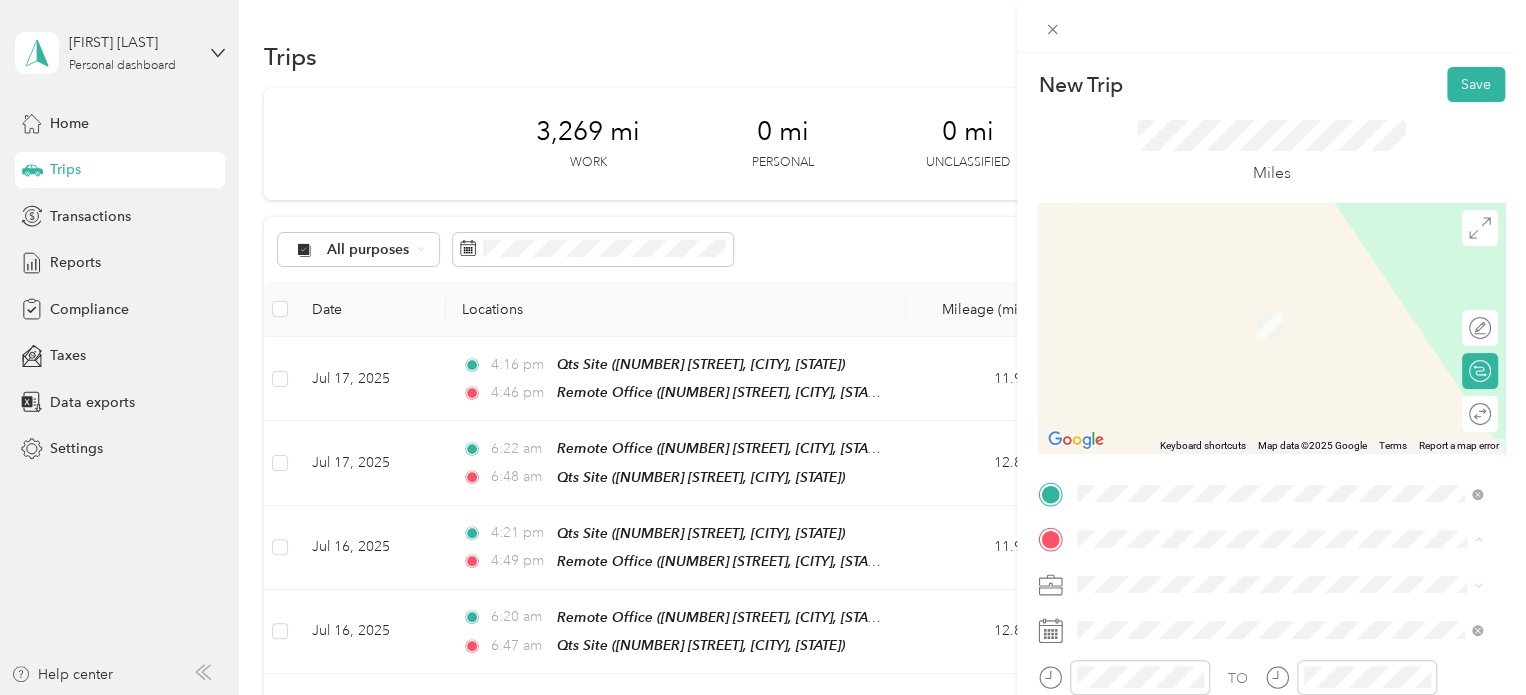 click on "[NUMBER] [STREET], [CITY], [STATE], [COUNTRY]" at bounding box center [1270, 332] 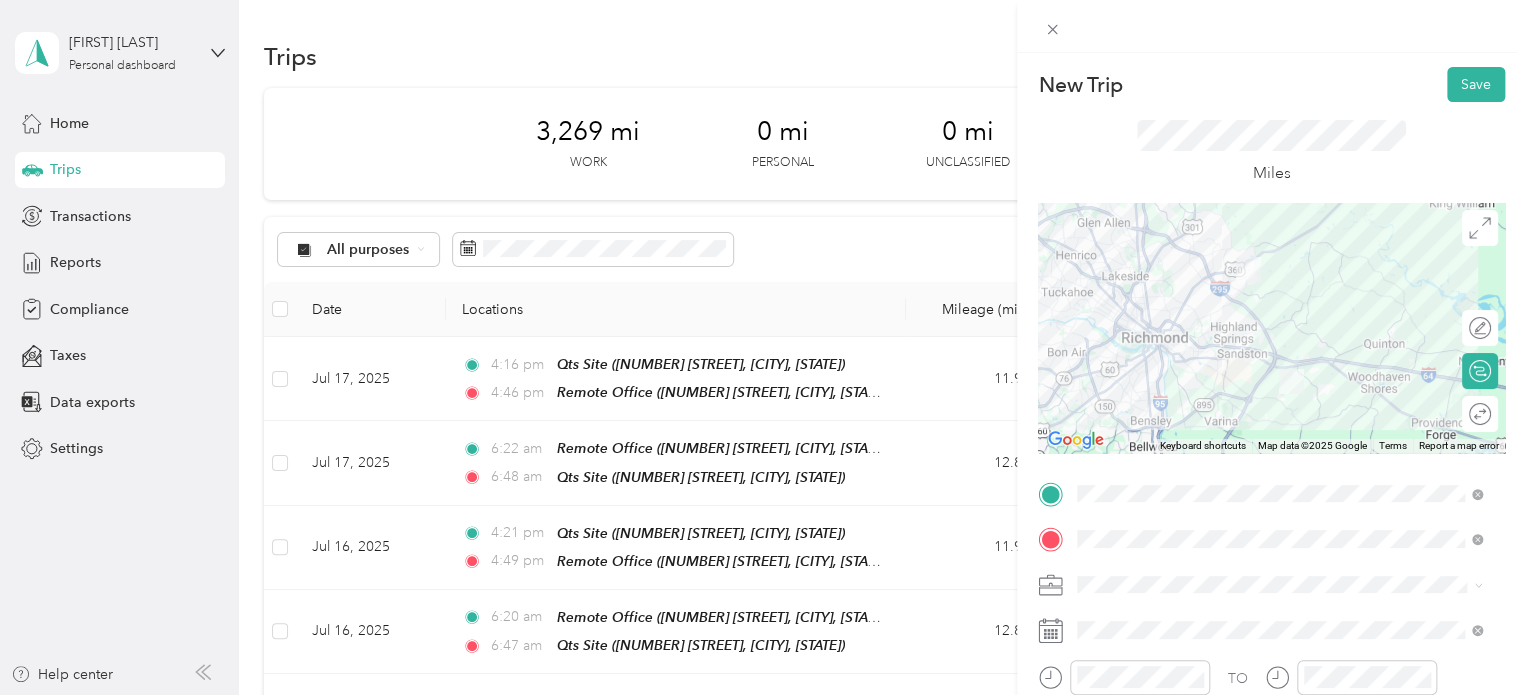 scroll, scrollTop: 353, scrollLeft: 0, axis: vertical 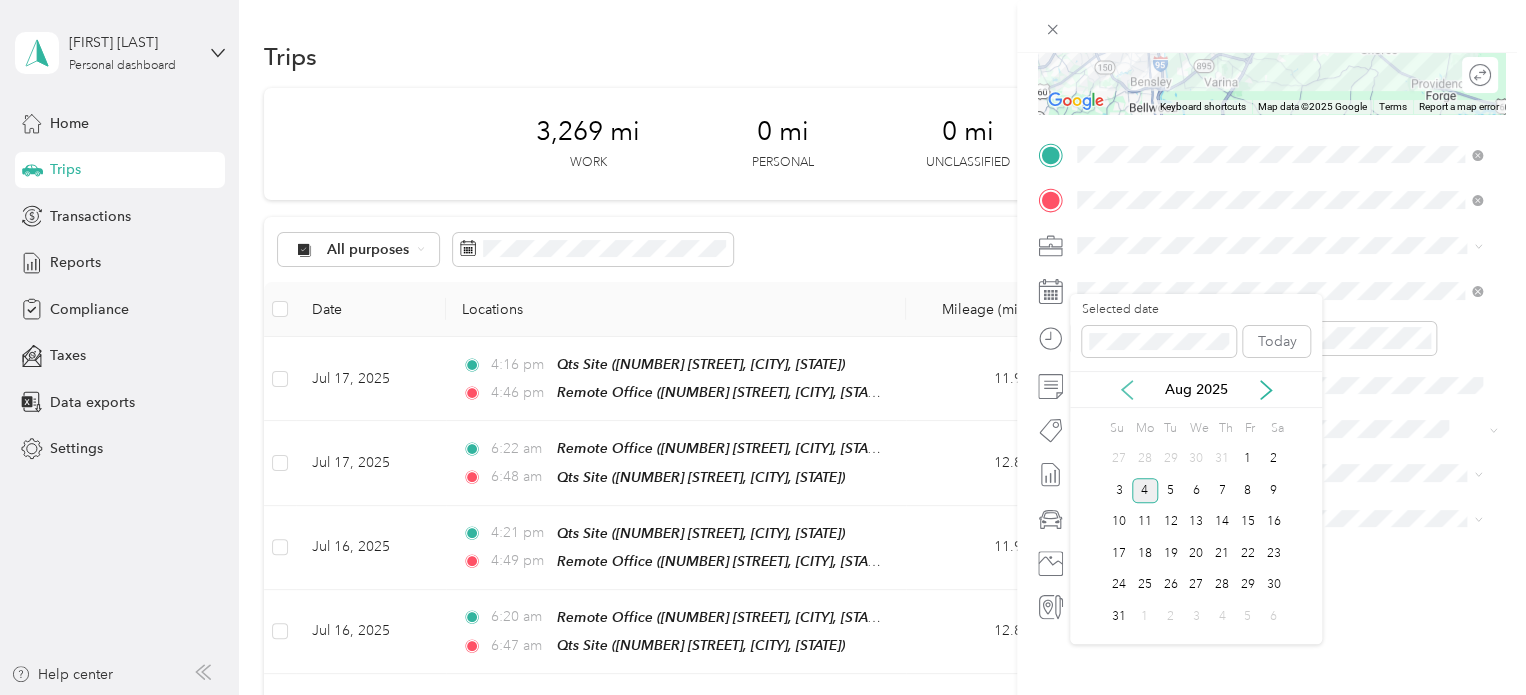 click 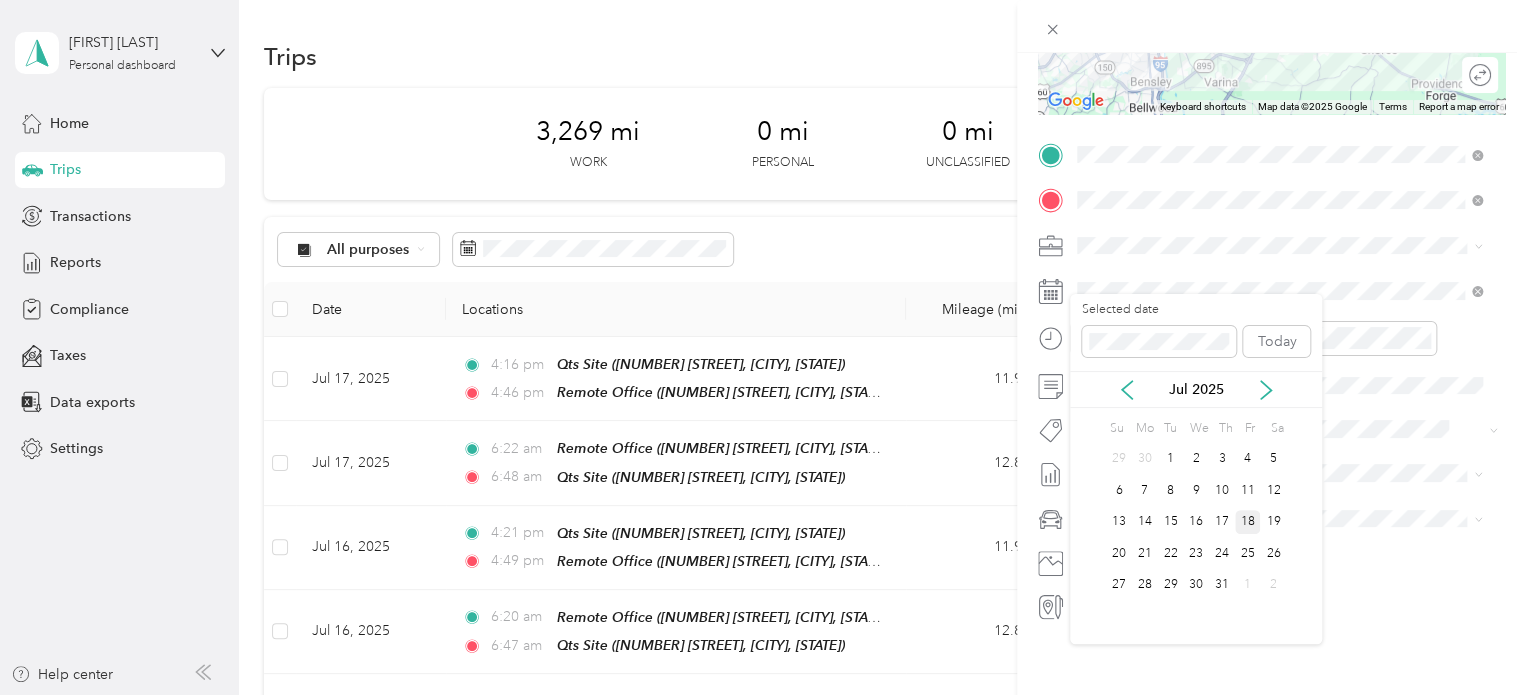 click on "18" at bounding box center (1248, 522) 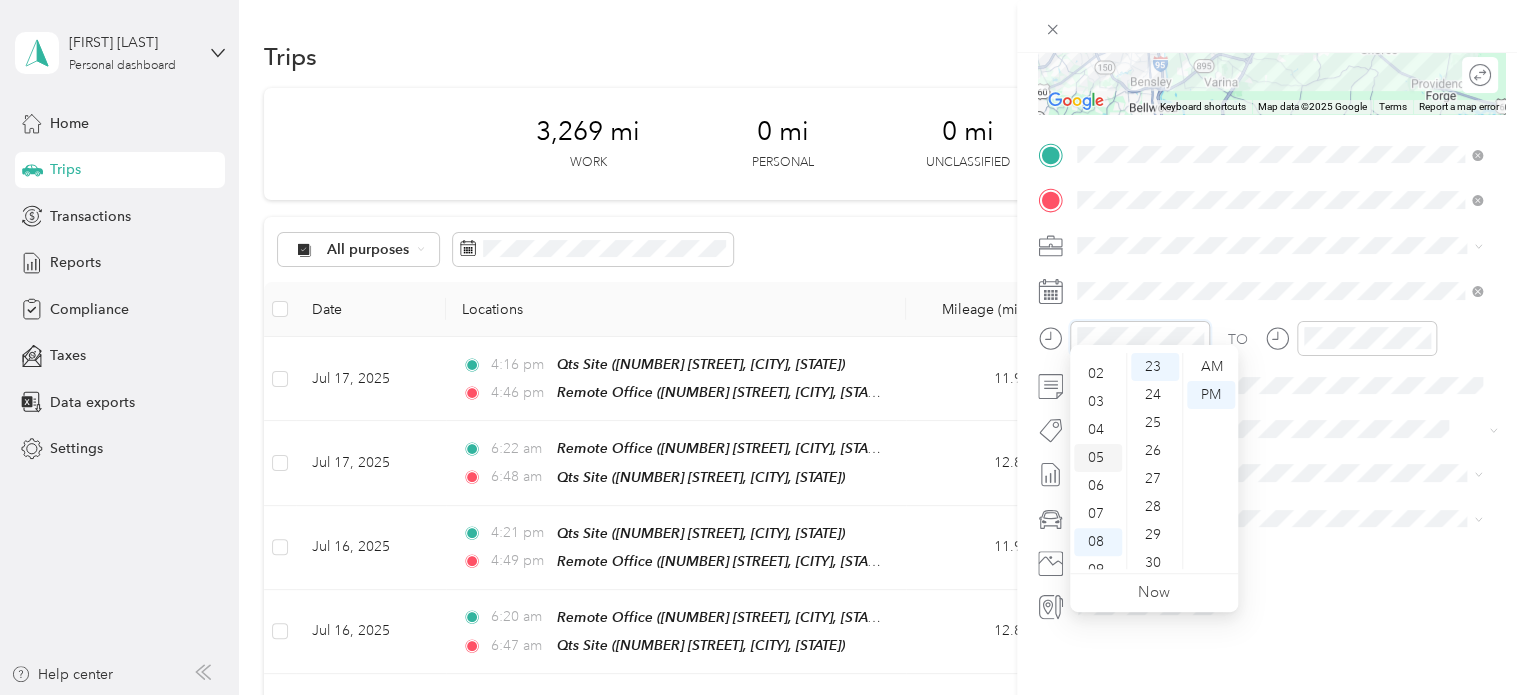 scroll, scrollTop: 0, scrollLeft: 0, axis: both 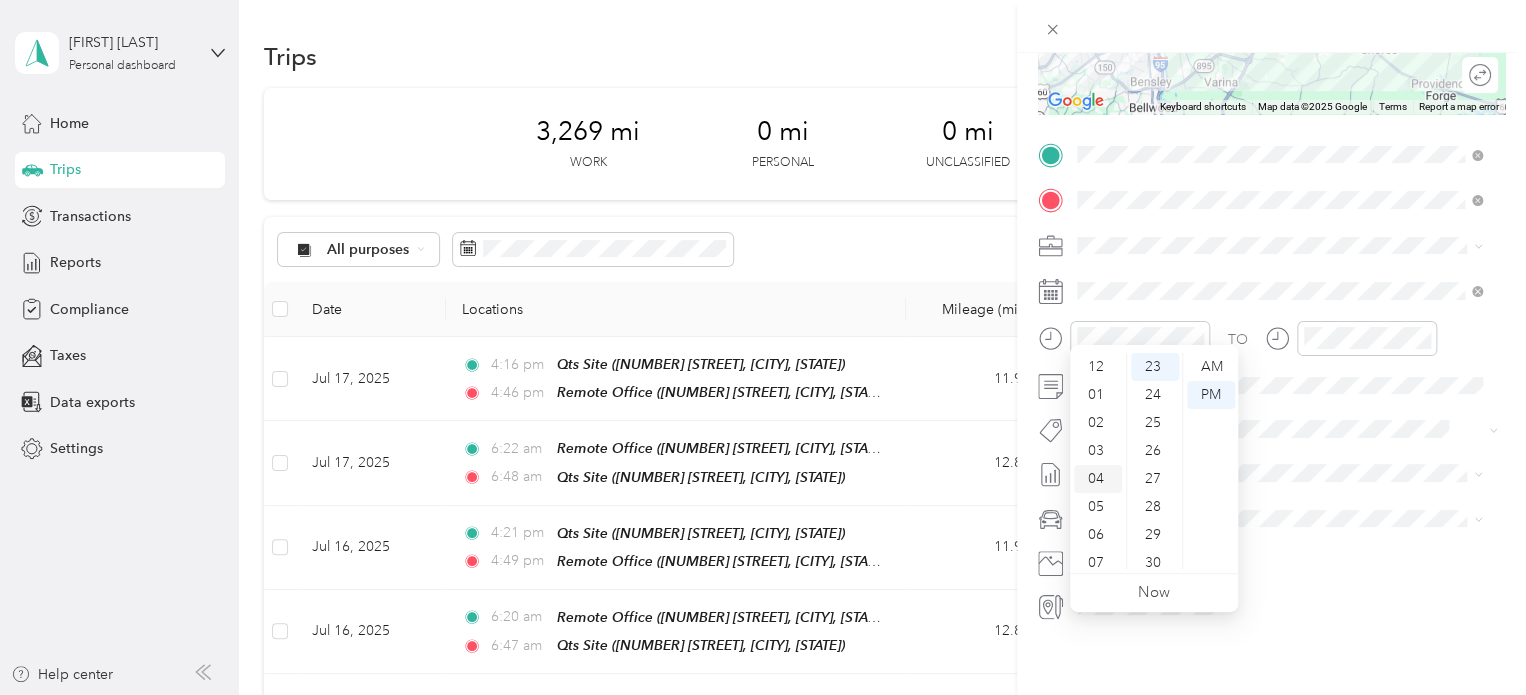 click on "04" at bounding box center (1098, 479) 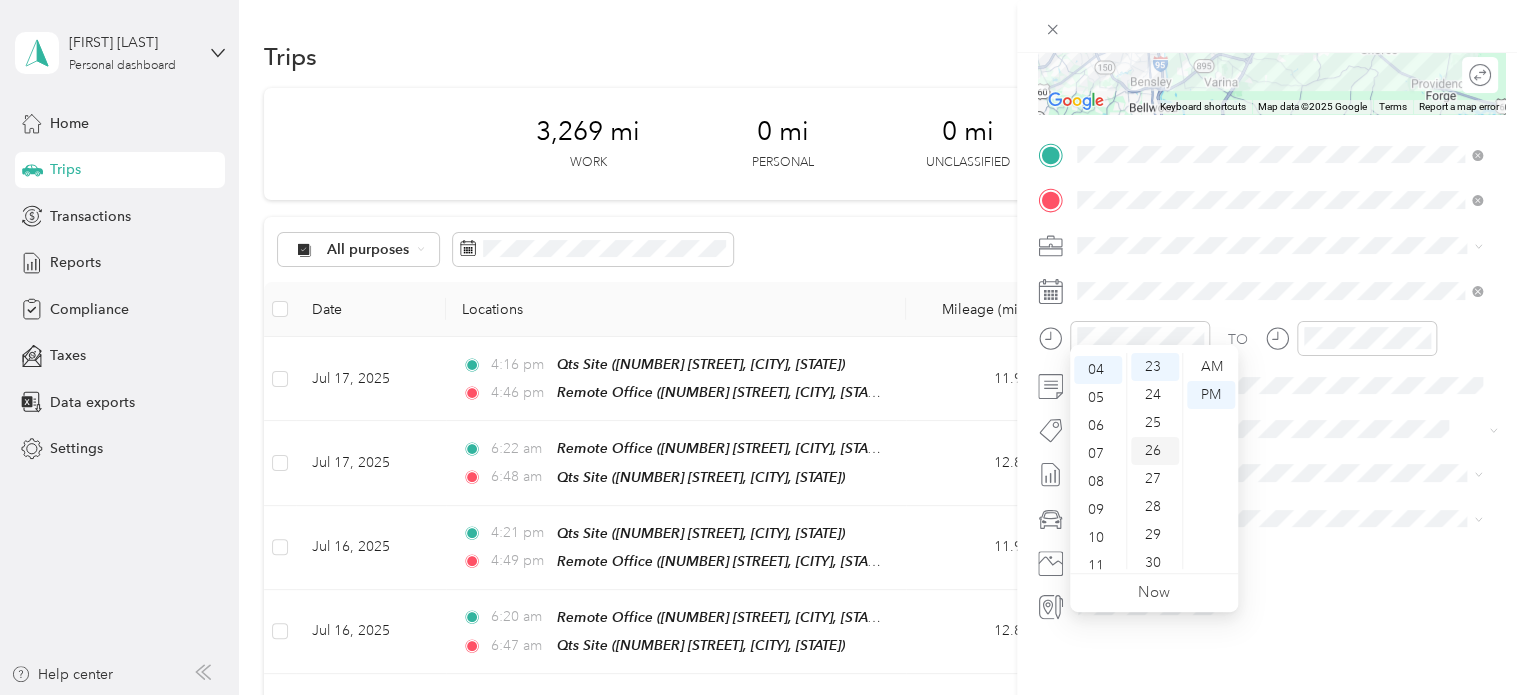 scroll, scrollTop: 112, scrollLeft: 0, axis: vertical 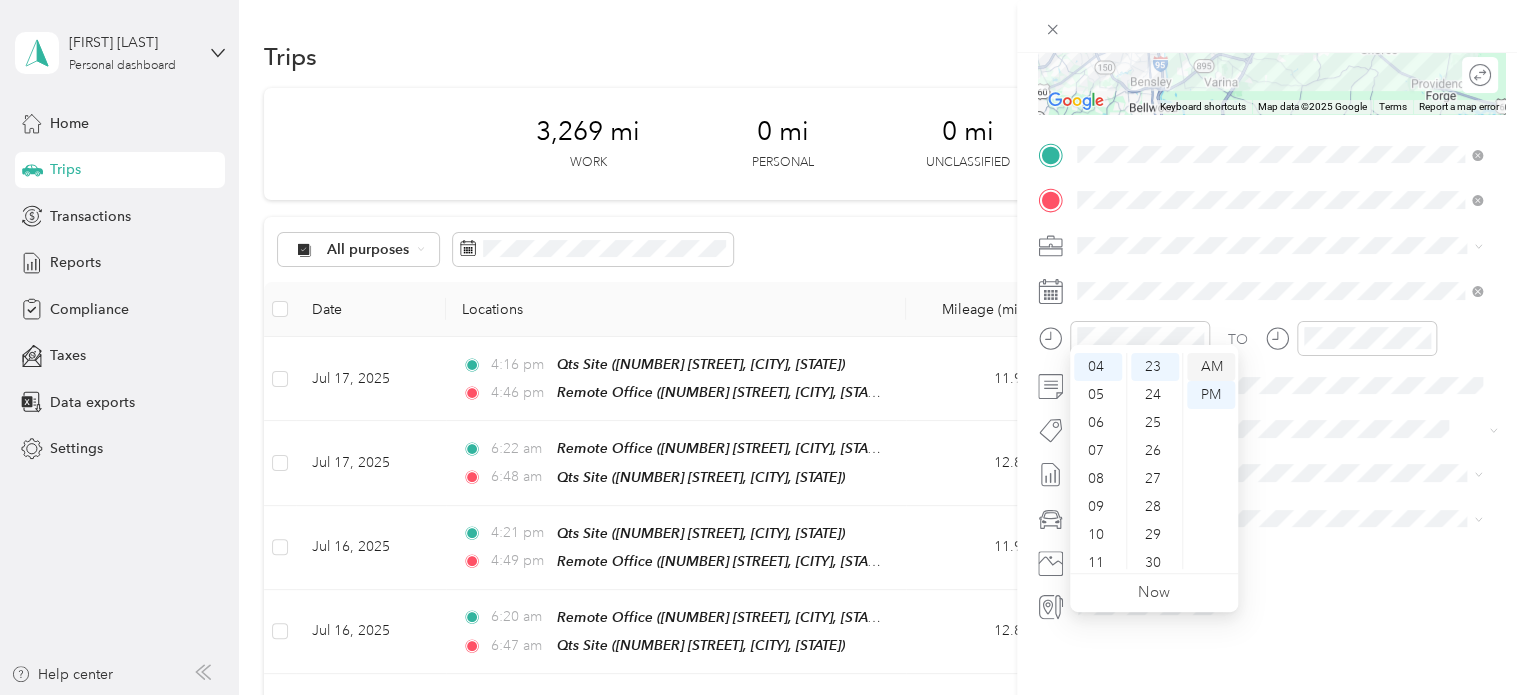 click on "AM" at bounding box center [1211, 367] 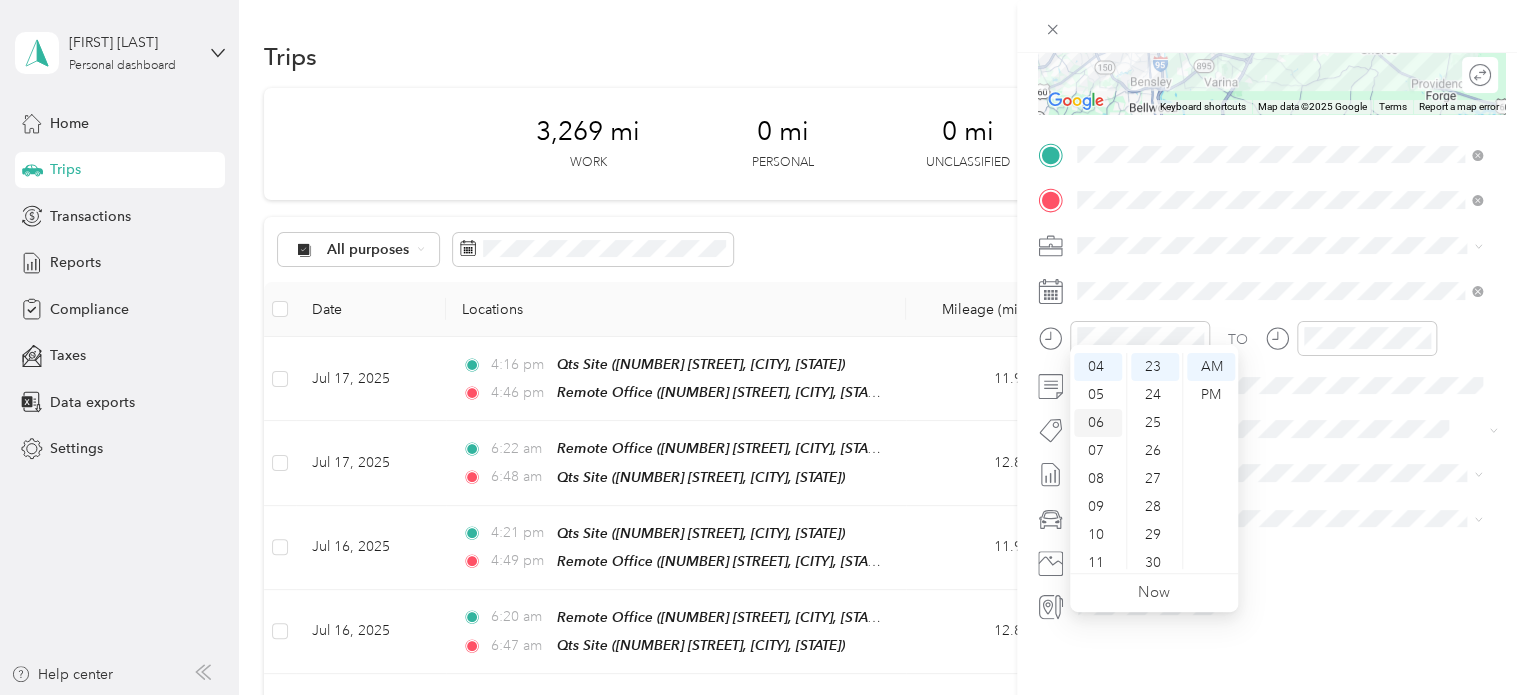 click on "06" at bounding box center (1098, 423) 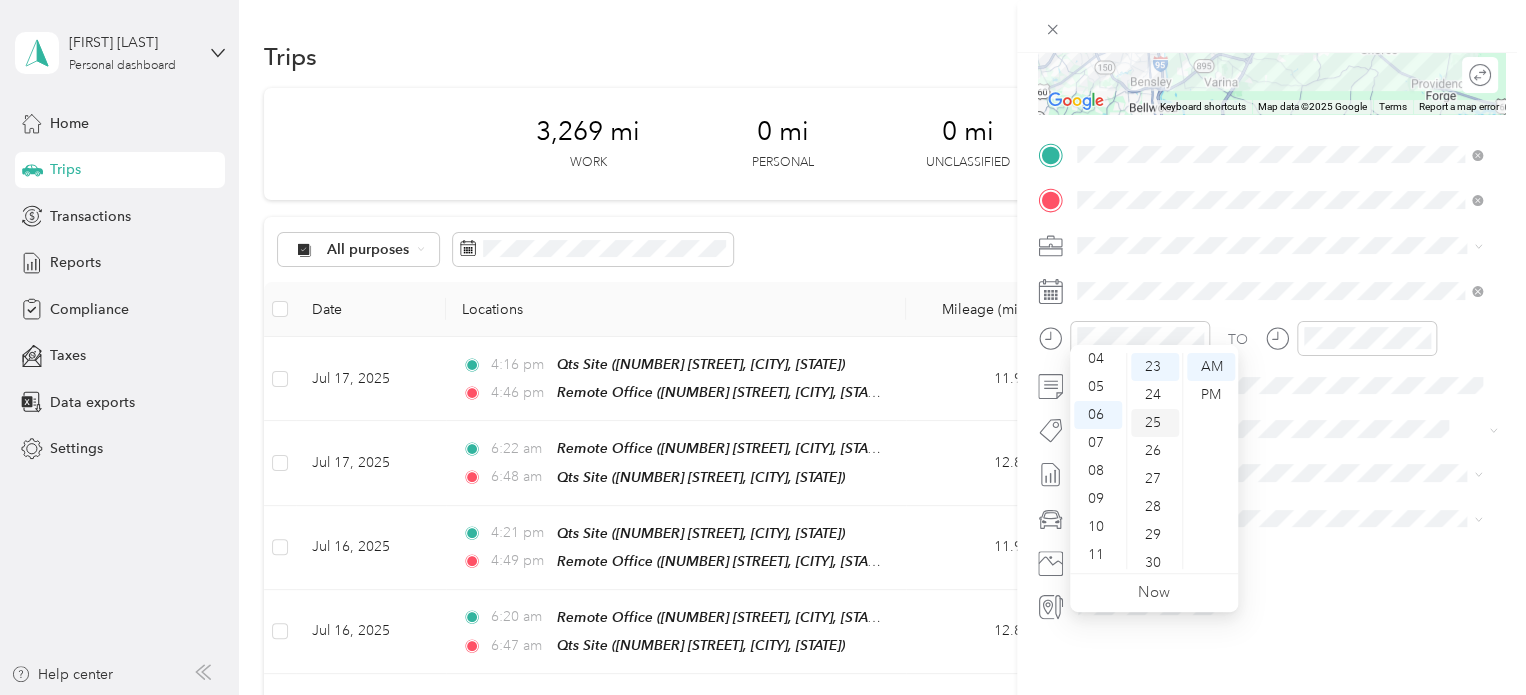 scroll, scrollTop: 344, scrollLeft: 0, axis: vertical 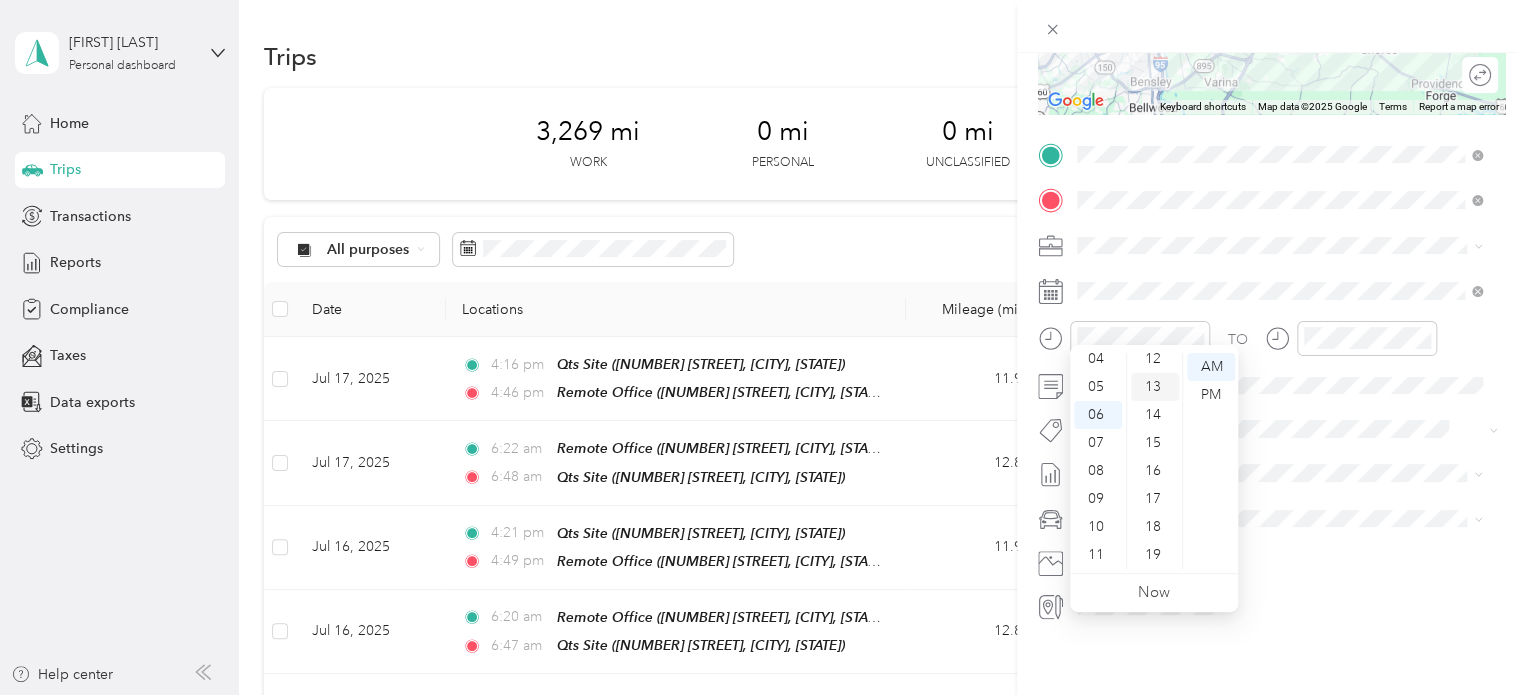 click on "13" at bounding box center (1155, 387) 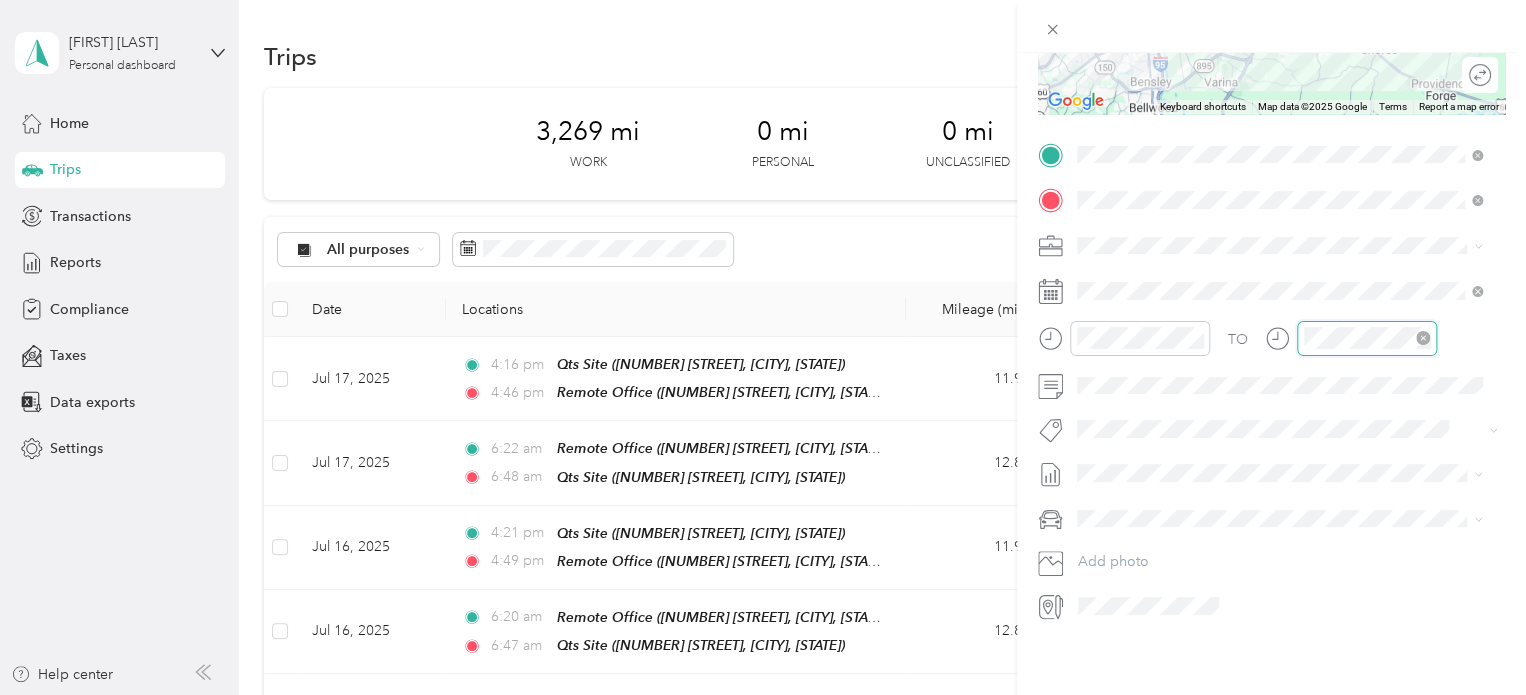 scroll, scrollTop: 644, scrollLeft: 0, axis: vertical 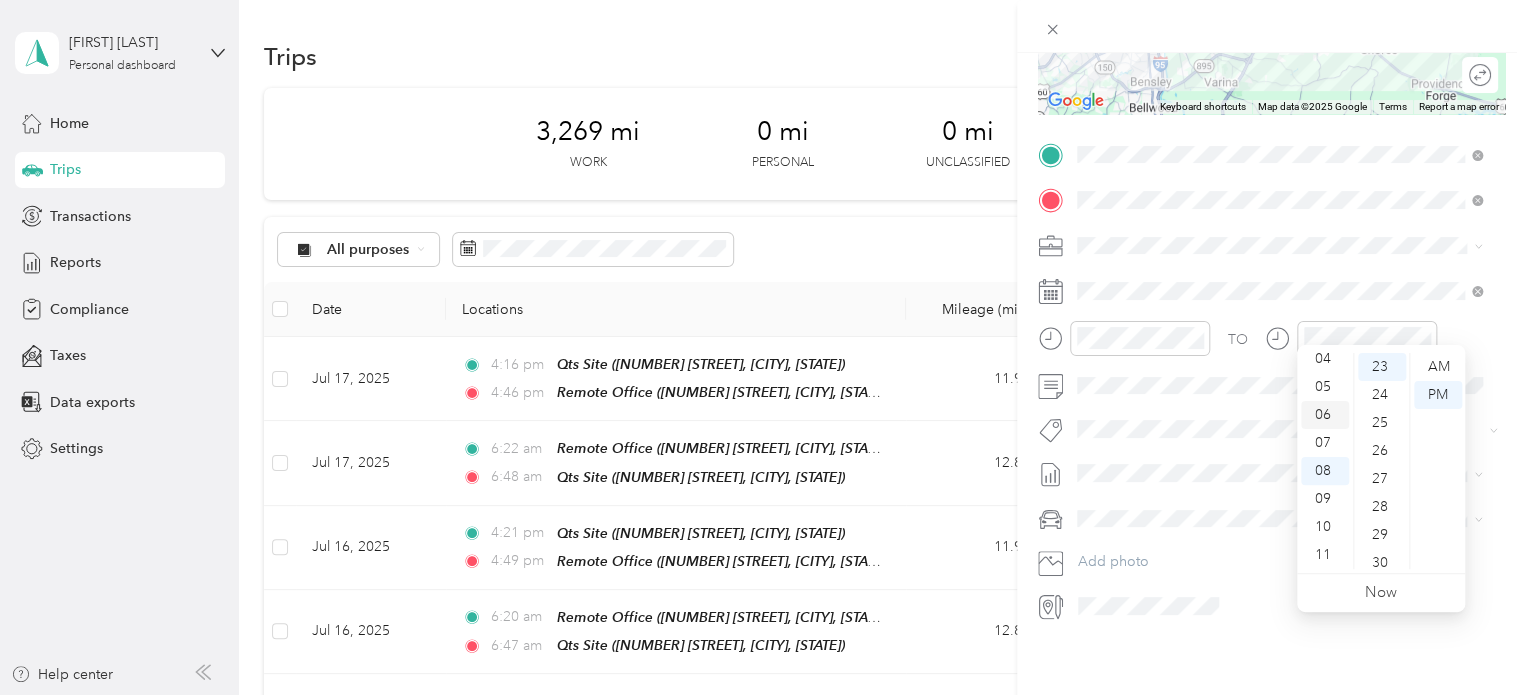 click on "06" at bounding box center (1325, 415) 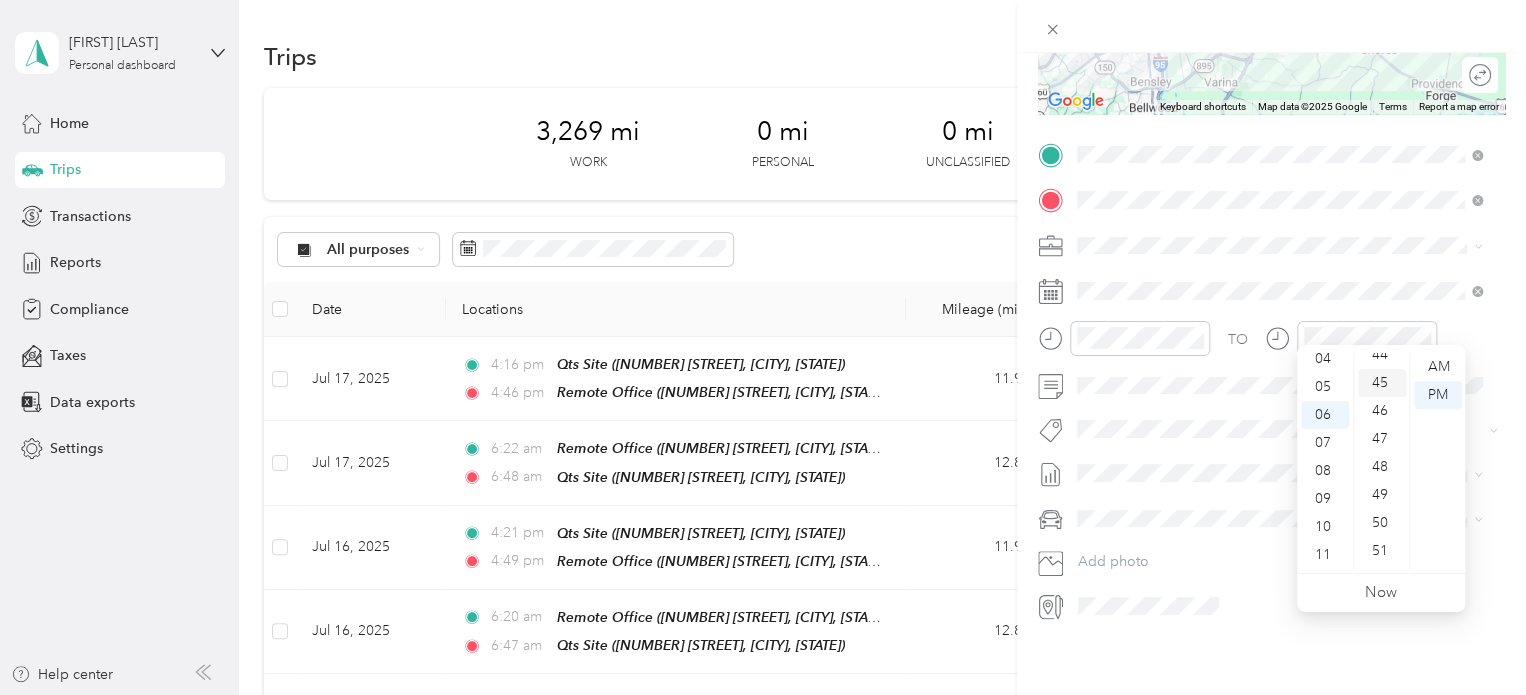 click on "45" at bounding box center (1382, 383) 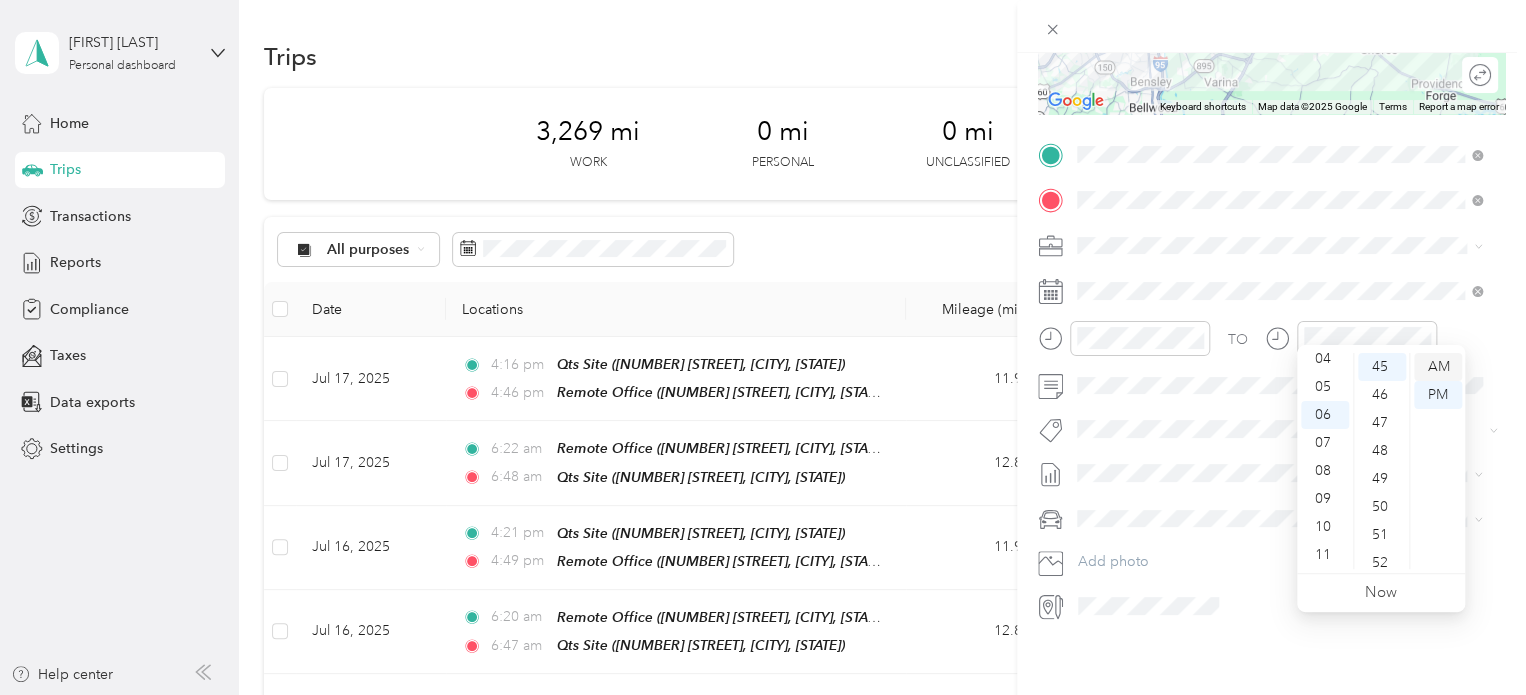 click on "AM" at bounding box center (1438, 367) 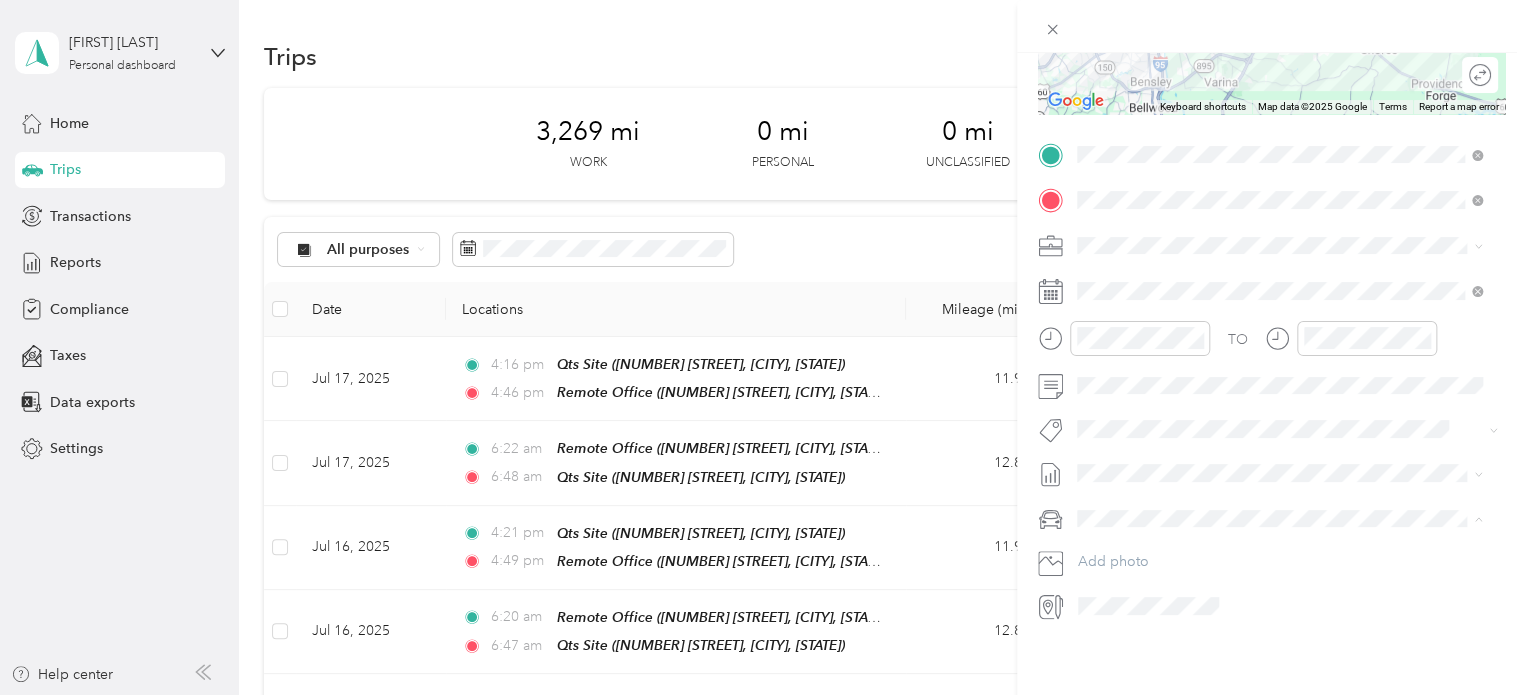 click on "Truck" at bounding box center (1279, 573) 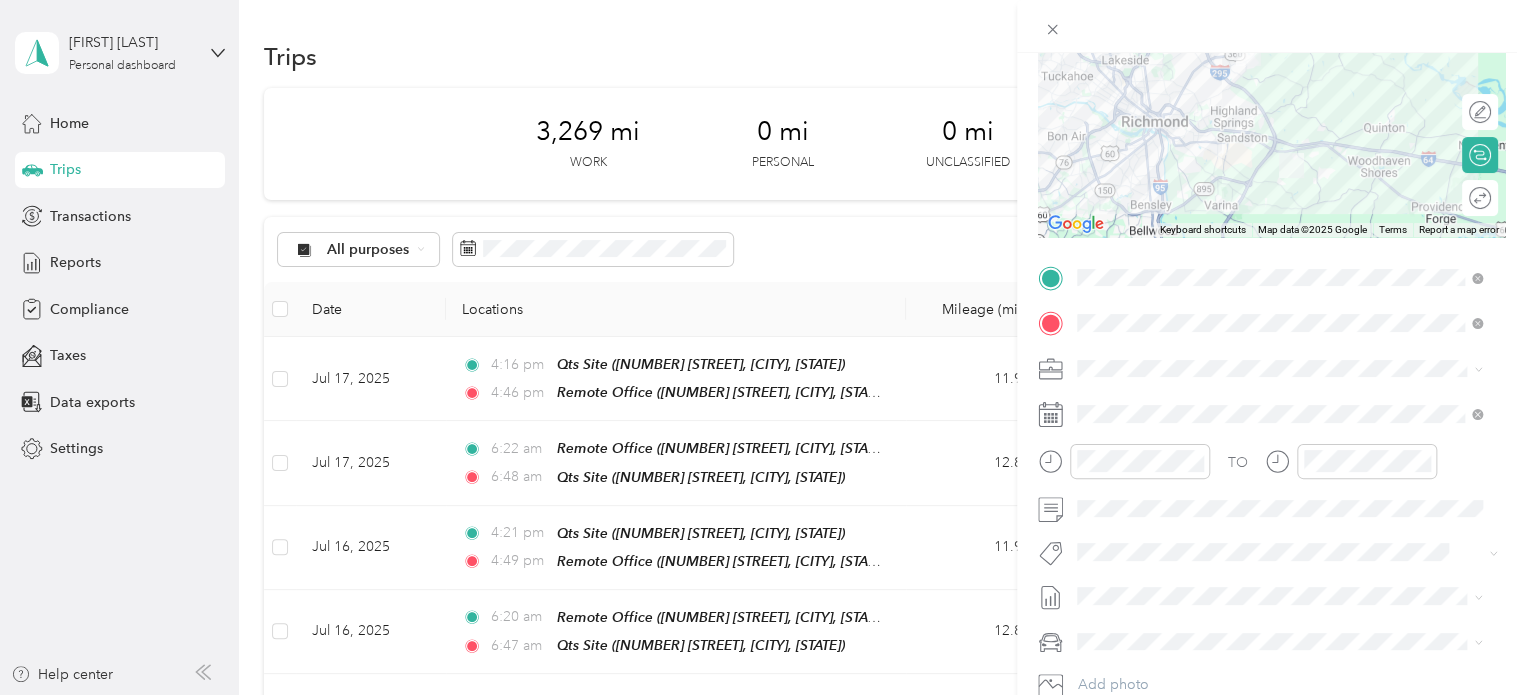 scroll, scrollTop: 0, scrollLeft: 0, axis: both 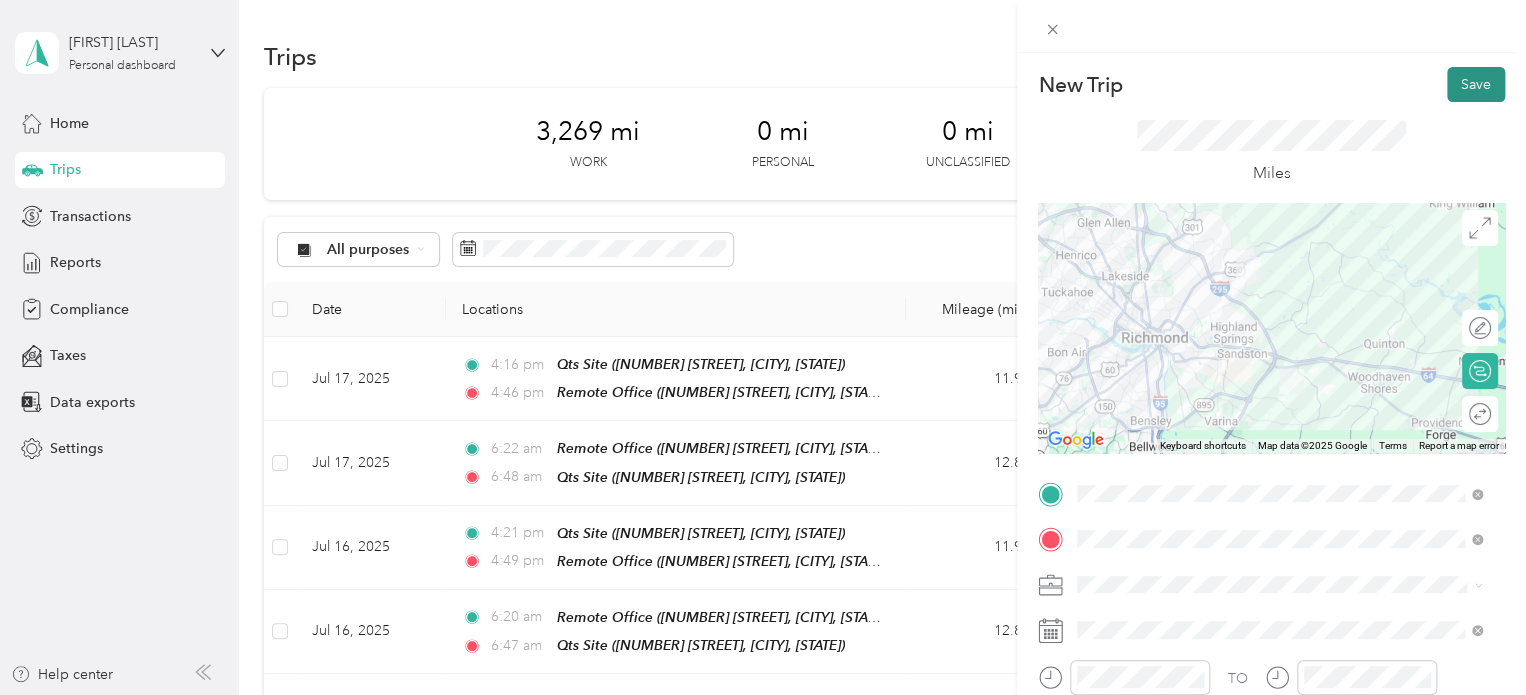 click on "Save" at bounding box center (1476, 84) 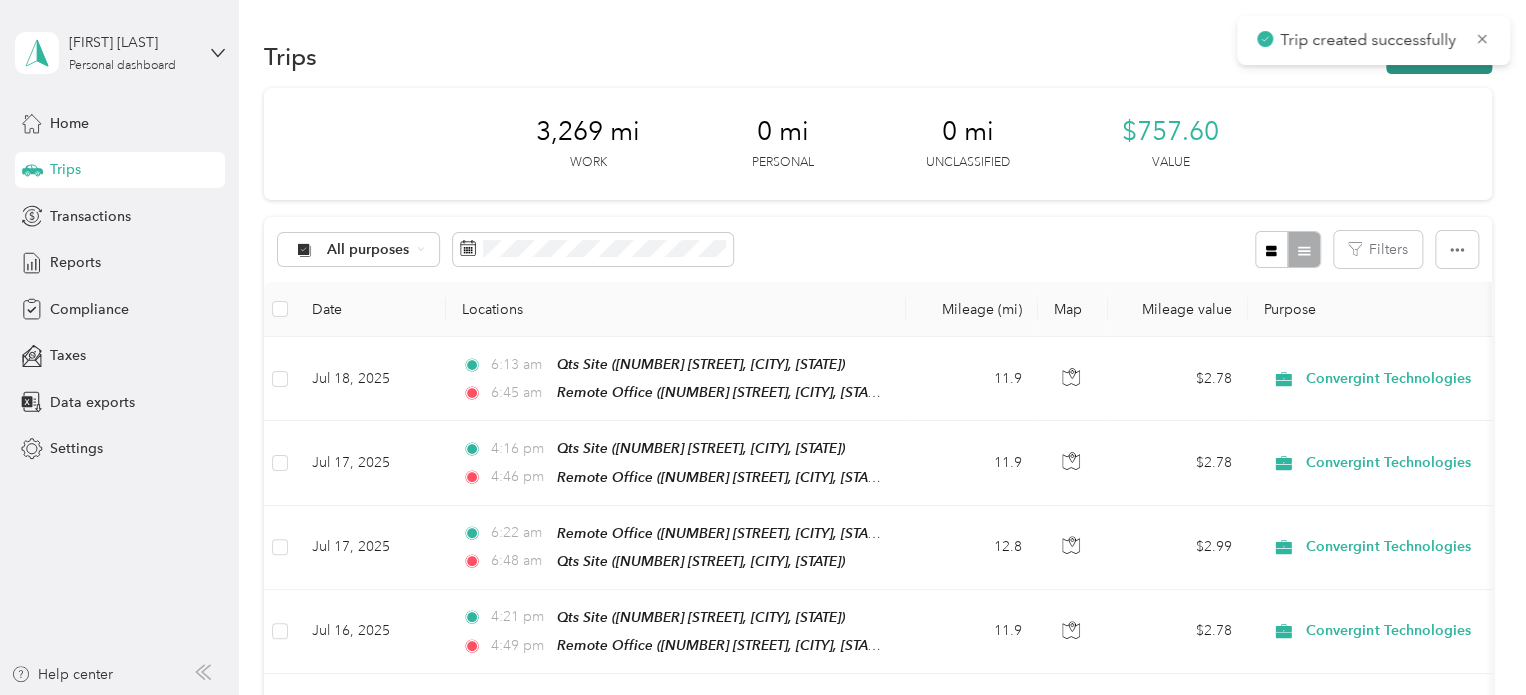 click on "New trip" at bounding box center (1439, 56) 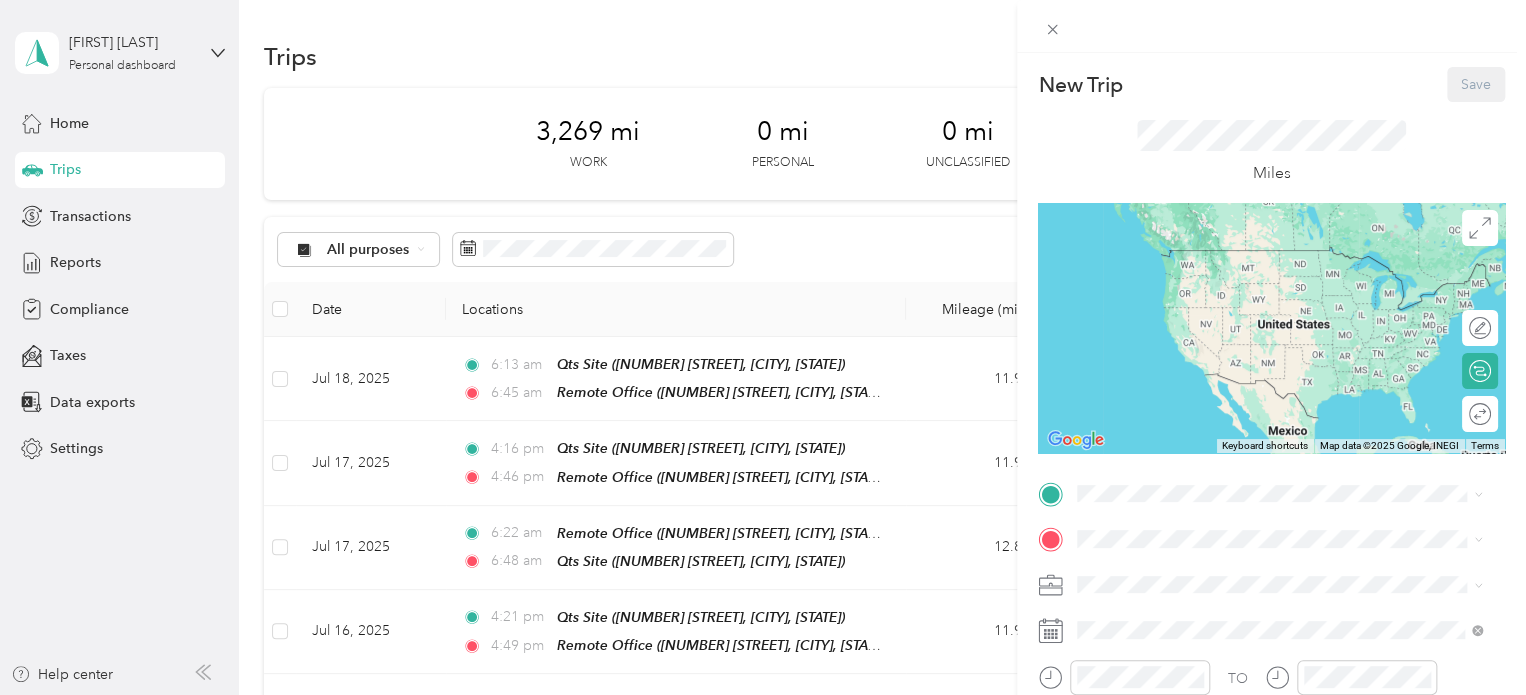 click on "Remote Office [NUMBER] [STREET], [CITY], [STATE], [COUNTRY]" at bounding box center [1270, 276] 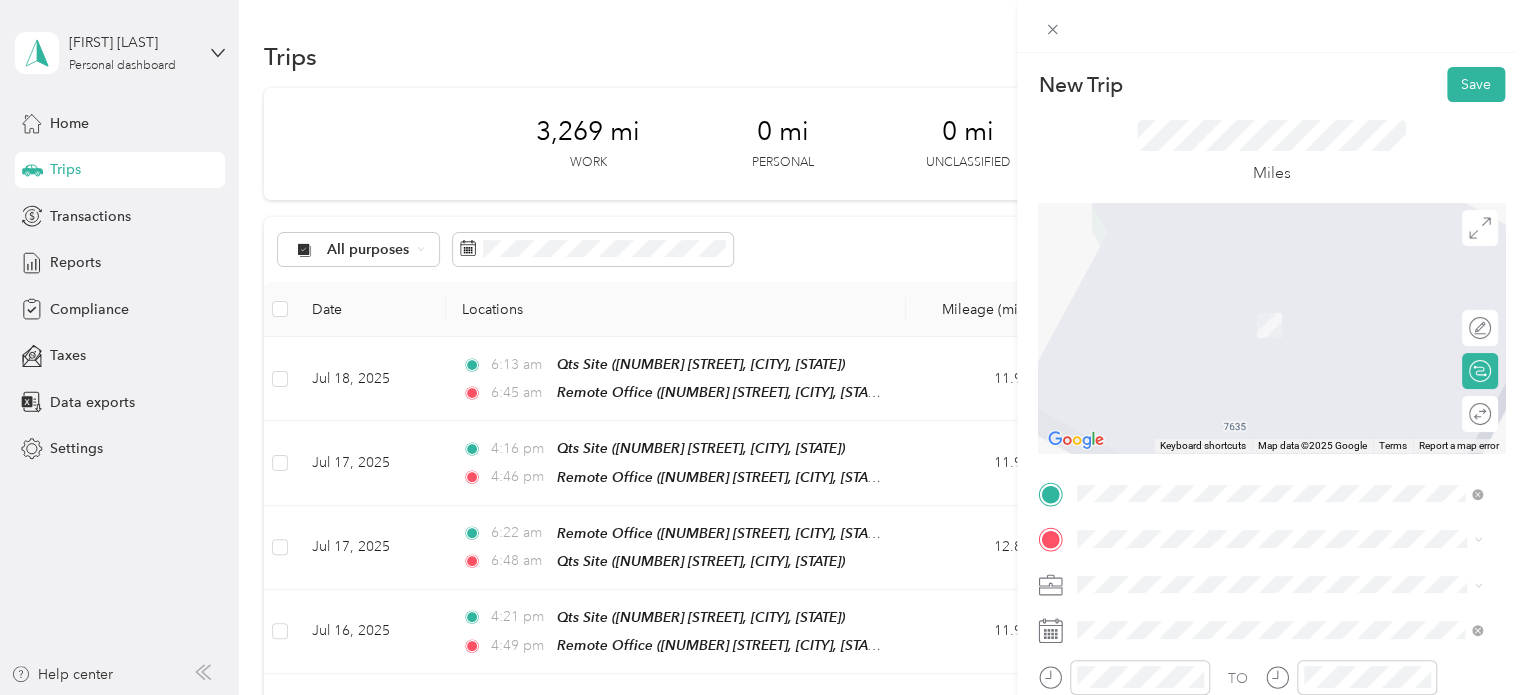 click on "TO Add photo" at bounding box center (1271, 719) 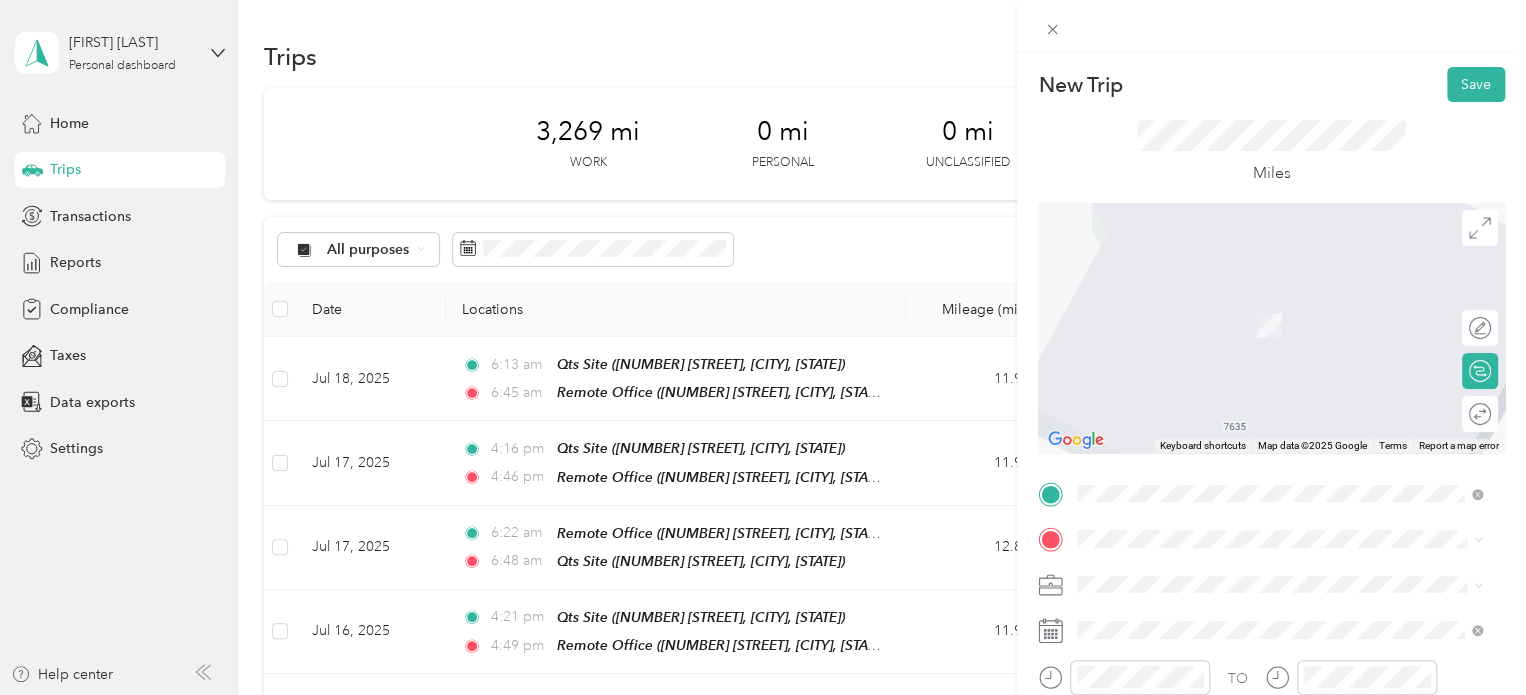 click on "[NUMBER] [STREET], [CITY], [STATE], [COUNTRY]" at bounding box center [1270, 286] 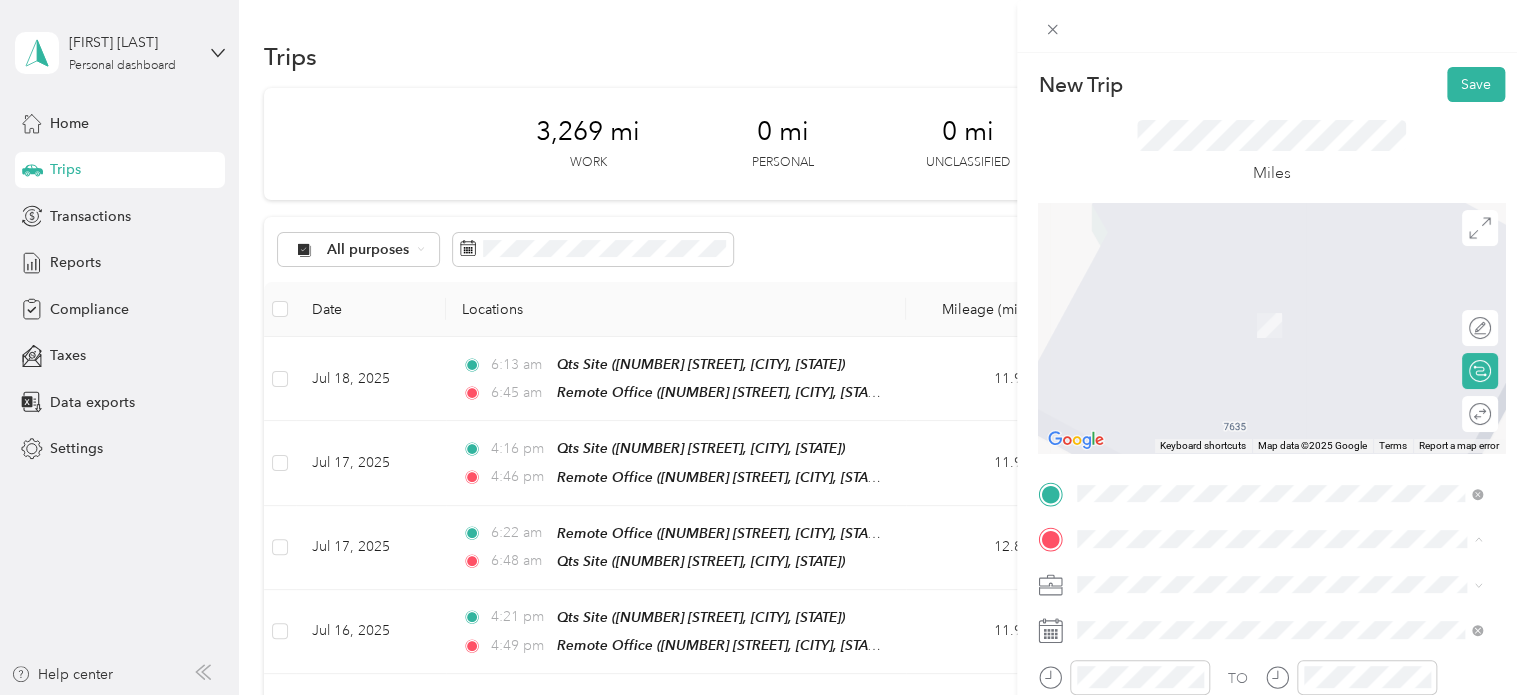 click on "[NUMBER] [STREET], [CITY], [STATE], [COUNTRY]" at bounding box center [1270, 395] 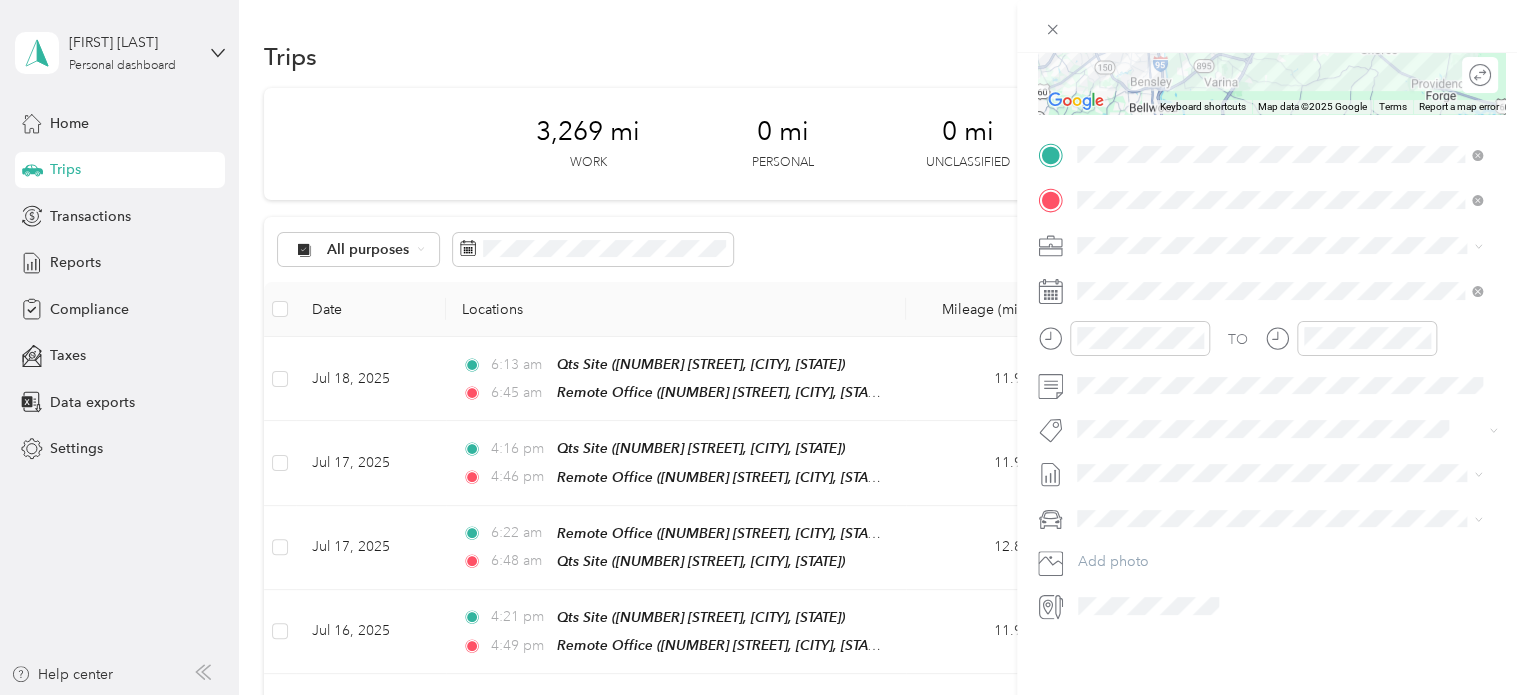 scroll, scrollTop: 353, scrollLeft: 0, axis: vertical 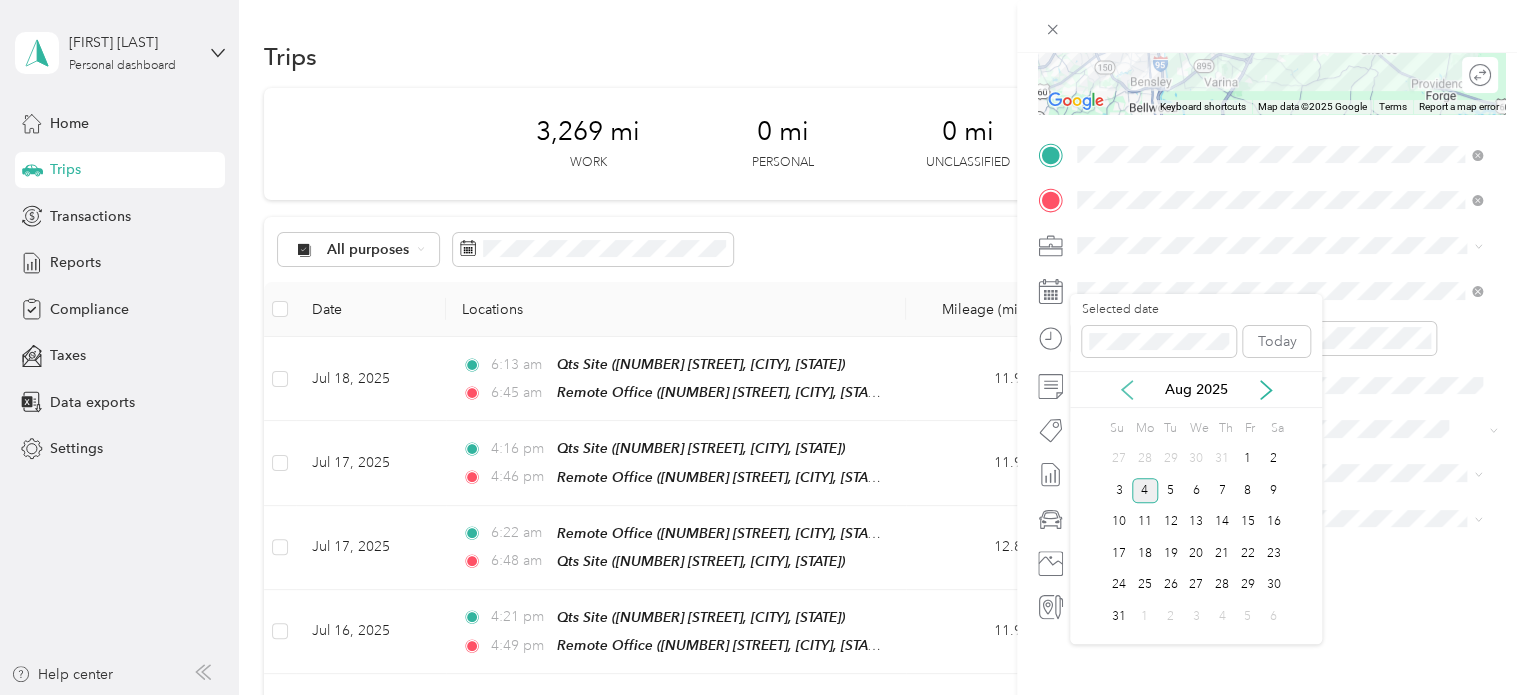 drag, startPoint x: 1129, startPoint y: 388, endPoint x: 1133, endPoint y: 399, distance: 11.7046995 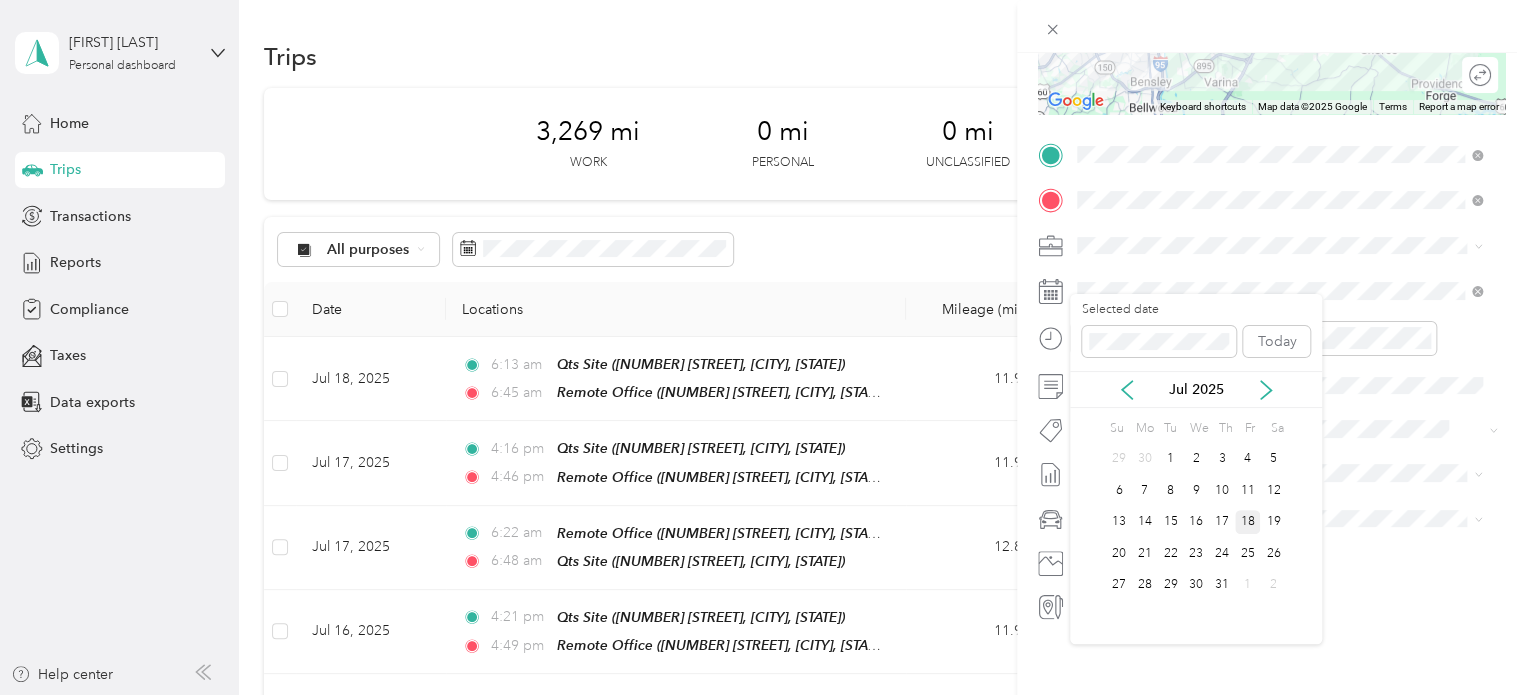 click on "18" at bounding box center [1248, 522] 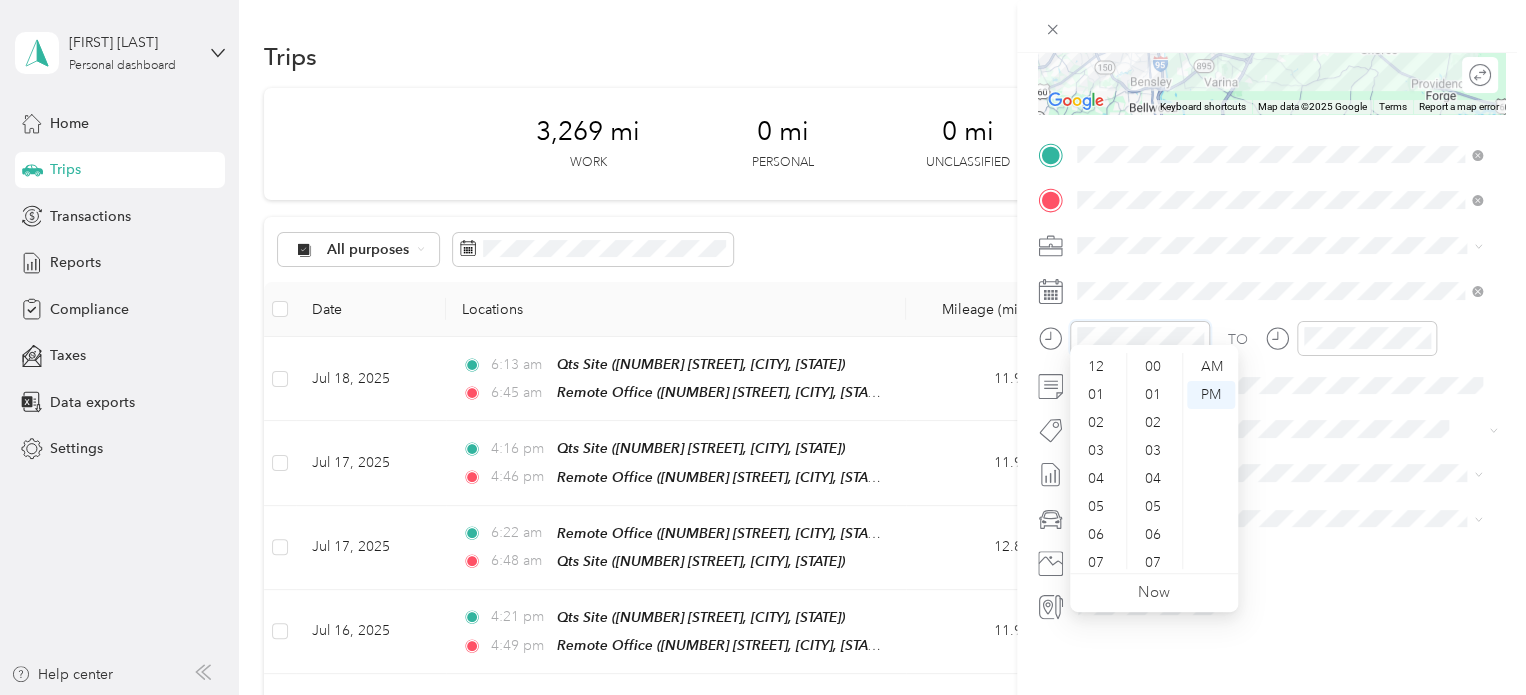 scroll, scrollTop: 669, scrollLeft: 0, axis: vertical 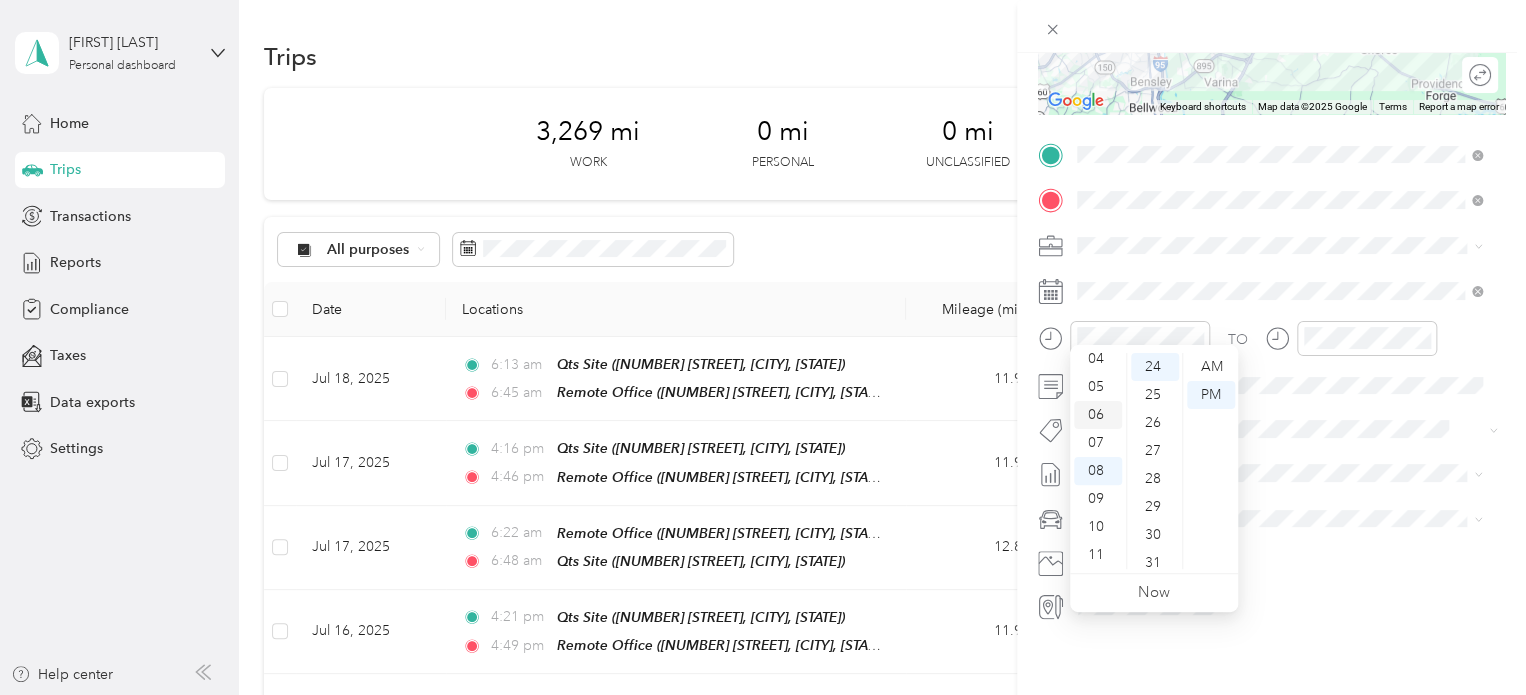 click on "06" at bounding box center (1098, 415) 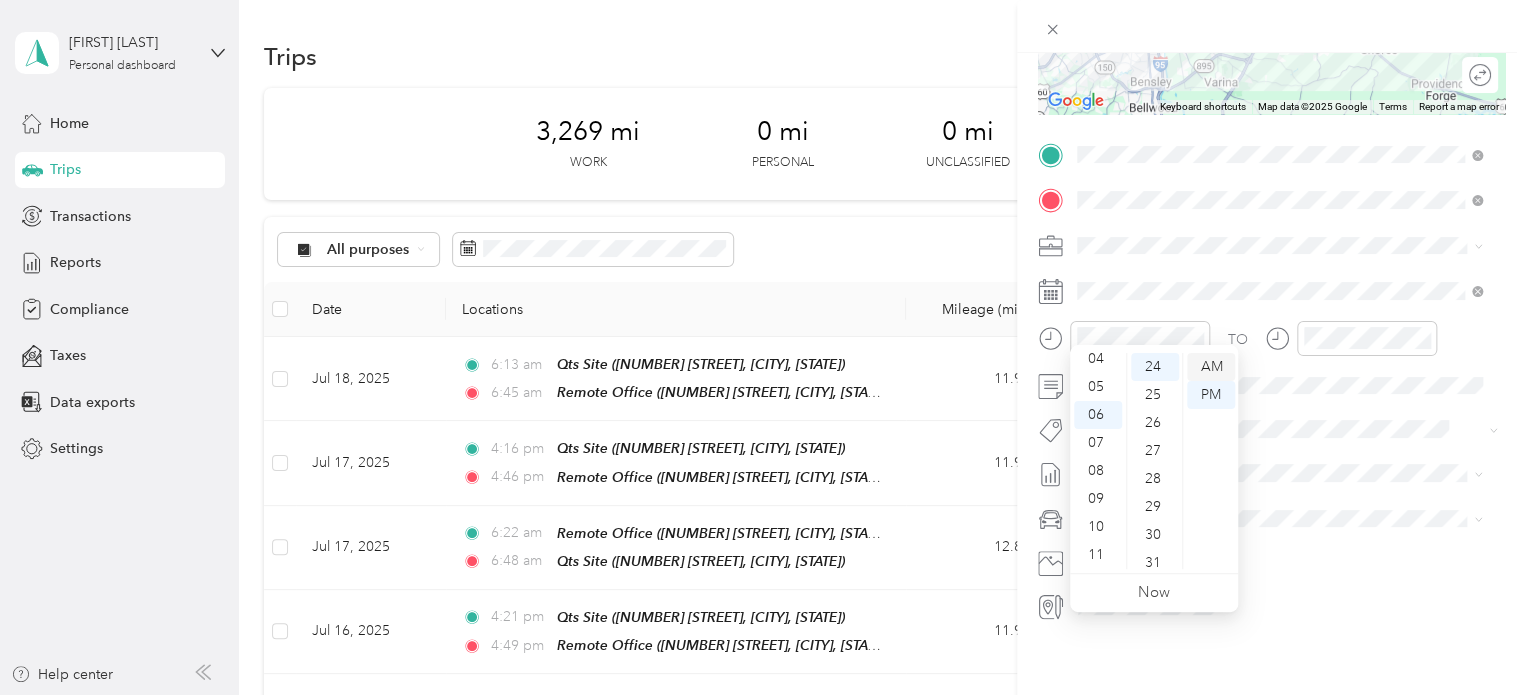 click on "AM" at bounding box center [1211, 367] 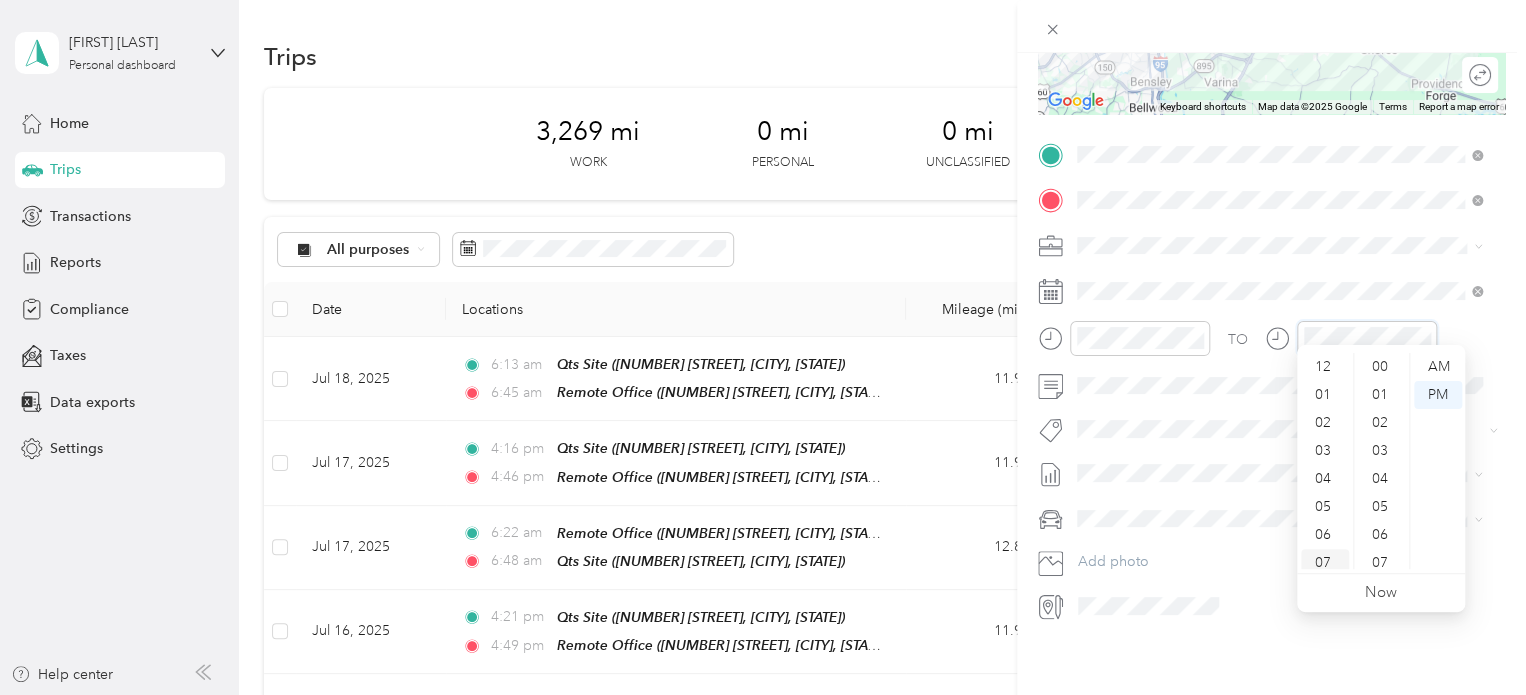 scroll, scrollTop: 672, scrollLeft: 0, axis: vertical 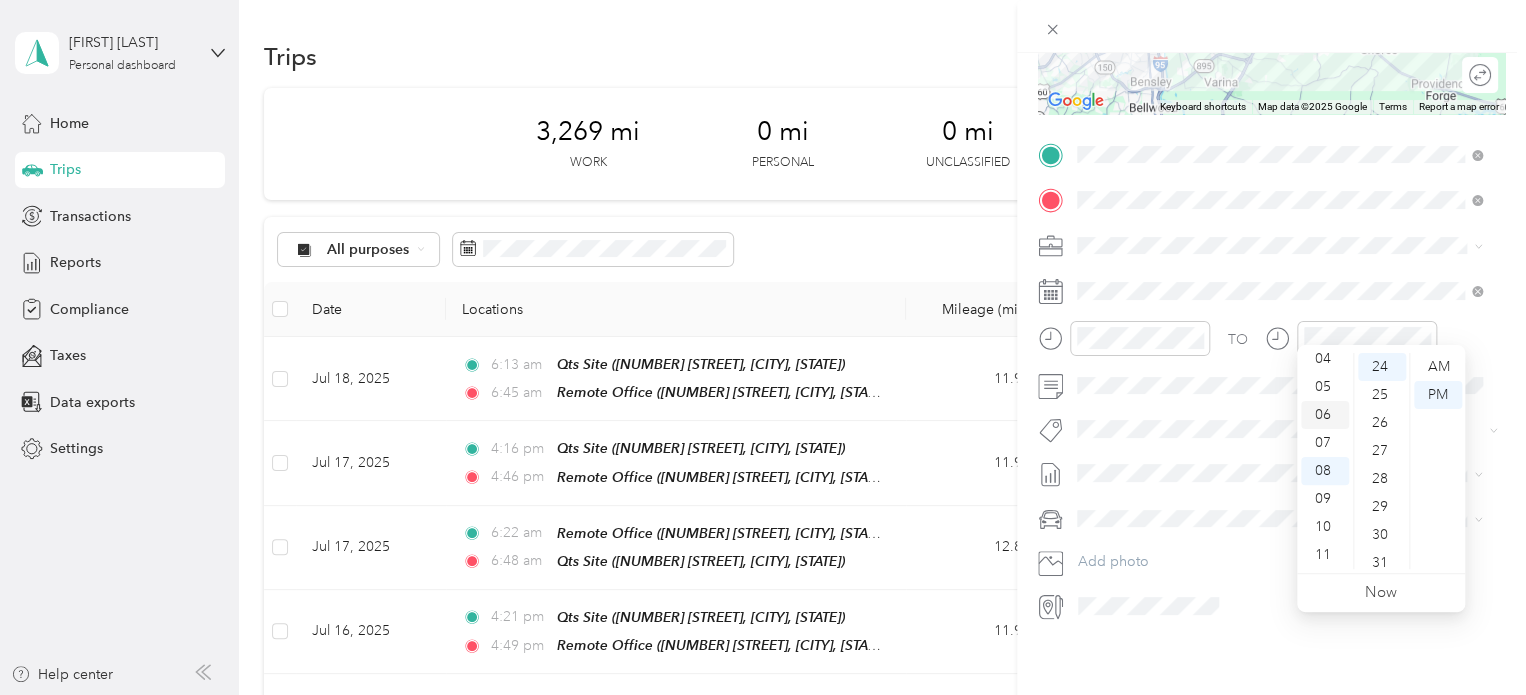 click on "06" at bounding box center [1325, 415] 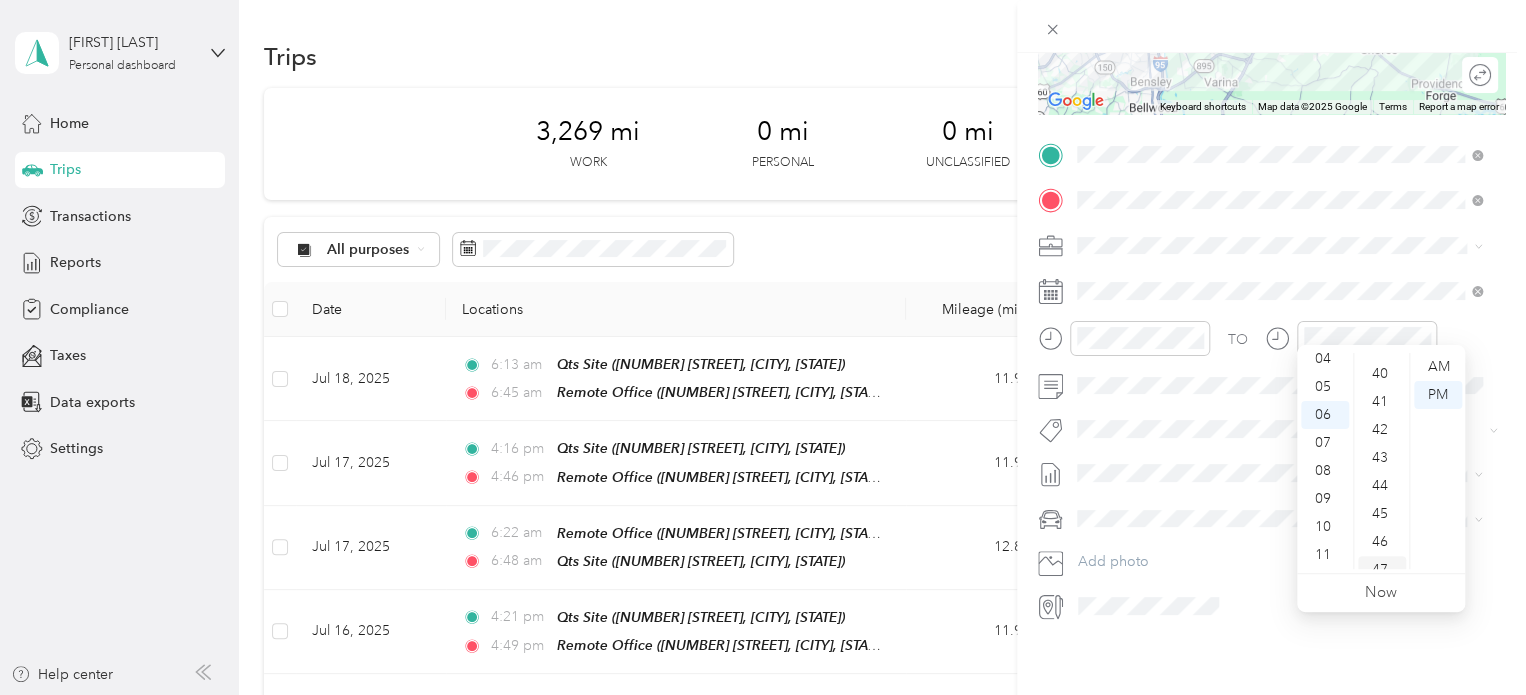 scroll, scrollTop: 1172, scrollLeft: 0, axis: vertical 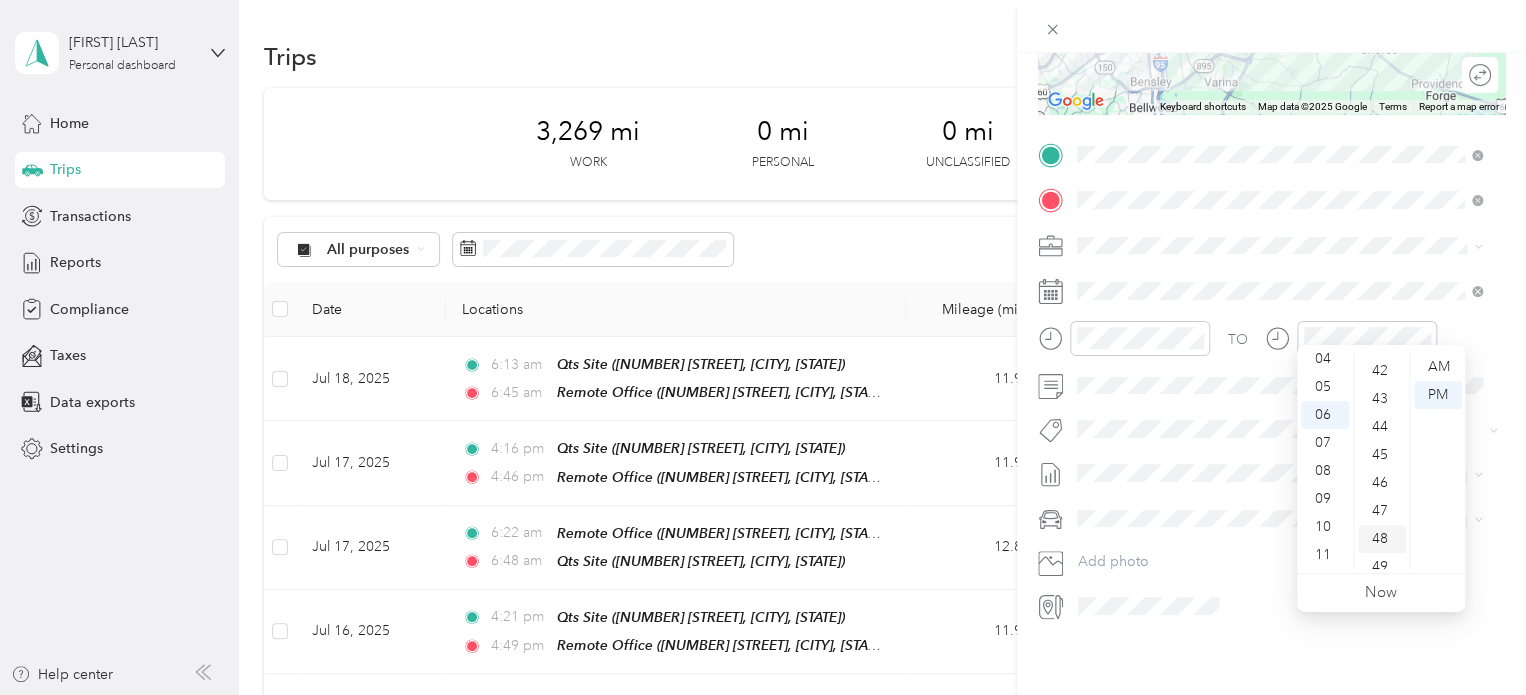 click on "48" at bounding box center (1382, 539) 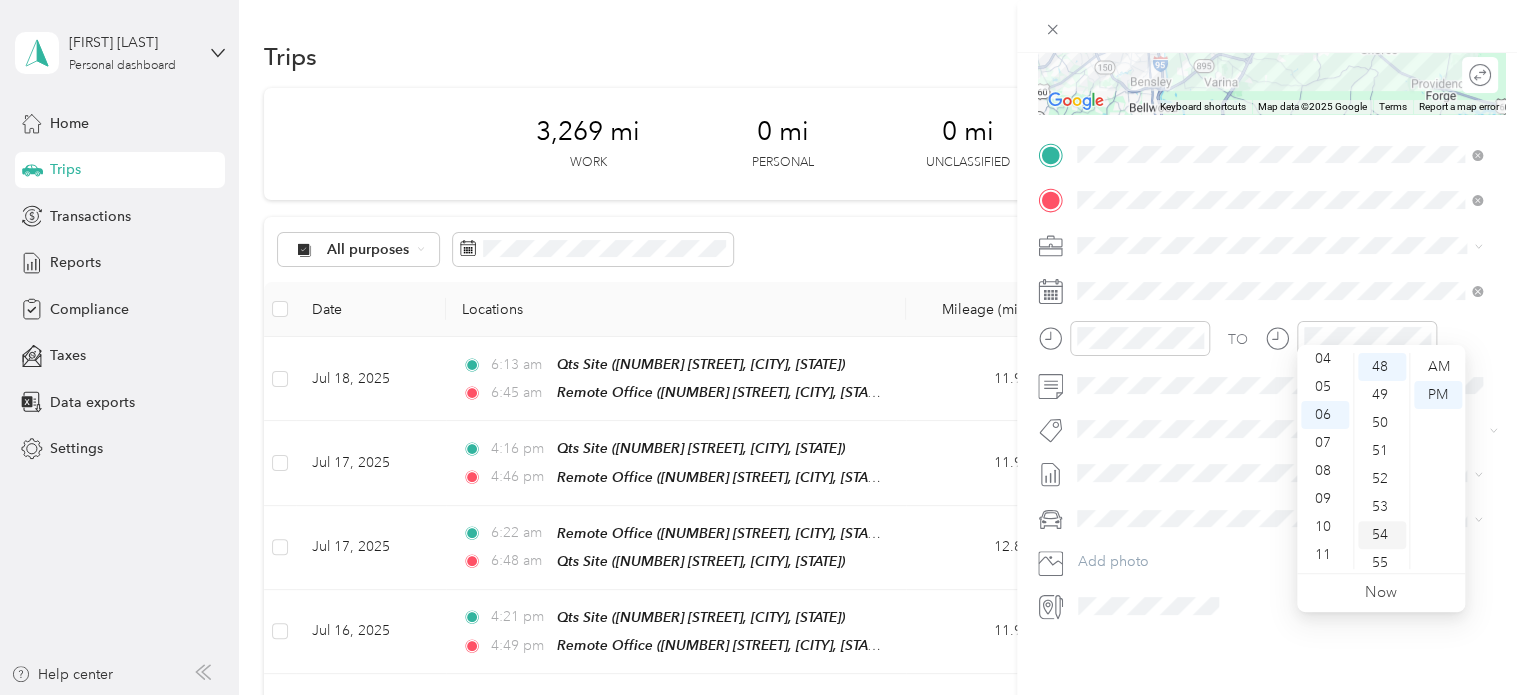 click on "54" at bounding box center [1382, 535] 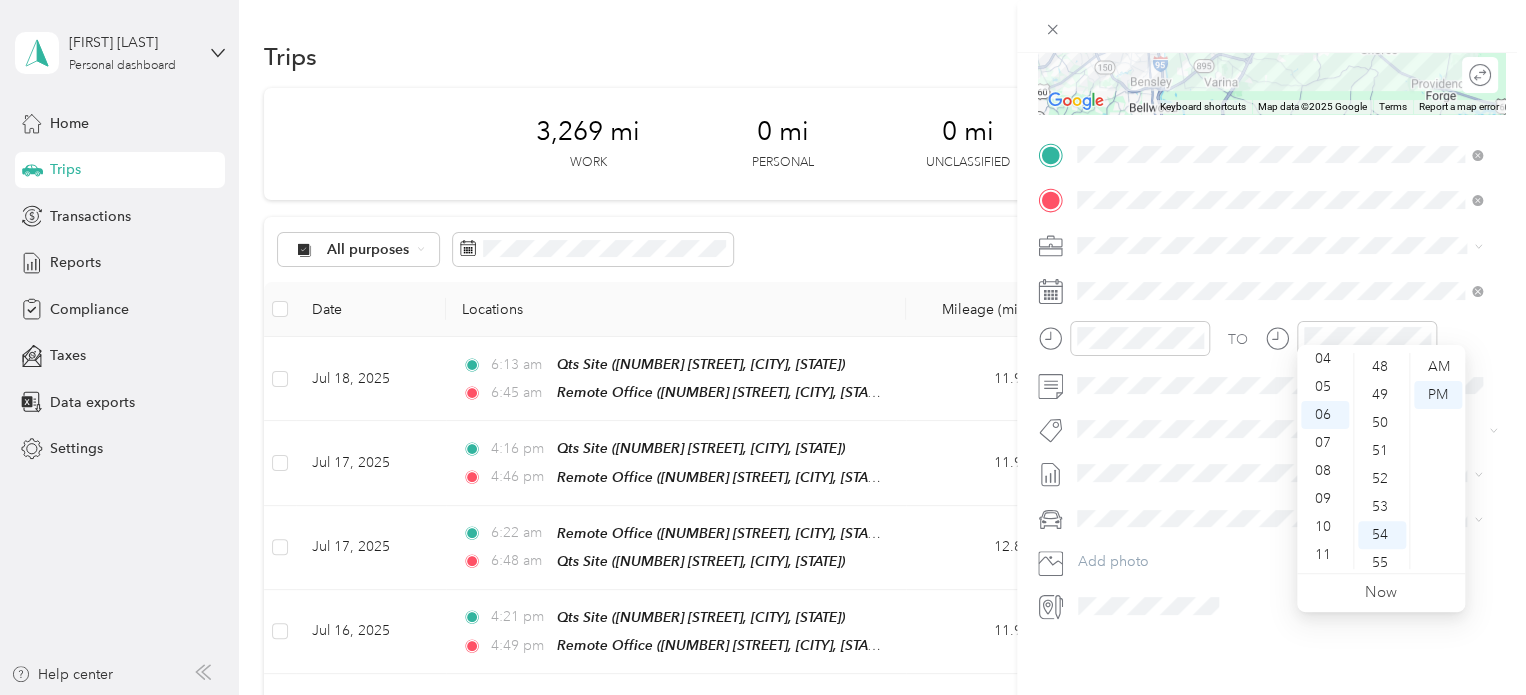 scroll, scrollTop: 1464, scrollLeft: 0, axis: vertical 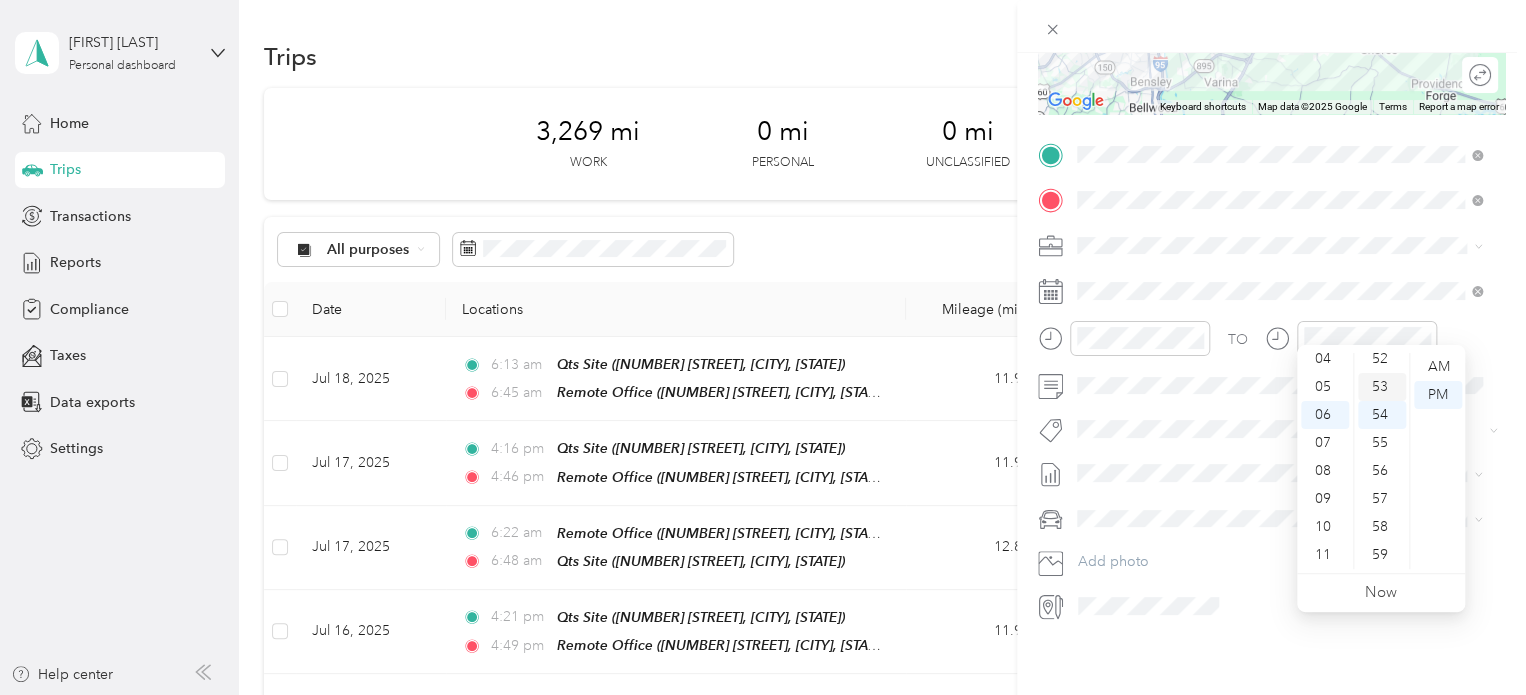 click on "53" at bounding box center [1382, 387] 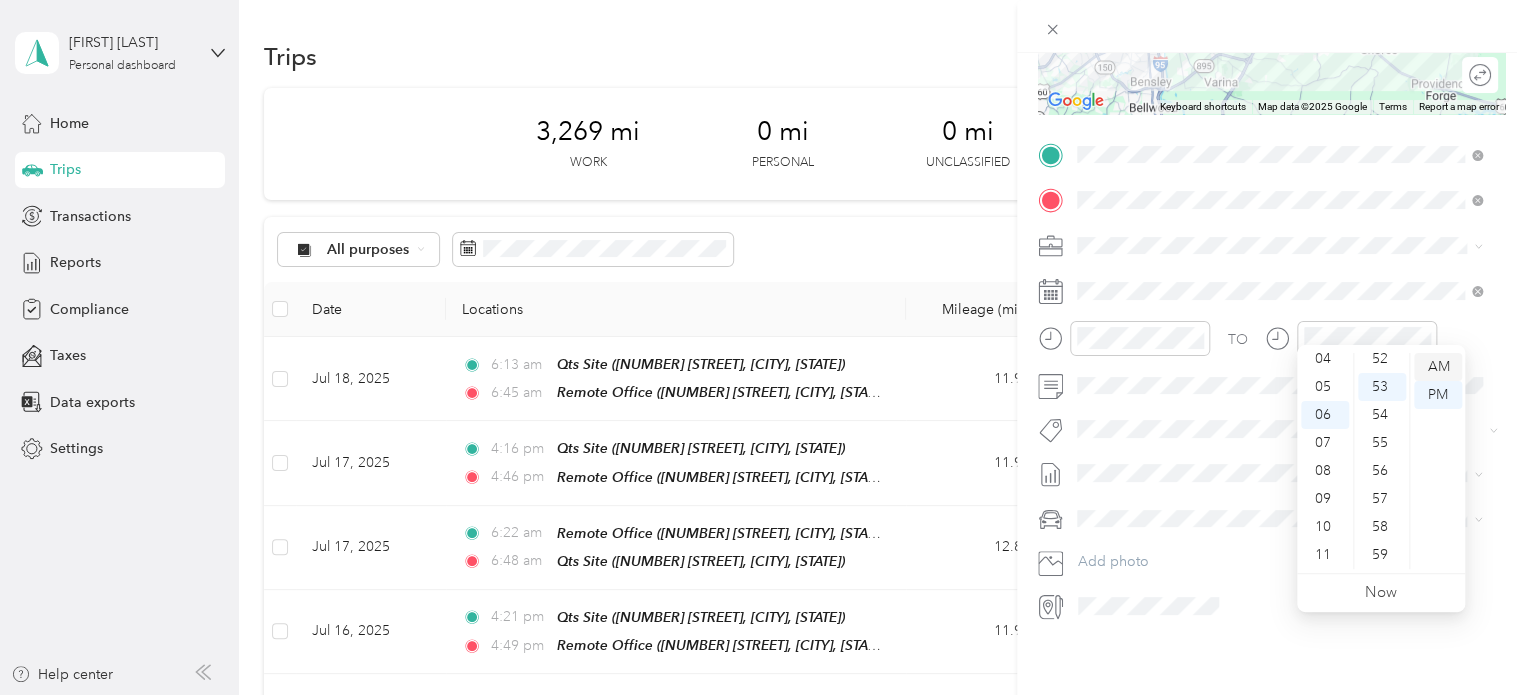 click on "AM" at bounding box center [1438, 367] 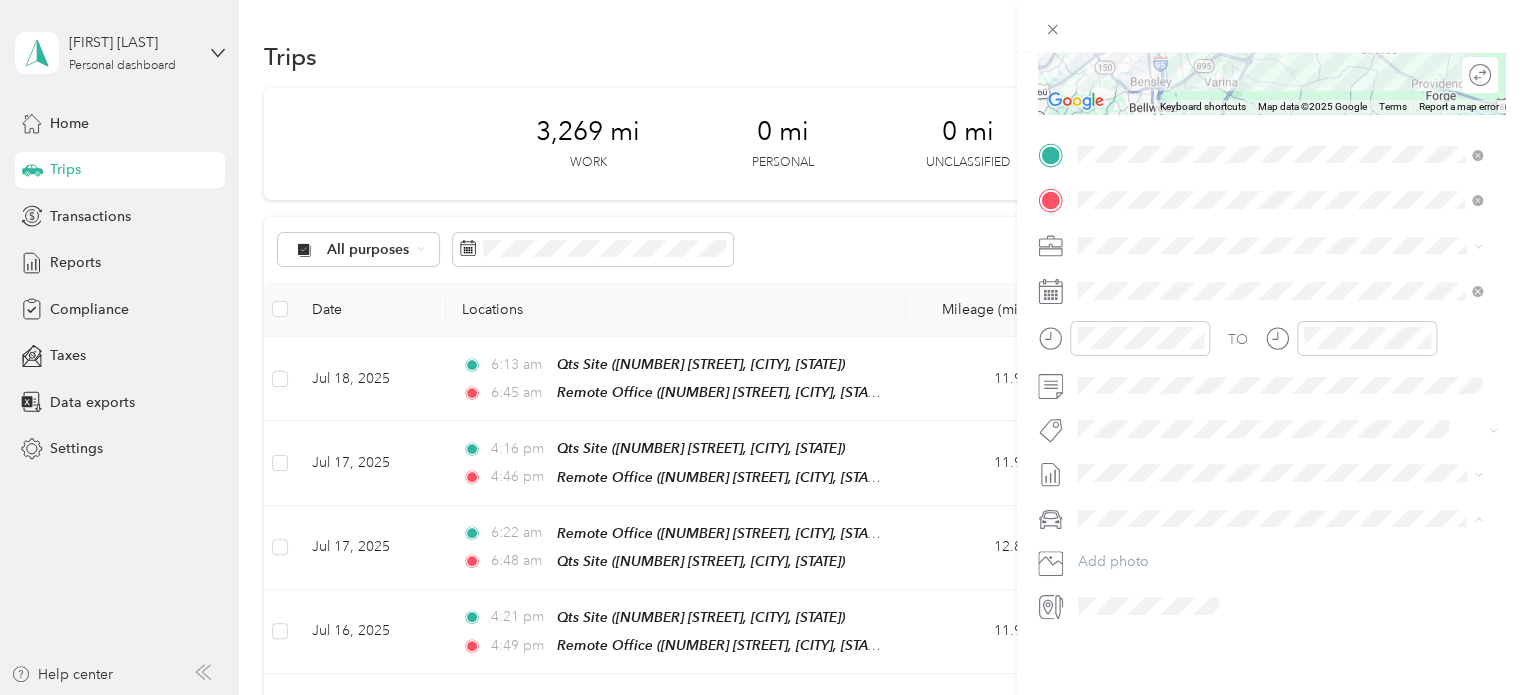 click on "Truck" at bounding box center (1279, 573) 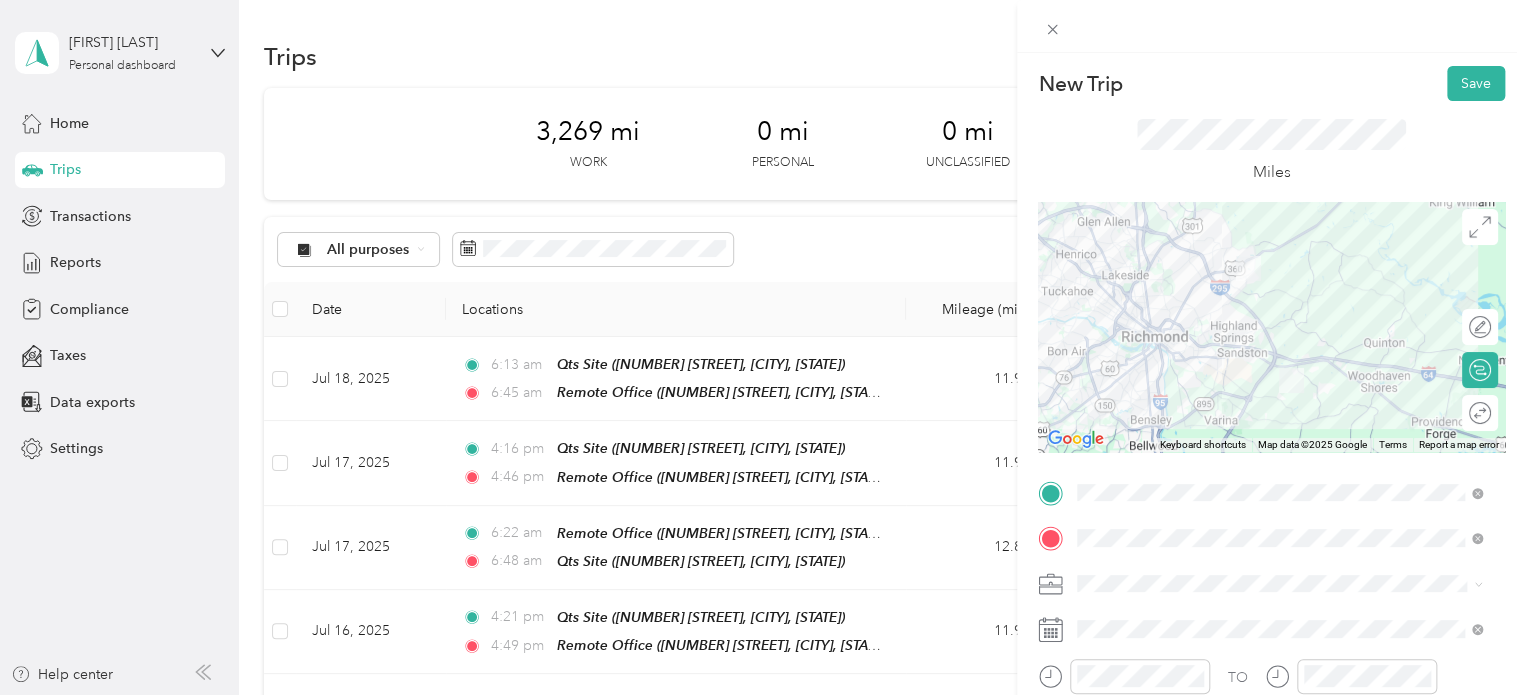 scroll, scrollTop: 0, scrollLeft: 0, axis: both 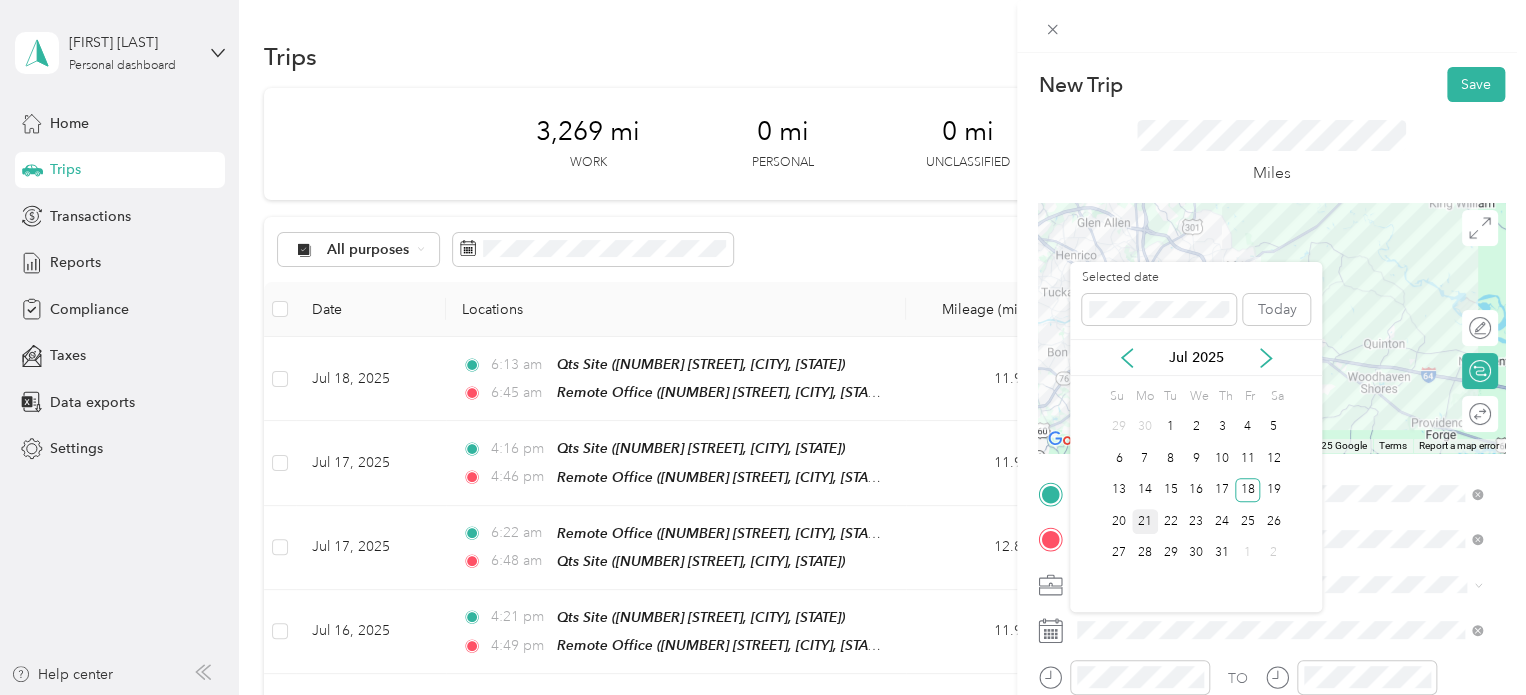 click on "21" at bounding box center (1145, 521) 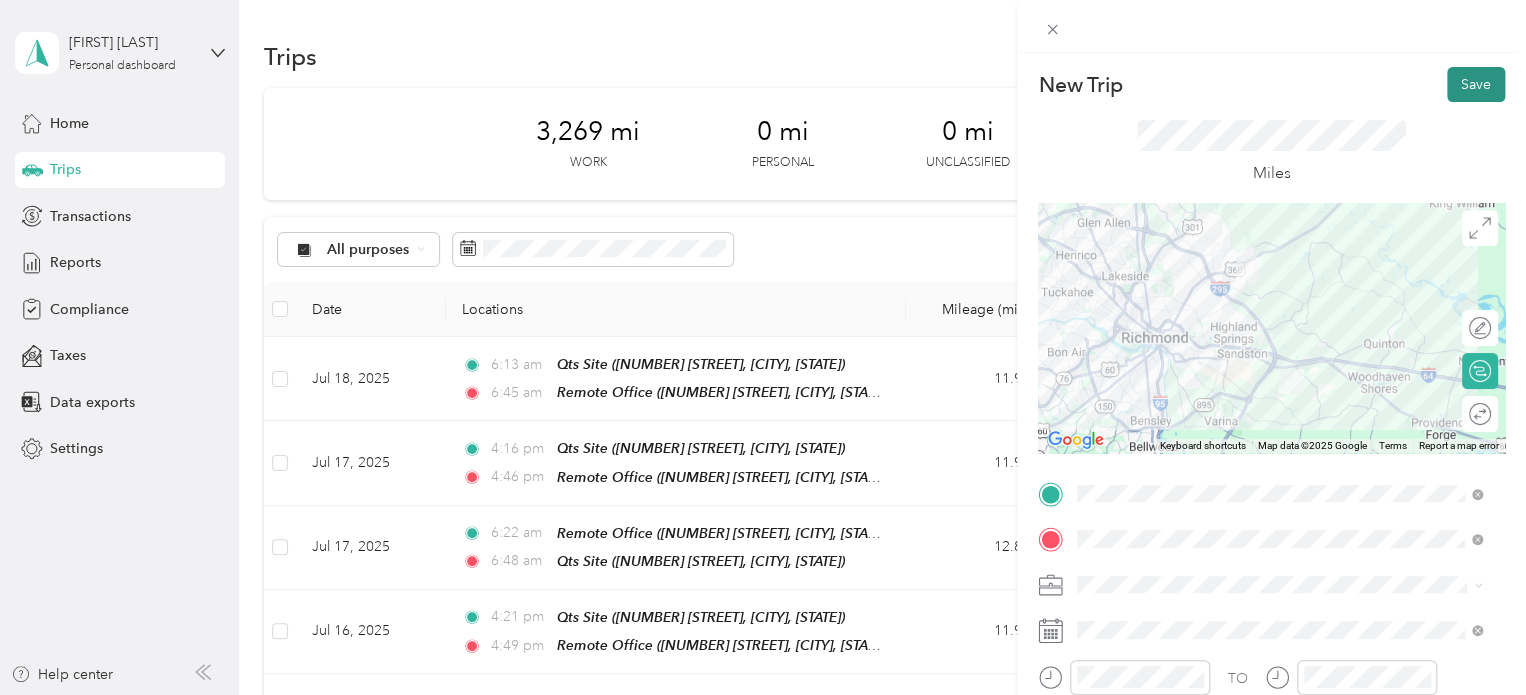 click on "Save" at bounding box center (1476, 84) 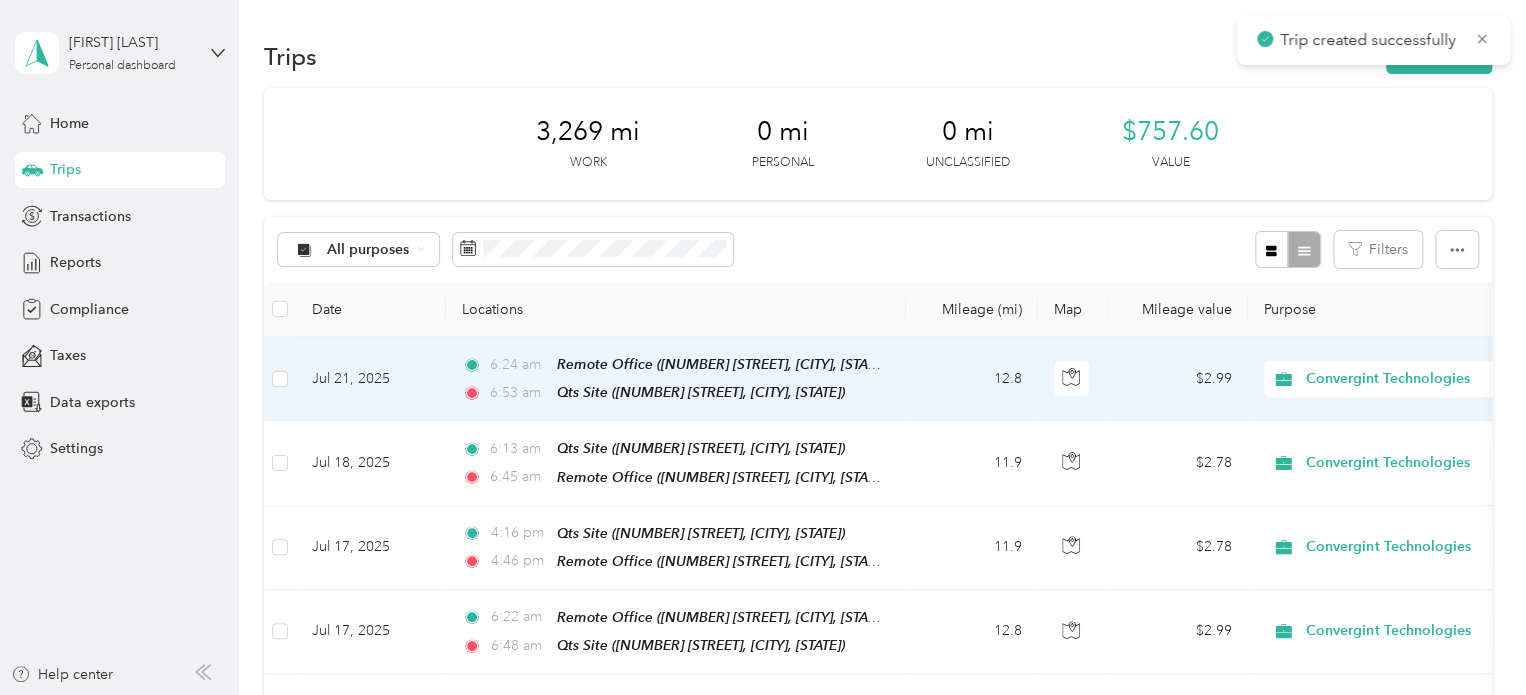 click on "6:53 am Qts Site (6000 Technology Boulevard, Sandston, Virginia)" at bounding box center [672, 392] 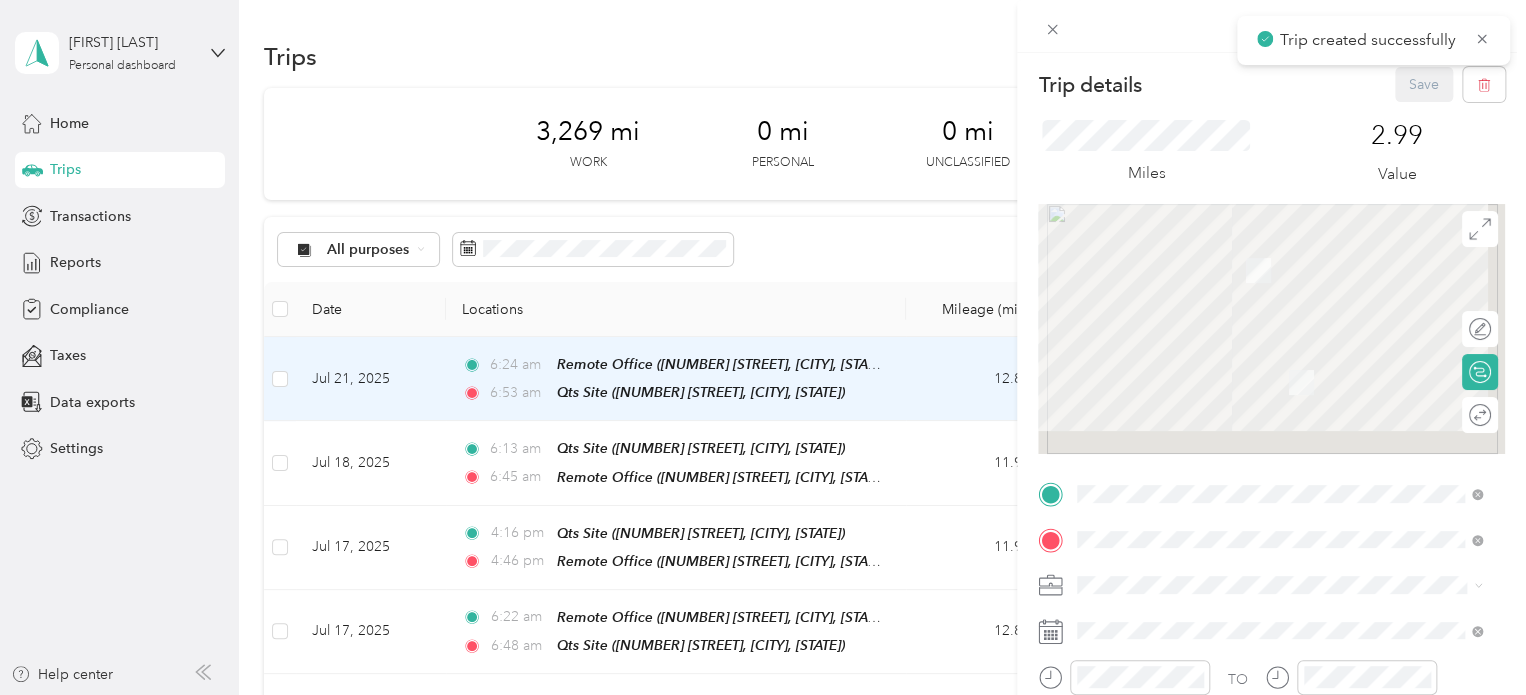 click on "Trip details Save This trip cannot be edited because it is either under review, approved, or paid. Contact your Team Manager to edit it. Miles 2.99 Value  Edit route Calculate route Round trip TO Add photo" at bounding box center (763, 347) 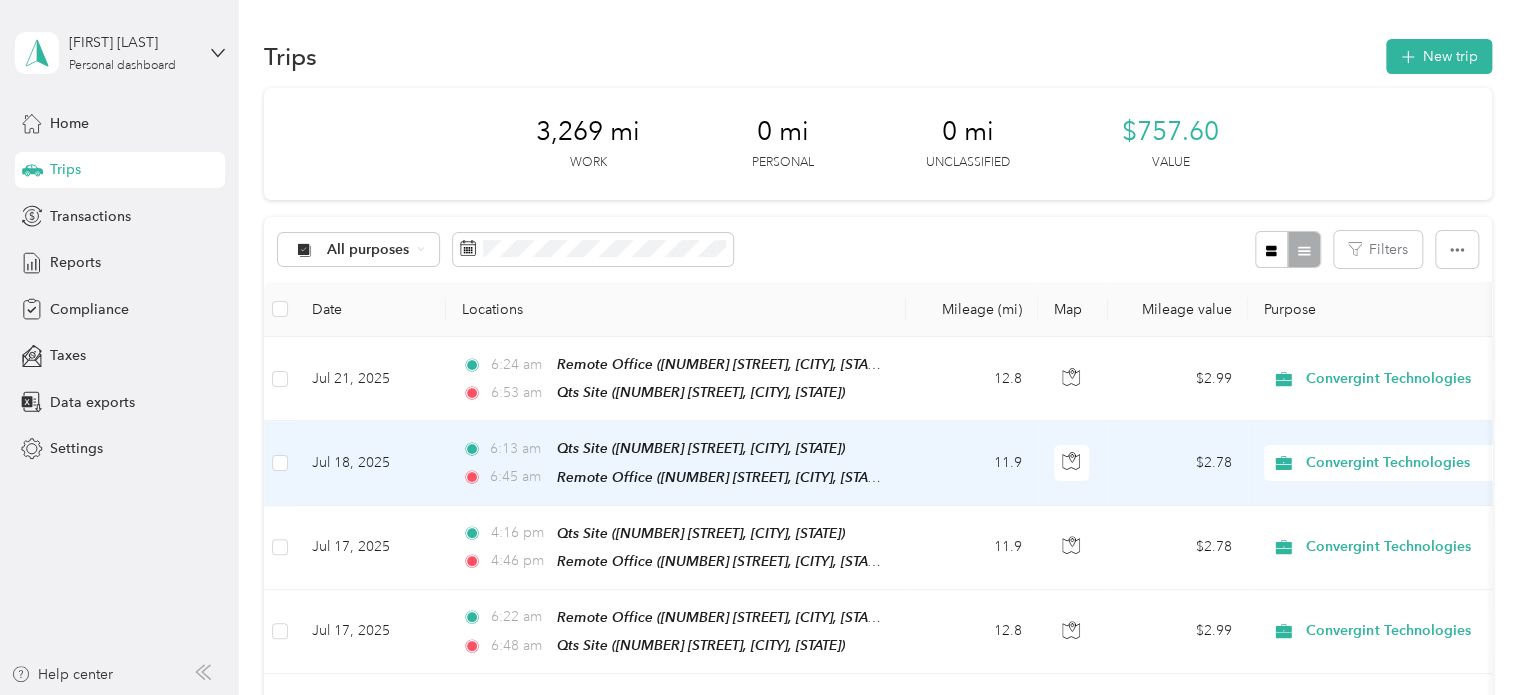 click on "6:45 am" at bounding box center [518, 477] 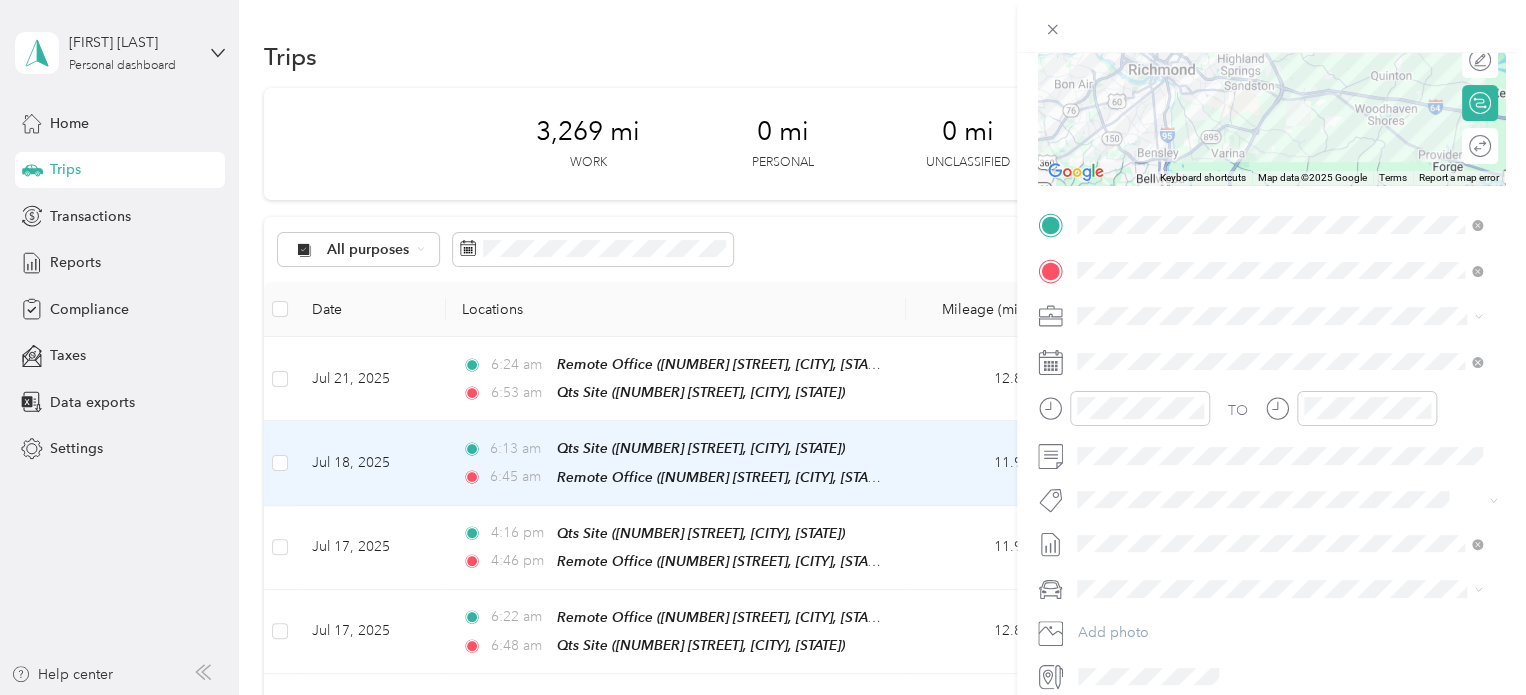 scroll, scrollTop: 300, scrollLeft: 0, axis: vertical 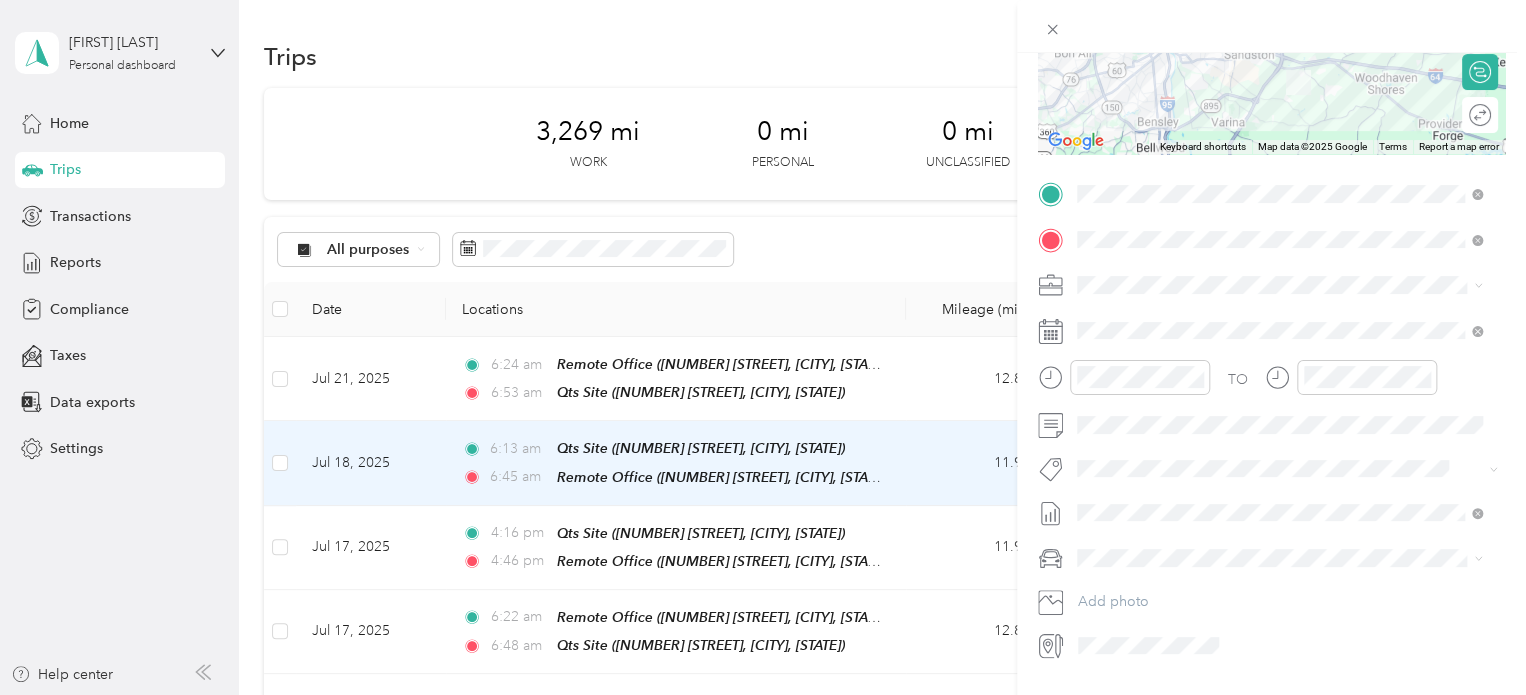 click on "[NUMBER] [STREET], [CITY], [STATE], [COUNTRY]" at bounding box center (1270, 295) 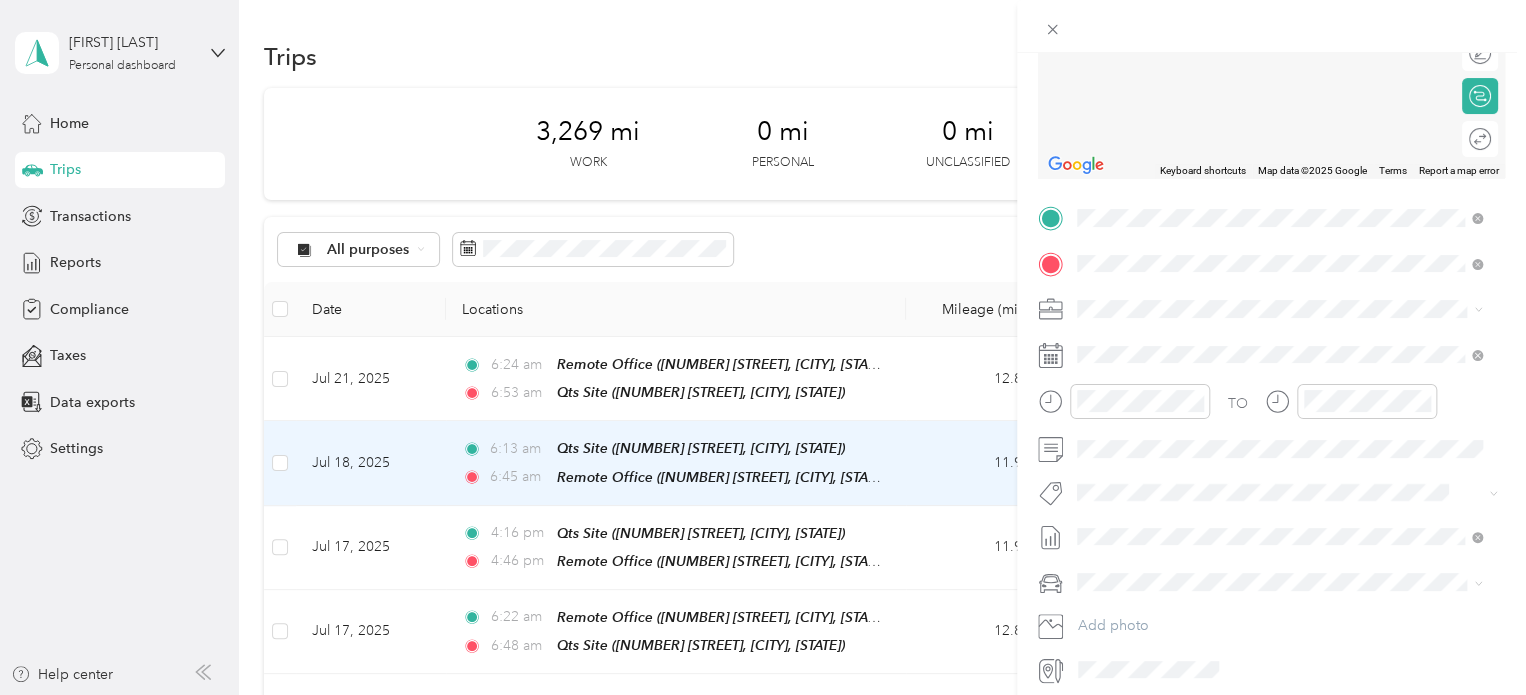 scroll, scrollTop: 324, scrollLeft: 0, axis: vertical 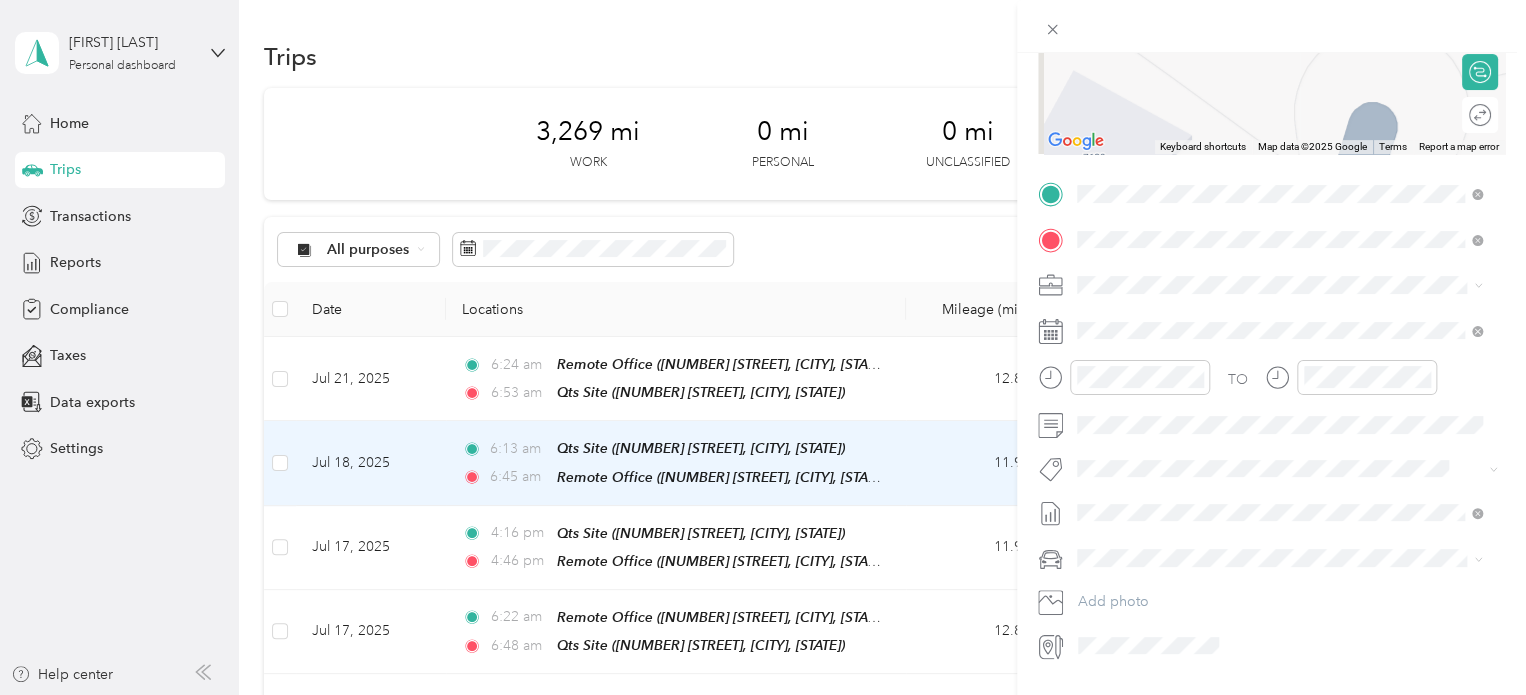 click on "Qts Site" at bounding box center [1141, 319] 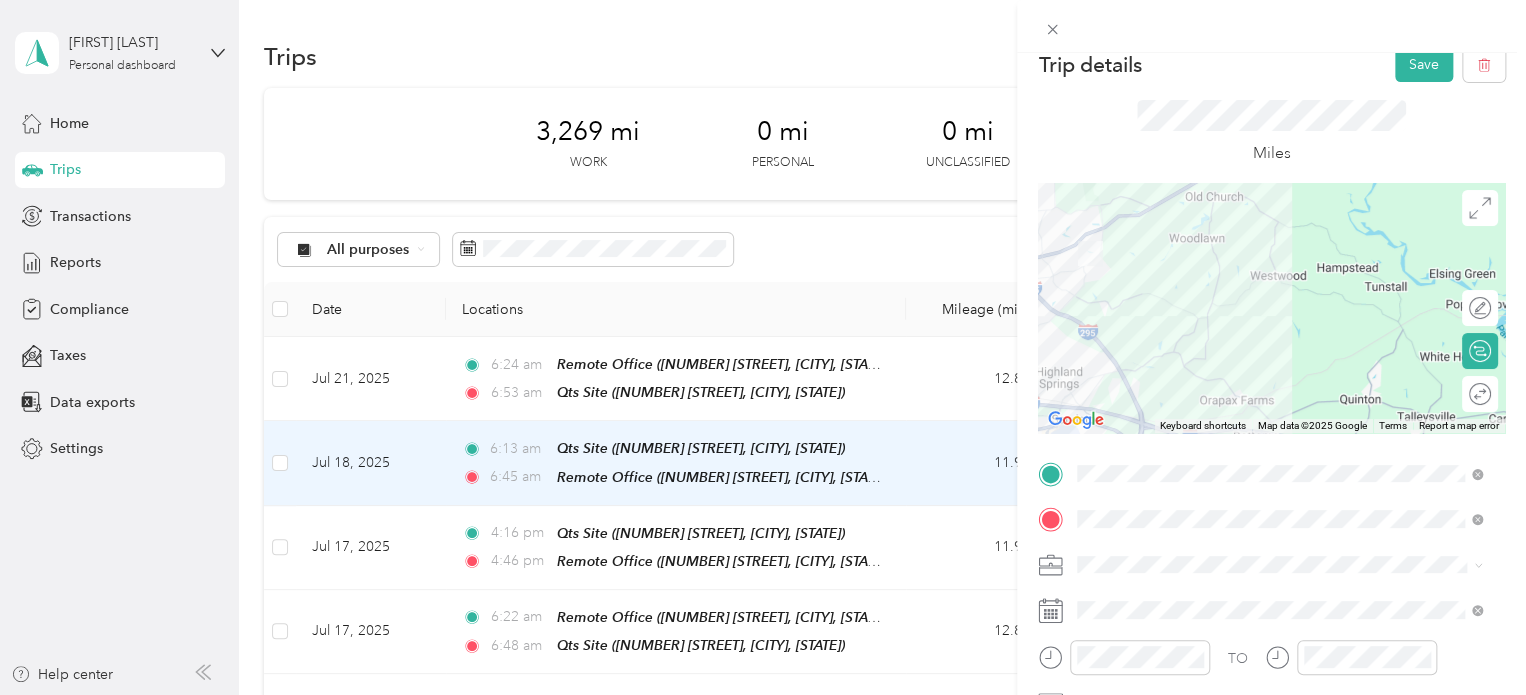 scroll, scrollTop: 0, scrollLeft: 0, axis: both 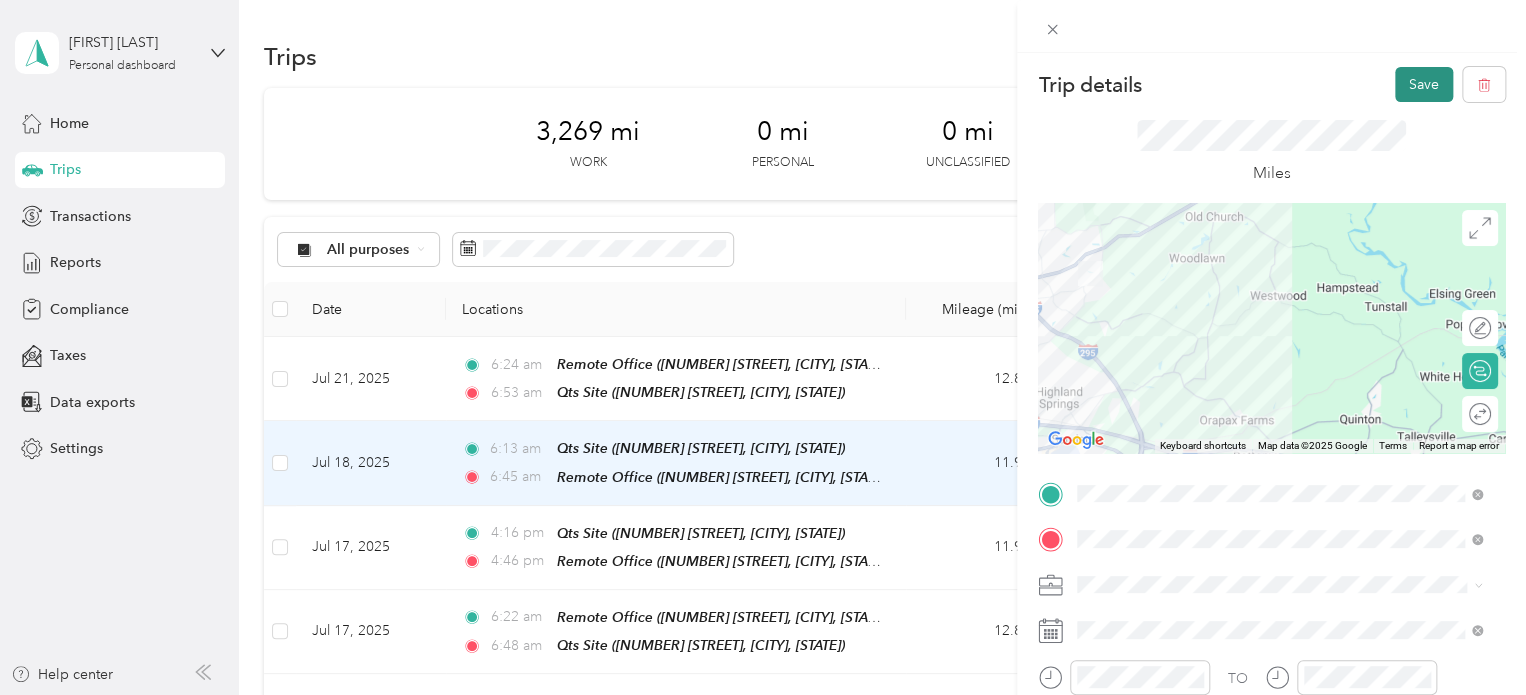 click on "Save" at bounding box center (1424, 84) 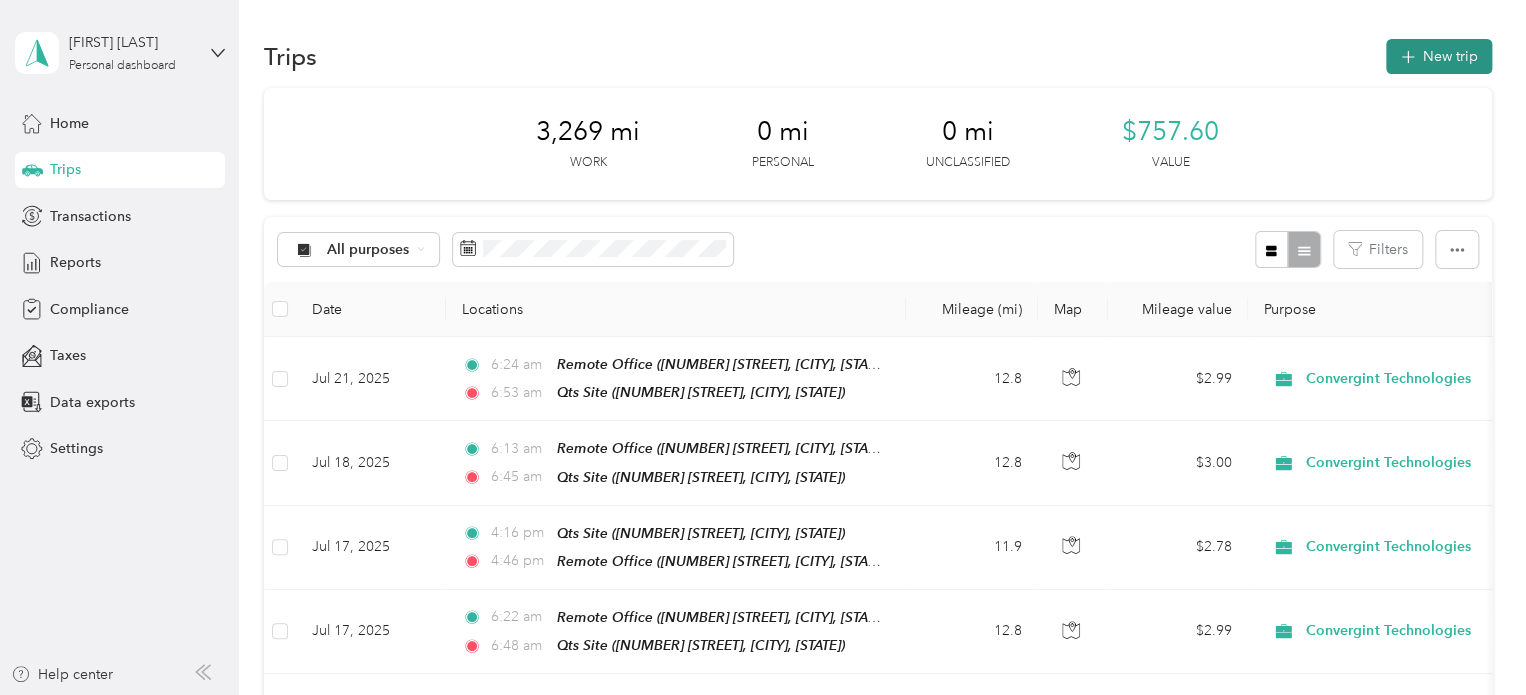 click on "New trip" at bounding box center (1439, 56) 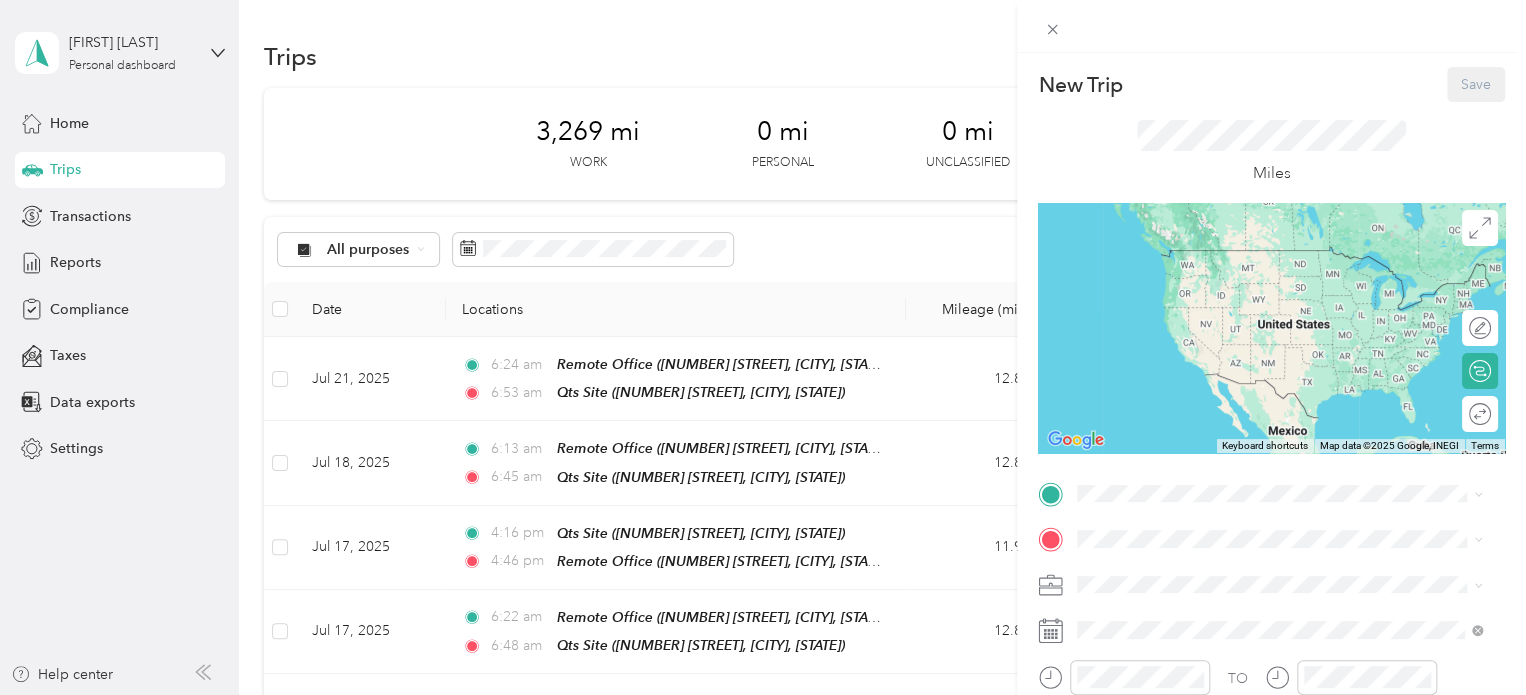 click on "TO Add photo" at bounding box center [1271, 719] 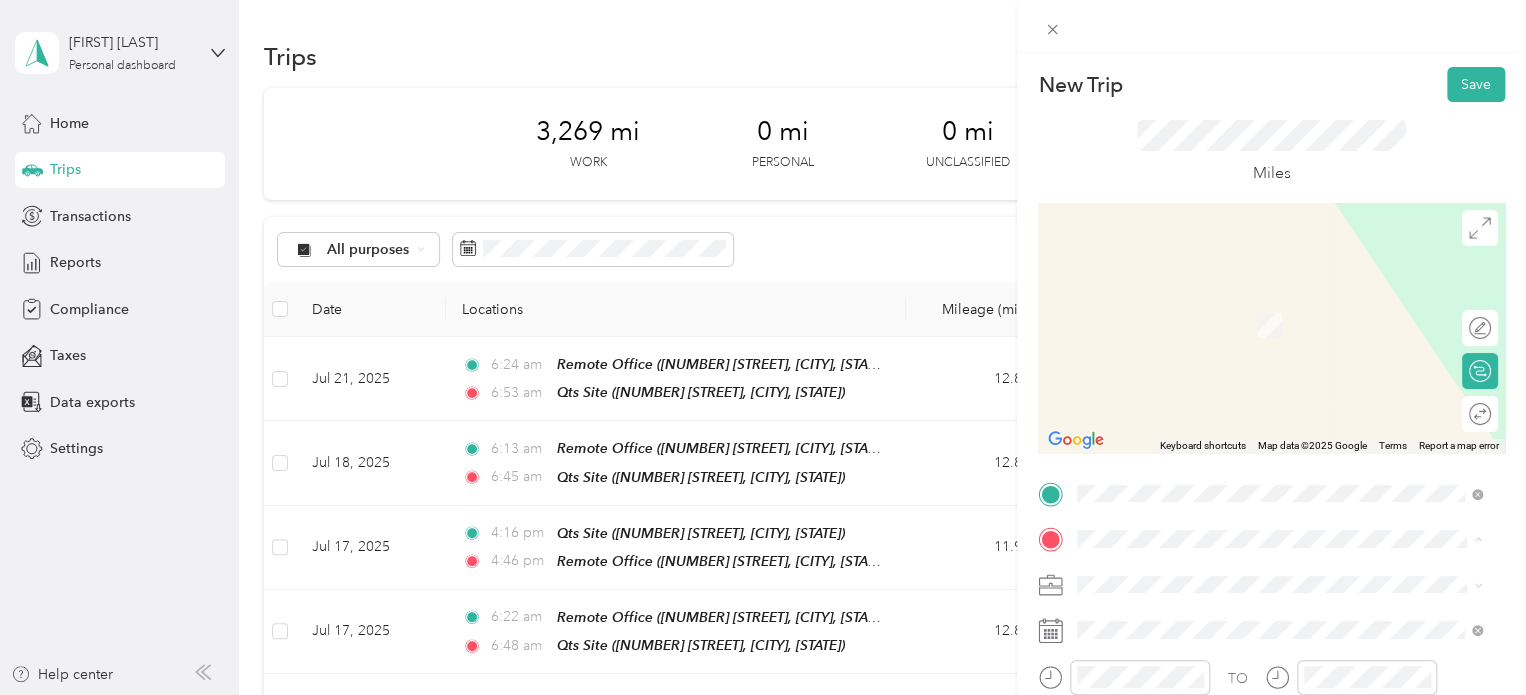 click on "[NUMBER] [STREET], [CITY], [STATE], [COUNTRY]" at bounding box center (1270, 332) 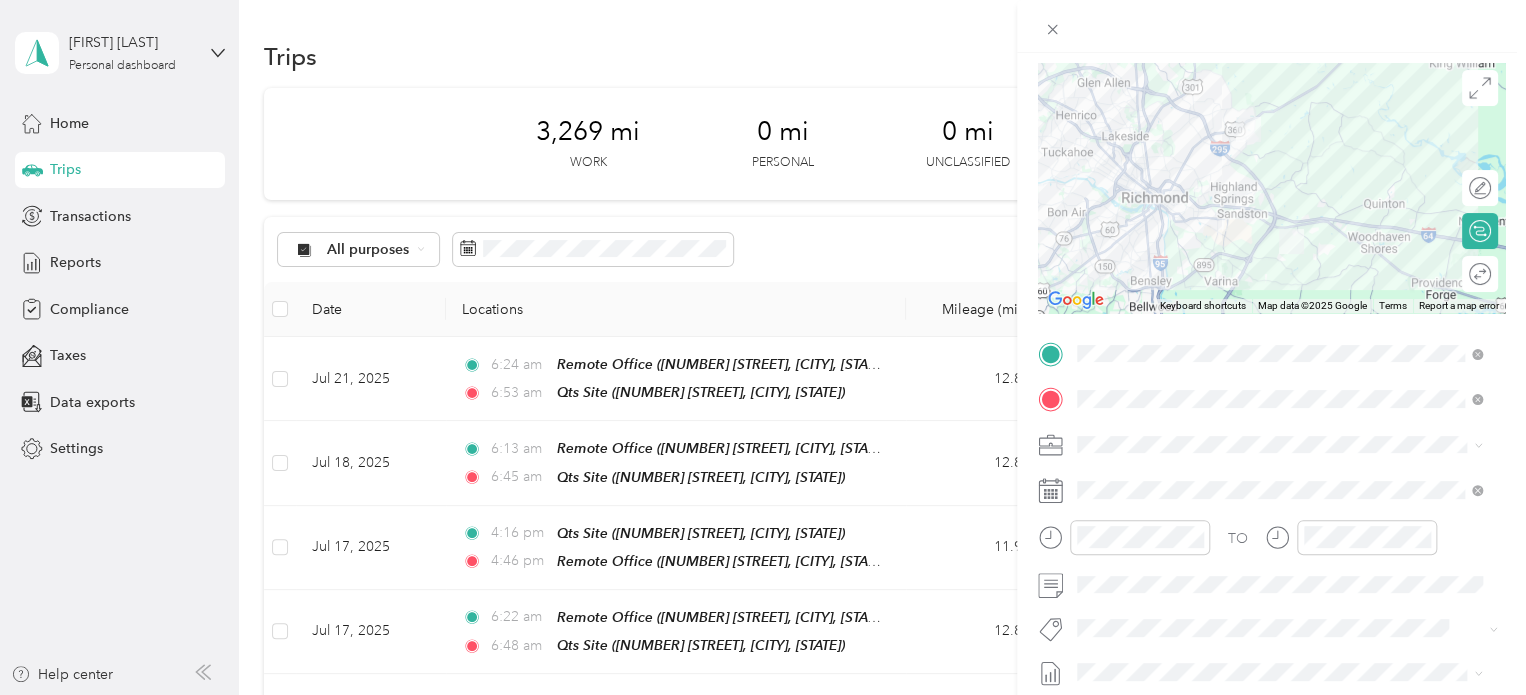scroll, scrollTop: 353, scrollLeft: 0, axis: vertical 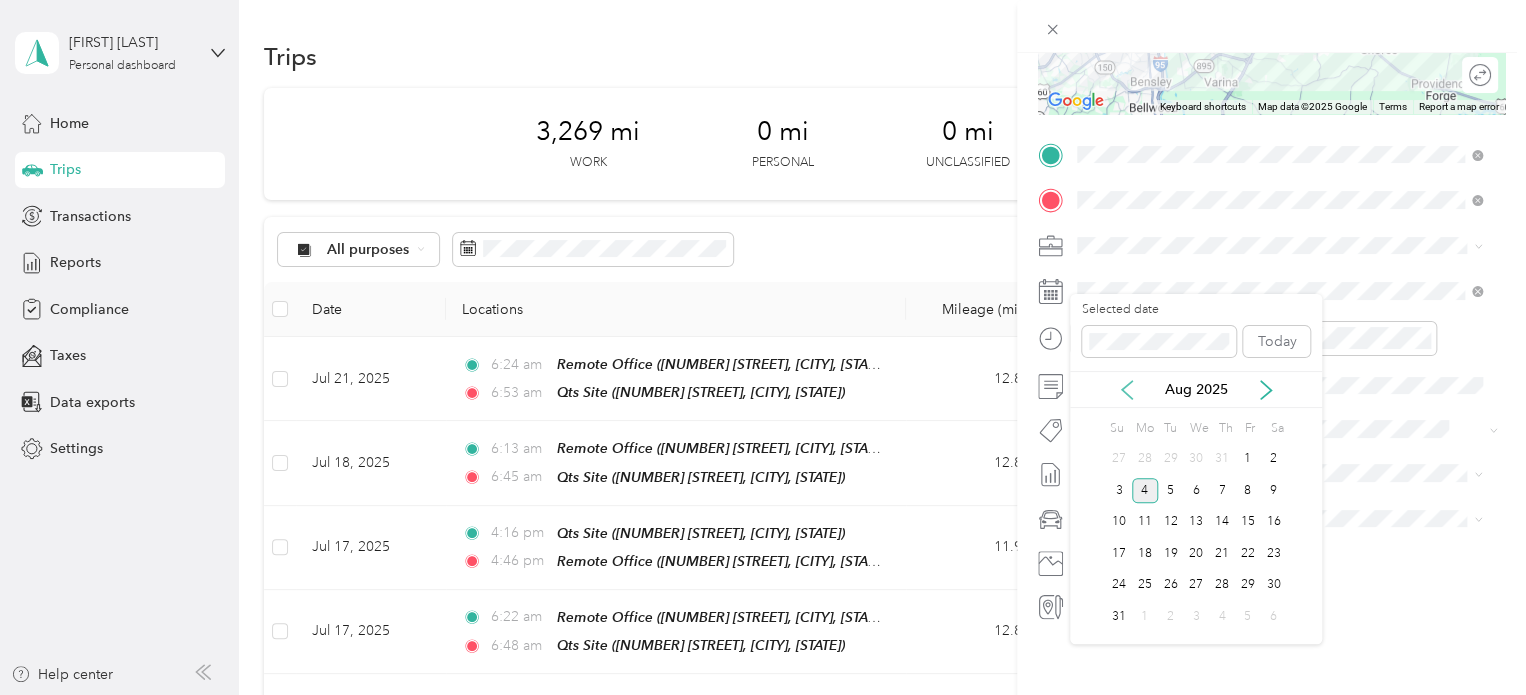 click 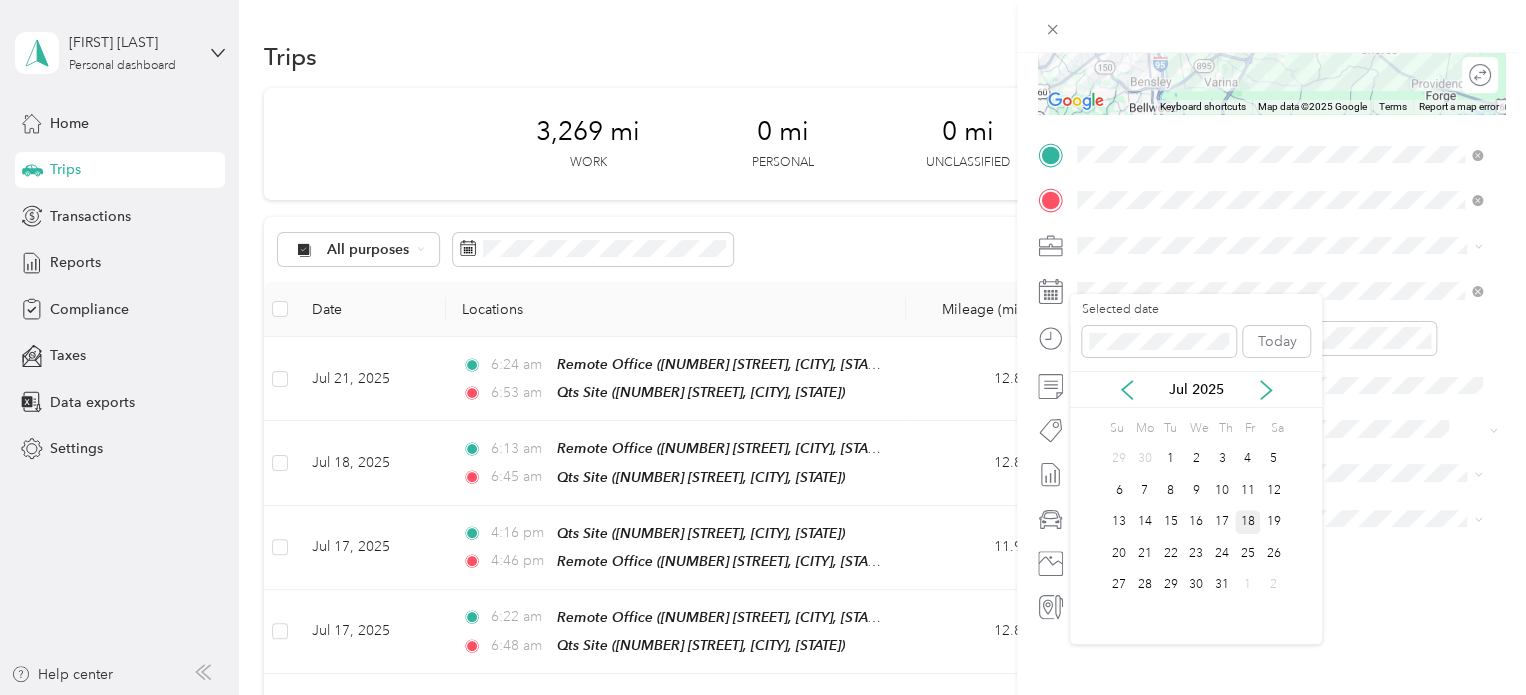 click on "18" at bounding box center (1248, 522) 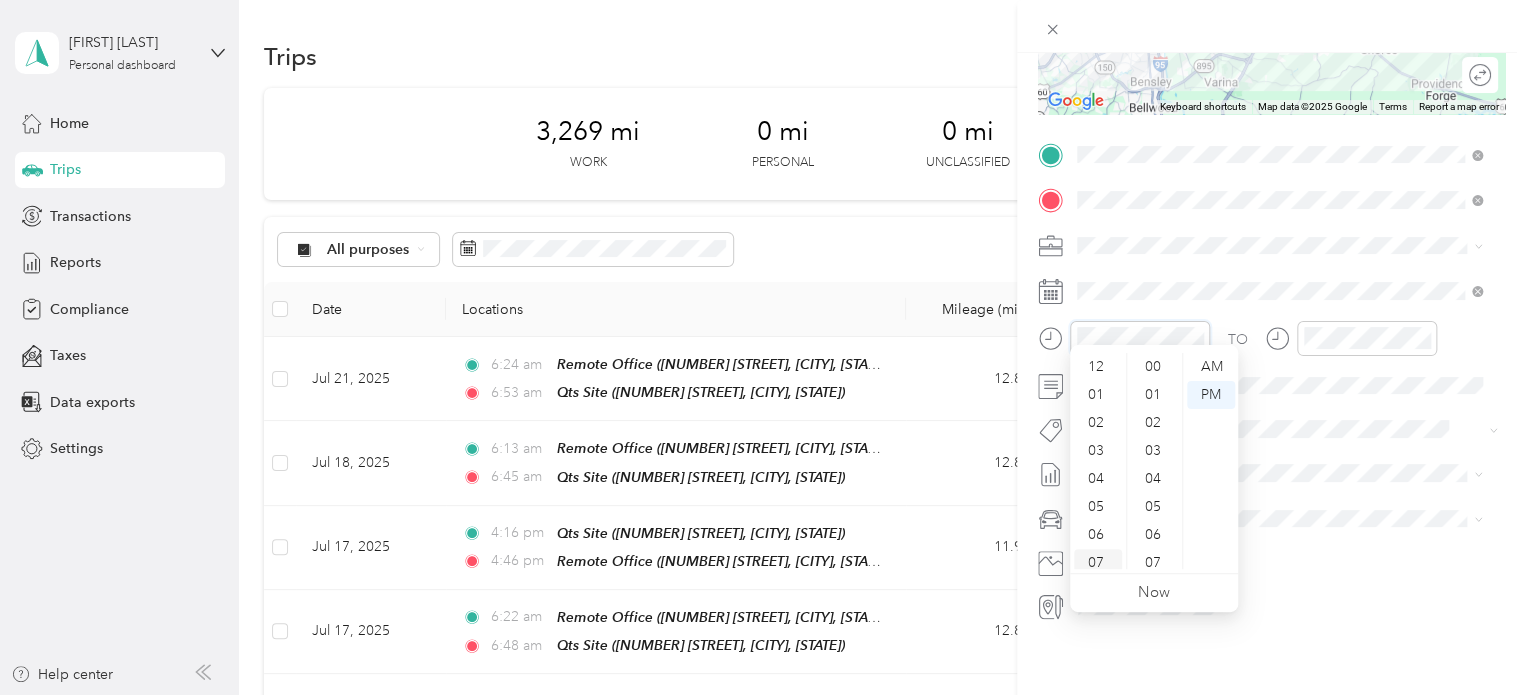 scroll, scrollTop: 700, scrollLeft: 0, axis: vertical 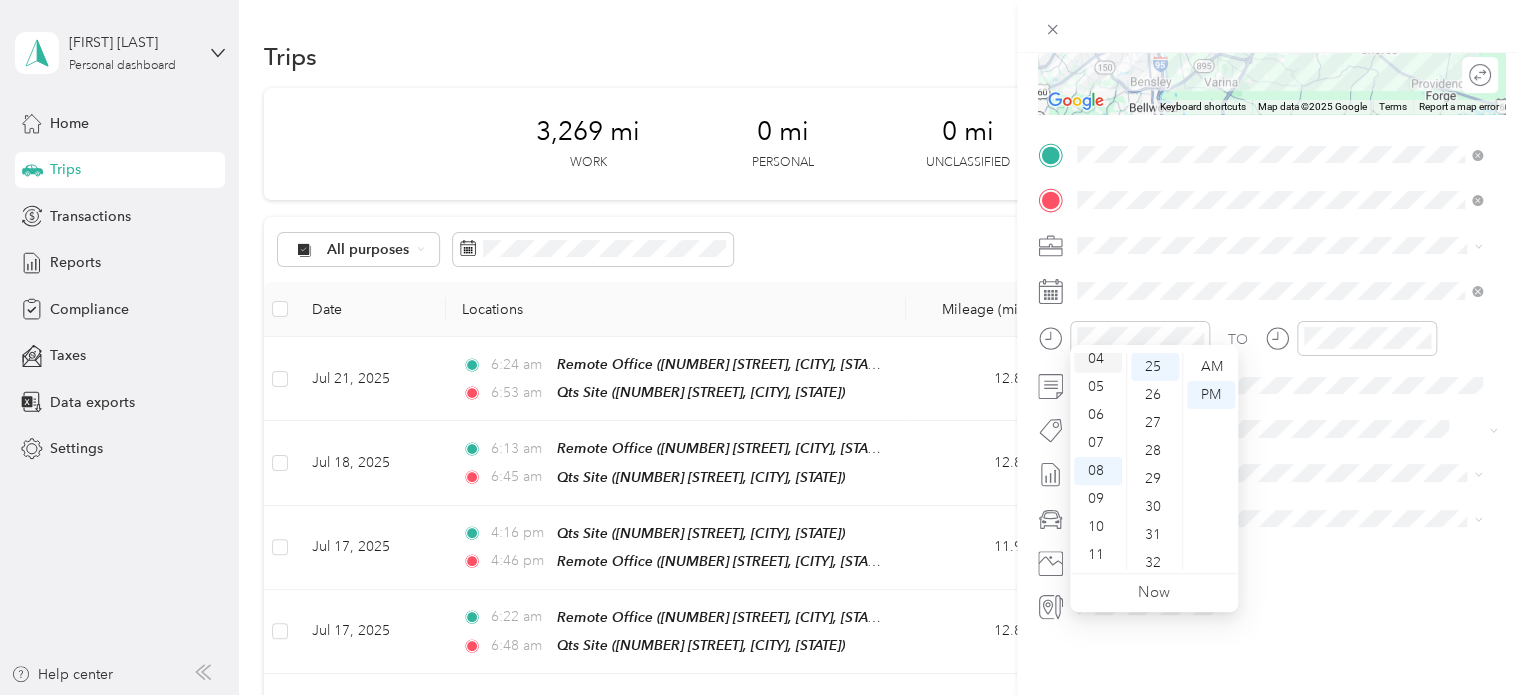 click on "04" at bounding box center (1098, 359) 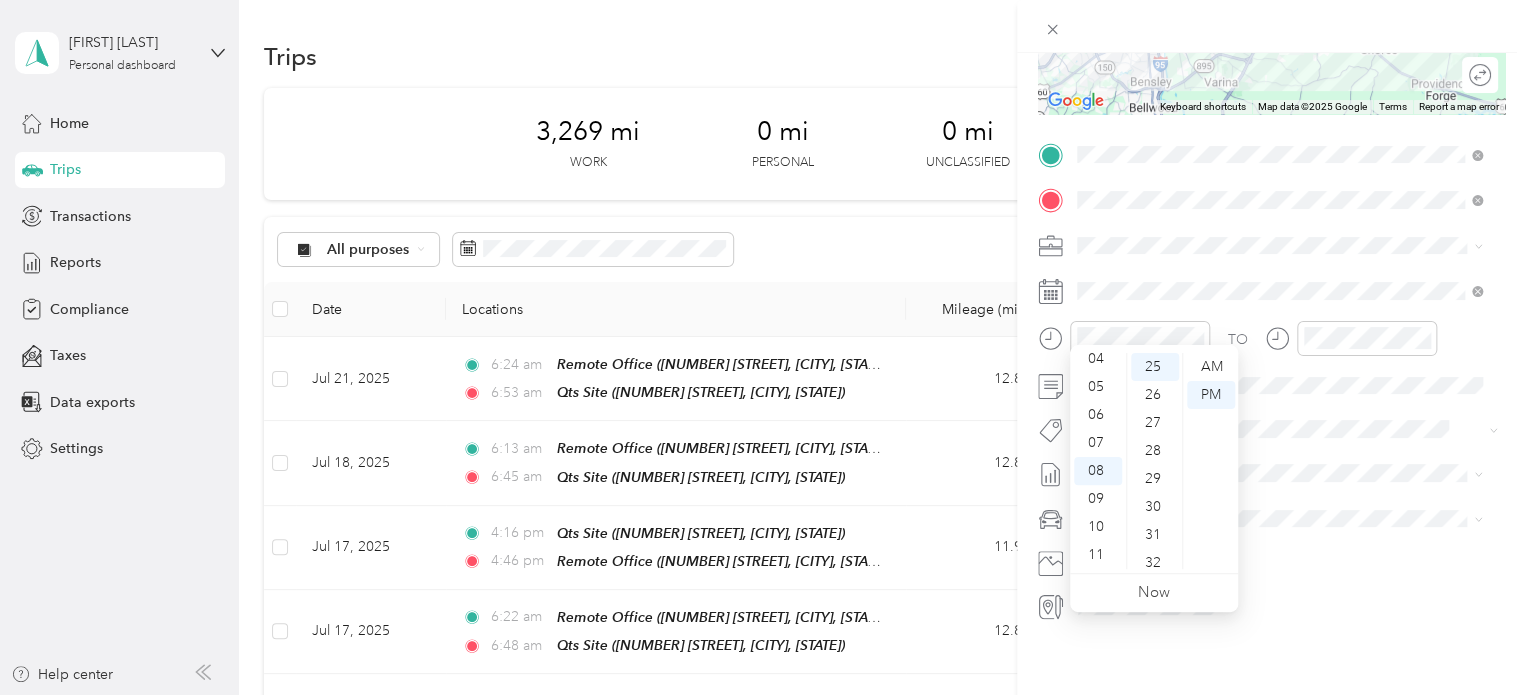 scroll, scrollTop: 112, scrollLeft: 0, axis: vertical 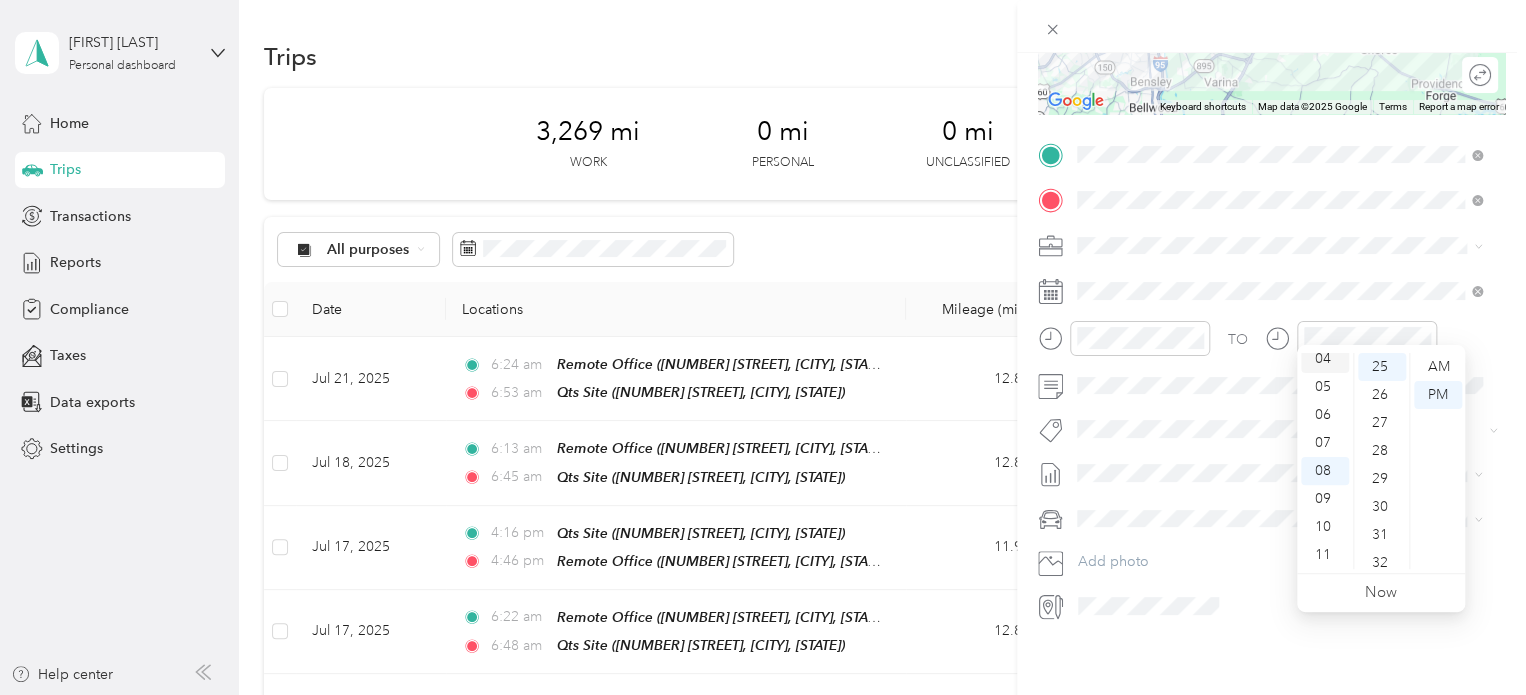 click on "04" at bounding box center [1325, 359] 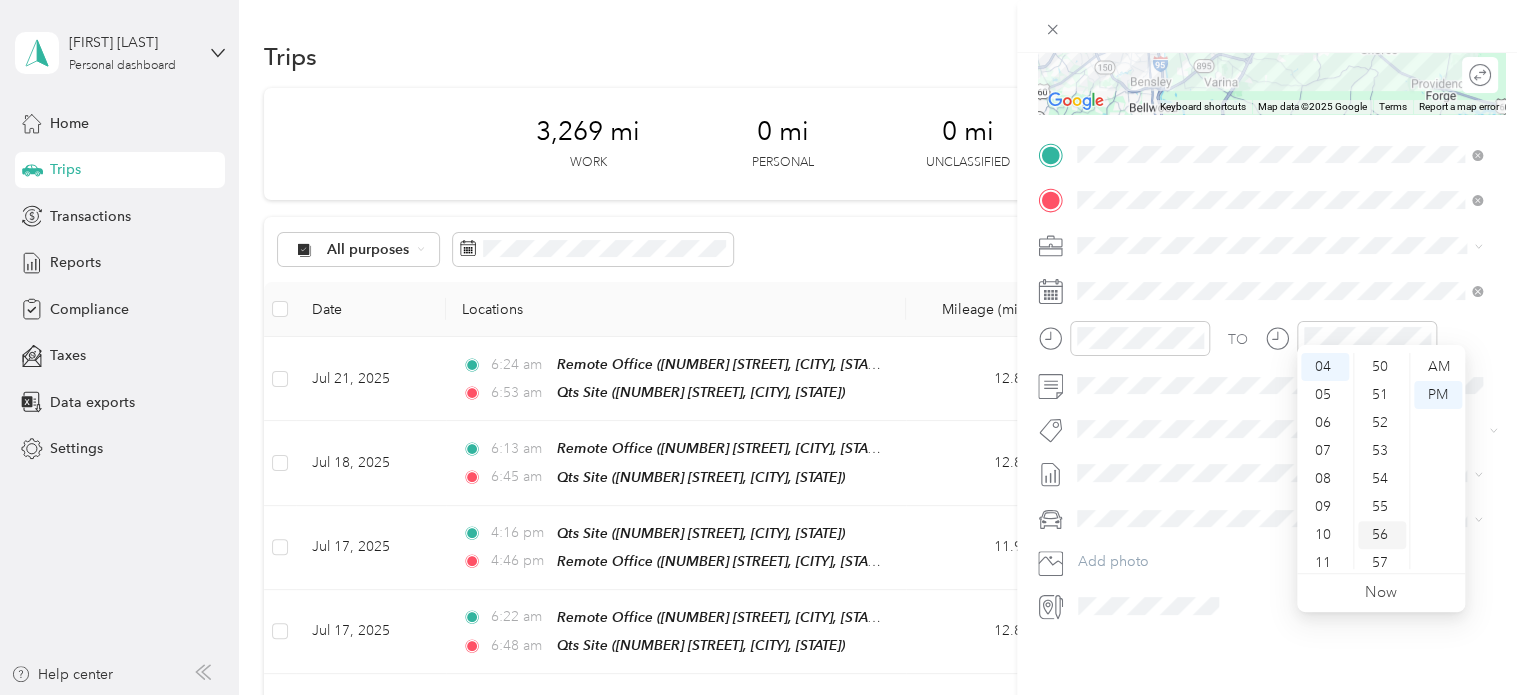 click on "56" at bounding box center [1382, 535] 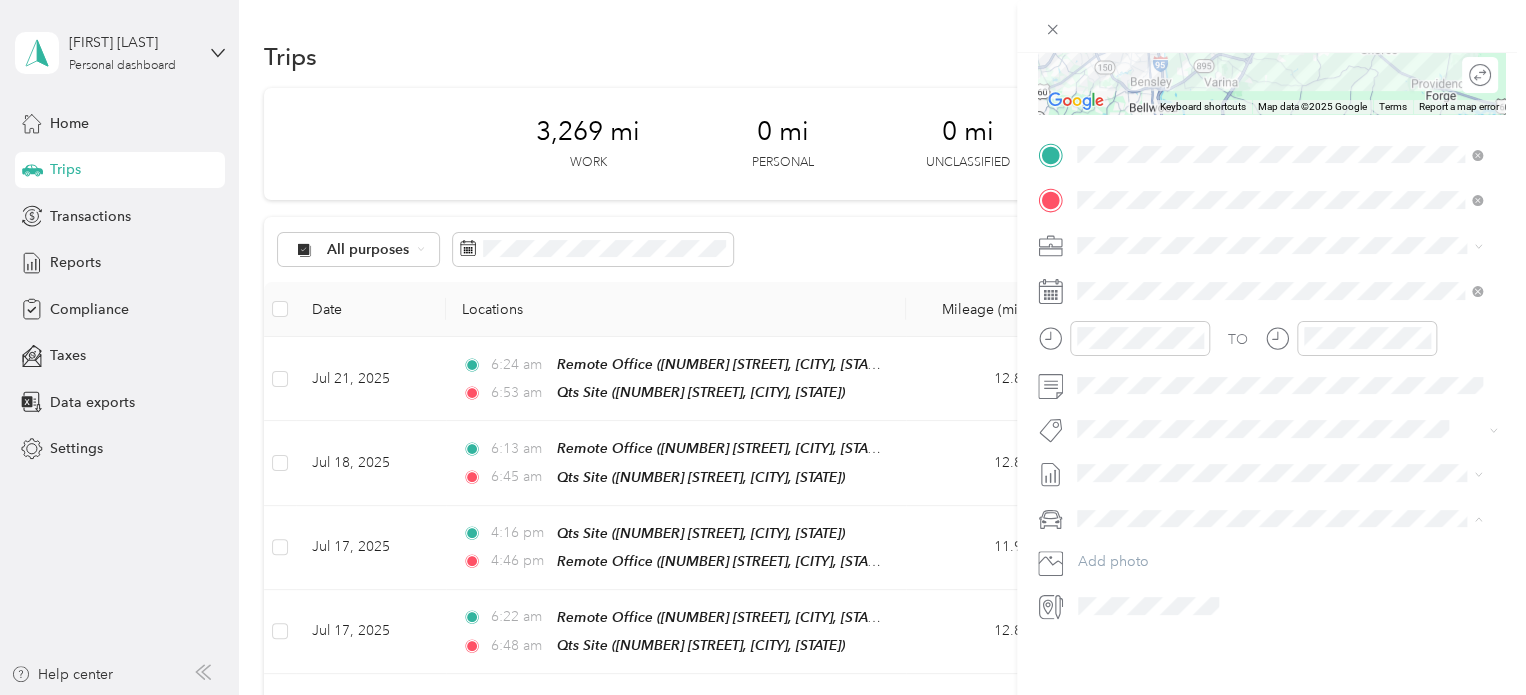 click on "Truck" at bounding box center [1279, 573] 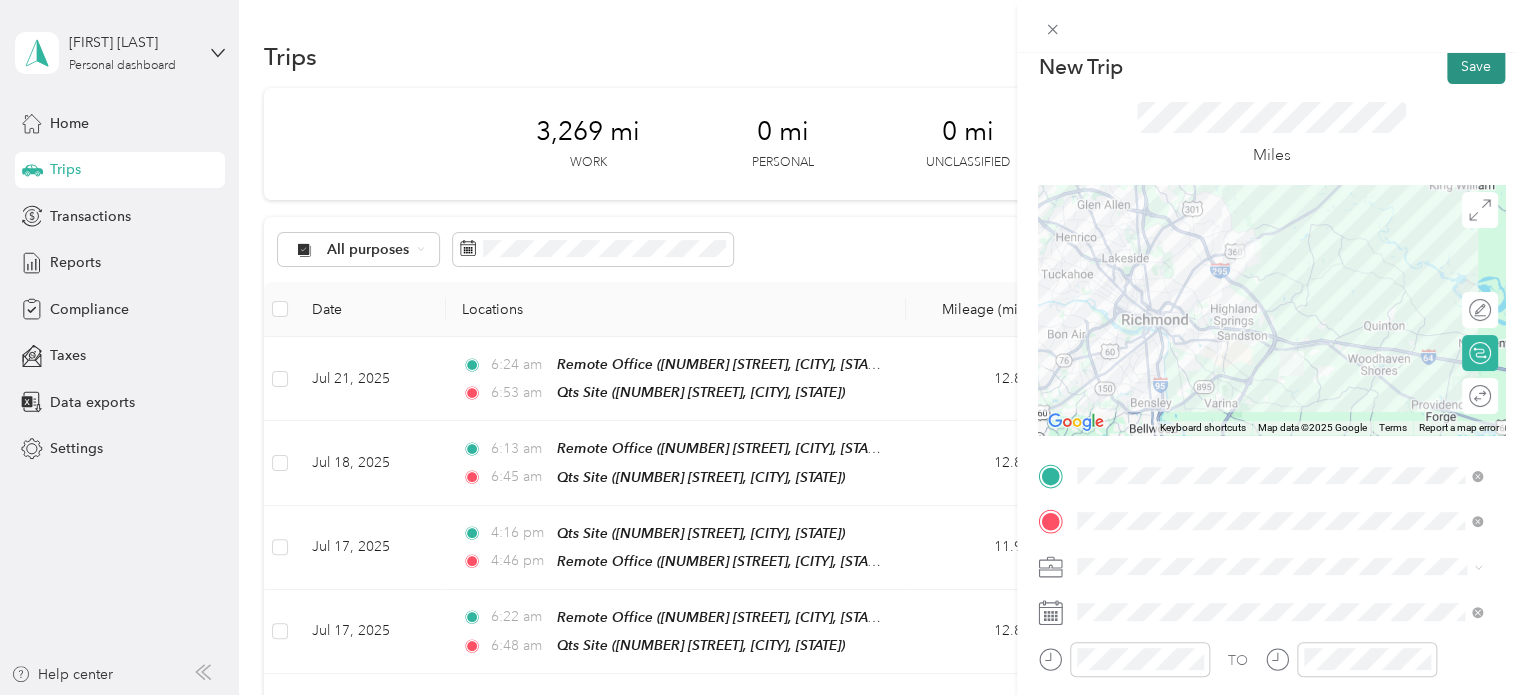 scroll, scrollTop: 0, scrollLeft: 0, axis: both 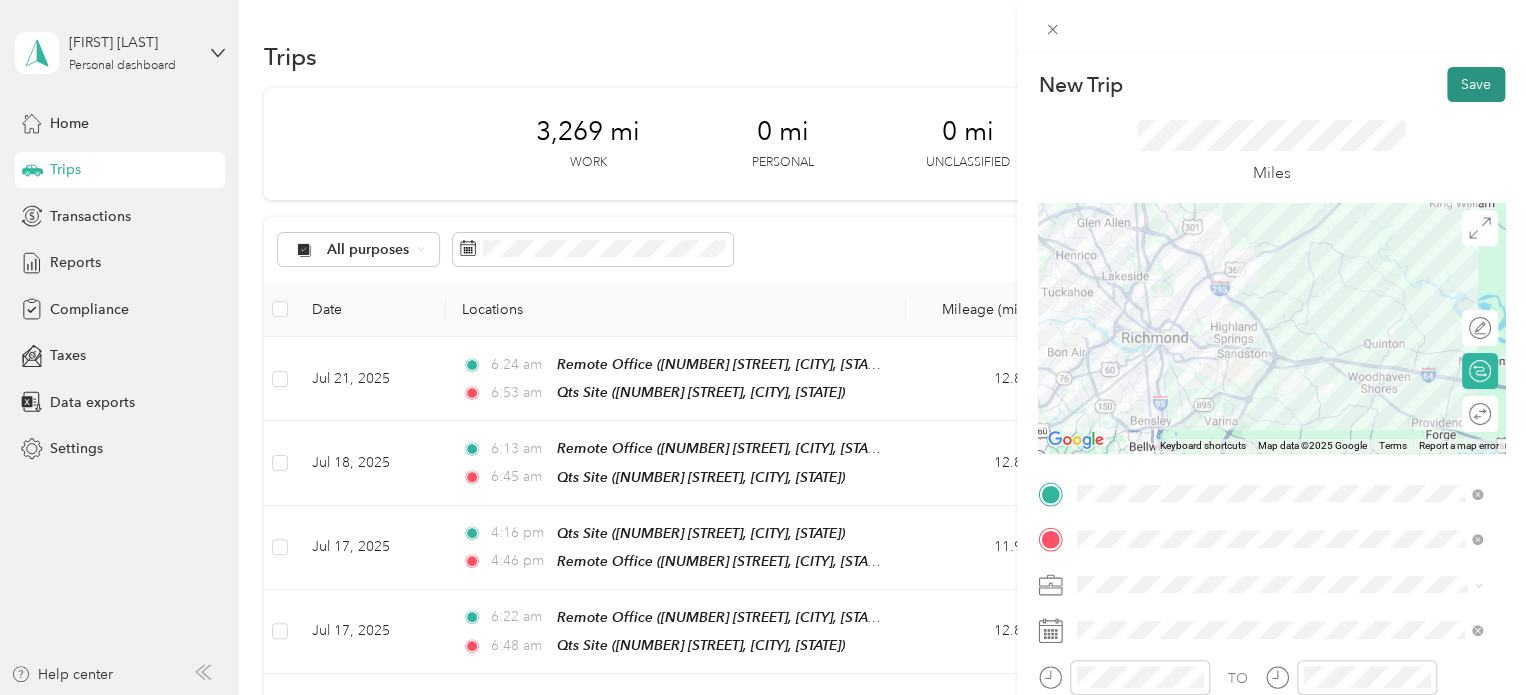 click on "Save" at bounding box center [1476, 84] 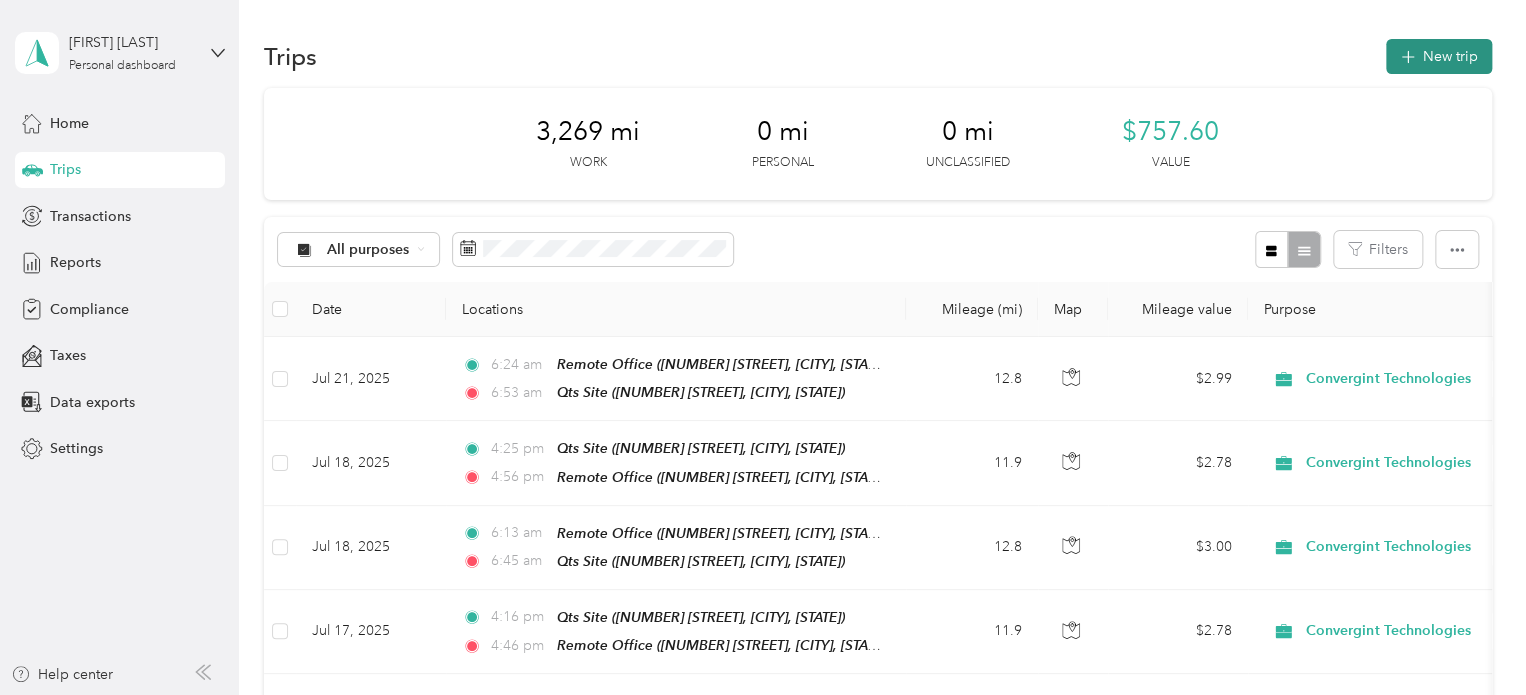 click on "New trip" at bounding box center (1439, 56) 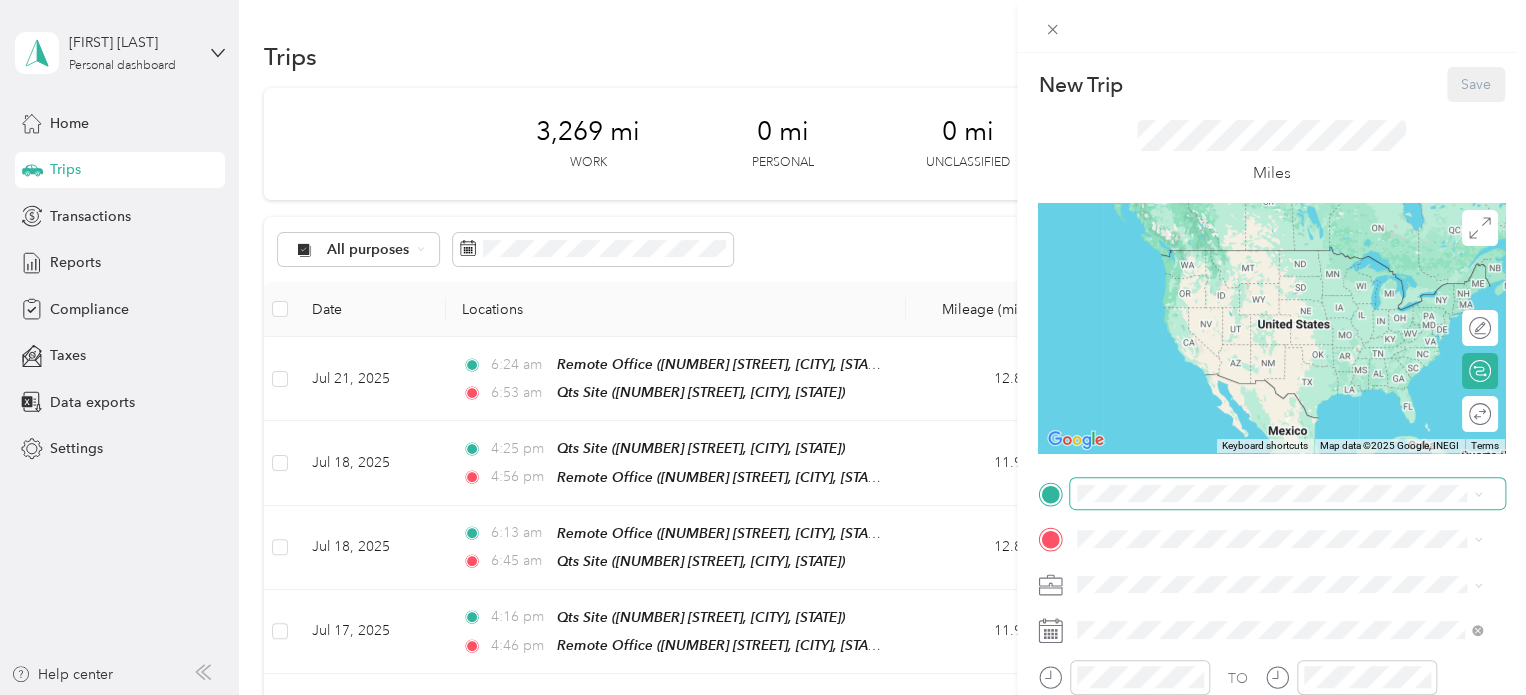 click at bounding box center (1287, 494) 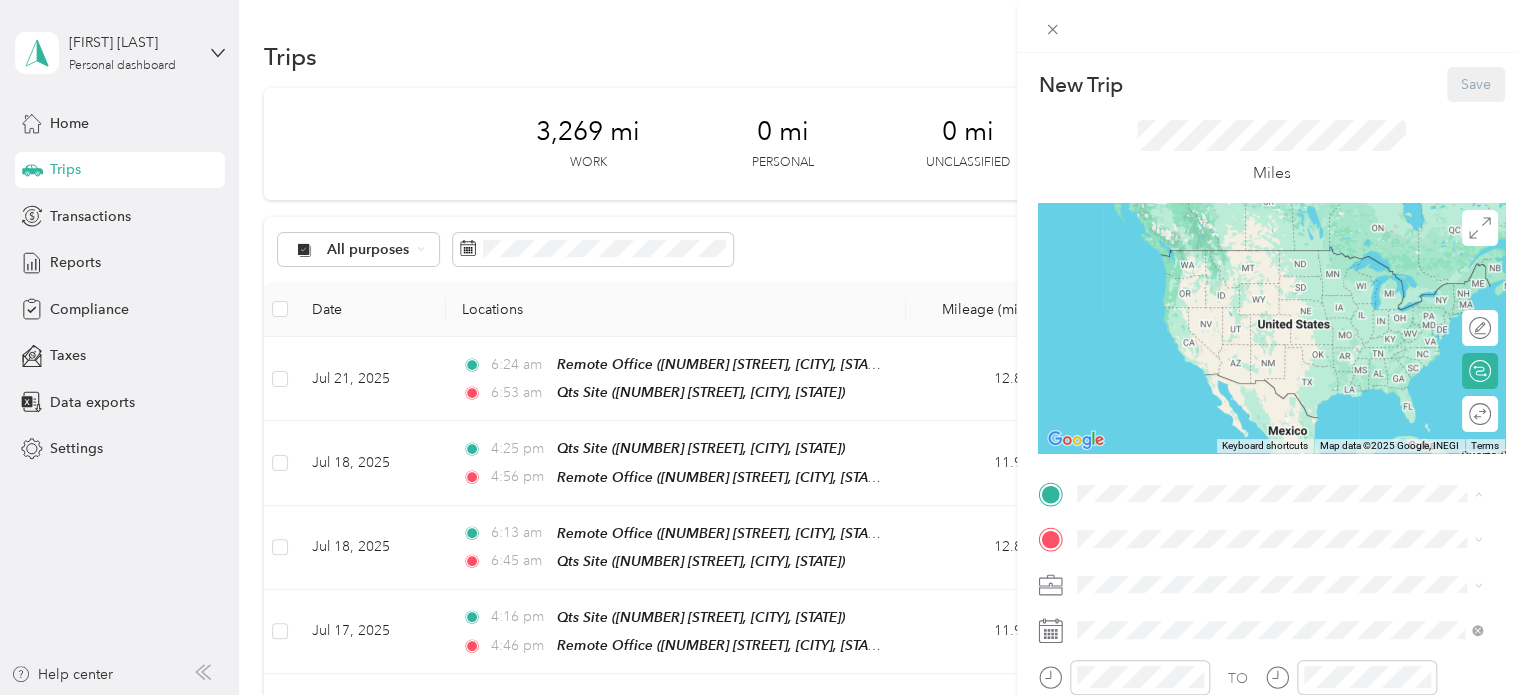 click on "Qts Site" at bounding box center (1270, 327) 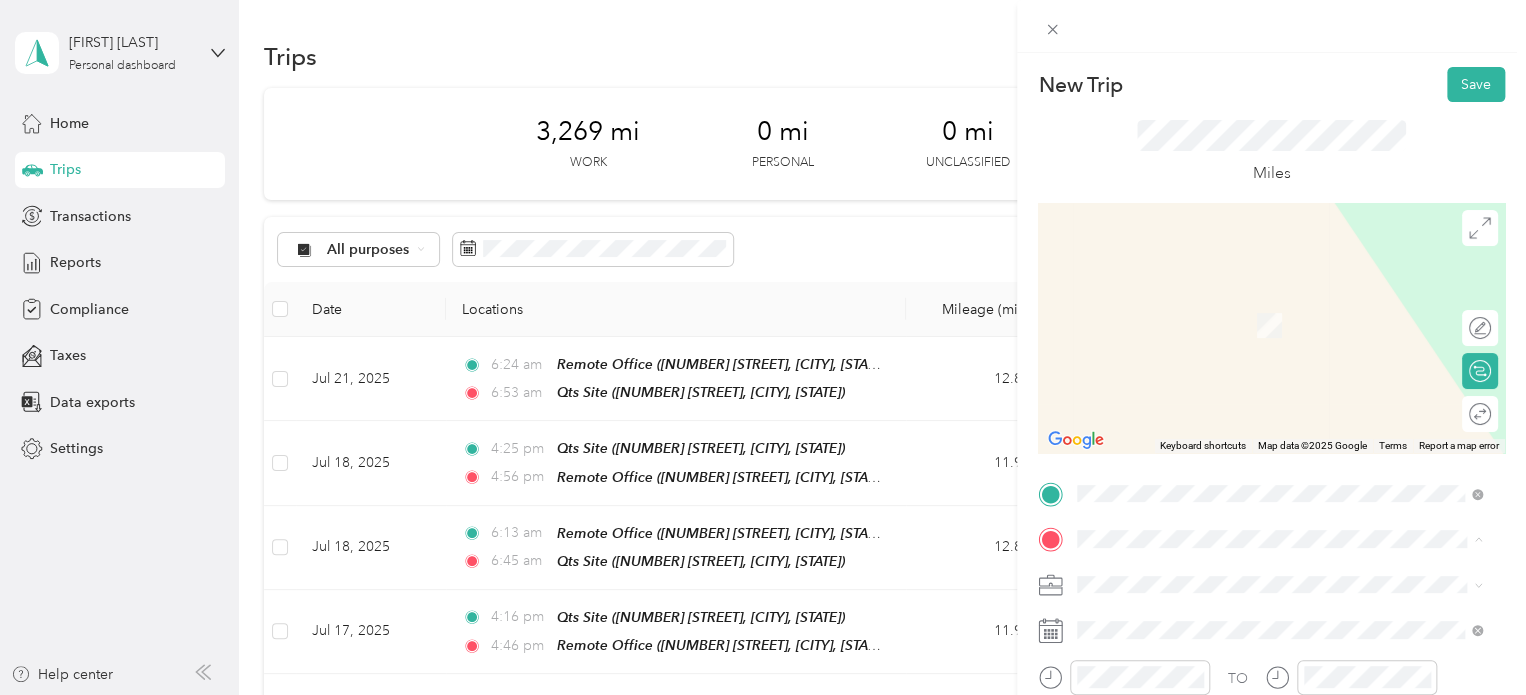 click on "Remote Office [NUMBER] [STREET], [CITY], [STATE], [COUNTRY]" at bounding box center (1270, 322) 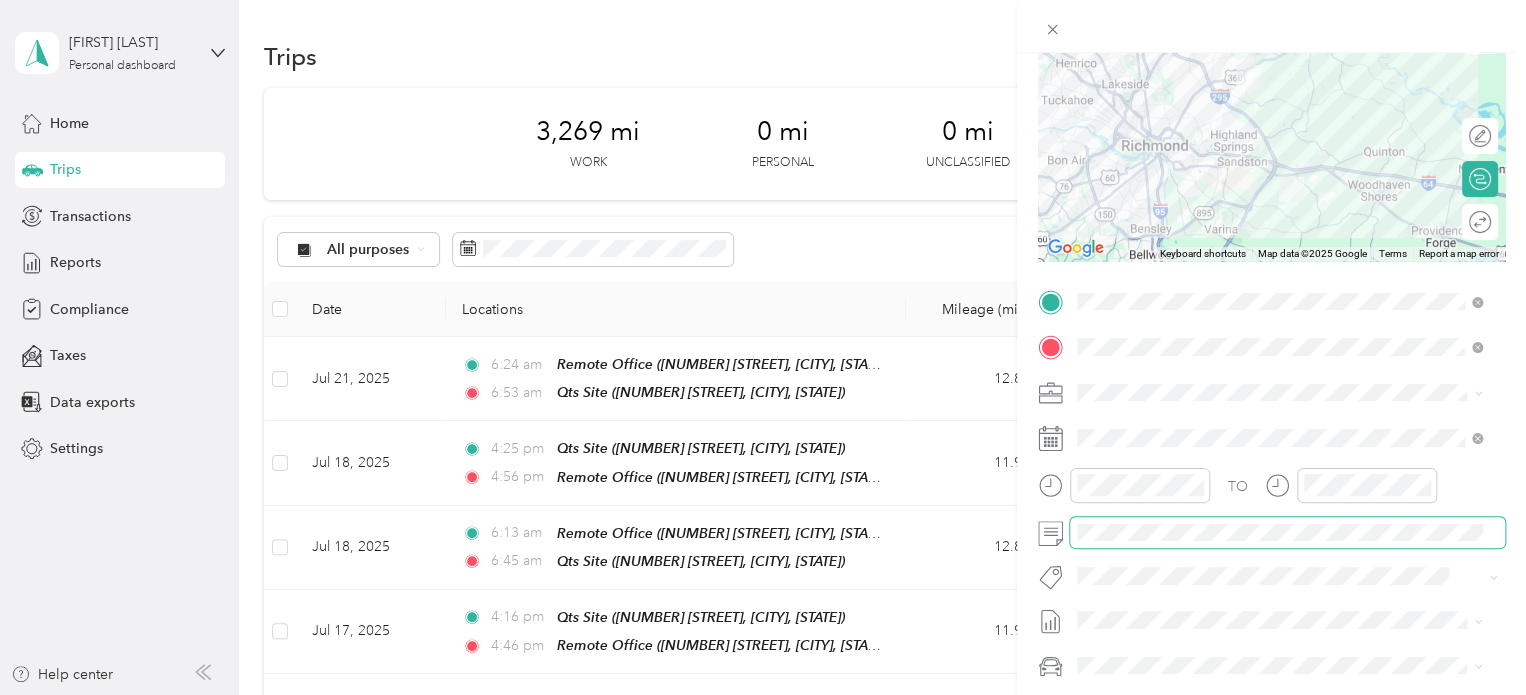 scroll, scrollTop: 200, scrollLeft: 0, axis: vertical 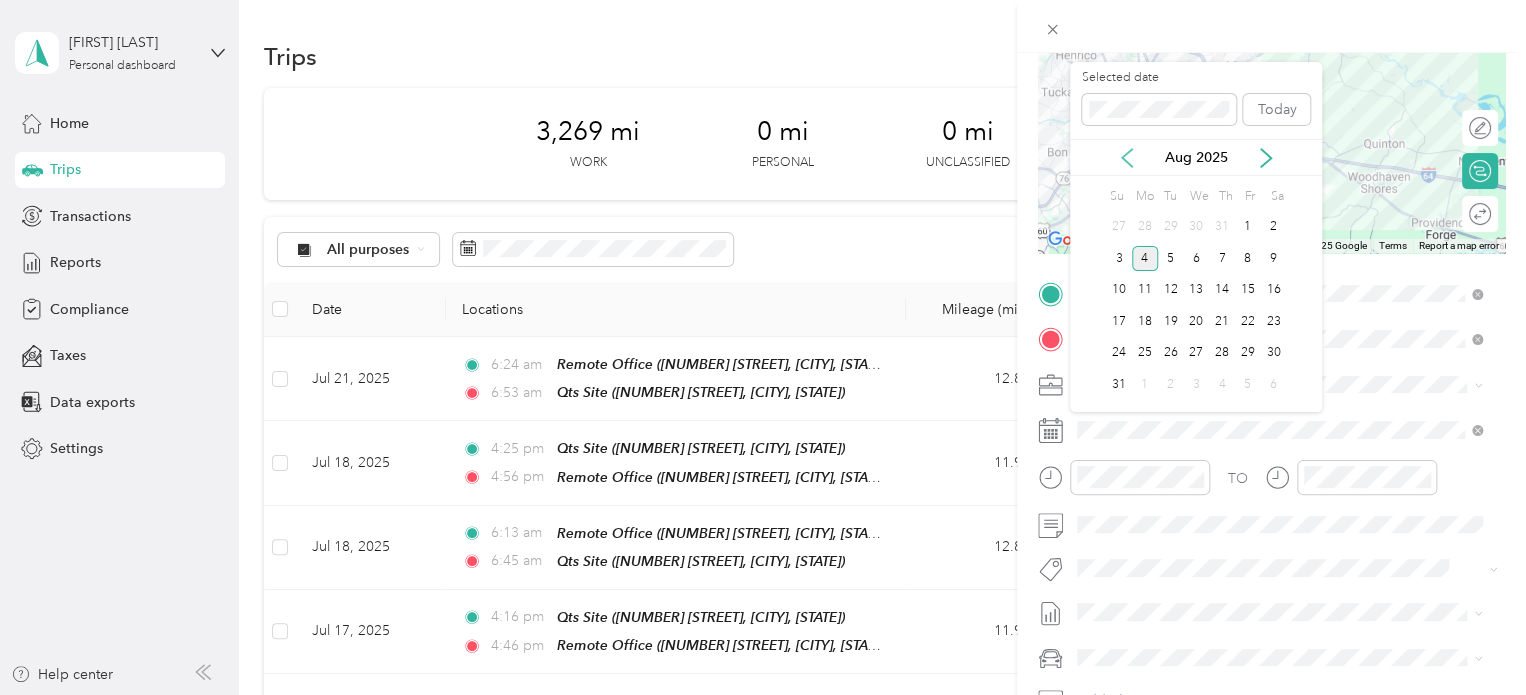 click 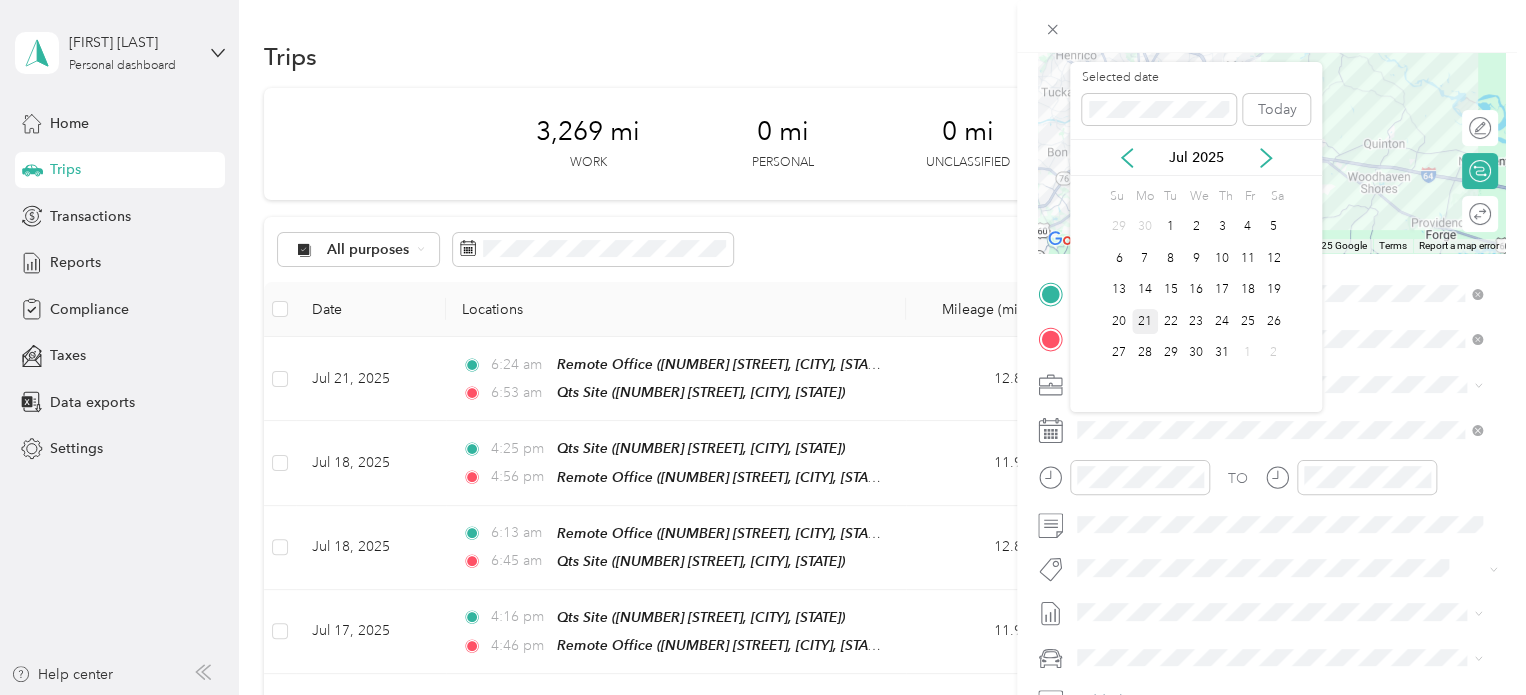 click on "21" at bounding box center (1145, 321) 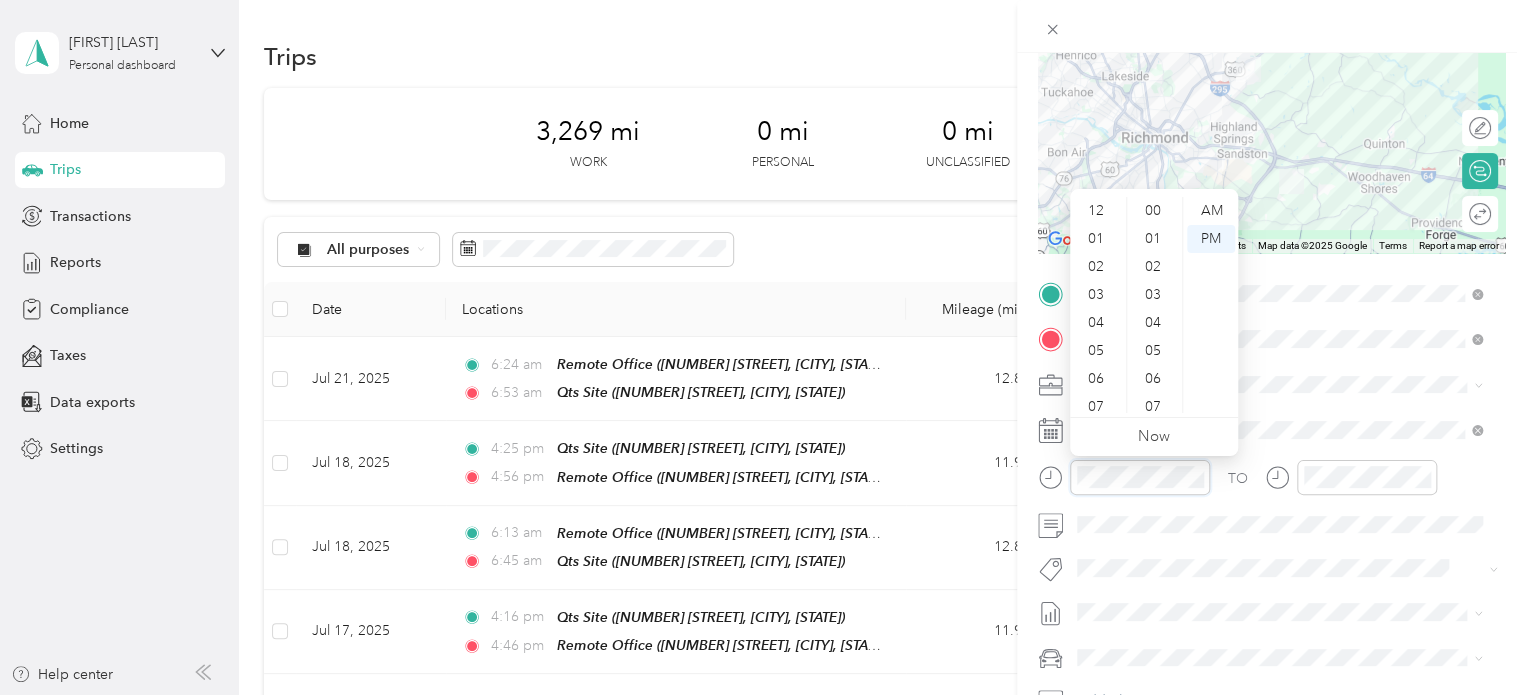scroll, scrollTop: 722, scrollLeft: 0, axis: vertical 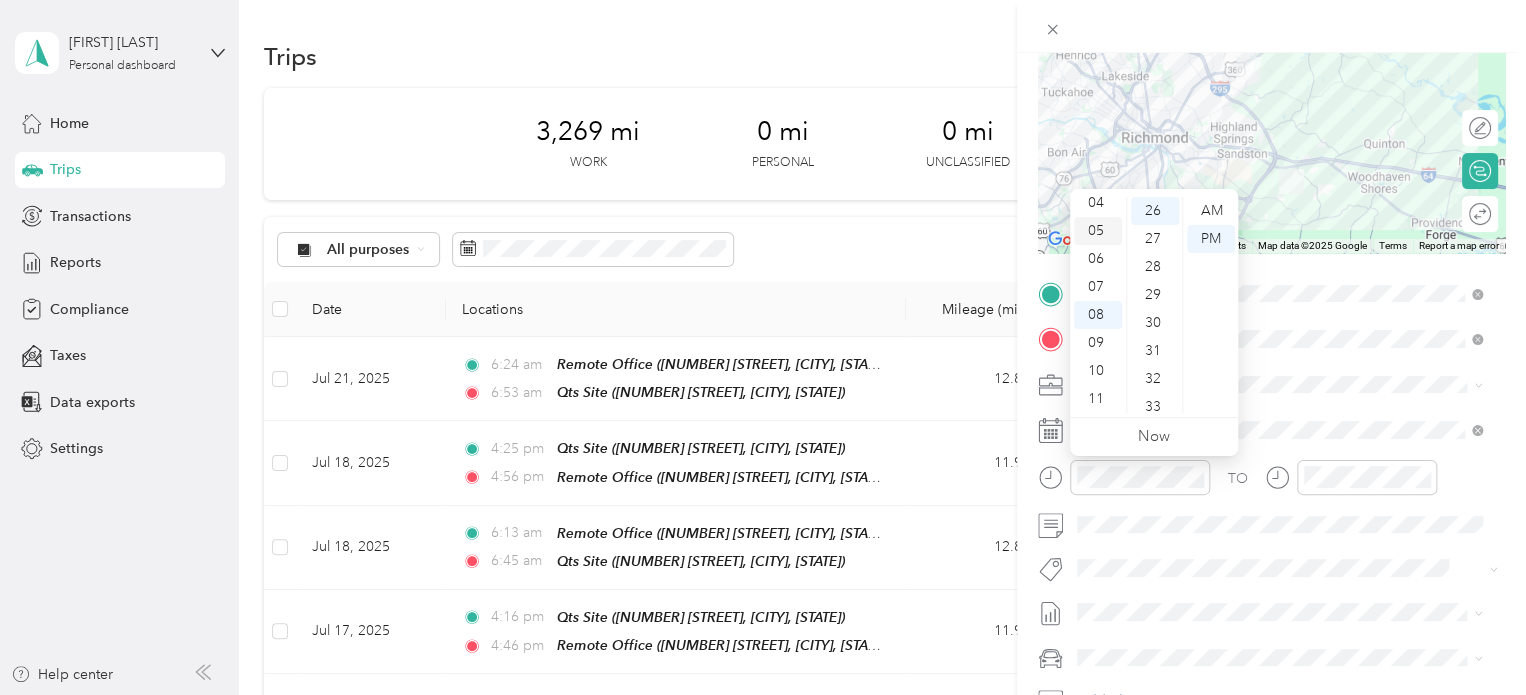 click on "05" at bounding box center [1098, 231] 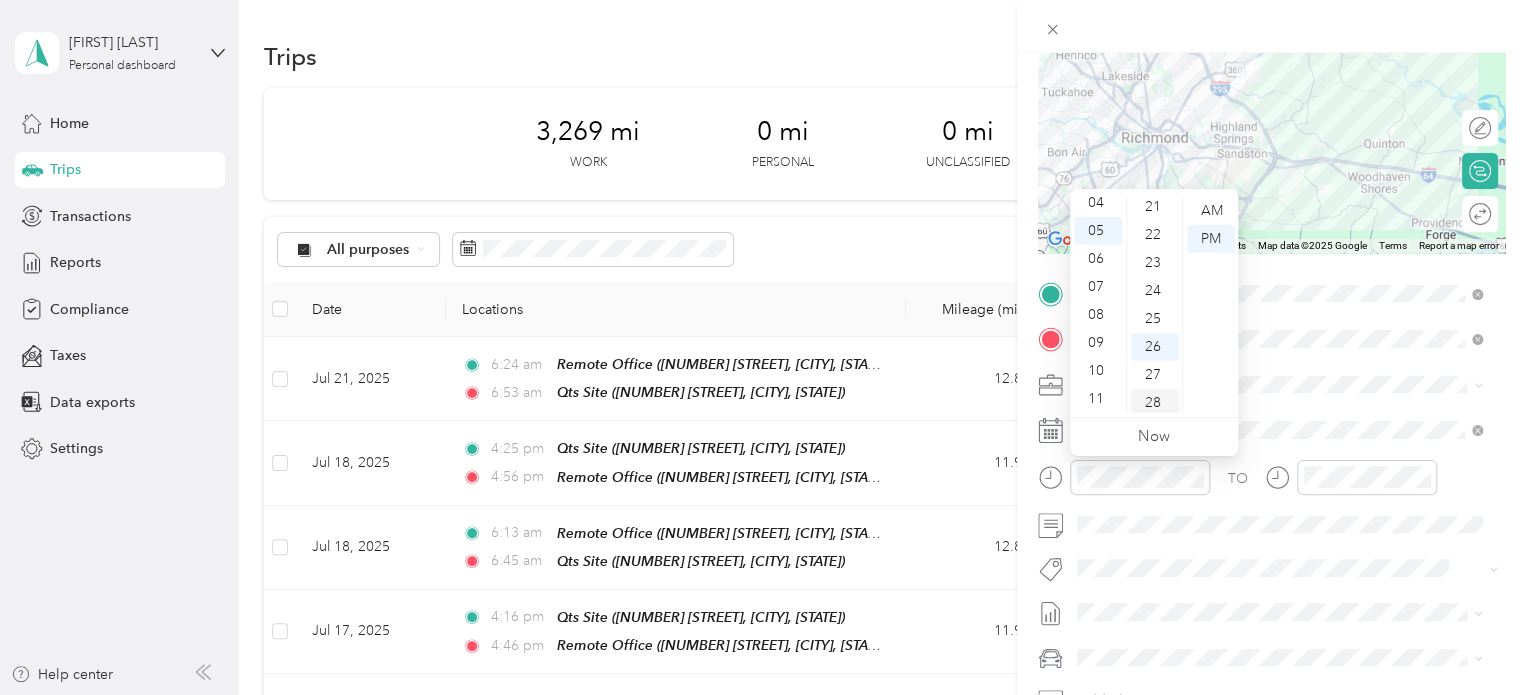 scroll, scrollTop: 428, scrollLeft: 0, axis: vertical 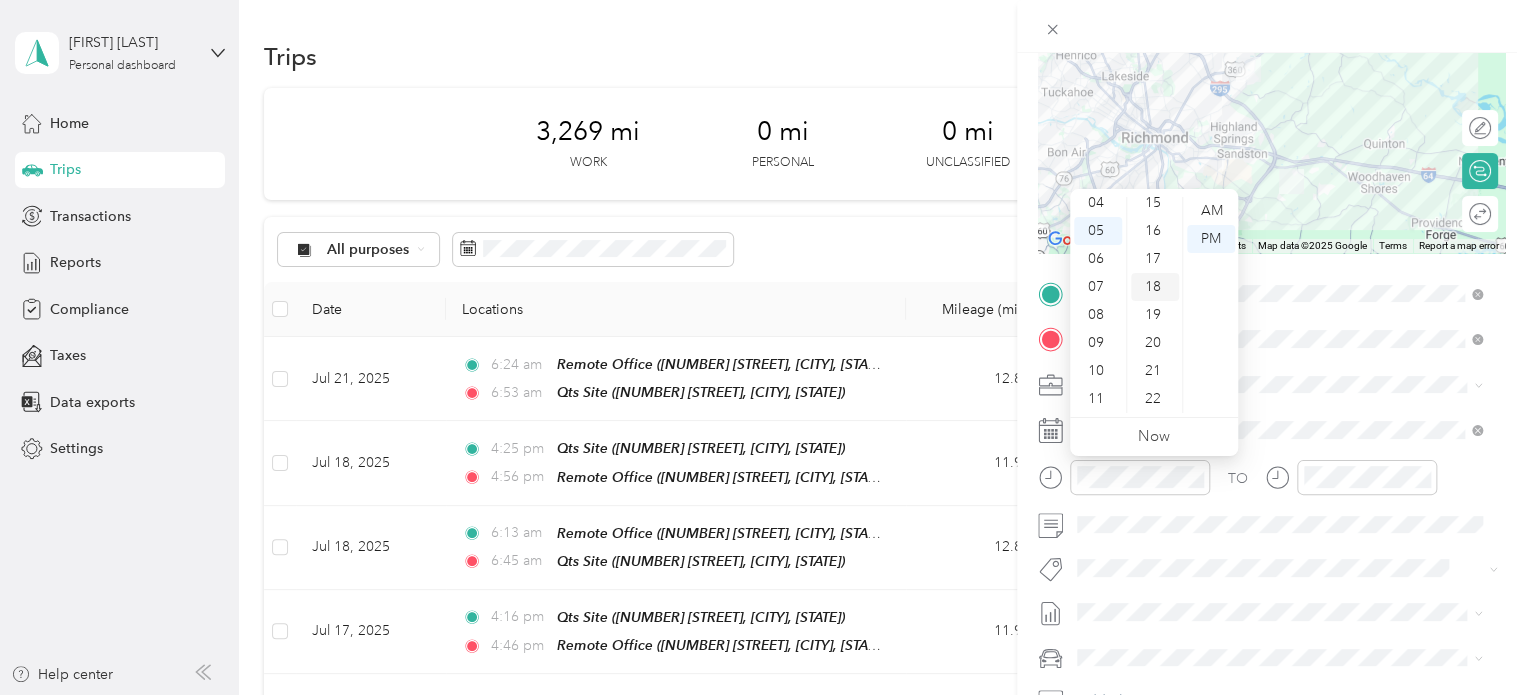 click on "18" at bounding box center [1155, 287] 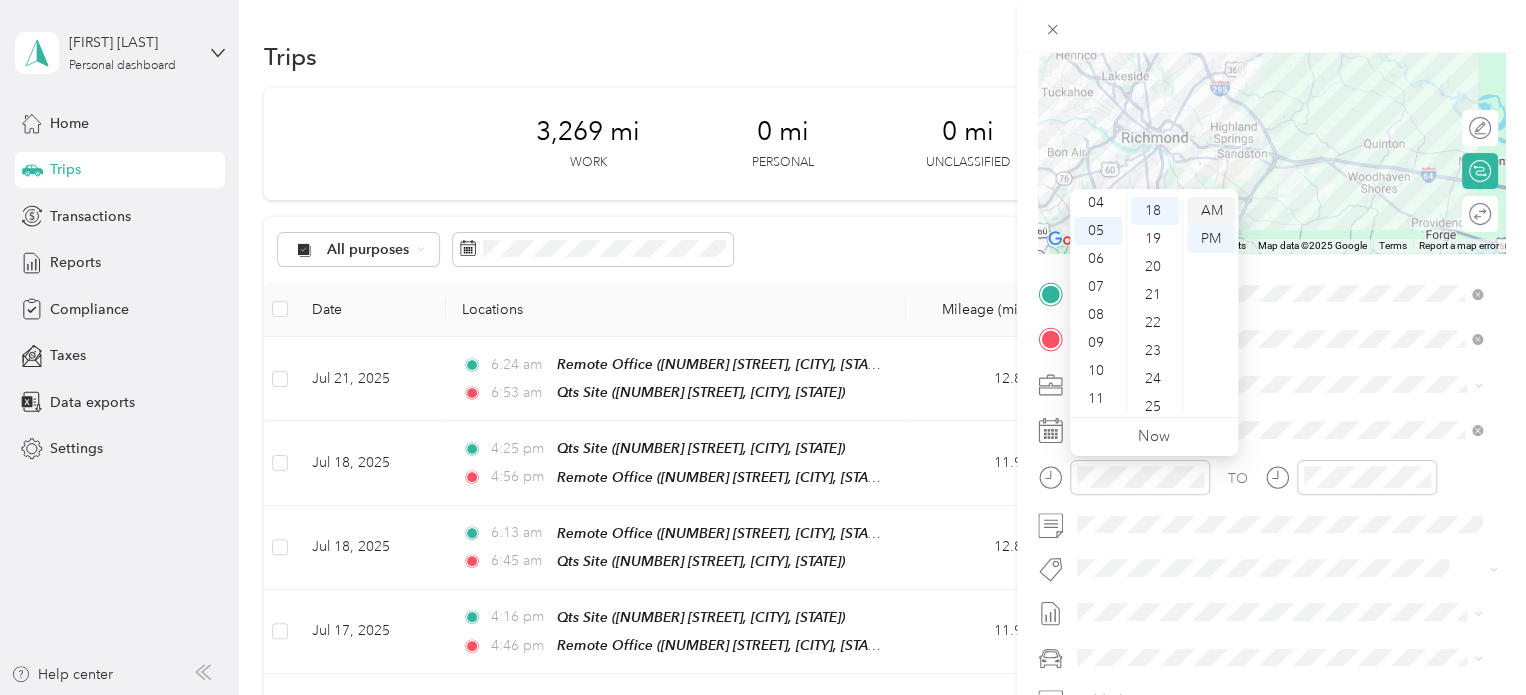 click on "AM" at bounding box center [1211, 211] 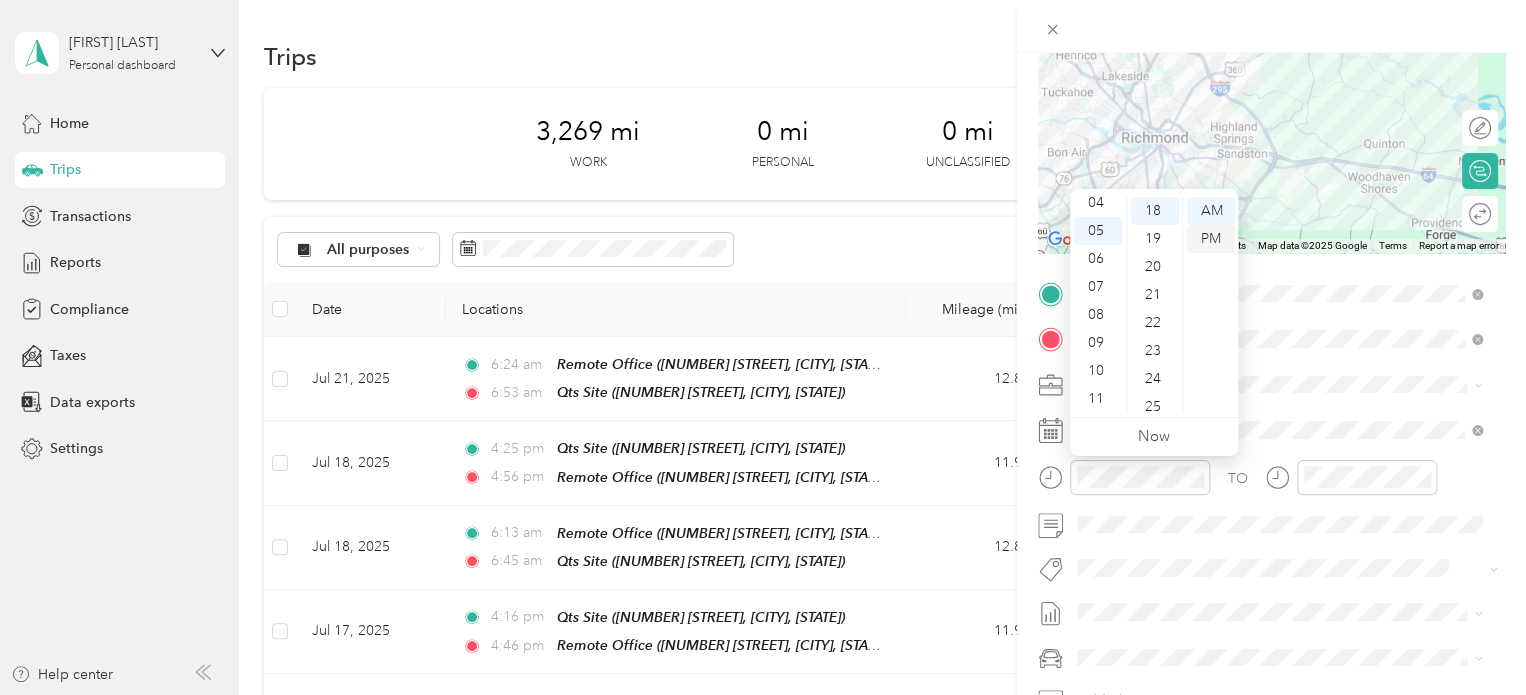 click on "PM" at bounding box center [1211, 239] 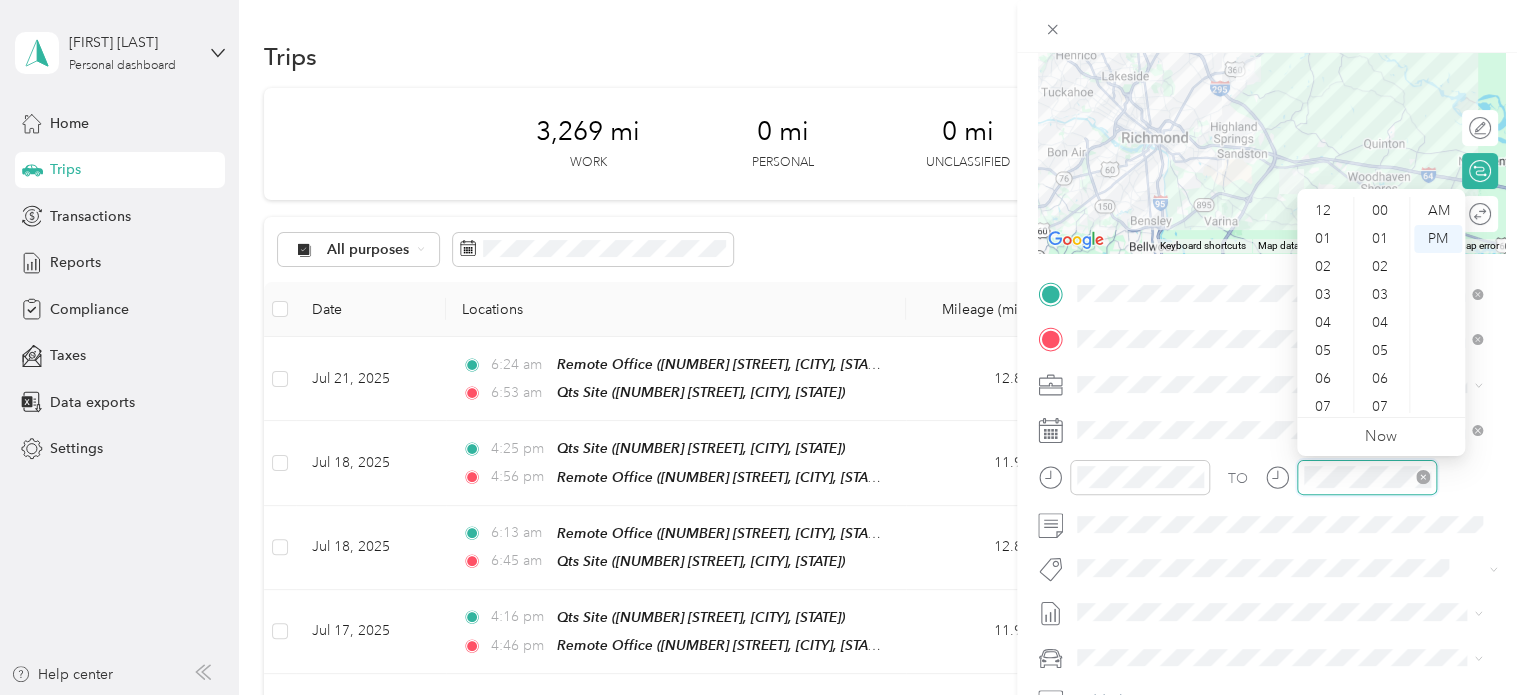scroll, scrollTop: 728, scrollLeft: 0, axis: vertical 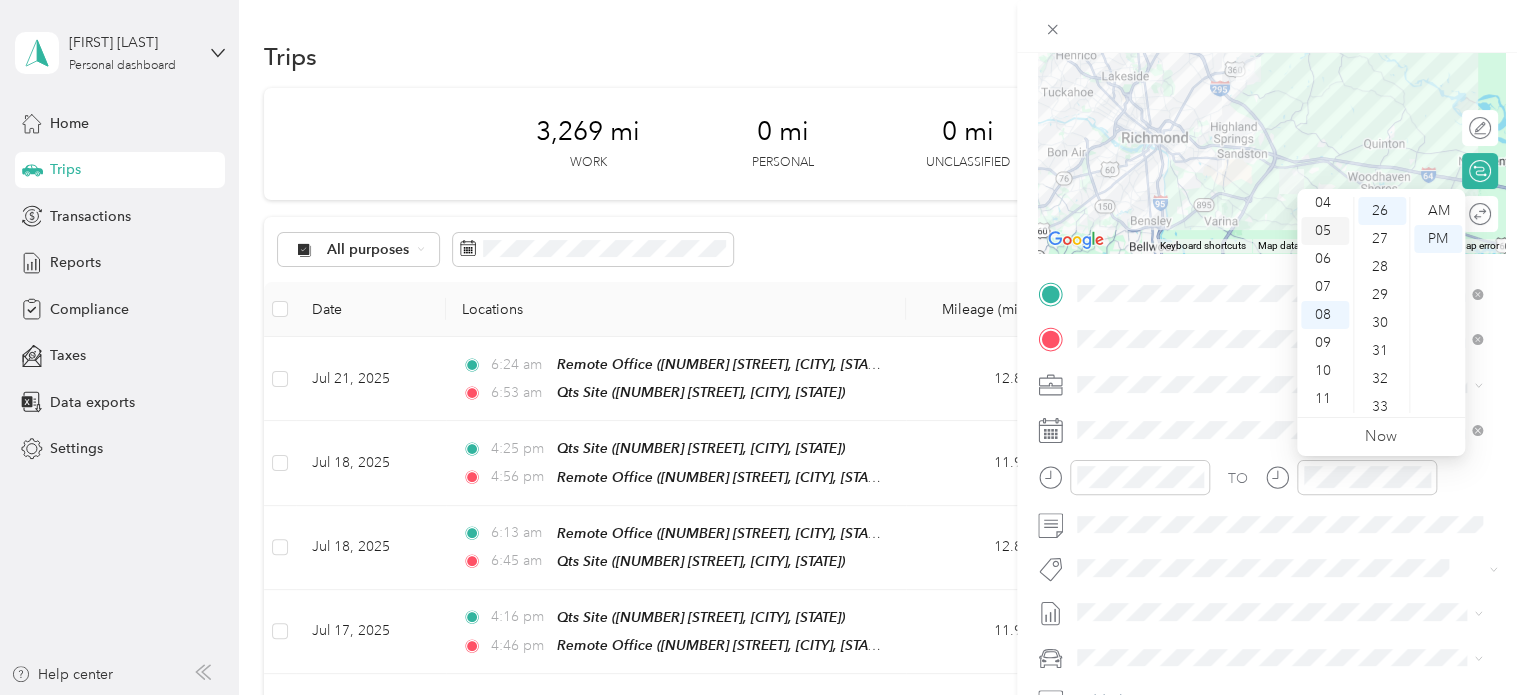 click on "05" at bounding box center (1325, 231) 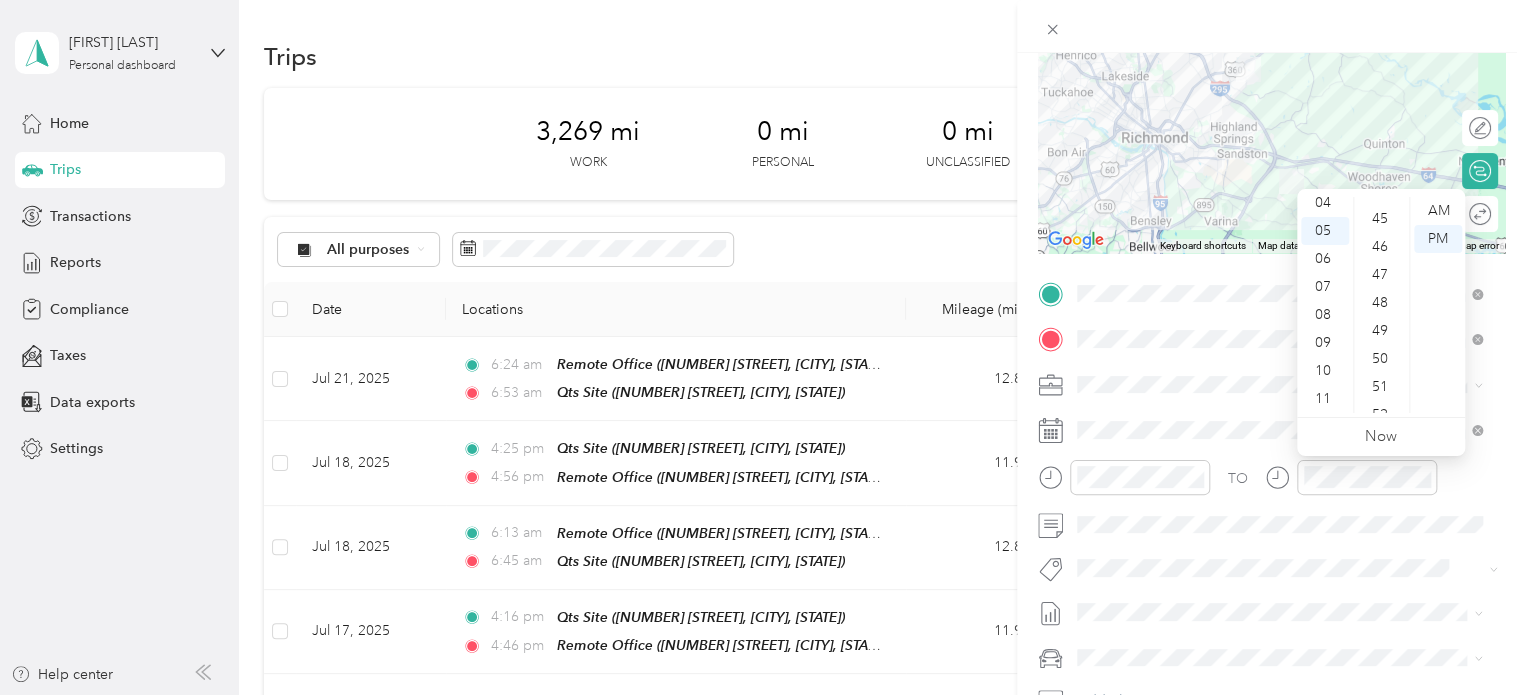 scroll, scrollTop: 1328, scrollLeft: 0, axis: vertical 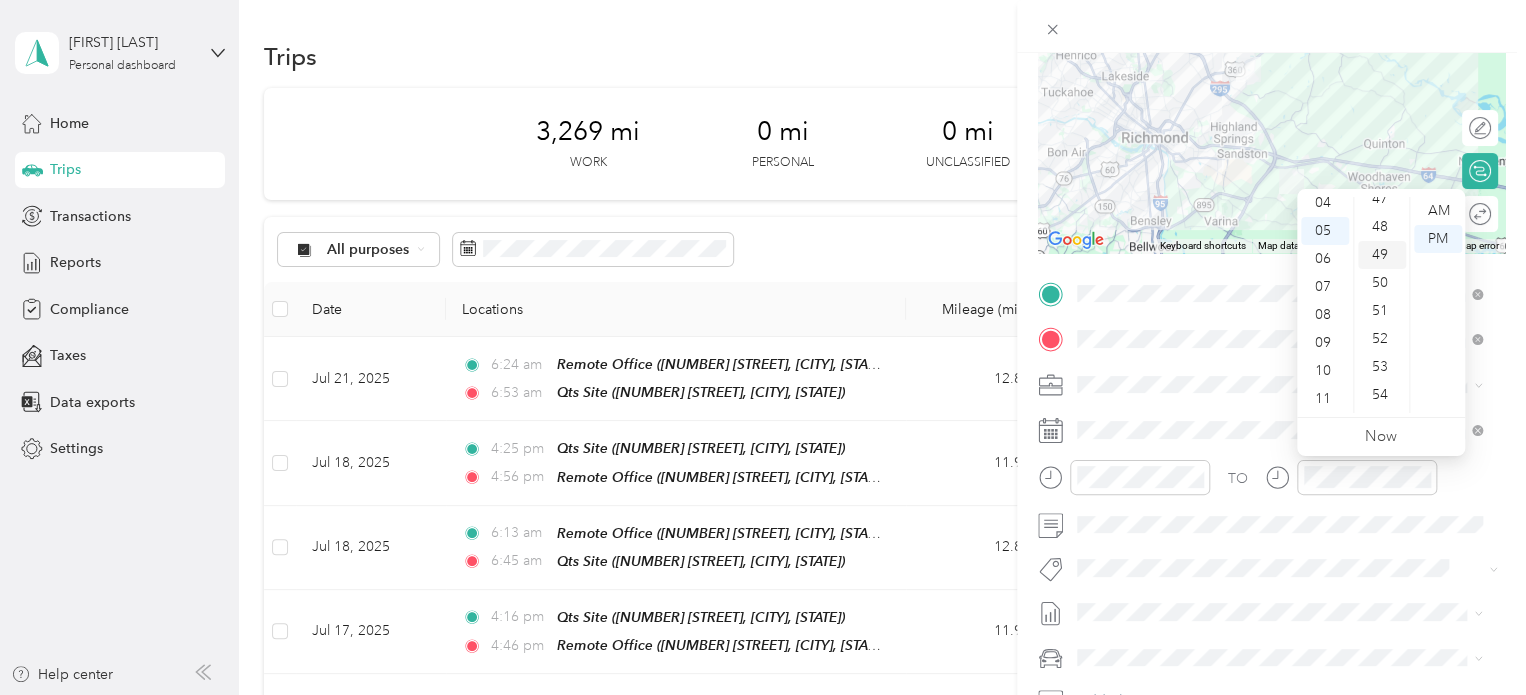 click on "49" at bounding box center [1382, 255] 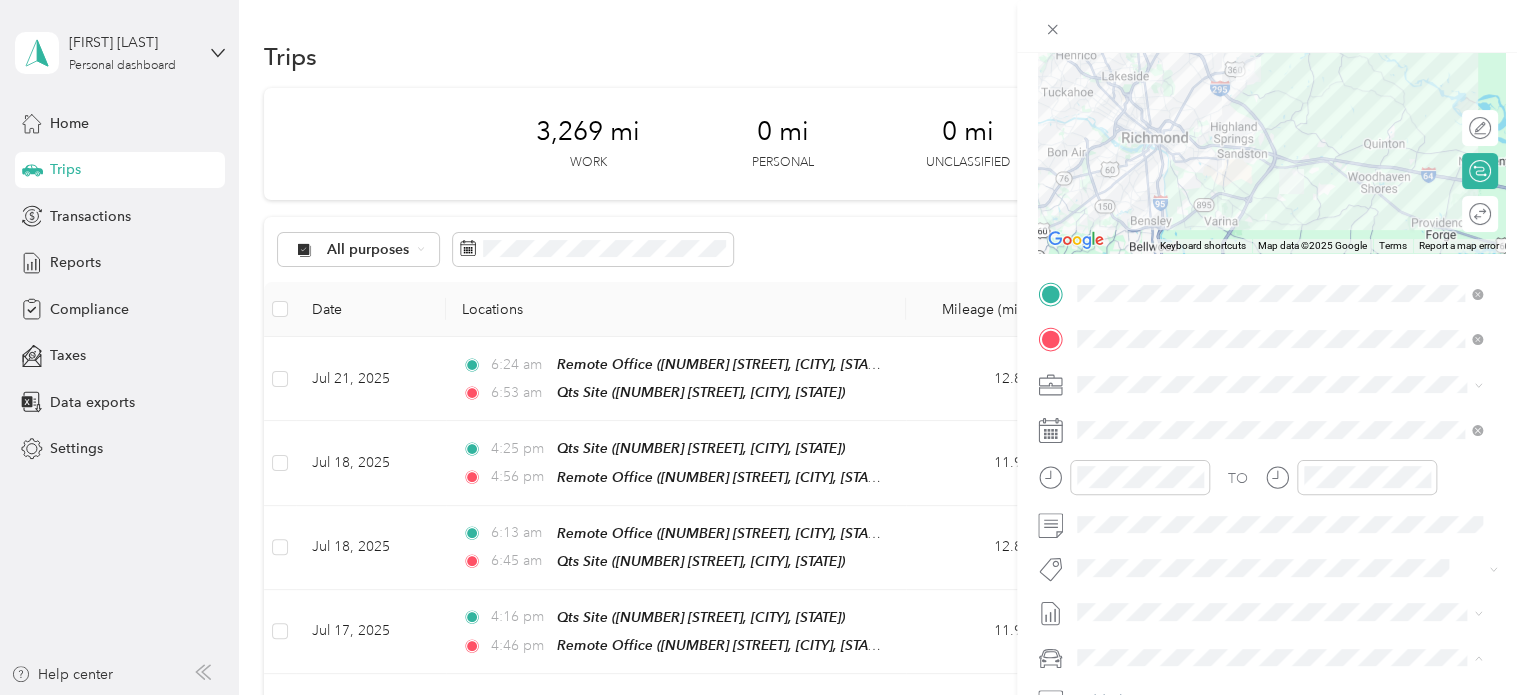 click on "Truck" at bounding box center [1279, 622] 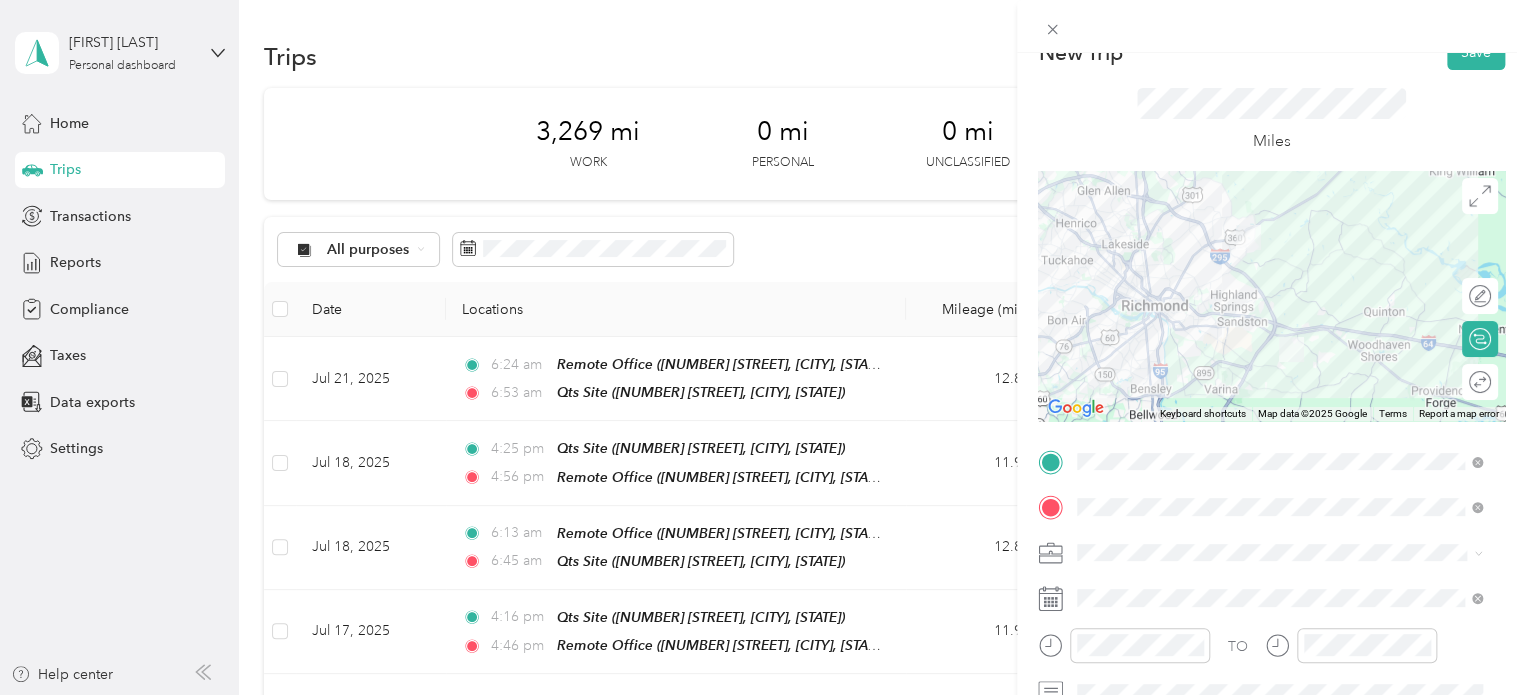 scroll, scrollTop: 0, scrollLeft: 0, axis: both 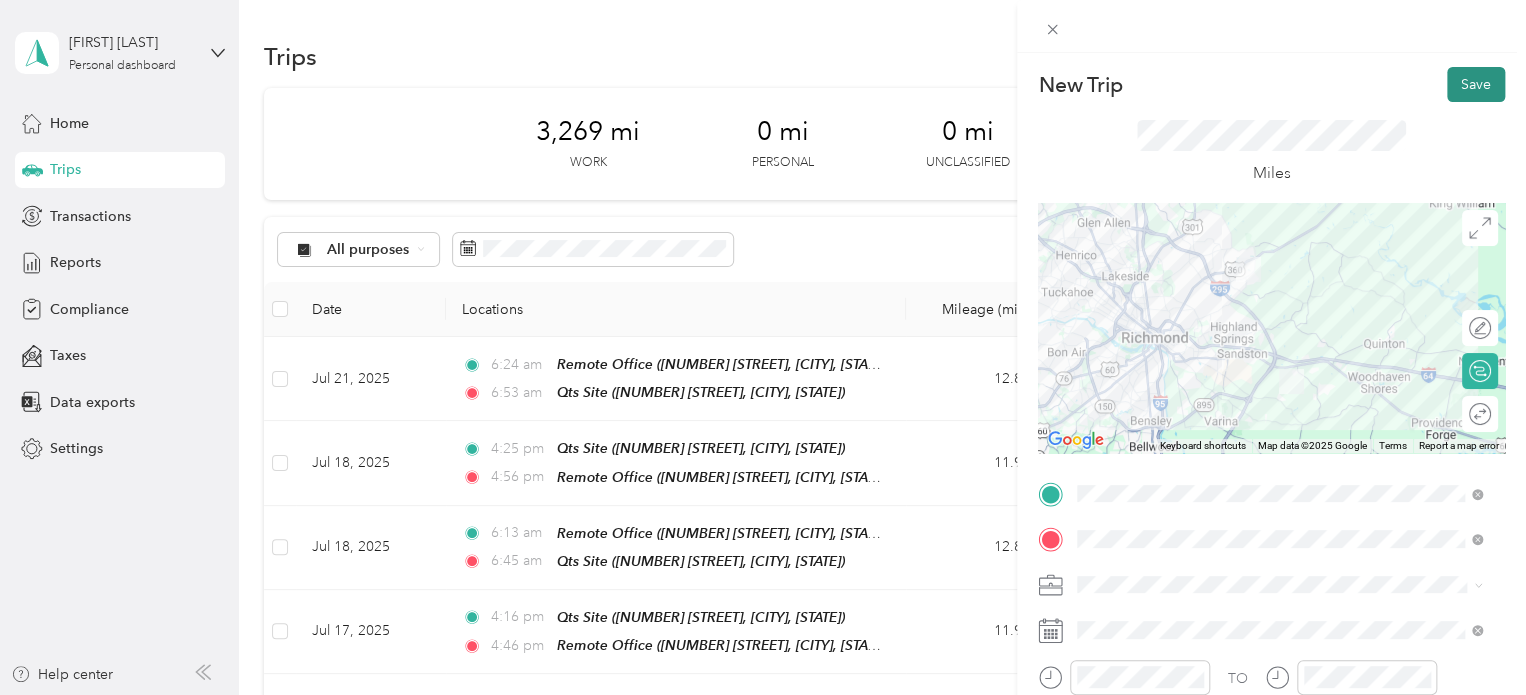 click on "Save" at bounding box center (1476, 84) 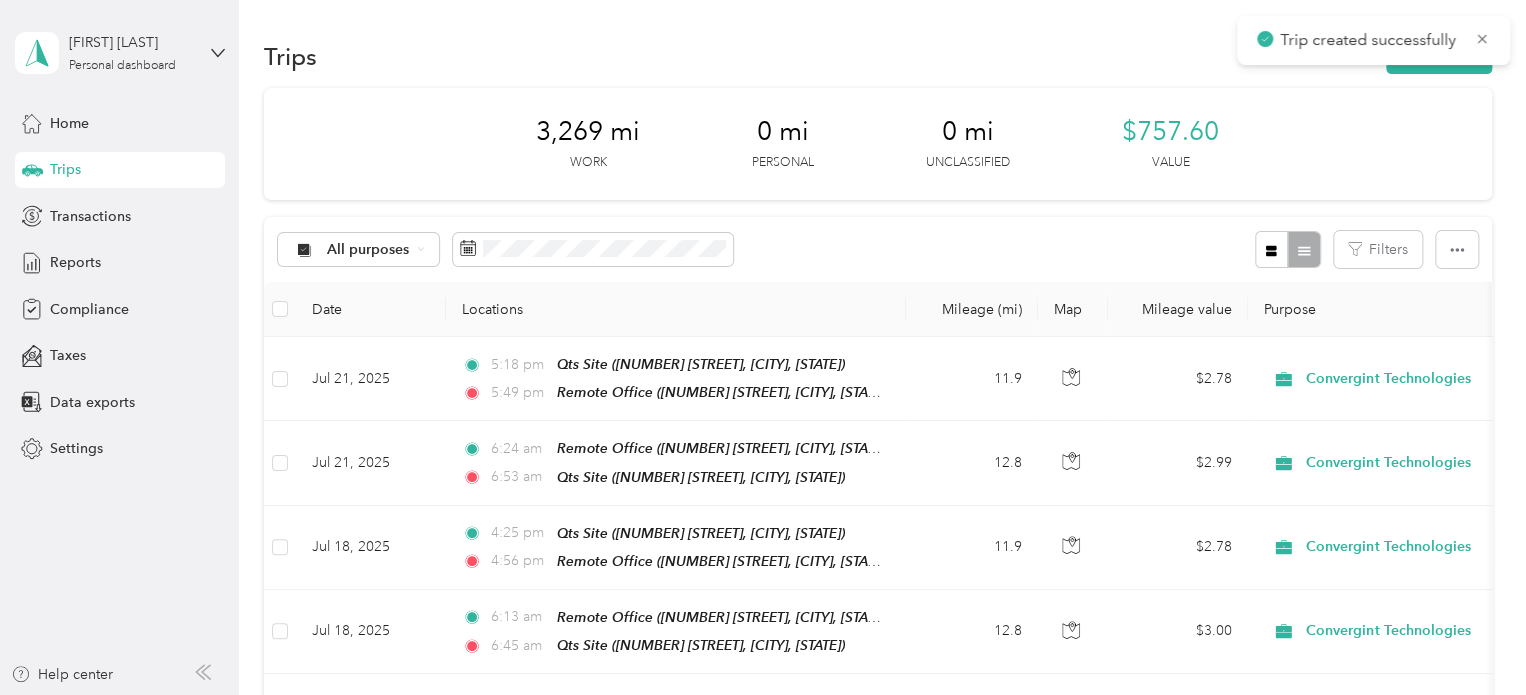 click on "Trip created successfully" at bounding box center (1373, 40) 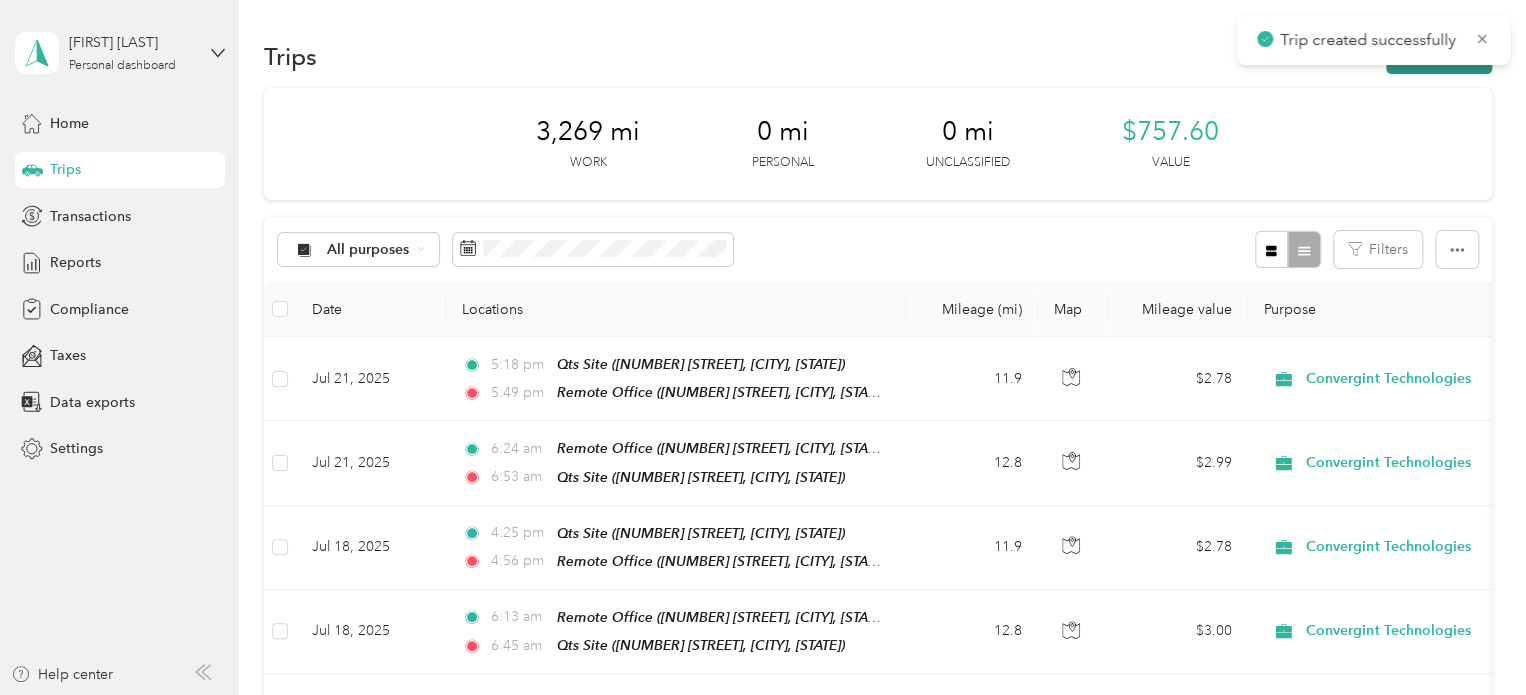 click on "New trip" at bounding box center [1439, 56] 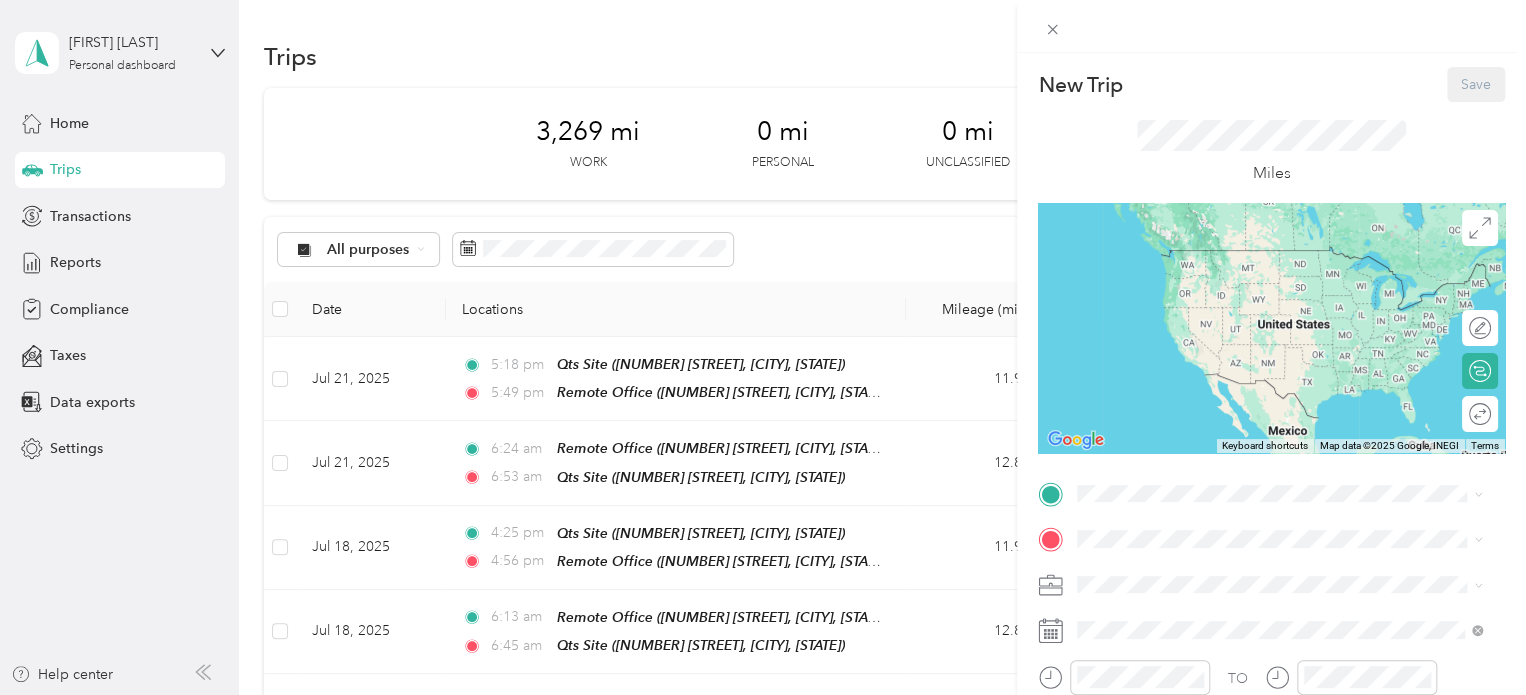 click on "[NUMBER] [STREET], [CITY], [STATE], [COUNTRY]" at bounding box center [1270, 286] 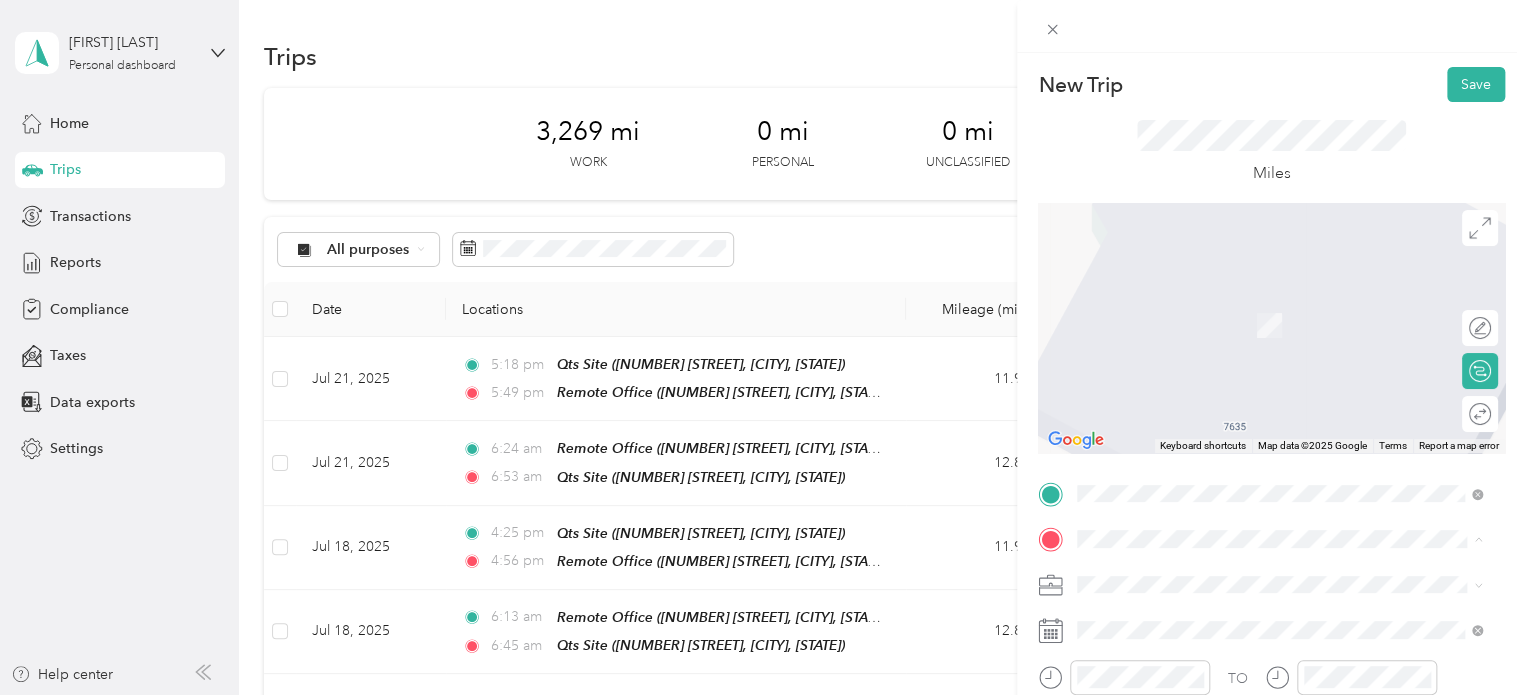 click on "Qts Site" at bounding box center (1270, 373) 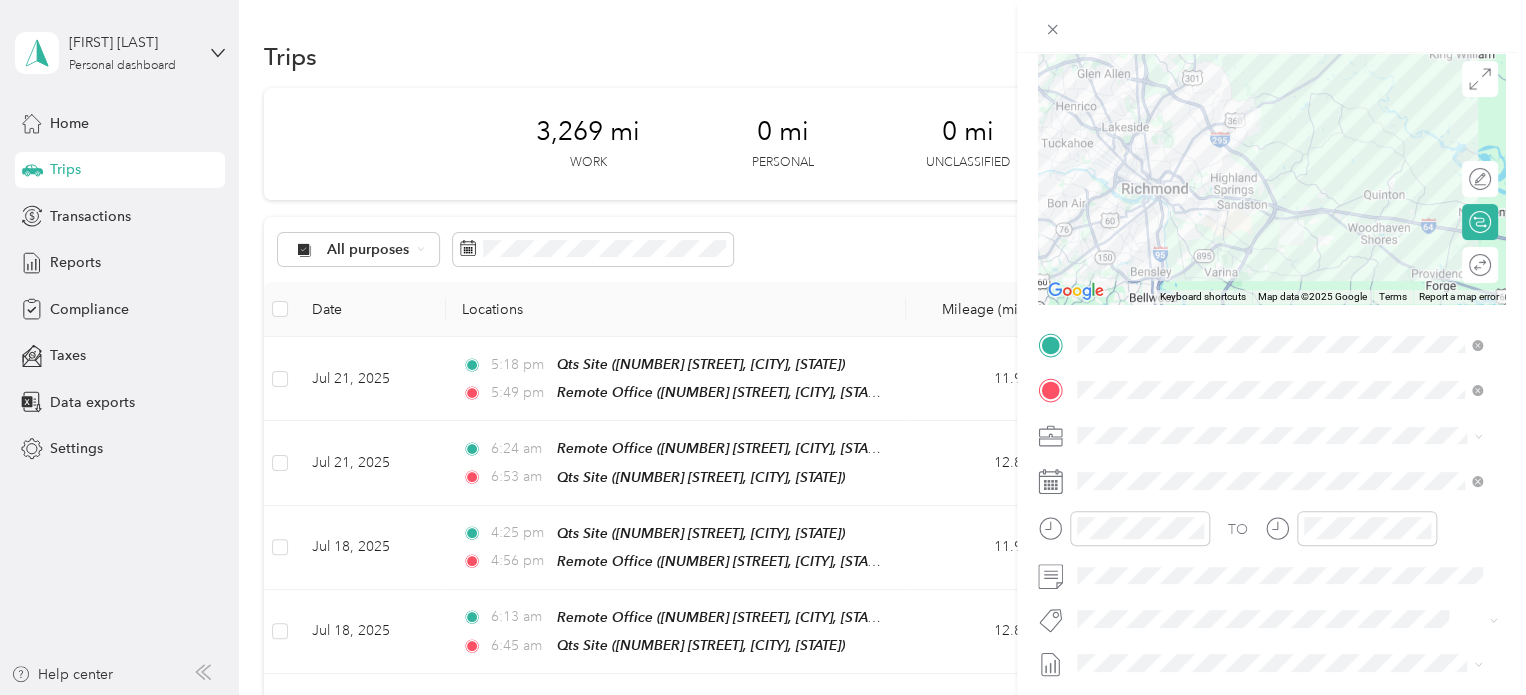 scroll, scrollTop: 353, scrollLeft: 0, axis: vertical 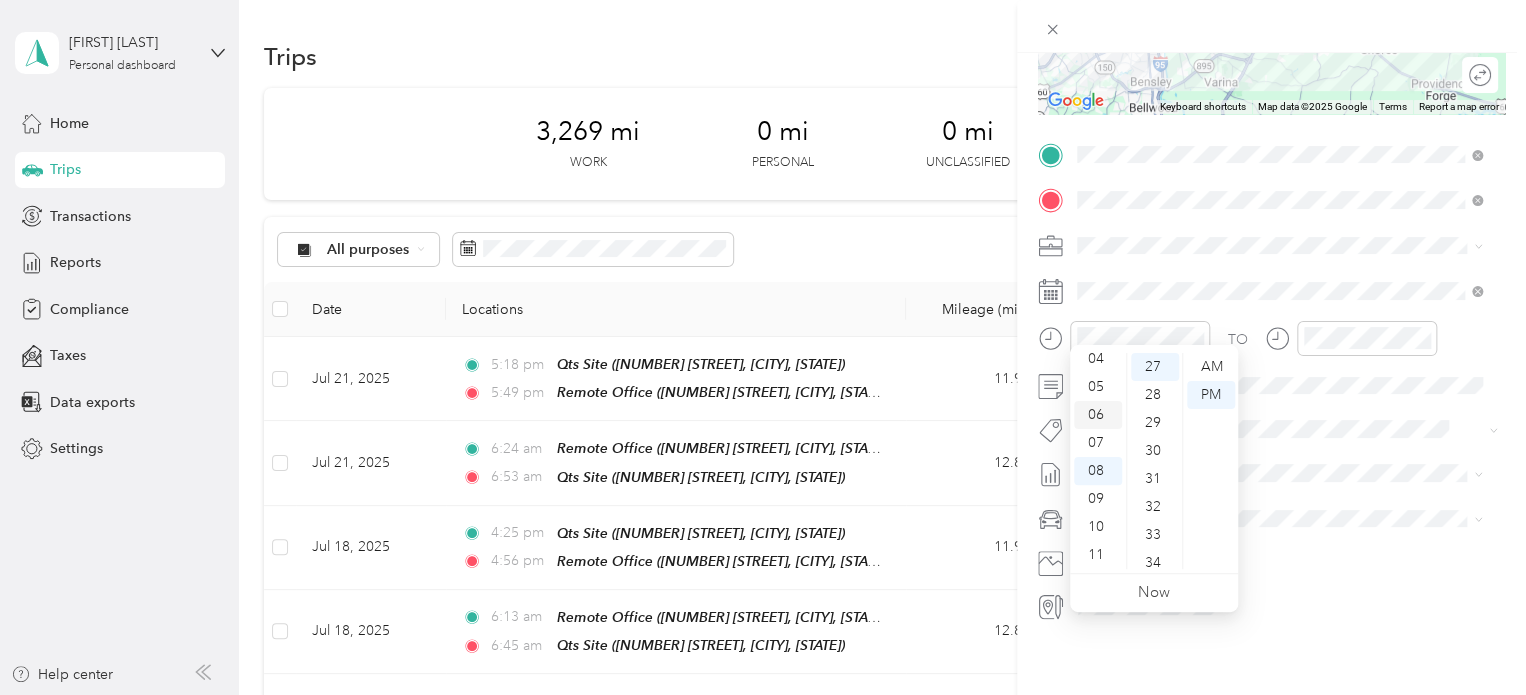 click on "06" at bounding box center (1098, 415) 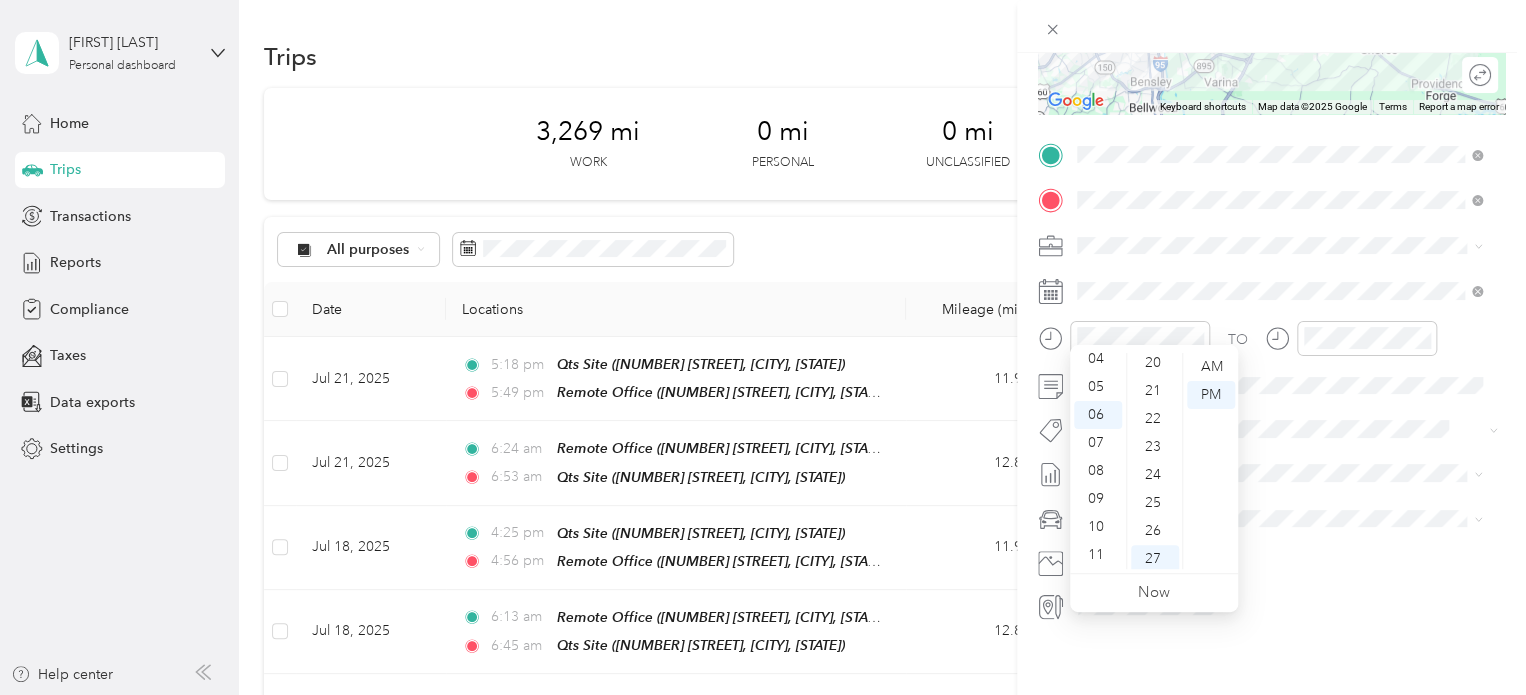 scroll, scrollTop: 356, scrollLeft: 0, axis: vertical 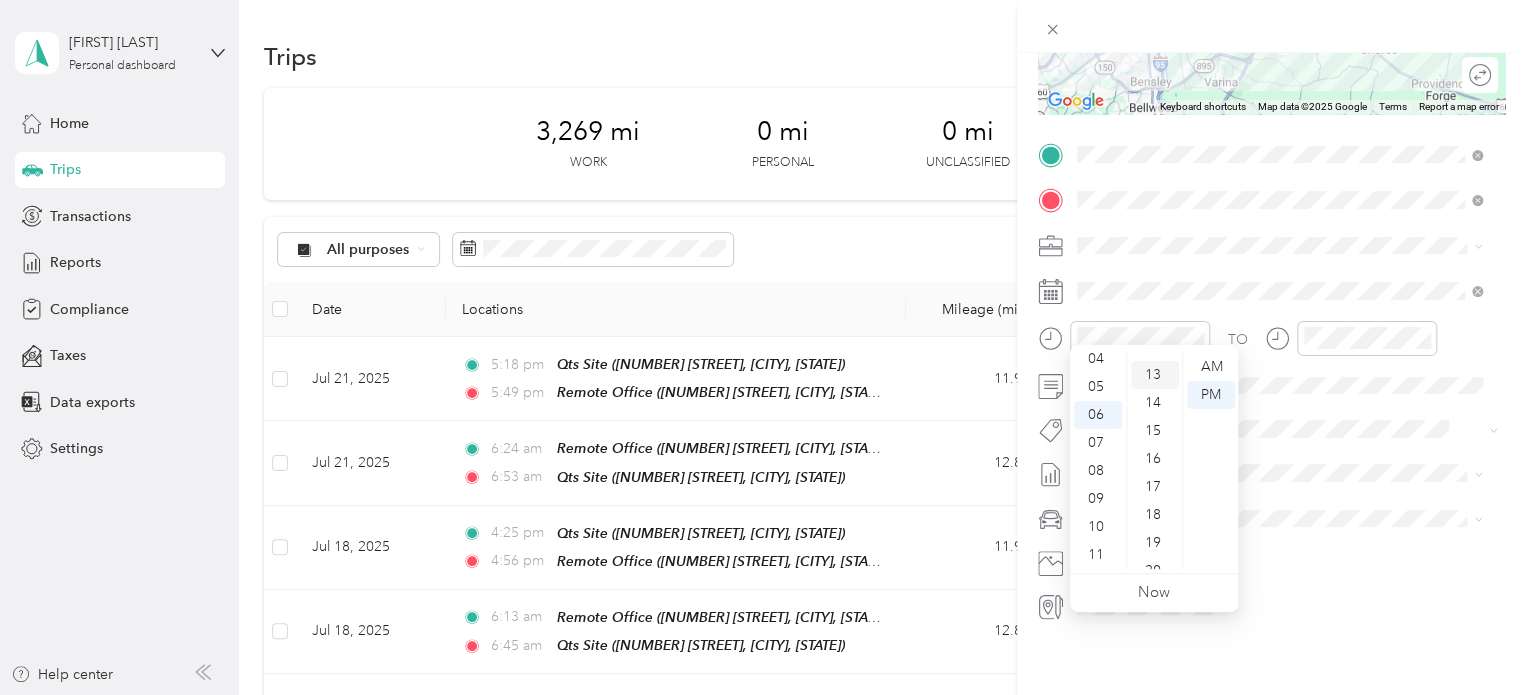 click on "13" at bounding box center [1155, 375] 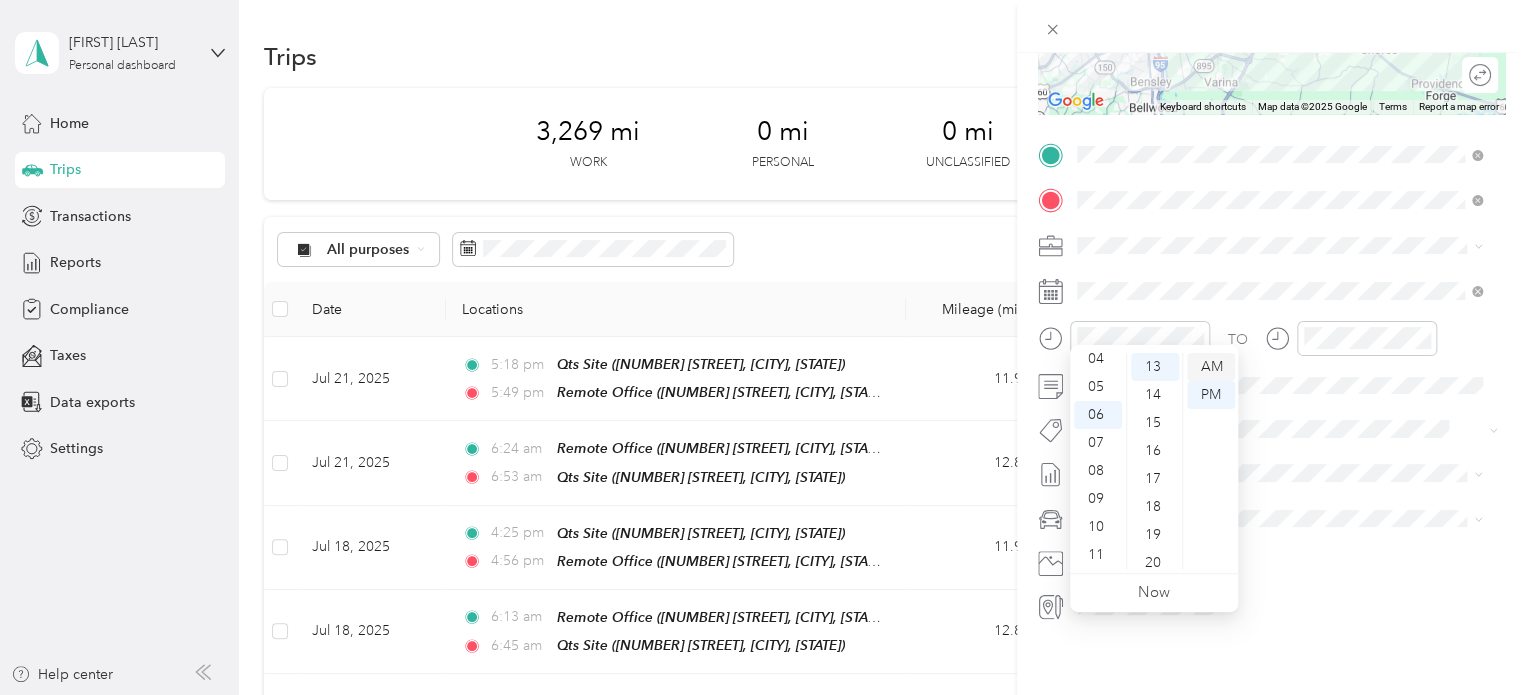 click on "AM" at bounding box center (1211, 367) 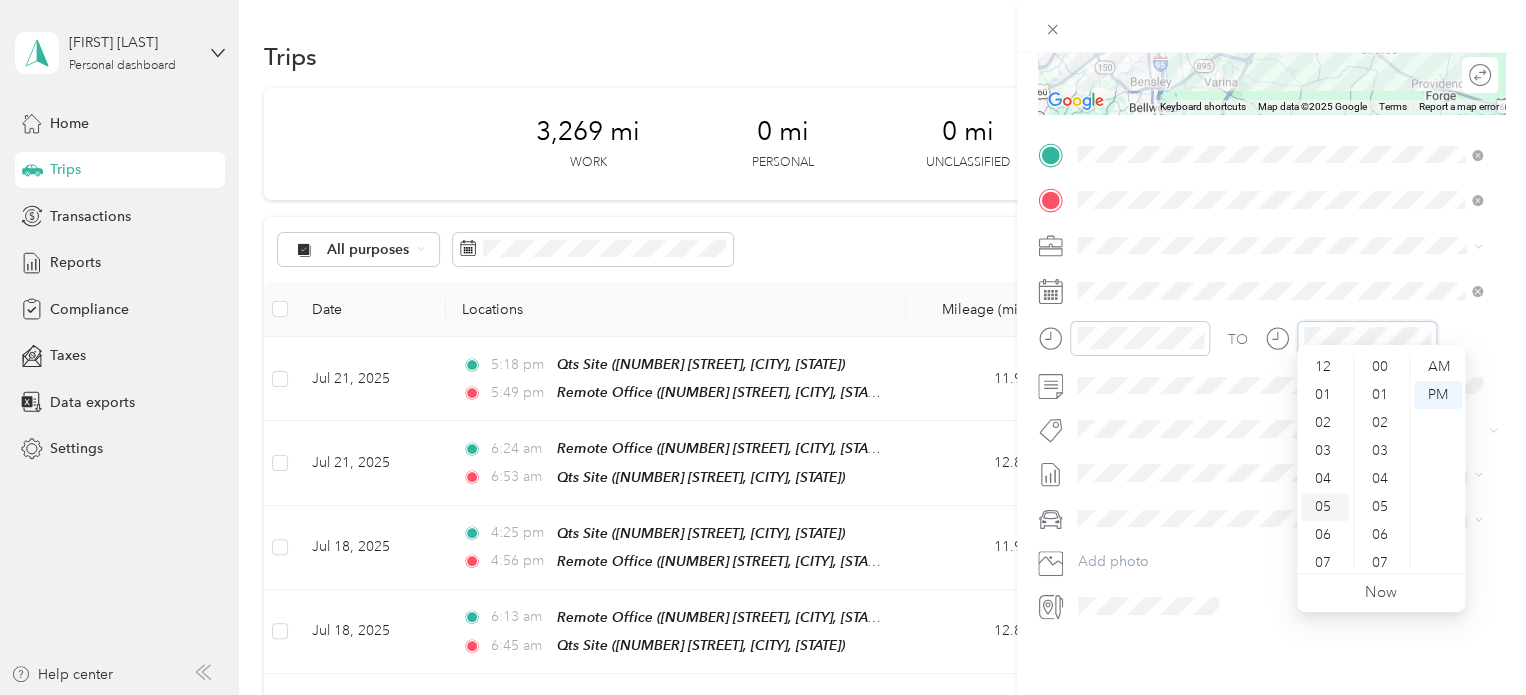 scroll, scrollTop: 756, scrollLeft: 0, axis: vertical 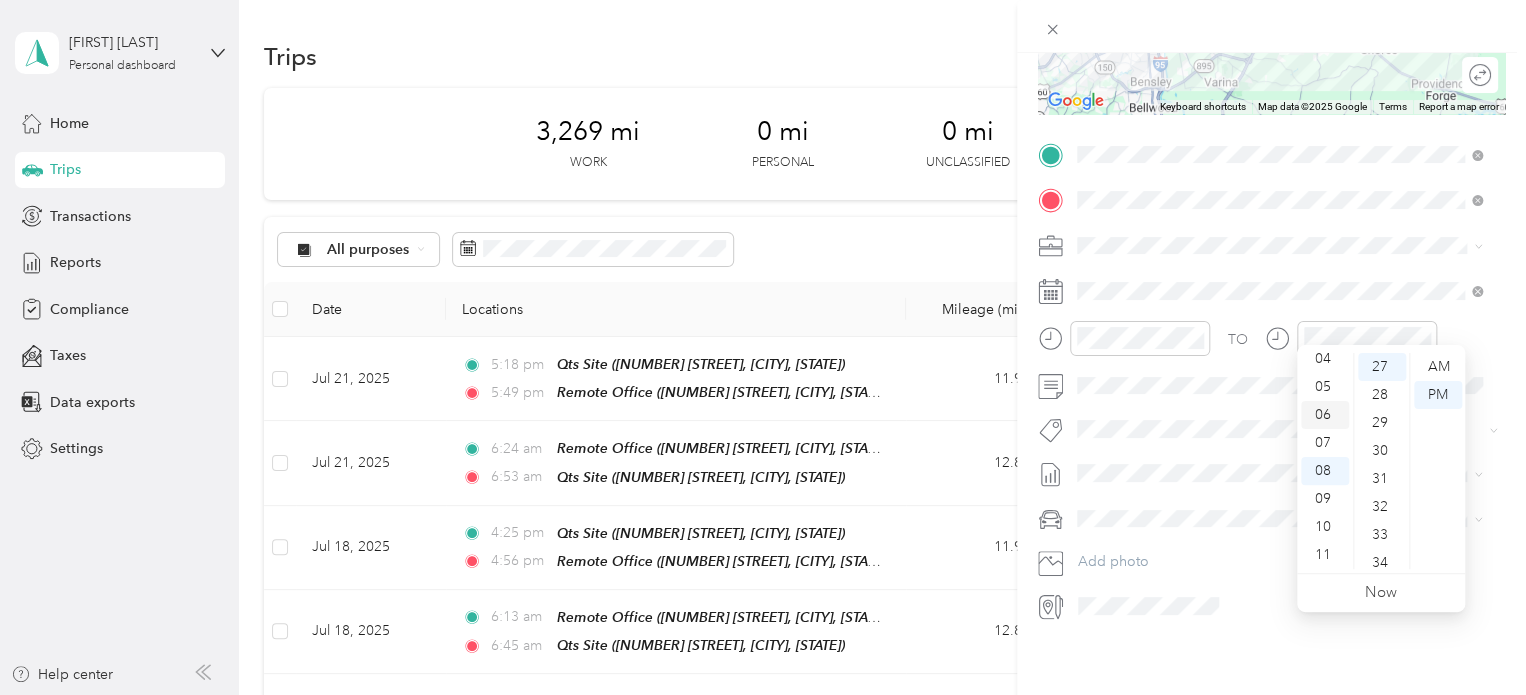 click on "06" at bounding box center (1325, 415) 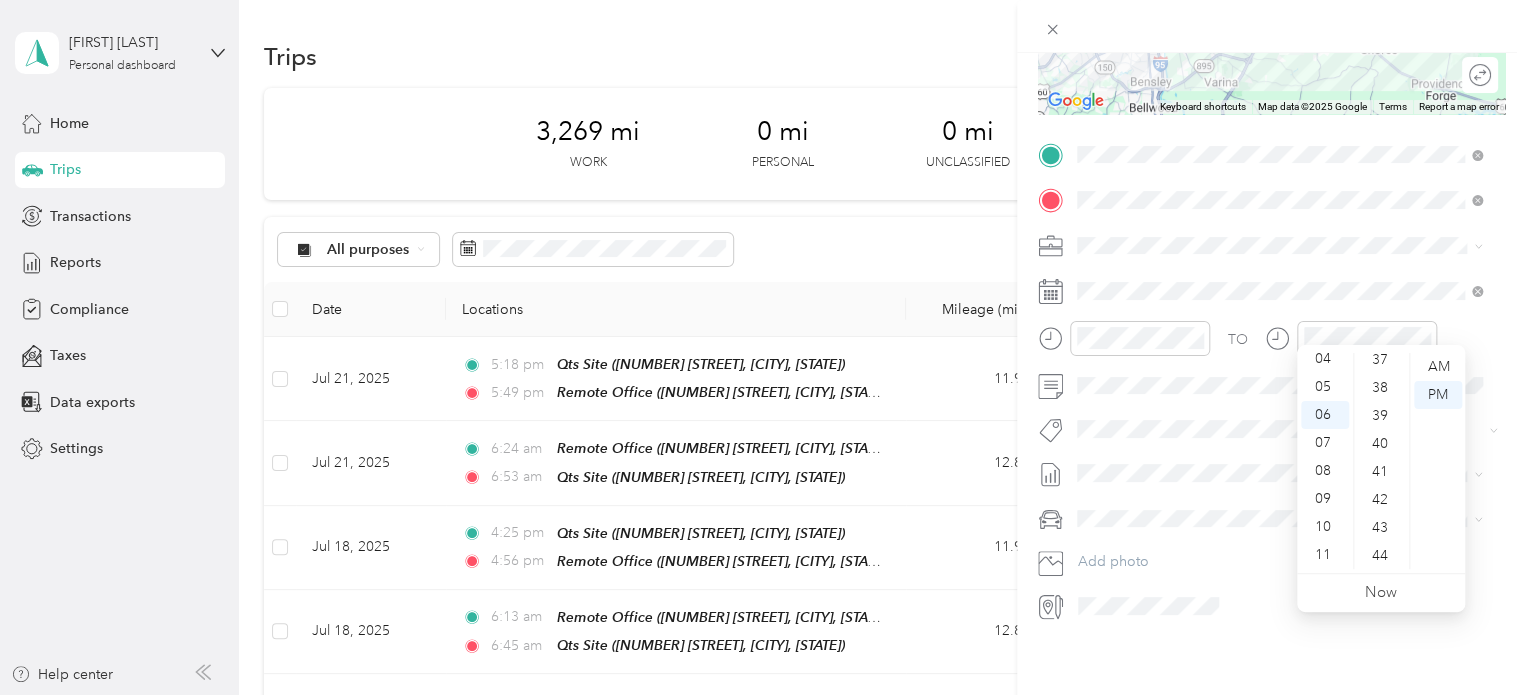 scroll, scrollTop: 1056, scrollLeft: 0, axis: vertical 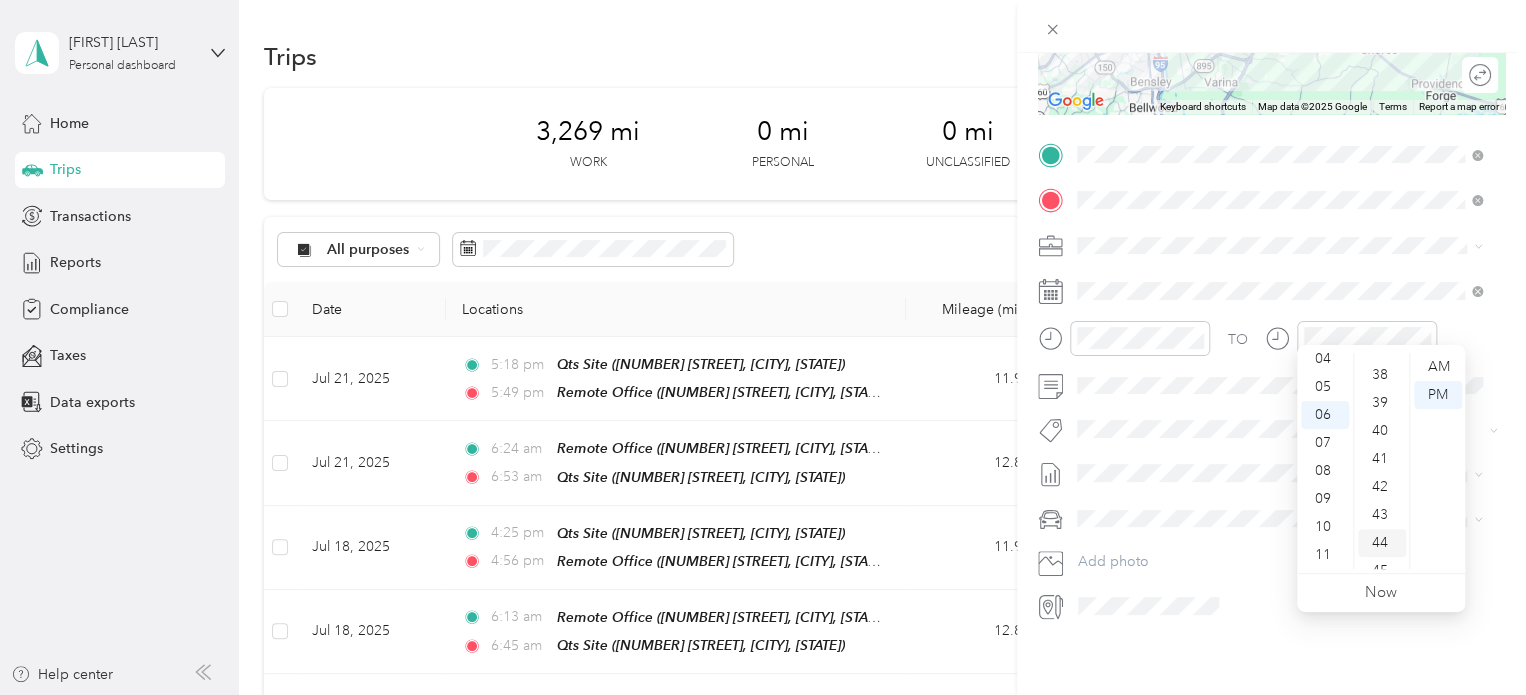 click on "44" at bounding box center (1382, 543) 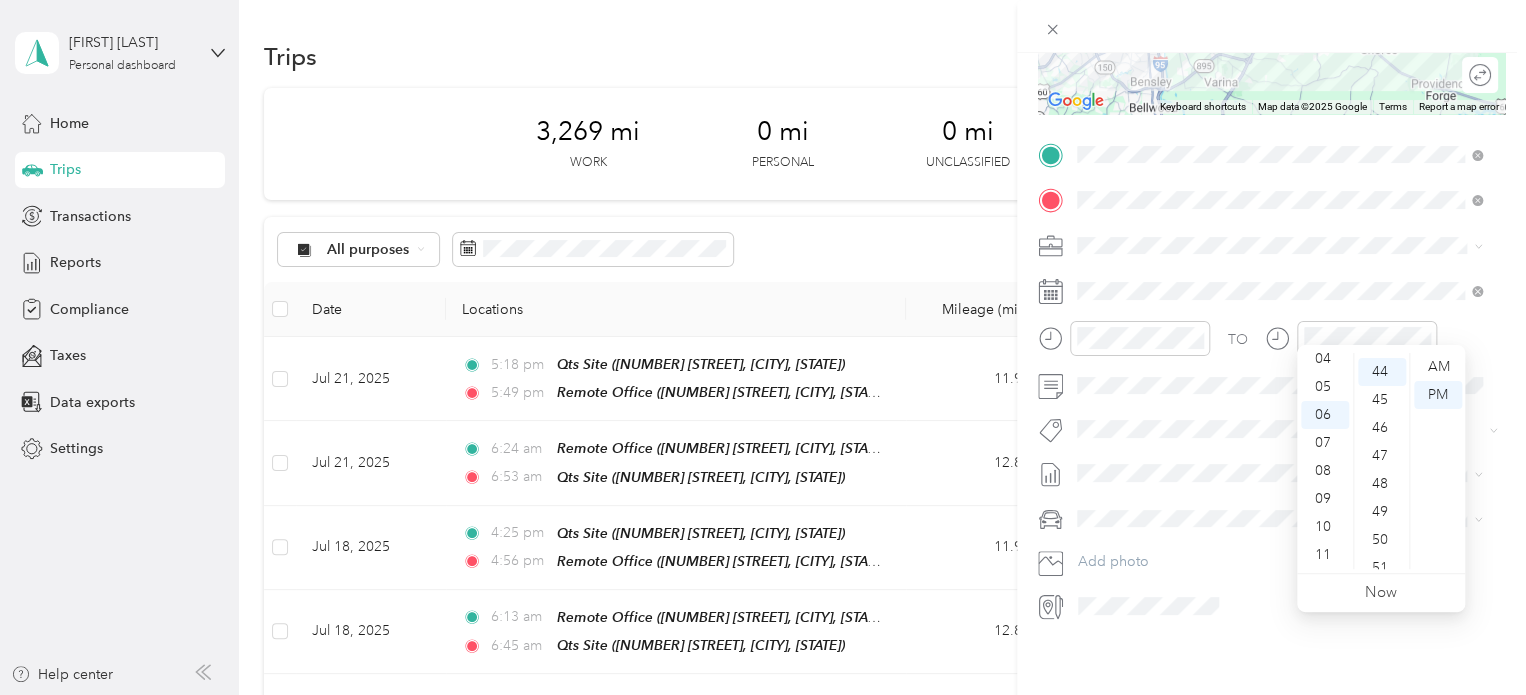 scroll, scrollTop: 1232, scrollLeft: 0, axis: vertical 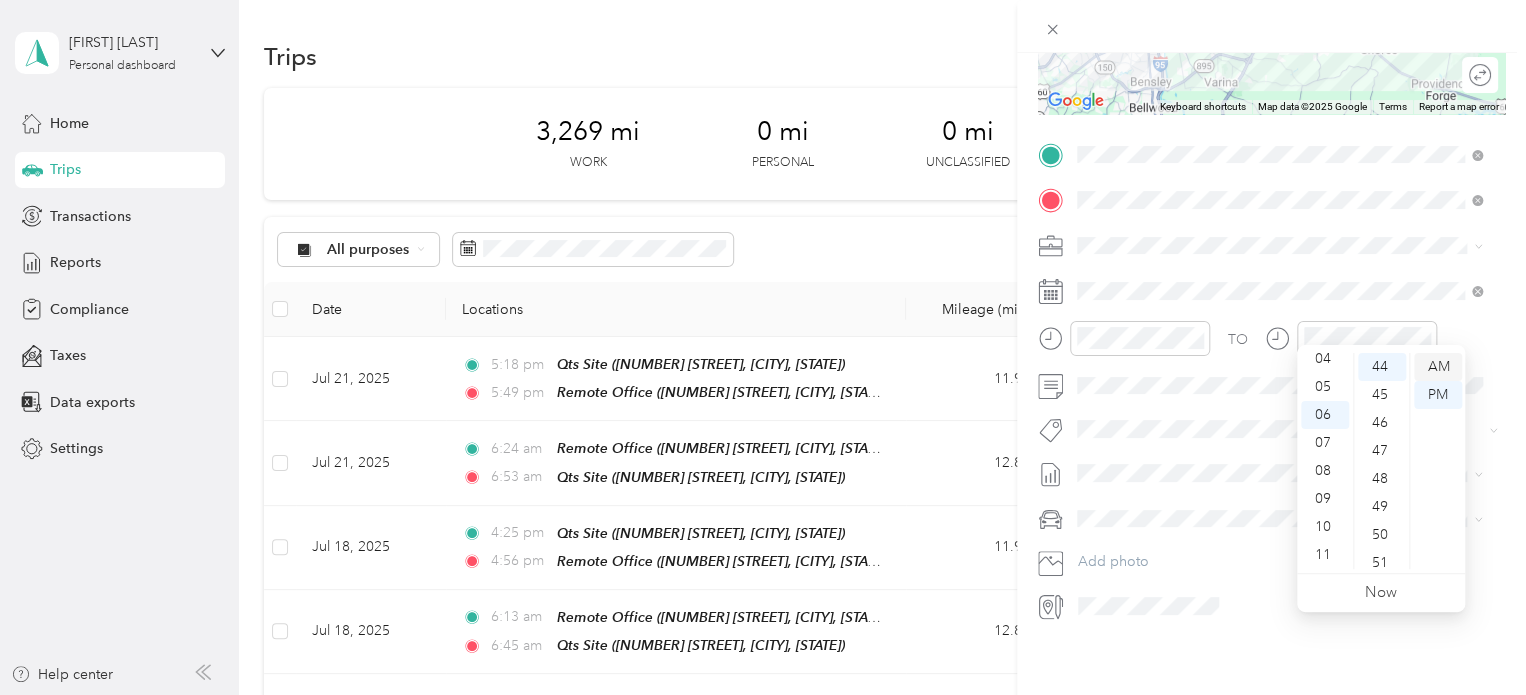 click on "AM" at bounding box center [1438, 367] 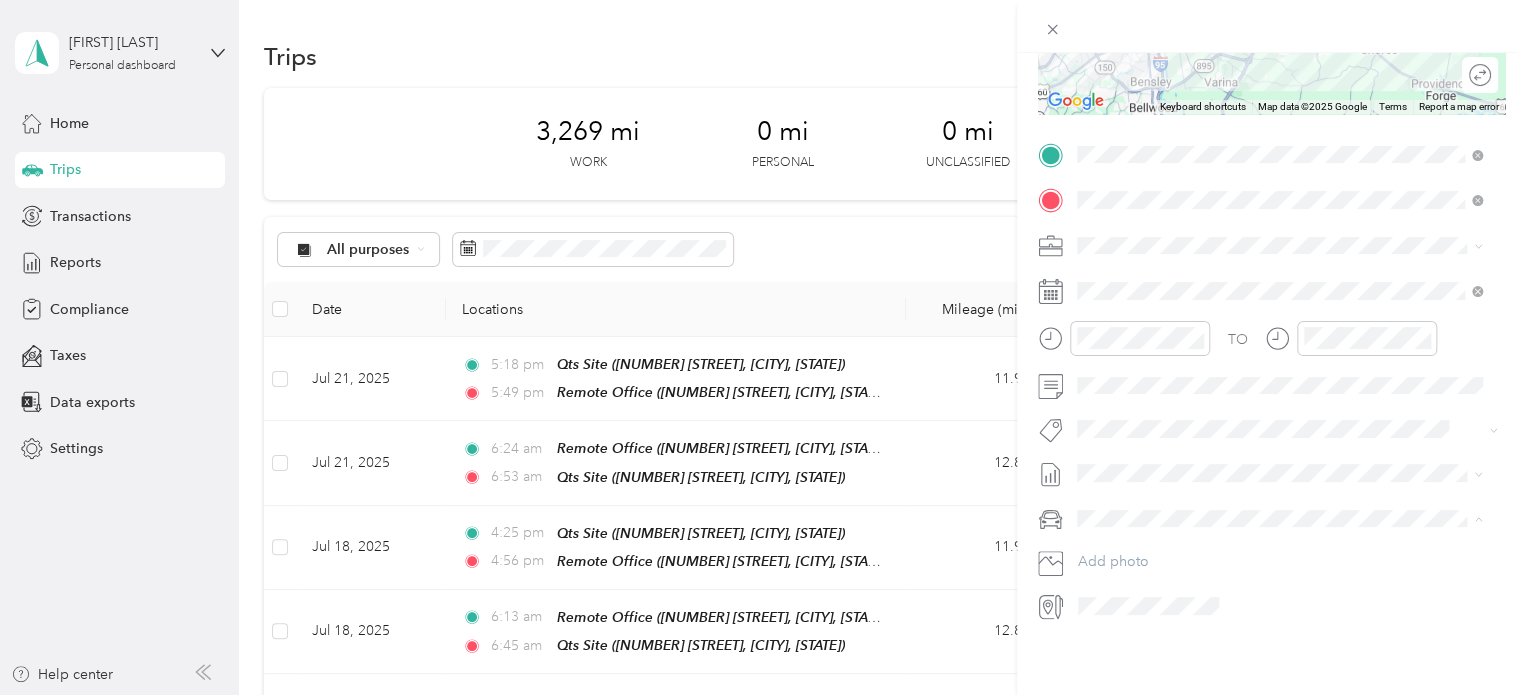 click on "Truck" at bounding box center [1279, 573] 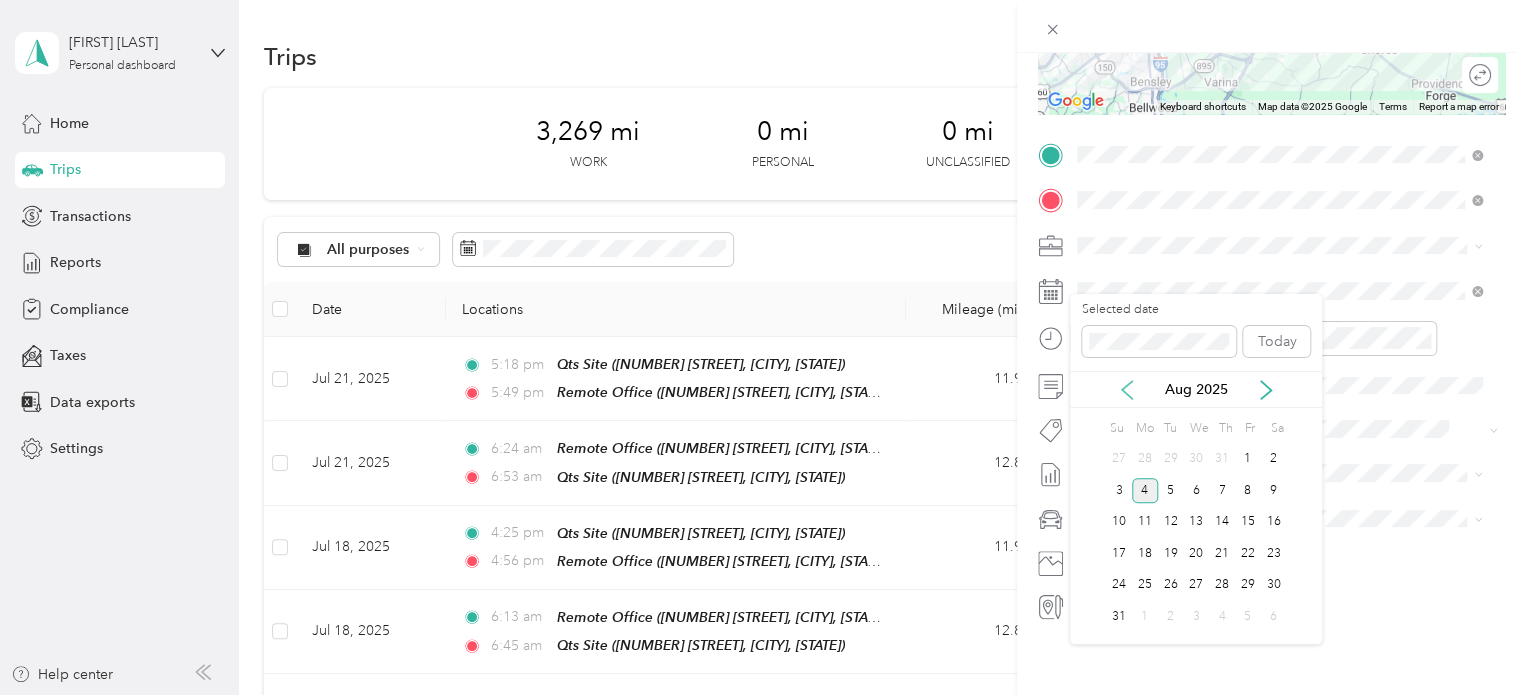 click 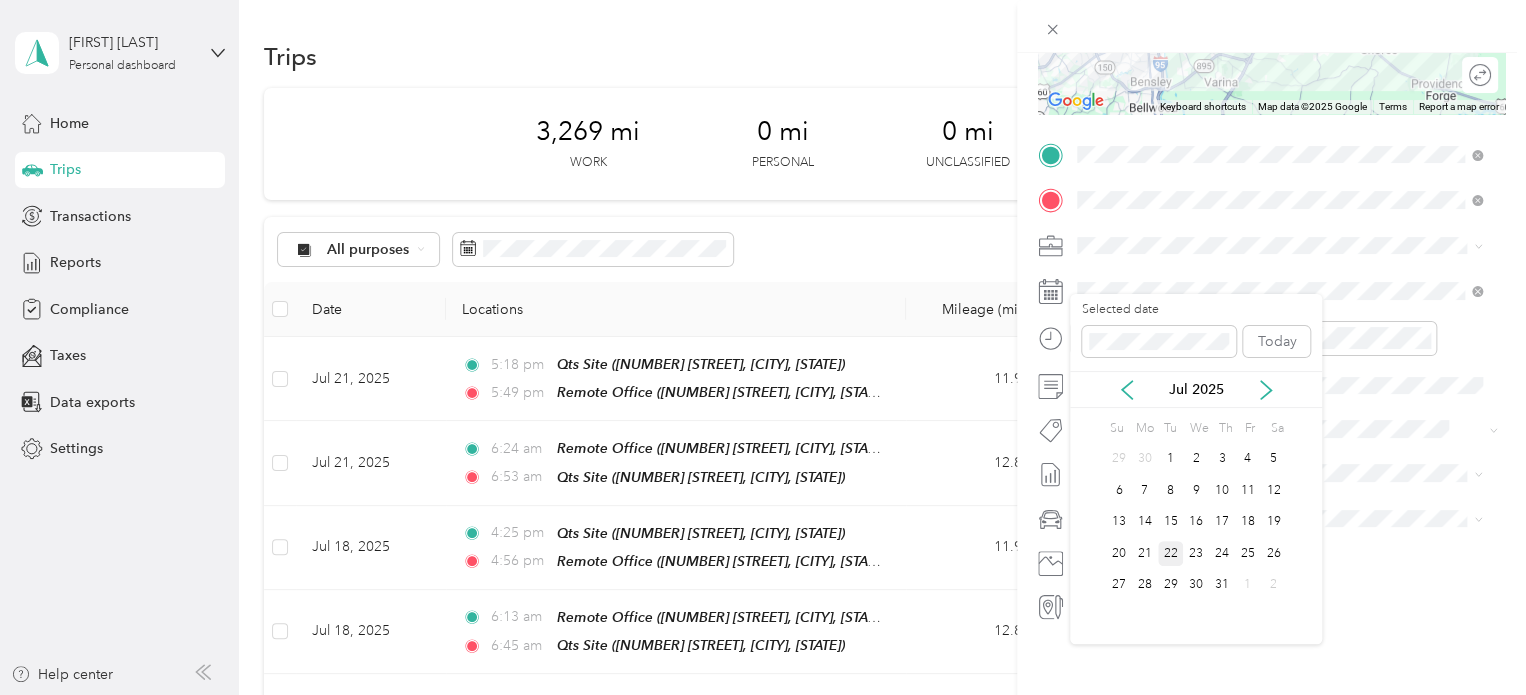 click on "22" at bounding box center [1171, 553] 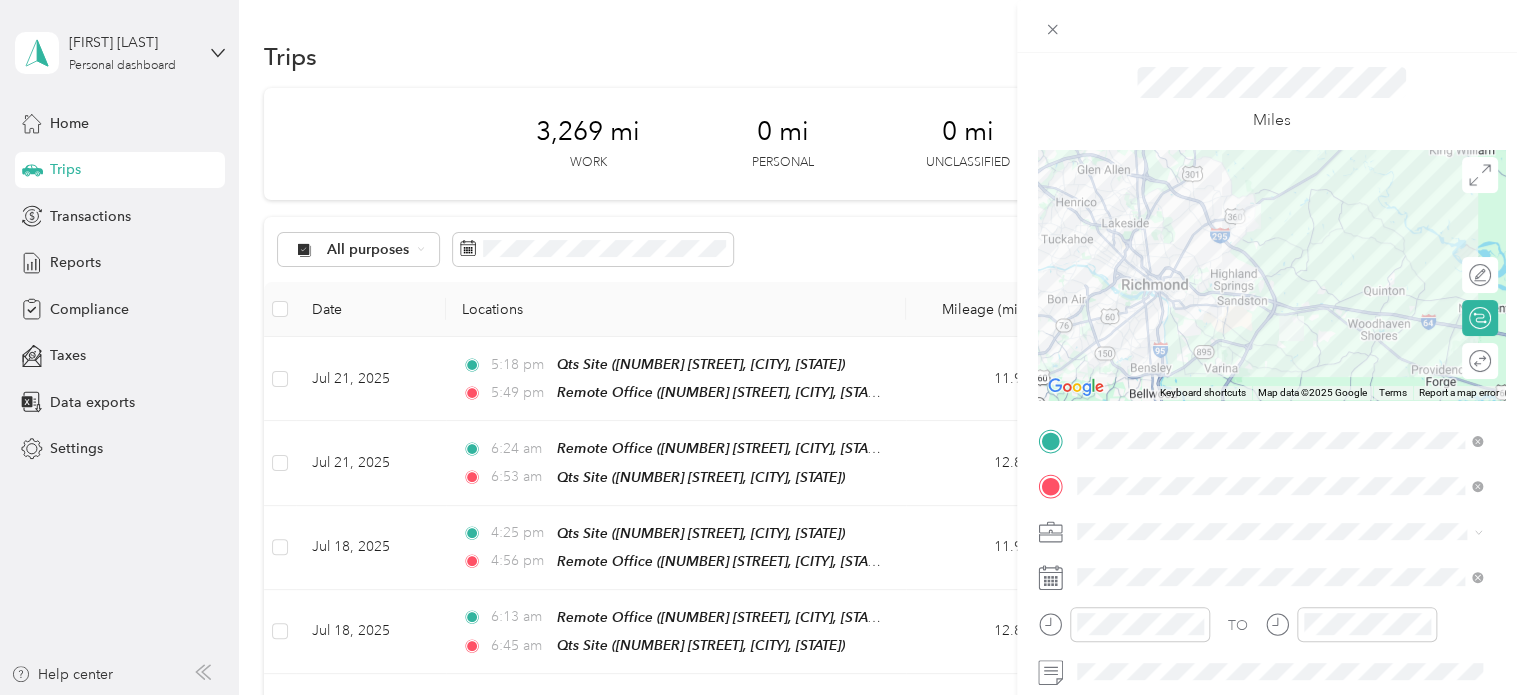 scroll, scrollTop: 0, scrollLeft: 0, axis: both 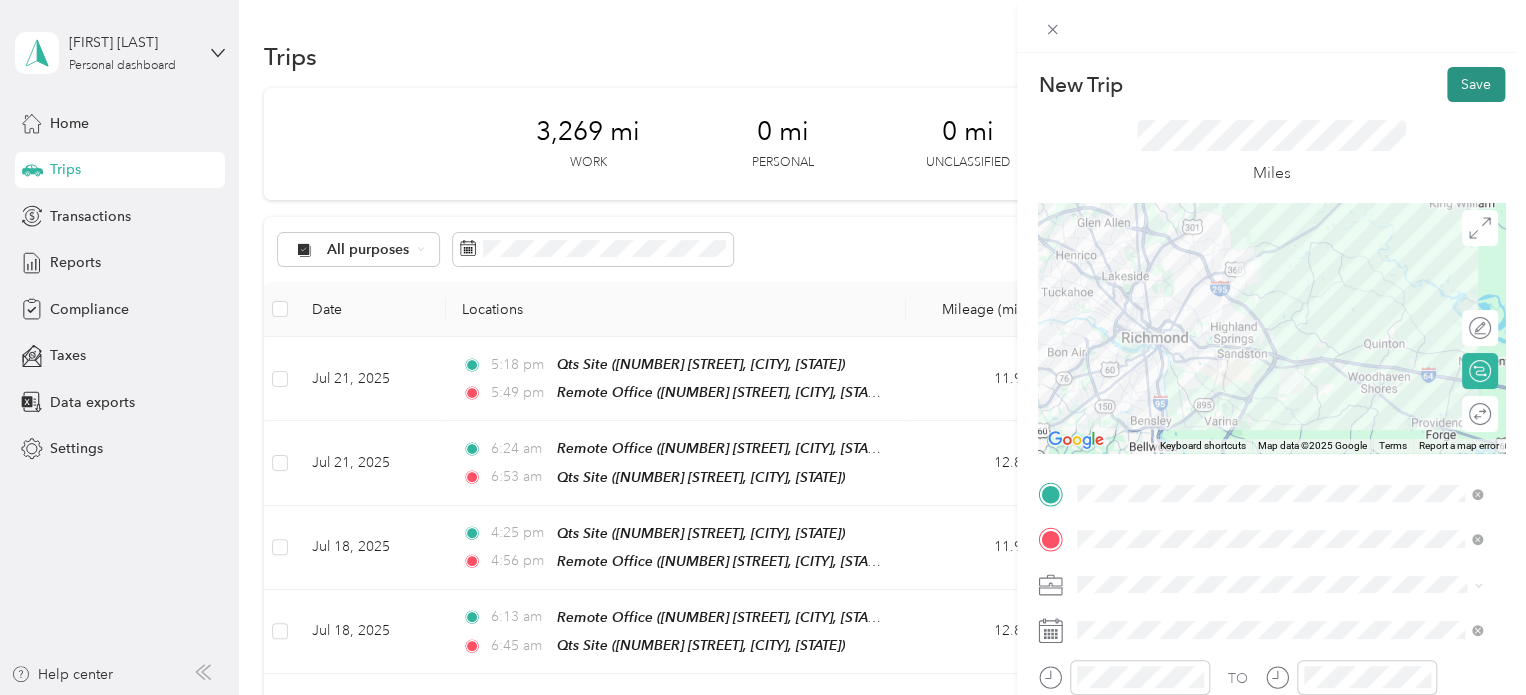 click on "Save" at bounding box center (1476, 84) 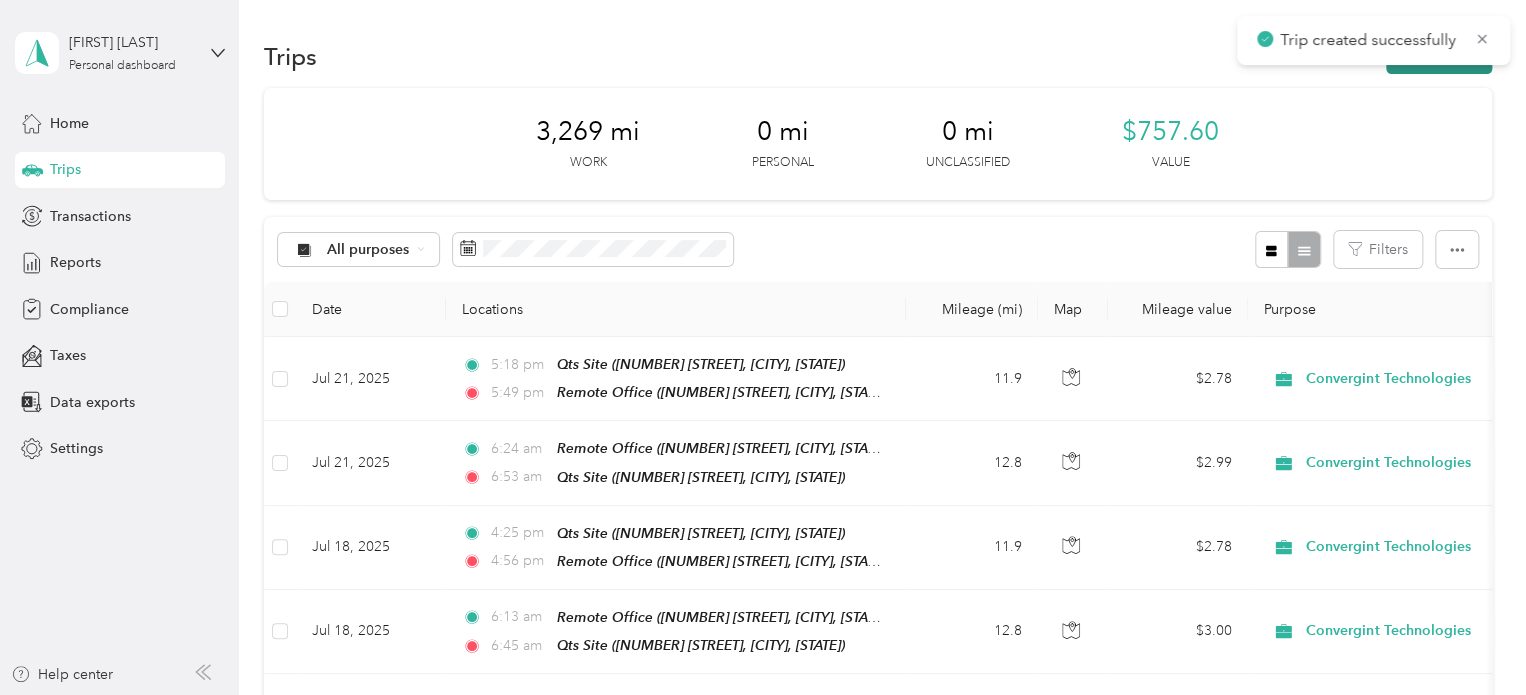 click on "New trip" at bounding box center (1439, 56) 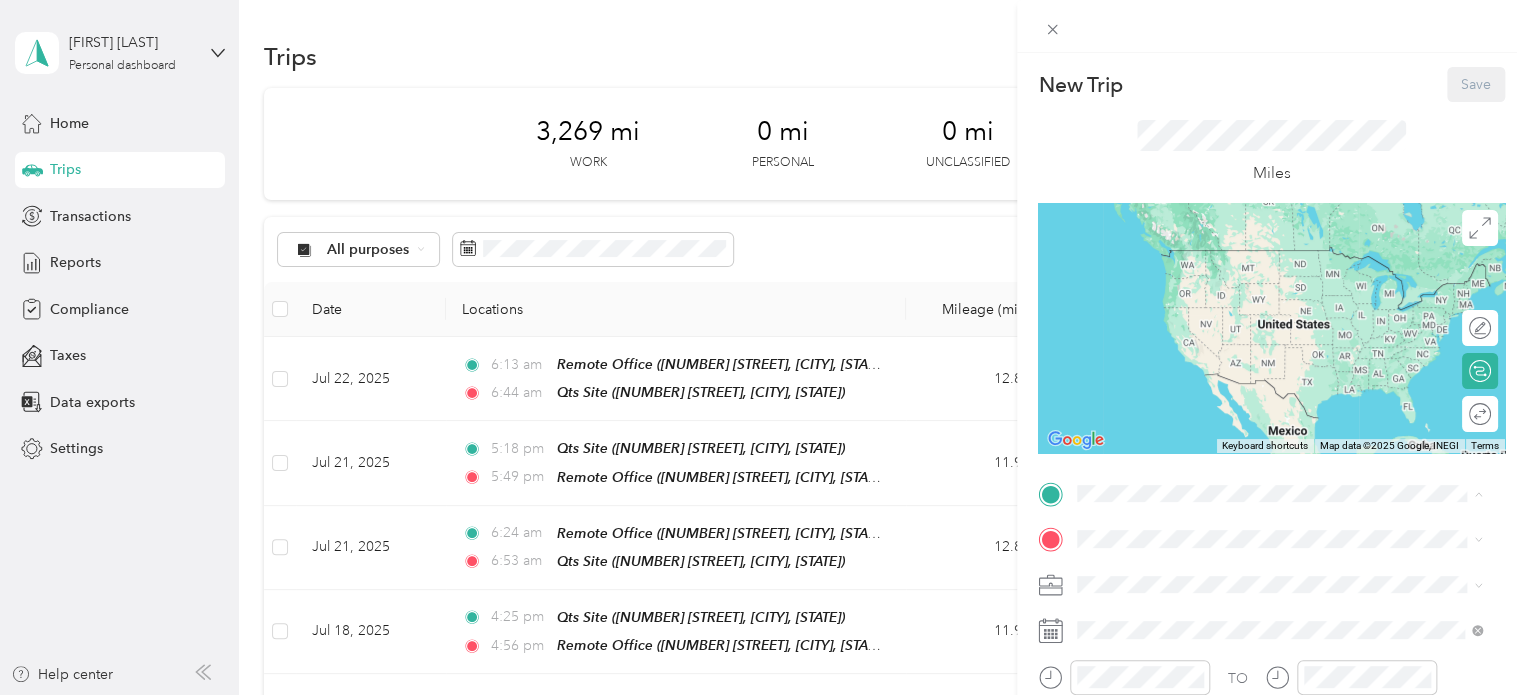 click on "Qts Site [NUMBER] [STREET], [CITY], [STATE], [COUNTRY]" at bounding box center [1270, 339] 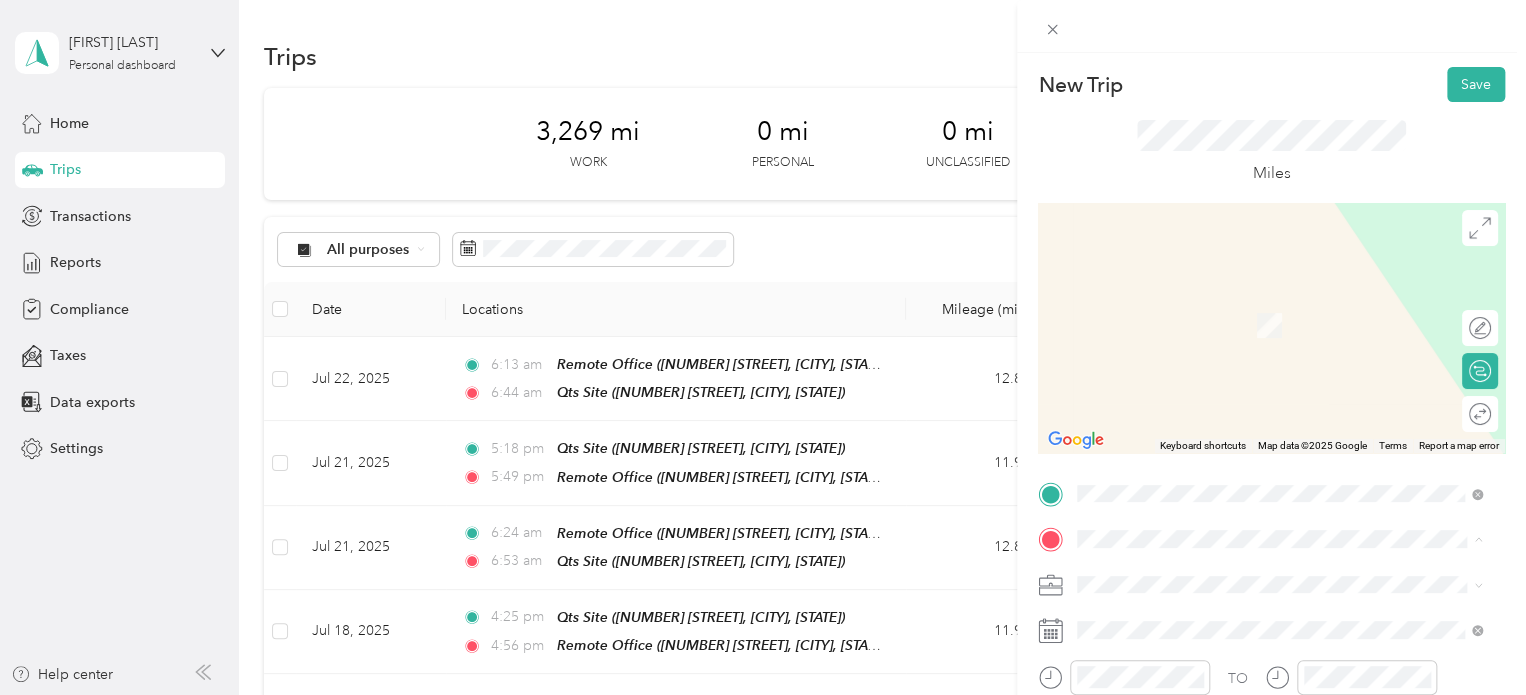 click on "Remote Office [NUMBER] [STREET], [CITY], [STATE], [COUNTRY]" at bounding box center (1270, 322) 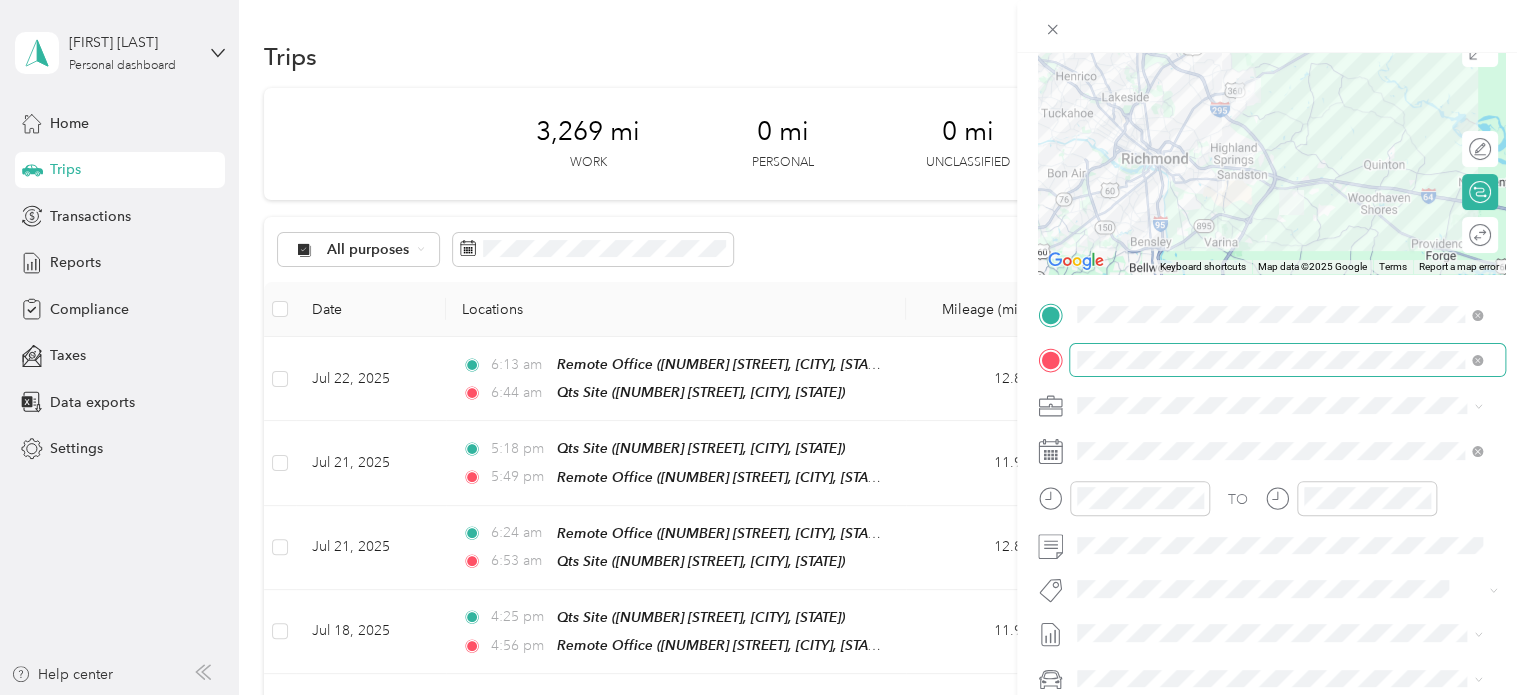scroll, scrollTop: 353, scrollLeft: 0, axis: vertical 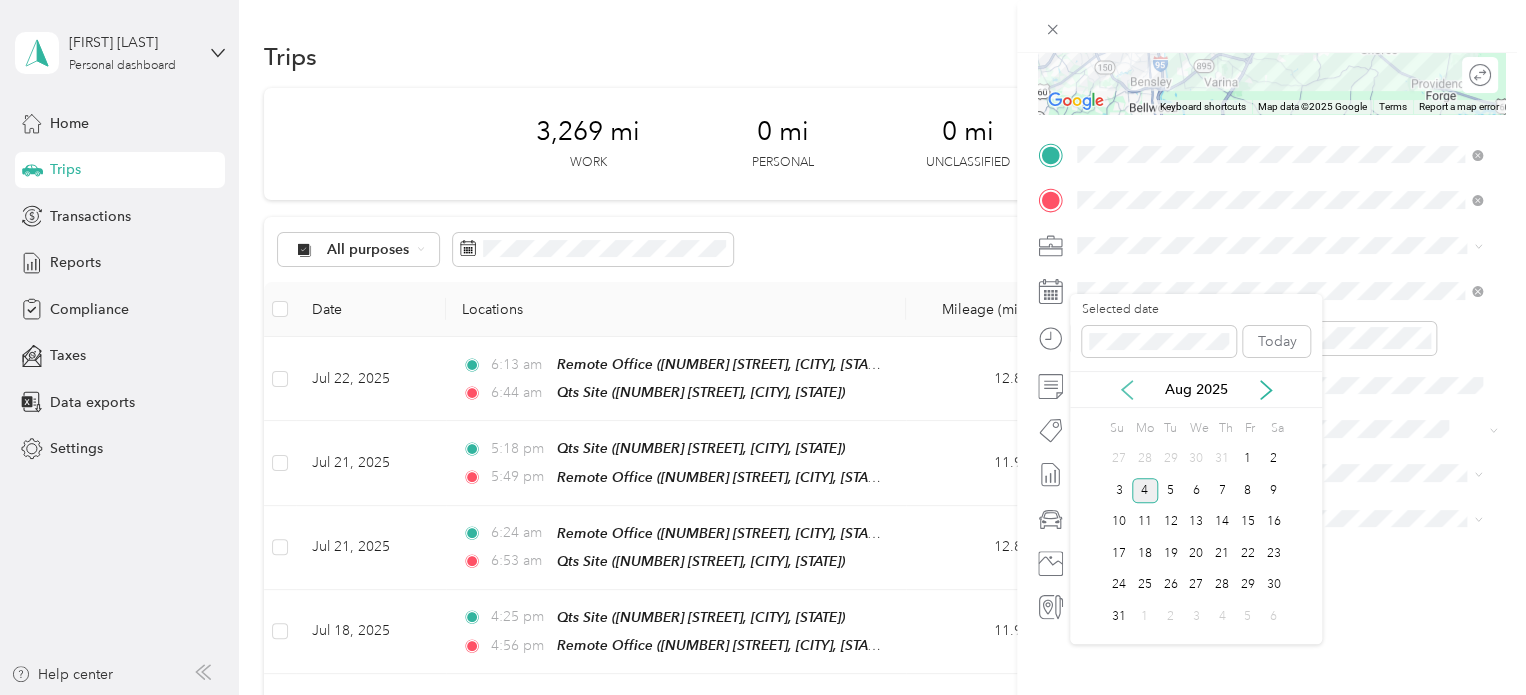 click 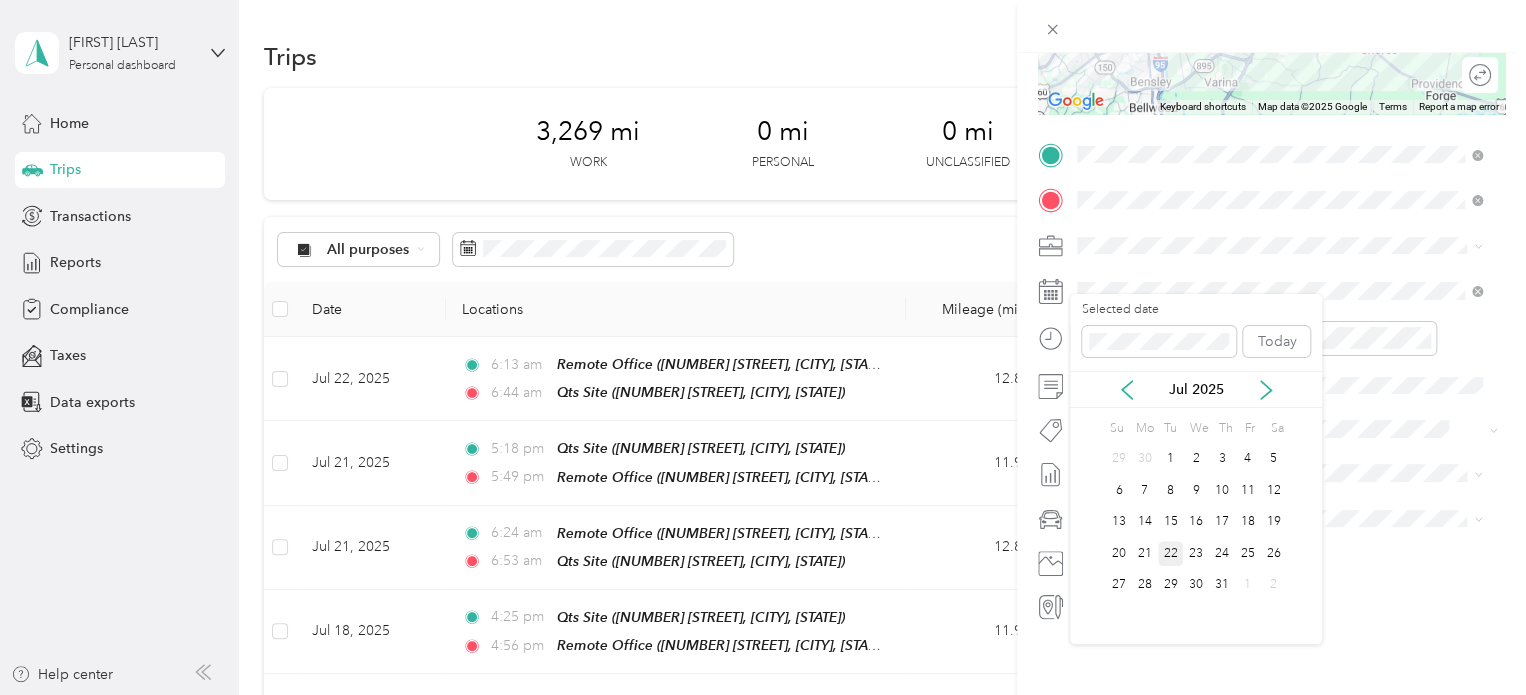 click on "22" at bounding box center (1171, 553) 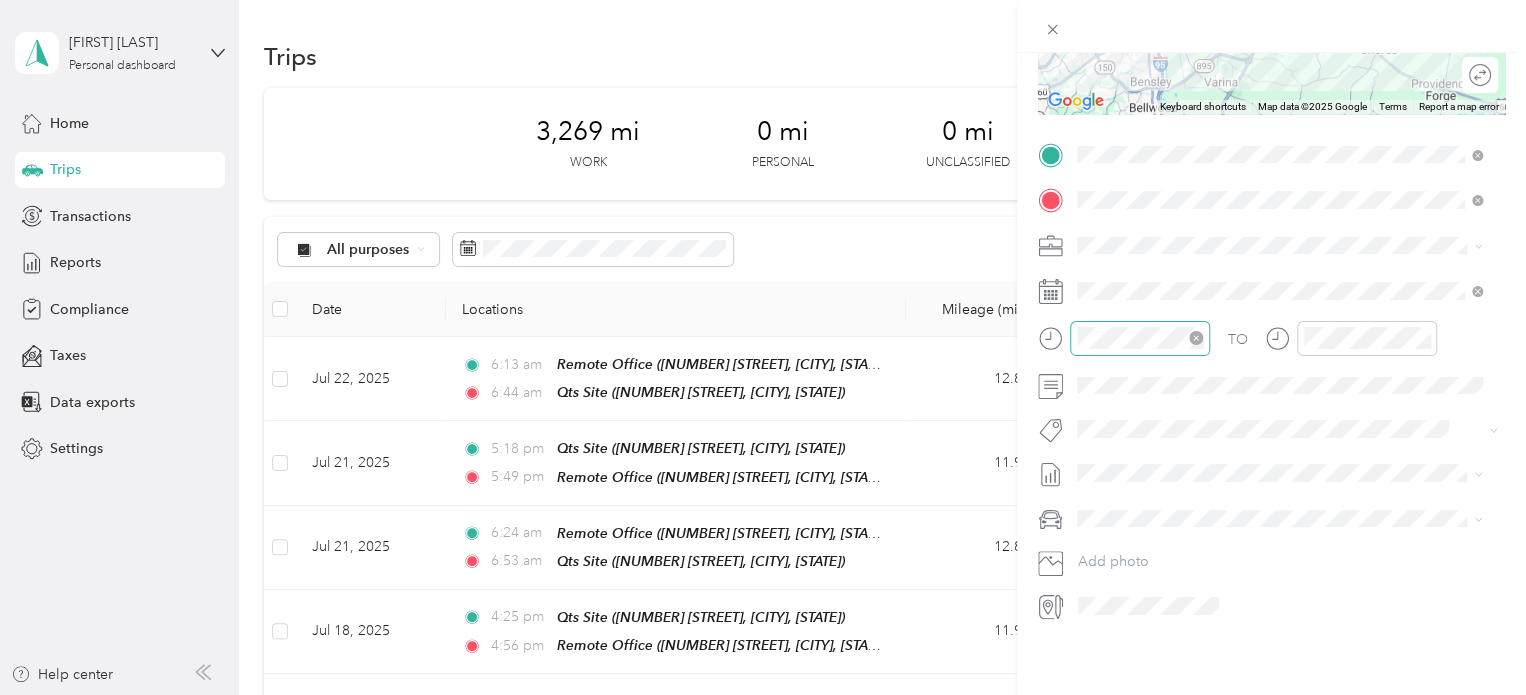 click at bounding box center (1140, 338) 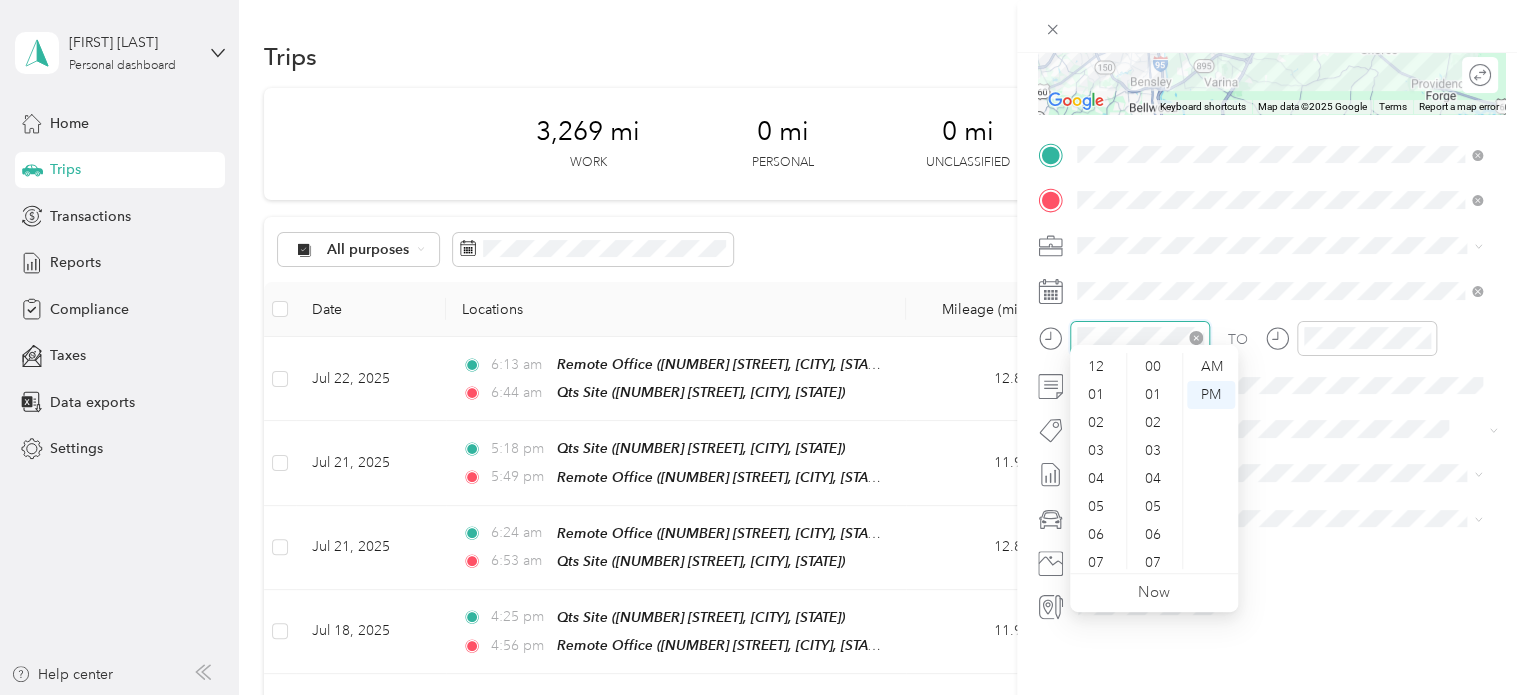 scroll, scrollTop: 784, scrollLeft: 0, axis: vertical 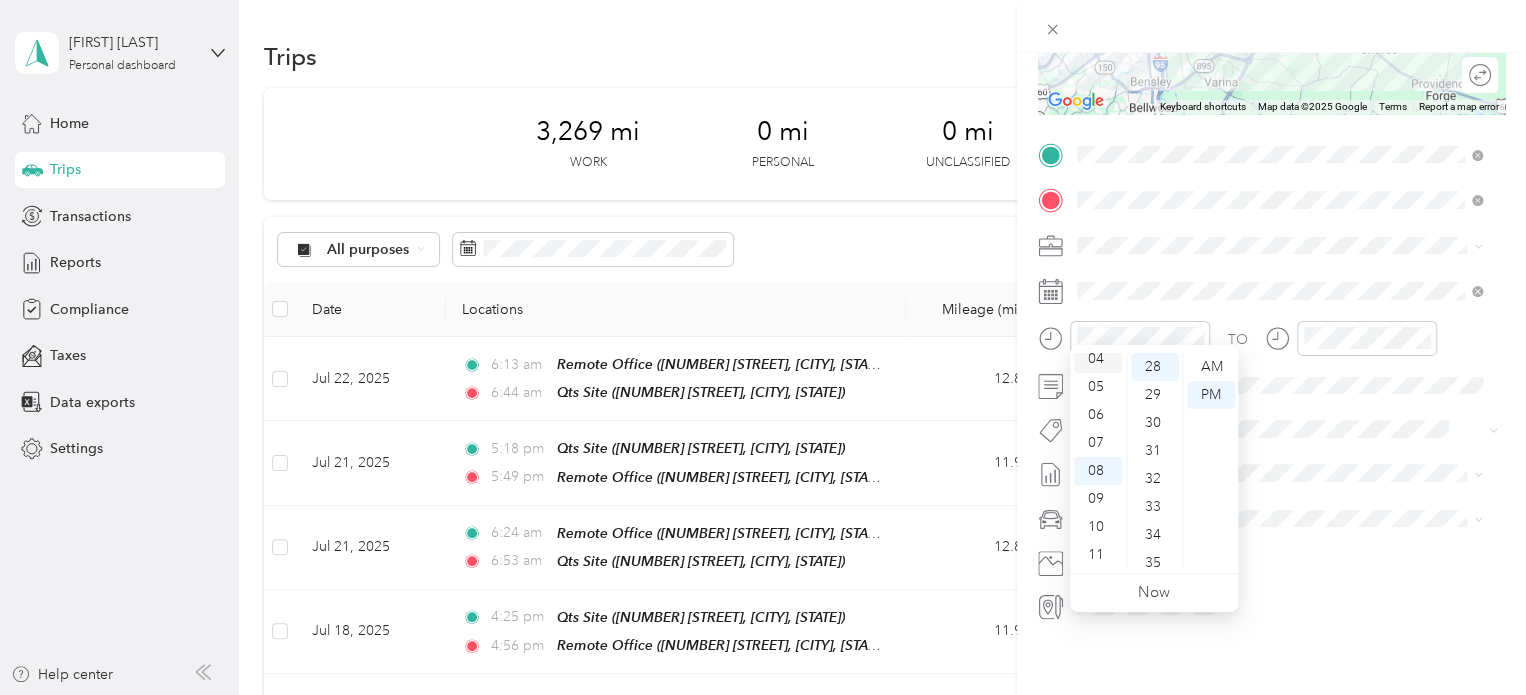 click on "04" at bounding box center [1098, 359] 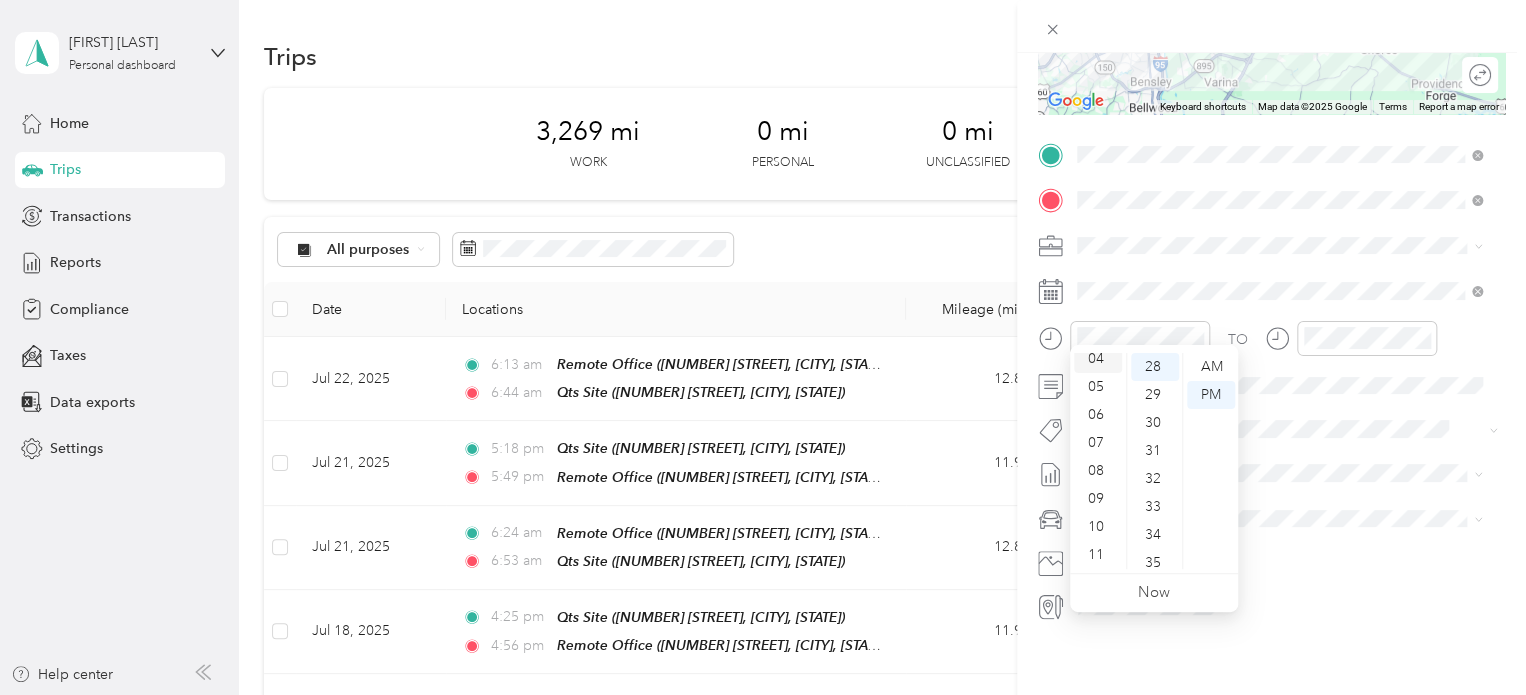 scroll, scrollTop: 112, scrollLeft: 0, axis: vertical 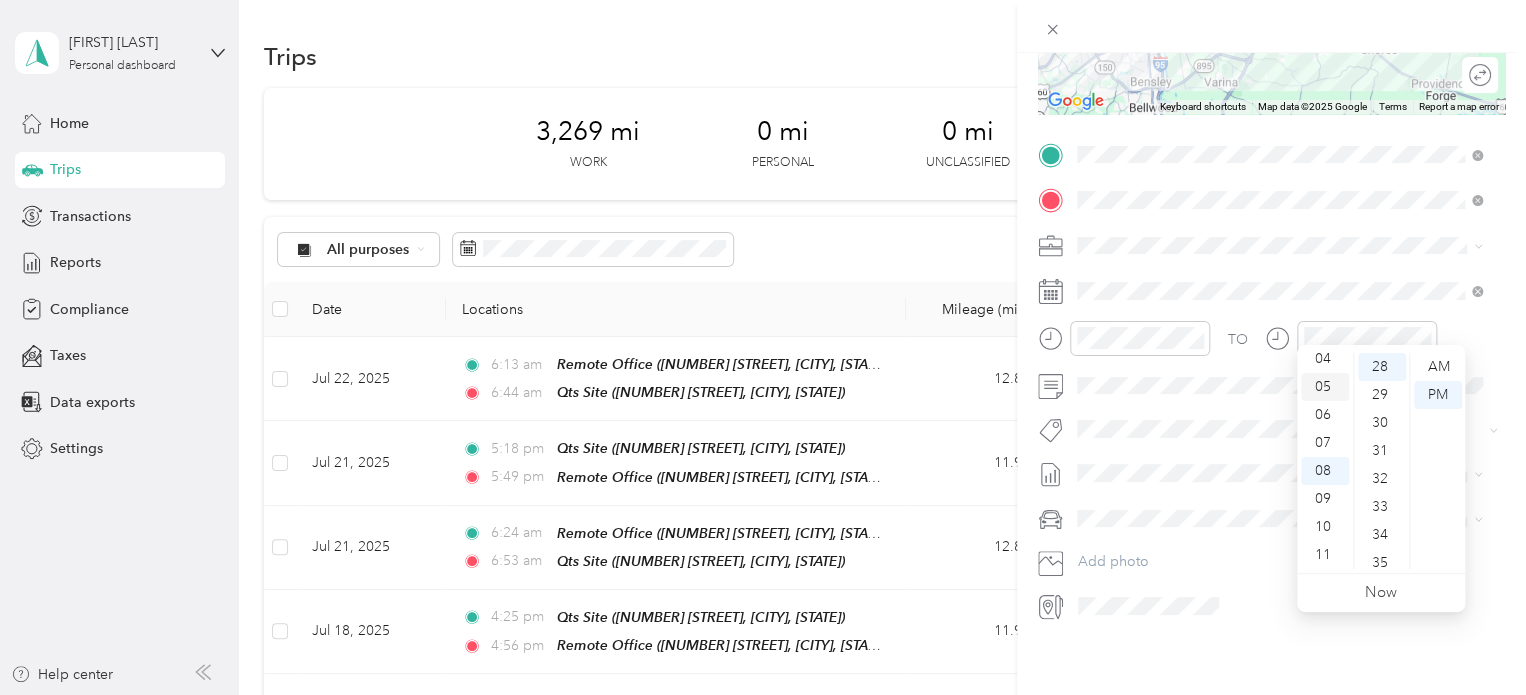 click on "05" at bounding box center (1325, 387) 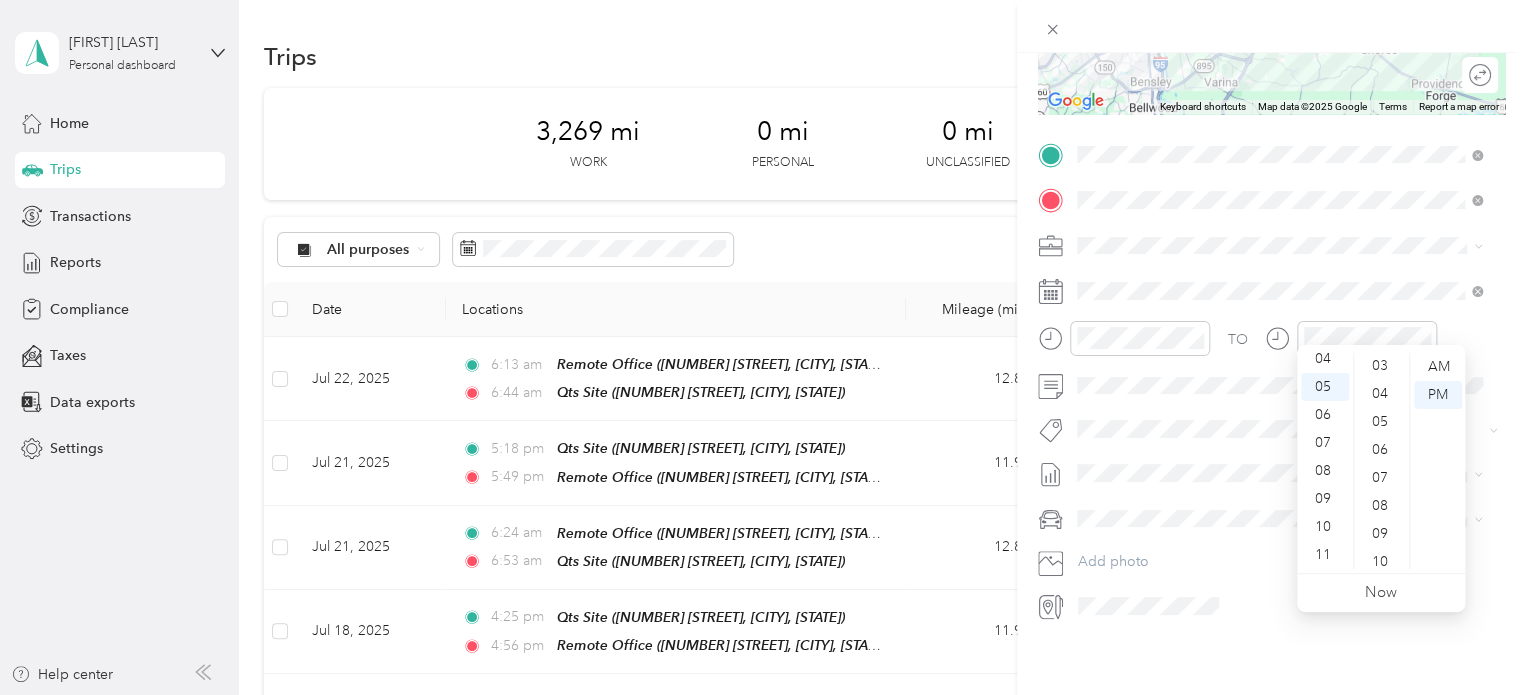 scroll, scrollTop: 0, scrollLeft: 0, axis: both 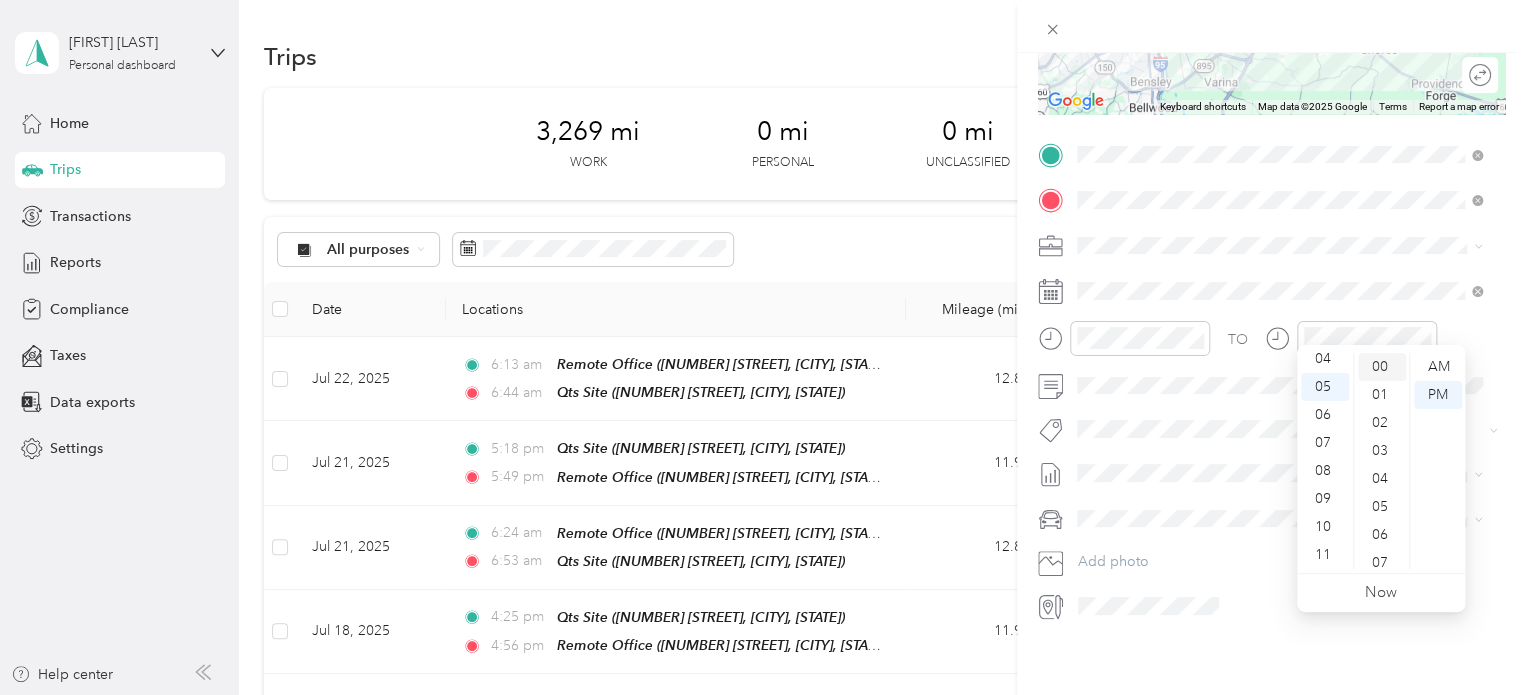 click on "00" at bounding box center [1382, 367] 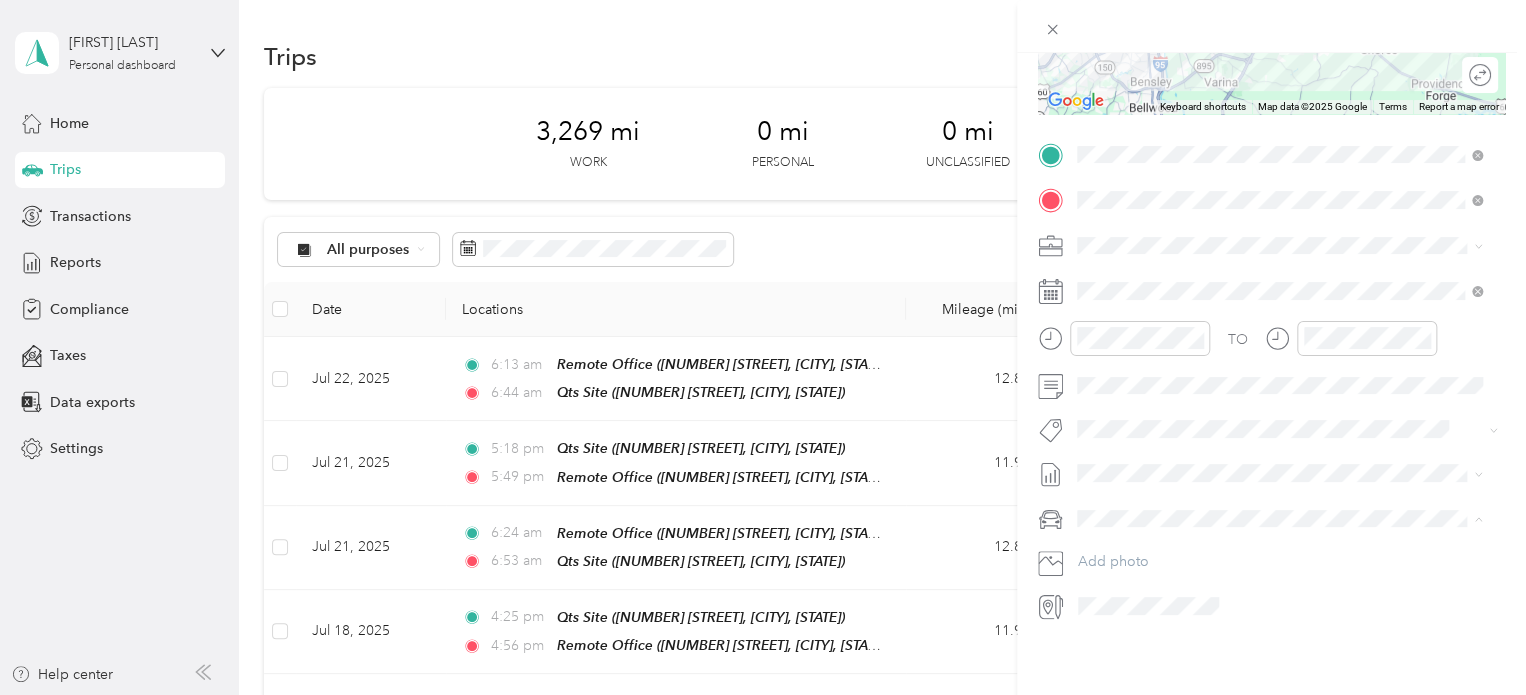 click on "Truck" at bounding box center (1279, 573) 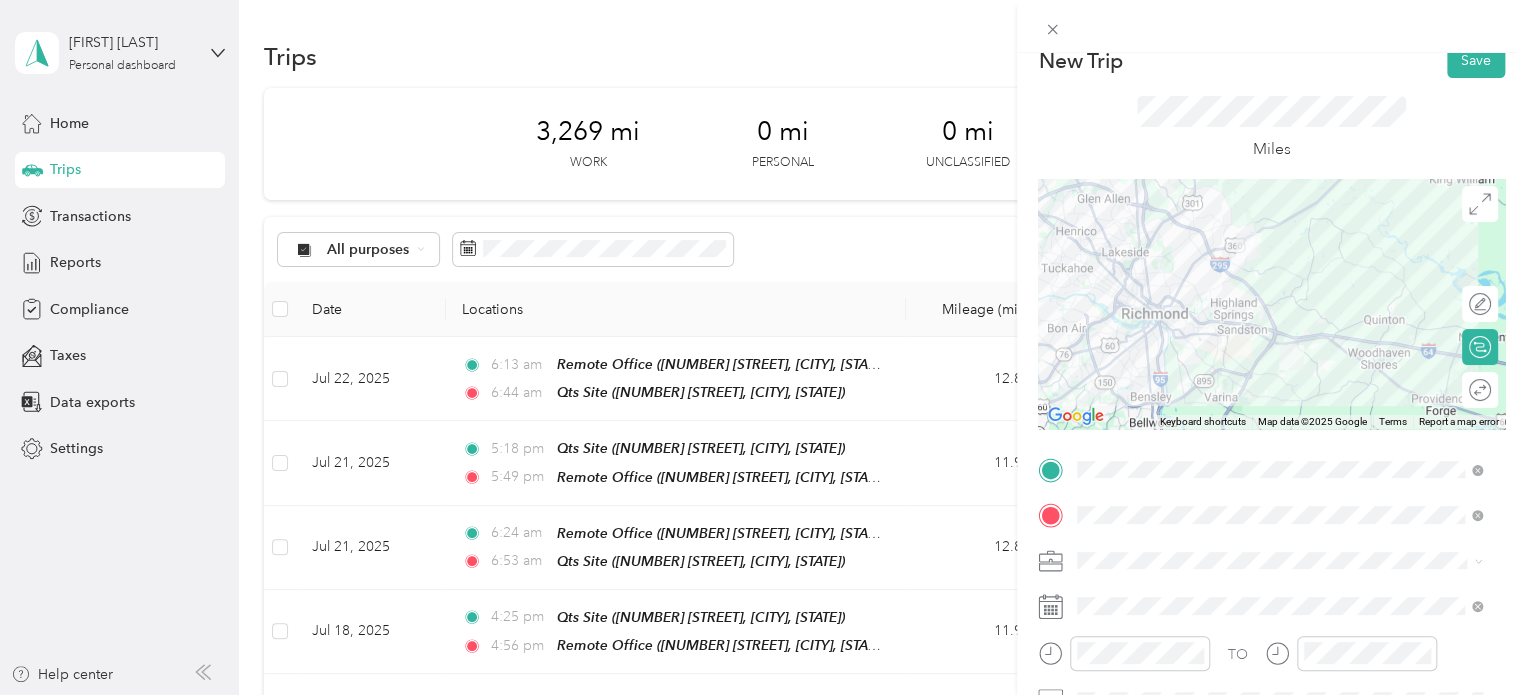 scroll, scrollTop: 0, scrollLeft: 0, axis: both 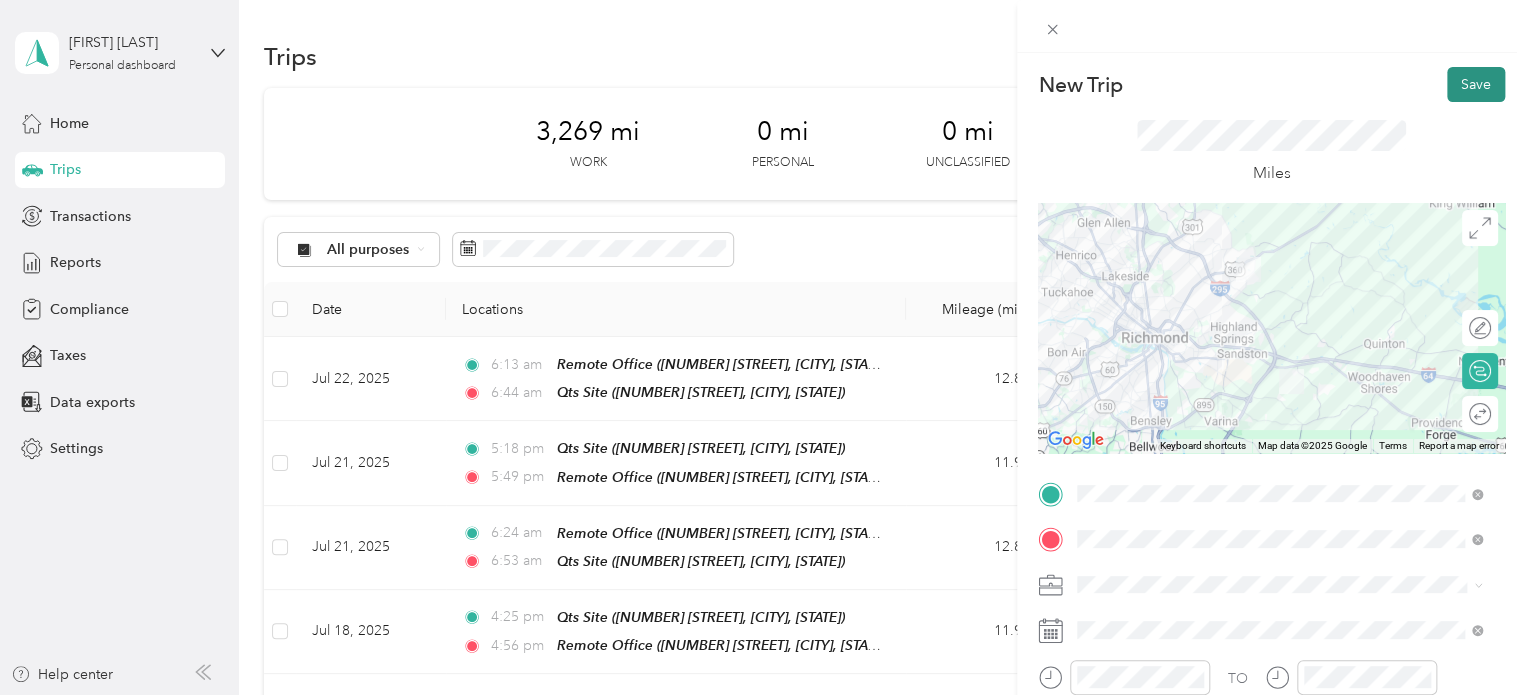 click on "Save" at bounding box center (1476, 84) 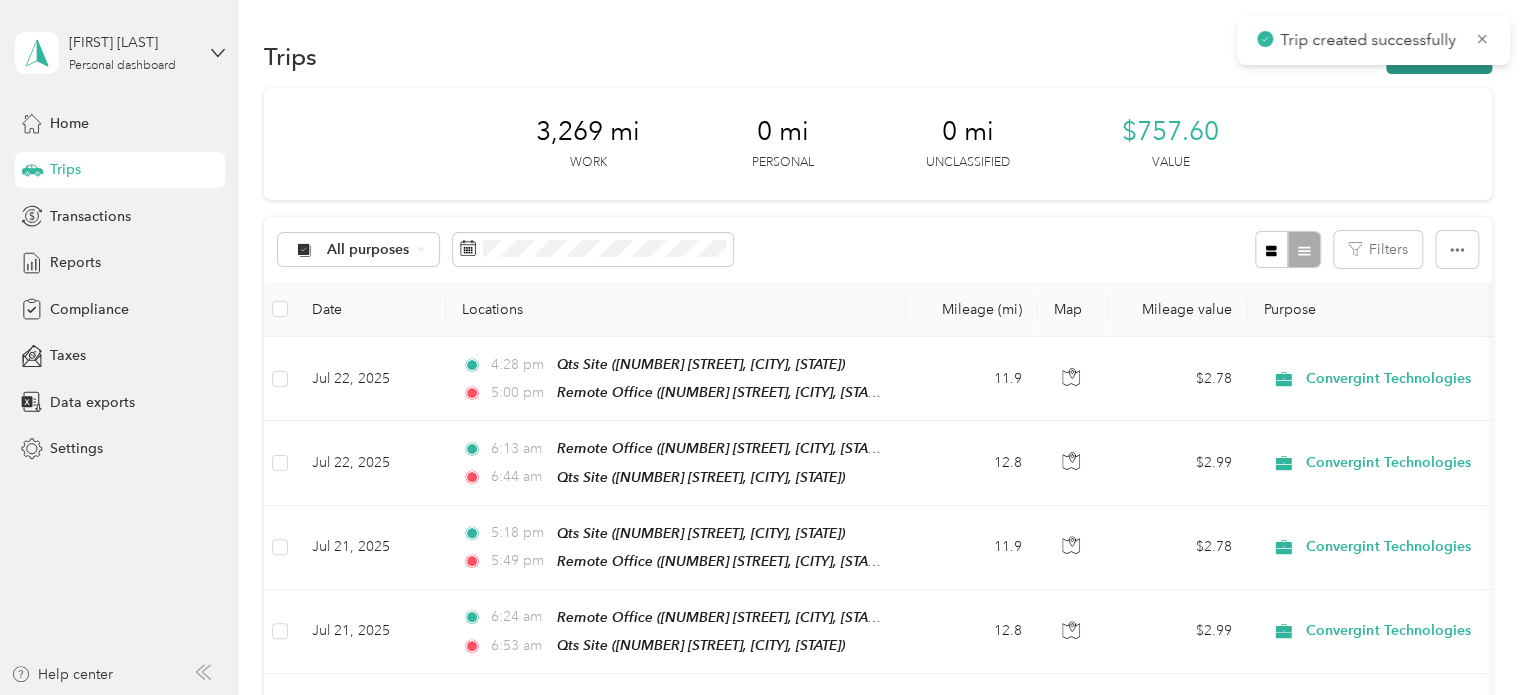 click on "New trip" at bounding box center [1439, 56] 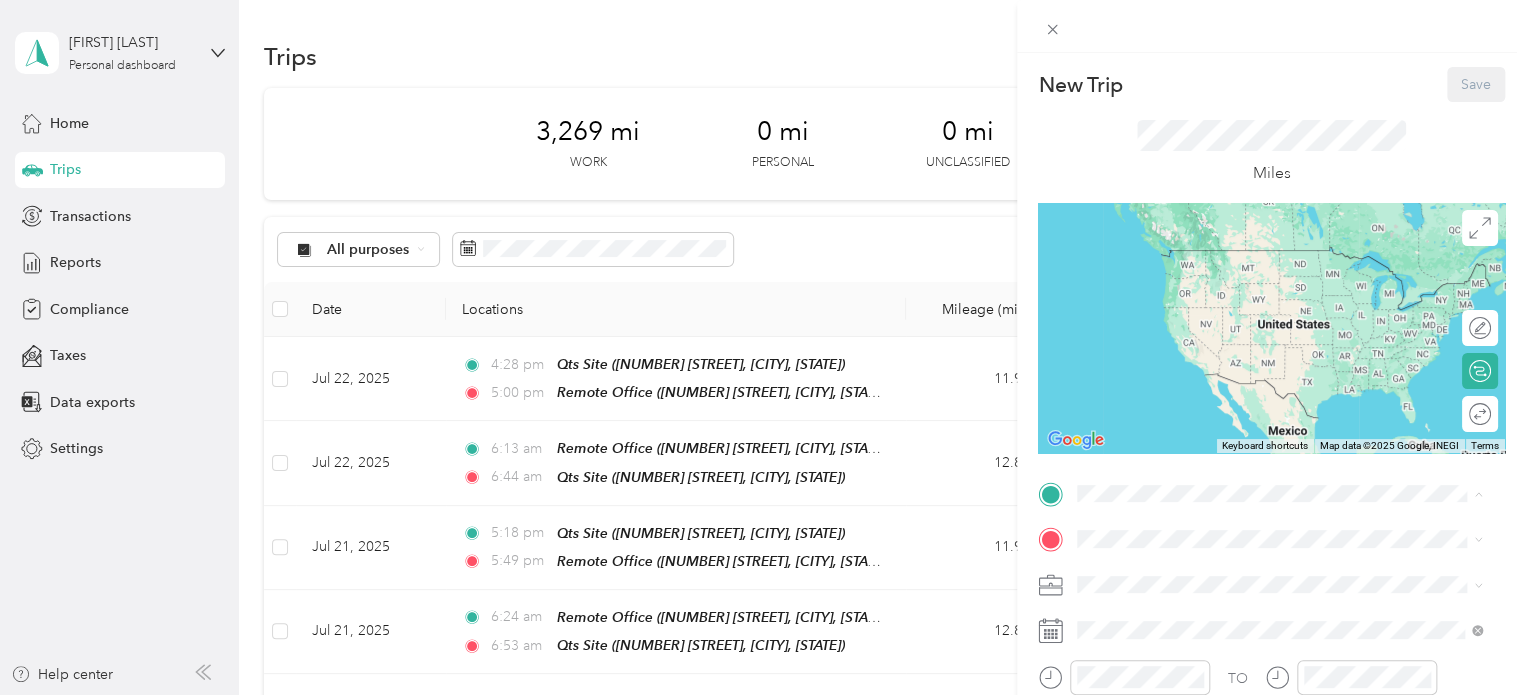 click on "[NUMBER] [STREET], [CITY], [STATE], [COUNTRY]" at bounding box center [1270, 286] 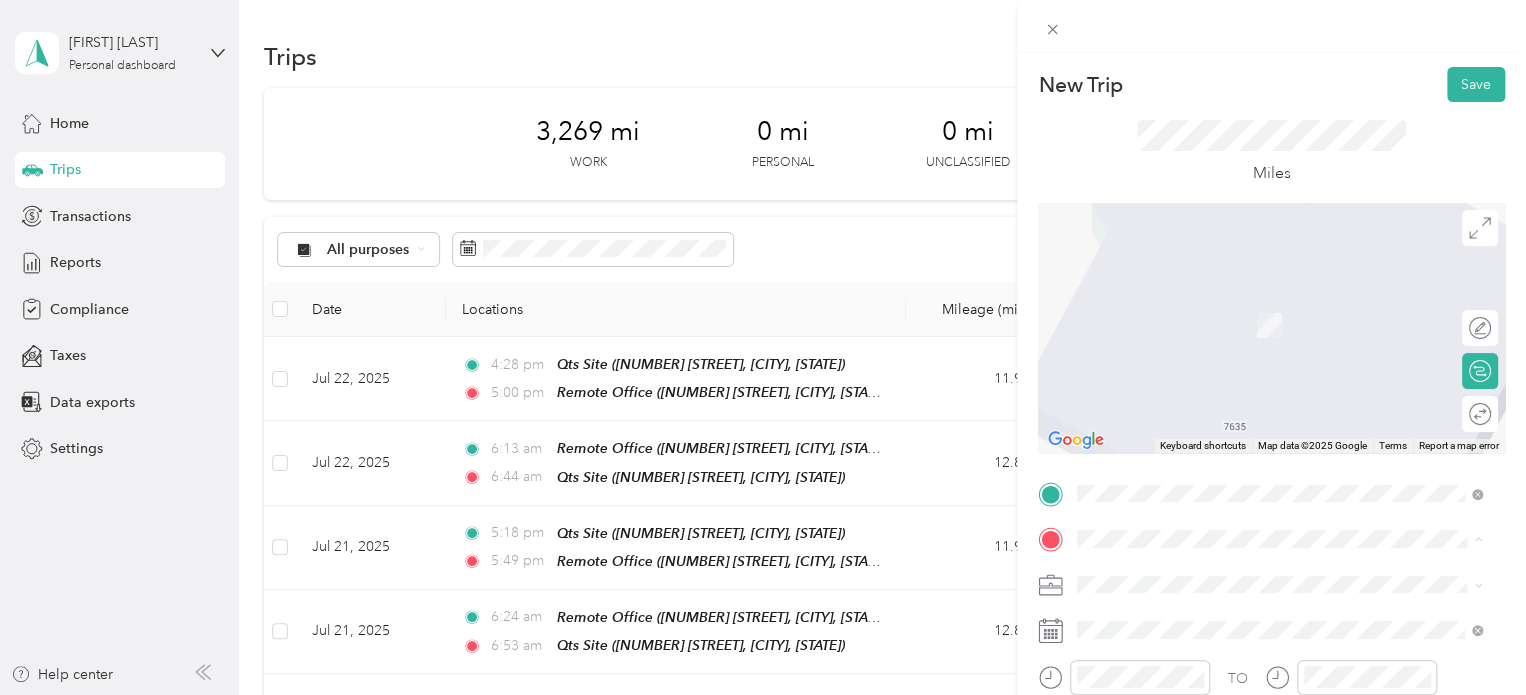 click on "Qts Site [NUMBER] [STREET], [CITY], [STATE], [COUNTRY]" at bounding box center [1279, 384] 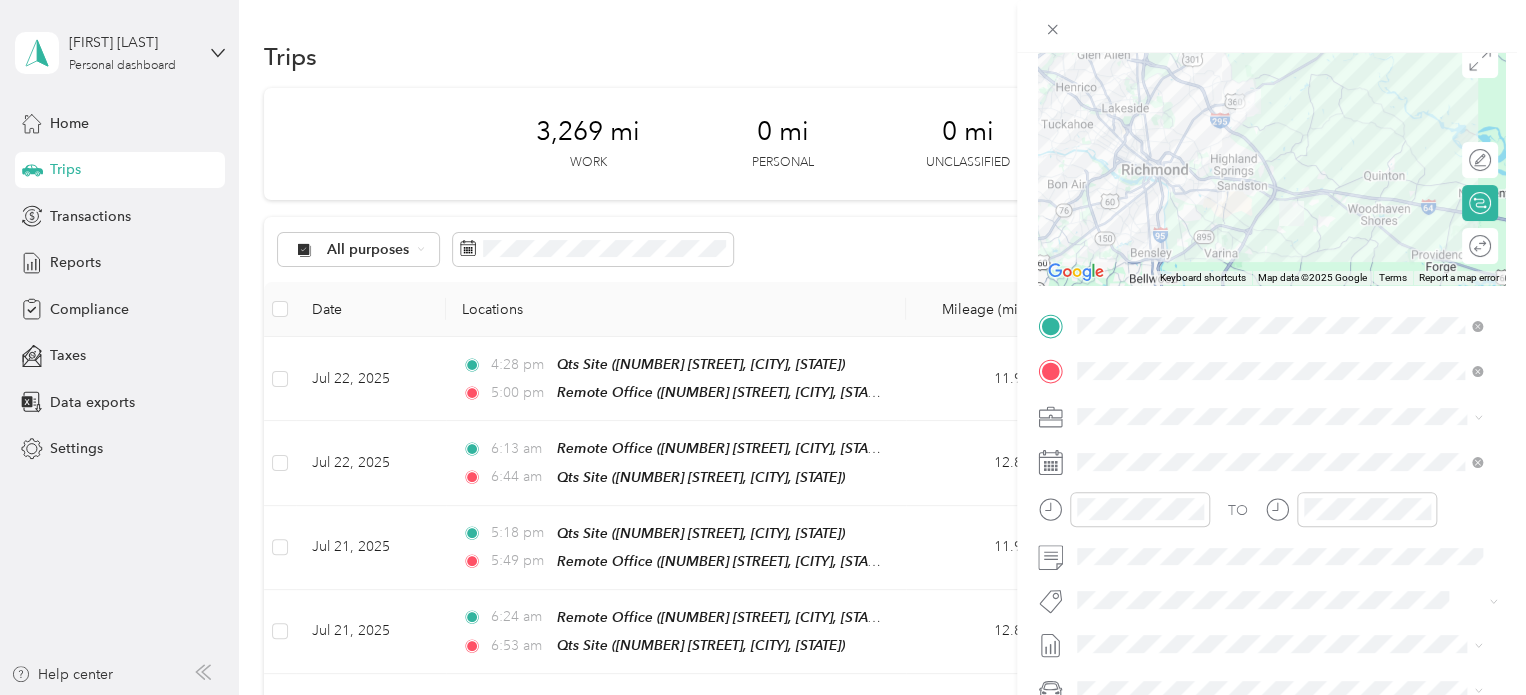 scroll, scrollTop: 353, scrollLeft: 0, axis: vertical 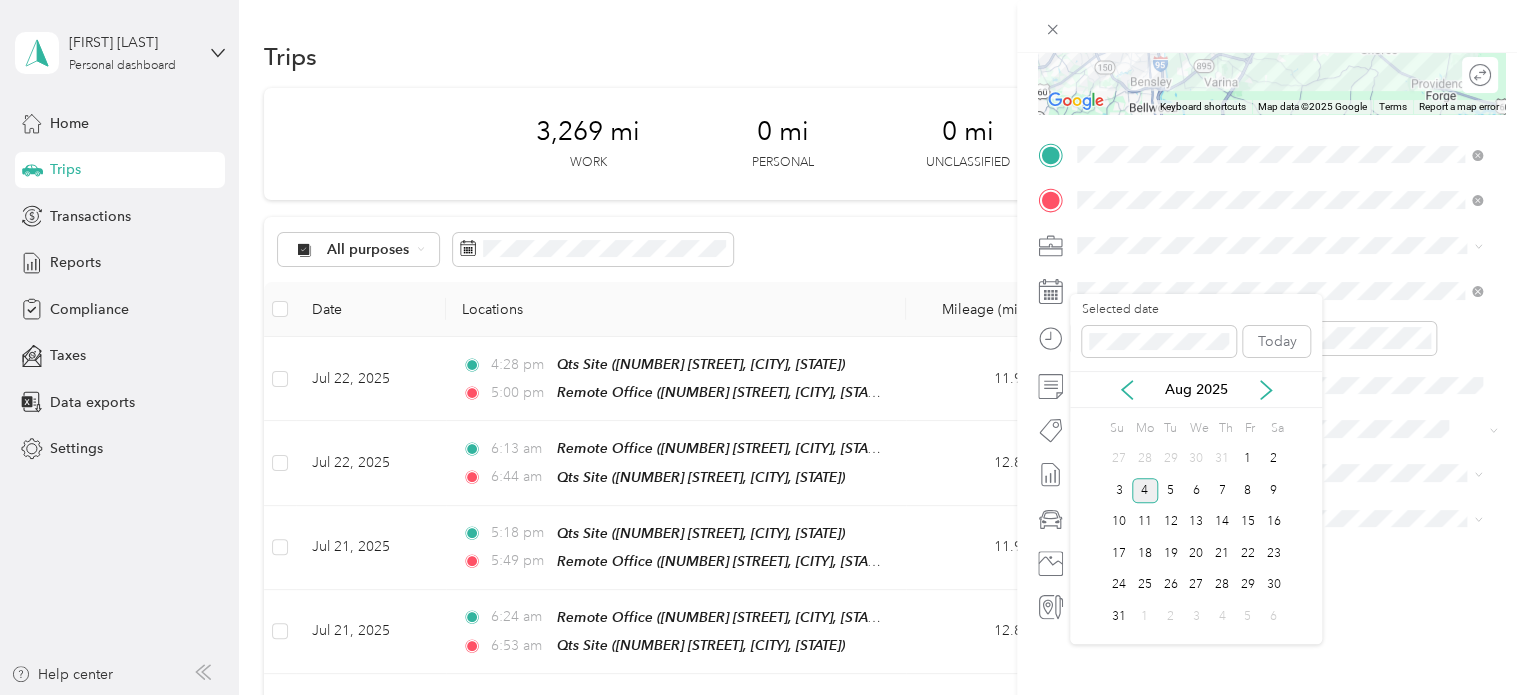 click on "Aug 2025" at bounding box center [1196, 389] 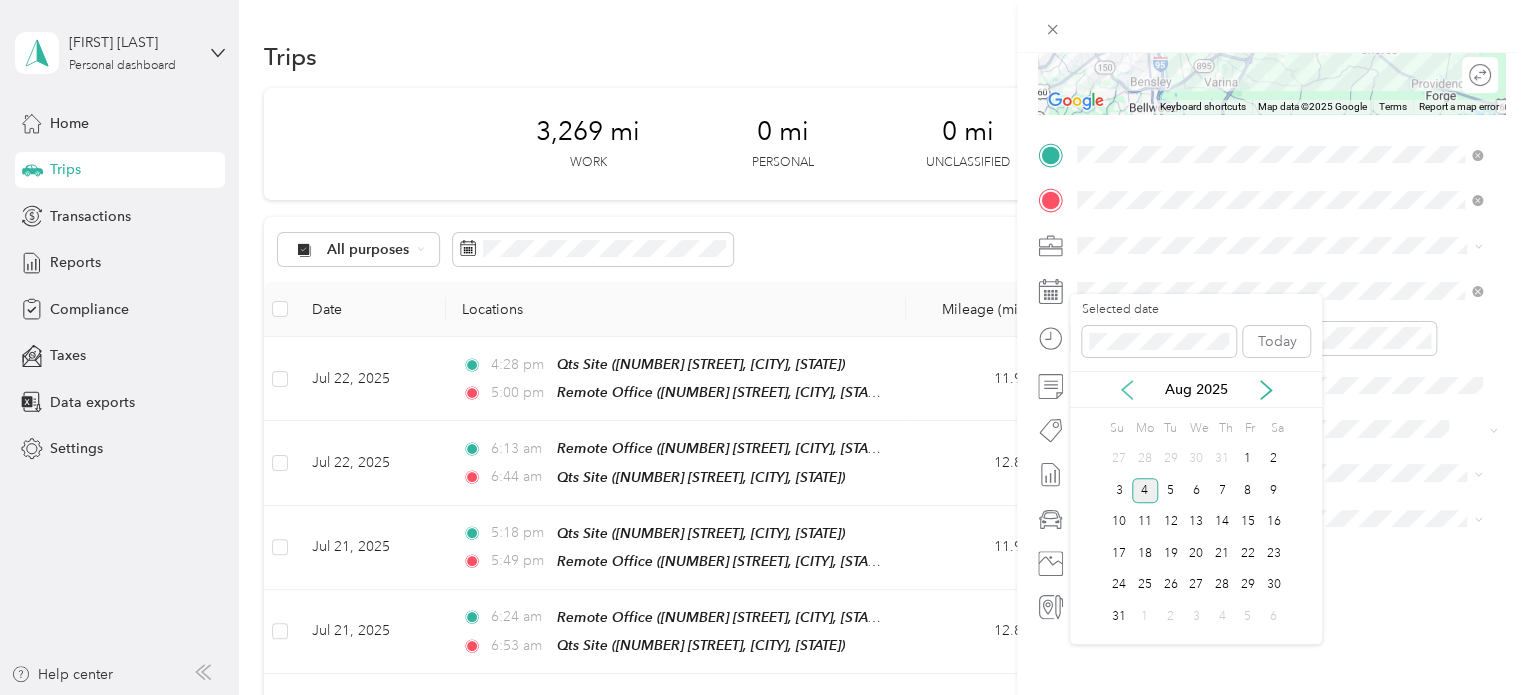 click 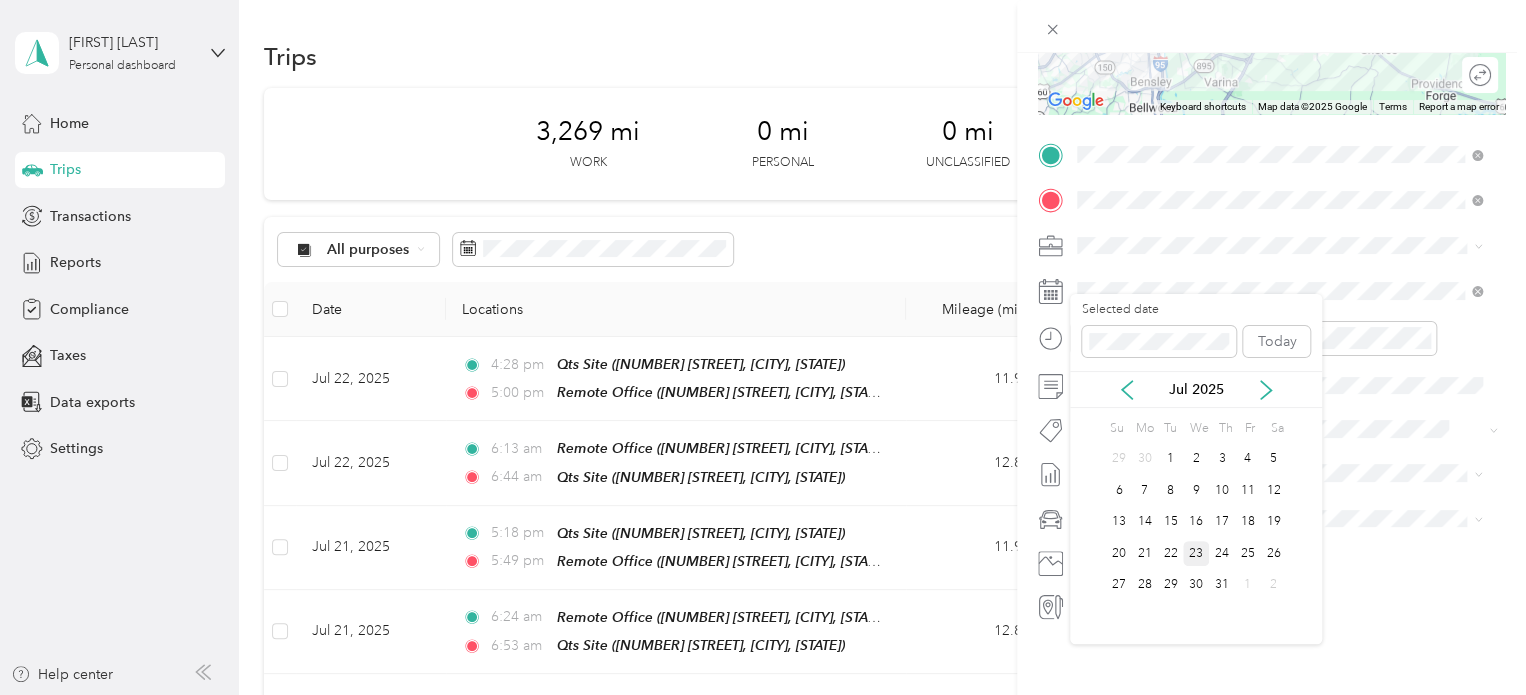 click on "23" at bounding box center (1196, 553) 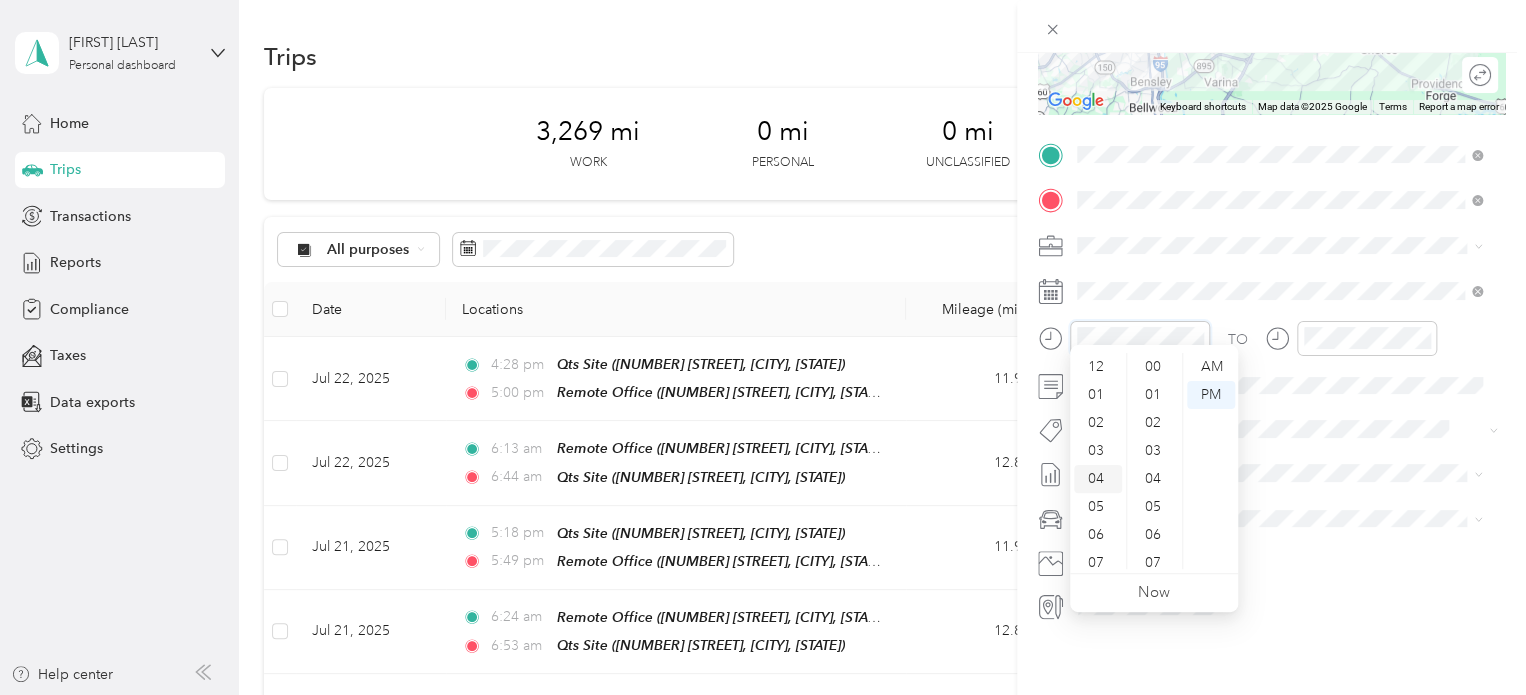 scroll, scrollTop: 810, scrollLeft: 0, axis: vertical 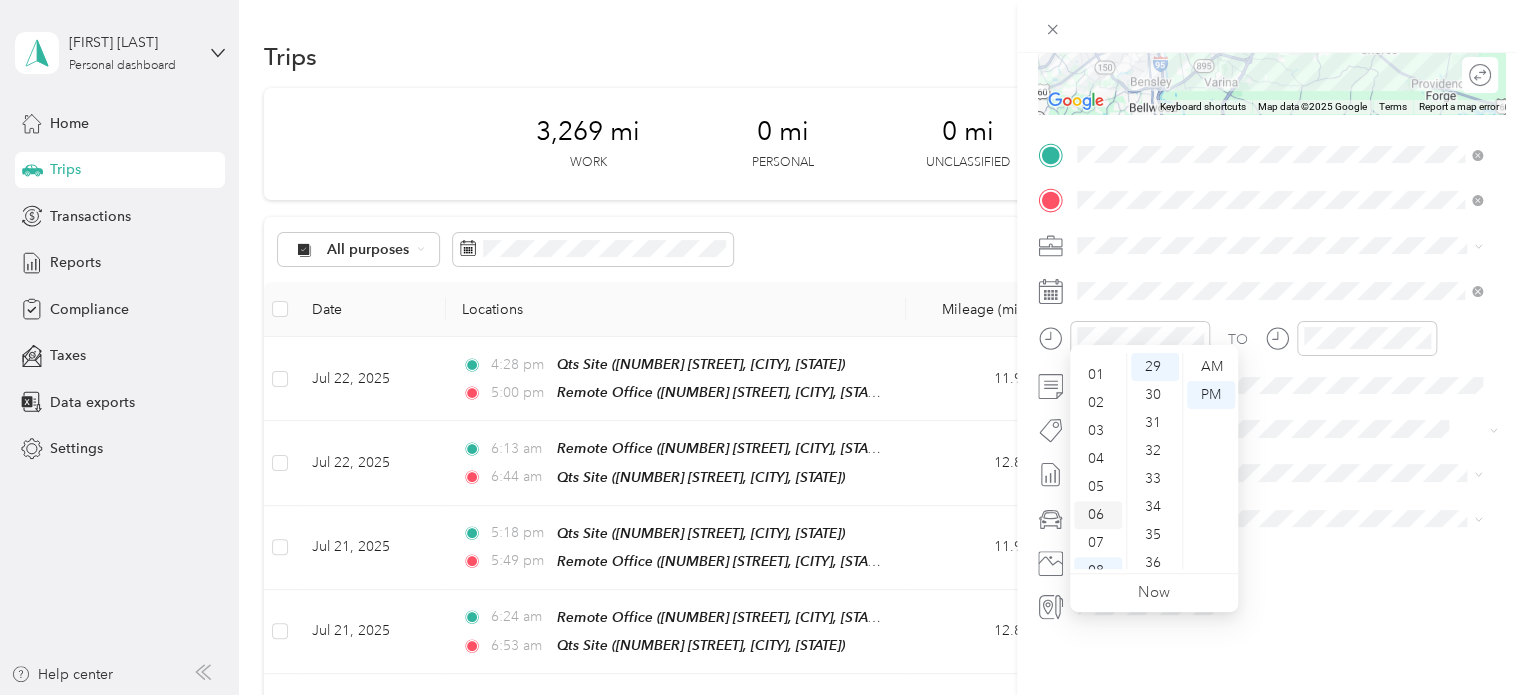 click on "06" at bounding box center [1098, 515] 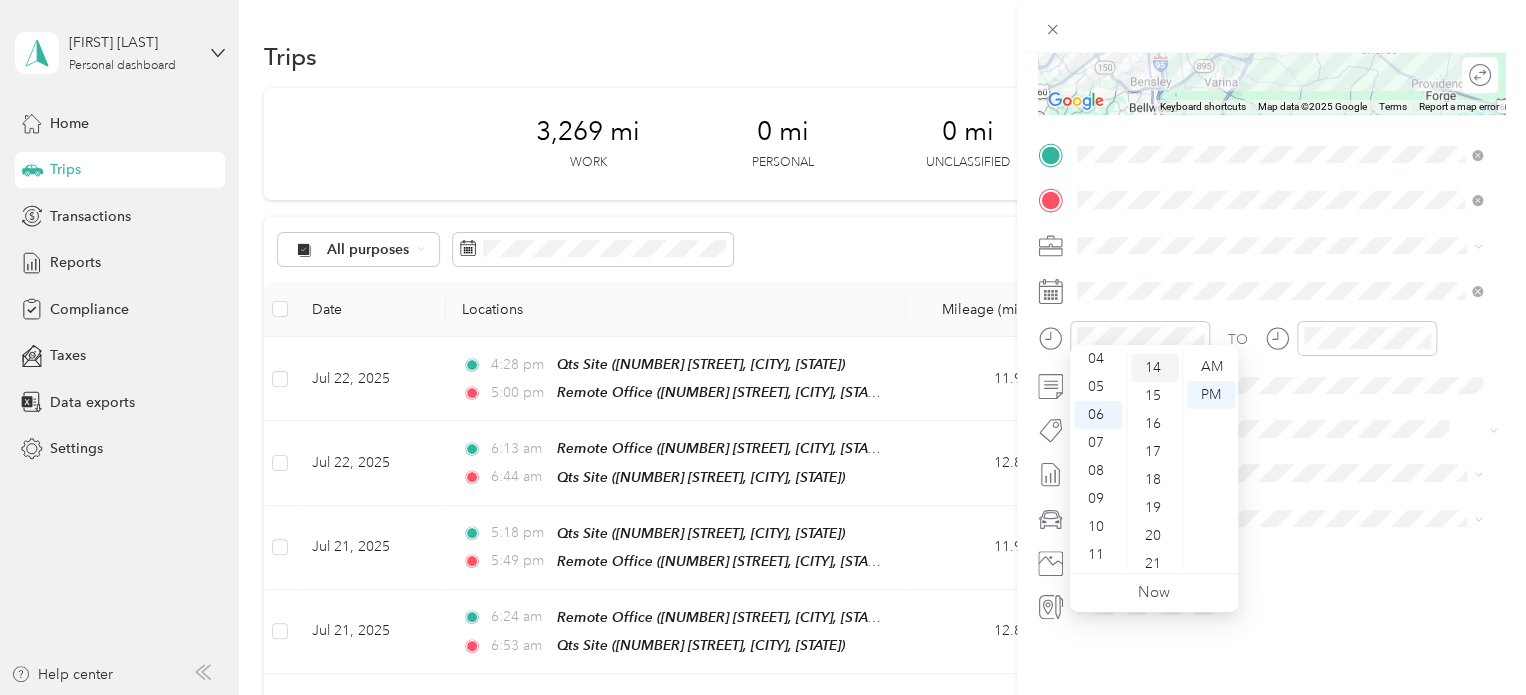 scroll, scrollTop: 312, scrollLeft: 0, axis: vertical 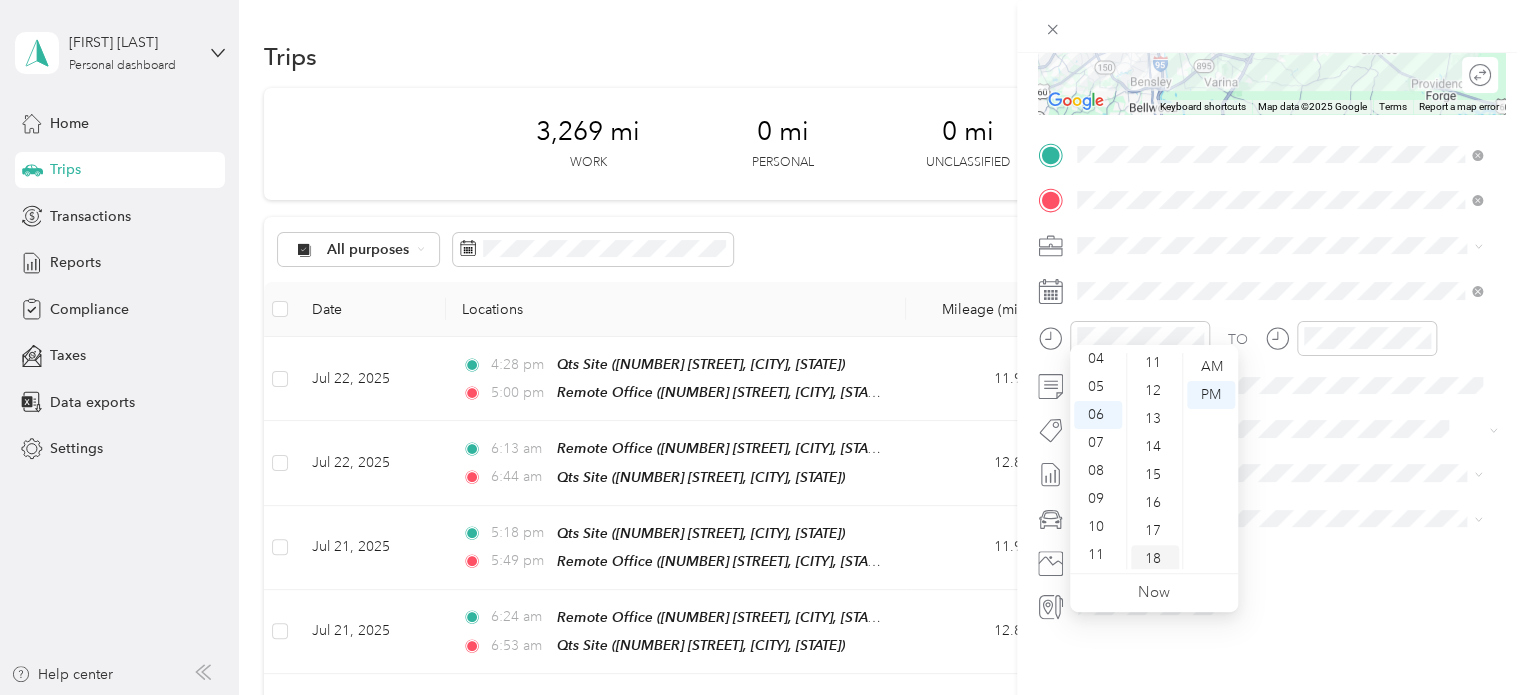 click on "18" at bounding box center (1155, 559) 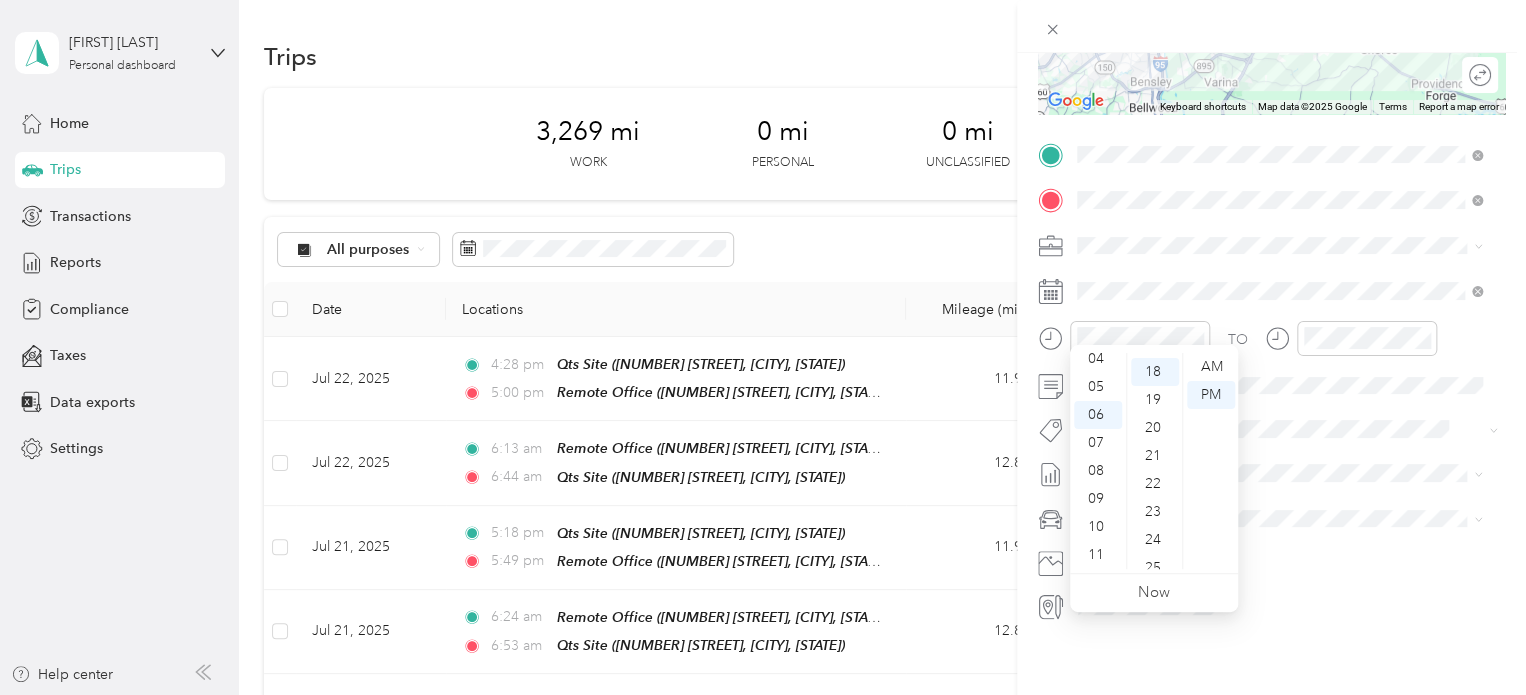 scroll, scrollTop: 504, scrollLeft: 0, axis: vertical 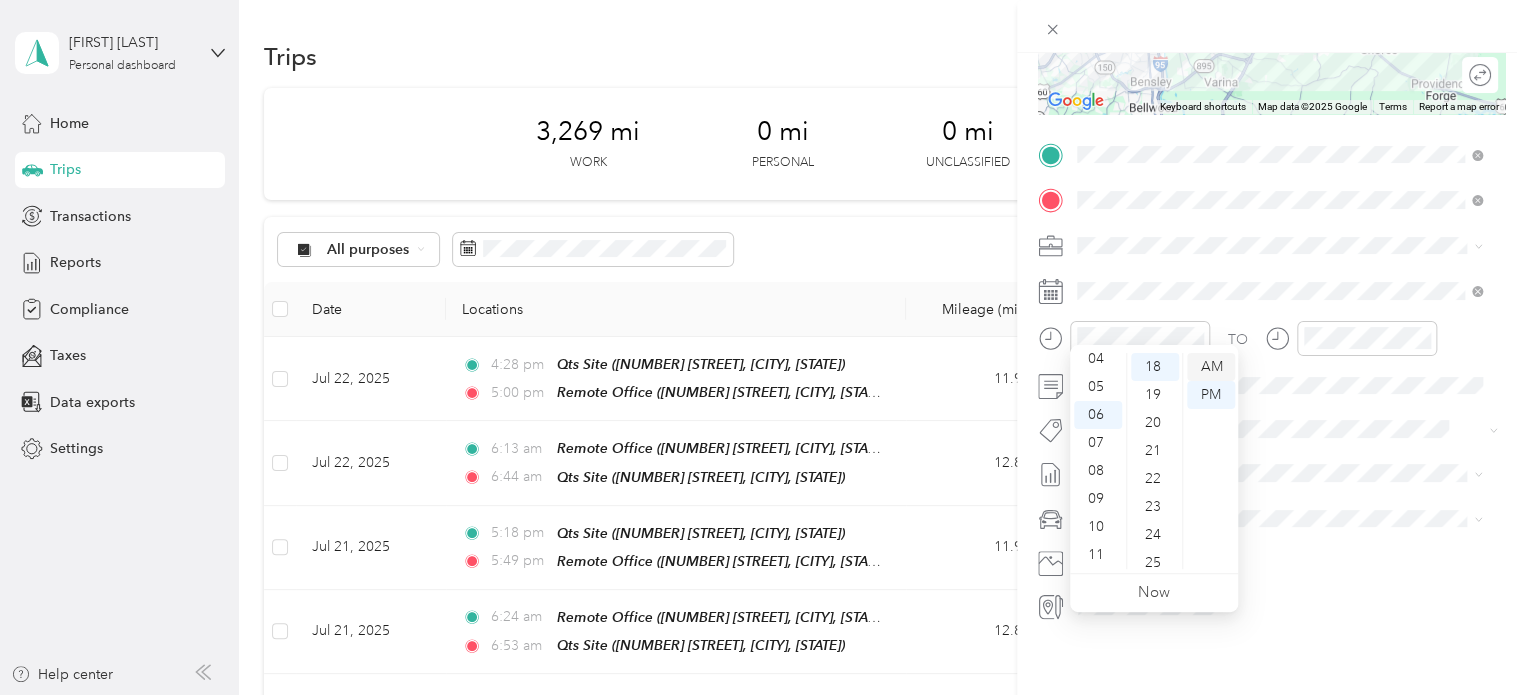 click on "AM" at bounding box center (1211, 367) 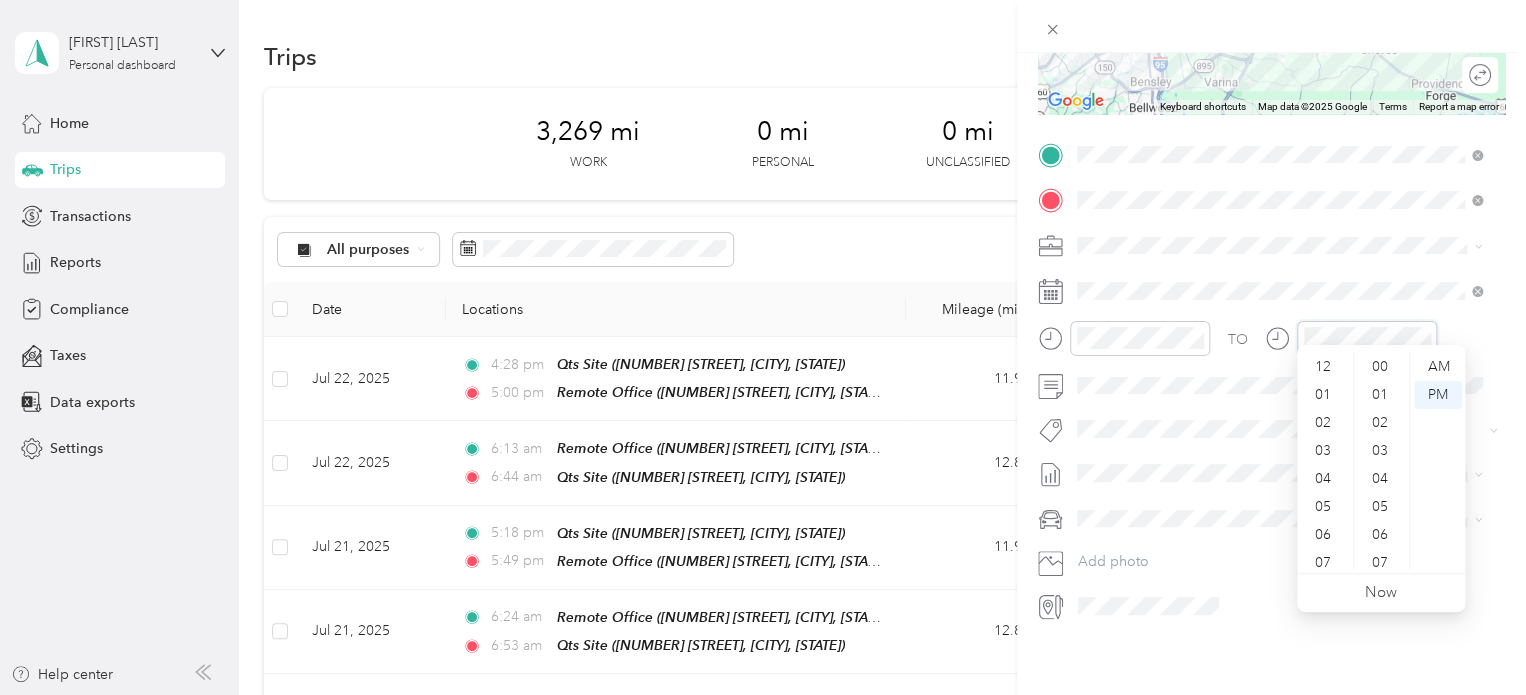 scroll, scrollTop: 812, scrollLeft: 0, axis: vertical 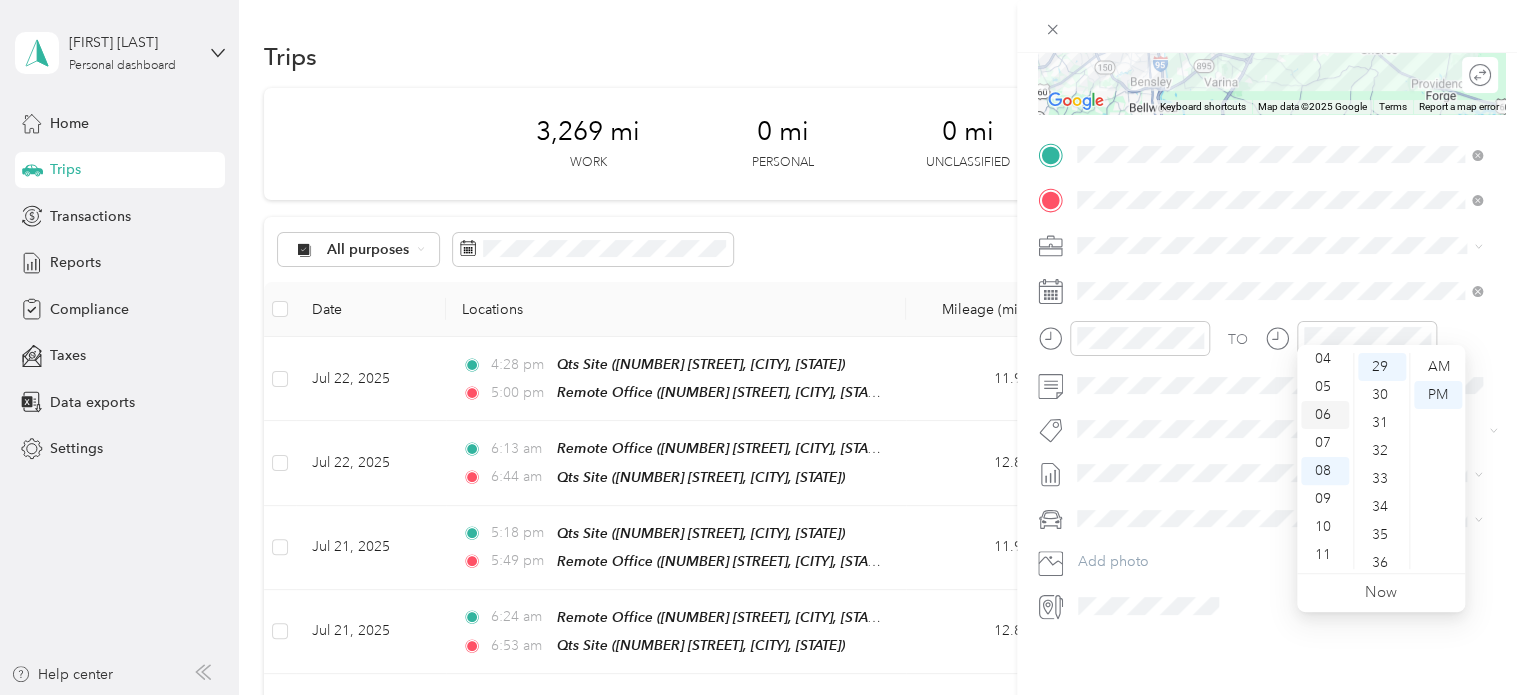 click on "06" at bounding box center (1325, 415) 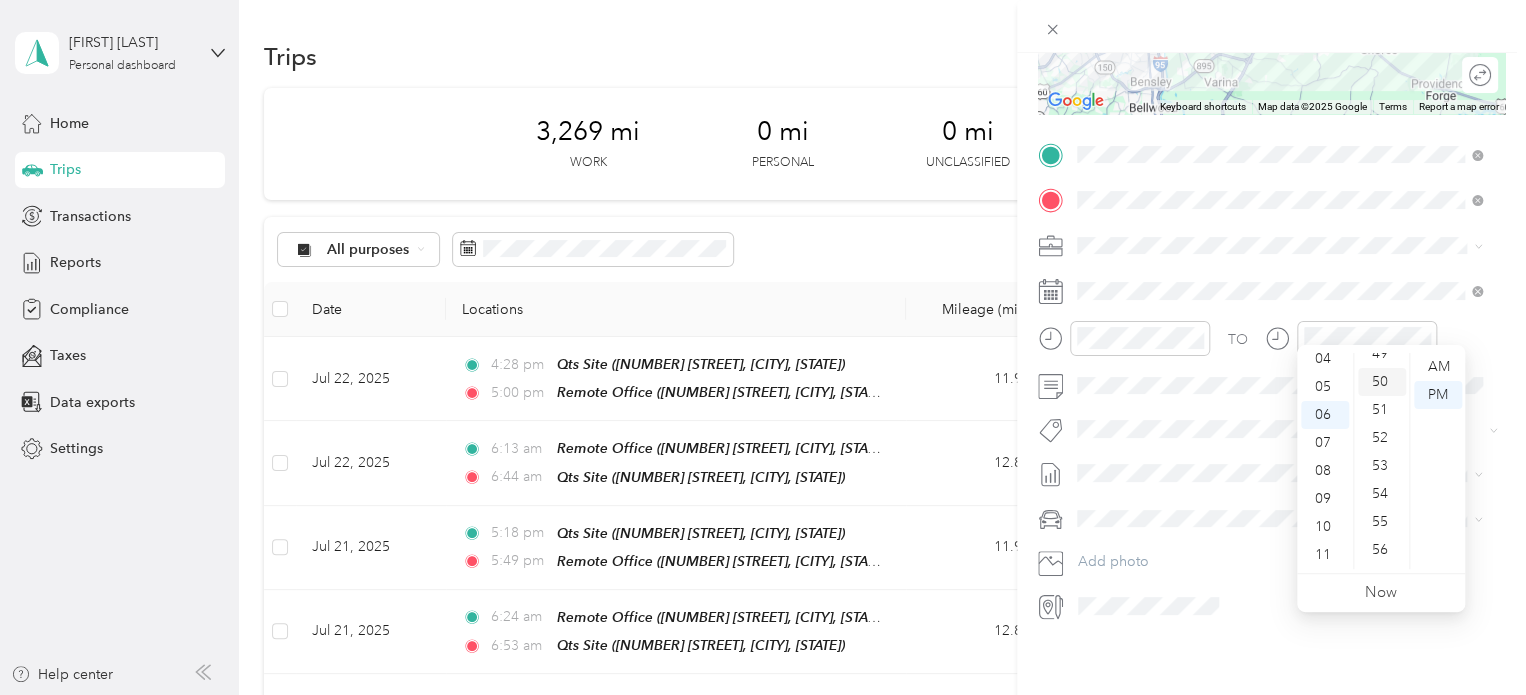 scroll, scrollTop: 1312, scrollLeft: 0, axis: vertical 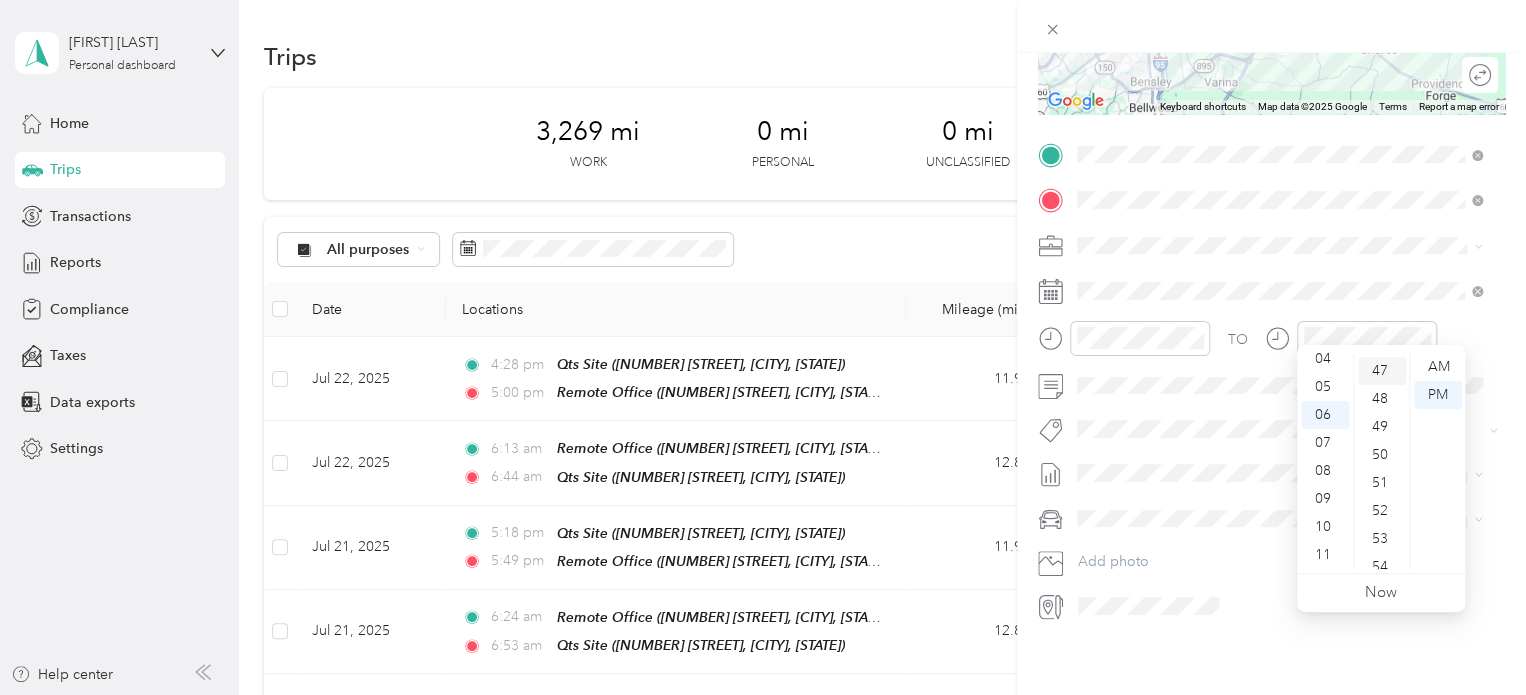 click on "47" at bounding box center (1382, 371) 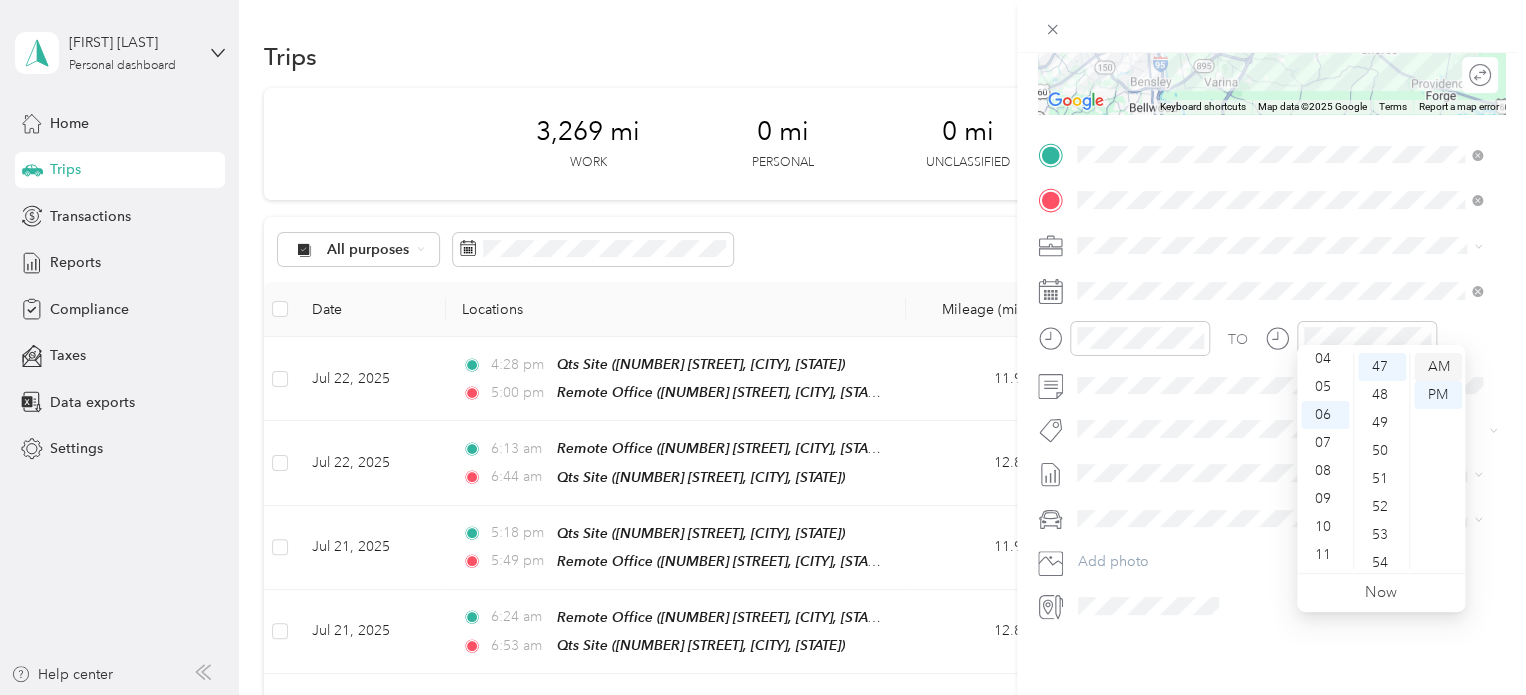 click on "AM" at bounding box center (1438, 367) 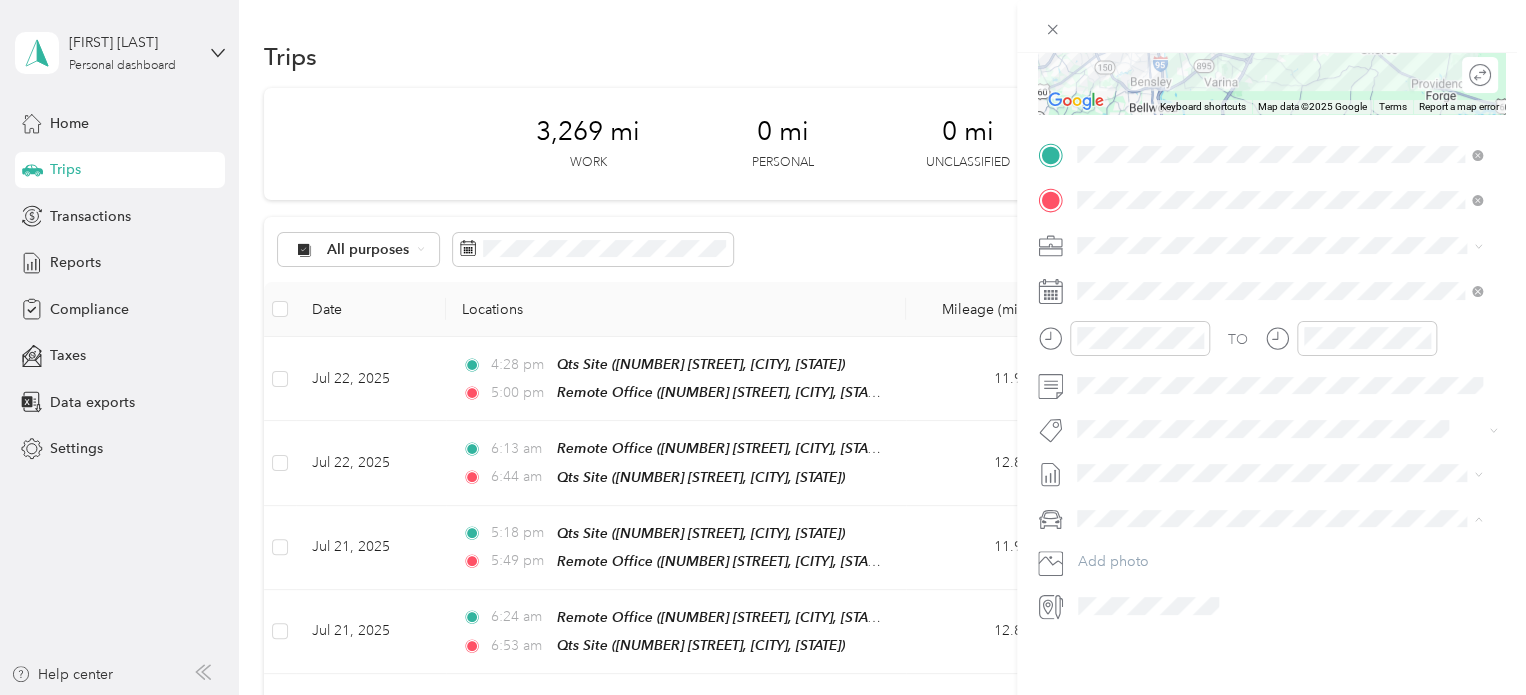 click on "Truck" at bounding box center (1279, 573) 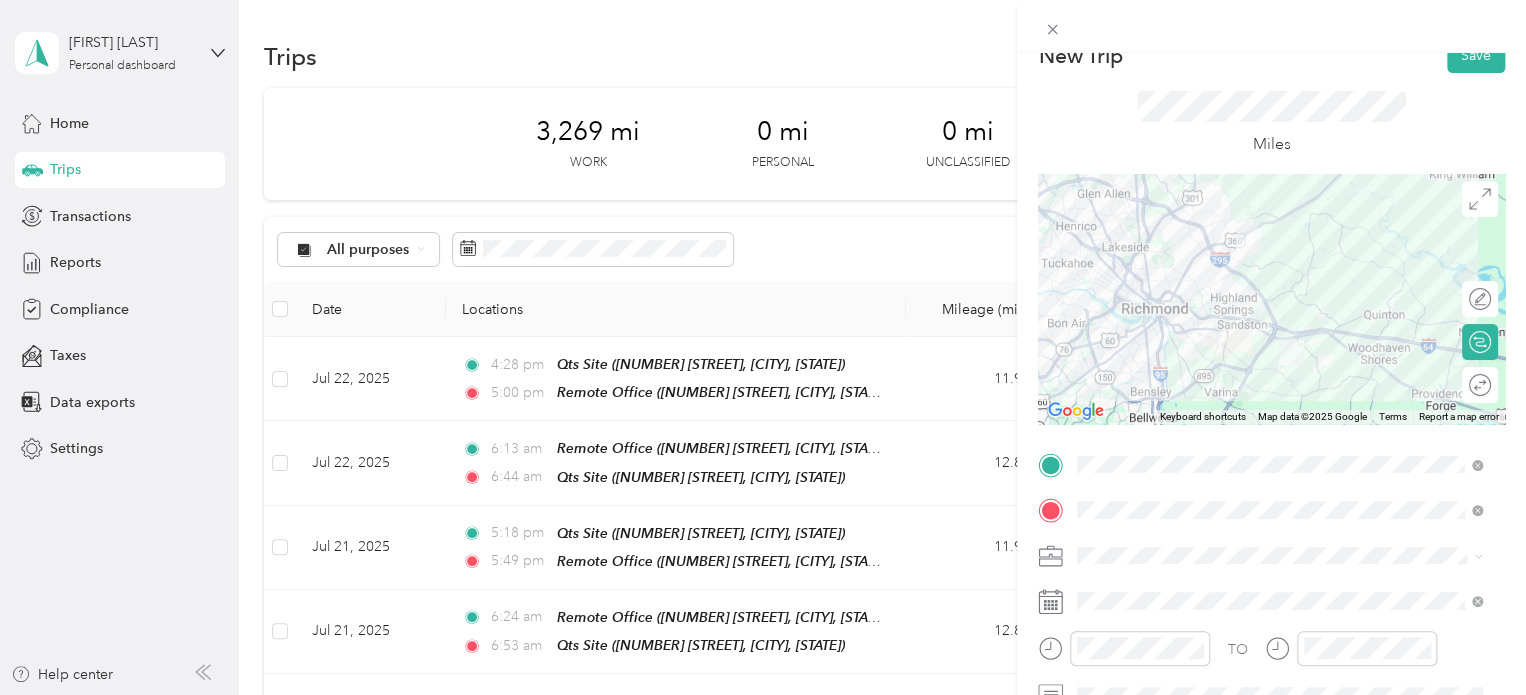 scroll, scrollTop: 0, scrollLeft: 0, axis: both 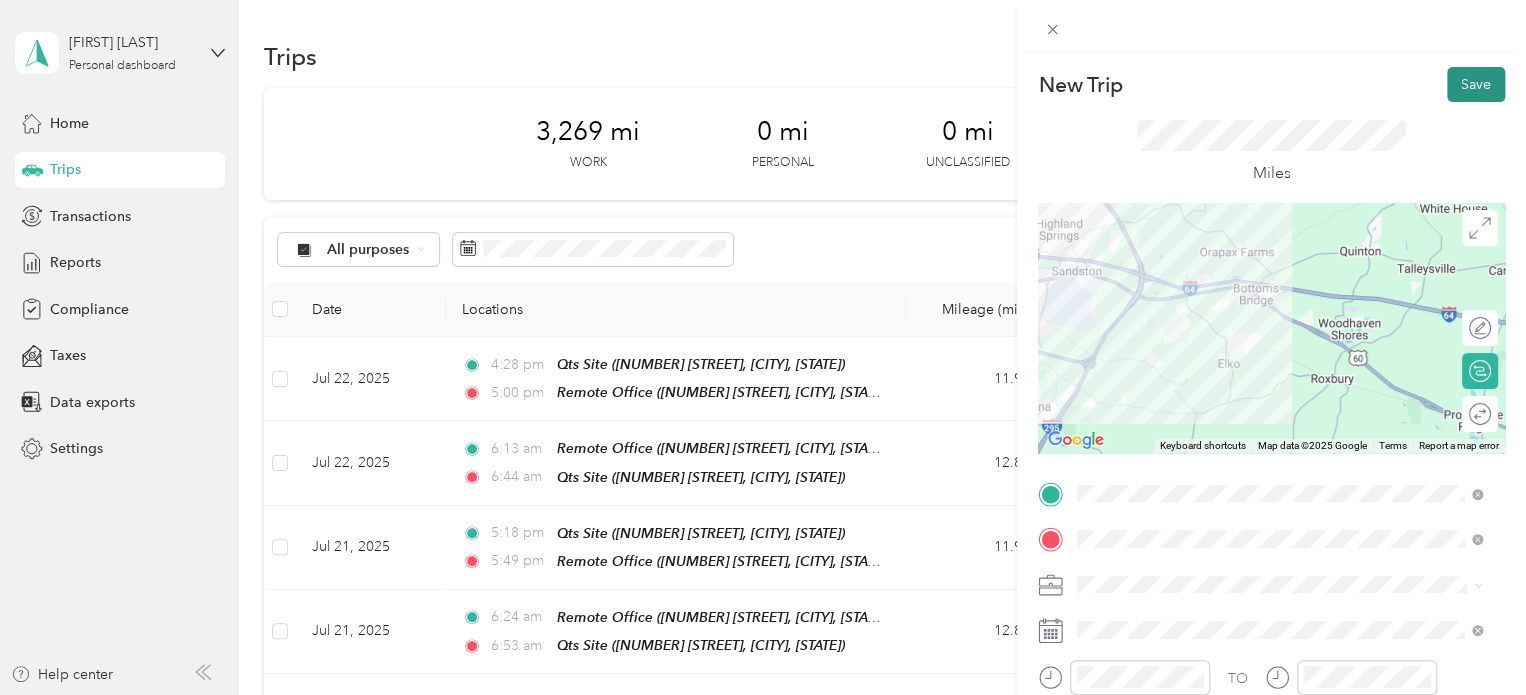 click on "Save" at bounding box center (1476, 84) 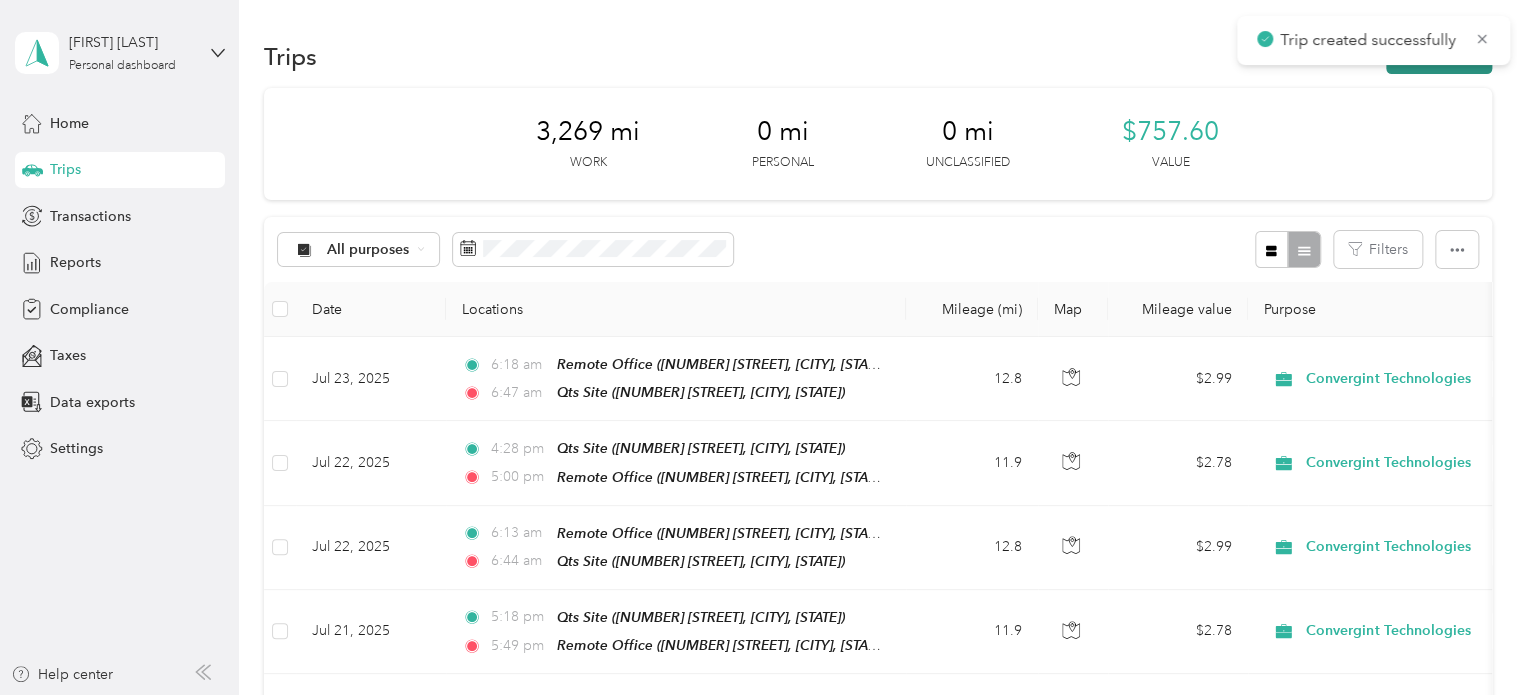 click on "New trip" at bounding box center [1439, 56] 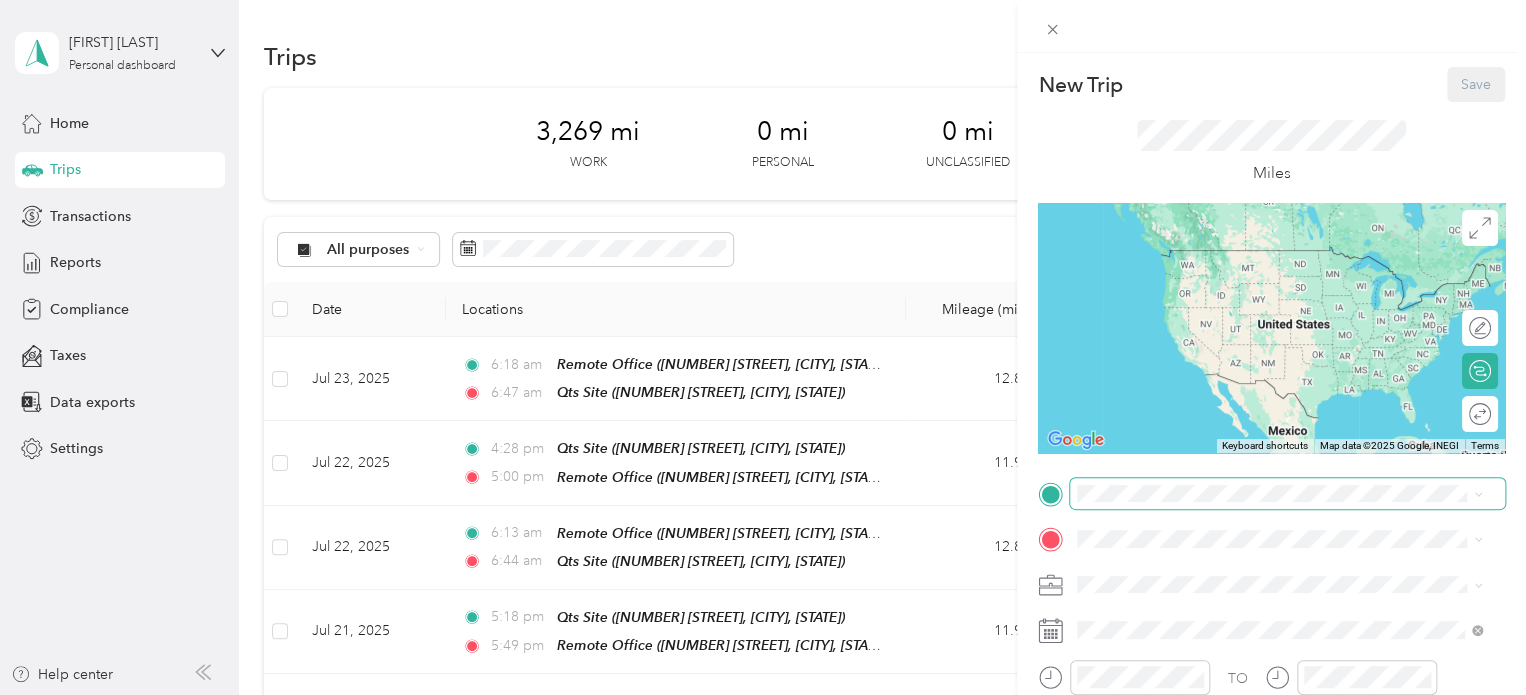 click at bounding box center [1287, 494] 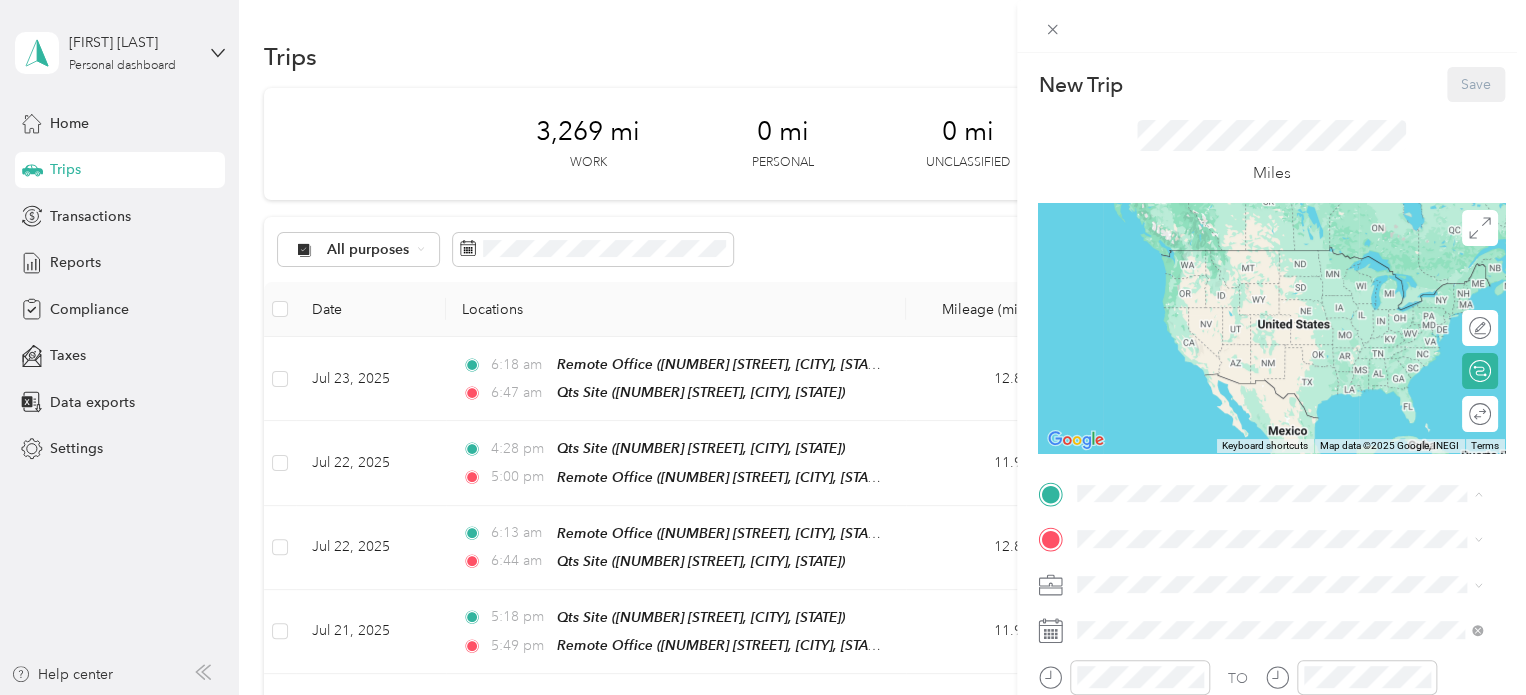 click on "Qts Site [NUMBER] [STREET], [CITY], [STATE], [COUNTRY]" at bounding box center (1270, 339) 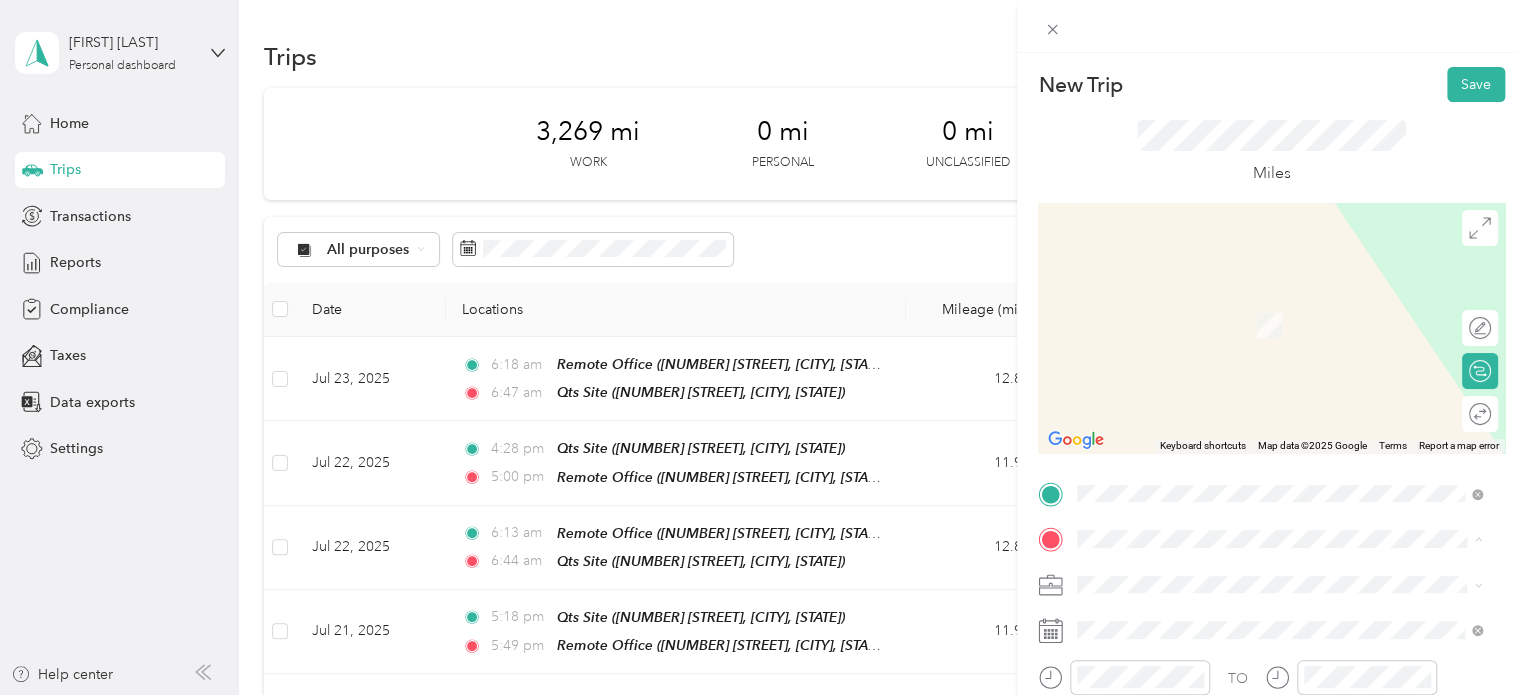 click on "[NUMBER] [STREET], [CITY], [STATE], [COUNTRY]" at bounding box center [1270, 332] 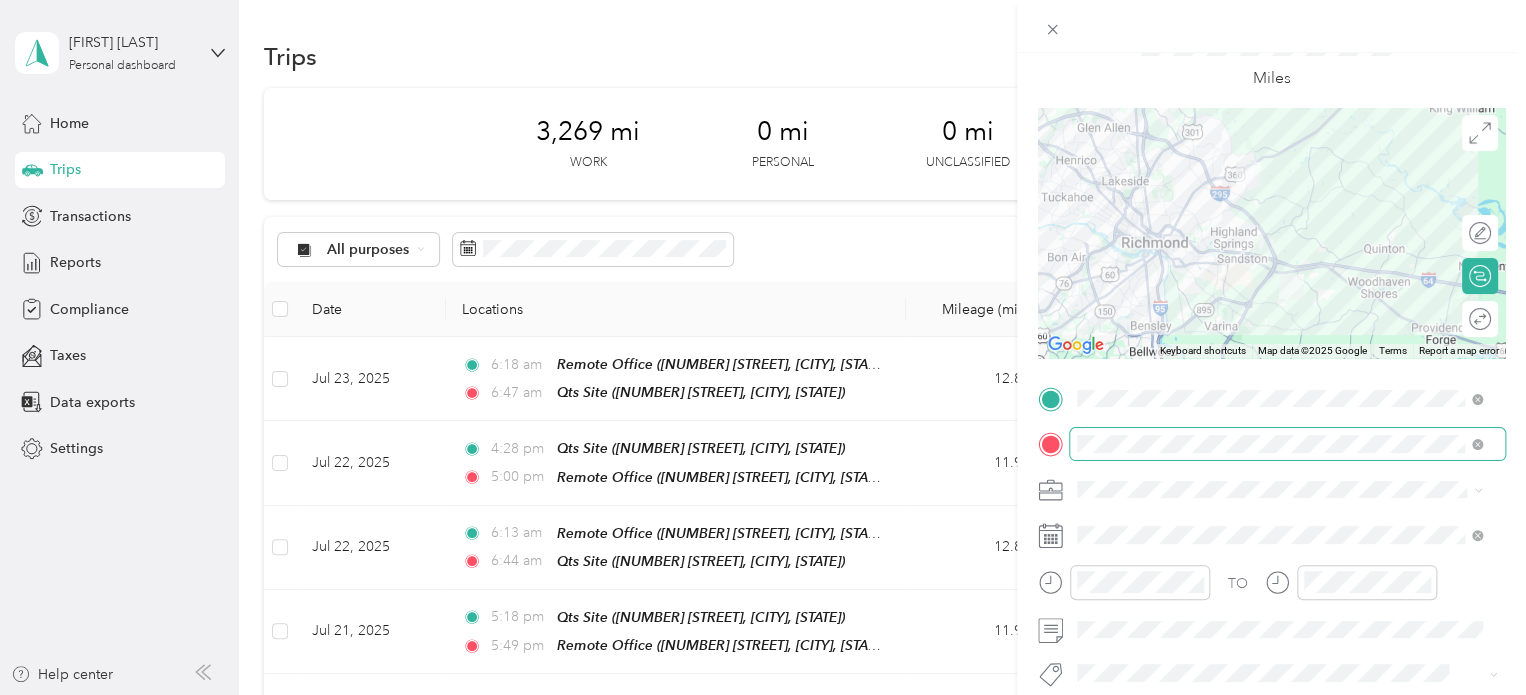 scroll, scrollTop: 300, scrollLeft: 0, axis: vertical 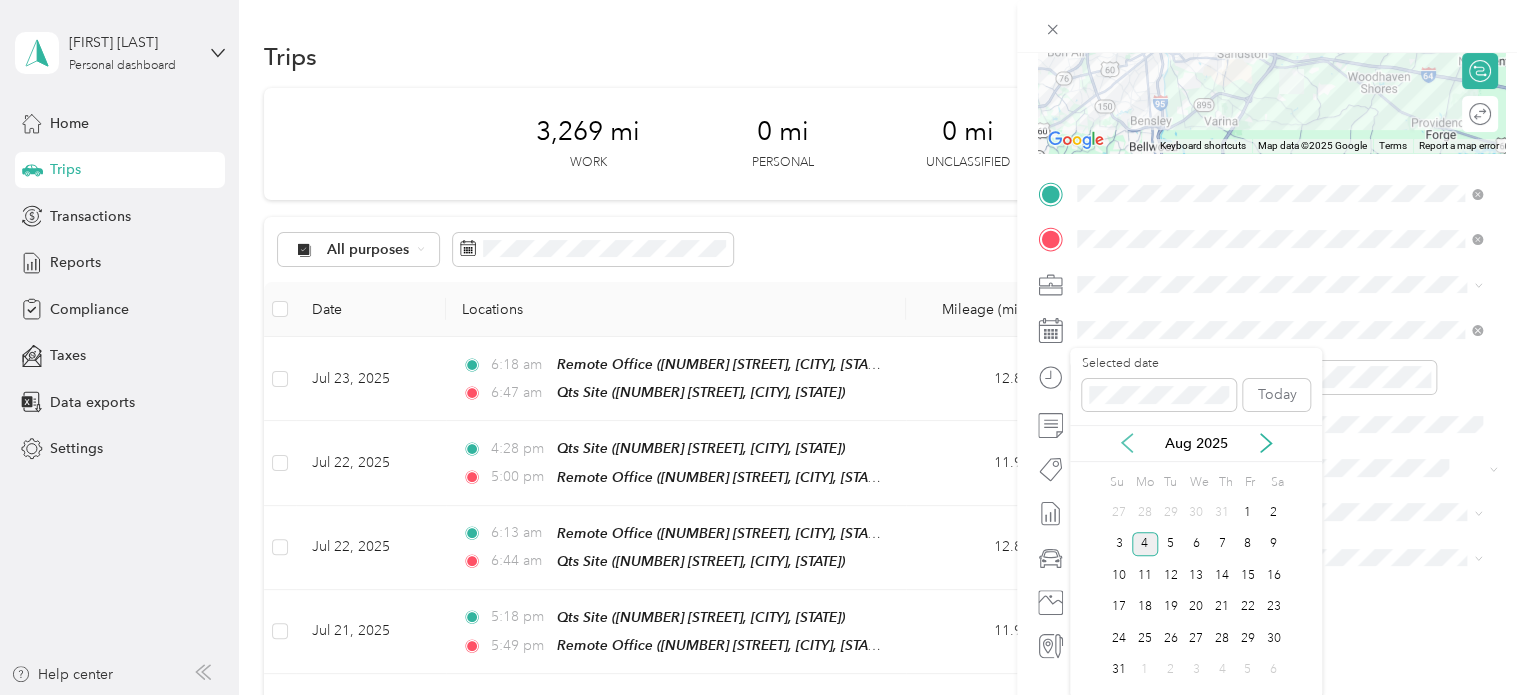 click 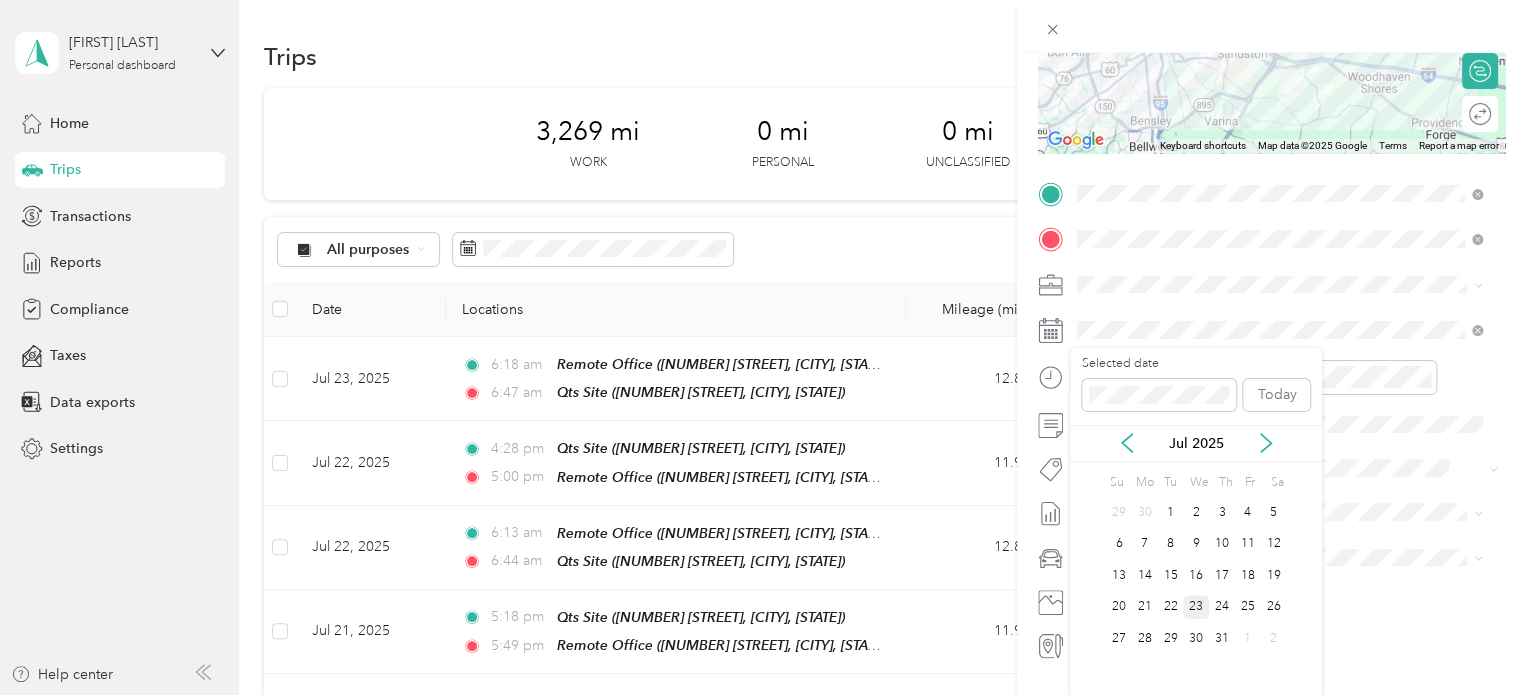 click on "23" at bounding box center [1196, 607] 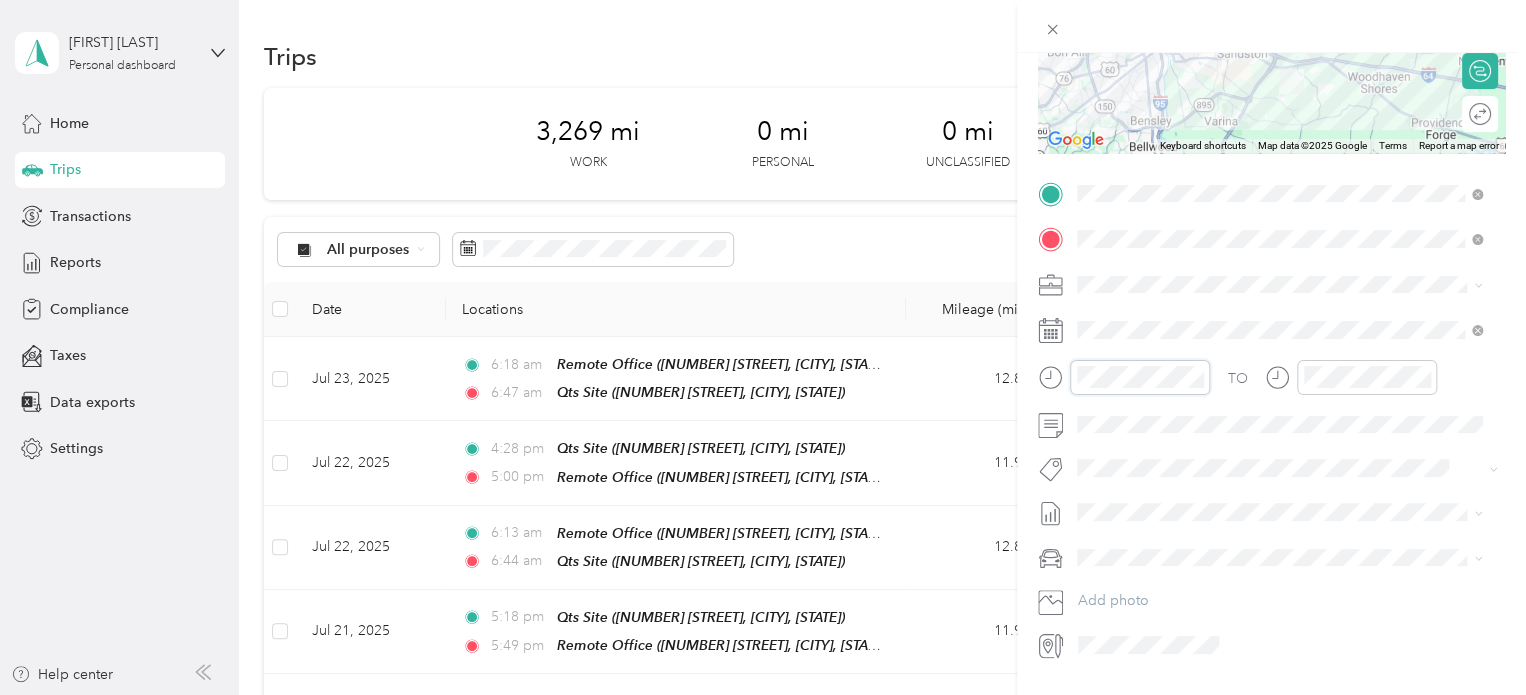 scroll, scrollTop: 120, scrollLeft: 0, axis: vertical 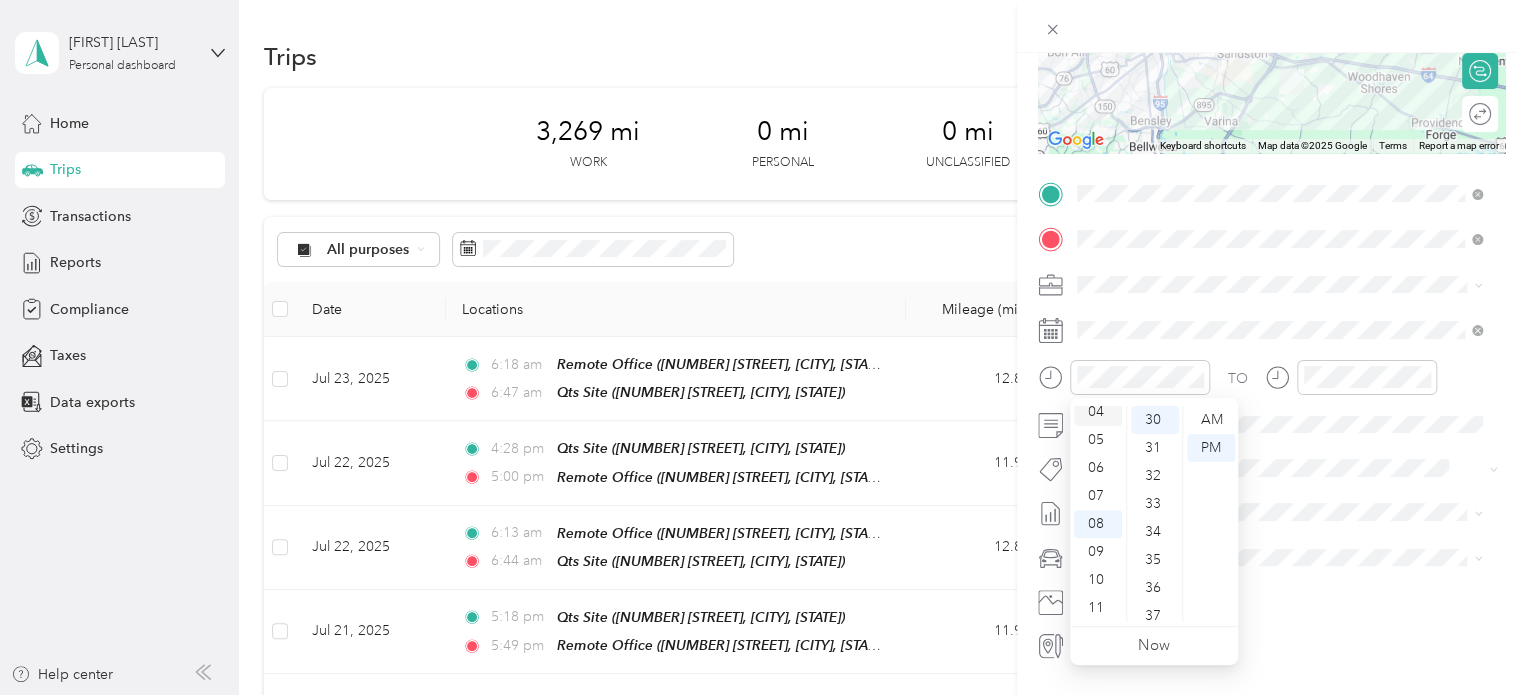 click on "04" at bounding box center (1098, 412) 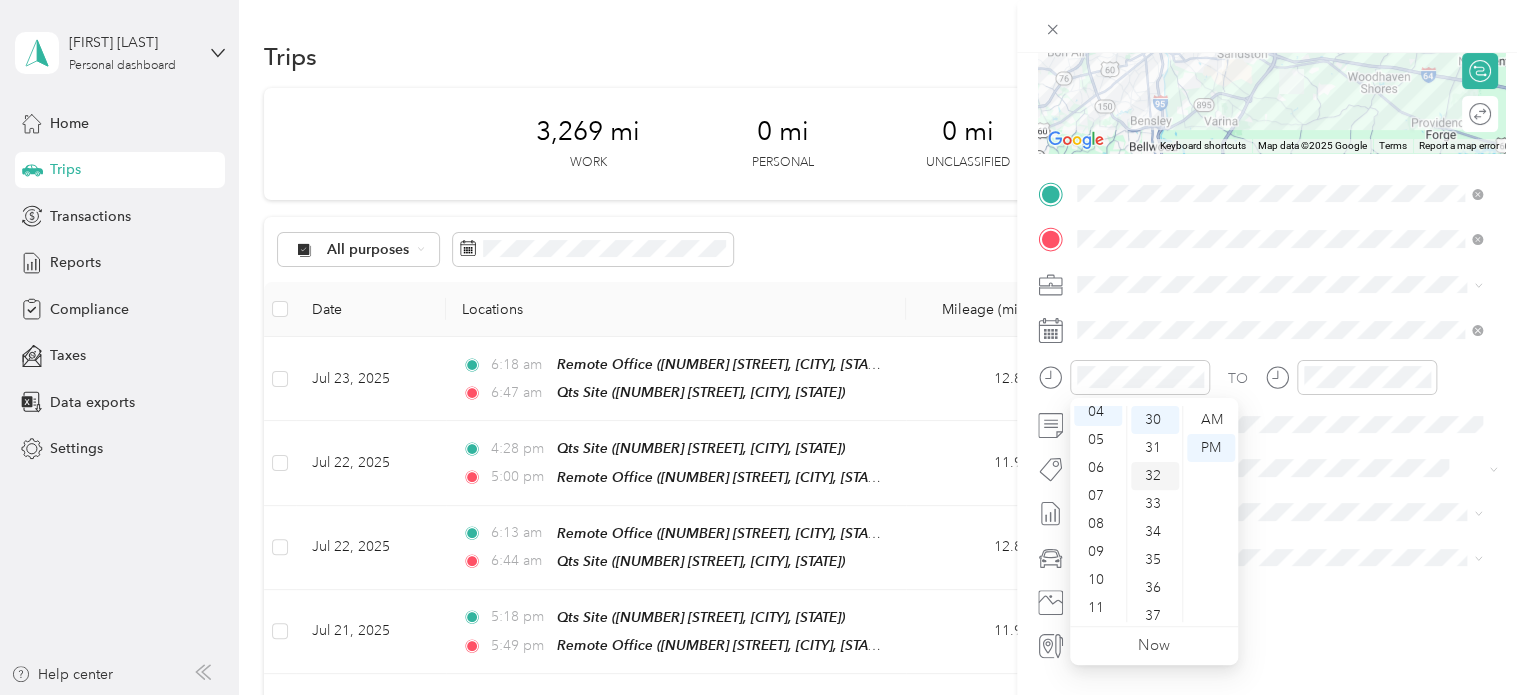 scroll, scrollTop: 112, scrollLeft: 0, axis: vertical 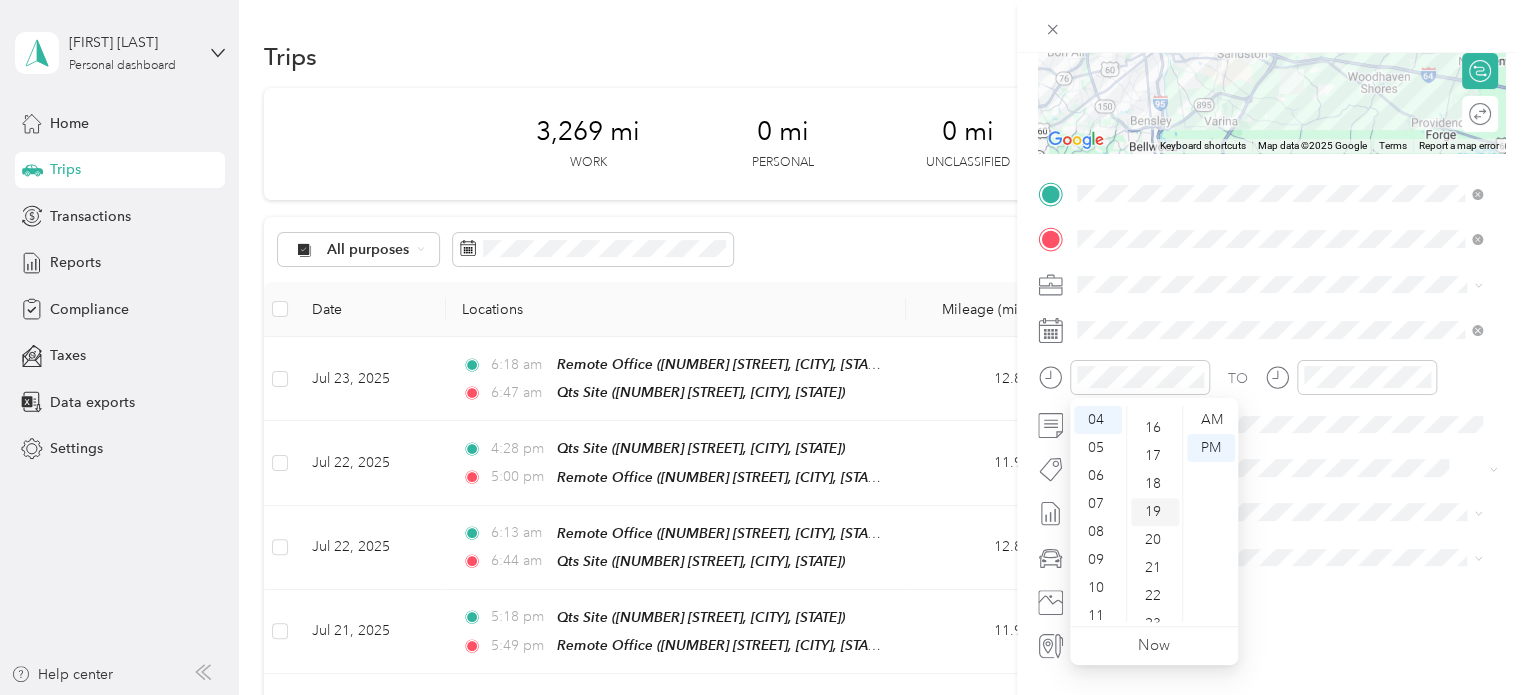 click on "19" at bounding box center [1155, 512] 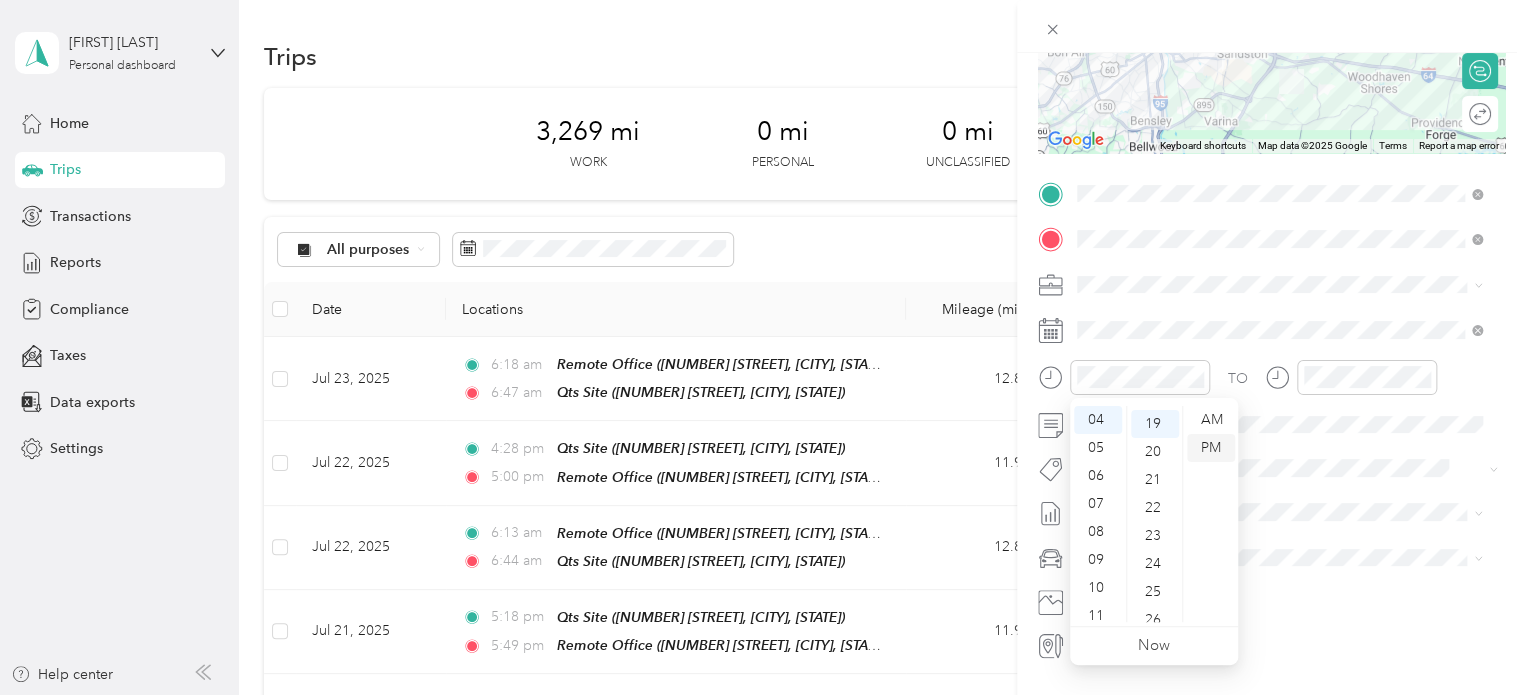 scroll, scrollTop: 532, scrollLeft: 0, axis: vertical 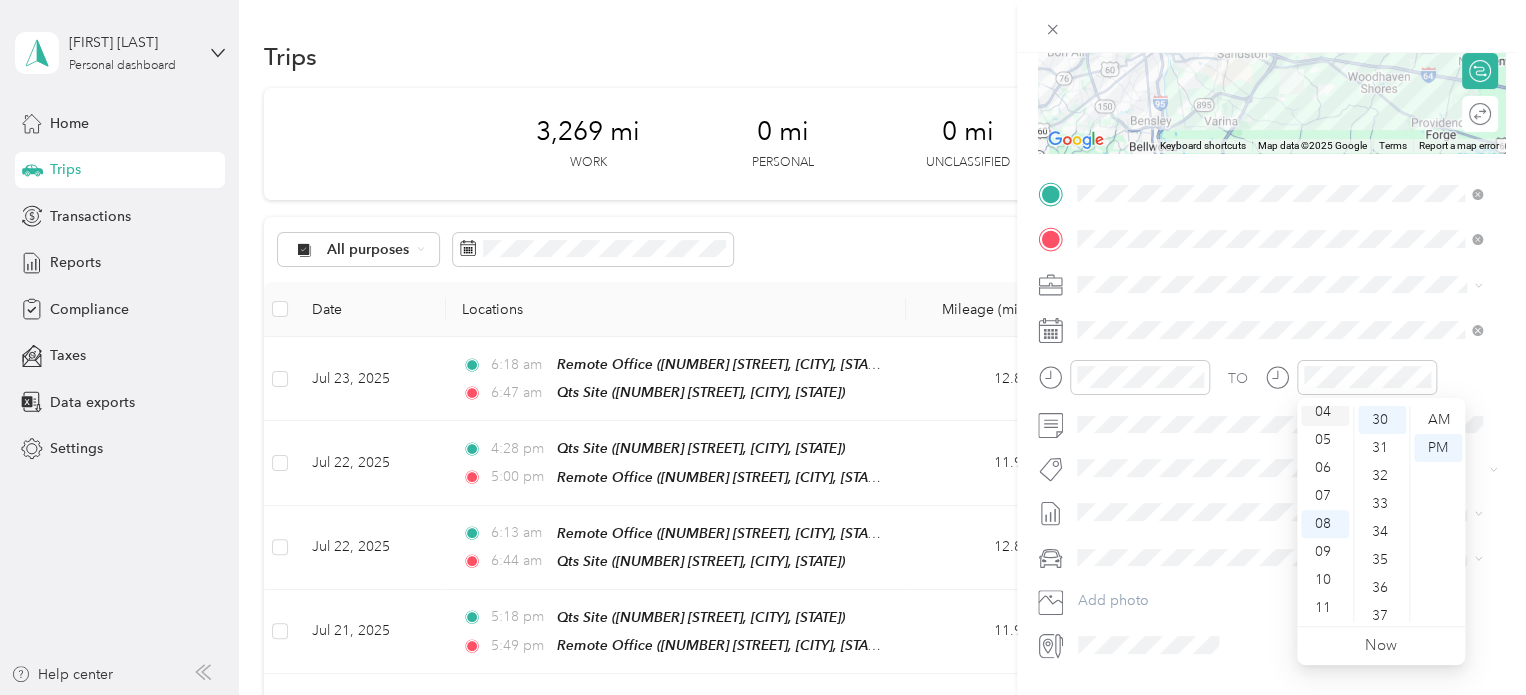 click on "04" at bounding box center [1325, 412] 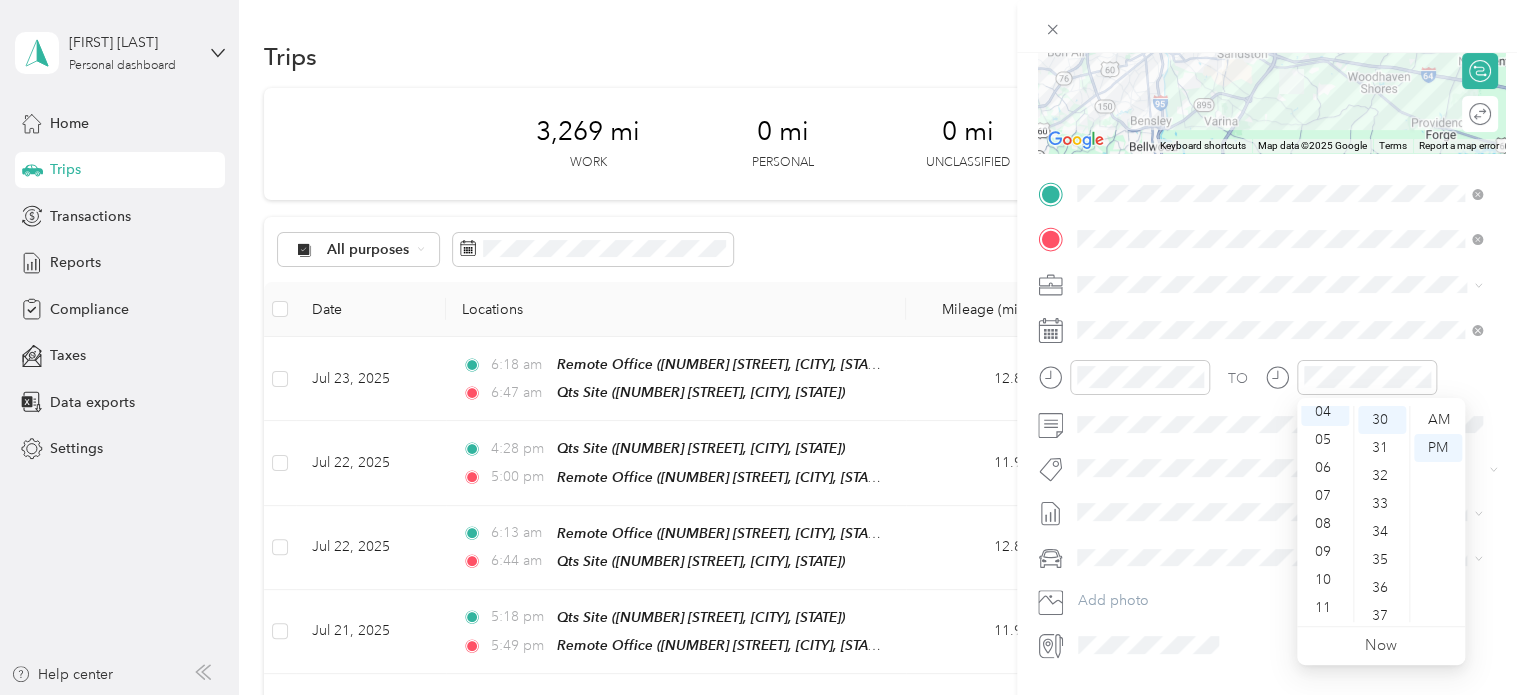 scroll, scrollTop: 112, scrollLeft: 0, axis: vertical 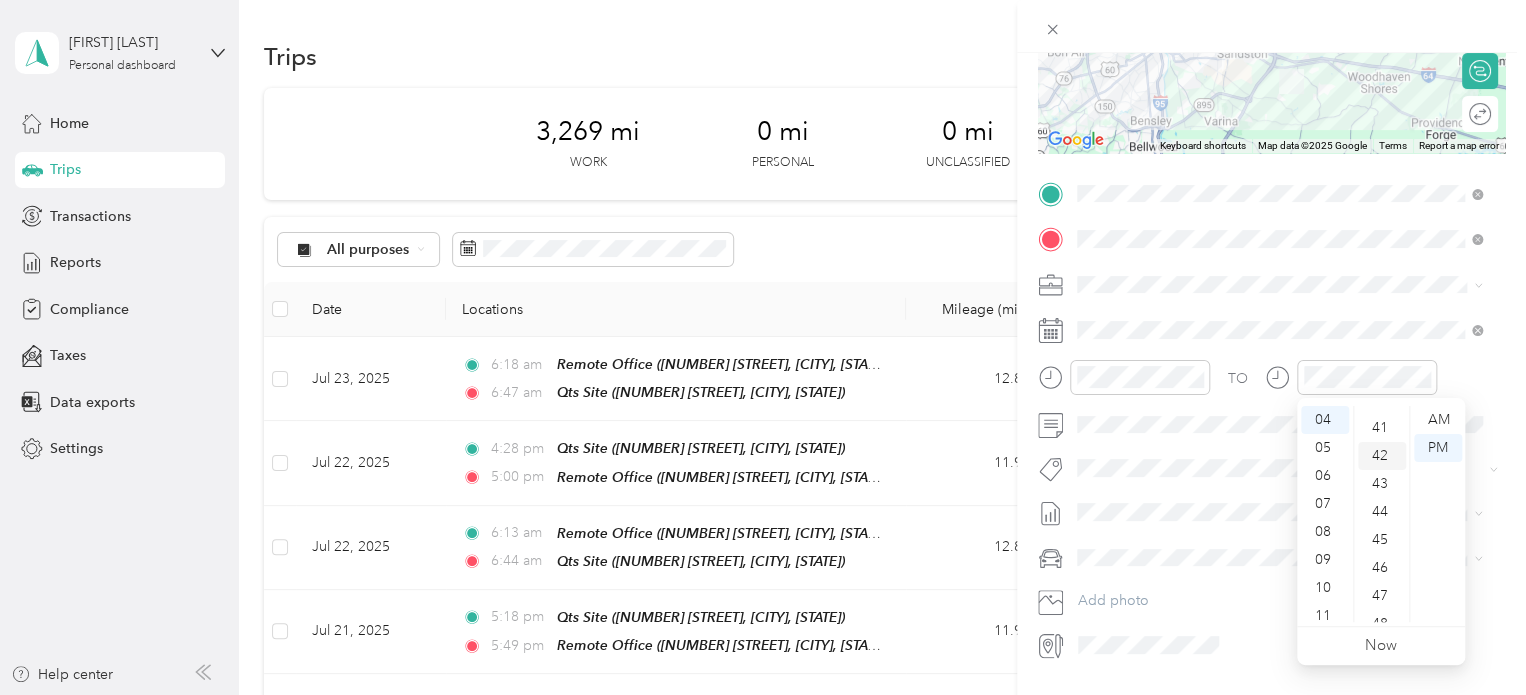 click on "42" at bounding box center (1382, 456) 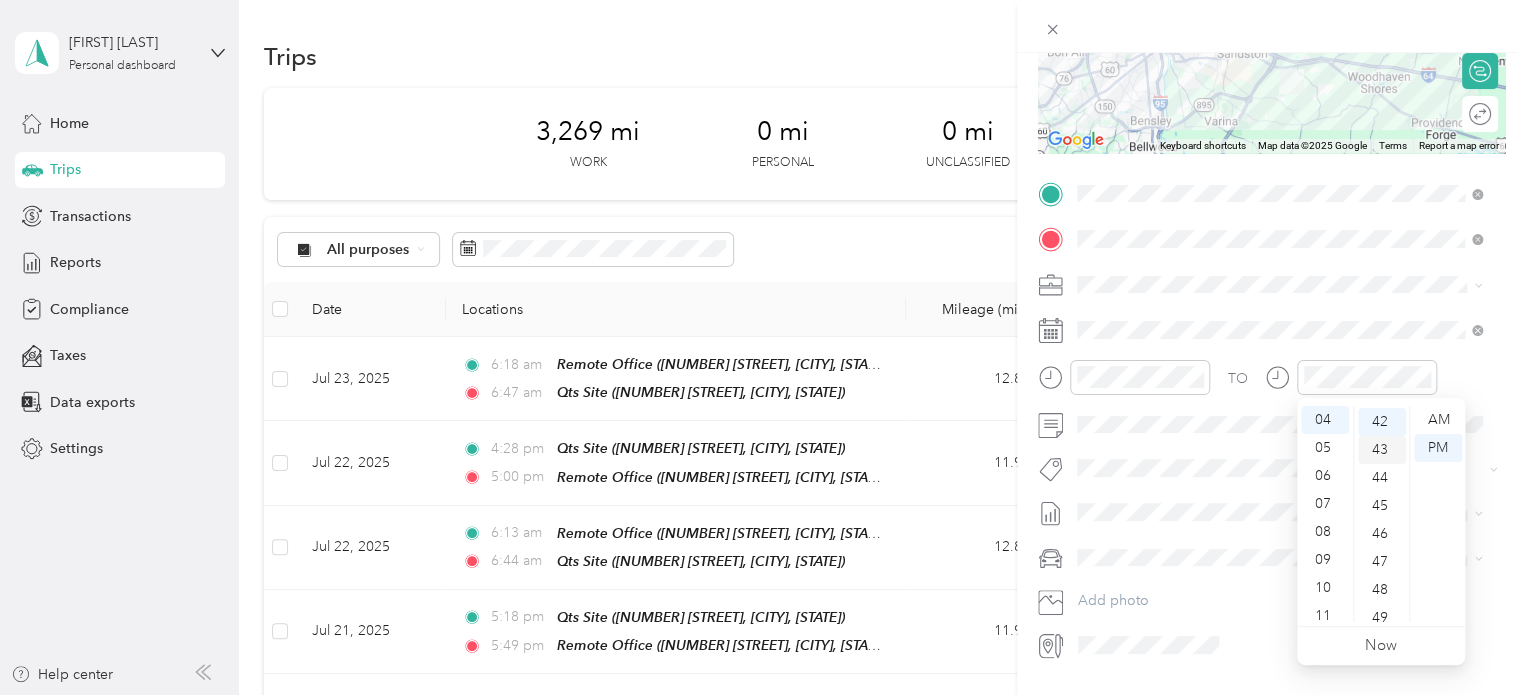 scroll, scrollTop: 1176, scrollLeft: 0, axis: vertical 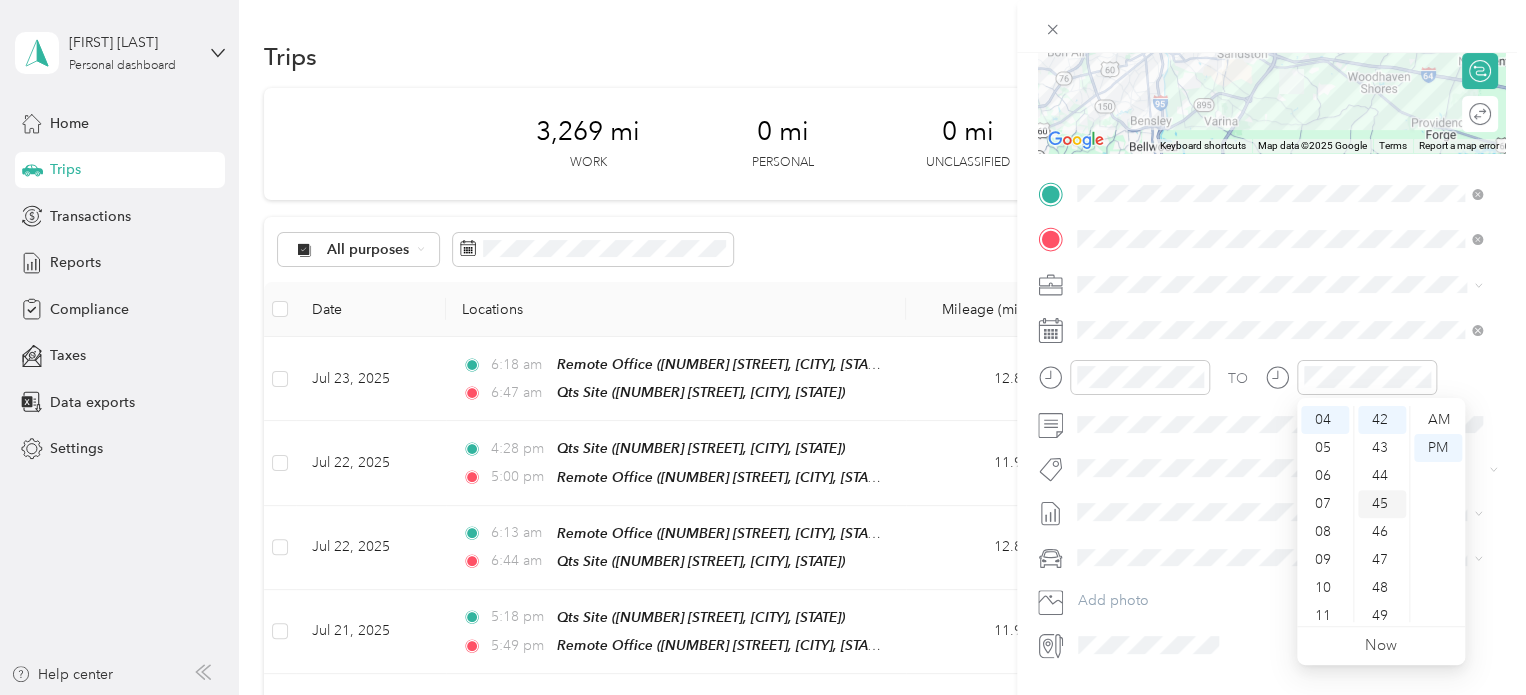 click on "45" at bounding box center (1382, 504) 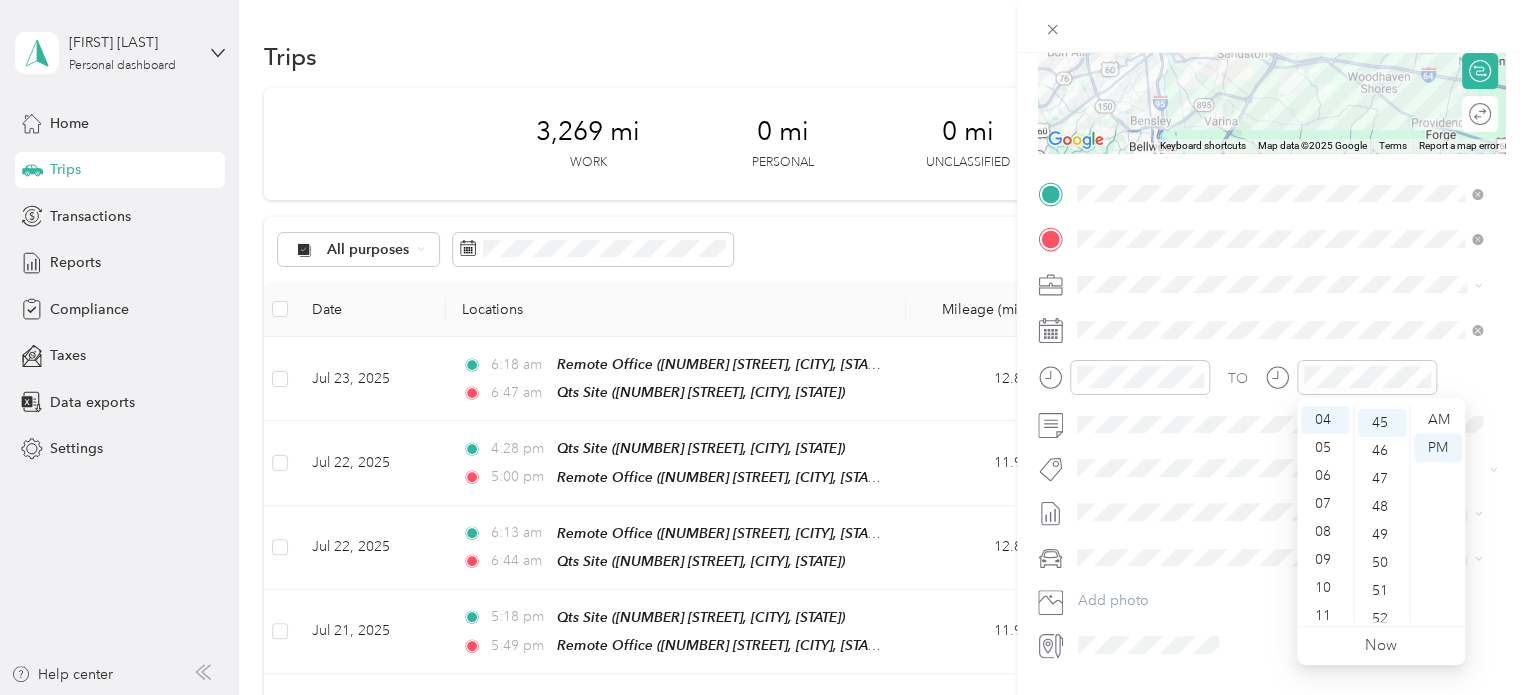 scroll, scrollTop: 1260, scrollLeft: 0, axis: vertical 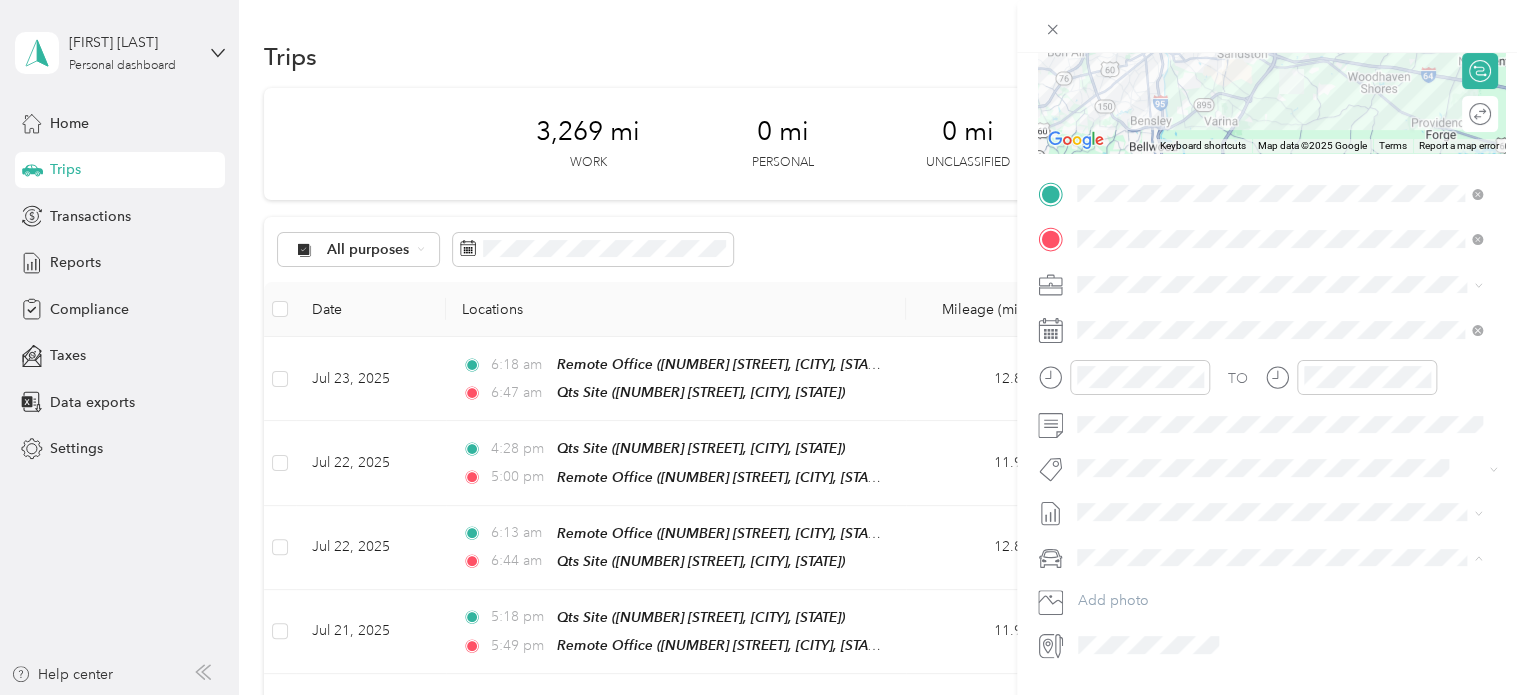 click on "Truck" at bounding box center [1279, 627] 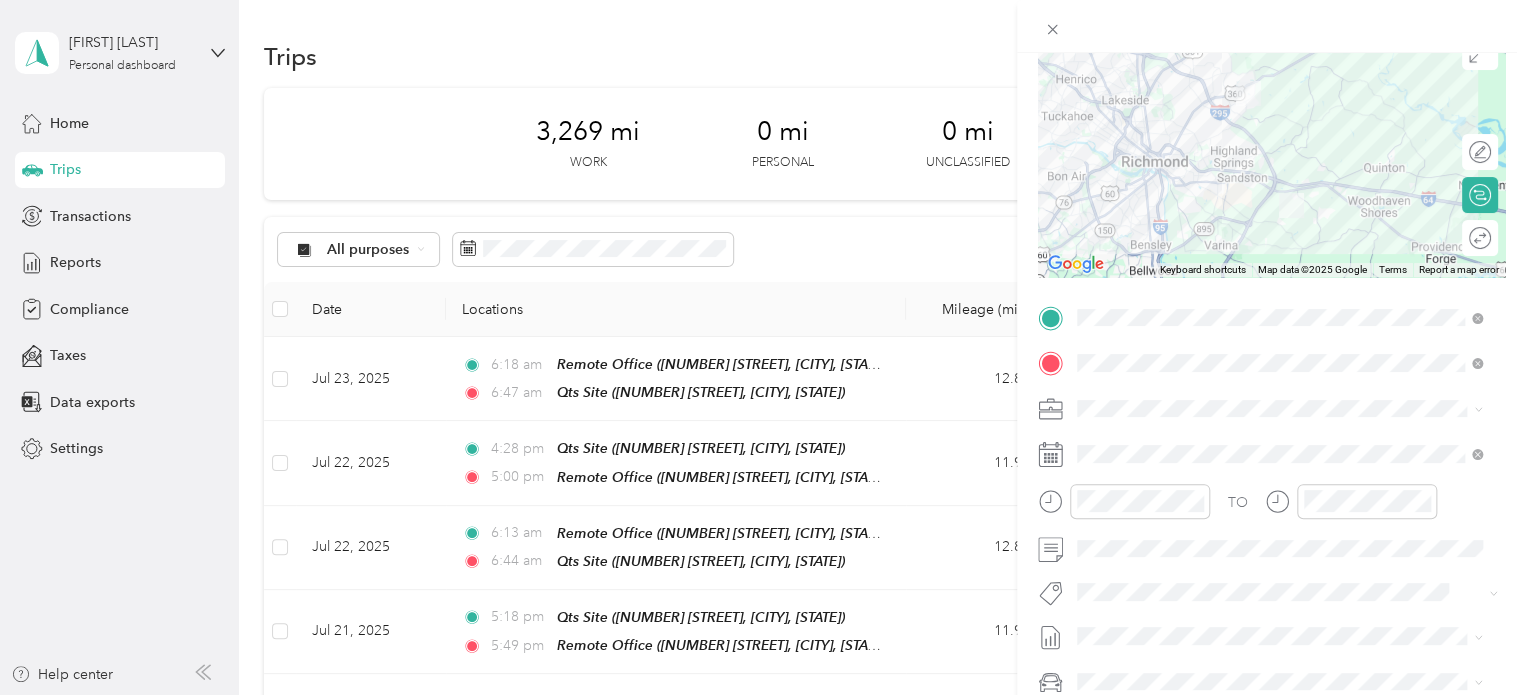 scroll, scrollTop: 0, scrollLeft: 0, axis: both 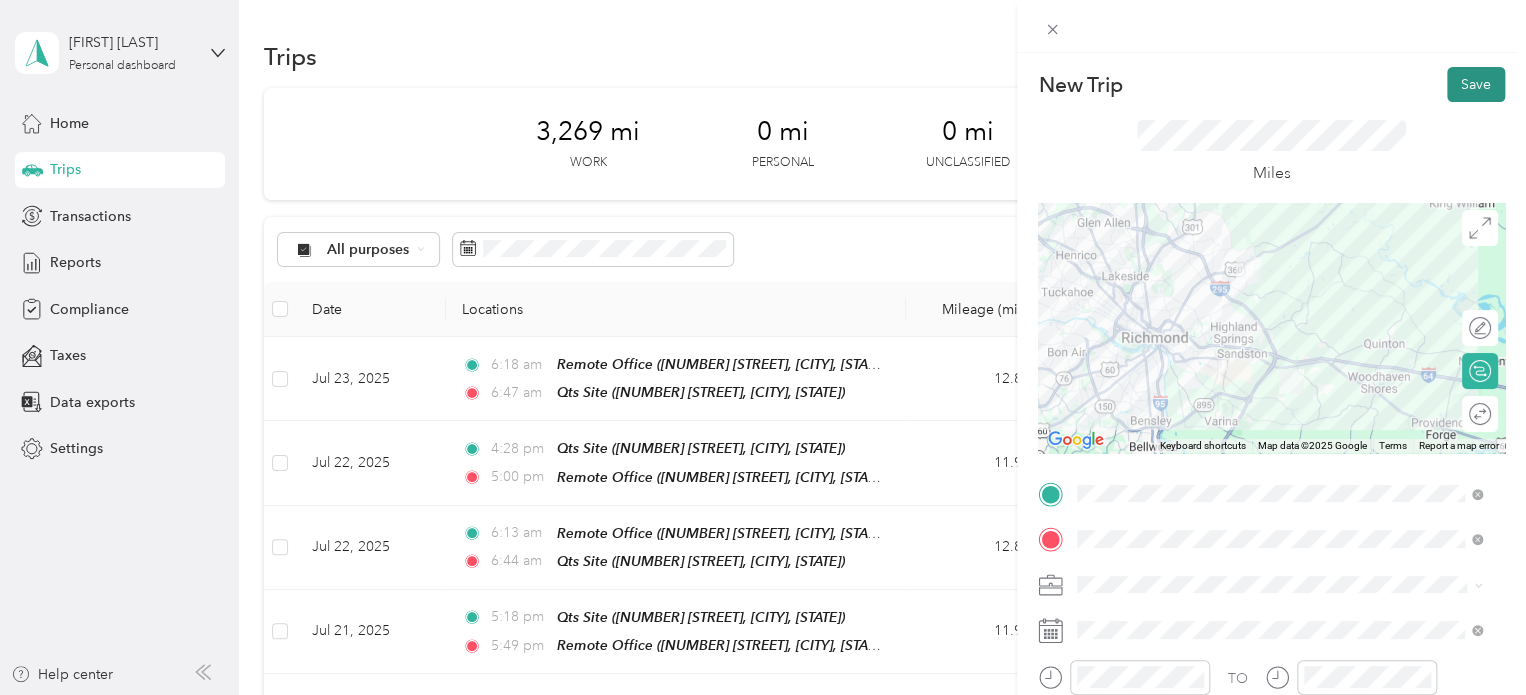 click on "Save" at bounding box center [1476, 84] 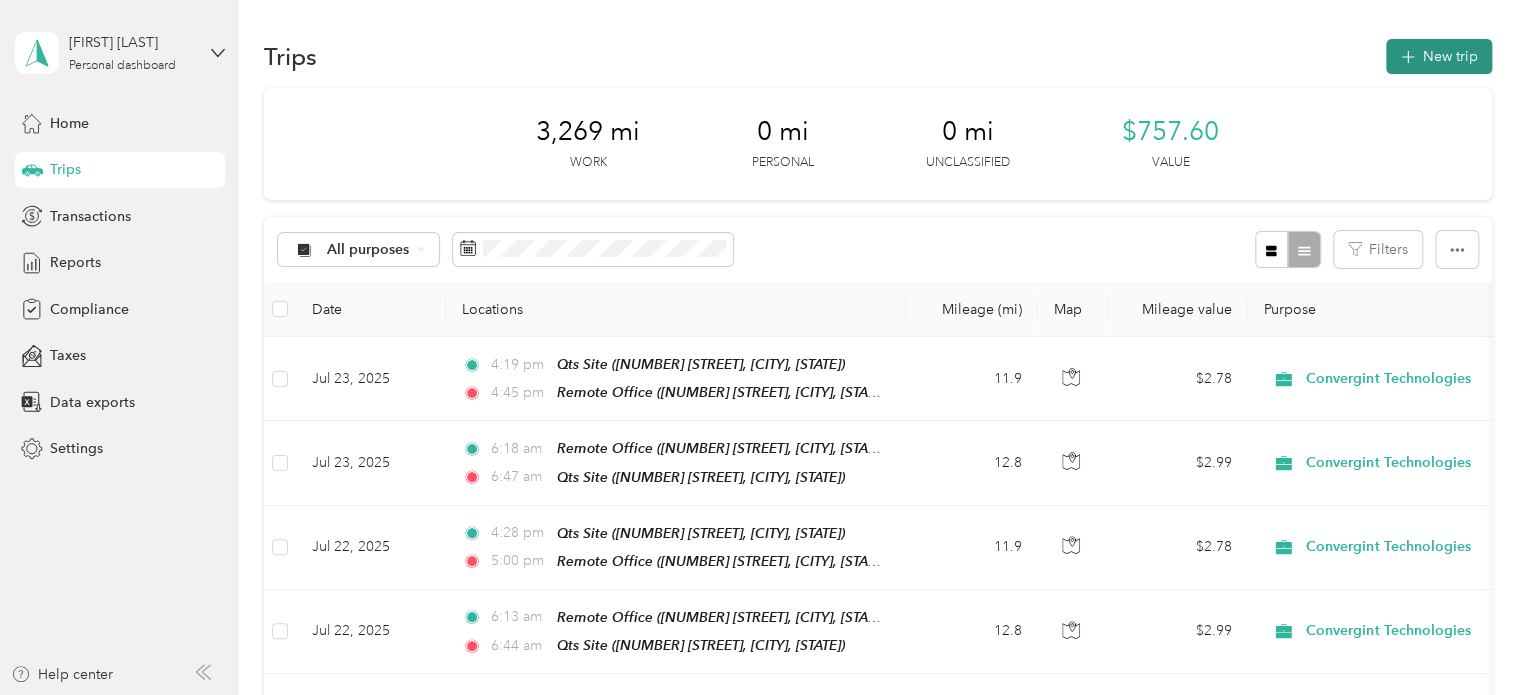 click on "New trip" at bounding box center [1439, 56] 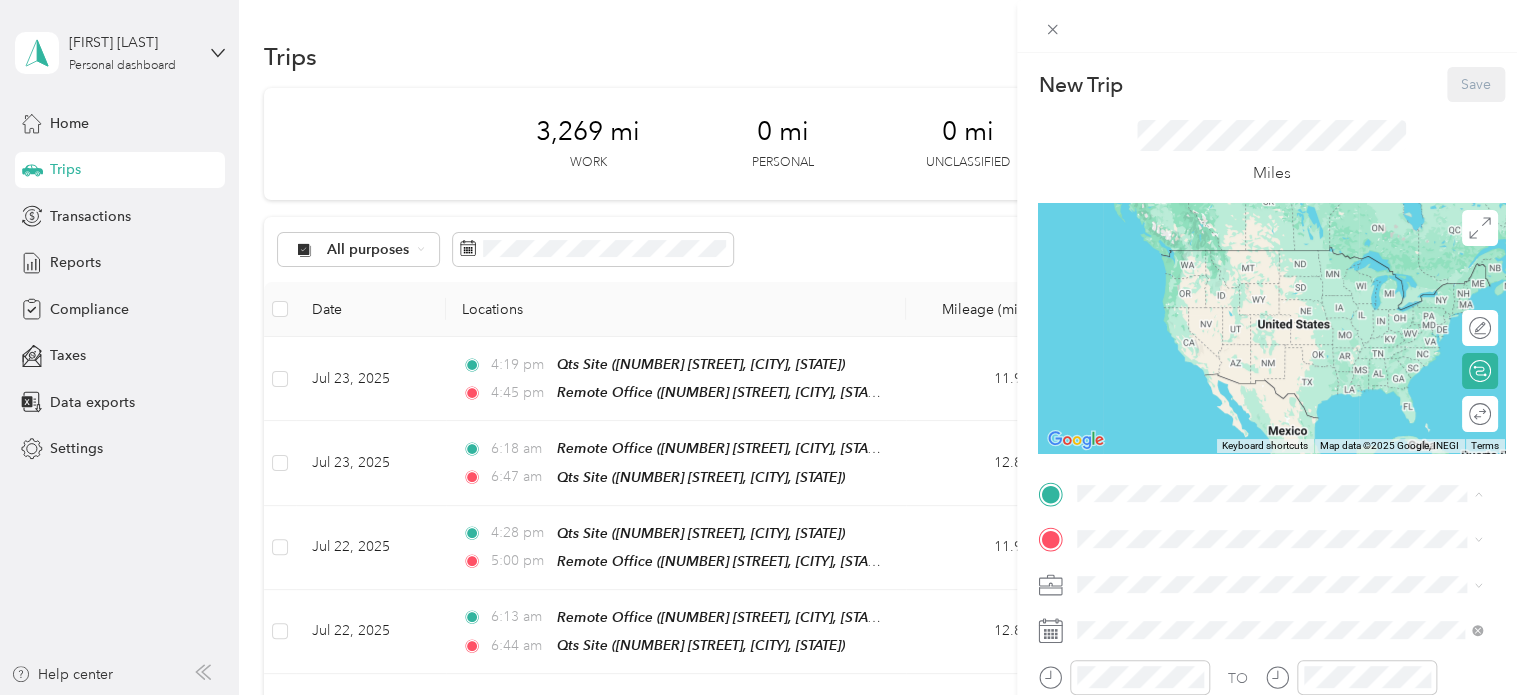 click on "[NUMBER] [STREET], [CITY], [STATE], [COUNTRY]" at bounding box center [1270, 349] 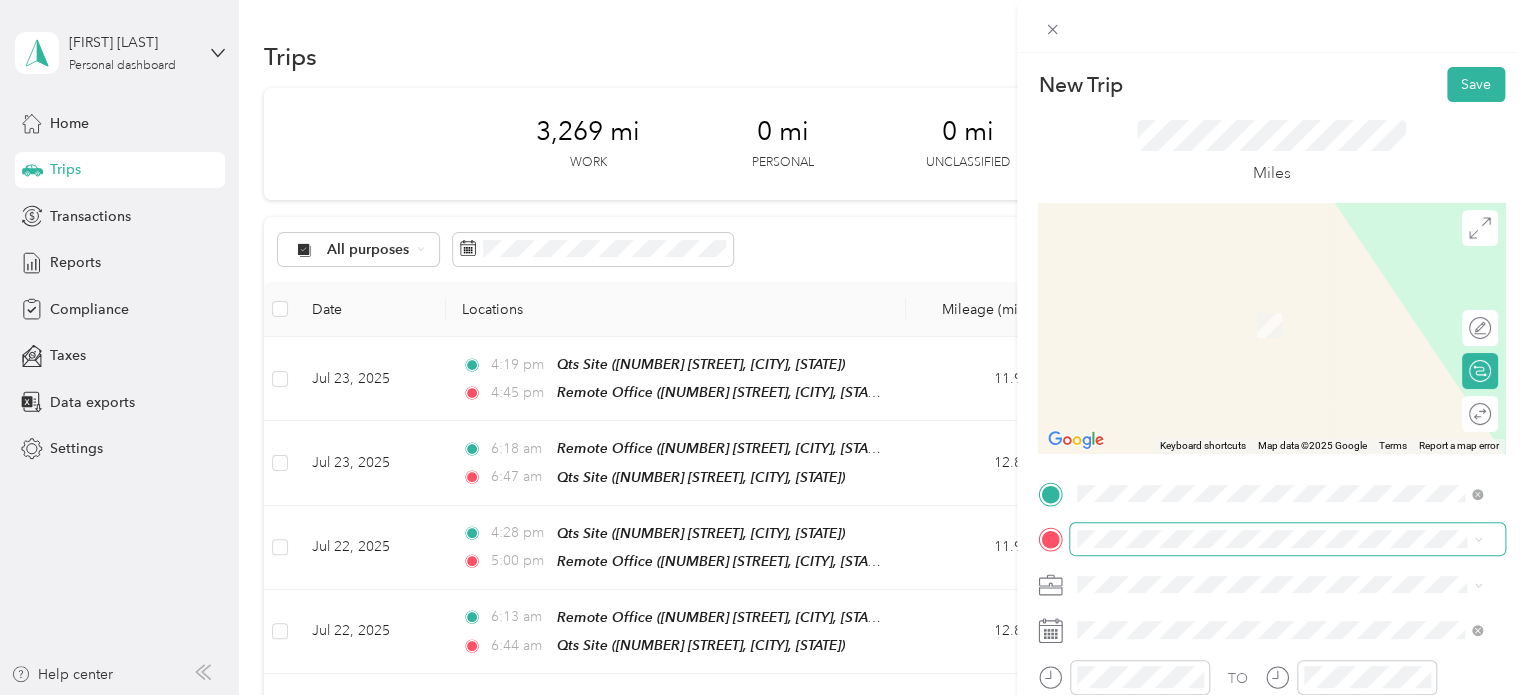 click at bounding box center [1287, 539] 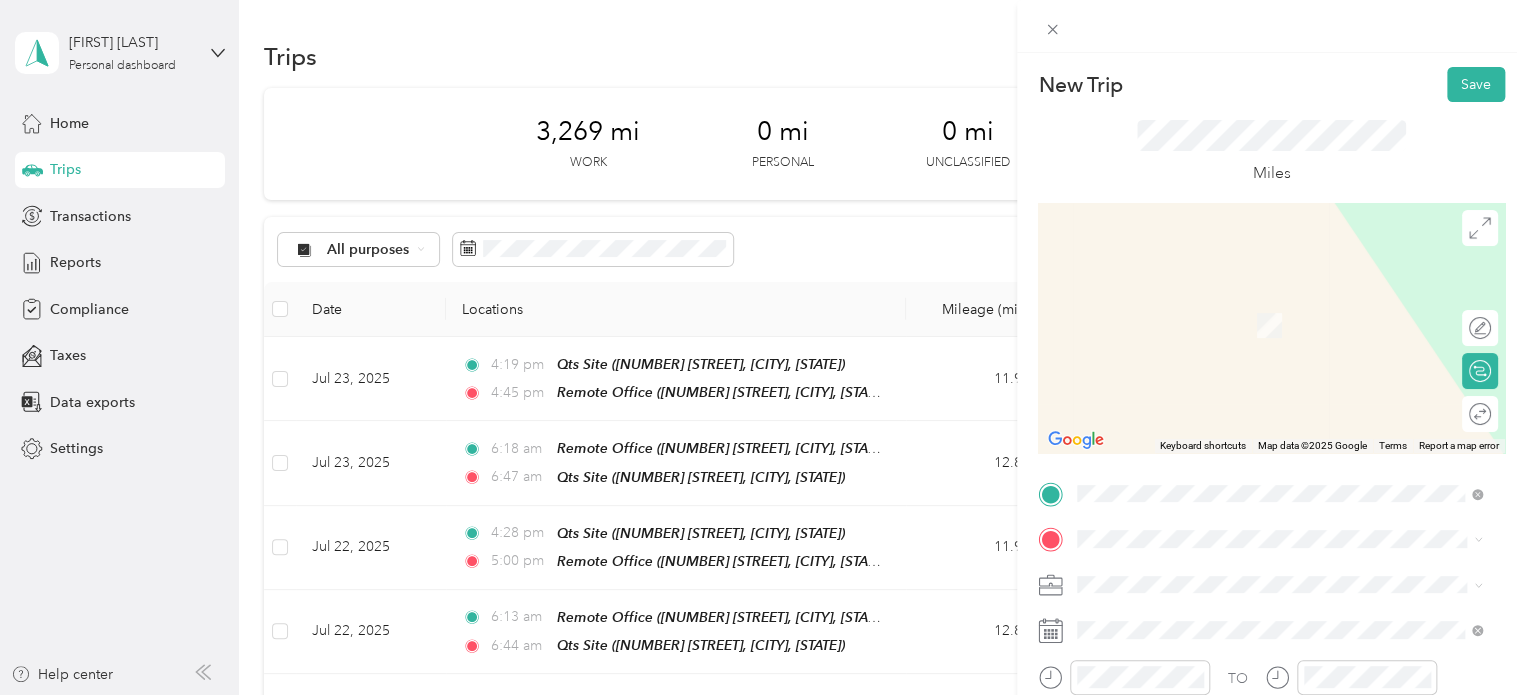 click on "[NUMBER] [STREET], [CITY], [STATE], [COUNTRY]" at bounding box center (1270, 286) 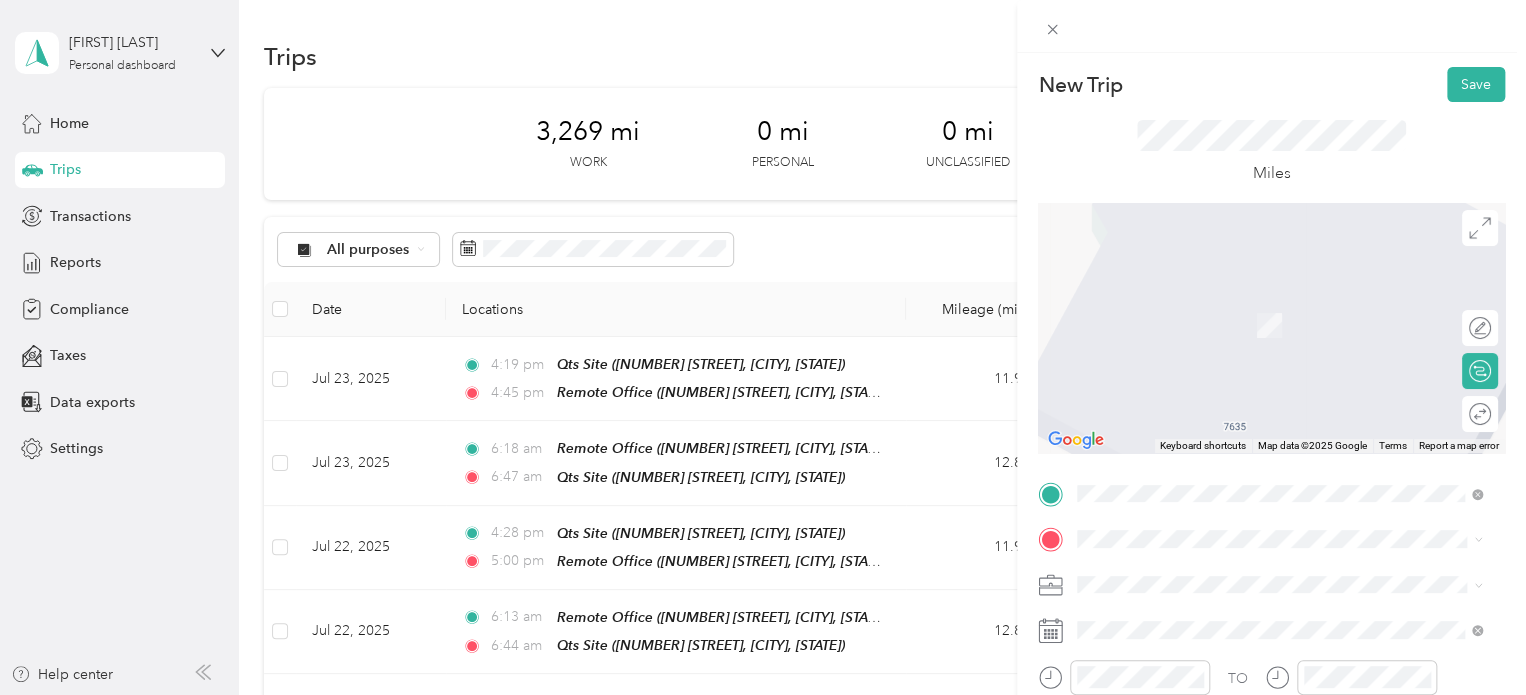 click on "TO Add photo" at bounding box center (1271, 719) 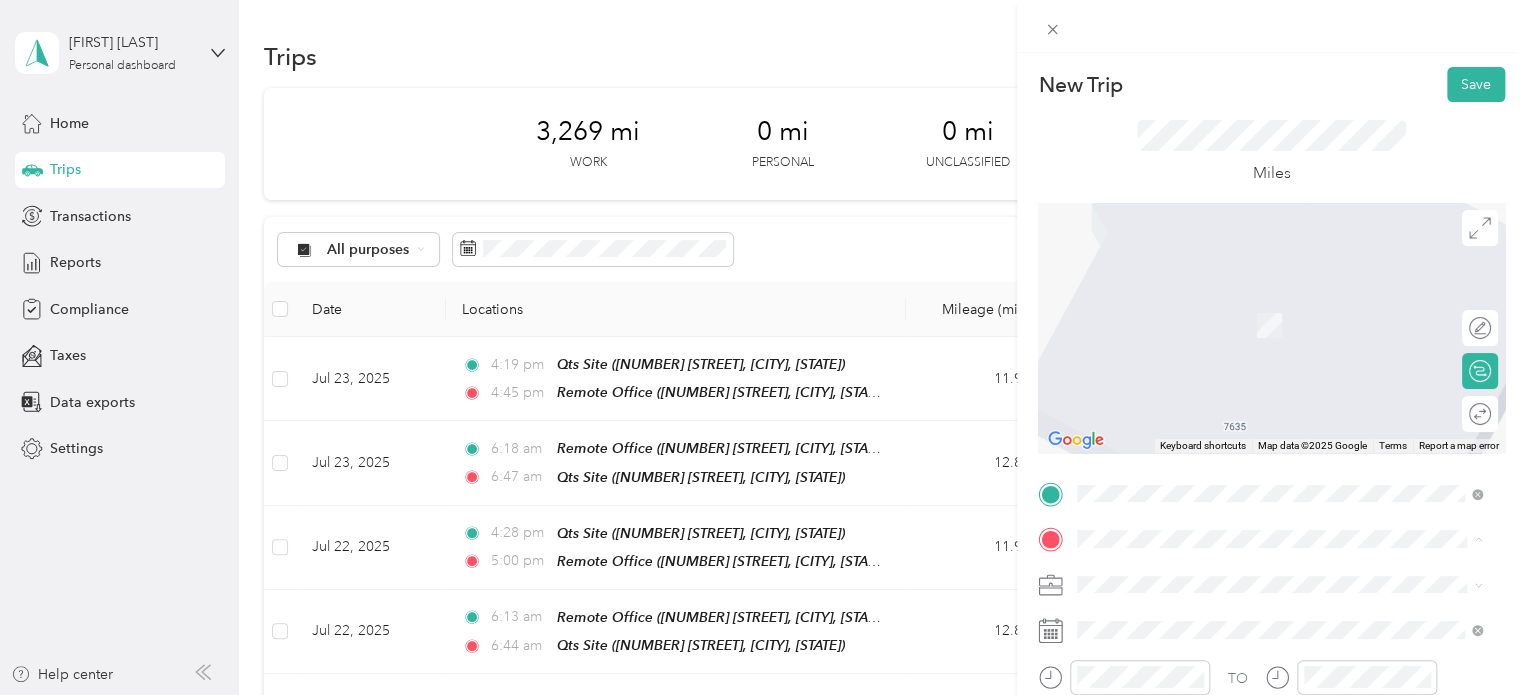 click on "Qts Site" at bounding box center (1270, 373) 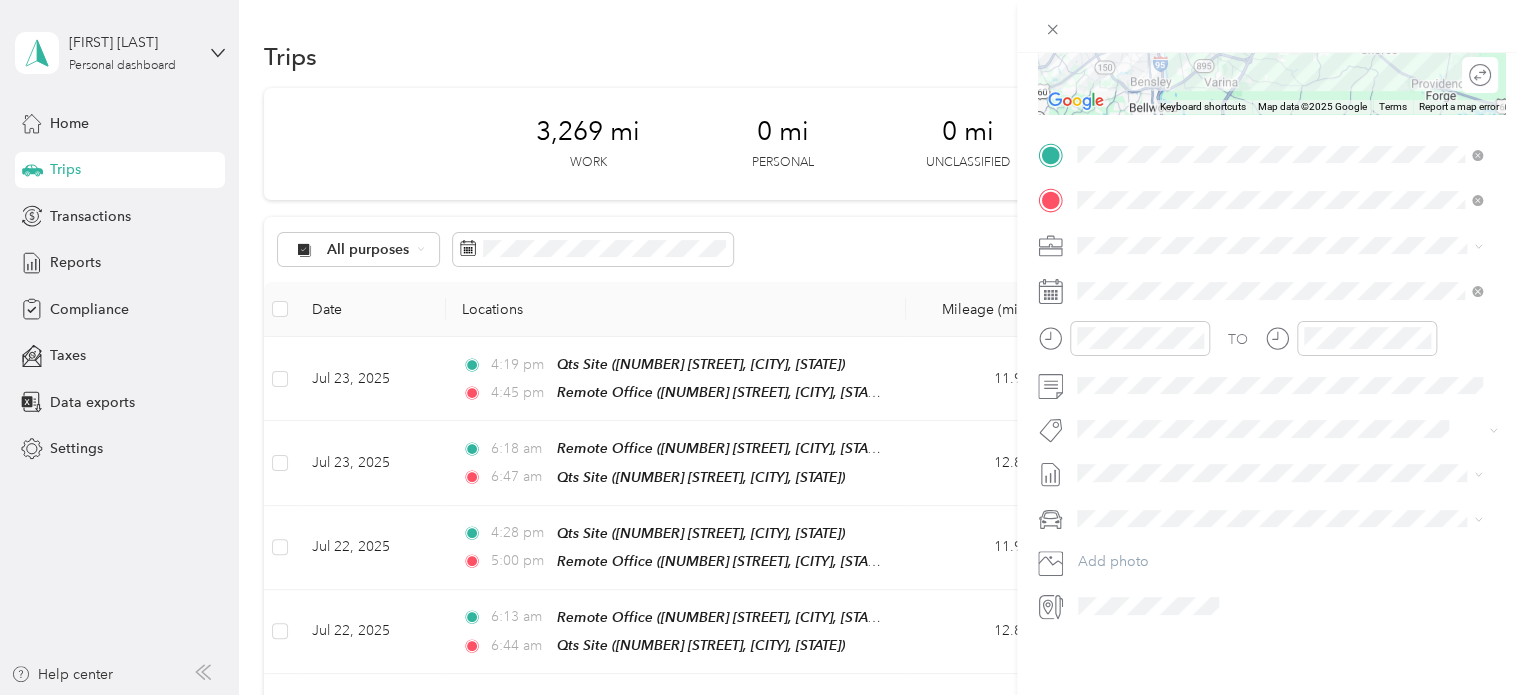 scroll, scrollTop: 353, scrollLeft: 0, axis: vertical 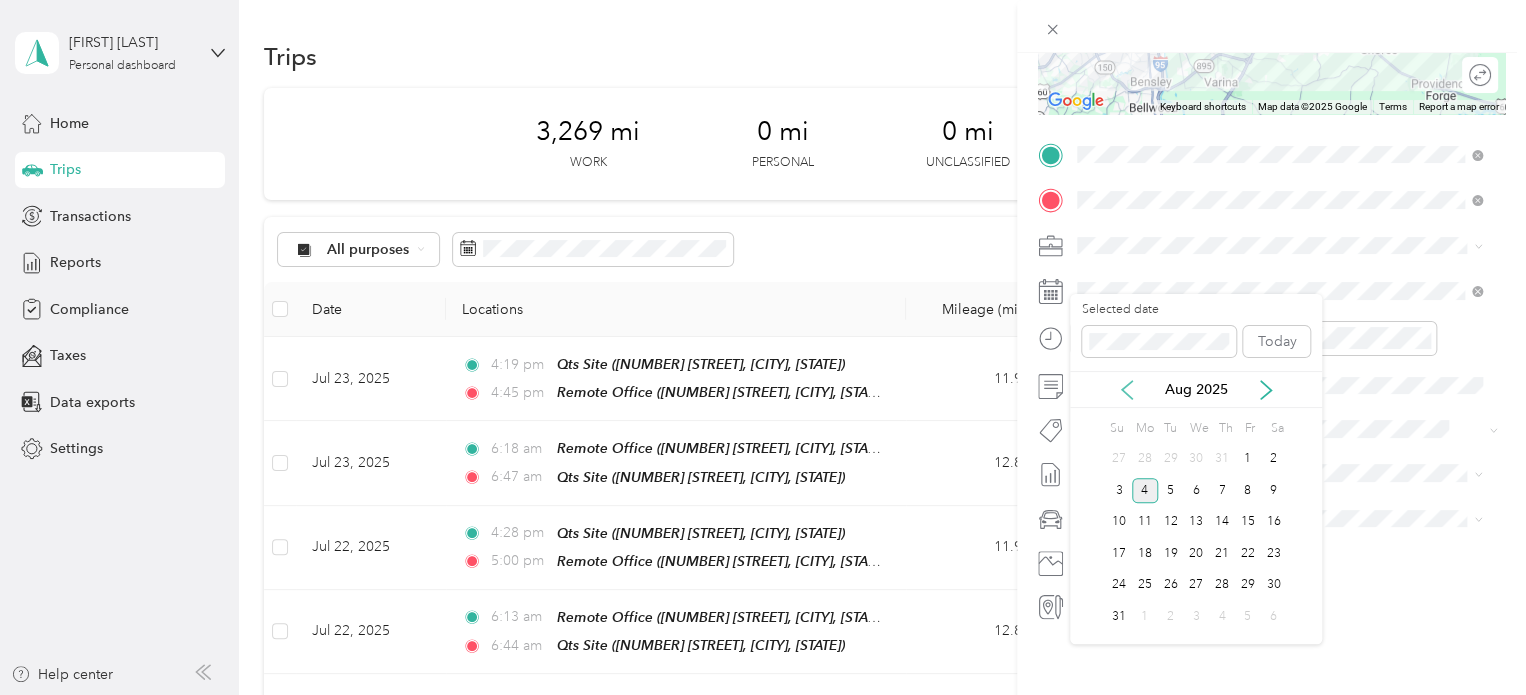 click 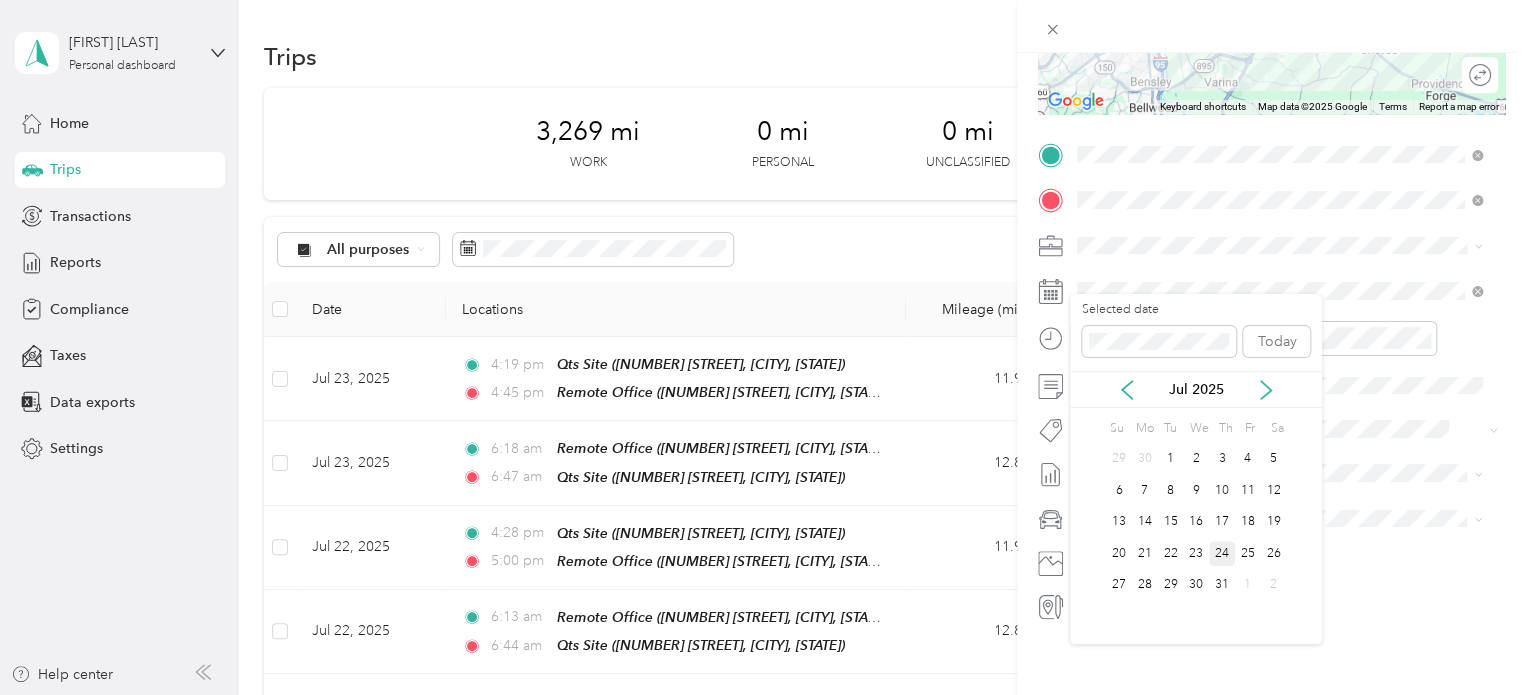click on "24" at bounding box center (1222, 553) 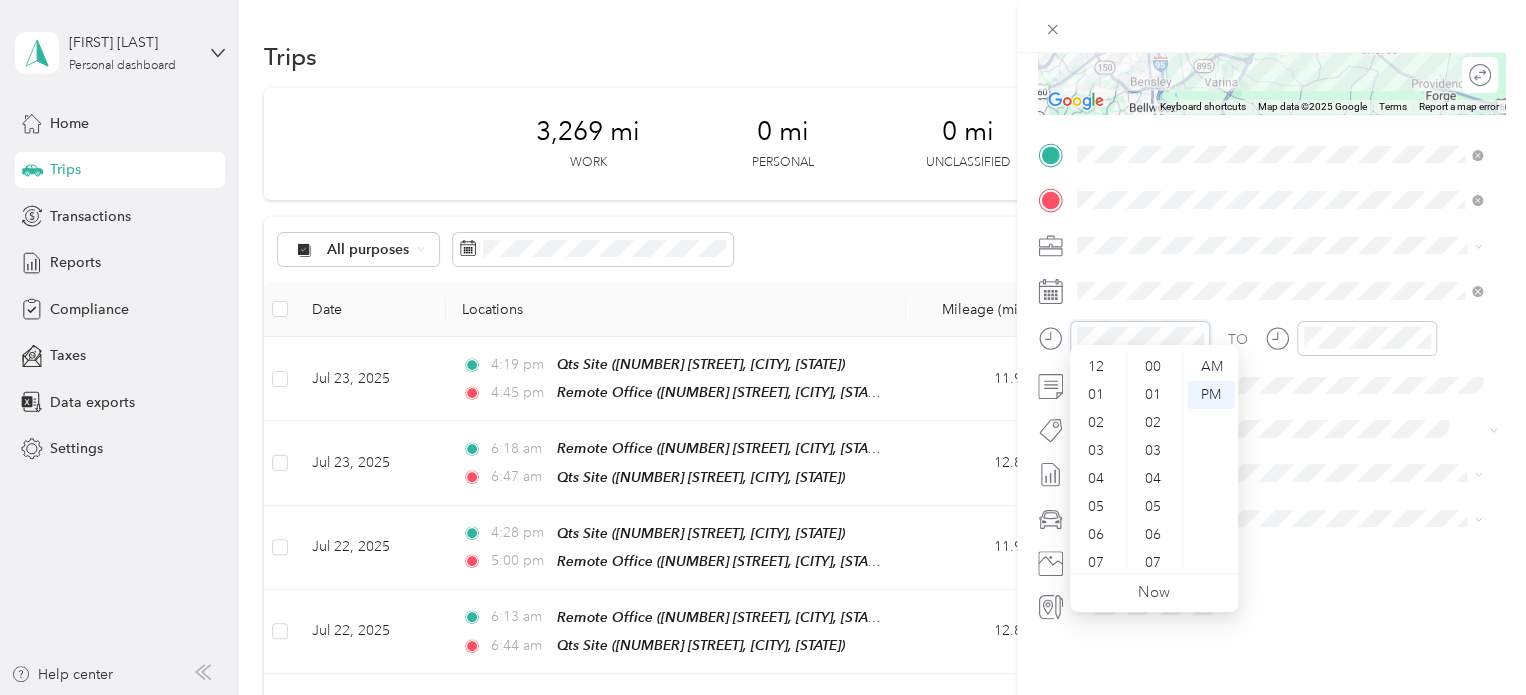 scroll, scrollTop: 868, scrollLeft: 0, axis: vertical 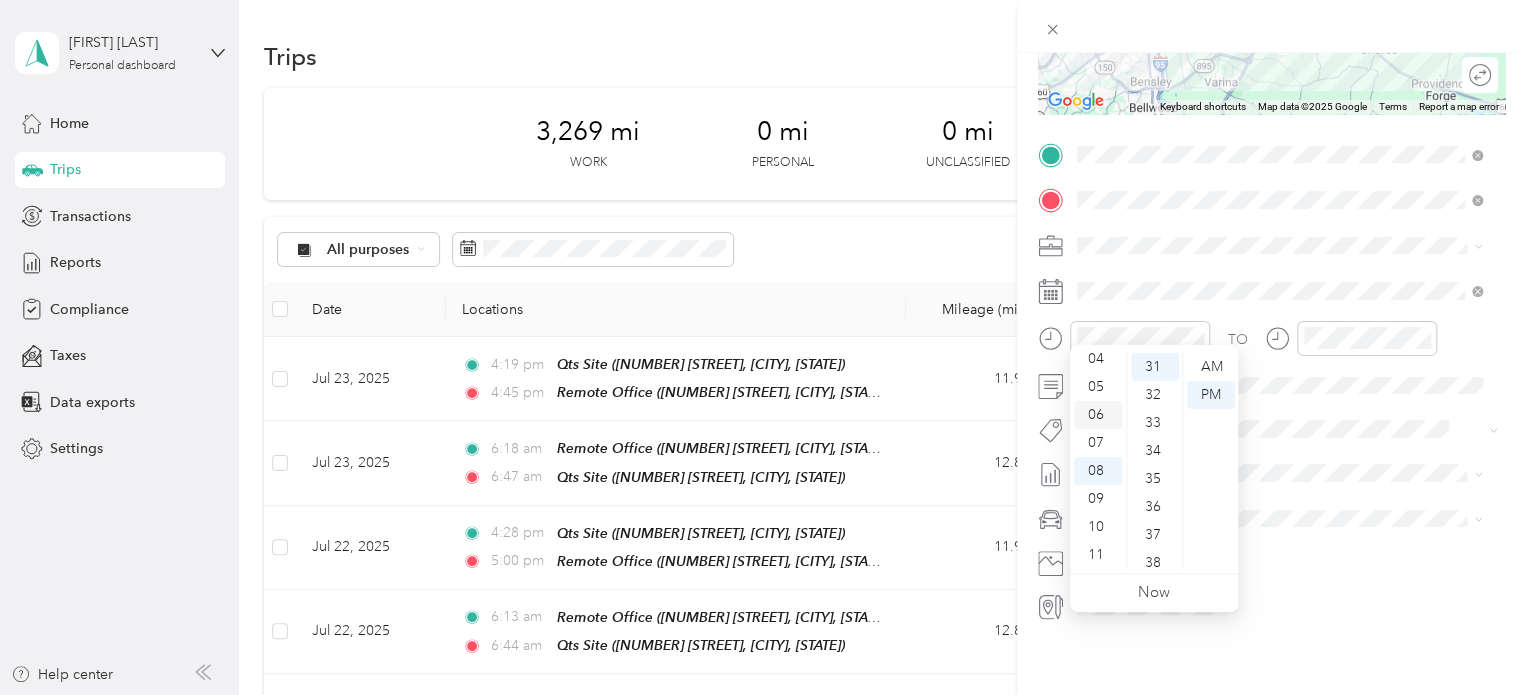 click on "06" at bounding box center [1098, 415] 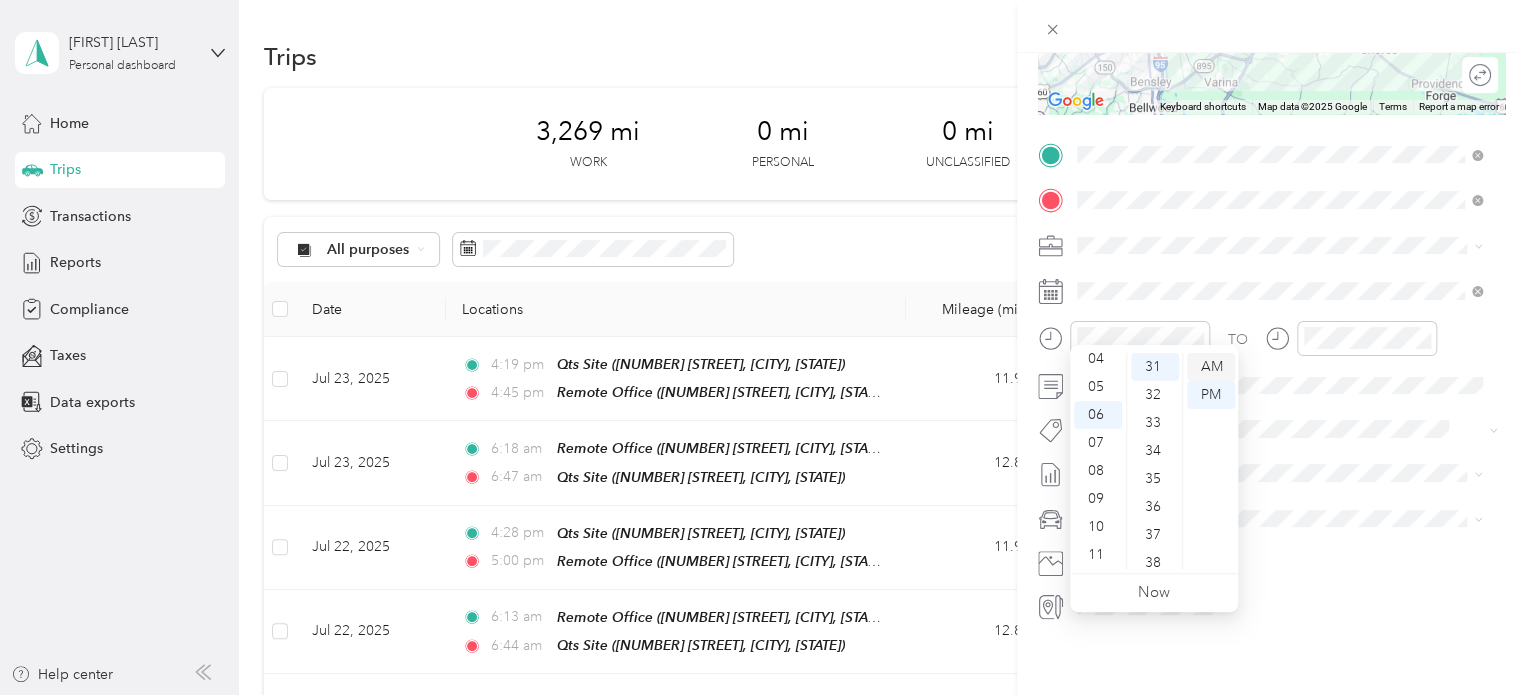 click on "AM" at bounding box center [1211, 367] 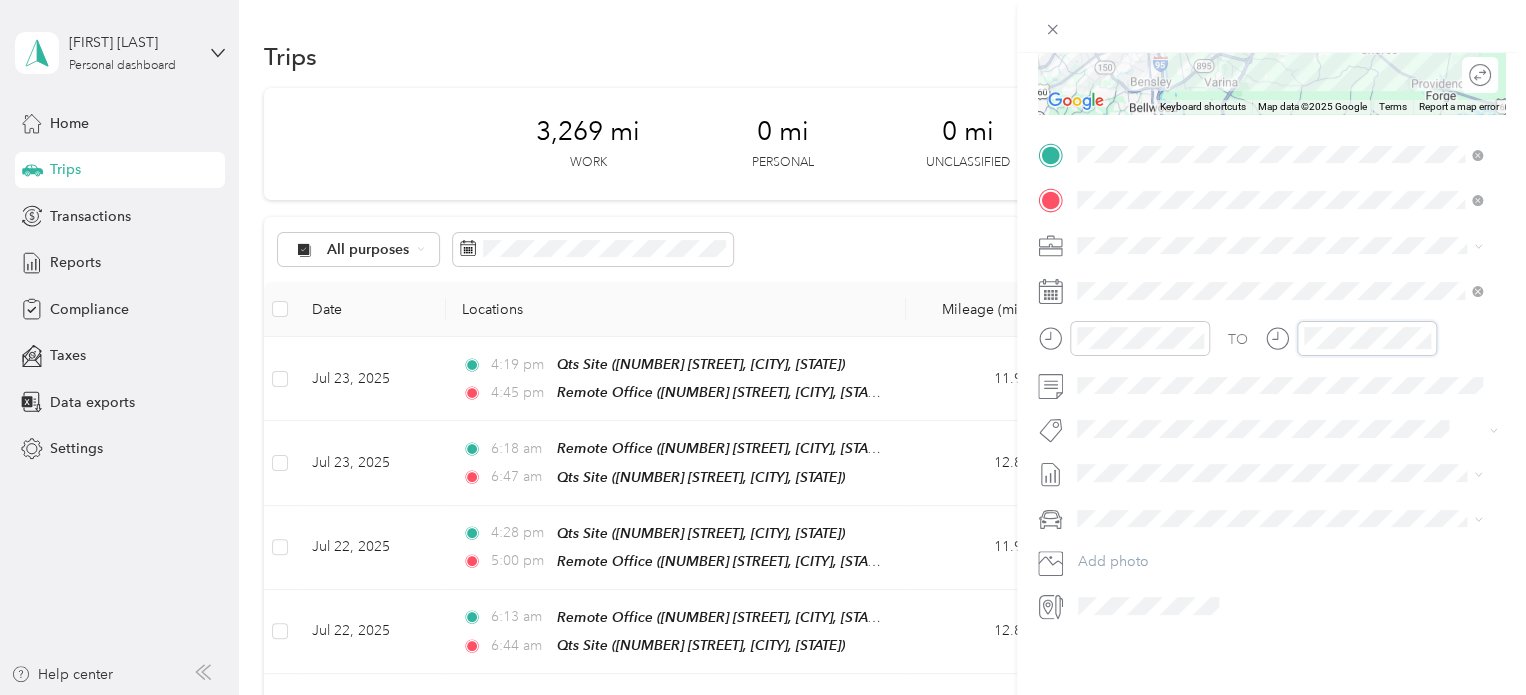 scroll, scrollTop: 857, scrollLeft: 0, axis: vertical 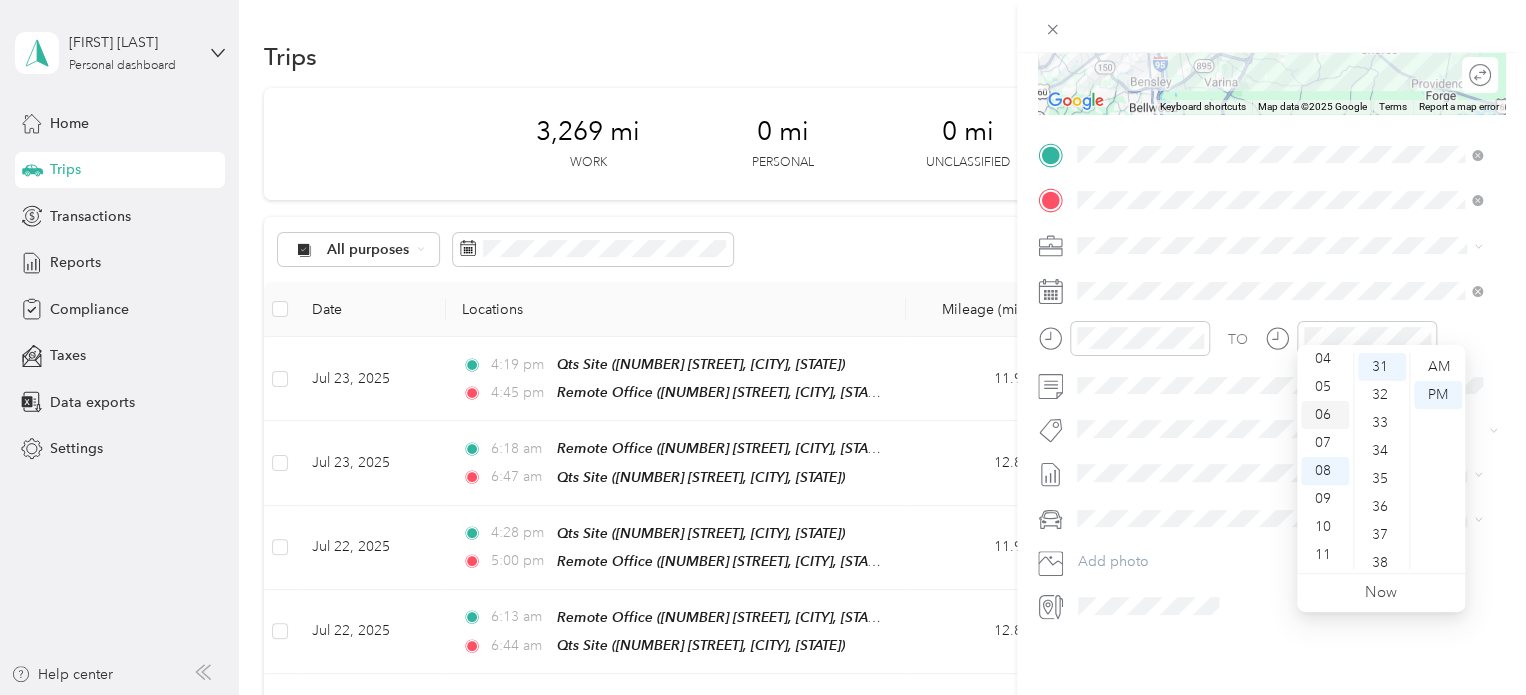 click on "06" at bounding box center (1325, 415) 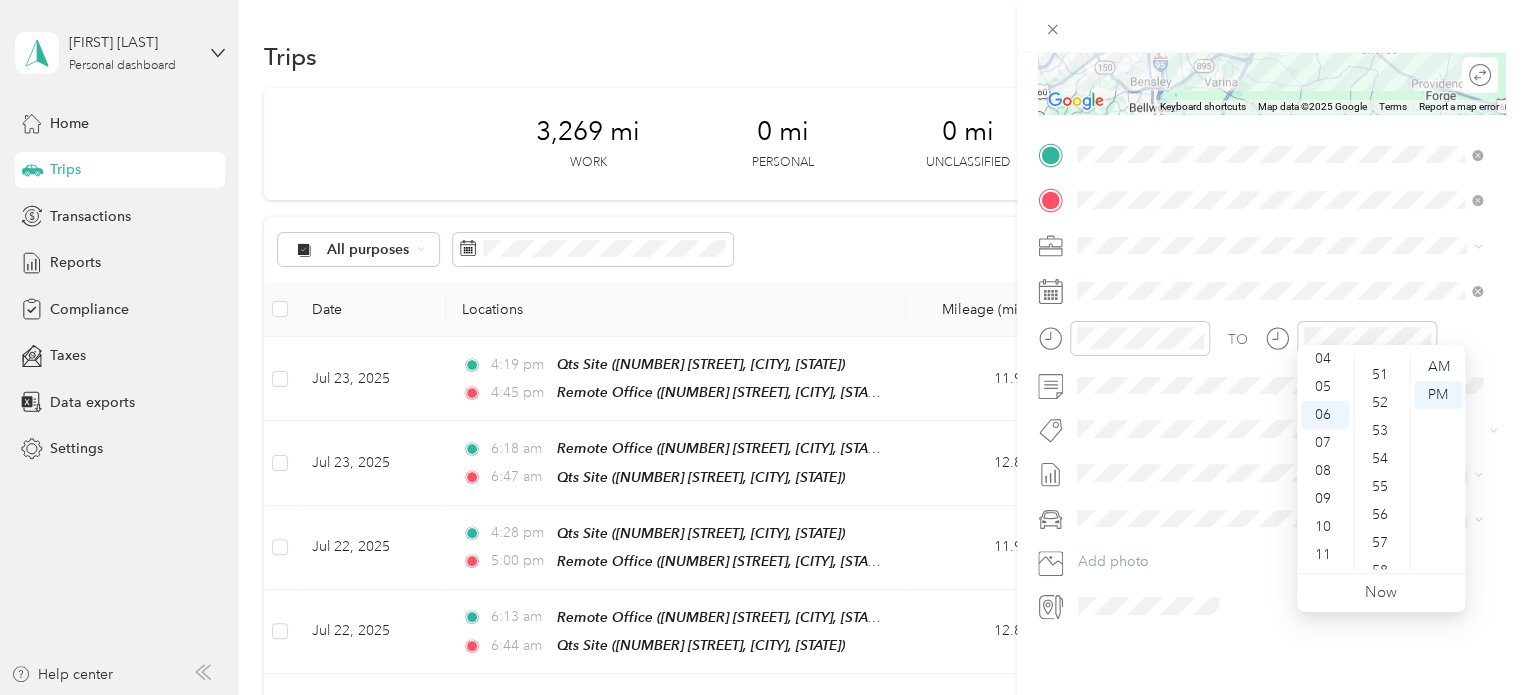 scroll, scrollTop: 1464, scrollLeft: 0, axis: vertical 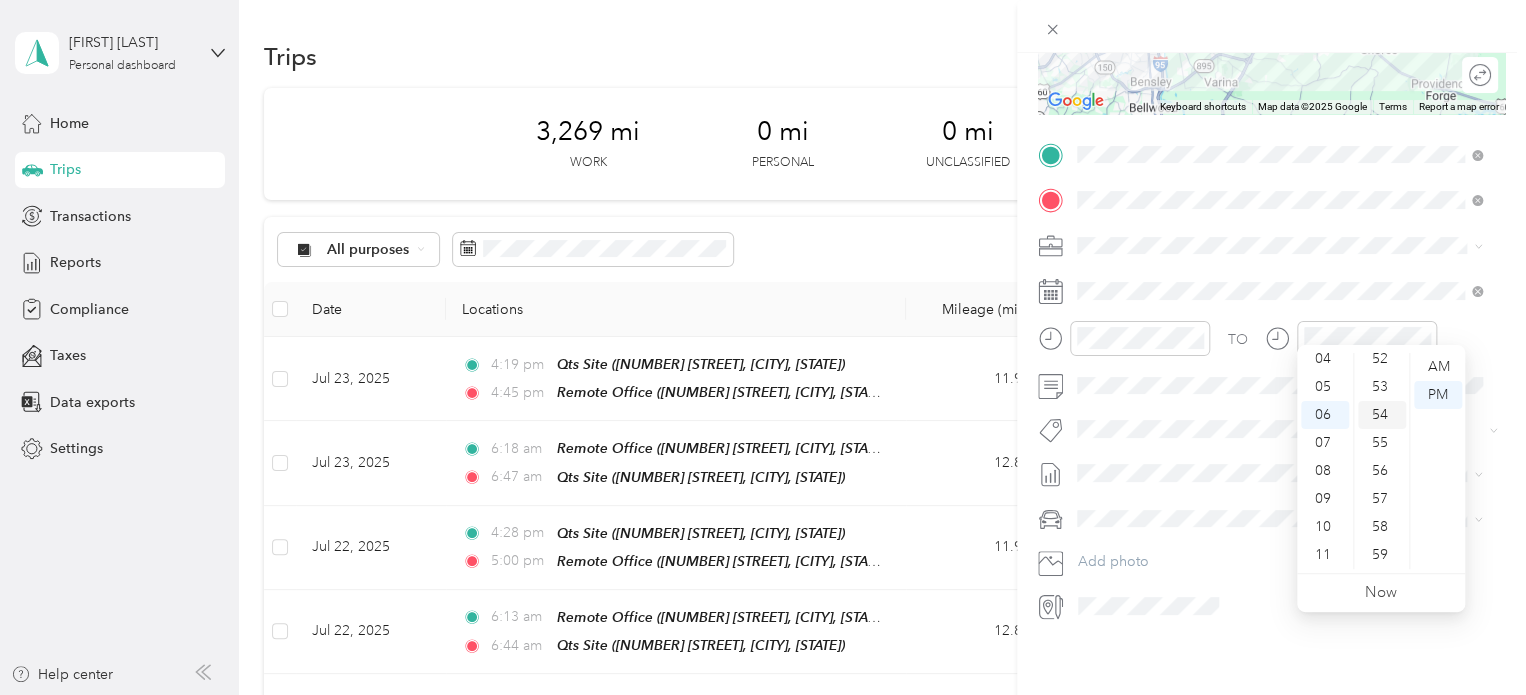 click on "54" at bounding box center [1382, 415] 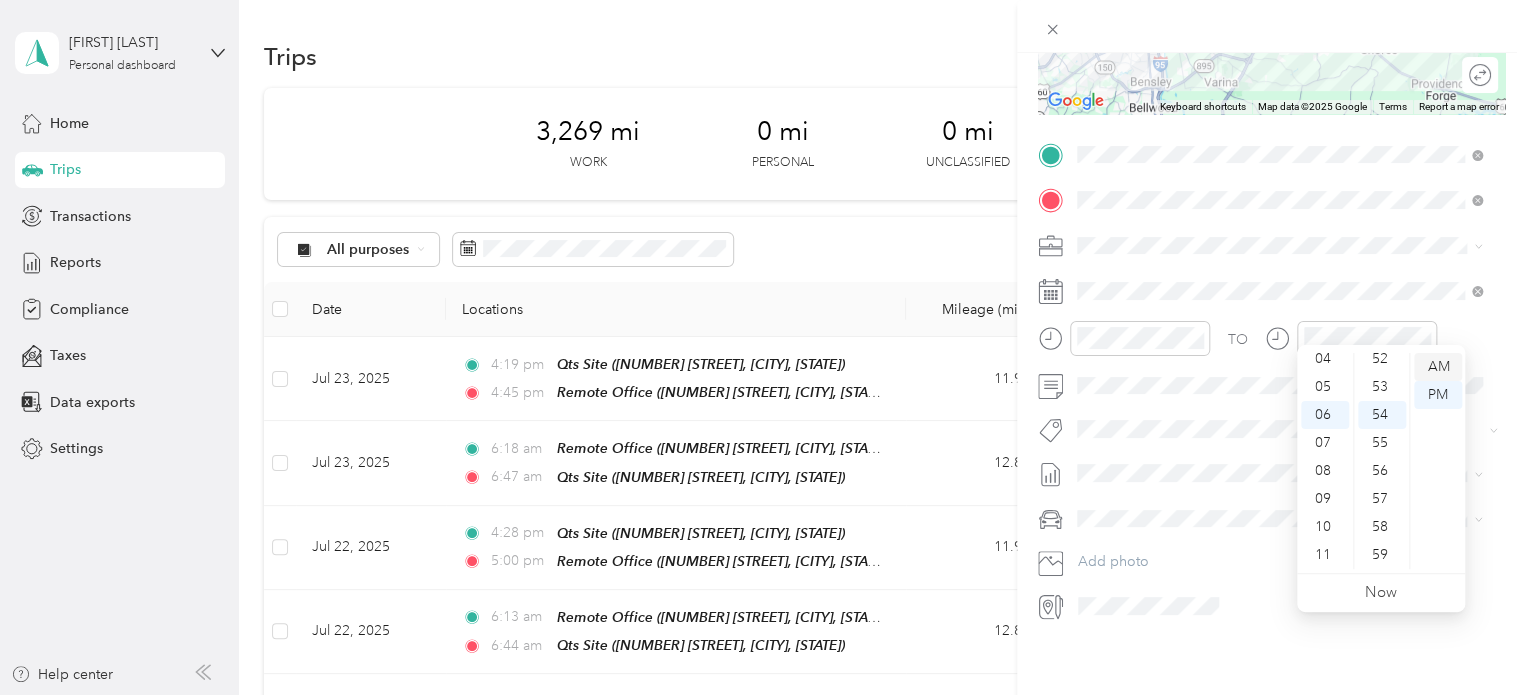 click on "AM" at bounding box center [1438, 367] 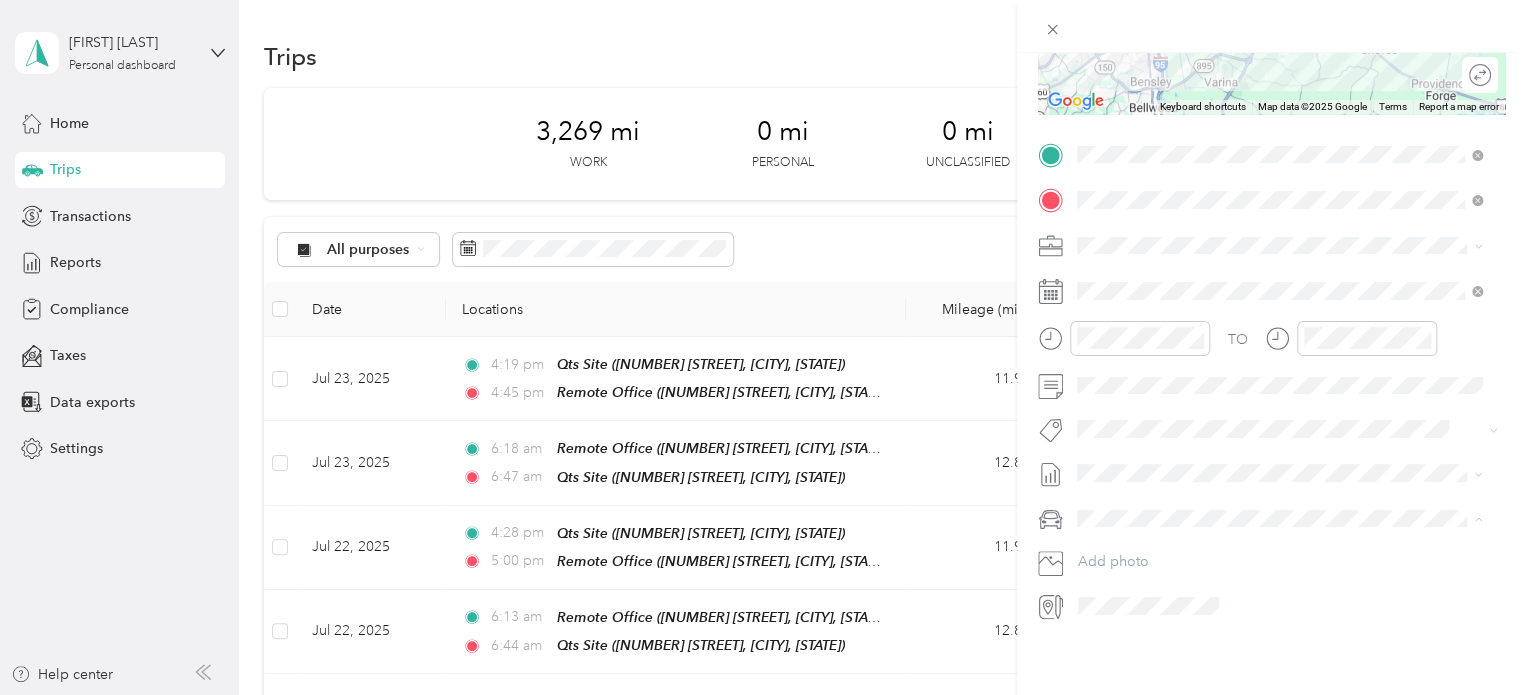 click on "Truck" at bounding box center [1279, 573] 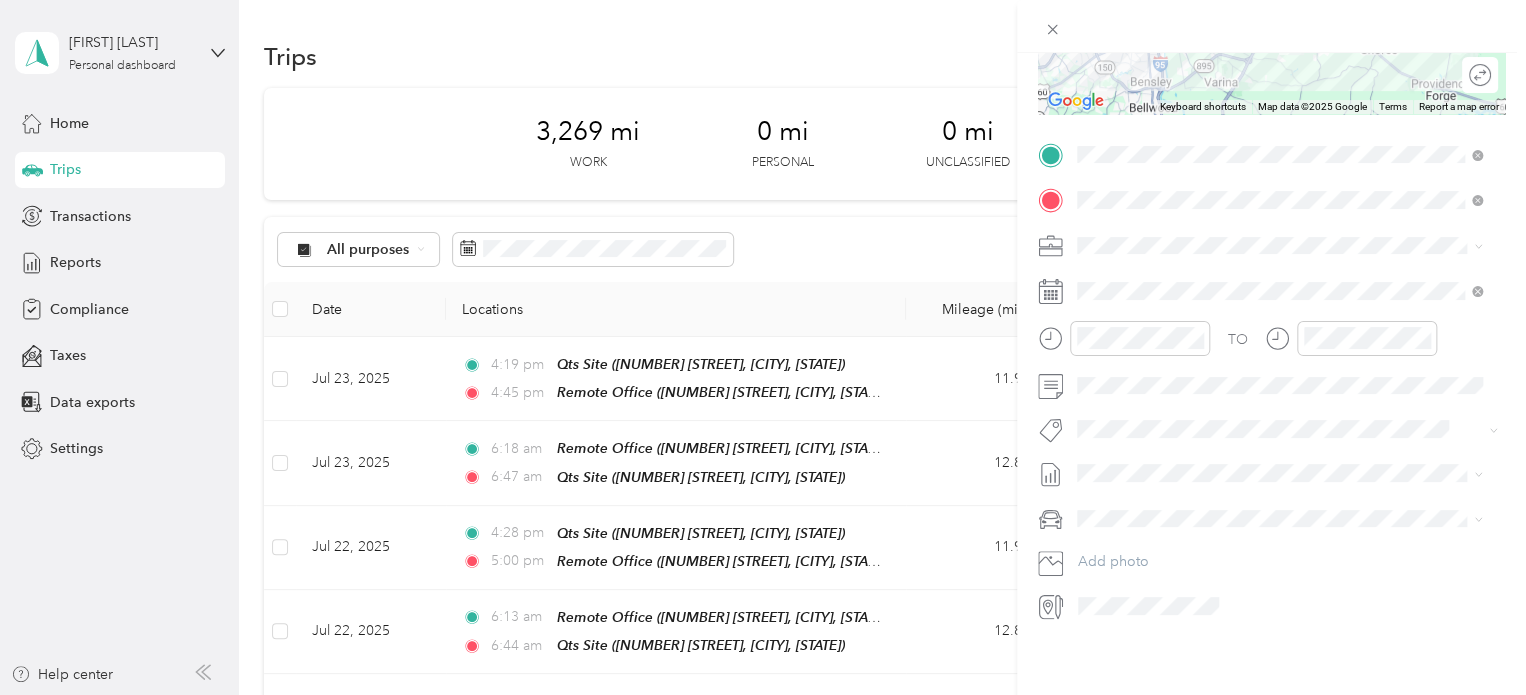 scroll, scrollTop: 0, scrollLeft: 0, axis: both 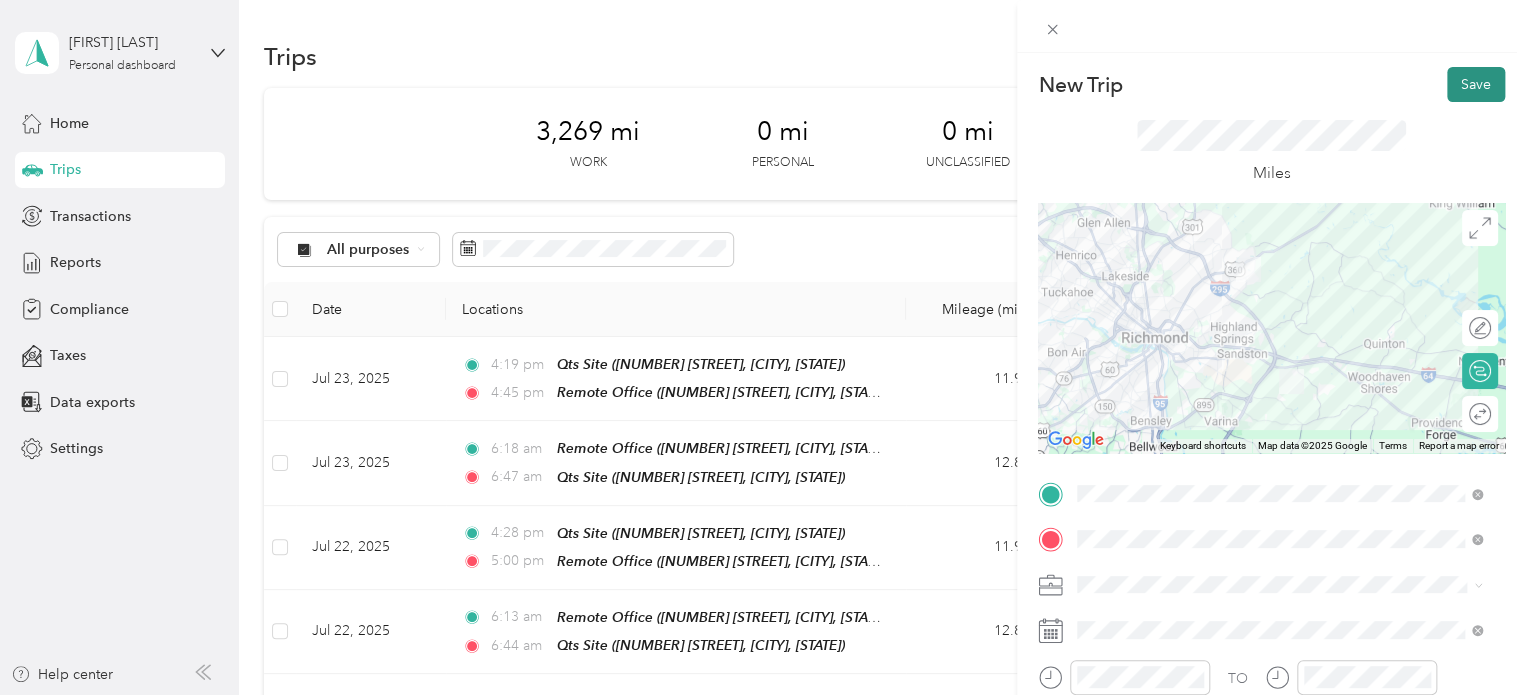 click on "Save" at bounding box center [1476, 84] 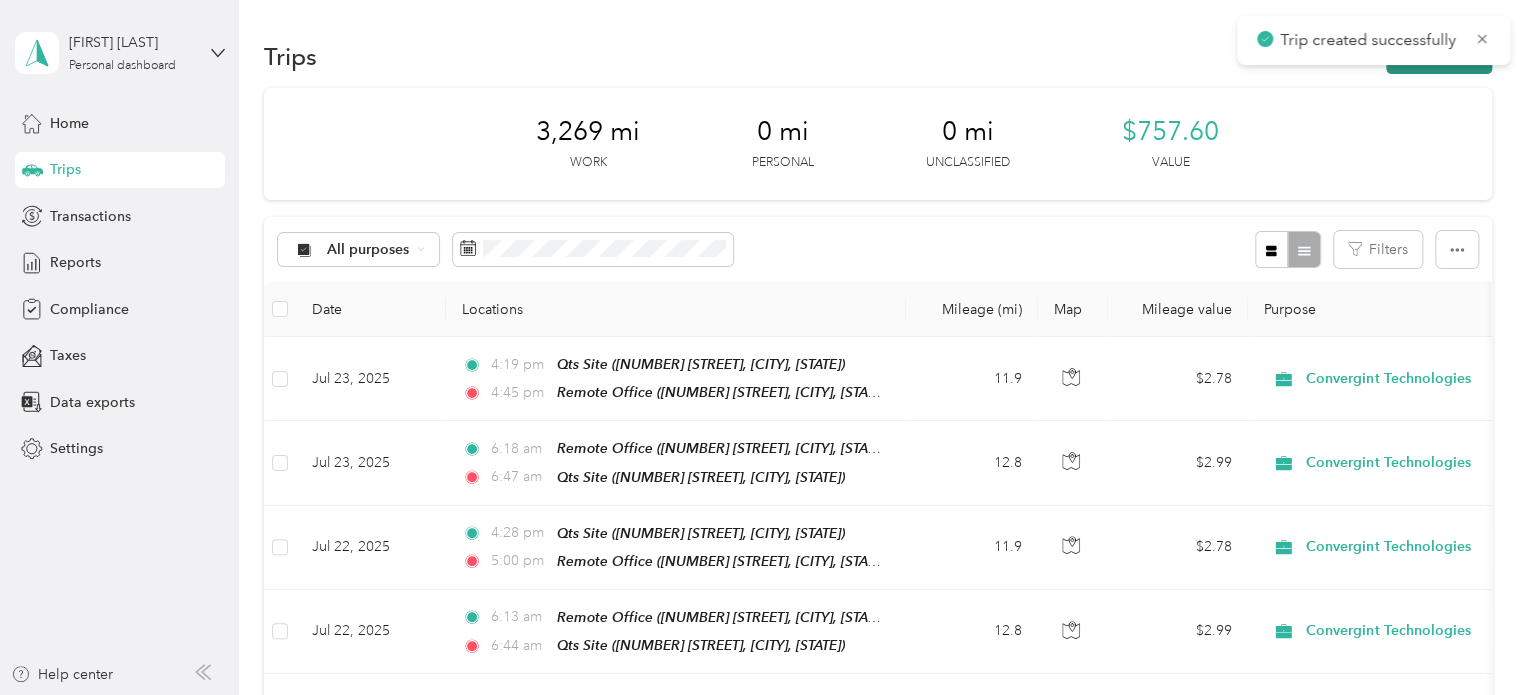 click on "New trip" at bounding box center (1439, 56) 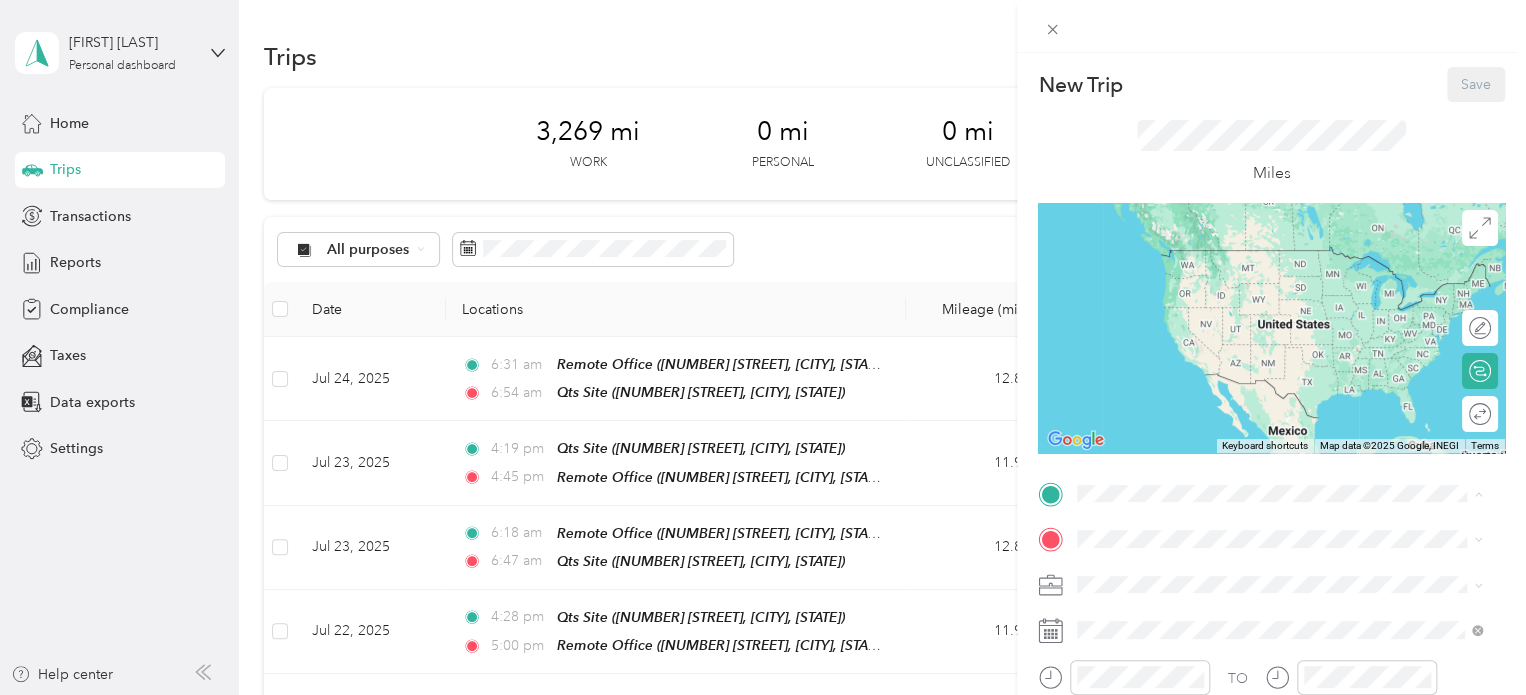 click on "Qts Site" at bounding box center (1270, 327) 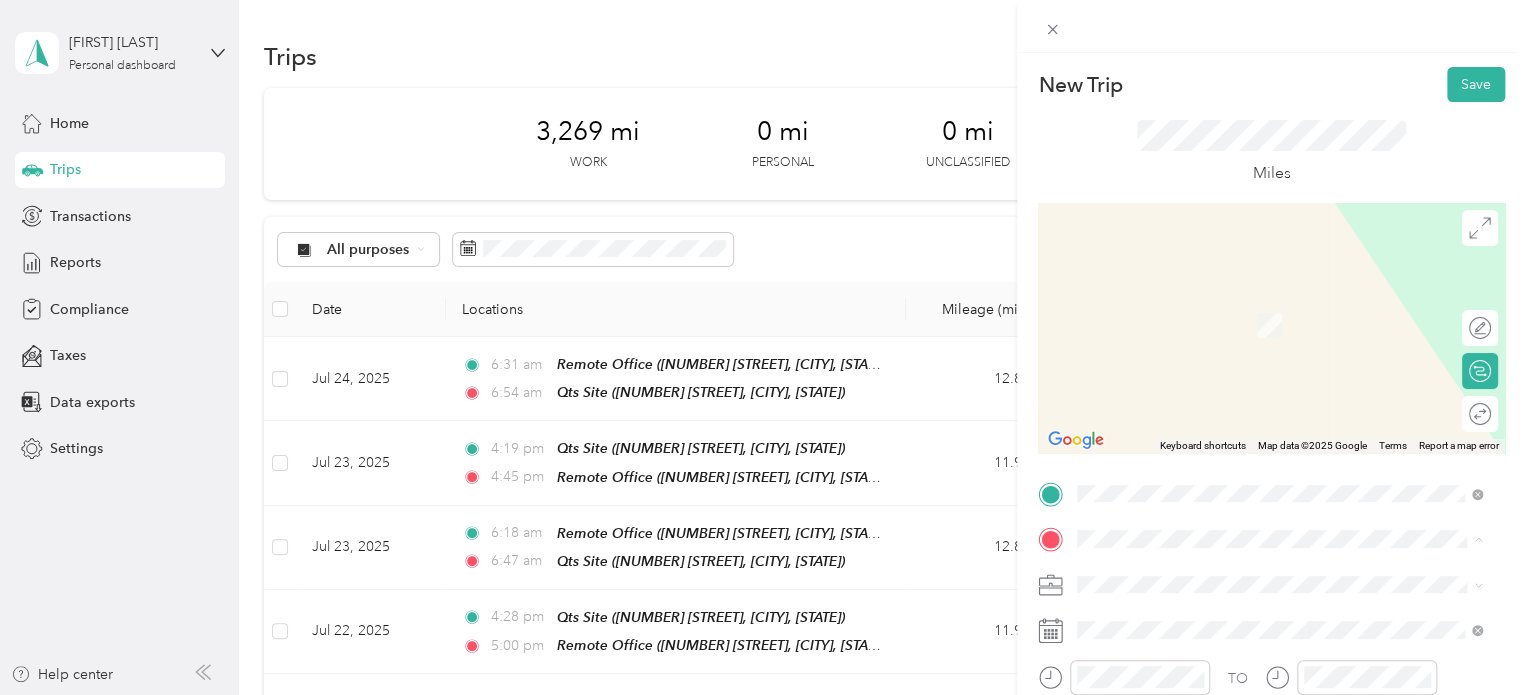 click on "[NUMBER] [STREET], [CITY], [STATE], [COUNTRY]" at bounding box center [1270, 332] 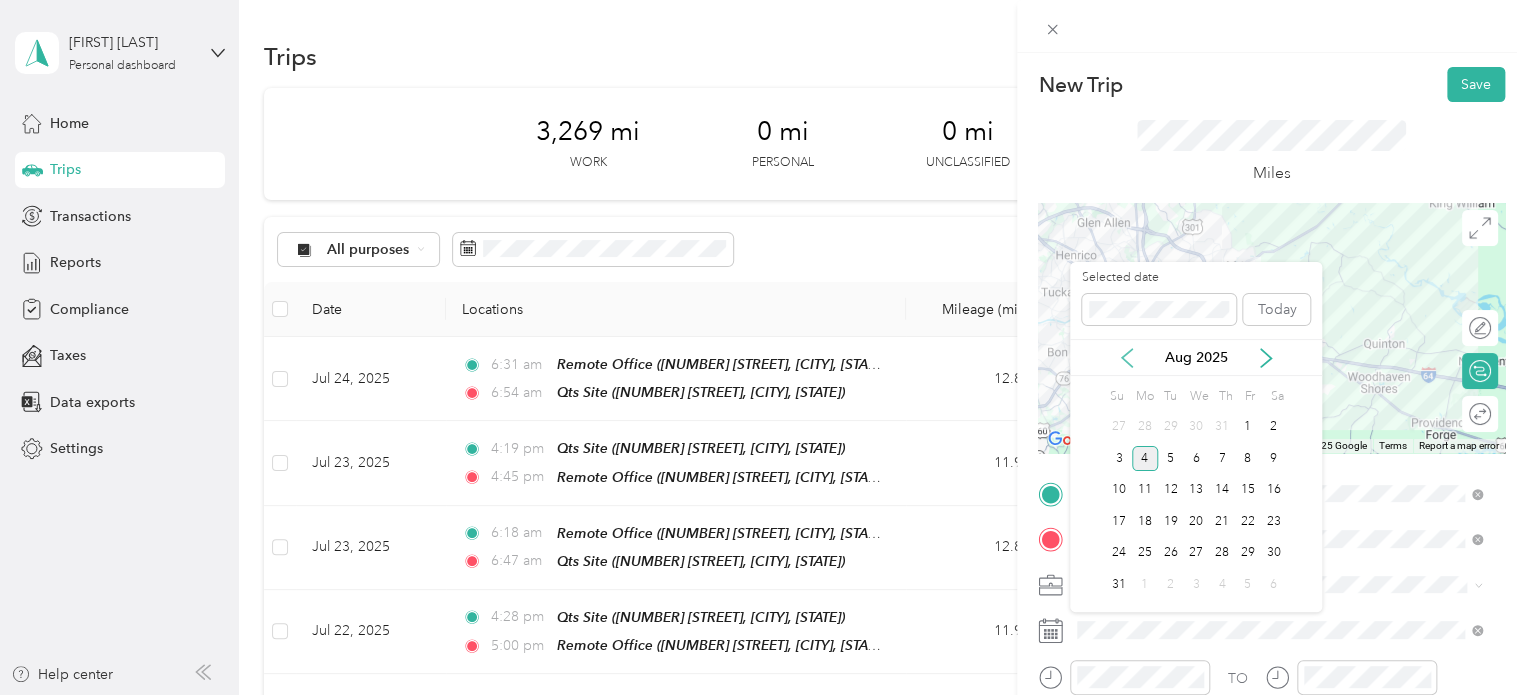 click 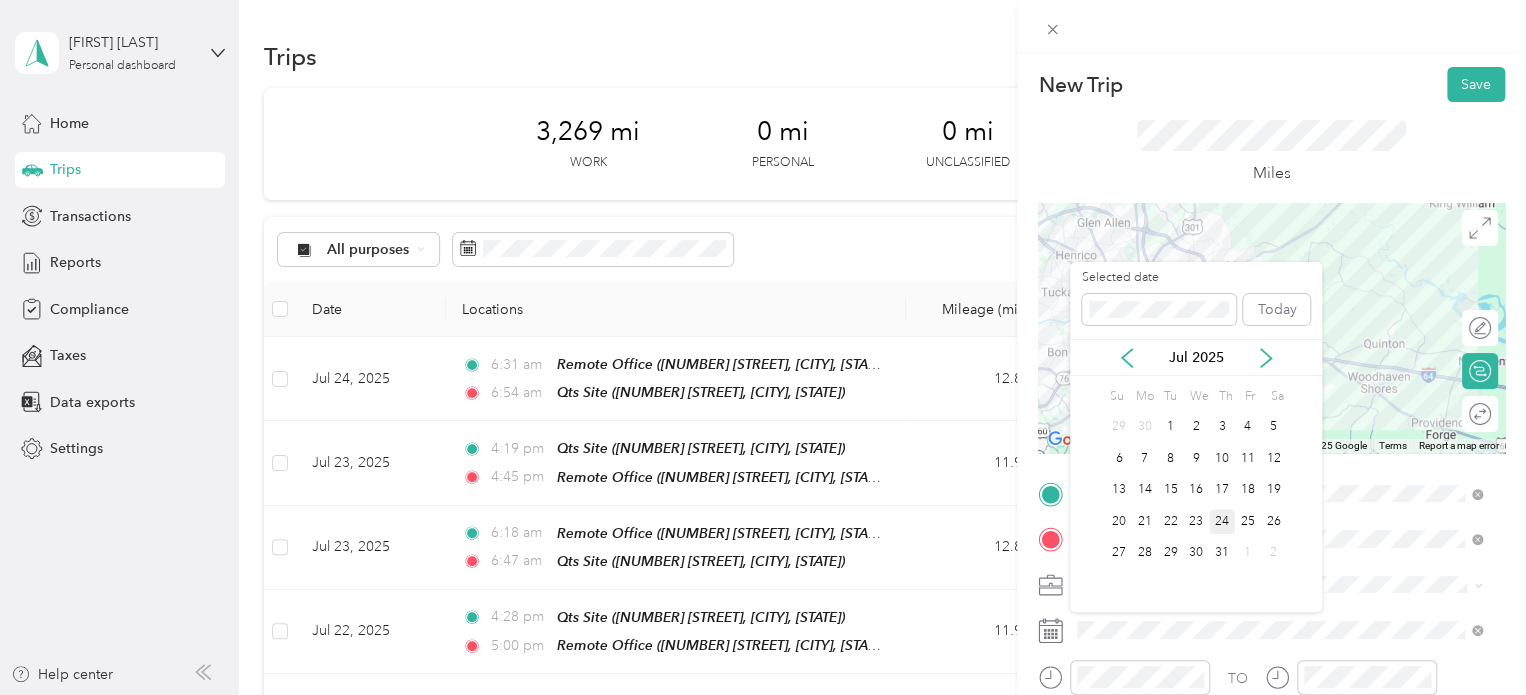 click on "24" at bounding box center (1222, 521) 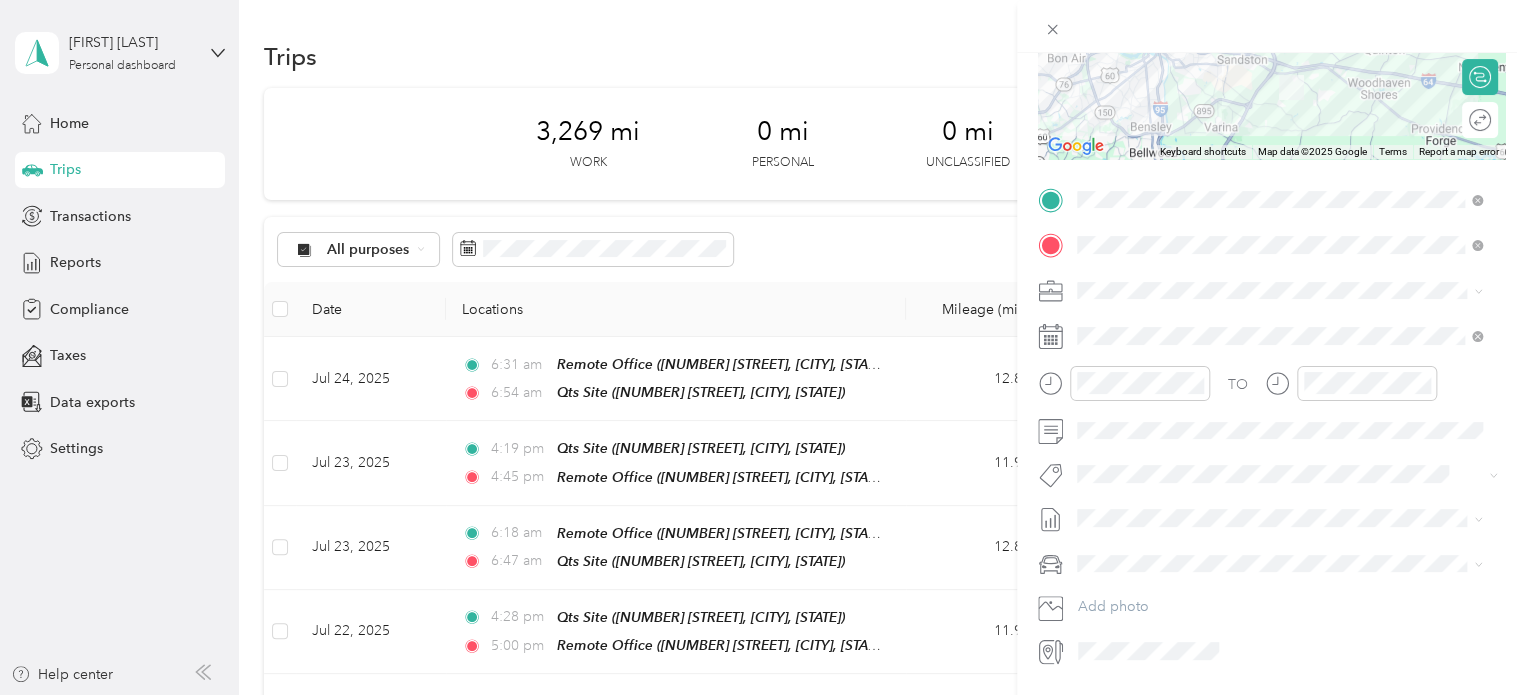 scroll, scrollTop: 353, scrollLeft: 0, axis: vertical 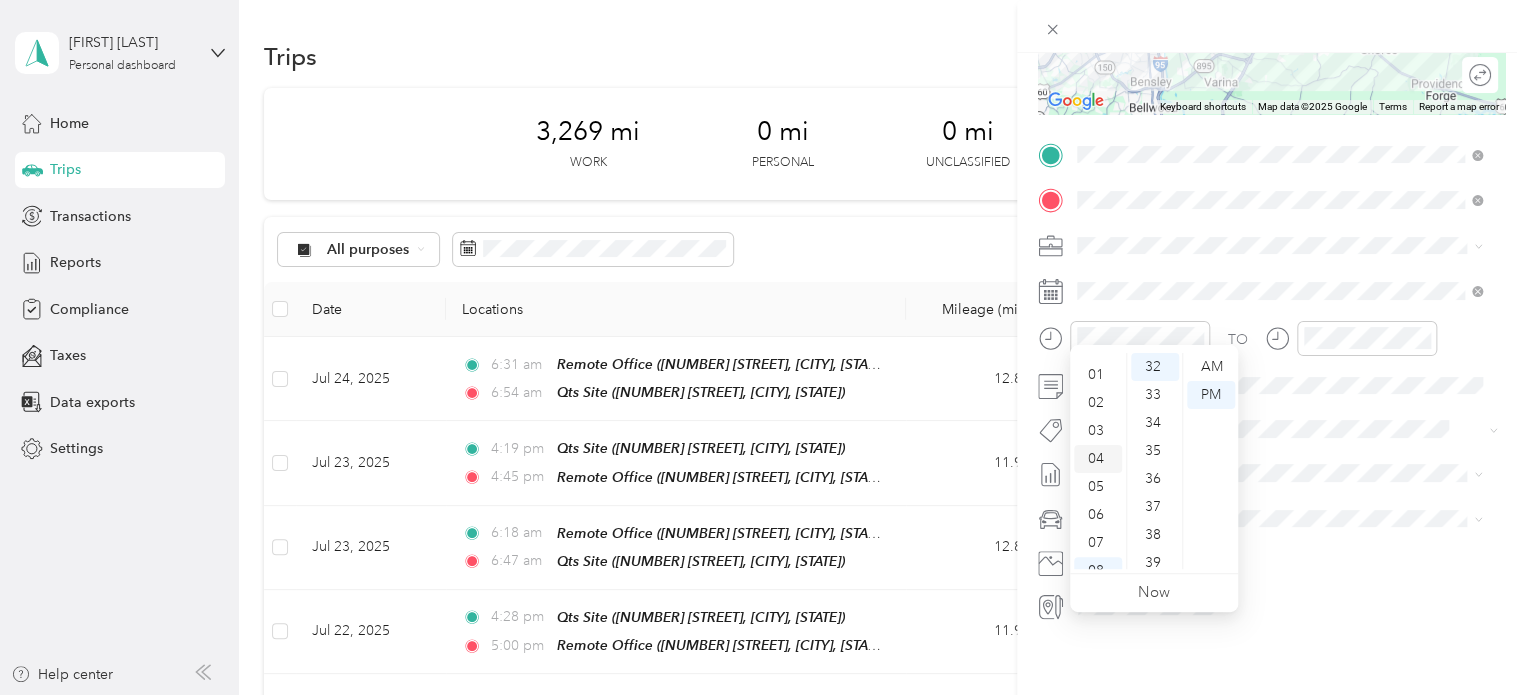 click on "04" at bounding box center (1098, 459) 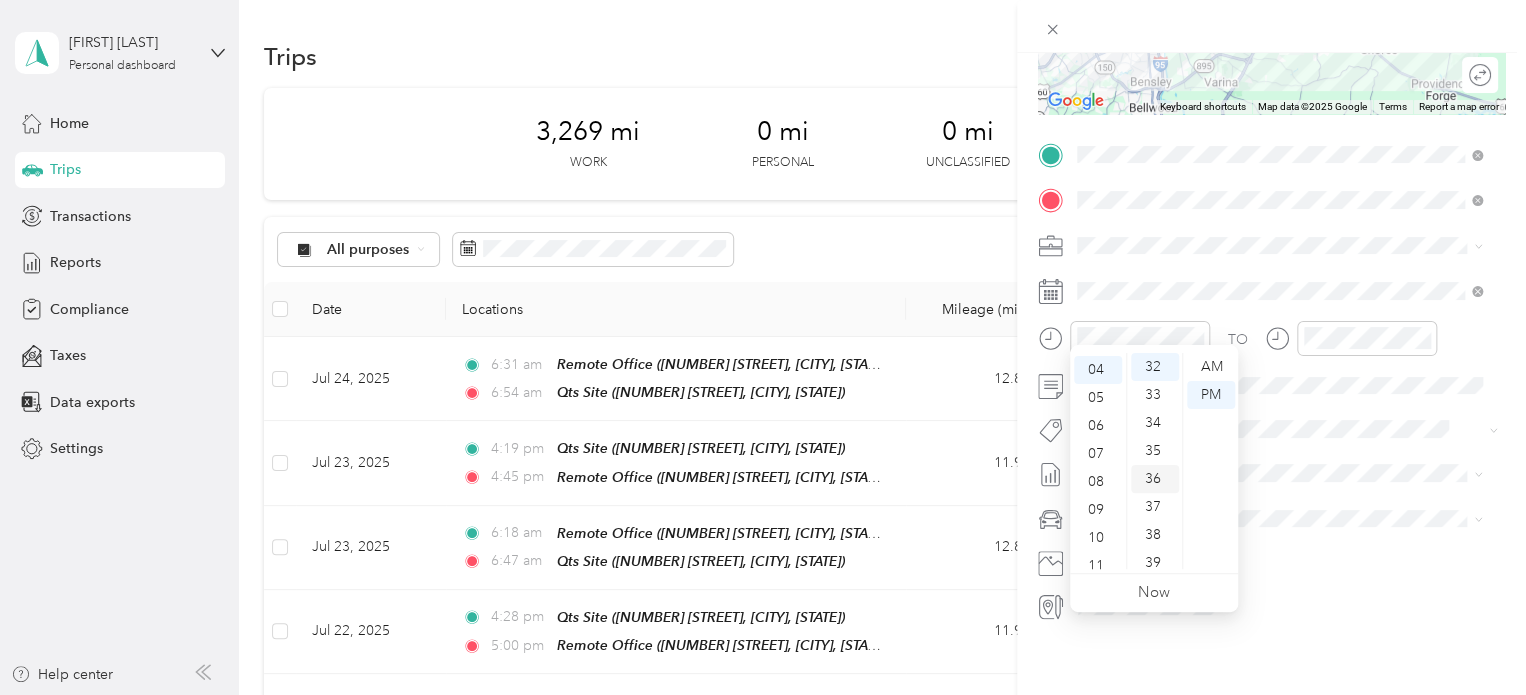 scroll, scrollTop: 112, scrollLeft: 0, axis: vertical 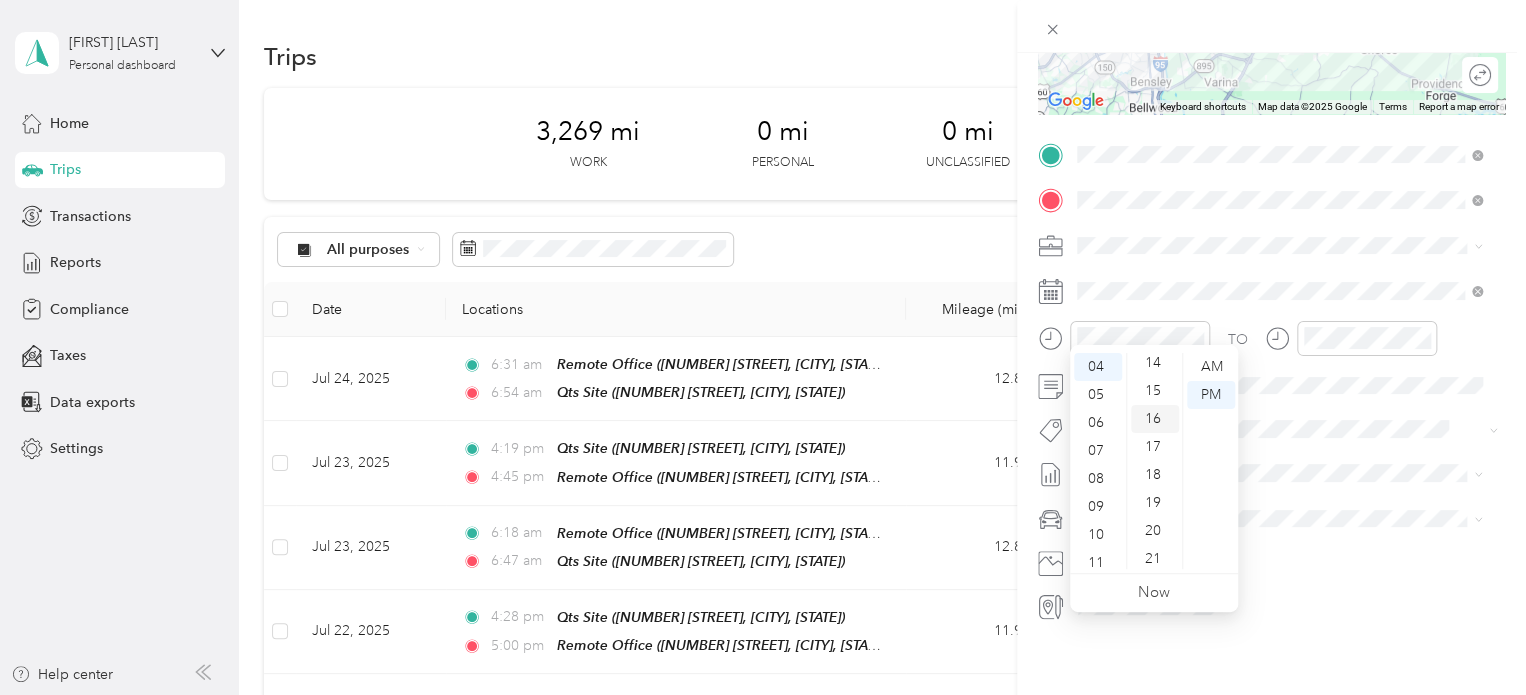 click on "16" at bounding box center [1155, 419] 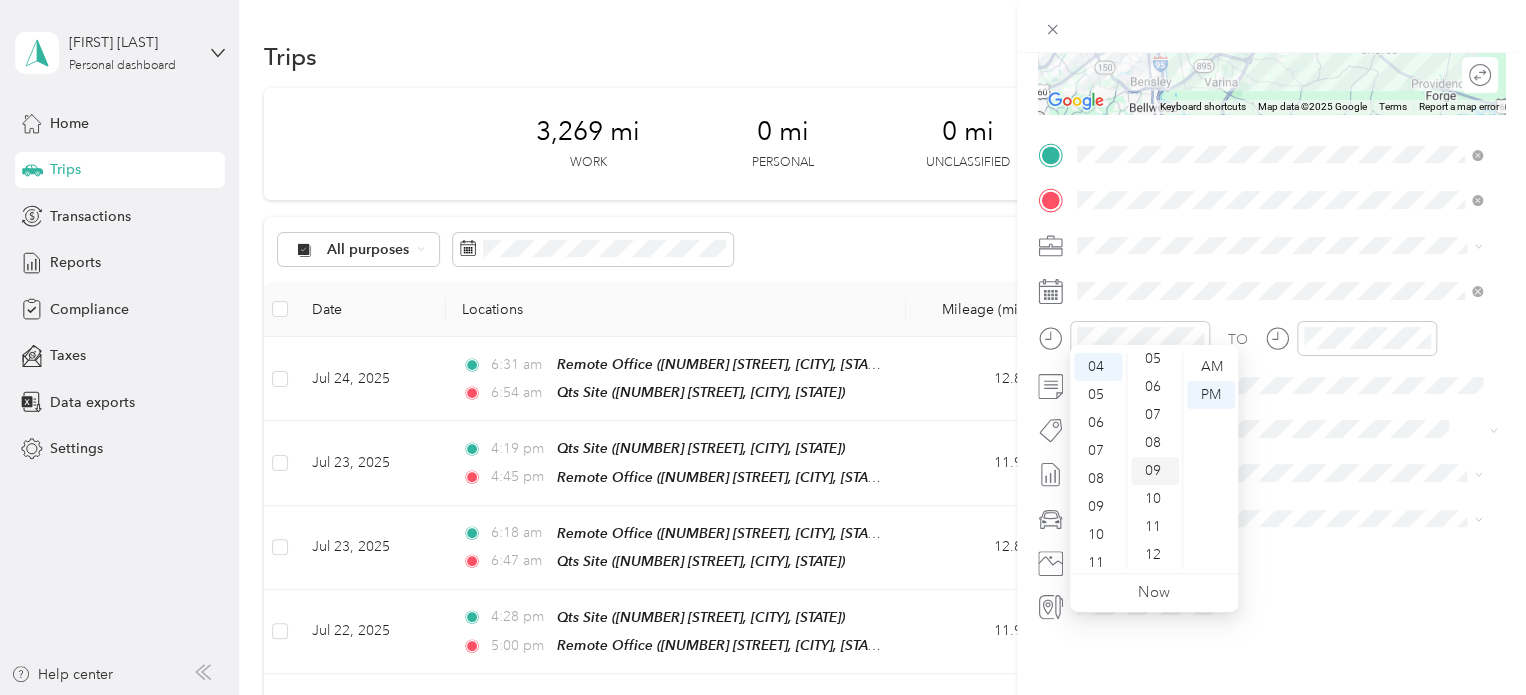 click on "09" at bounding box center [1155, 471] 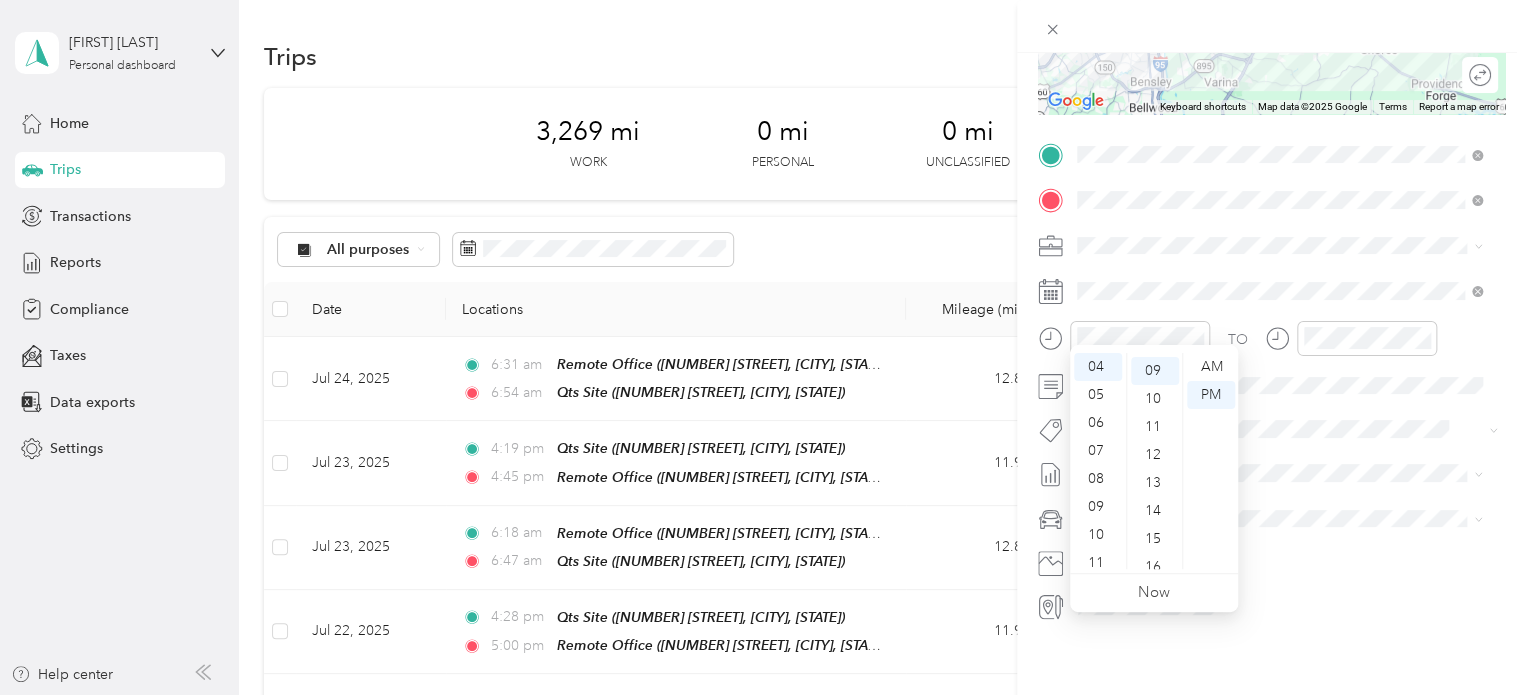 scroll, scrollTop: 252, scrollLeft: 0, axis: vertical 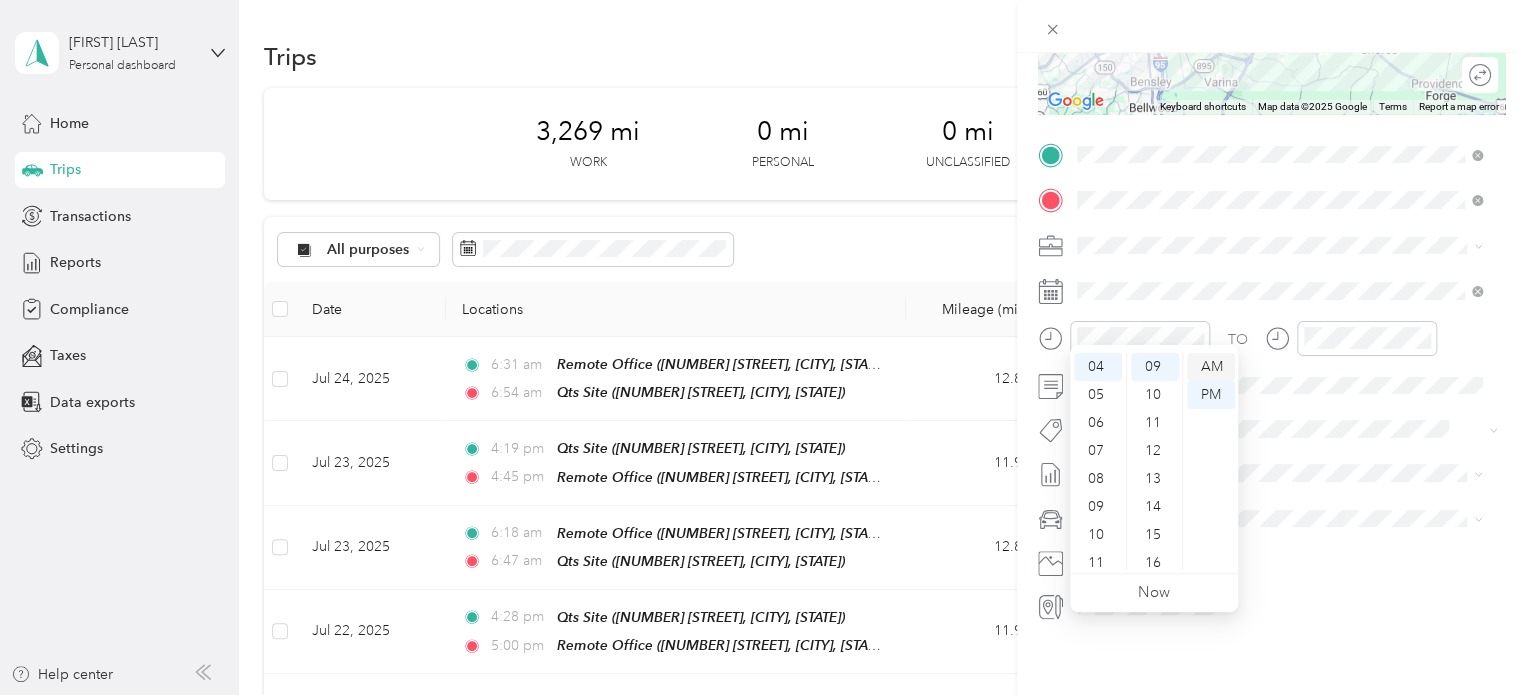 click on "AM" at bounding box center [1211, 367] 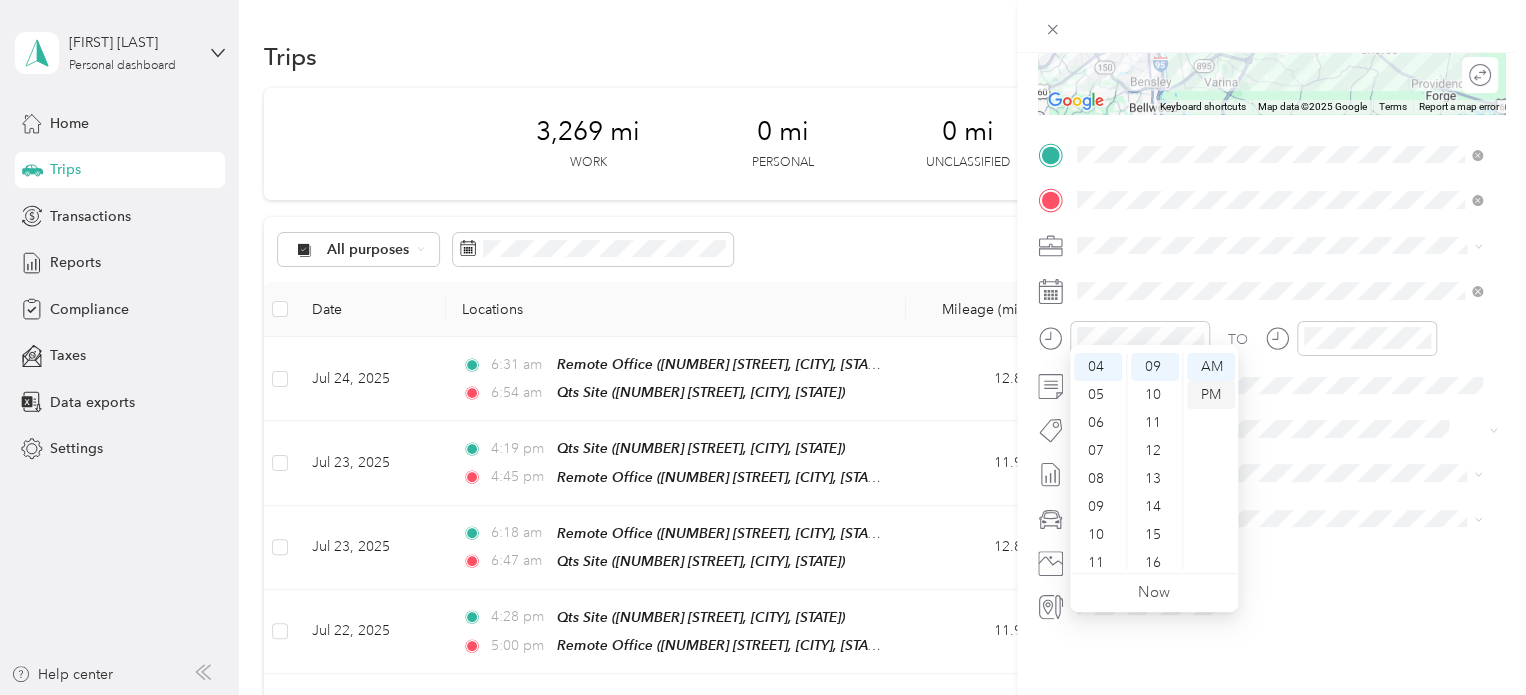 click on "PM" at bounding box center (1211, 395) 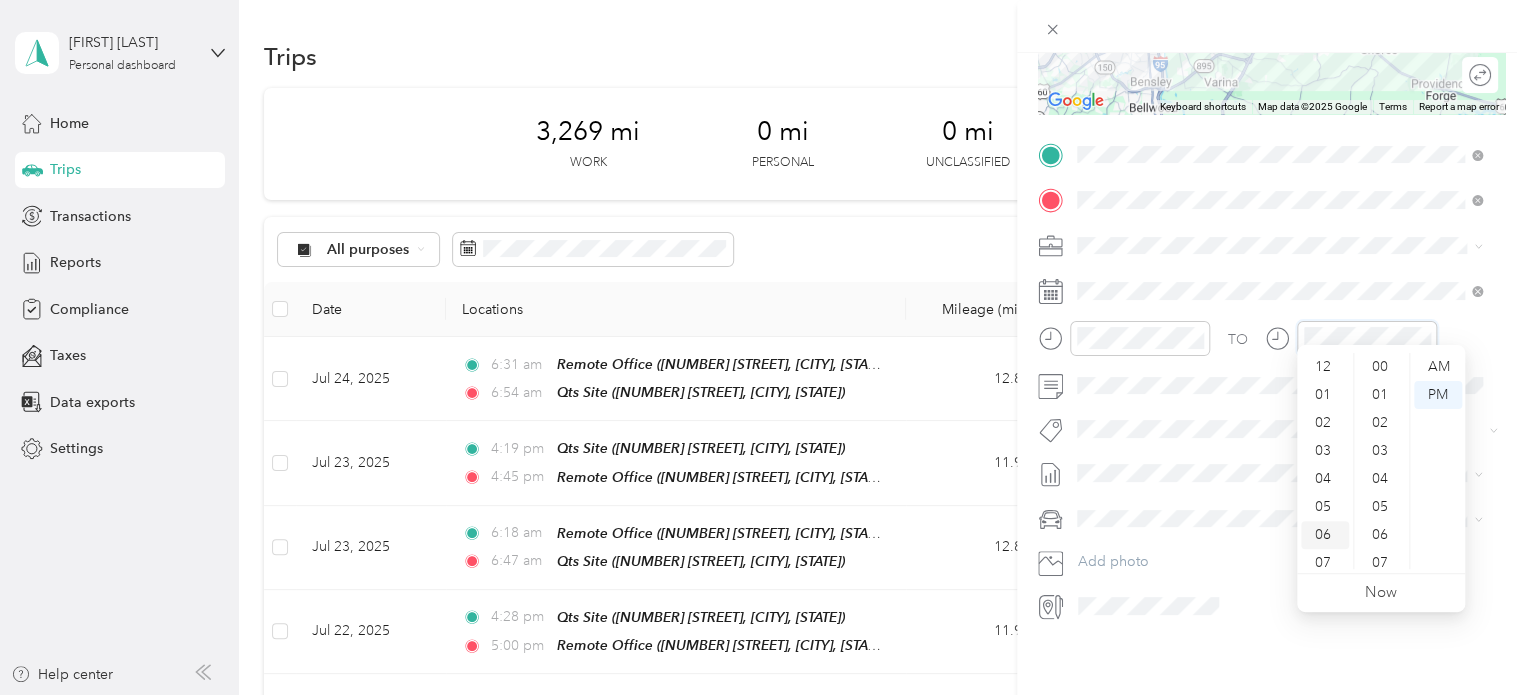 scroll, scrollTop: 896, scrollLeft: 0, axis: vertical 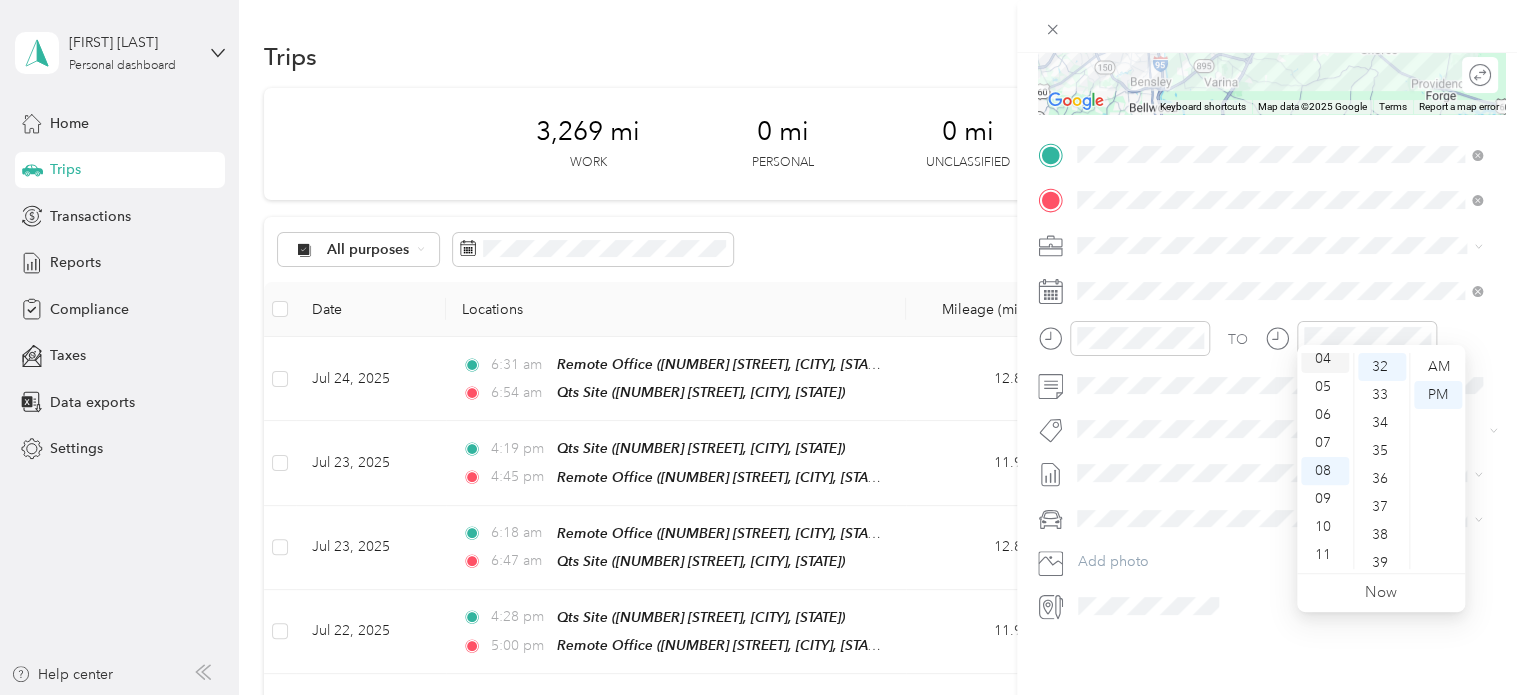 click on "04" at bounding box center [1325, 359] 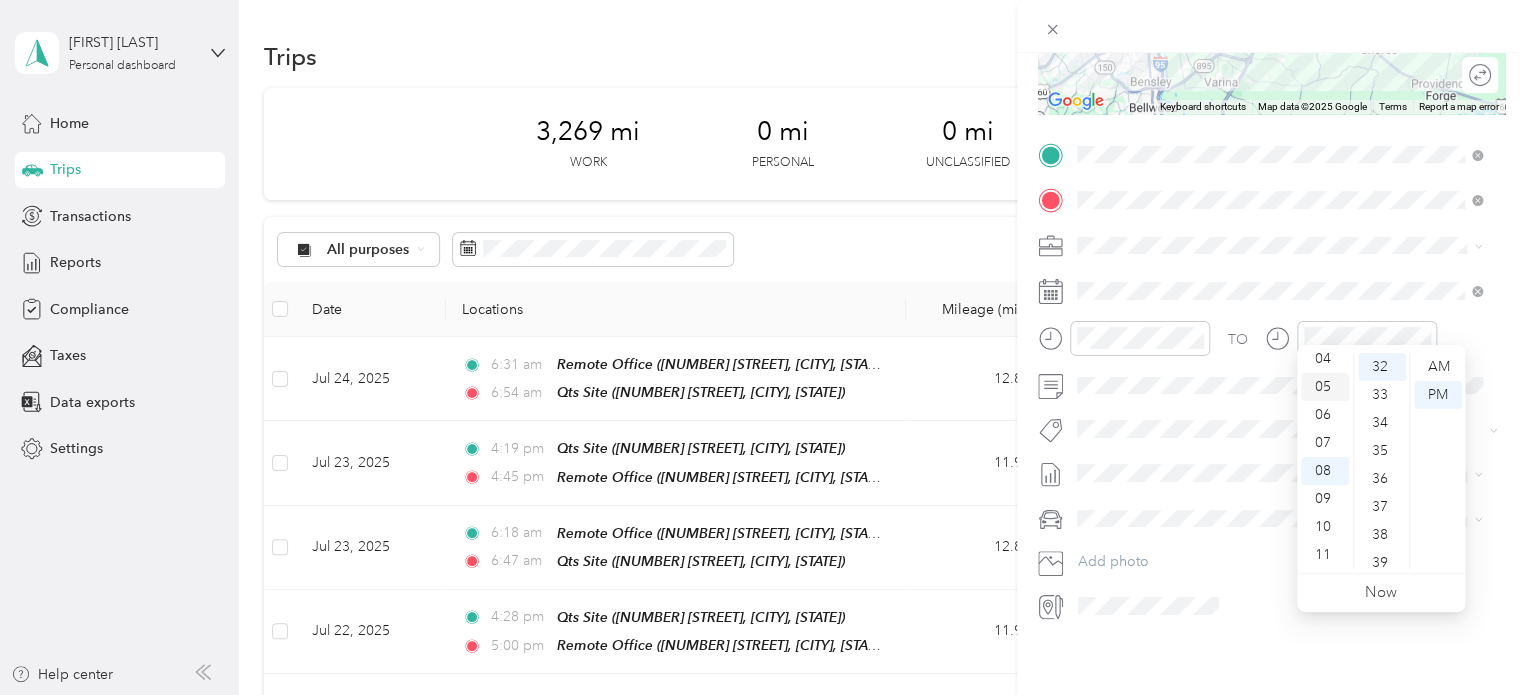 scroll, scrollTop: 112, scrollLeft: 0, axis: vertical 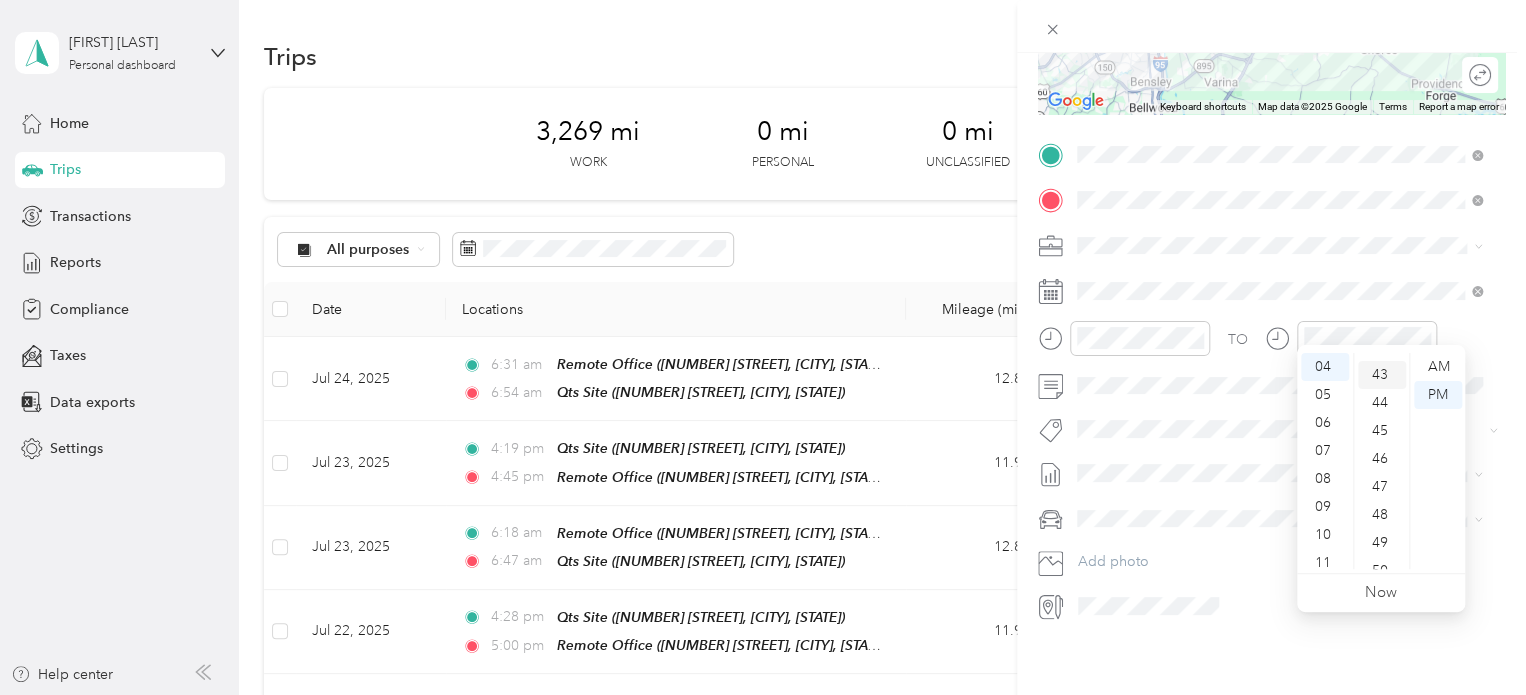 click on "43" at bounding box center [1382, 375] 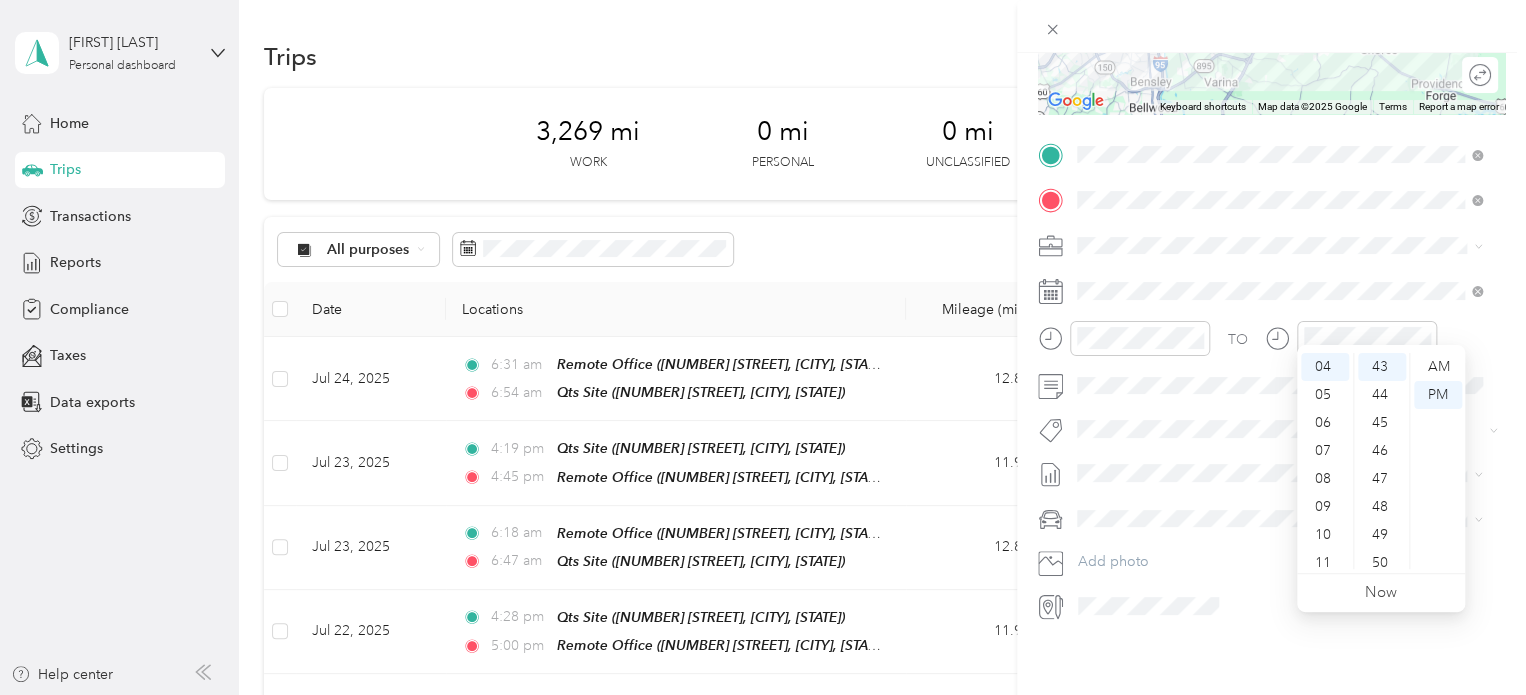 click at bounding box center [1287, 519] 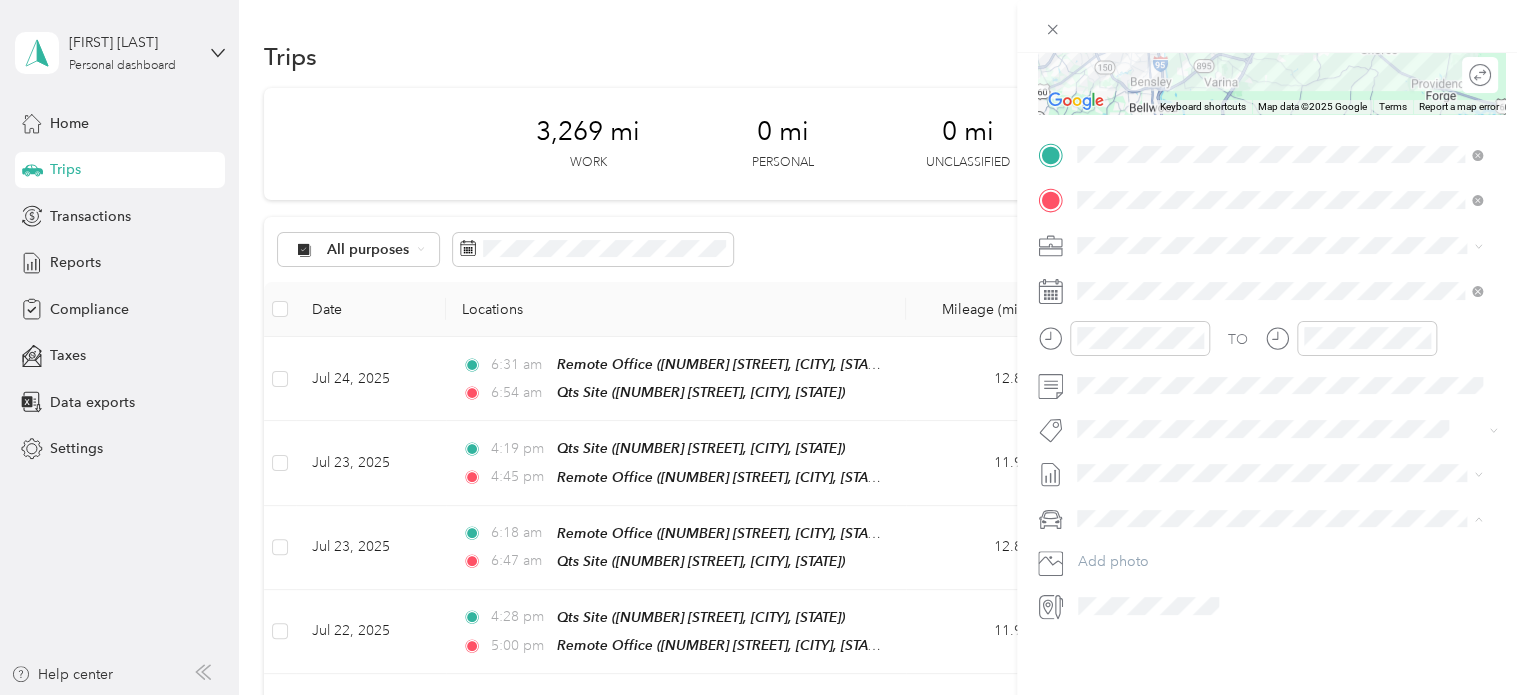 click on "Truck" at bounding box center (1279, 573) 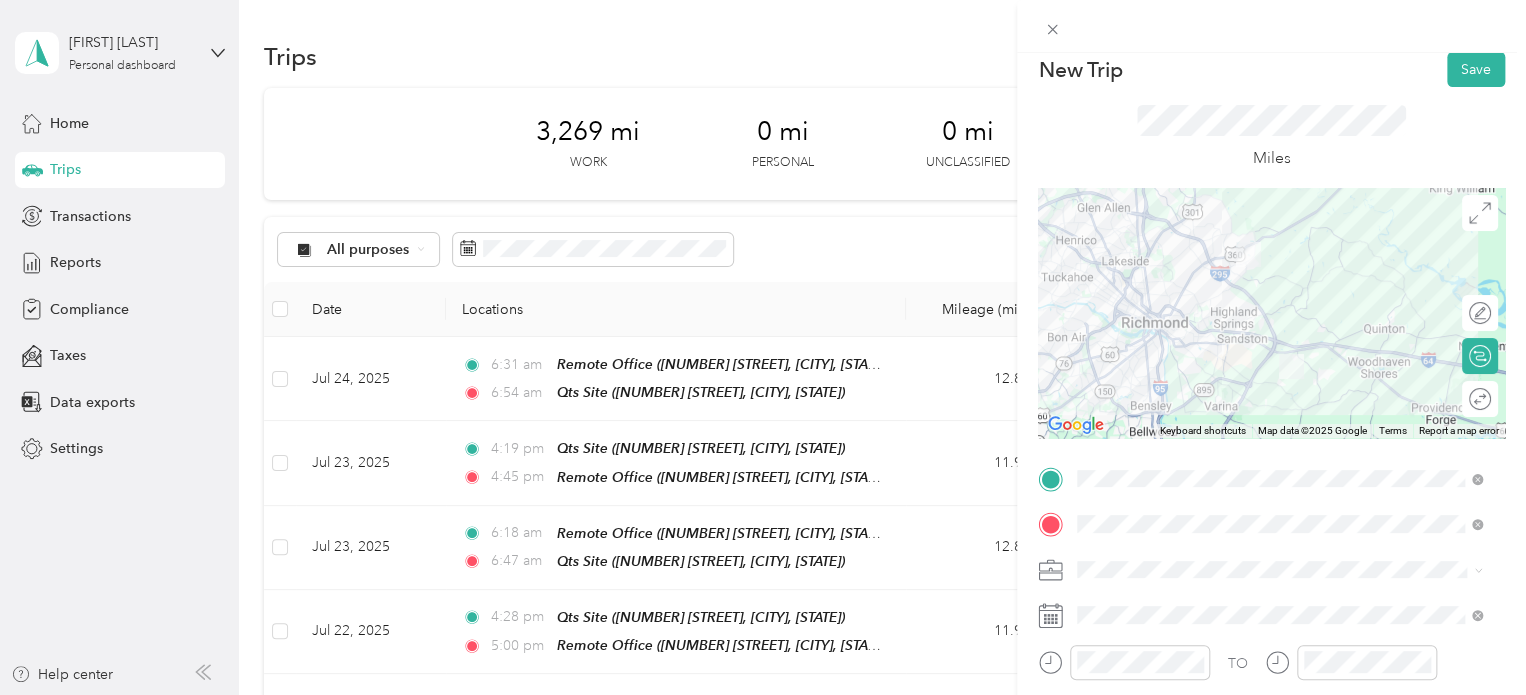 scroll, scrollTop: 0, scrollLeft: 0, axis: both 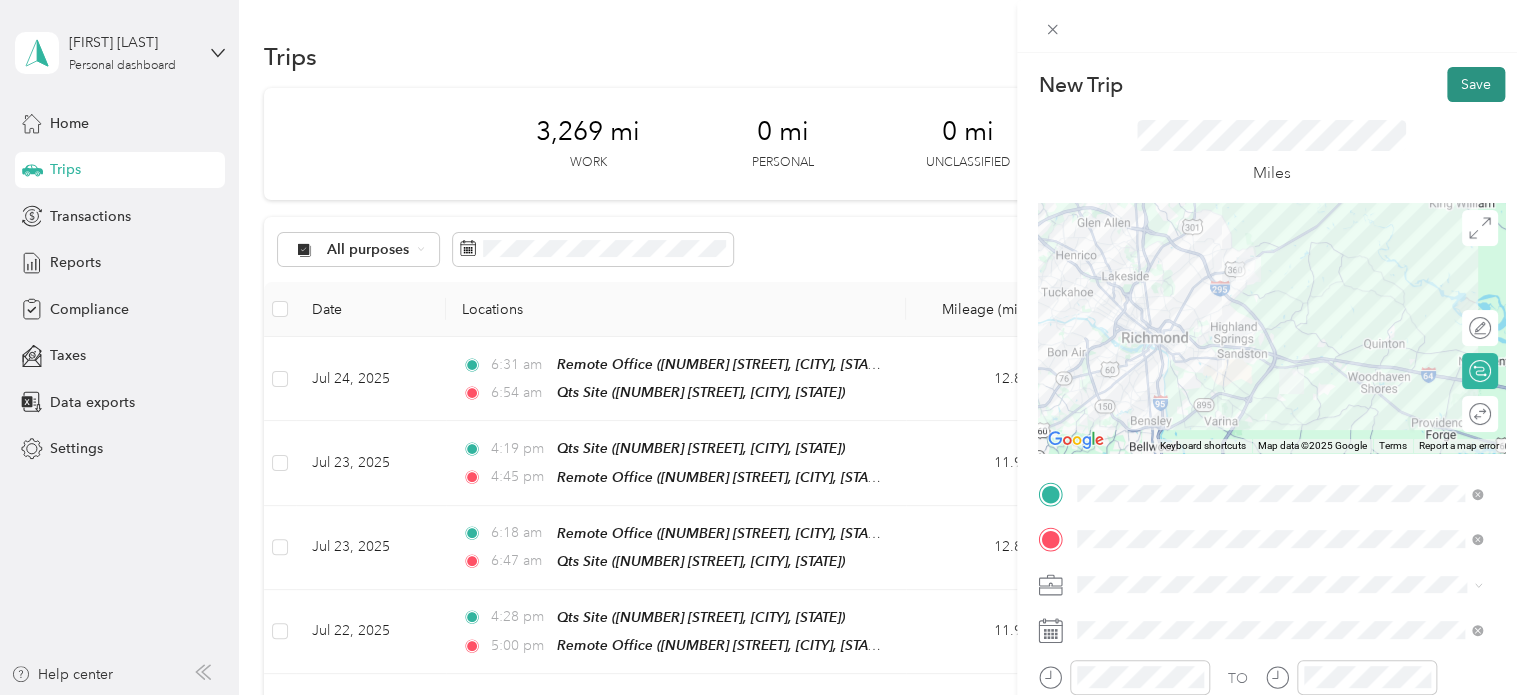 click on "Save" at bounding box center [1476, 84] 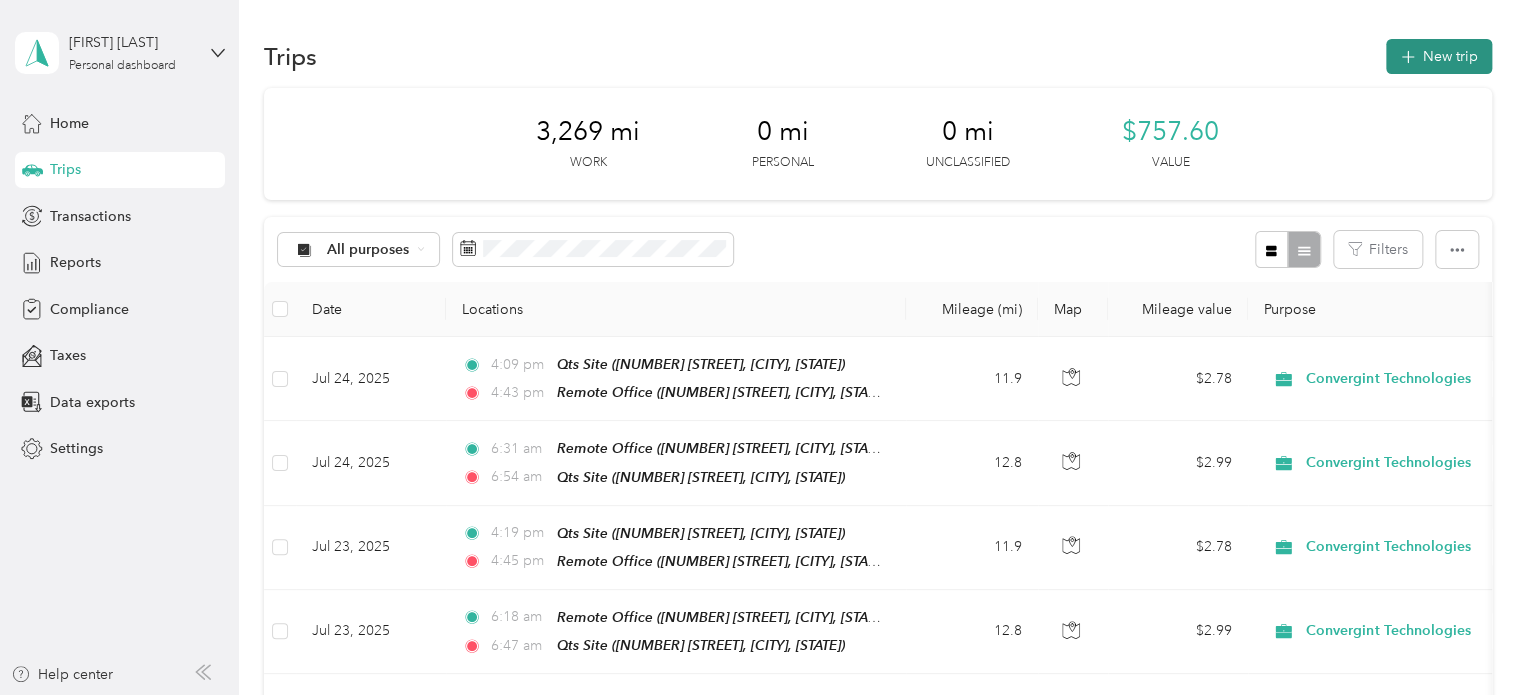 click on "New trip" at bounding box center [1439, 56] 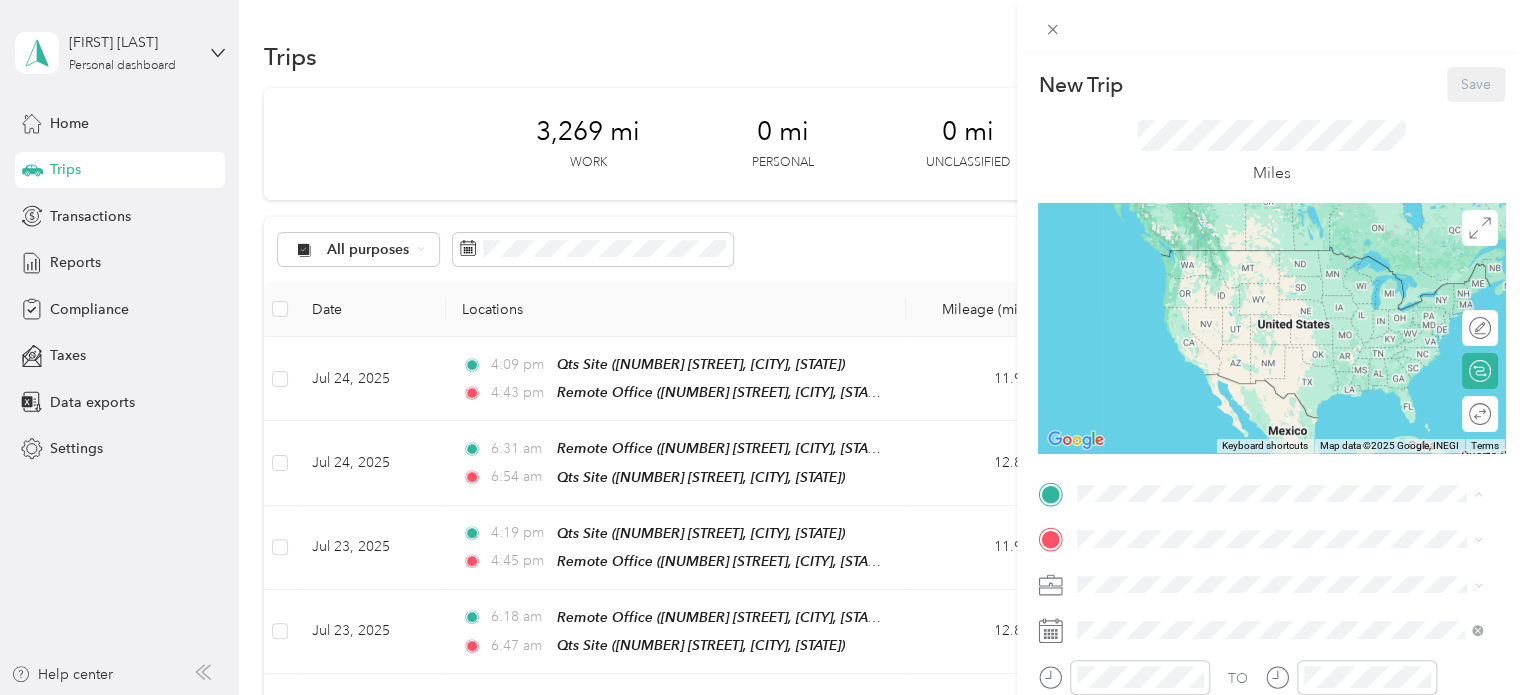 click on "Remote Office [NUMBER] [STREET], [CITY], [STATE], [COUNTRY]" at bounding box center [1270, 276] 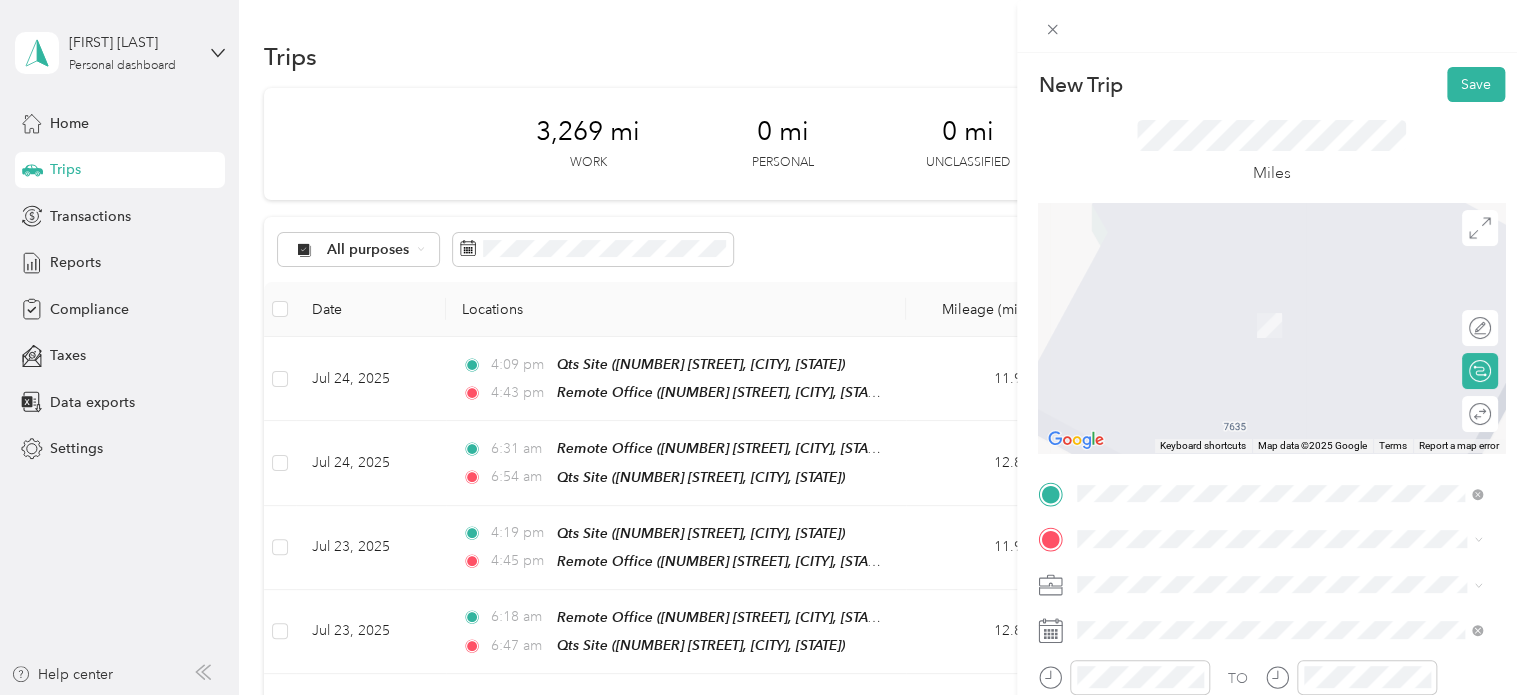 click on "[NUMBER] [STREET], [CITY], [STATE], [COUNTRY]" at bounding box center (1270, 395) 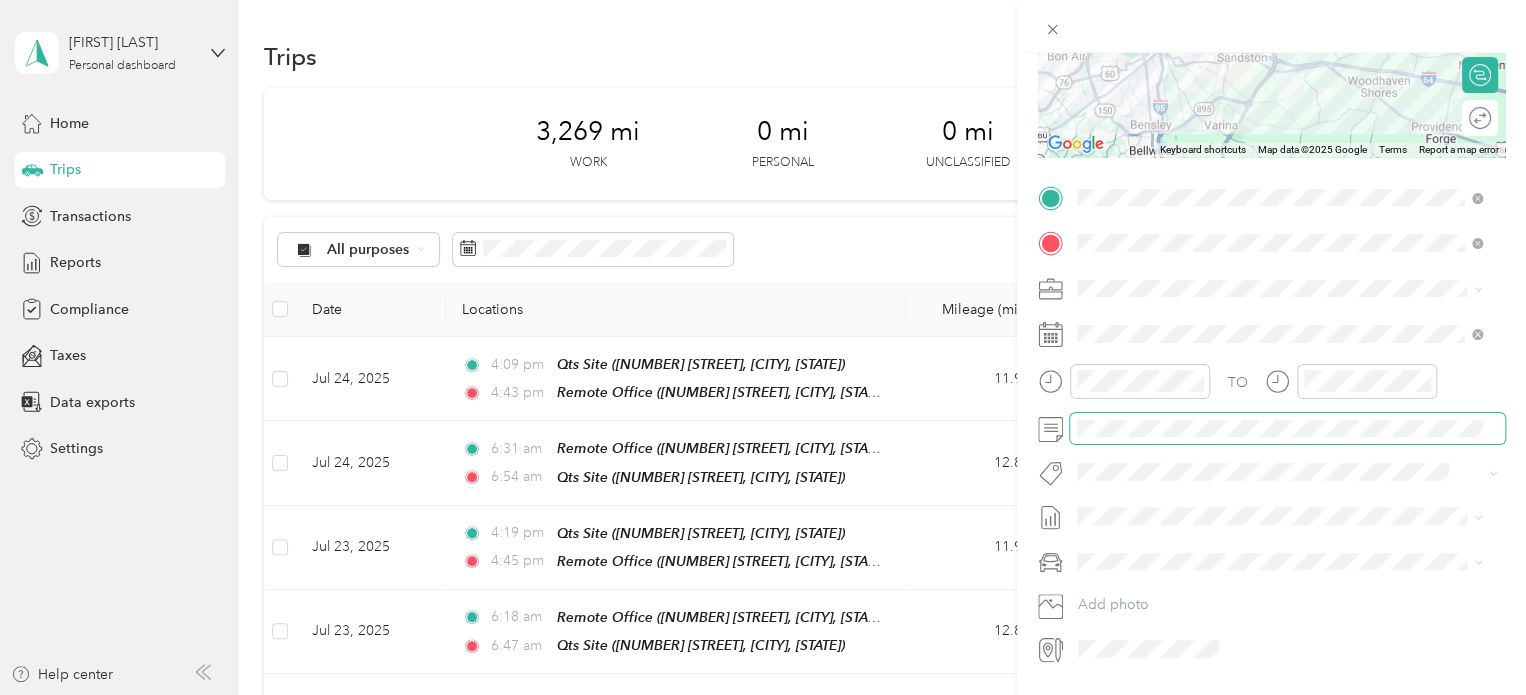 scroll, scrollTop: 300, scrollLeft: 0, axis: vertical 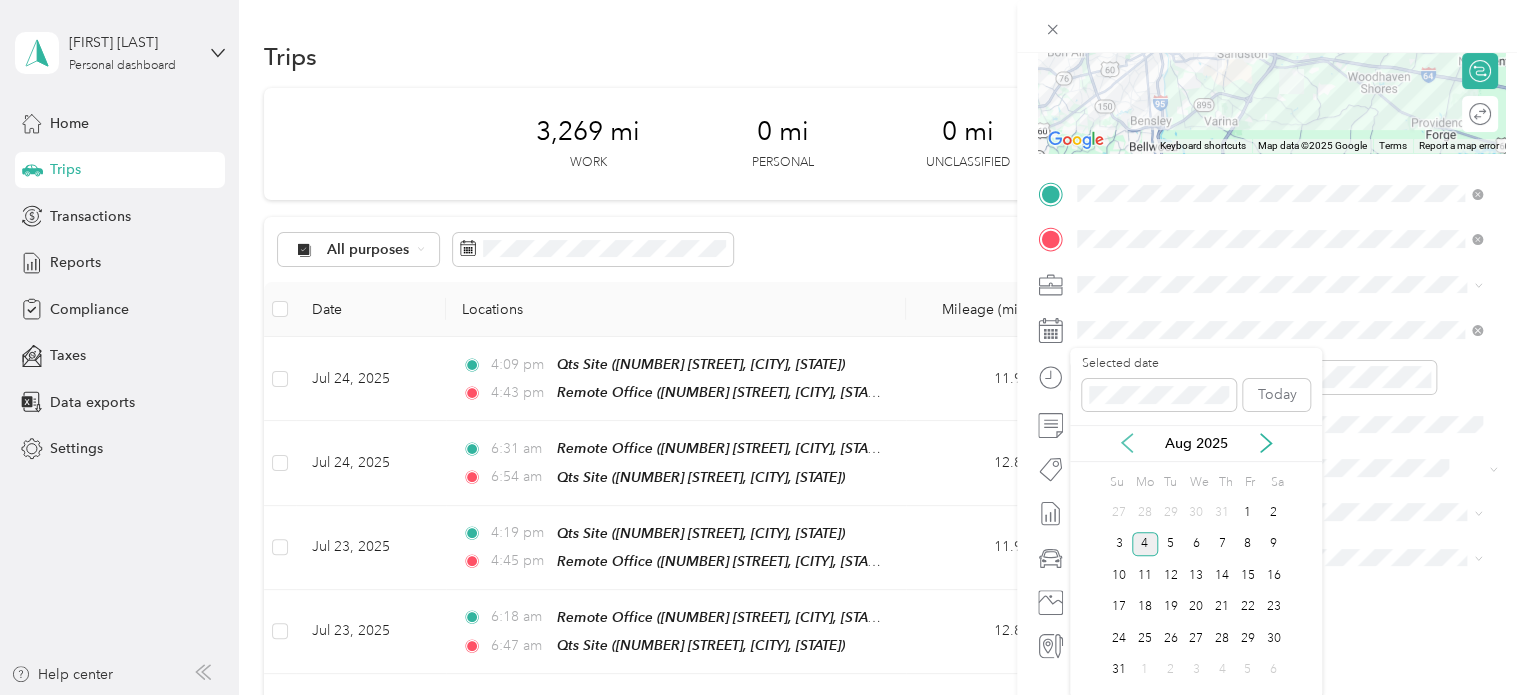 click 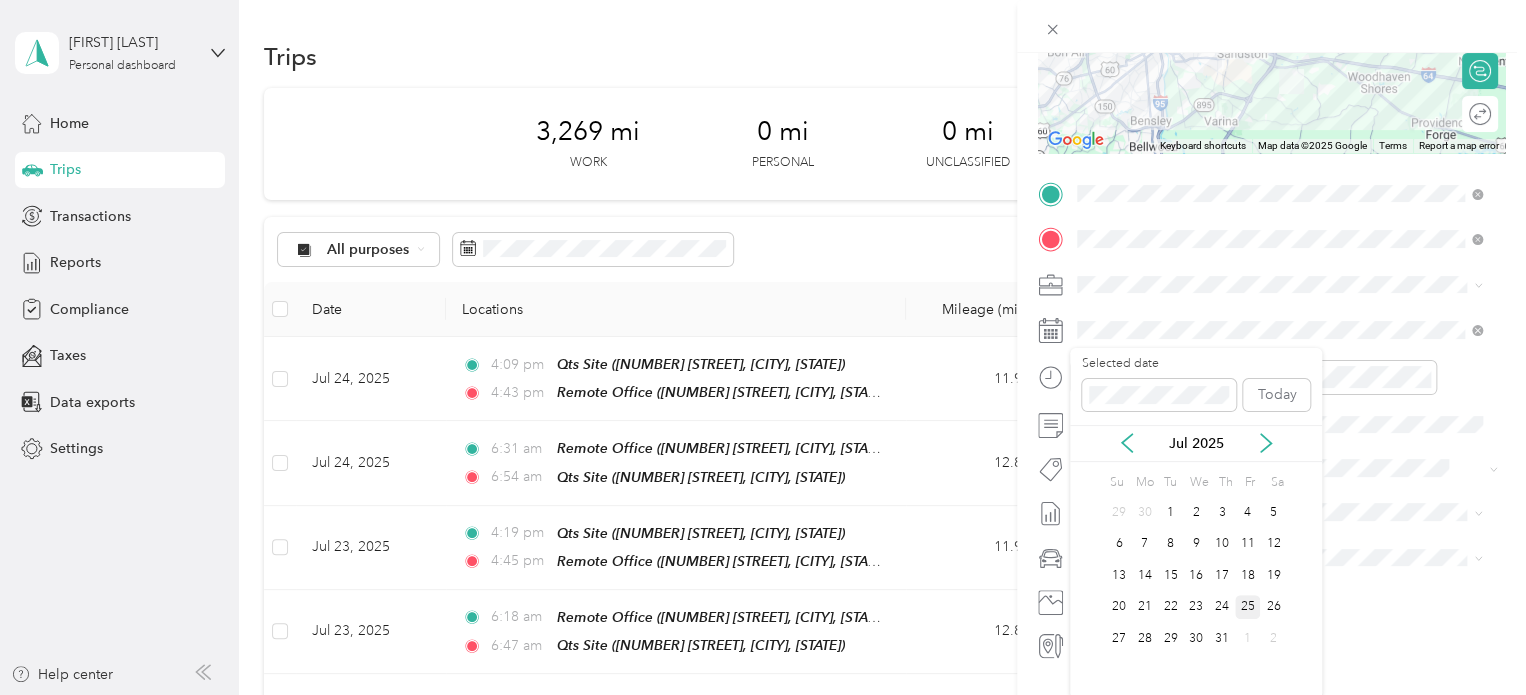 click on "25" at bounding box center [1248, 607] 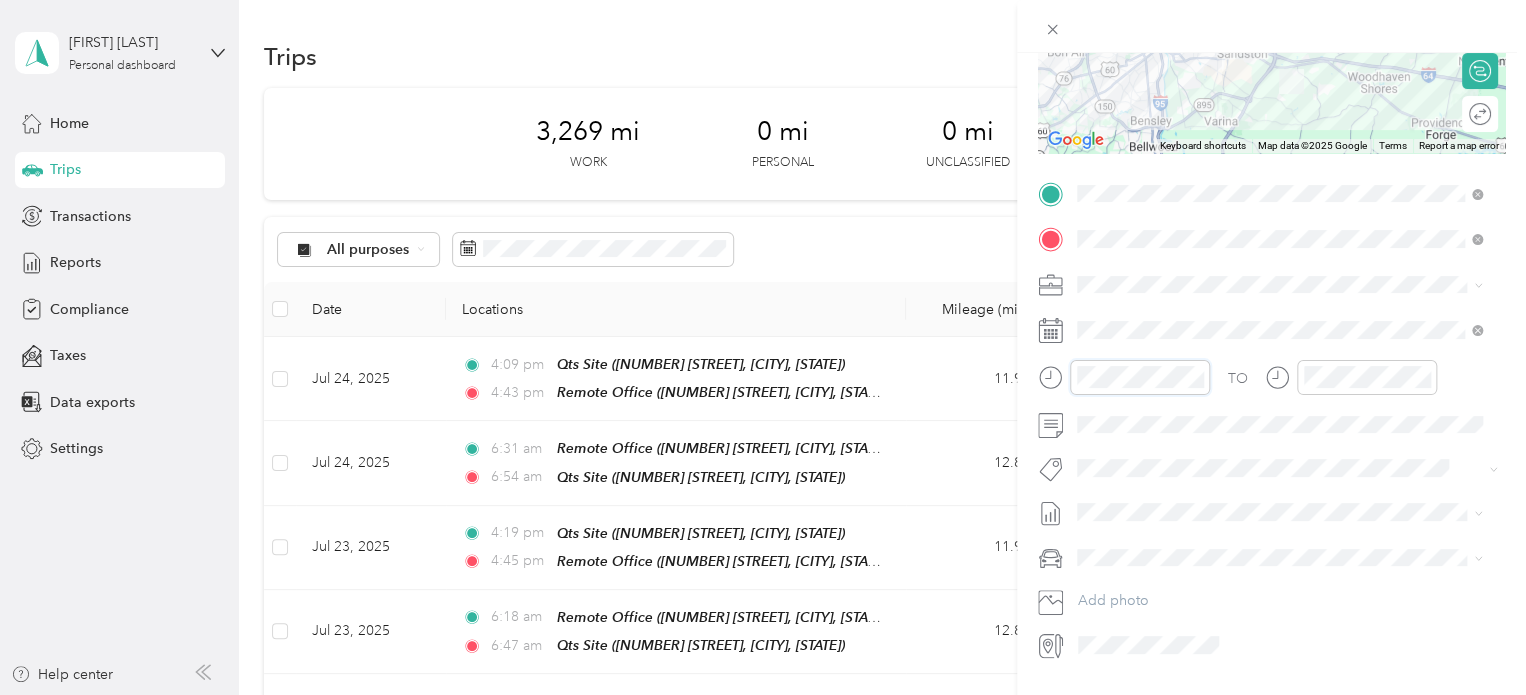 scroll, scrollTop: 120, scrollLeft: 0, axis: vertical 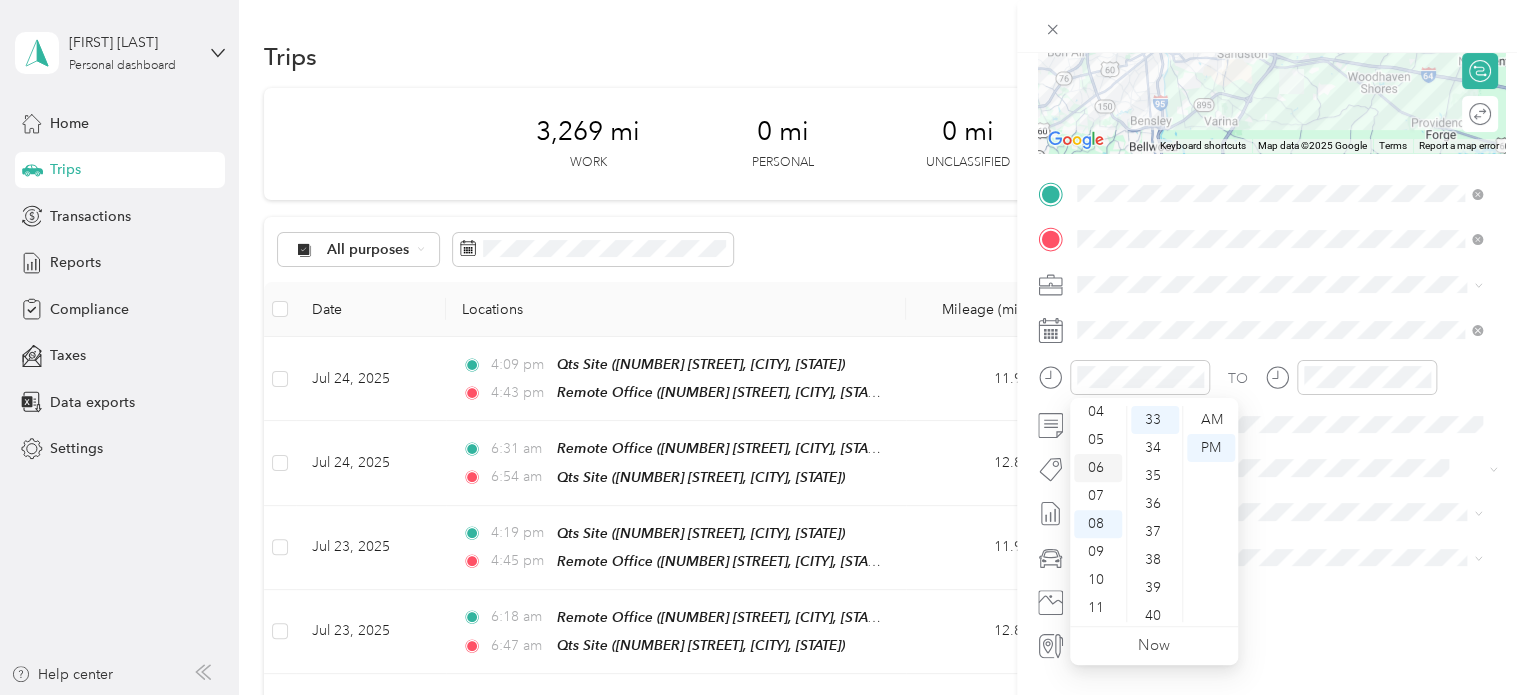 click on "06" at bounding box center (1098, 468) 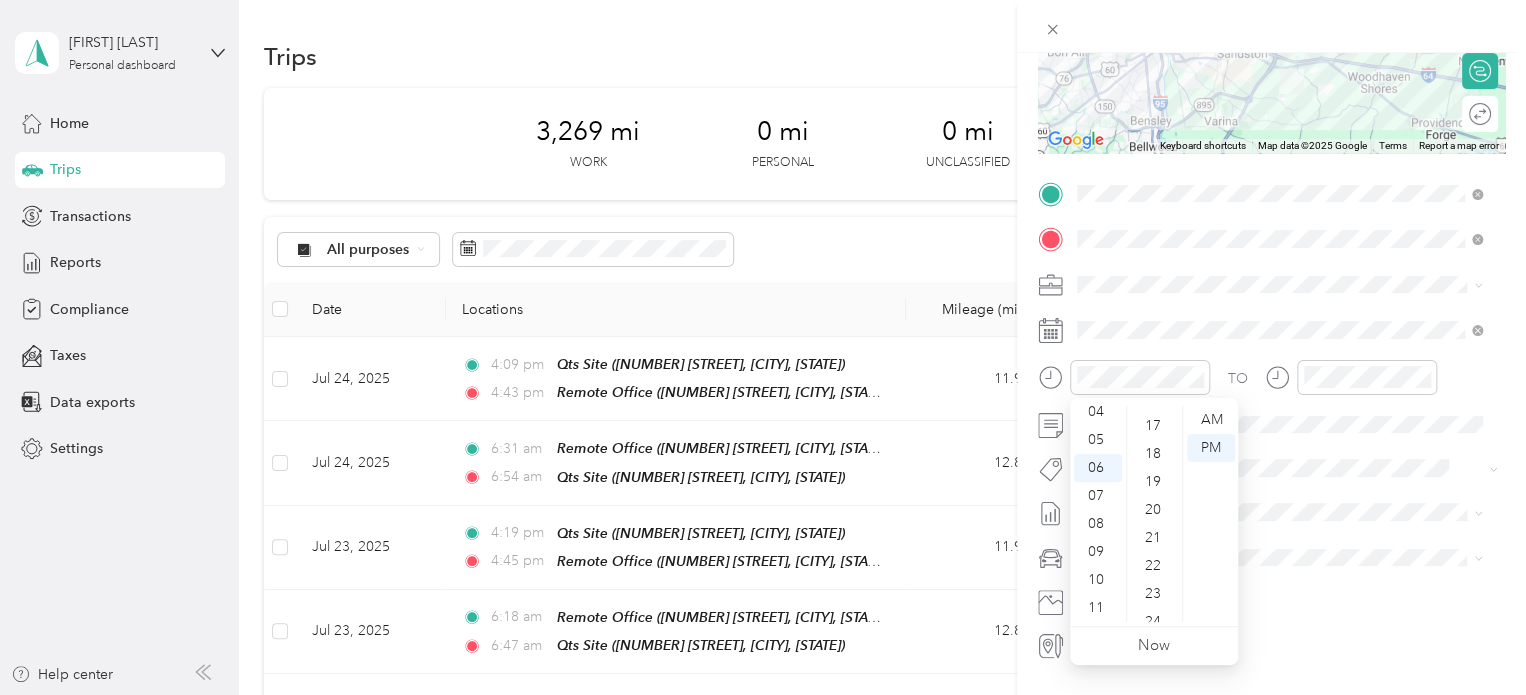 scroll, scrollTop: 424, scrollLeft: 0, axis: vertical 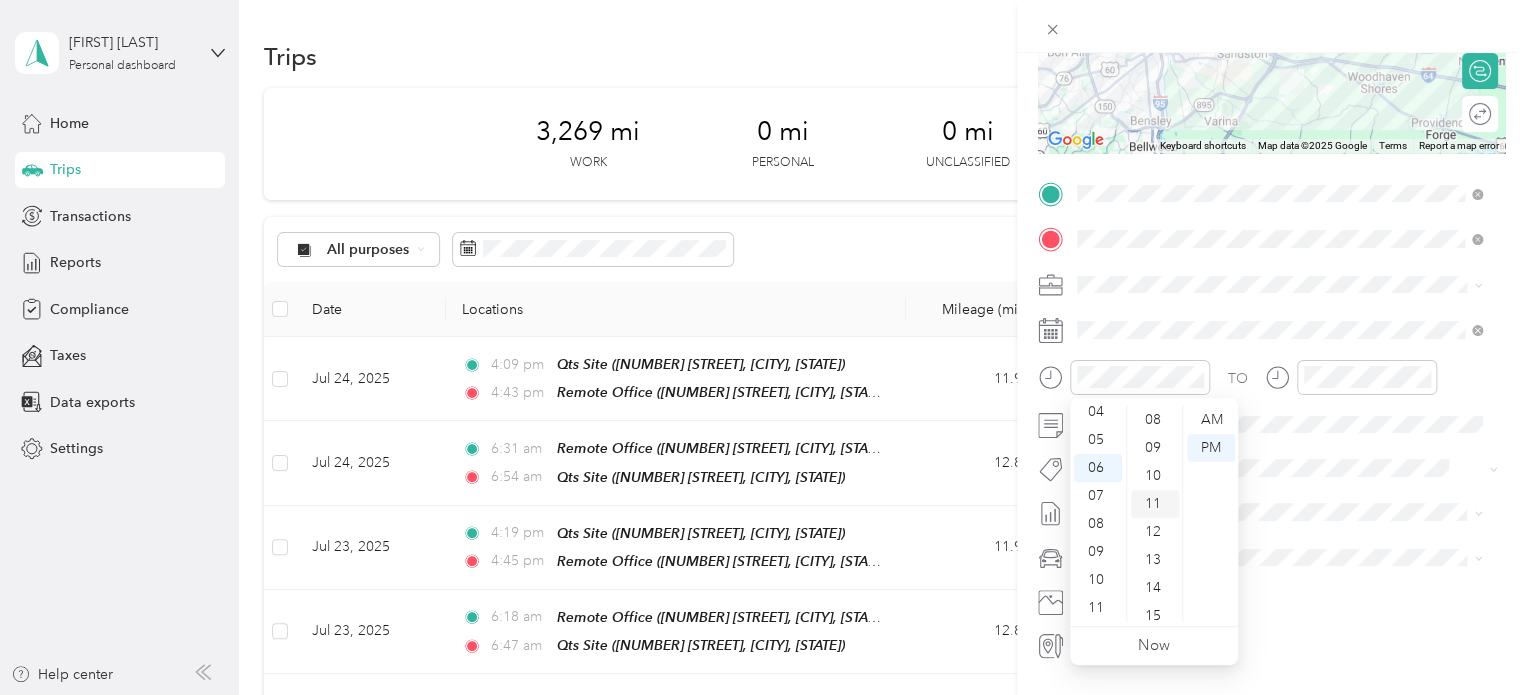 click on "10" at bounding box center (1155, 476) 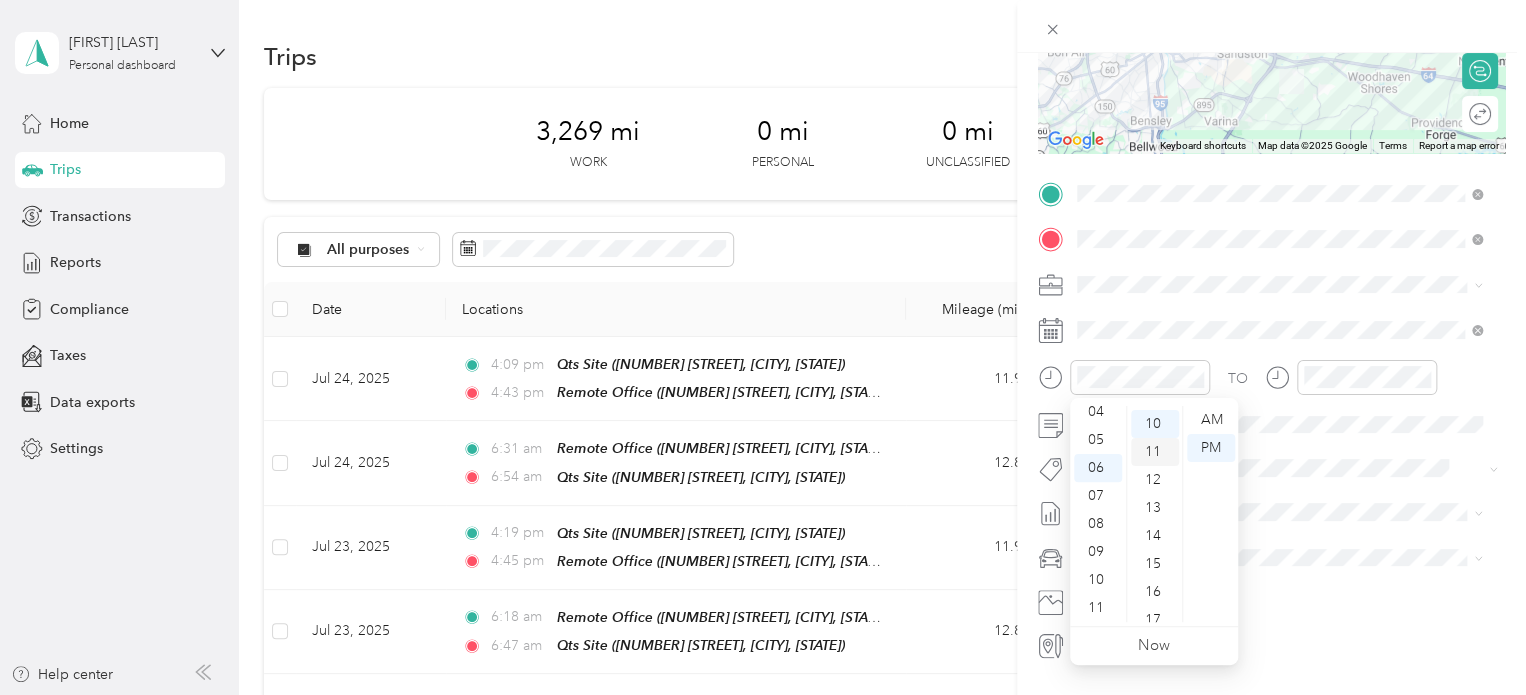 scroll, scrollTop: 280, scrollLeft: 0, axis: vertical 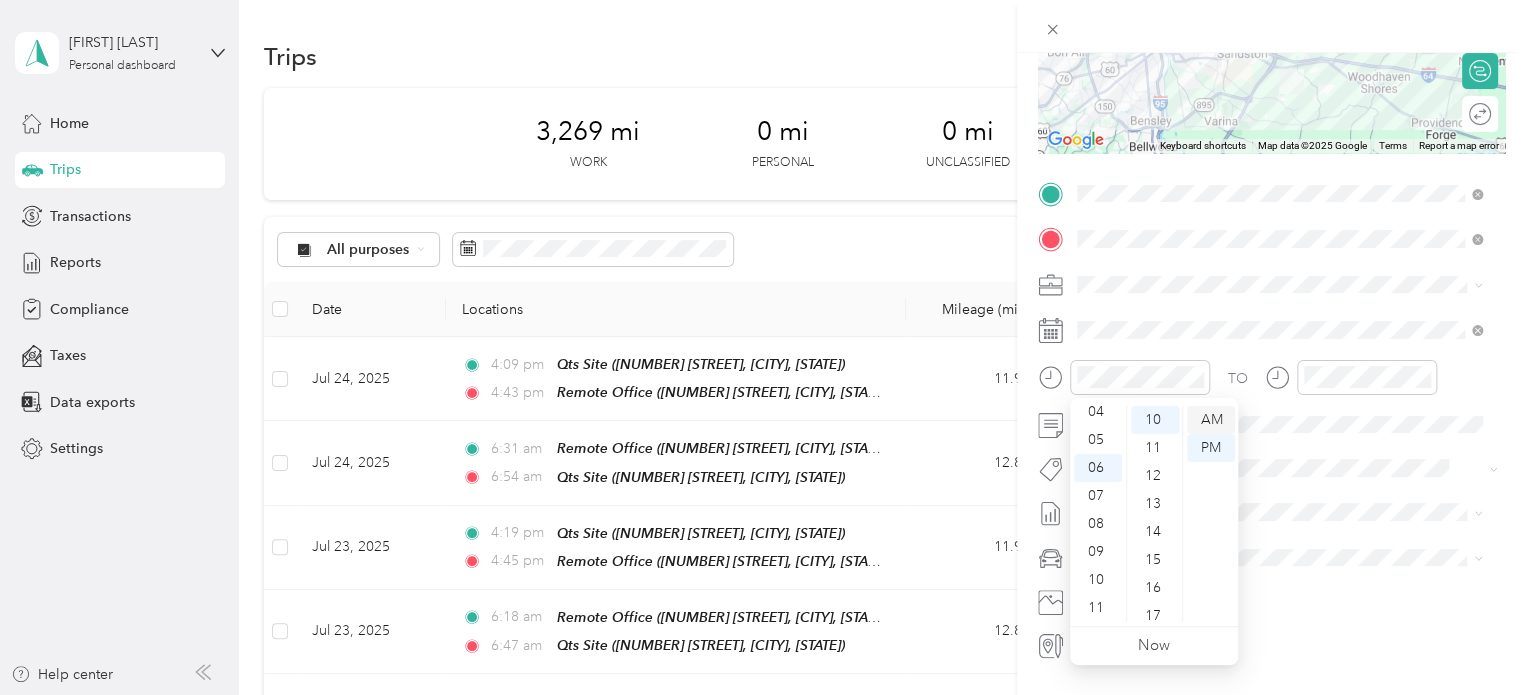 click on "AM" at bounding box center (1211, 420) 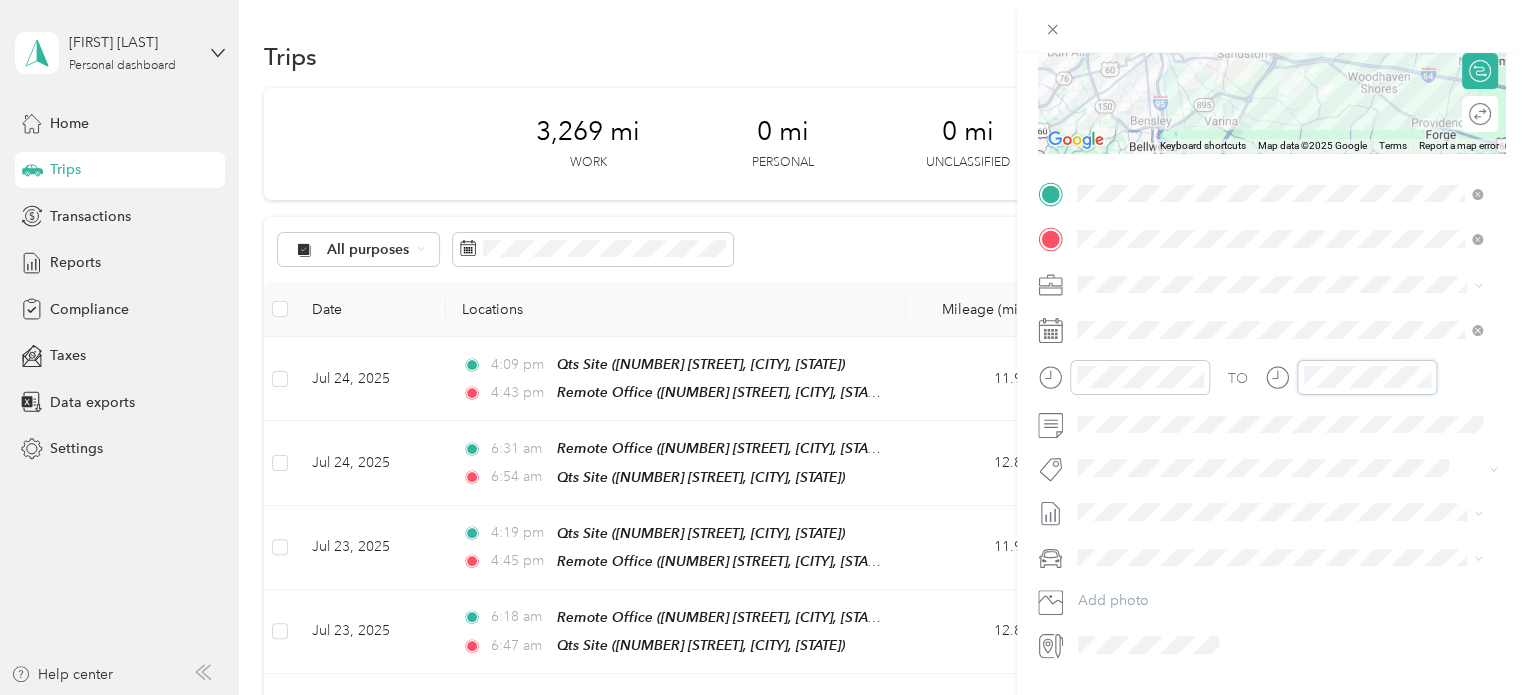 scroll, scrollTop: 120, scrollLeft: 0, axis: vertical 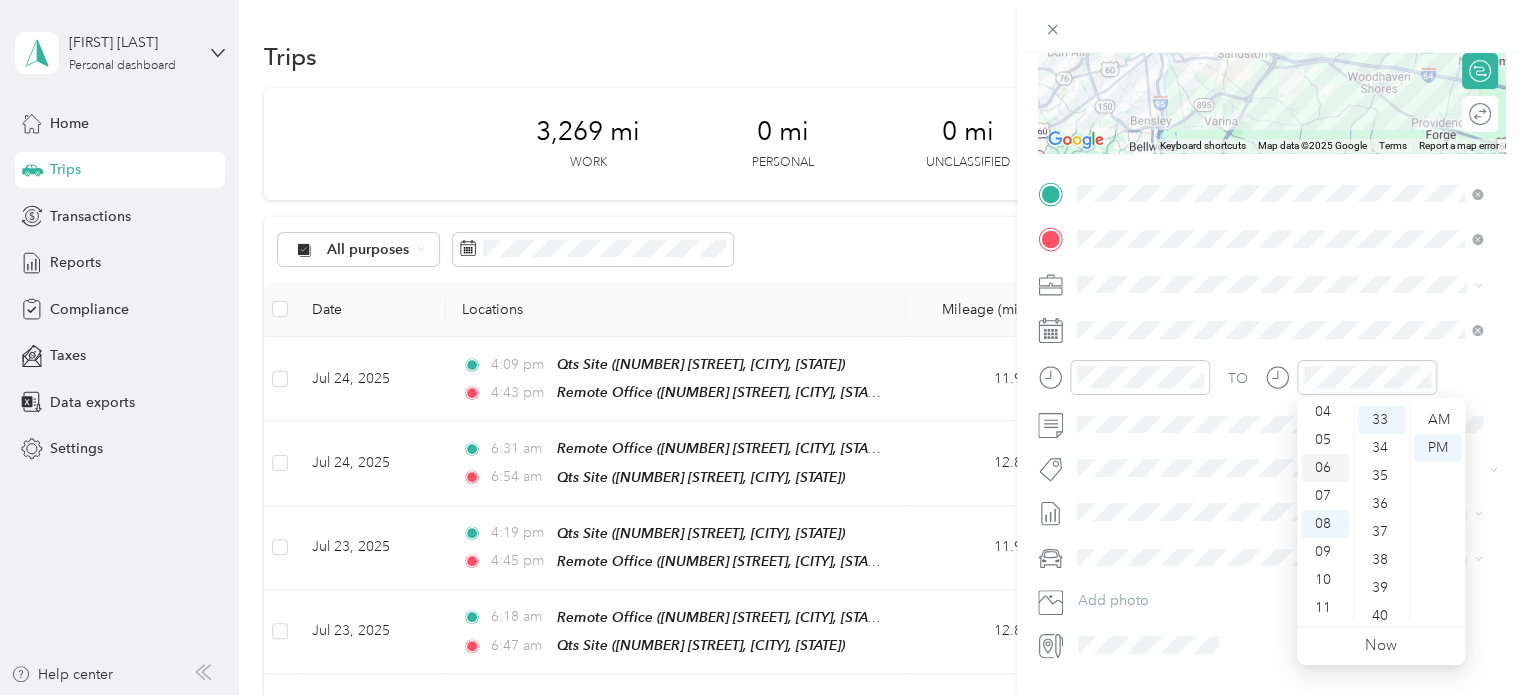 click on "06" at bounding box center (1325, 468) 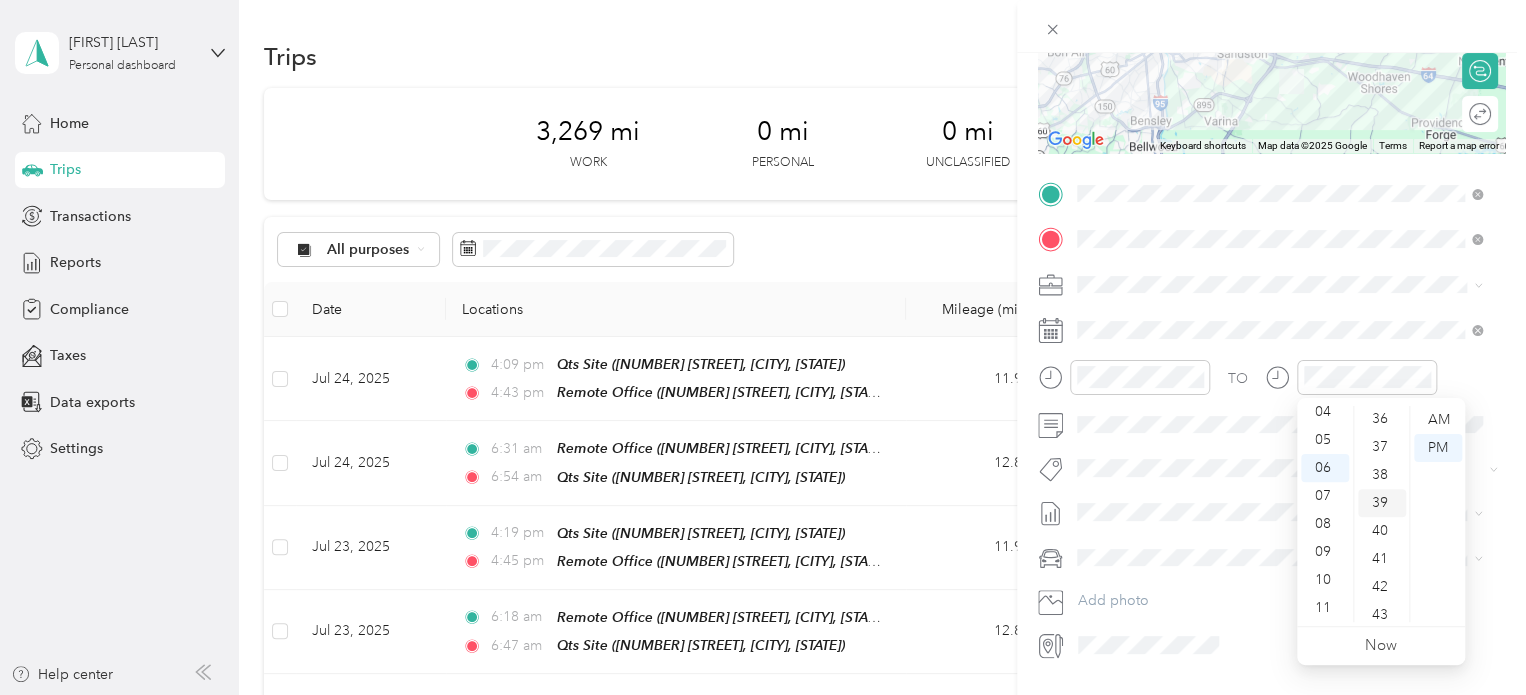 scroll, scrollTop: 1124, scrollLeft: 0, axis: vertical 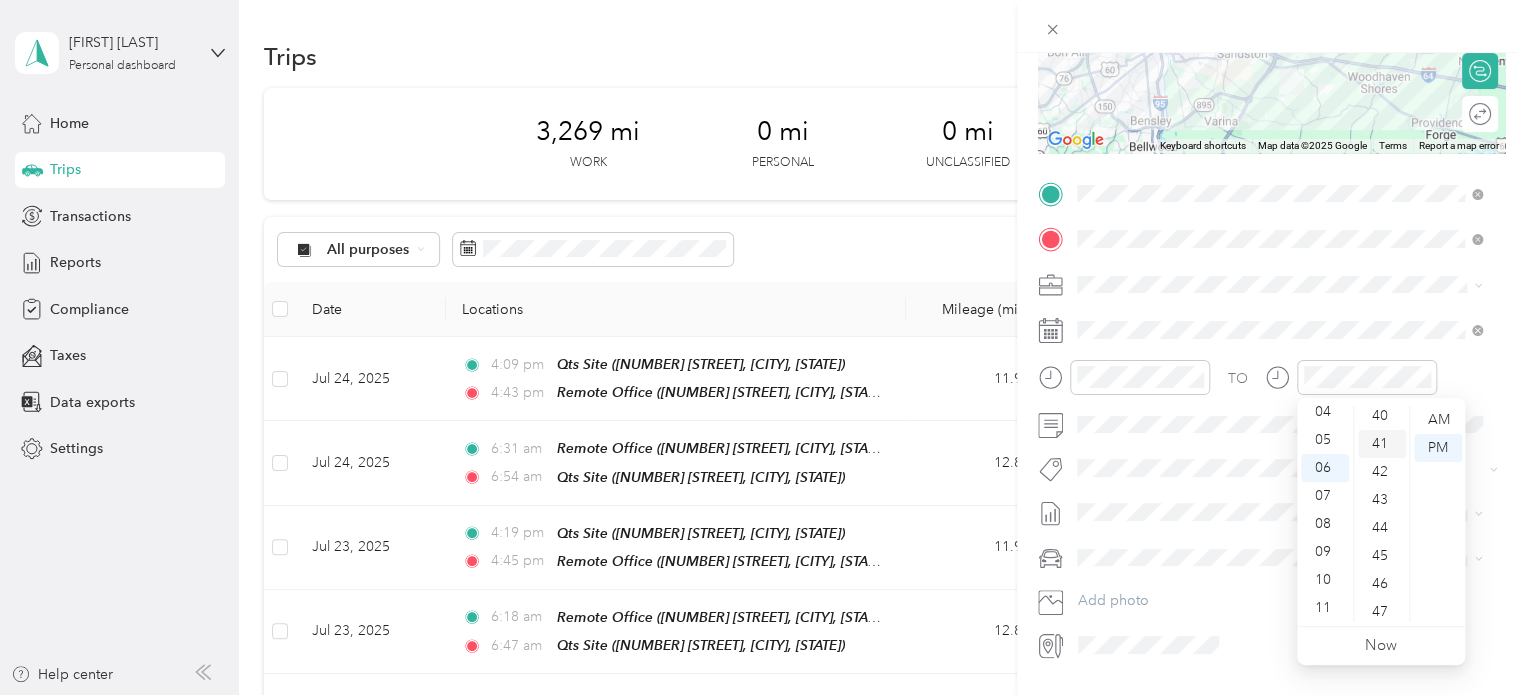 click on "41" at bounding box center [1382, 444] 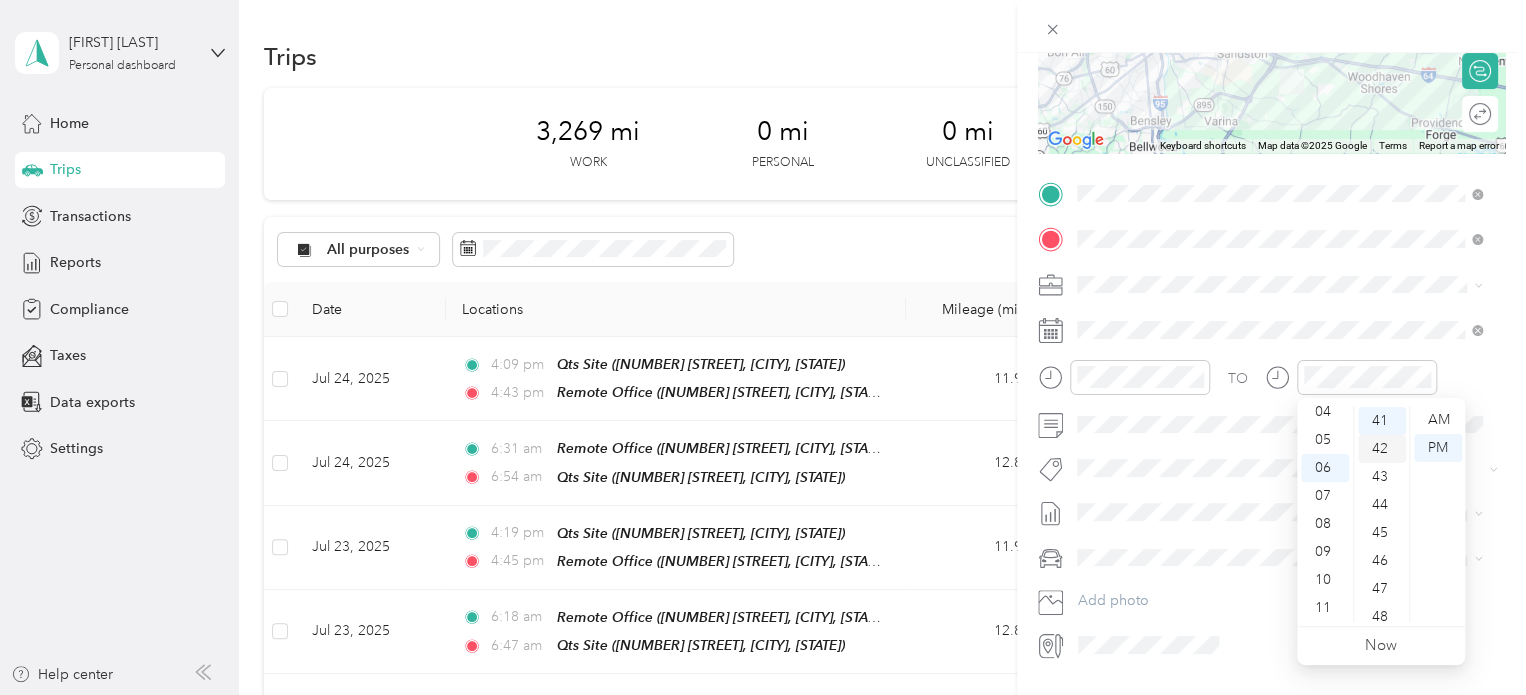 scroll, scrollTop: 1148, scrollLeft: 0, axis: vertical 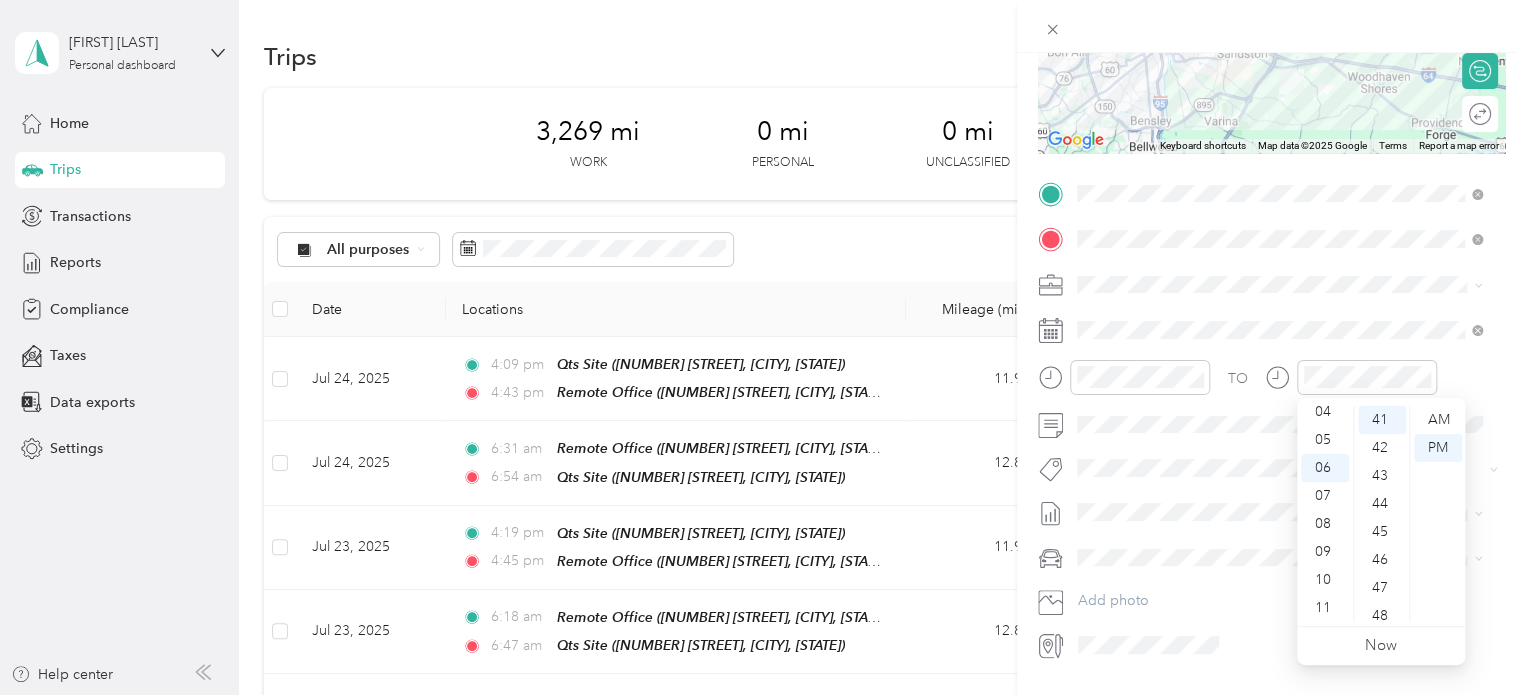 click on "12 01 02 03 04 05 06 07 08 09 10 11 00 01 02 03 04 05 06 07 08 09 10 11 12 13 14 15 16 17 18 19 20 21 22 23 24 25 26 27 28 29 30 31 32 33 34 35 36 37 38 39 40 41 42 43 44 45 46 47 48 49 50 51 52 53 54 55 56 57 58 59 AM PM" at bounding box center [1381, 514] 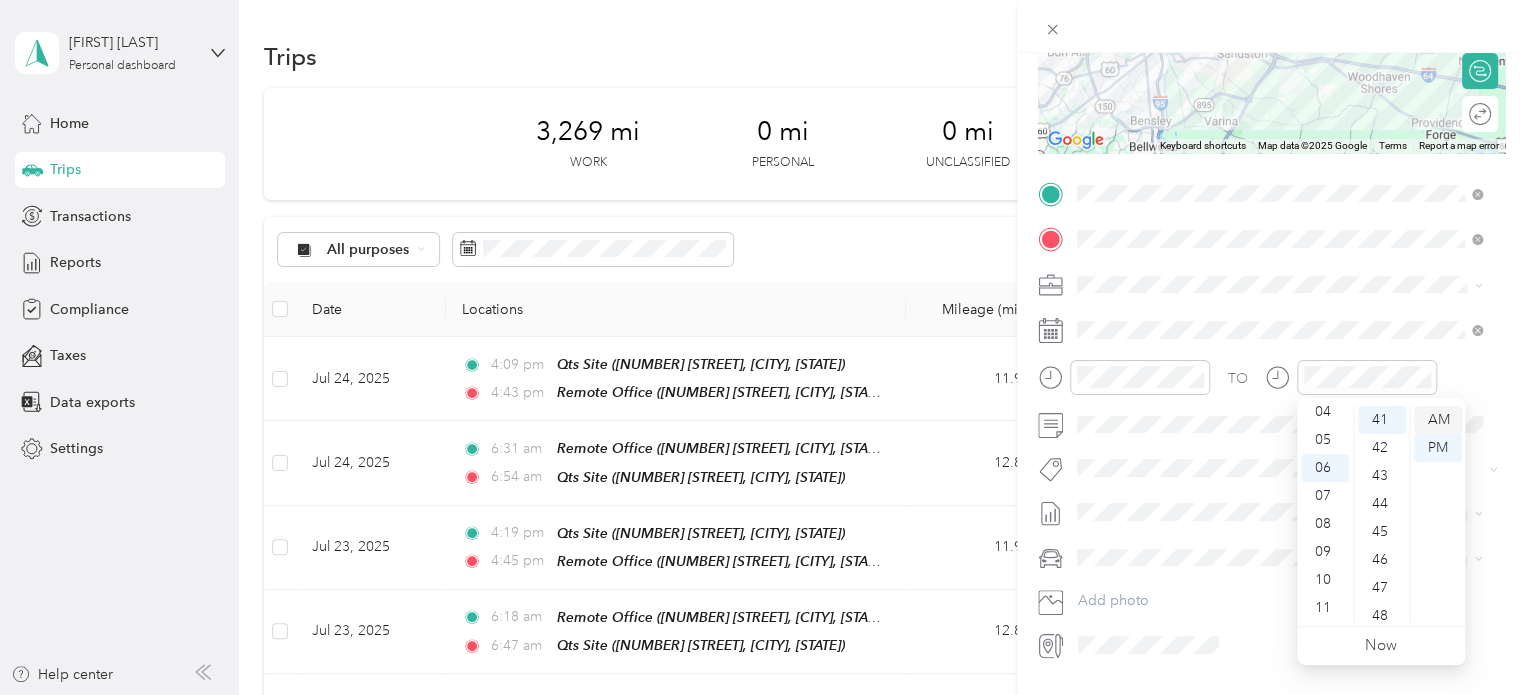 click on "AM" at bounding box center (1438, 420) 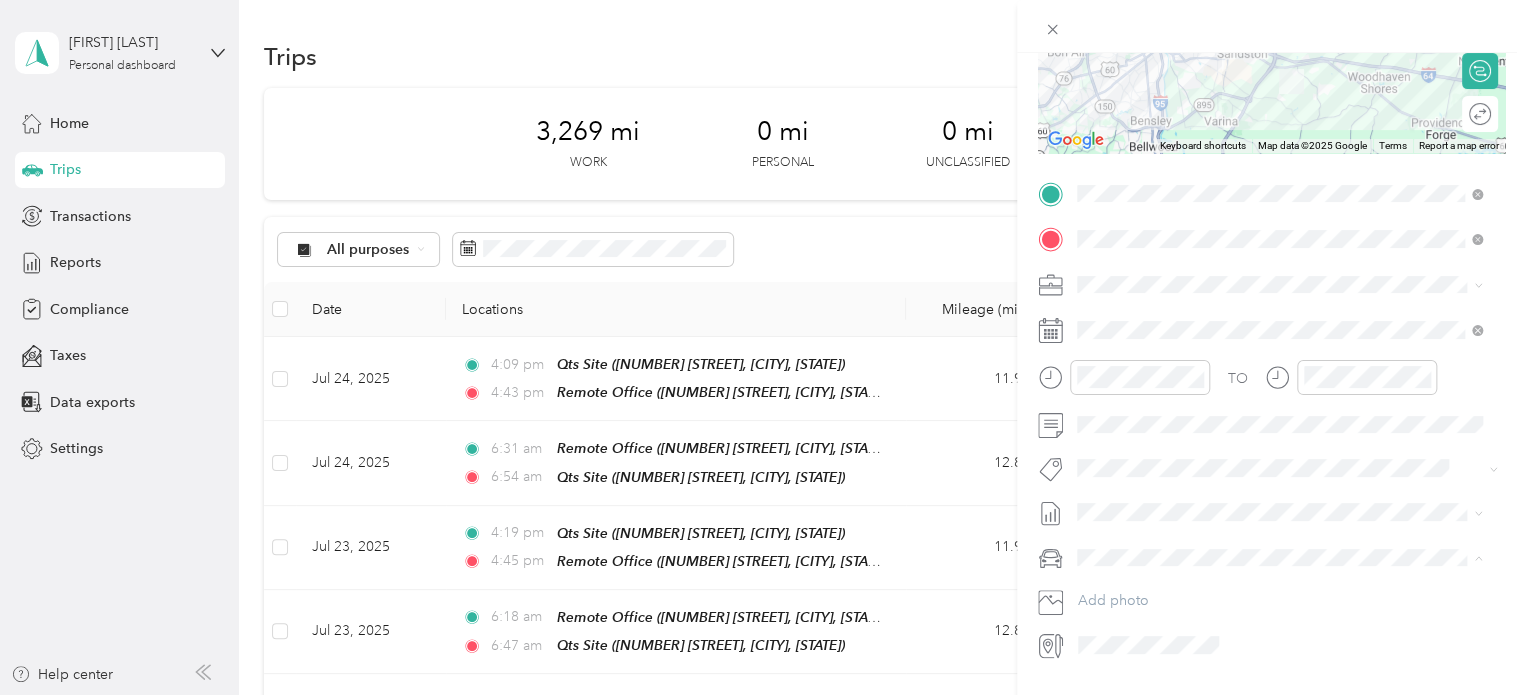 click on "Truck" at bounding box center (1279, 627) 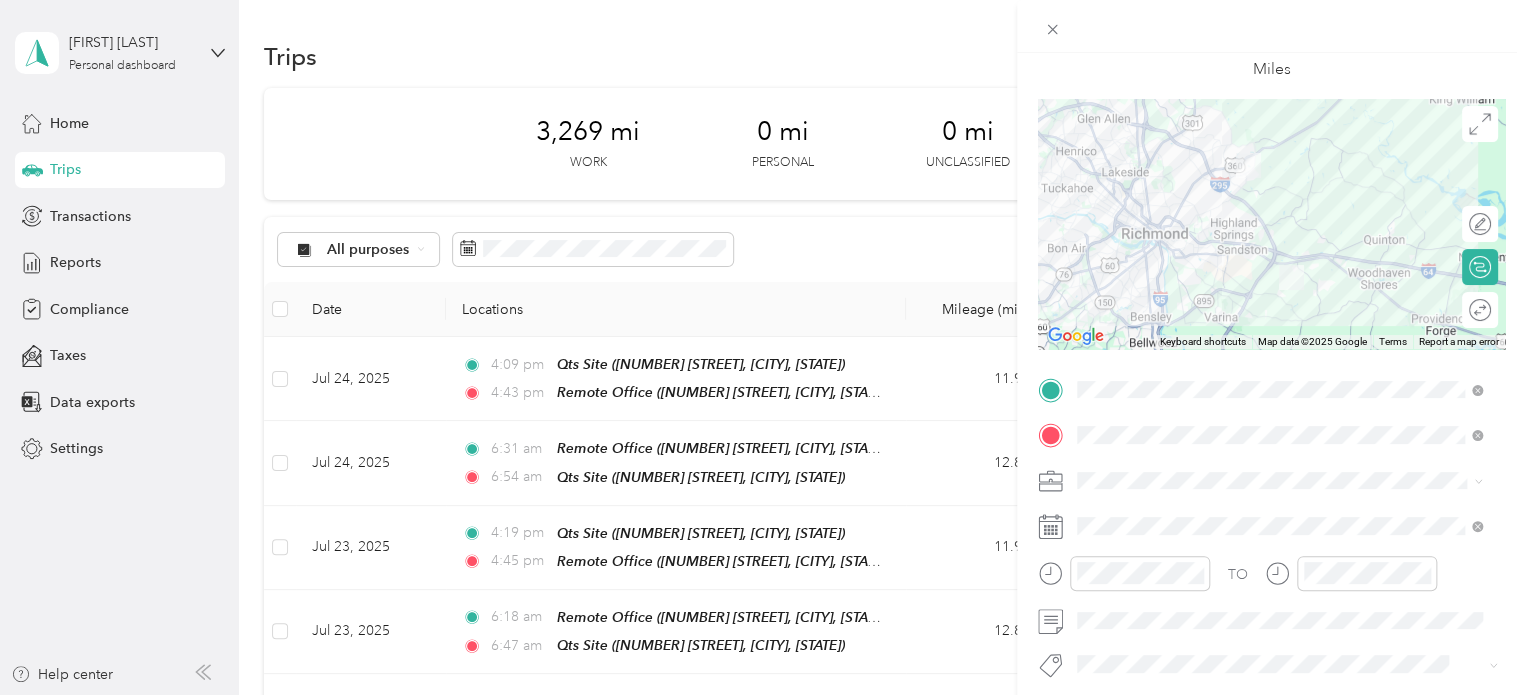 scroll, scrollTop: 0, scrollLeft: 0, axis: both 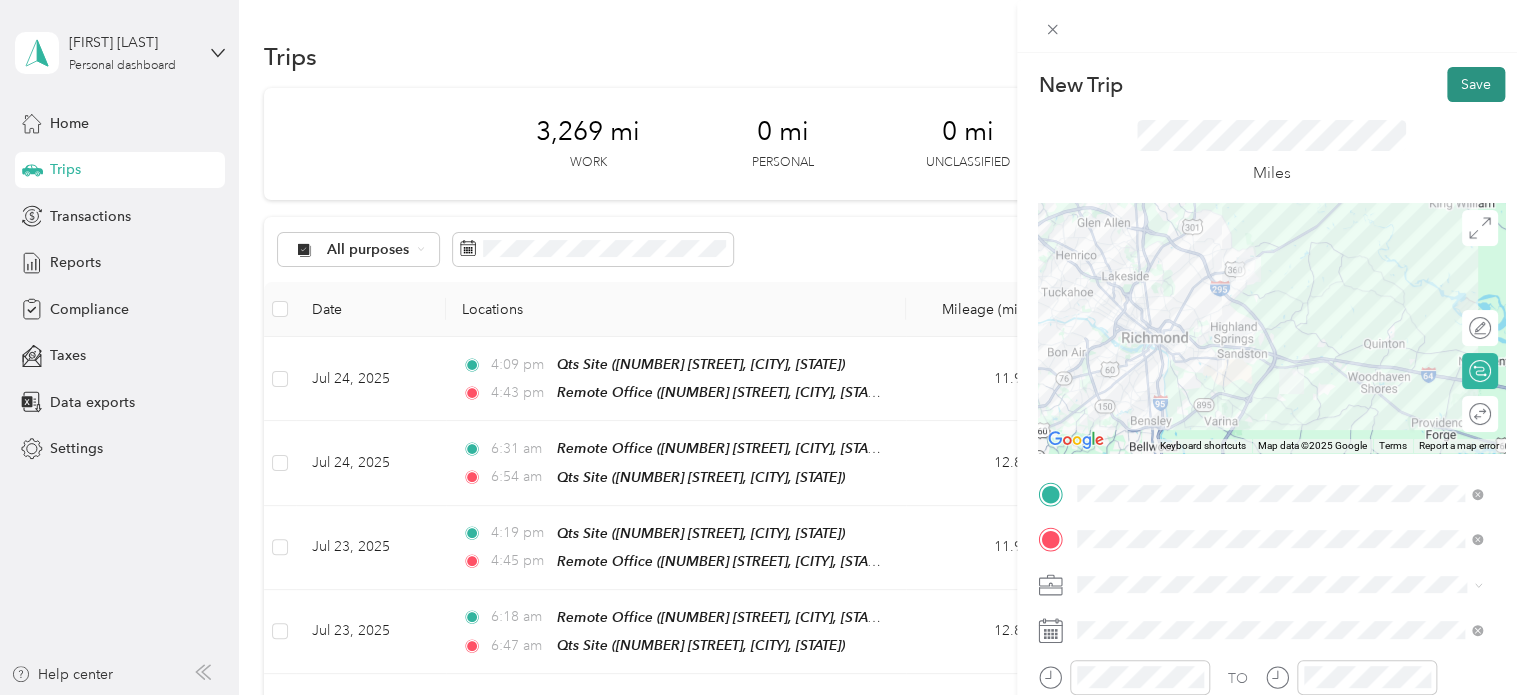 click on "Save" at bounding box center [1476, 84] 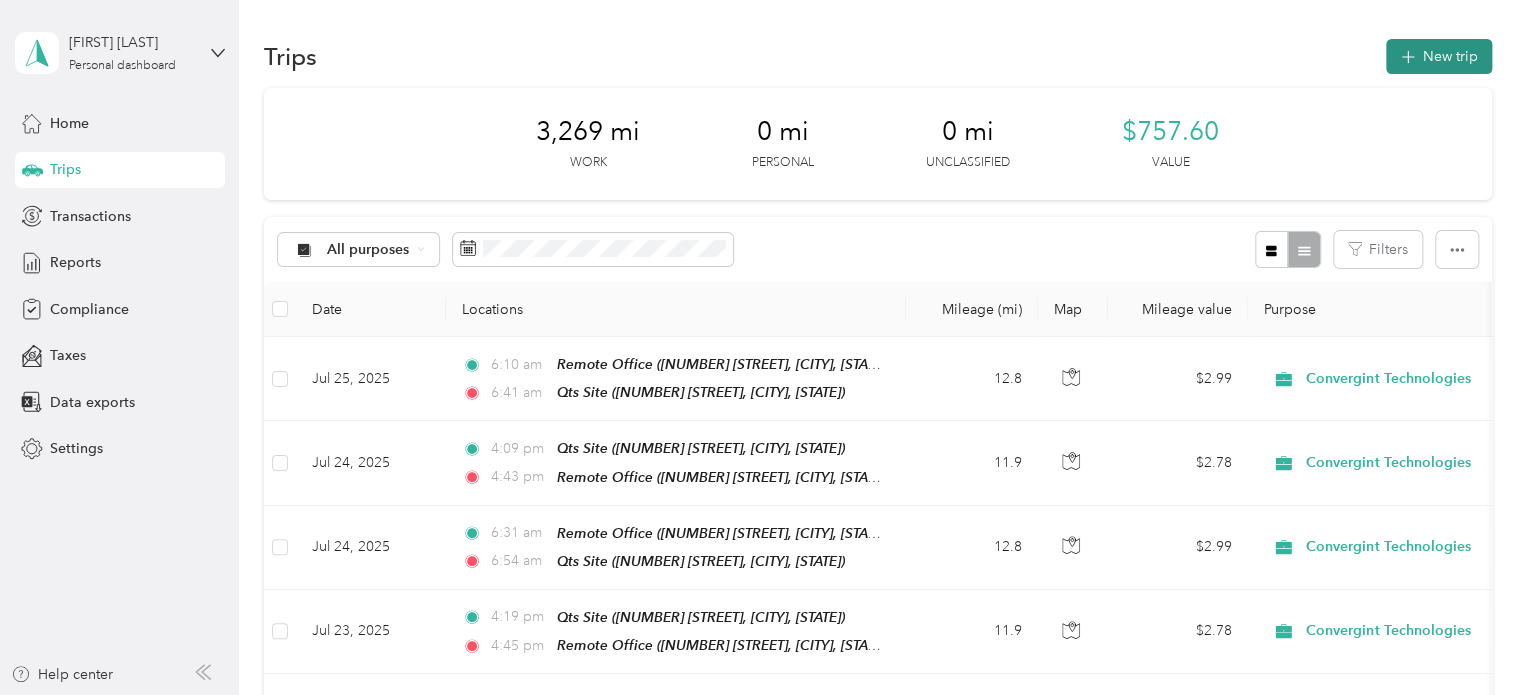 click on "New trip" at bounding box center (1439, 56) 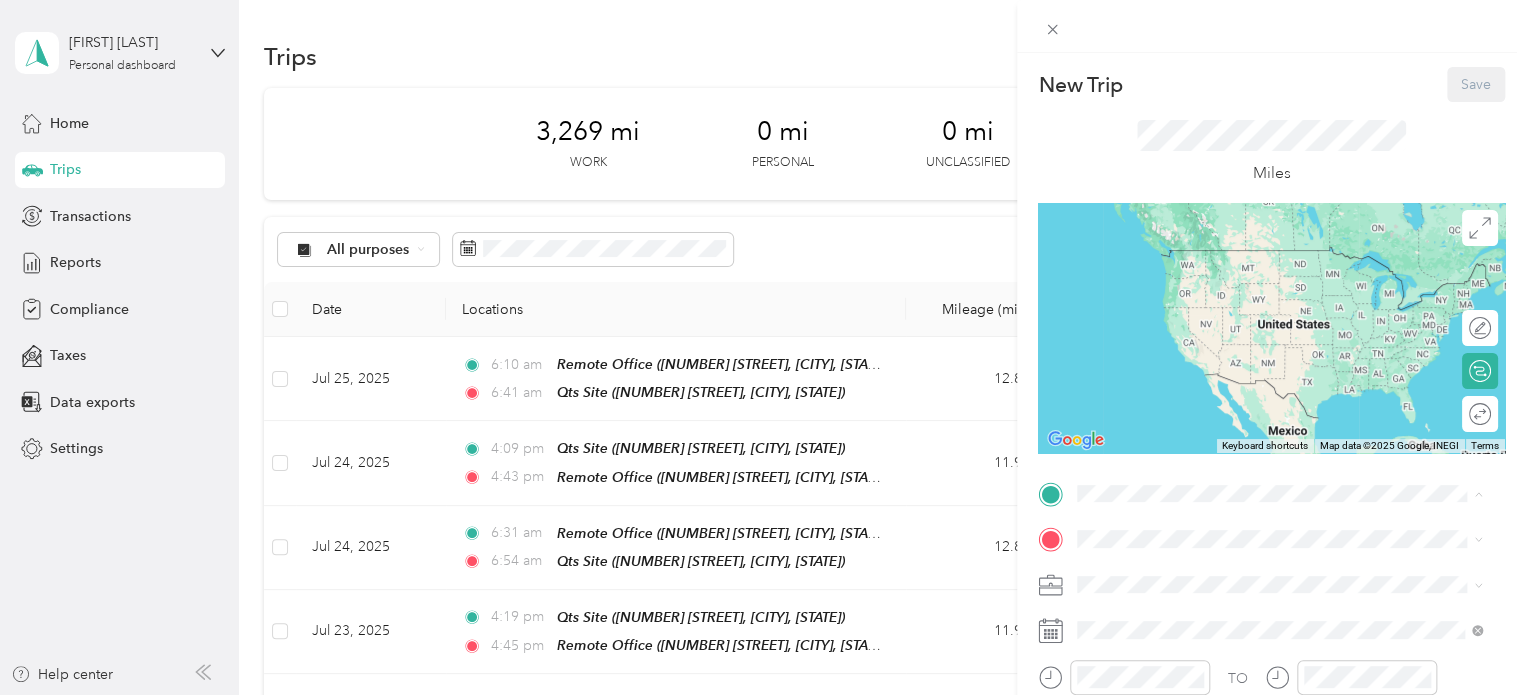 click on "[NUMBER] [STREET], [CITY], [STATE], [COUNTRY]" at bounding box center (1270, 349) 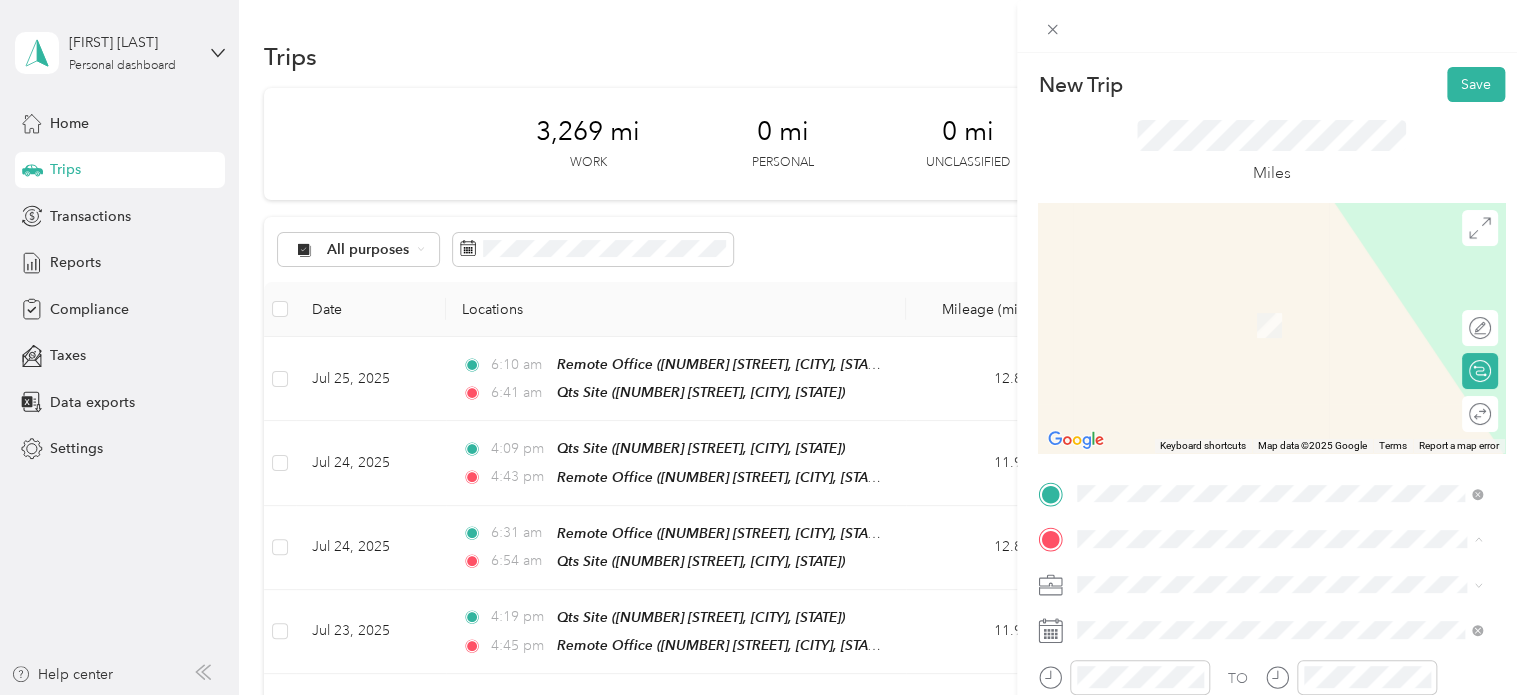 click on "Remote Office" at bounding box center [1163, 310] 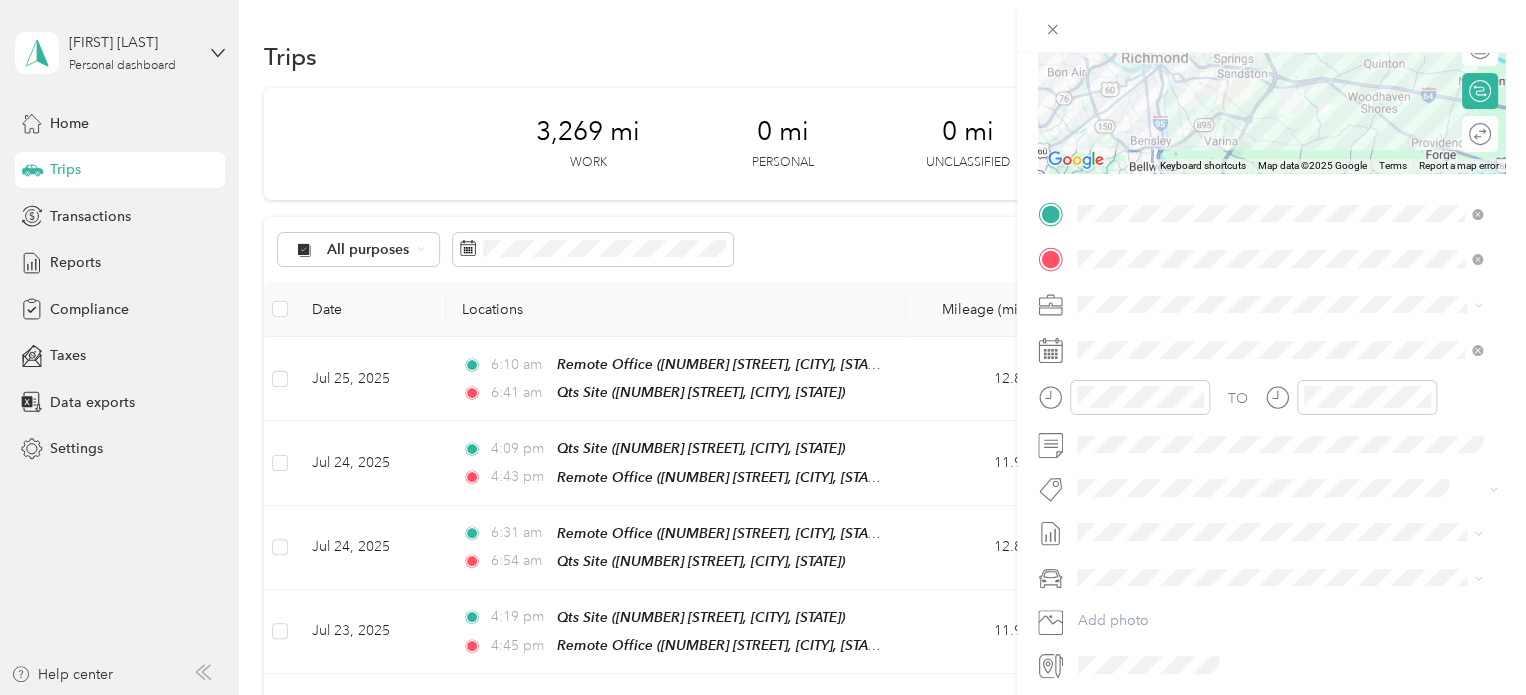 scroll, scrollTop: 300, scrollLeft: 0, axis: vertical 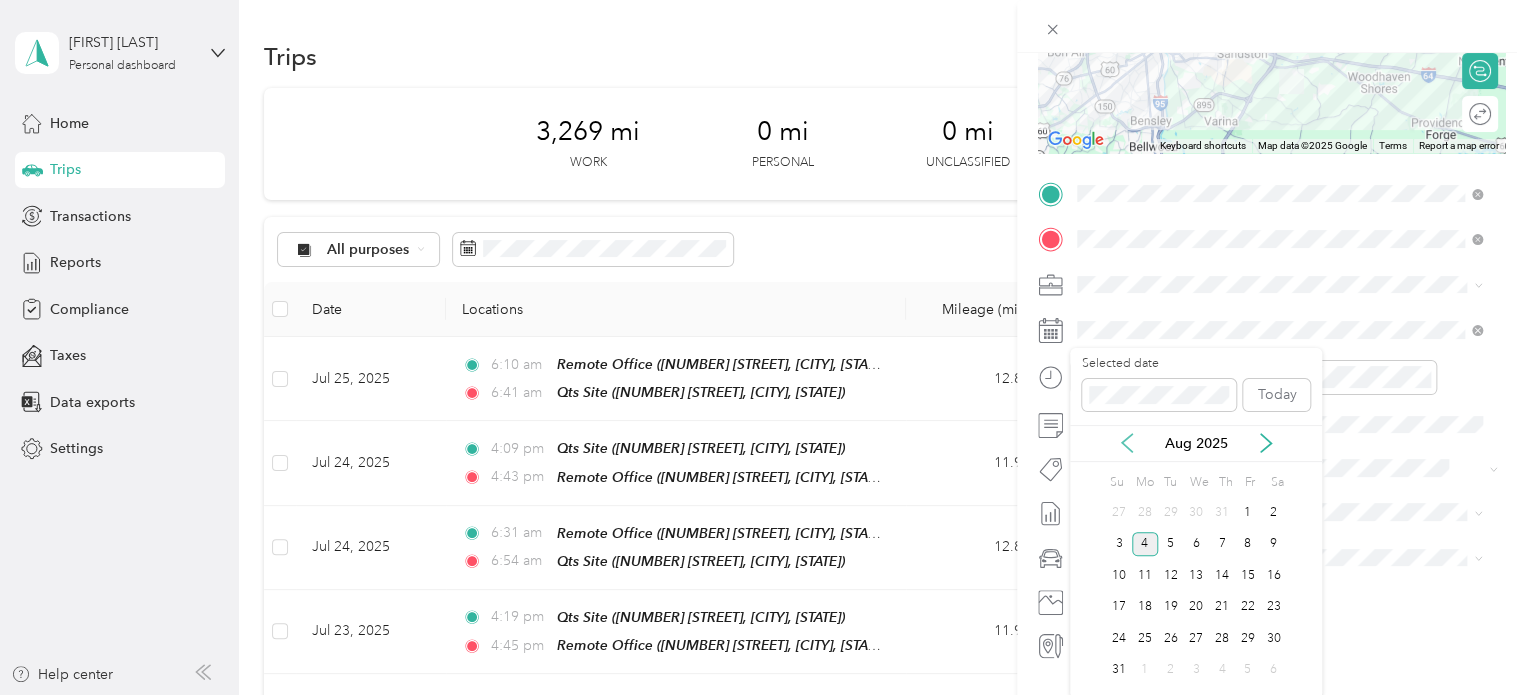 click 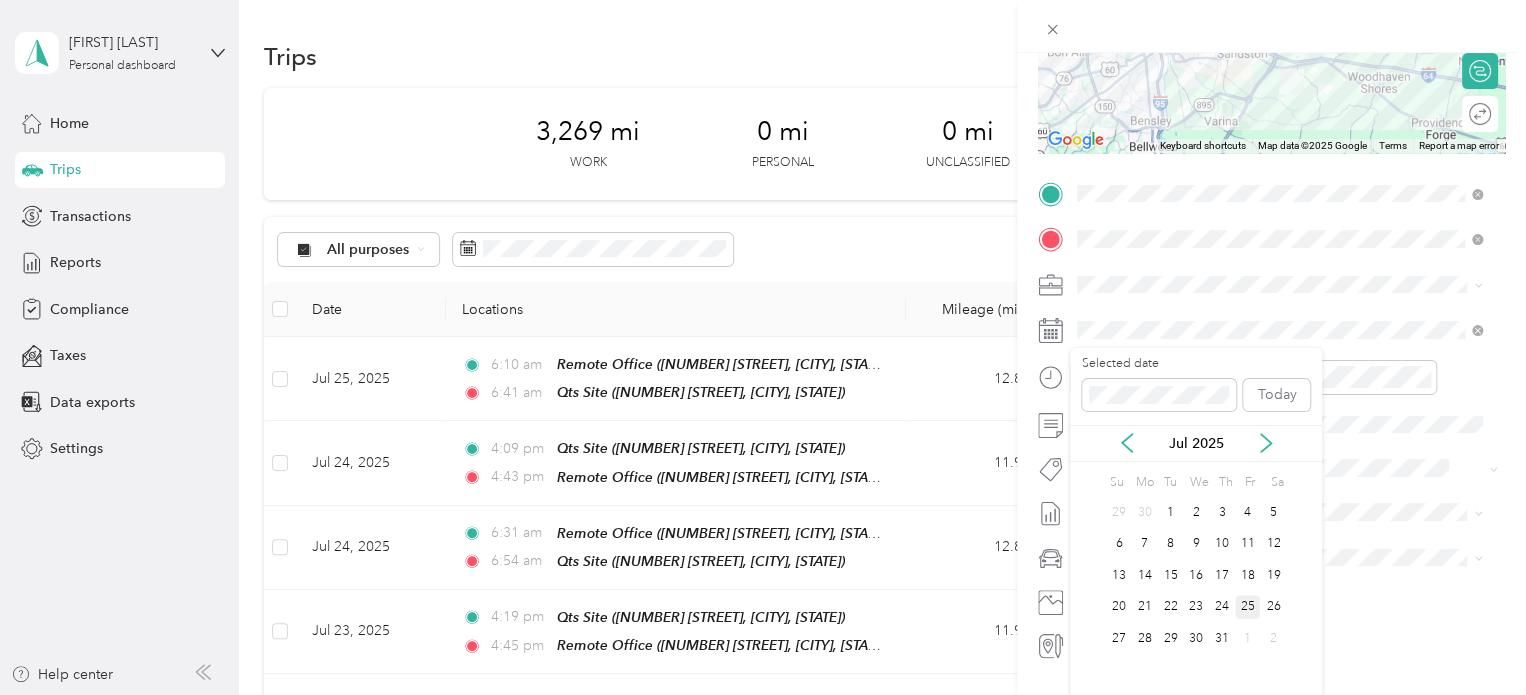 click on "25" at bounding box center [1248, 607] 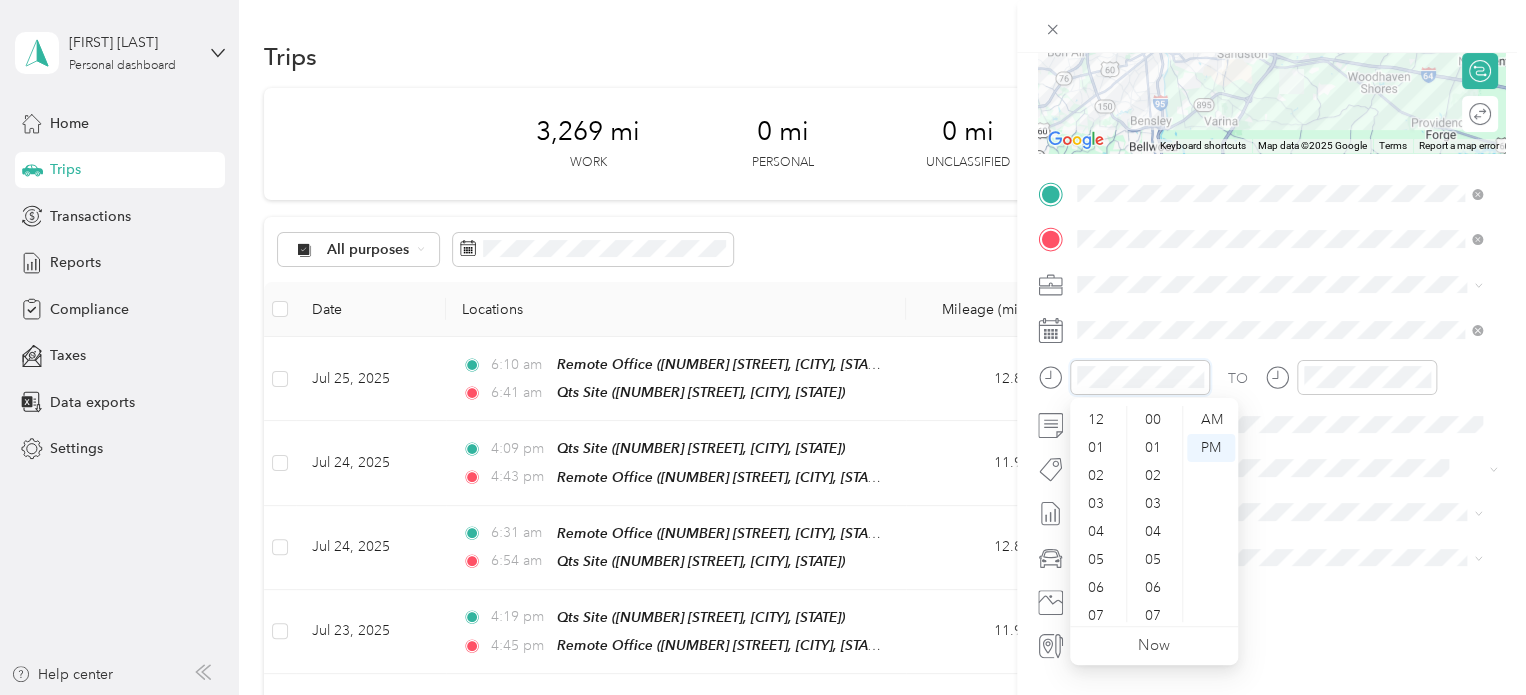scroll, scrollTop: 940, scrollLeft: 0, axis: vertical 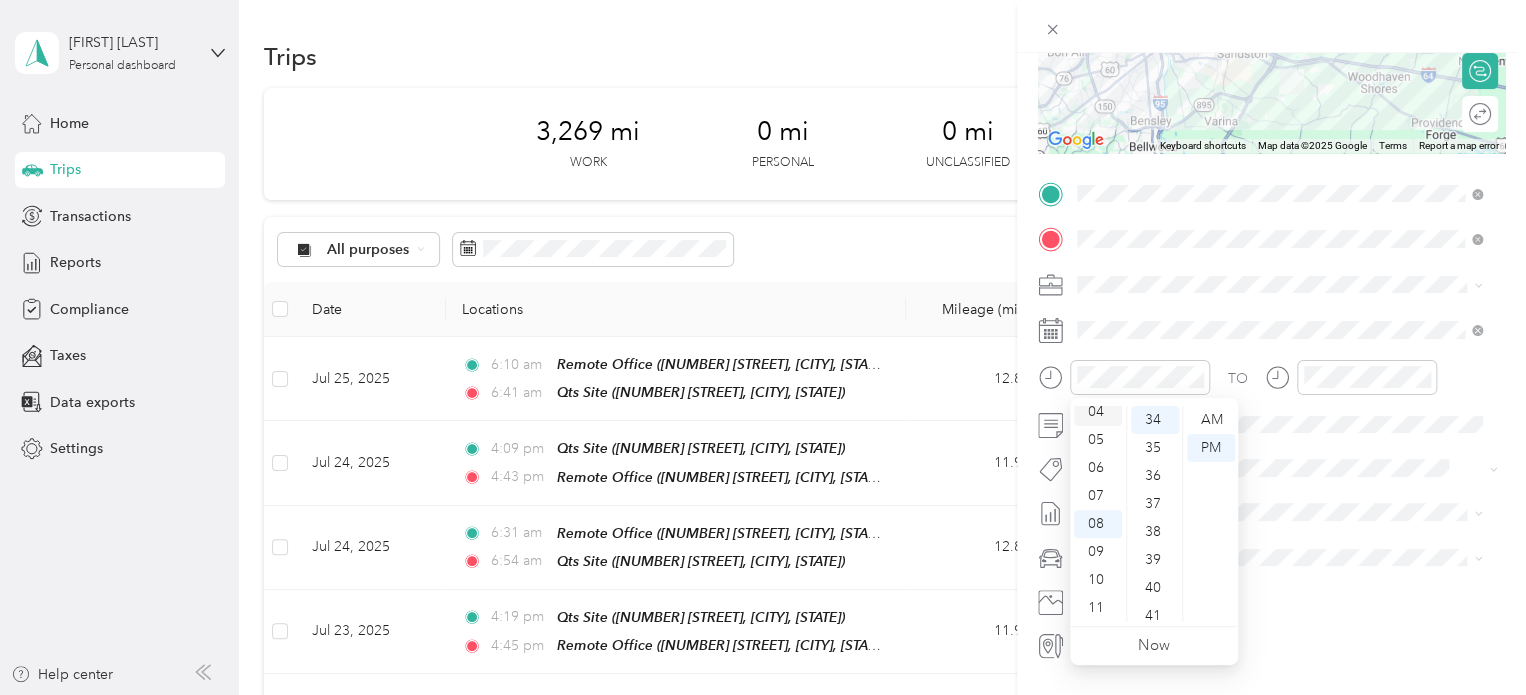 click on "04" at bounding box center [1098, 412] 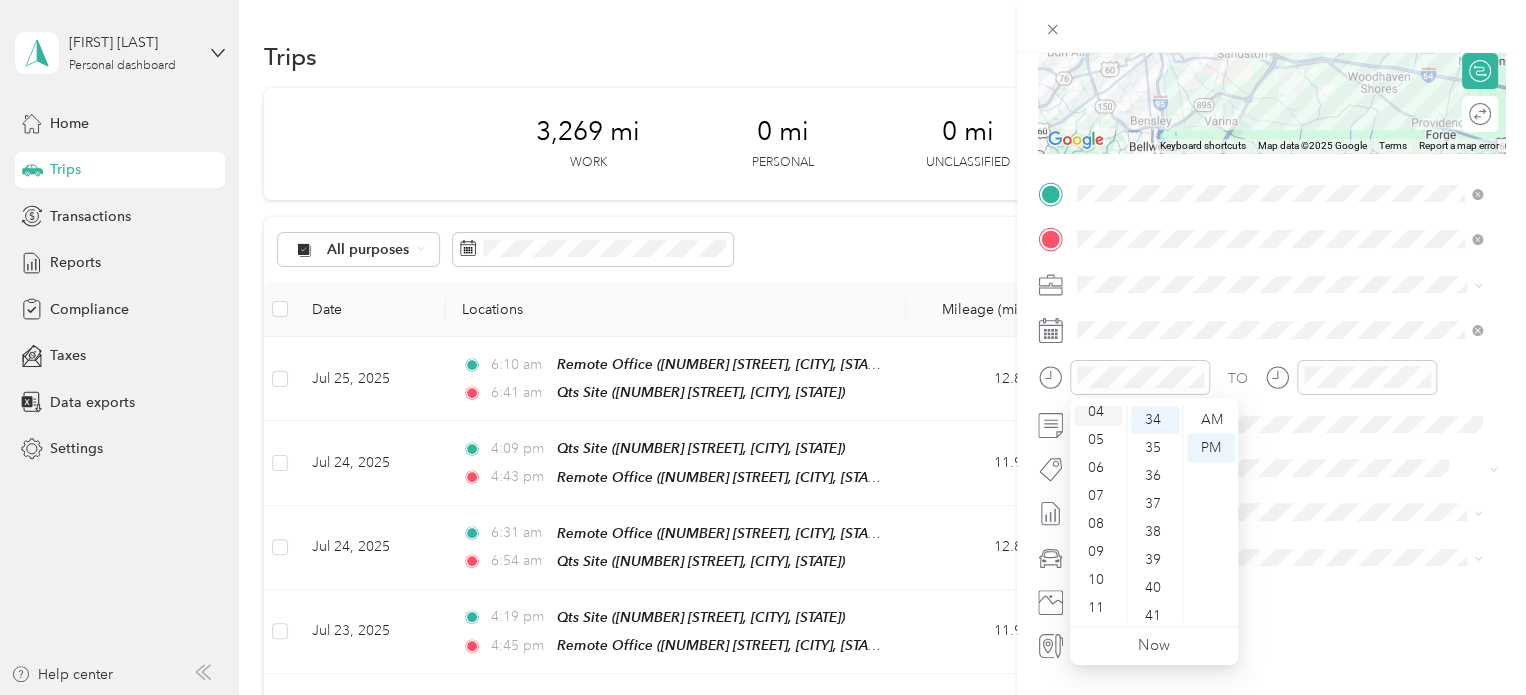 scroll, scrollTop: 112, scrollLeft: 0, axis: vertical 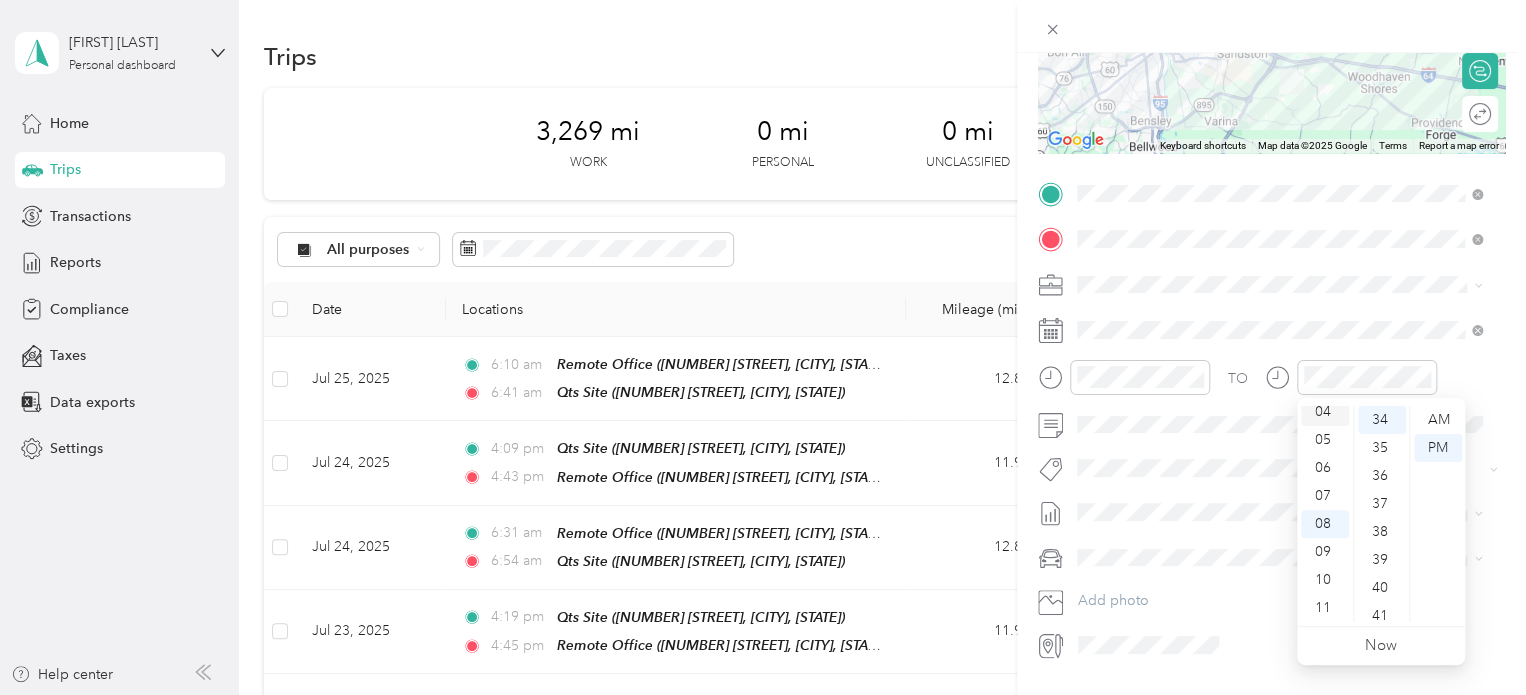 click on "04" at bounding box center (1325, 412) 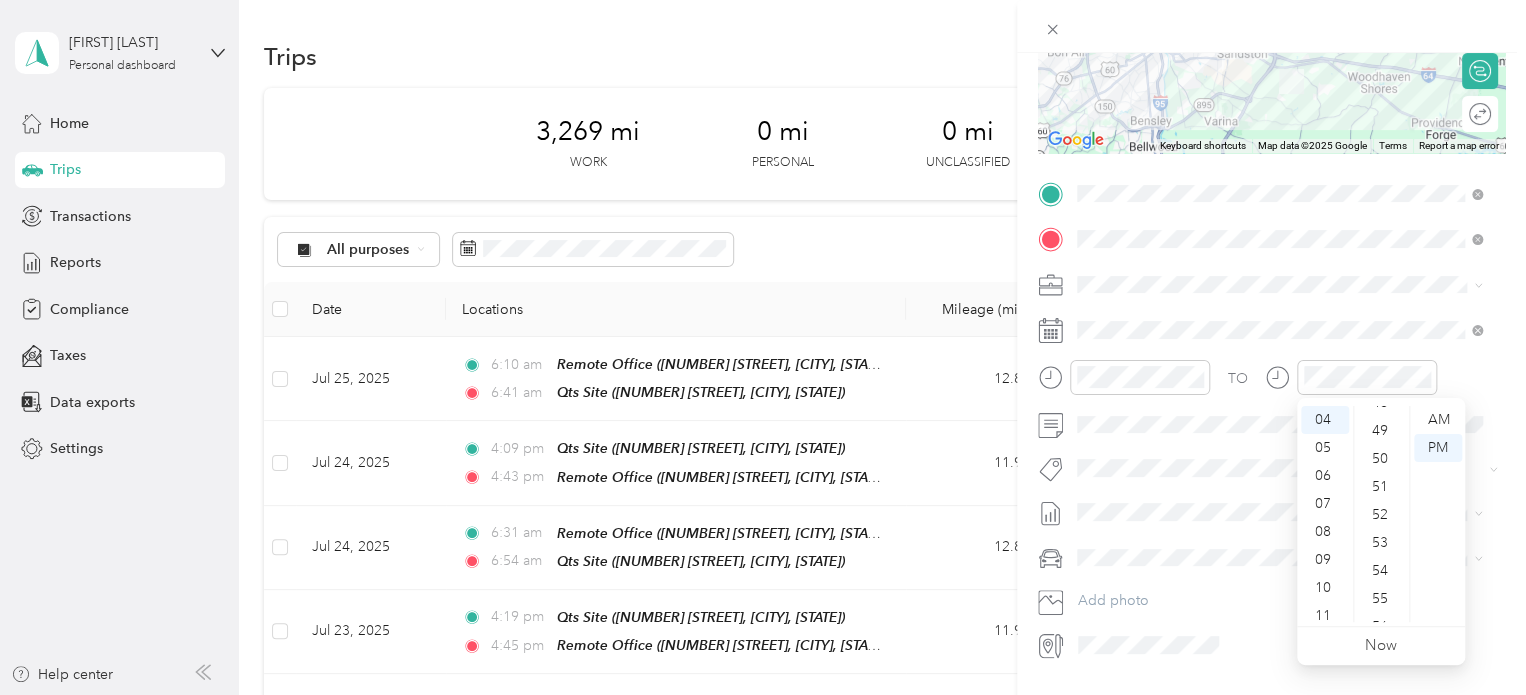 scroll, scrollTop: 1464, scrollLeft: 0, axis: vertical 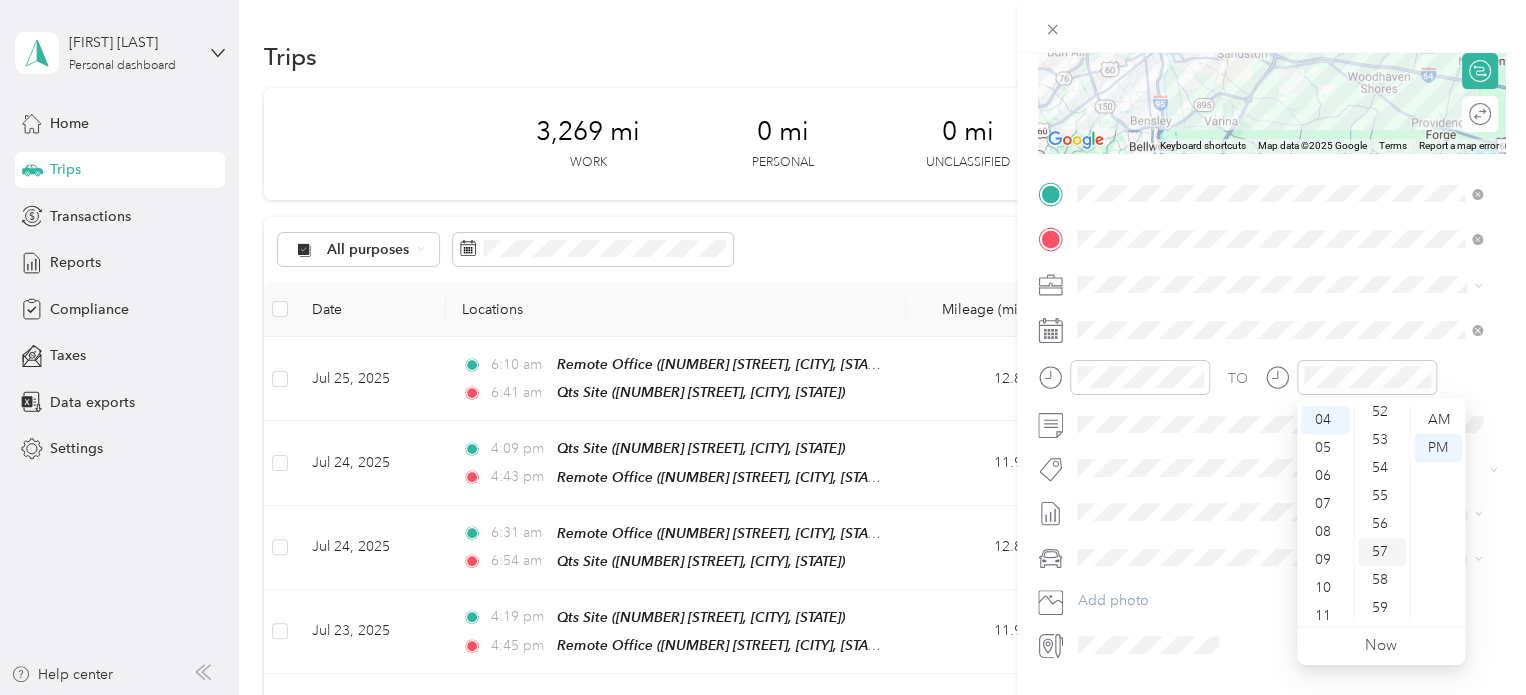 click on "57" at bounding box center [1382, 552] 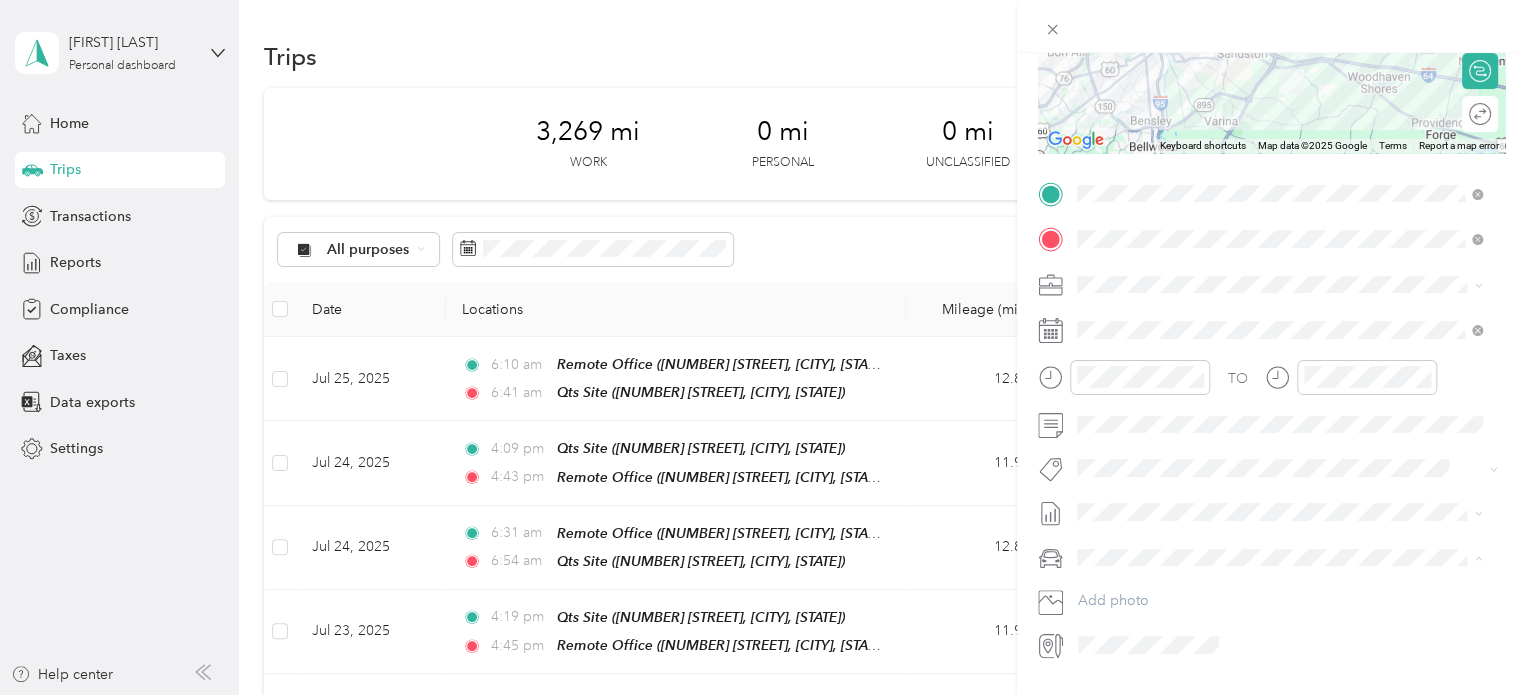 click on "Truck" at bounding box center [1279, 627] 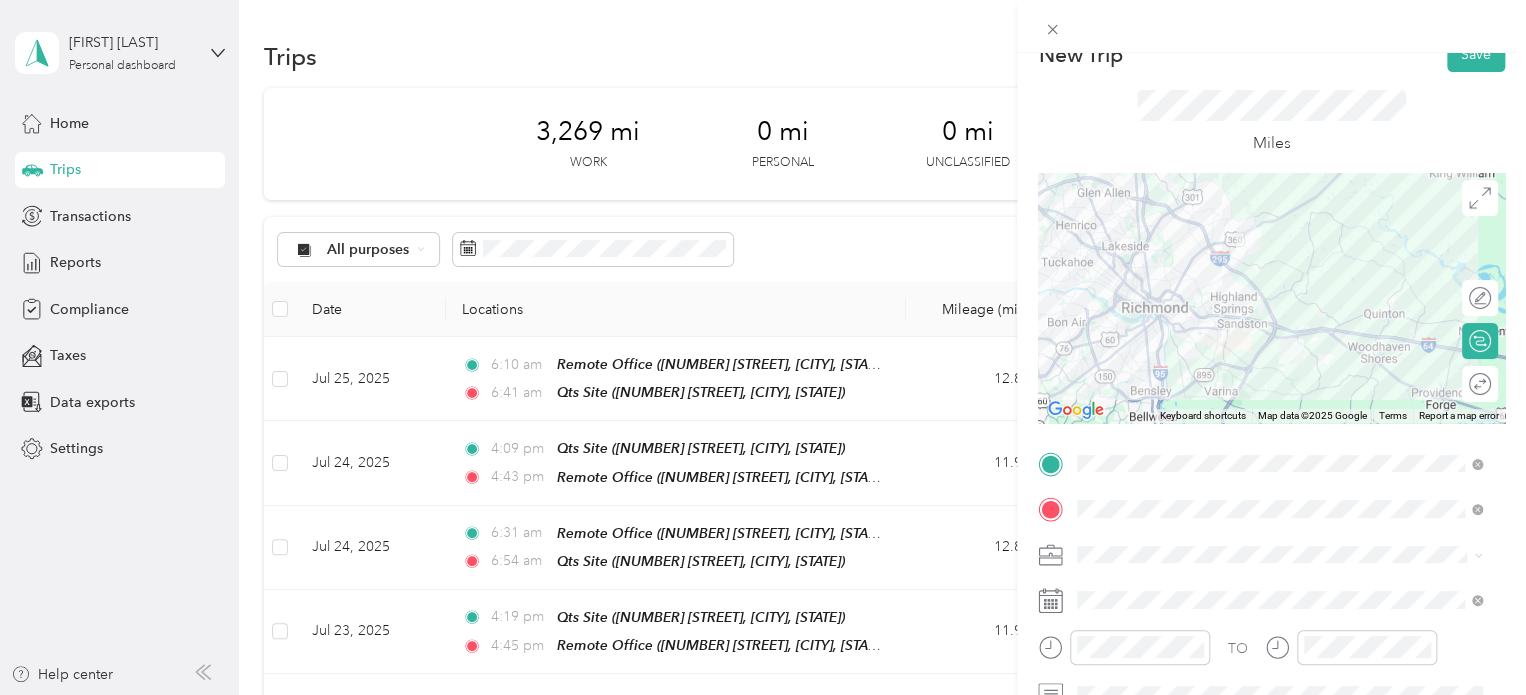 scroll, scrollTop: 0, scrollLeft: 0, axis: both 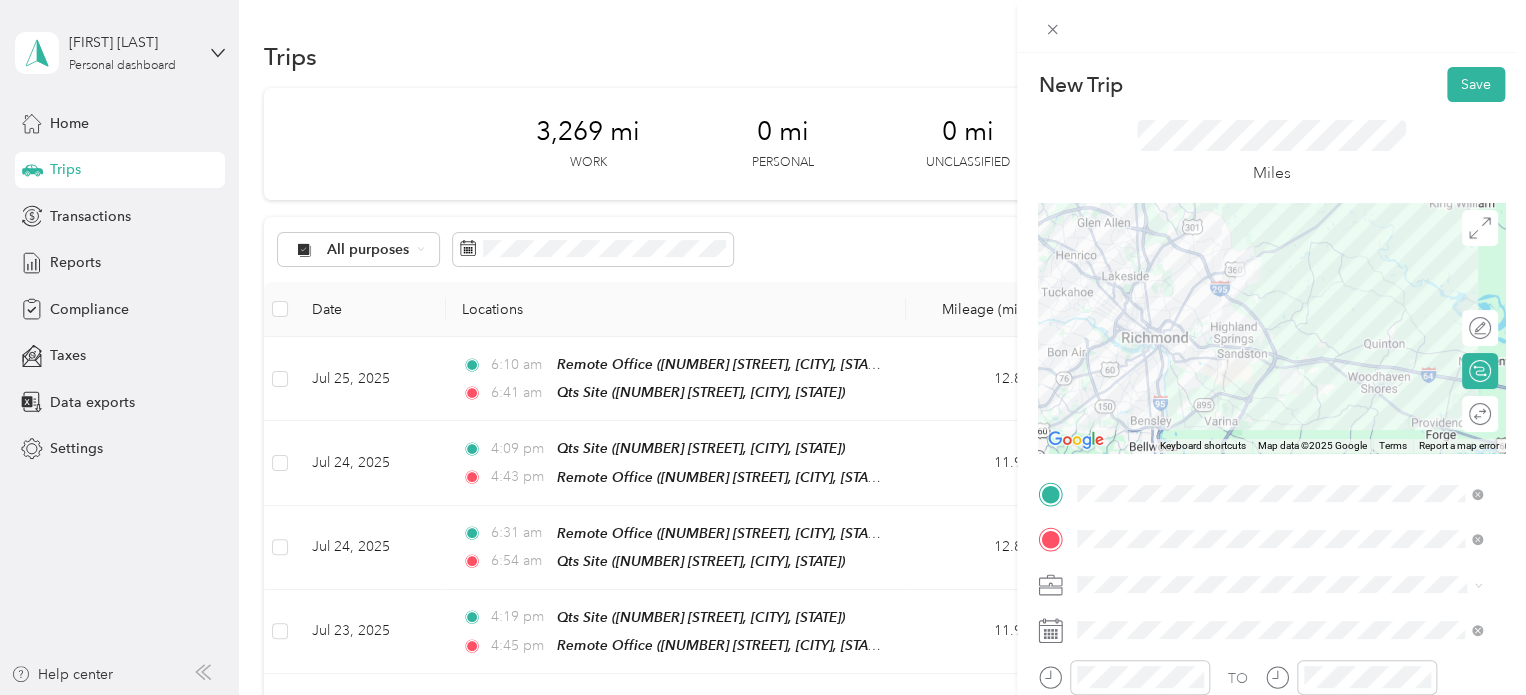 click on "Miles" at bounding box center [1271, 152] 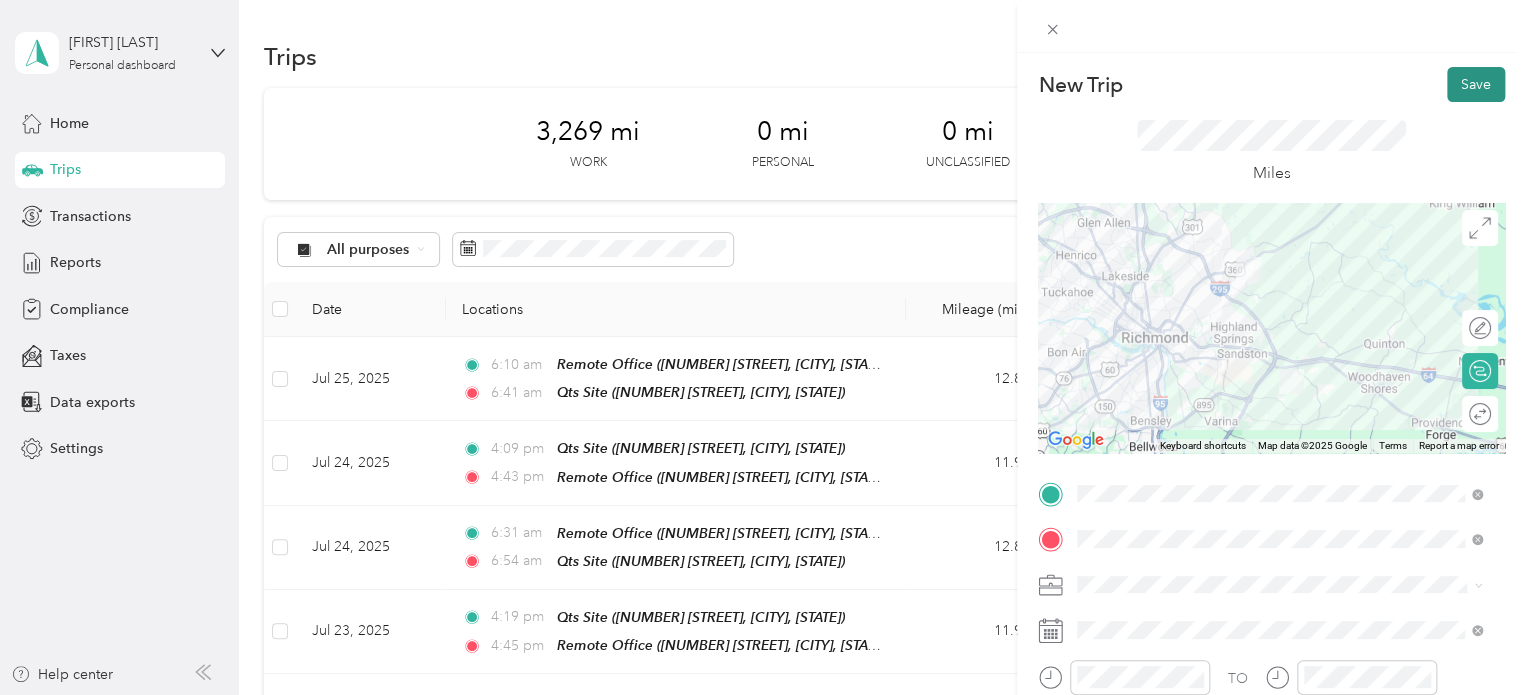 click on "Save" at bounding box center (1476, 84) 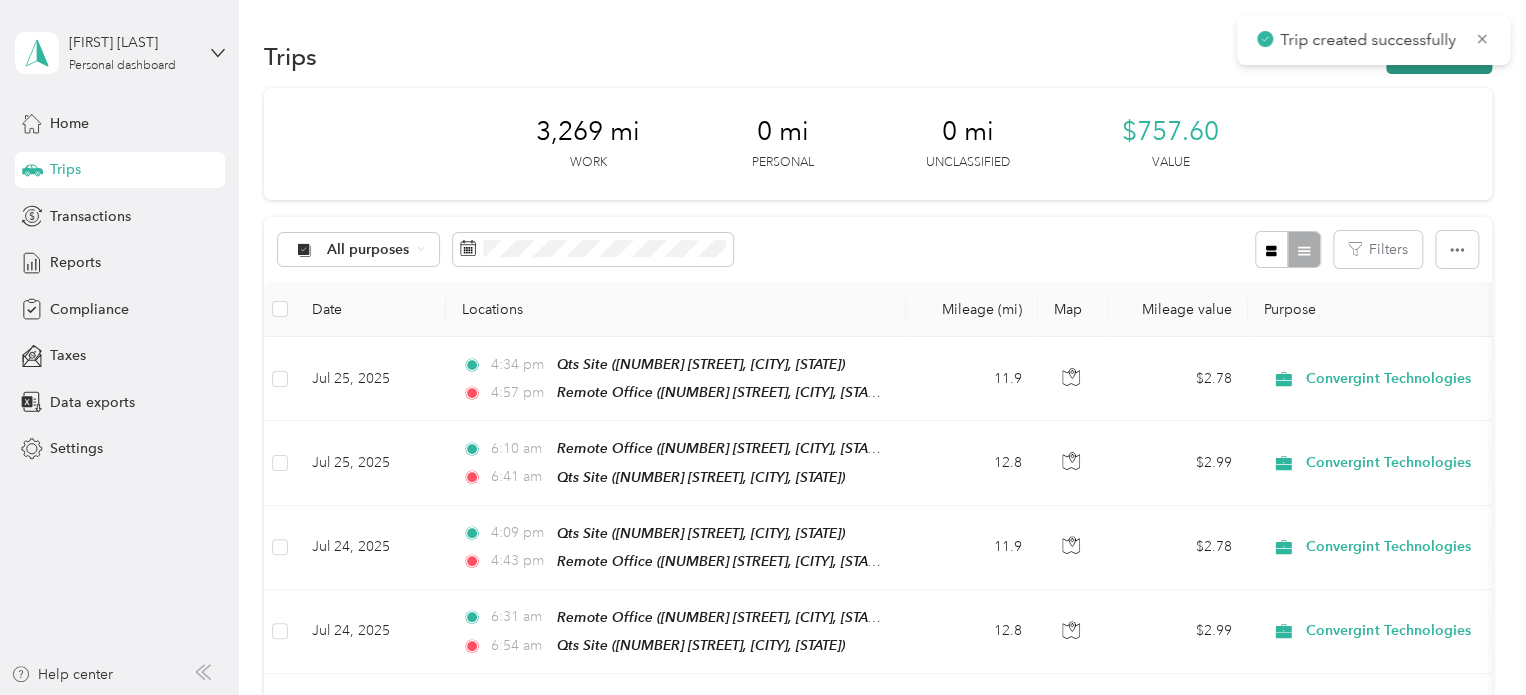 click on "New trip" at bounding box center [1439, 56] 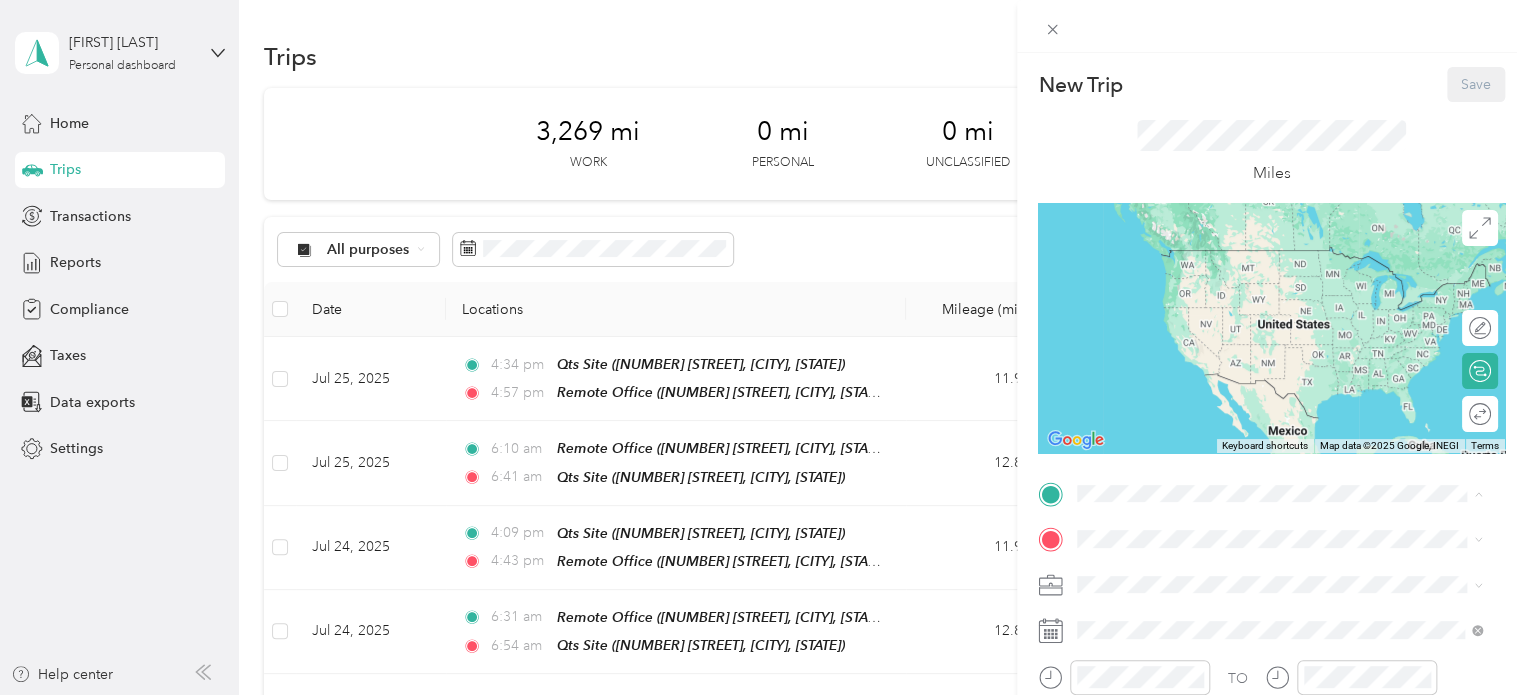click on "[NUMBER] [STREET], [CITY], [STATE], [COUNTRY]" at bounding box center (1270, 286) 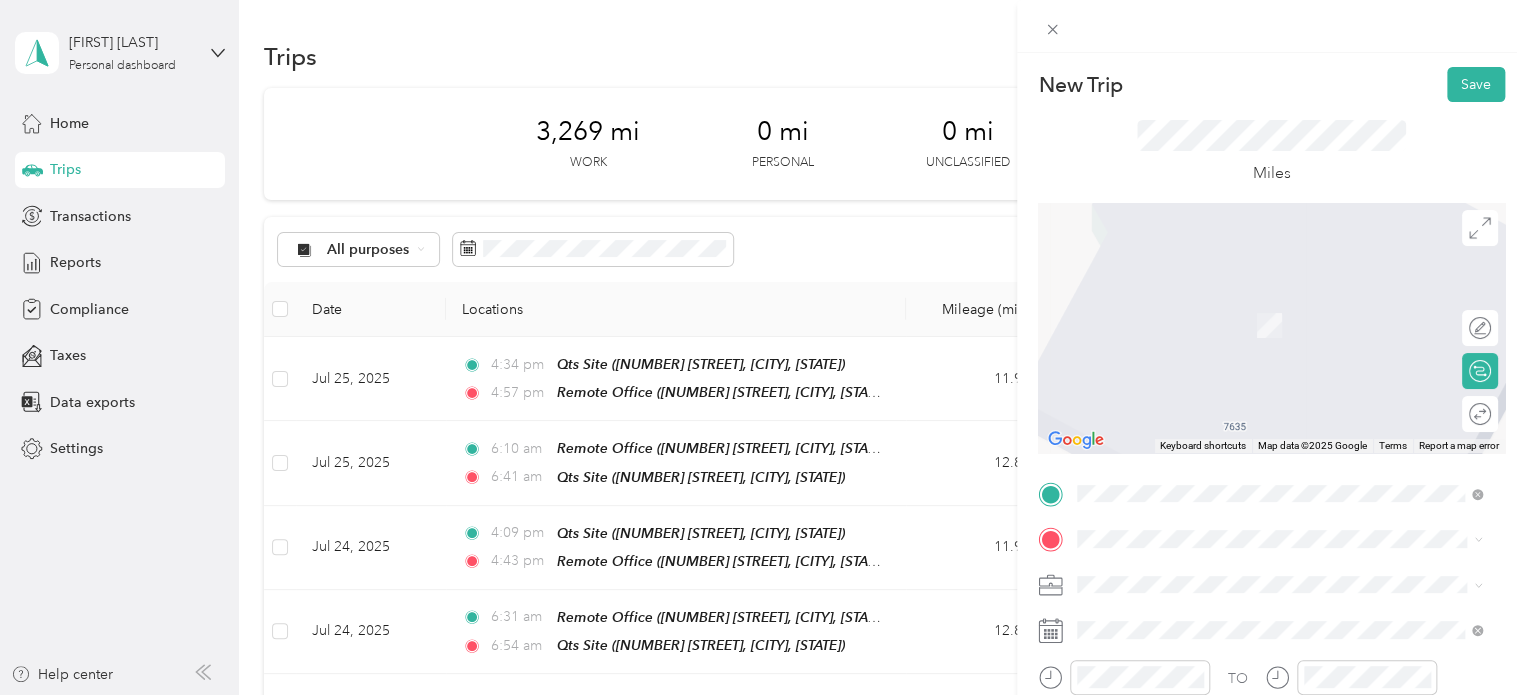 click on "Qts Site" at bounding box center (1270, 373) 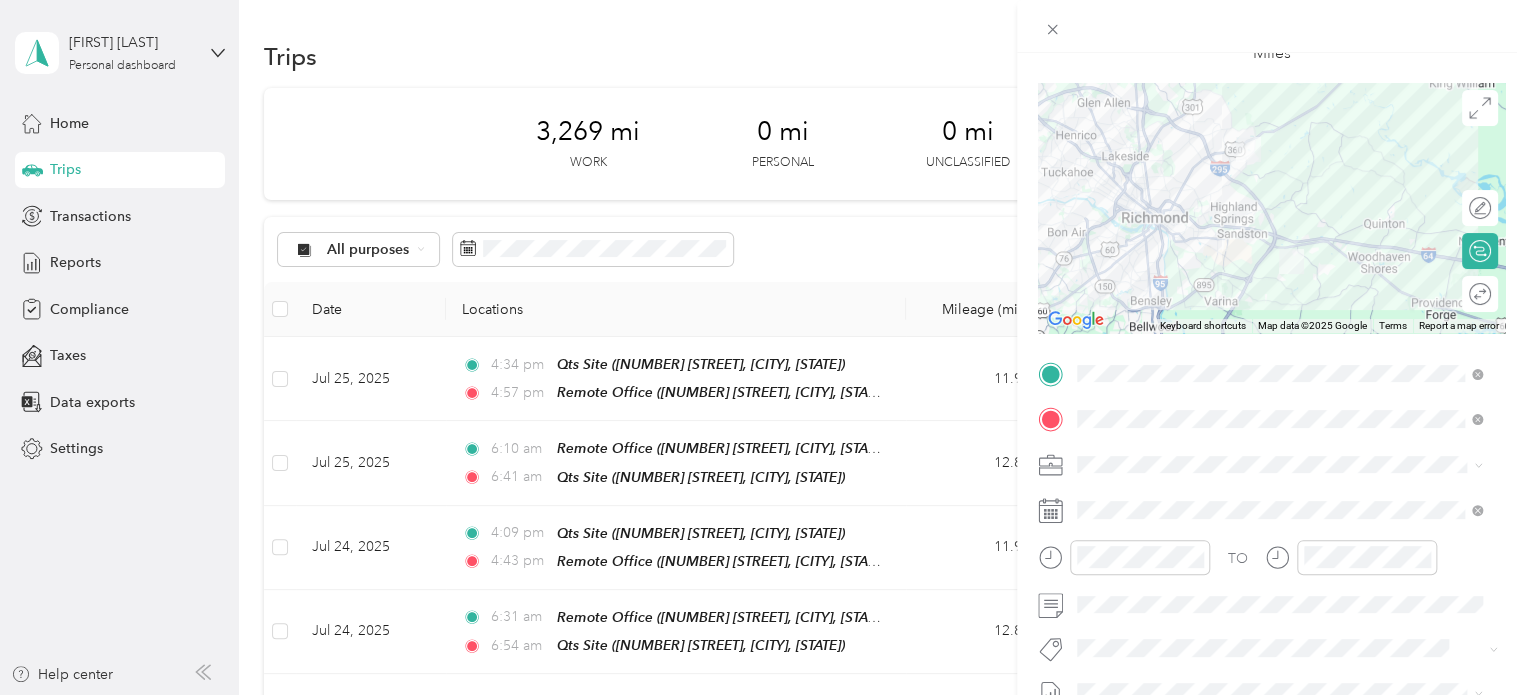 scroll, scrollTop: 300, scrollLeft: 0, axis: vertical 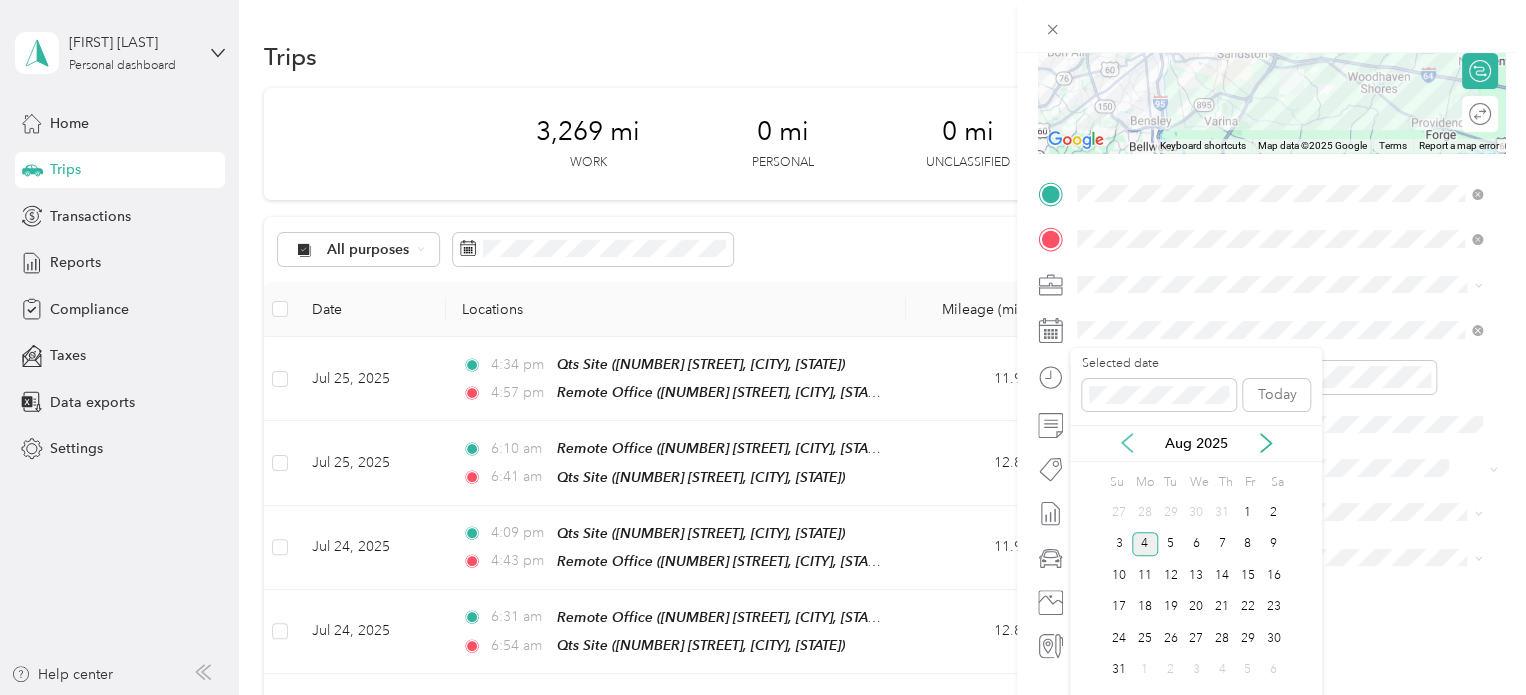 click 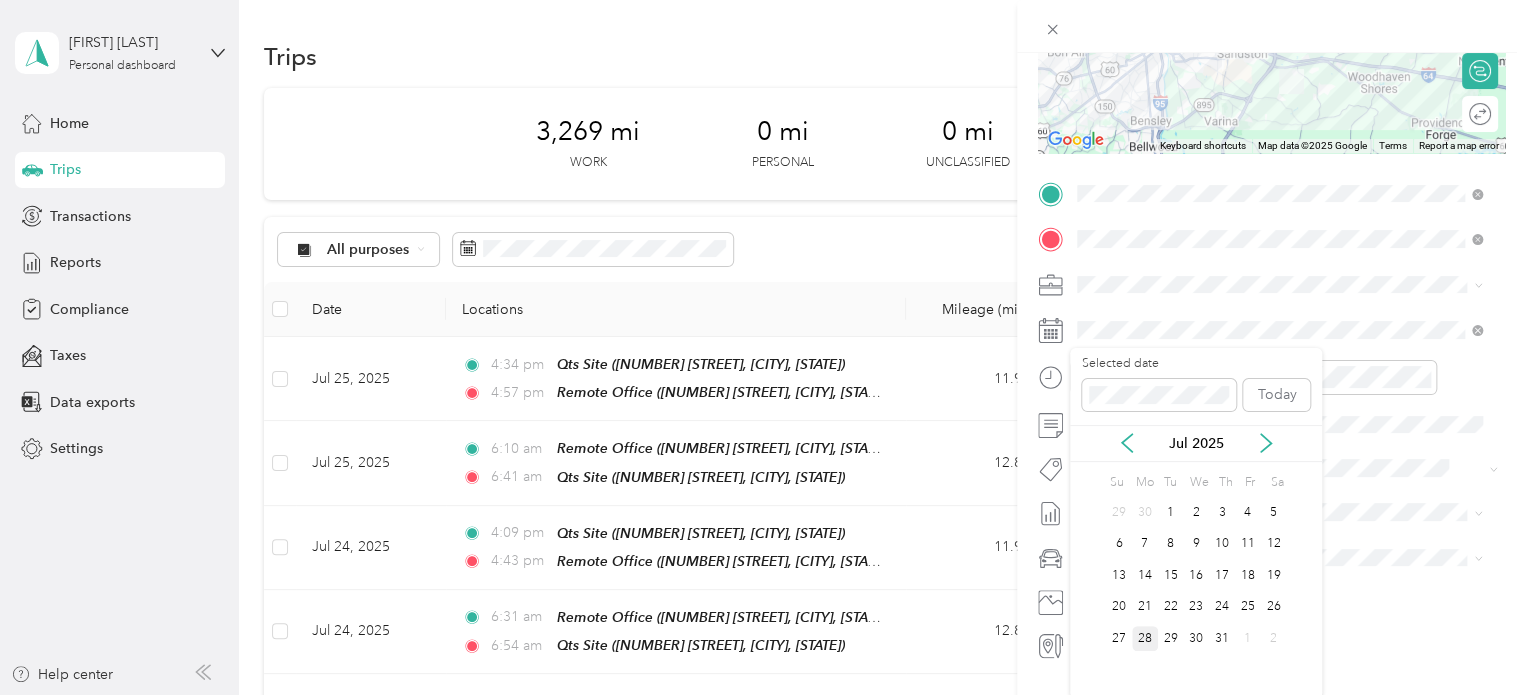 click on "28" at bounding box center [1145, 638] 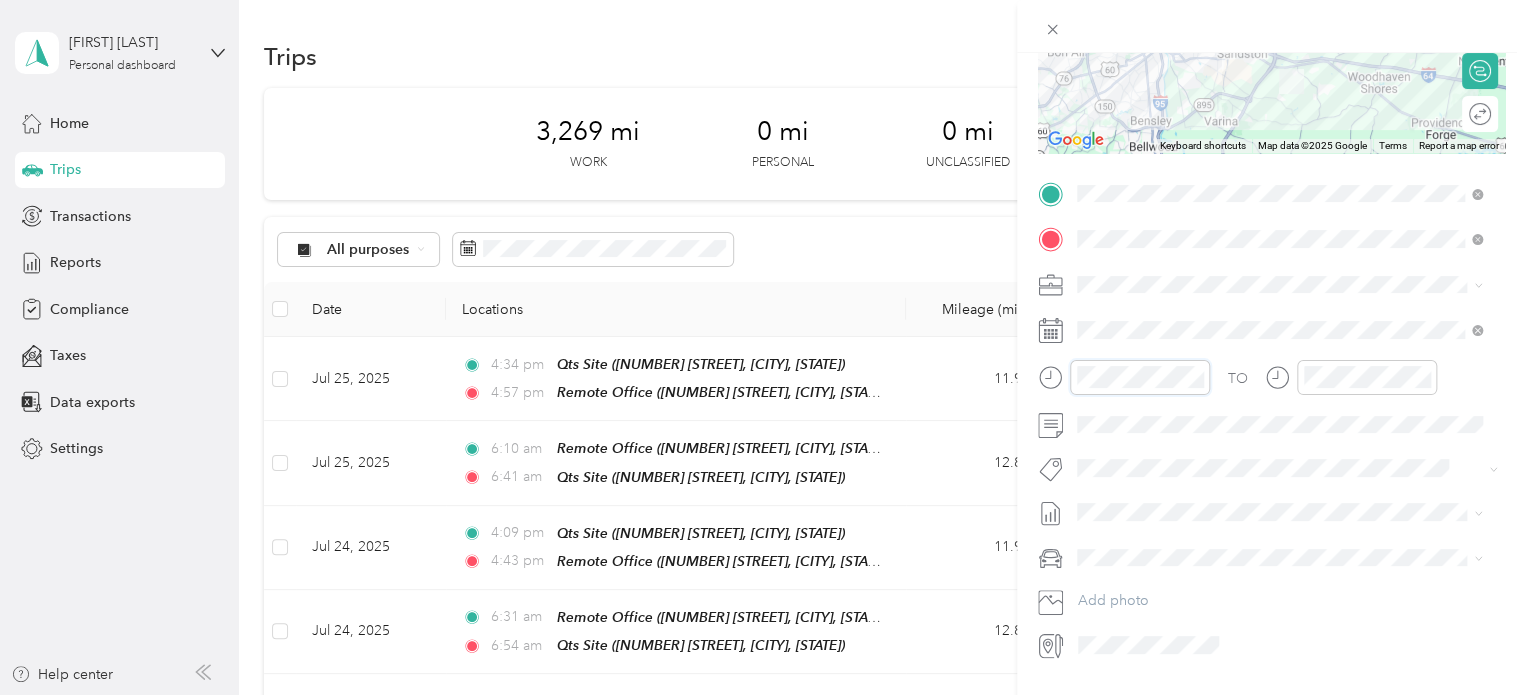 scroll, scrollTop: 935, scrollLeft: 0, axis: vertical 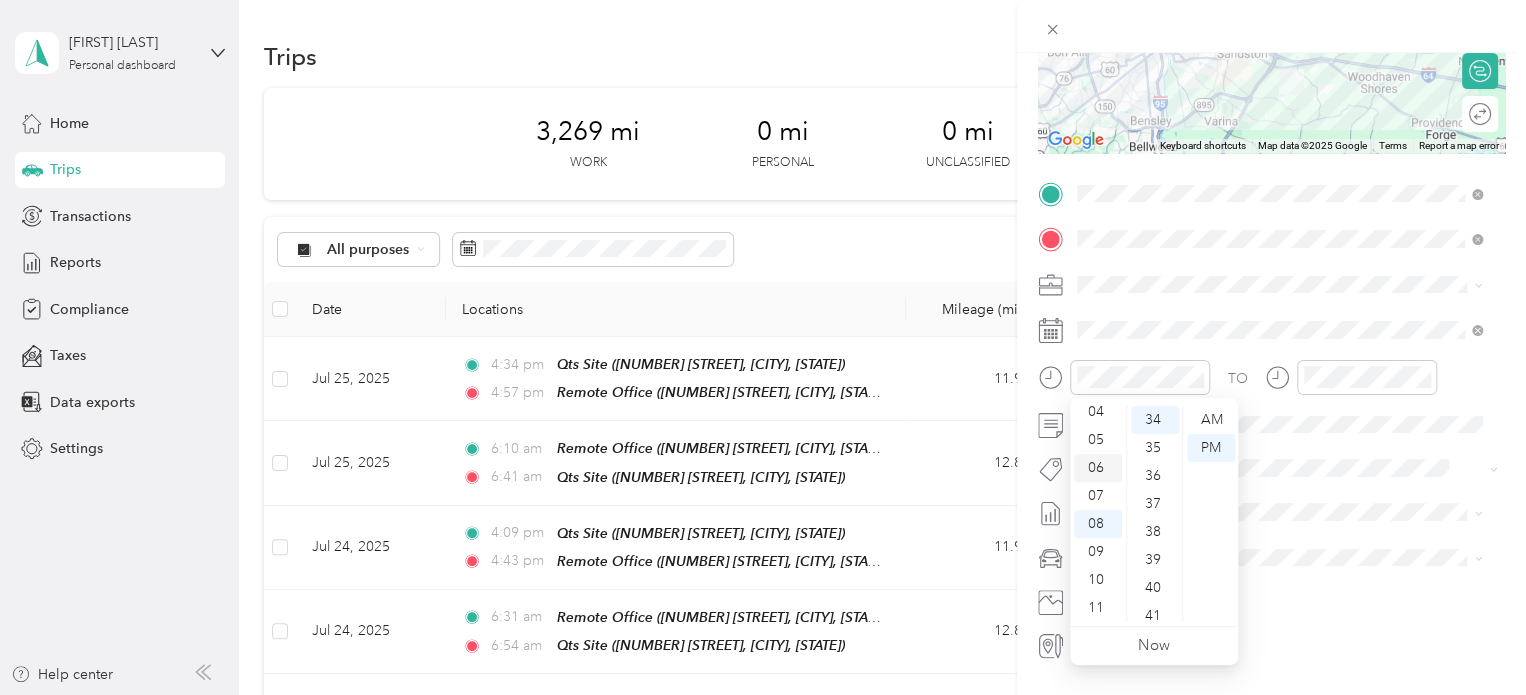 click on "06" at bounding box center [1098, 468] 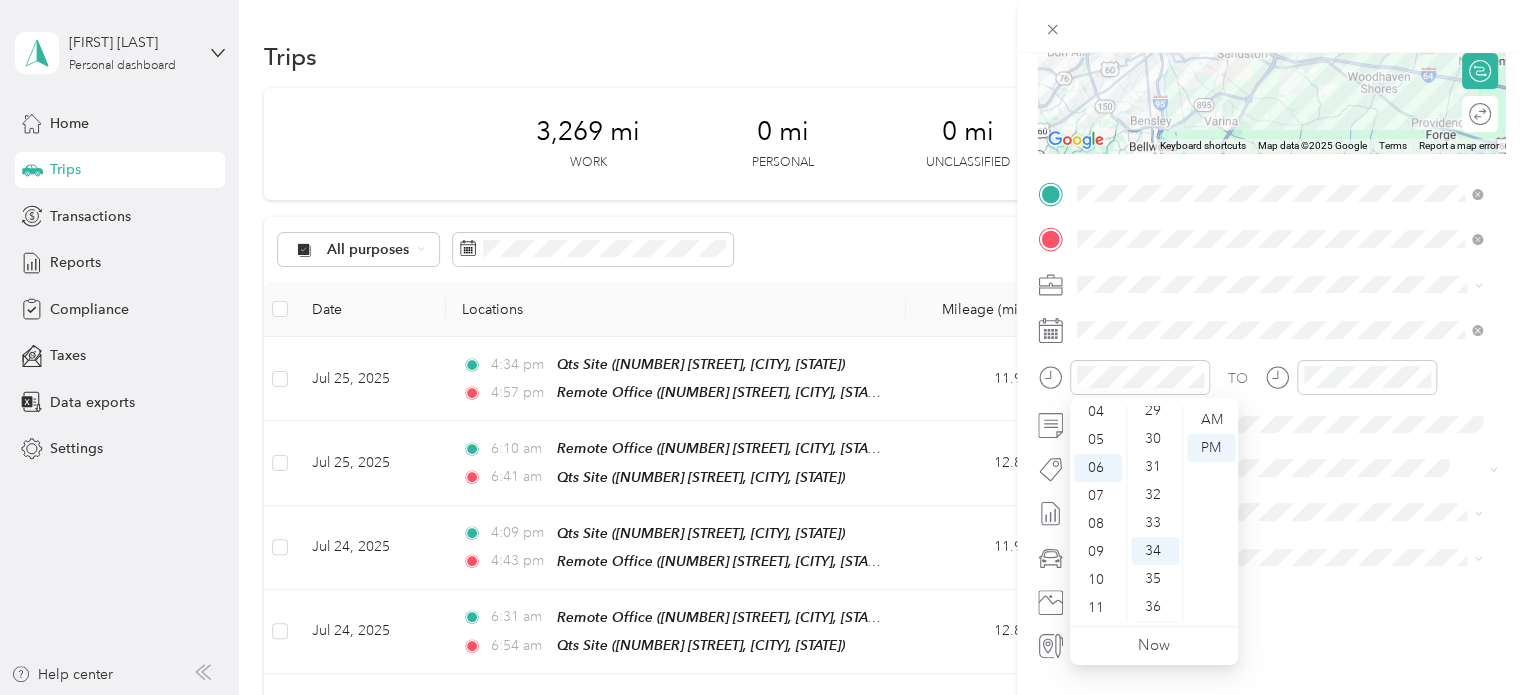 scroll, scrollTop: 552, scrollLeft: 0, axis: vertical 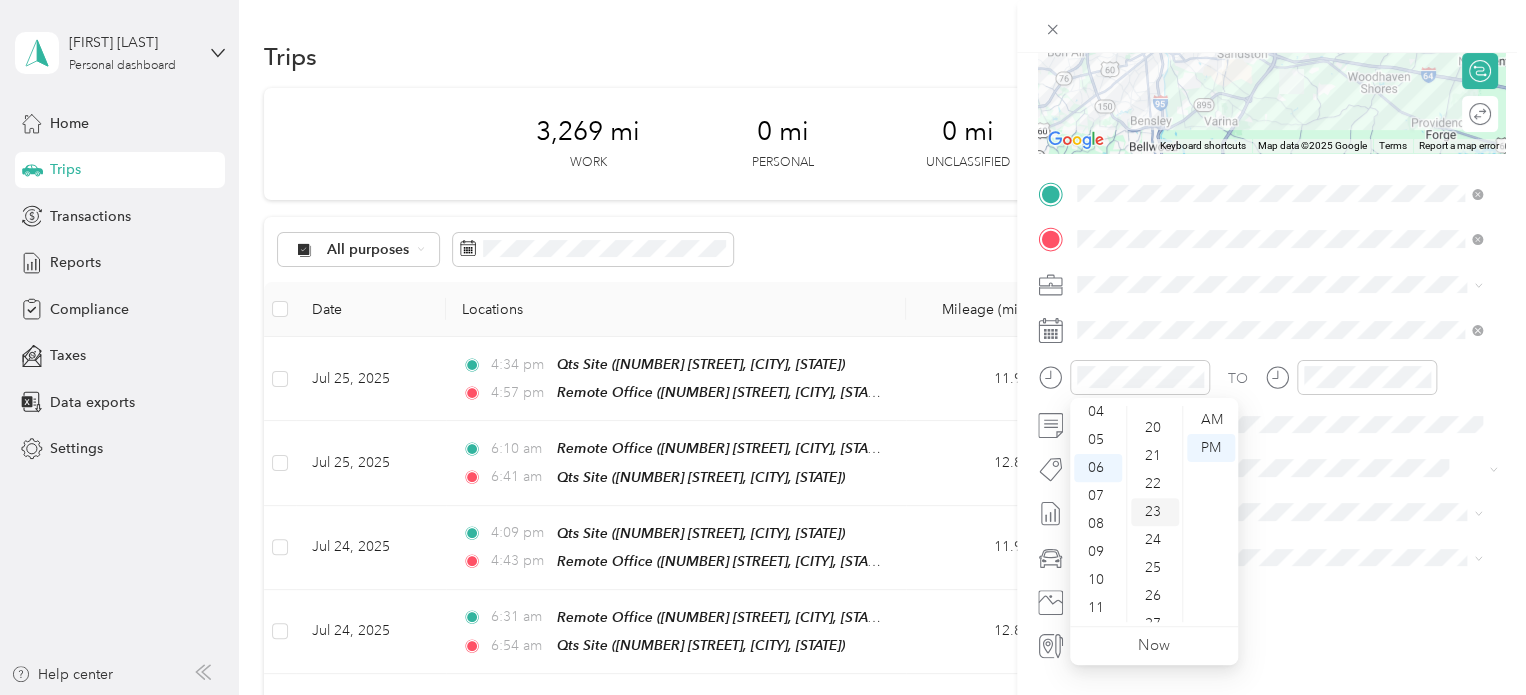 click on "23" at bounding box center [1155, 512] 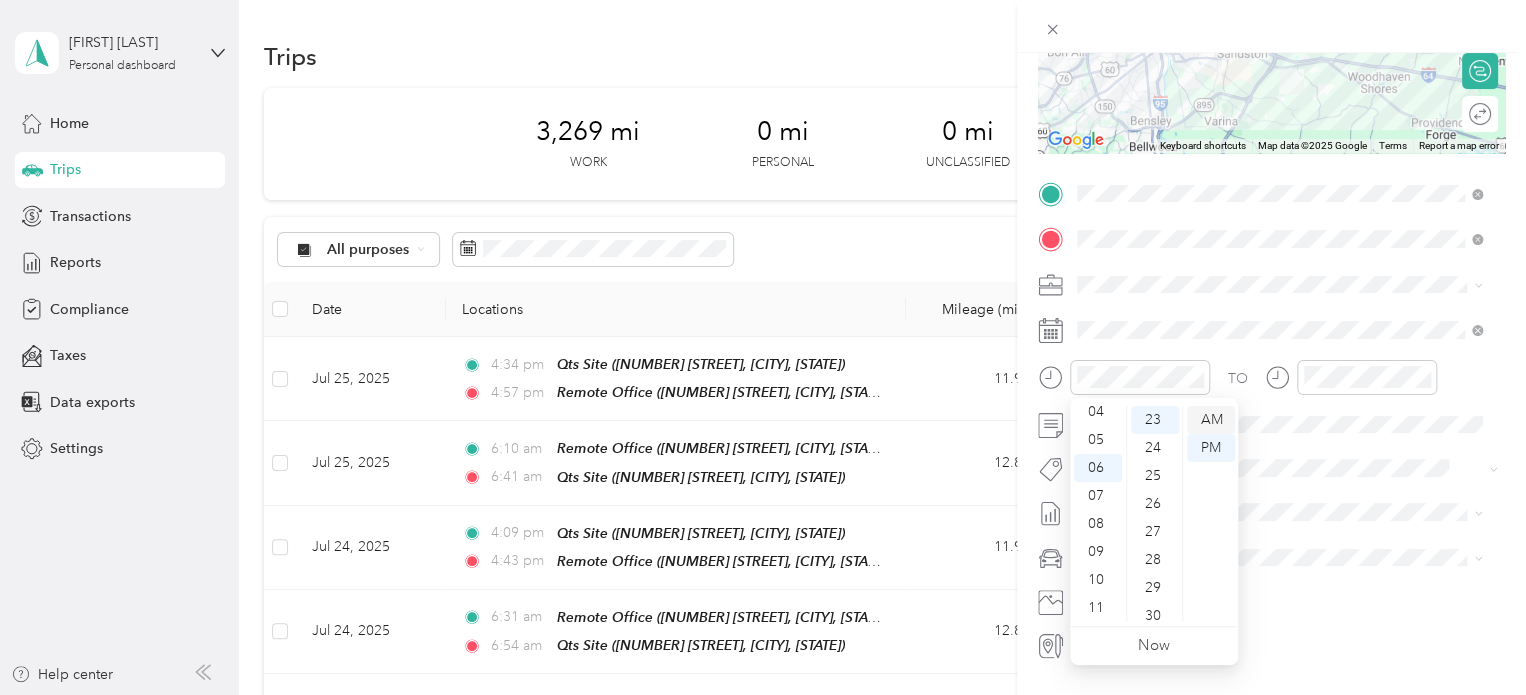 click on "AM" at bounding box center (1211, 420) 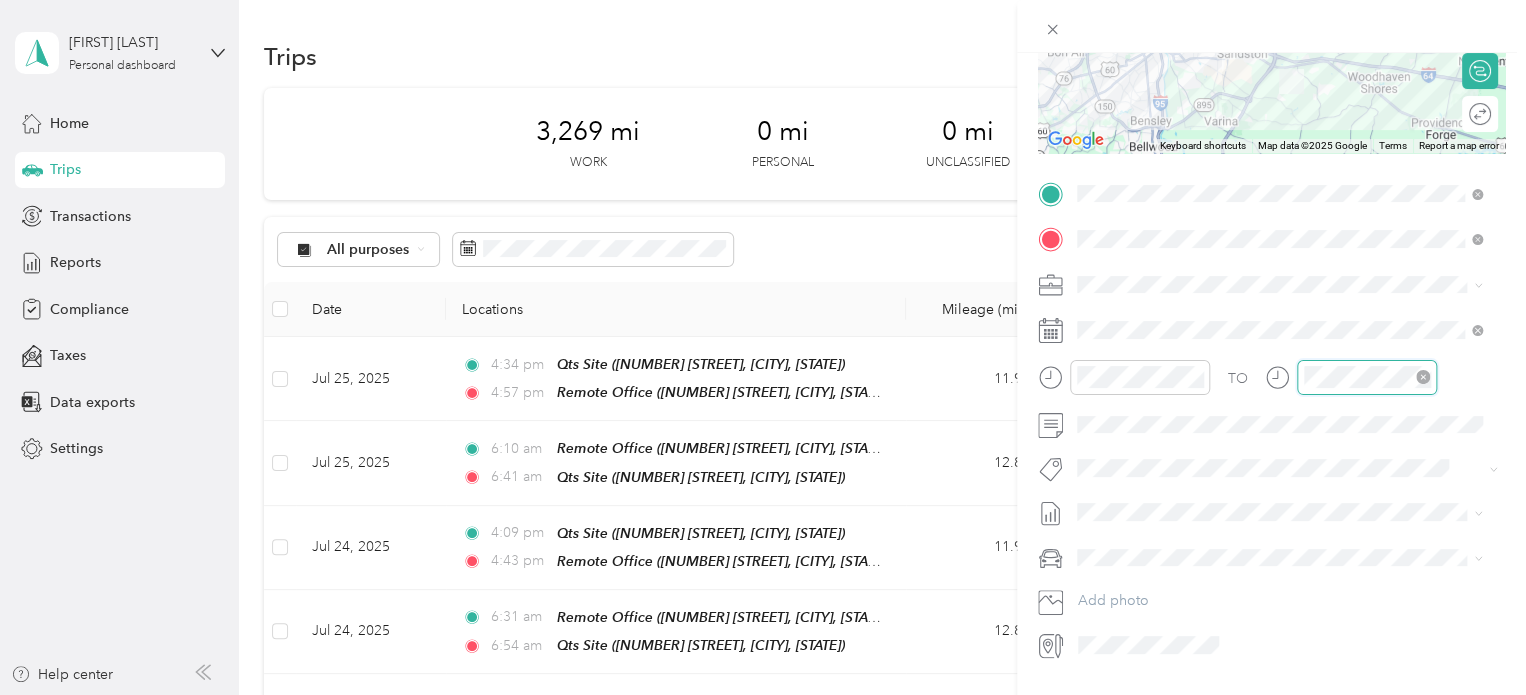 scroll, scrollTop: 120, scrollLeft: 0, axis: vertical 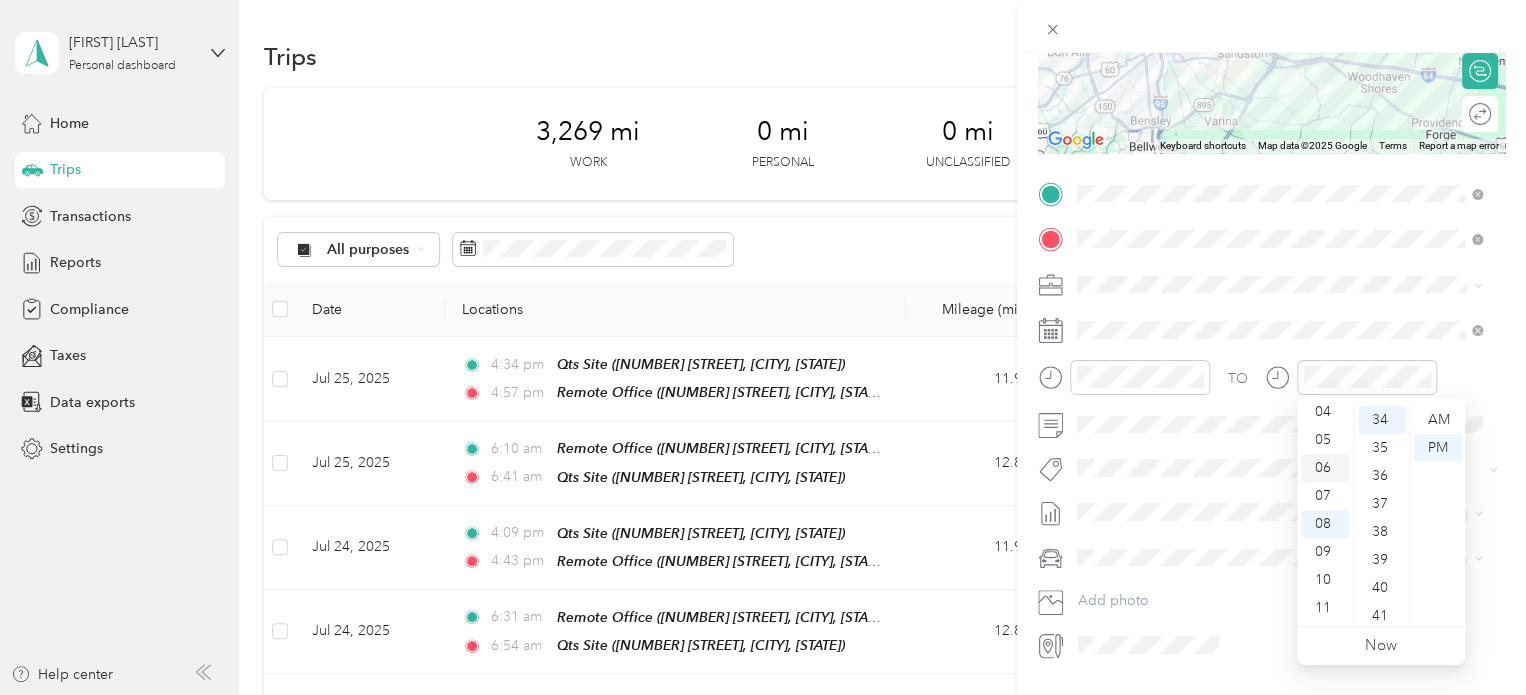 click on "06" at bounding box center [1325, 468] 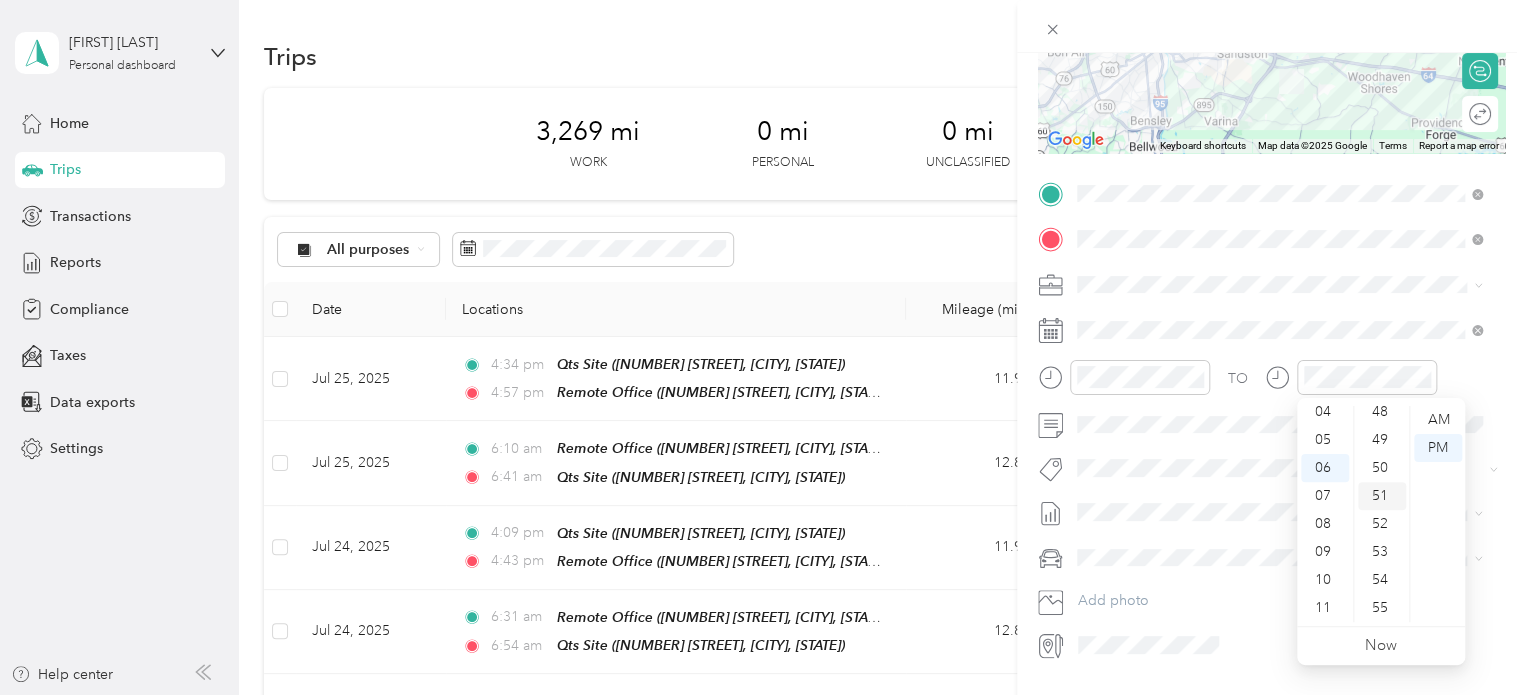 click on "51" at bounding box center [1382, 496] 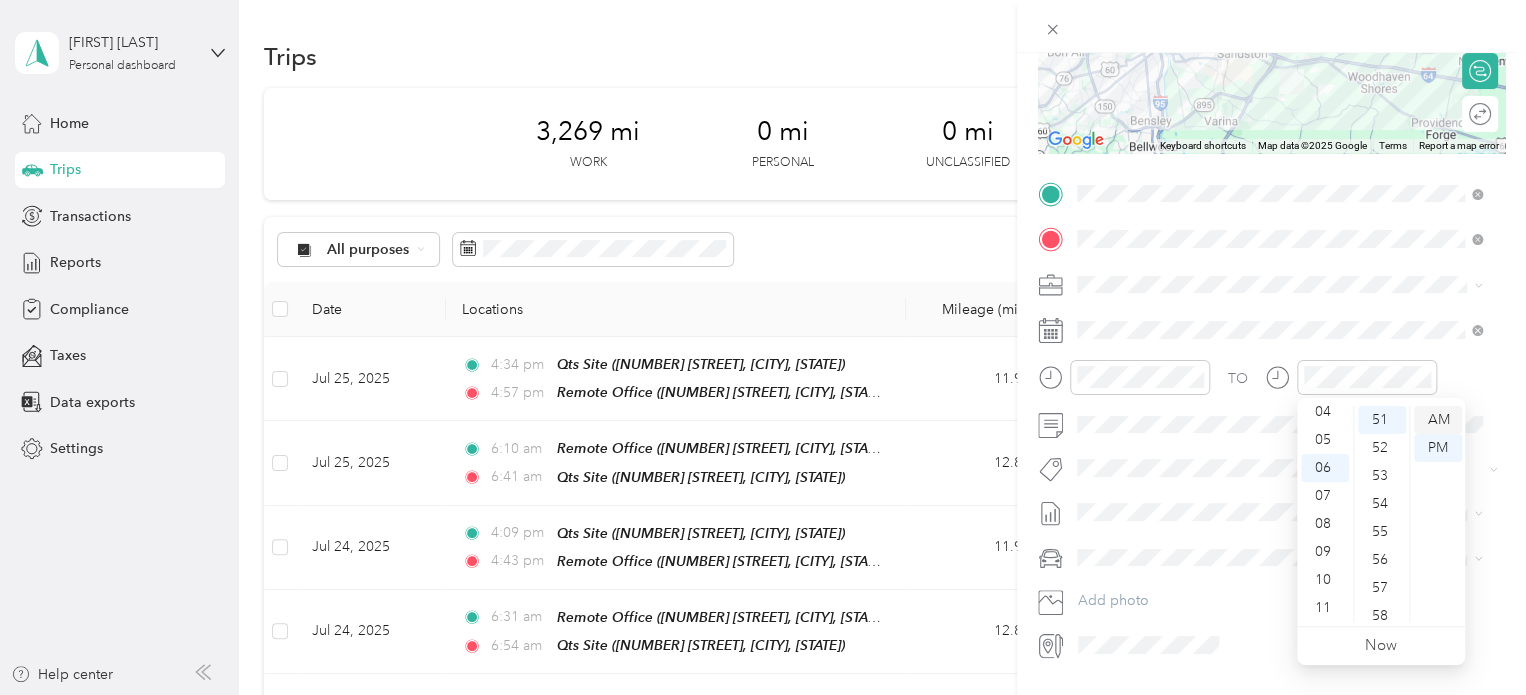 click on "AM" at bounding box center [1438, 420] 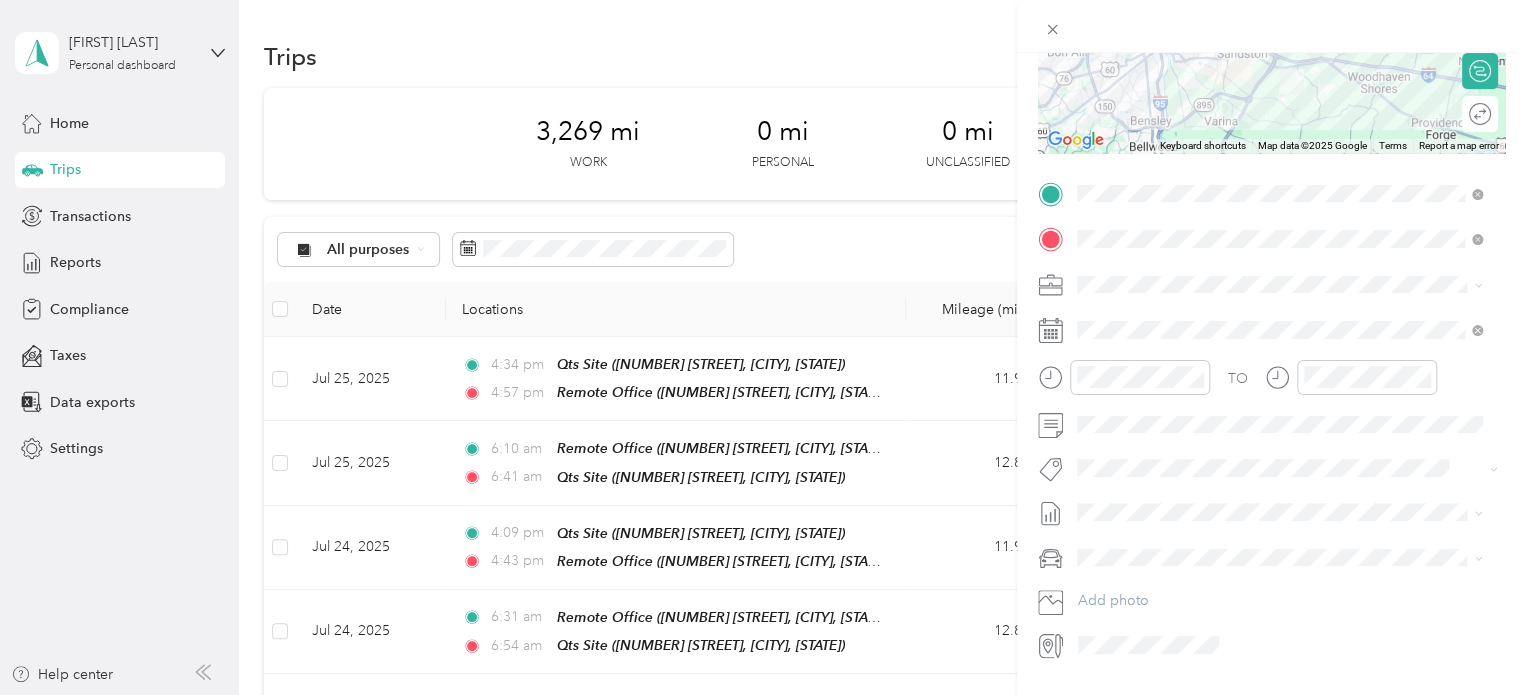 click on "Truck" at bounding box center [1279, 627] 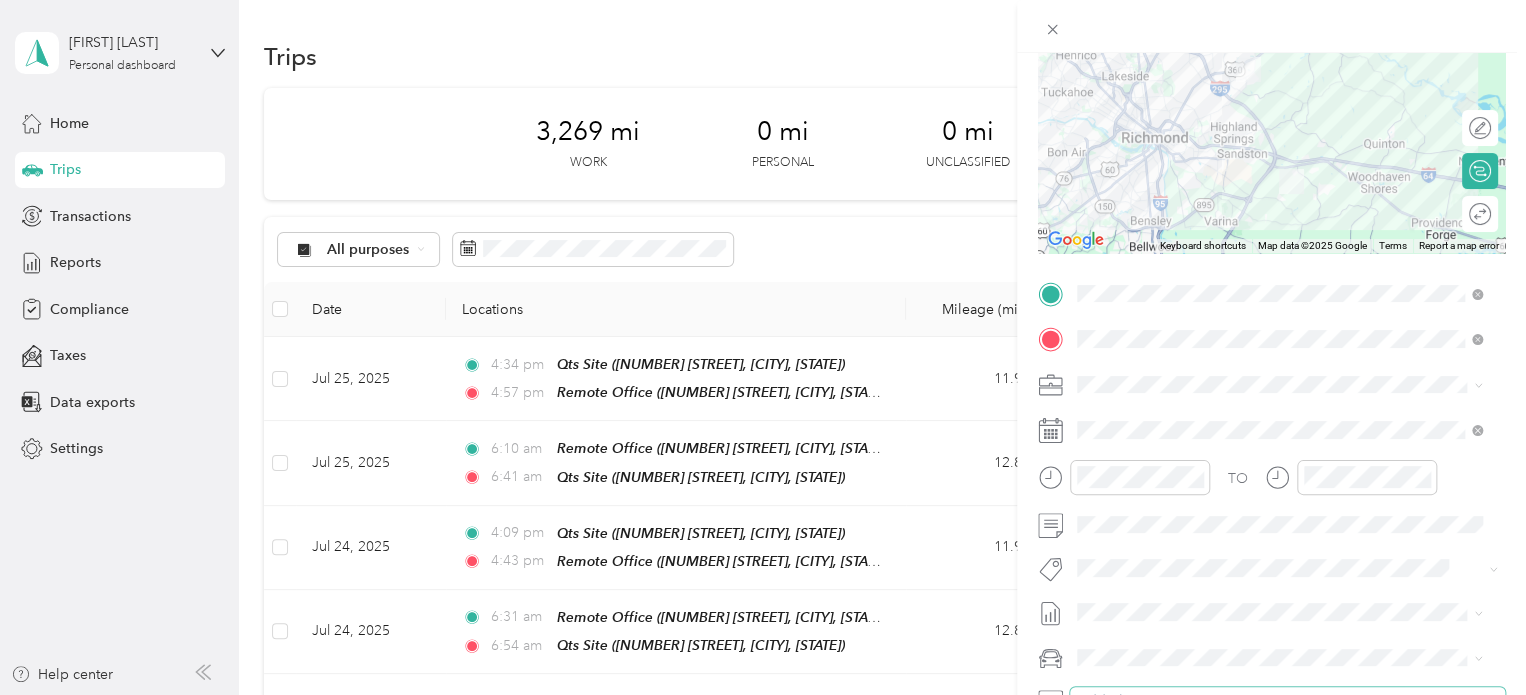 scroll, scrollTop: 0, scrollLeft: 0, axis: both 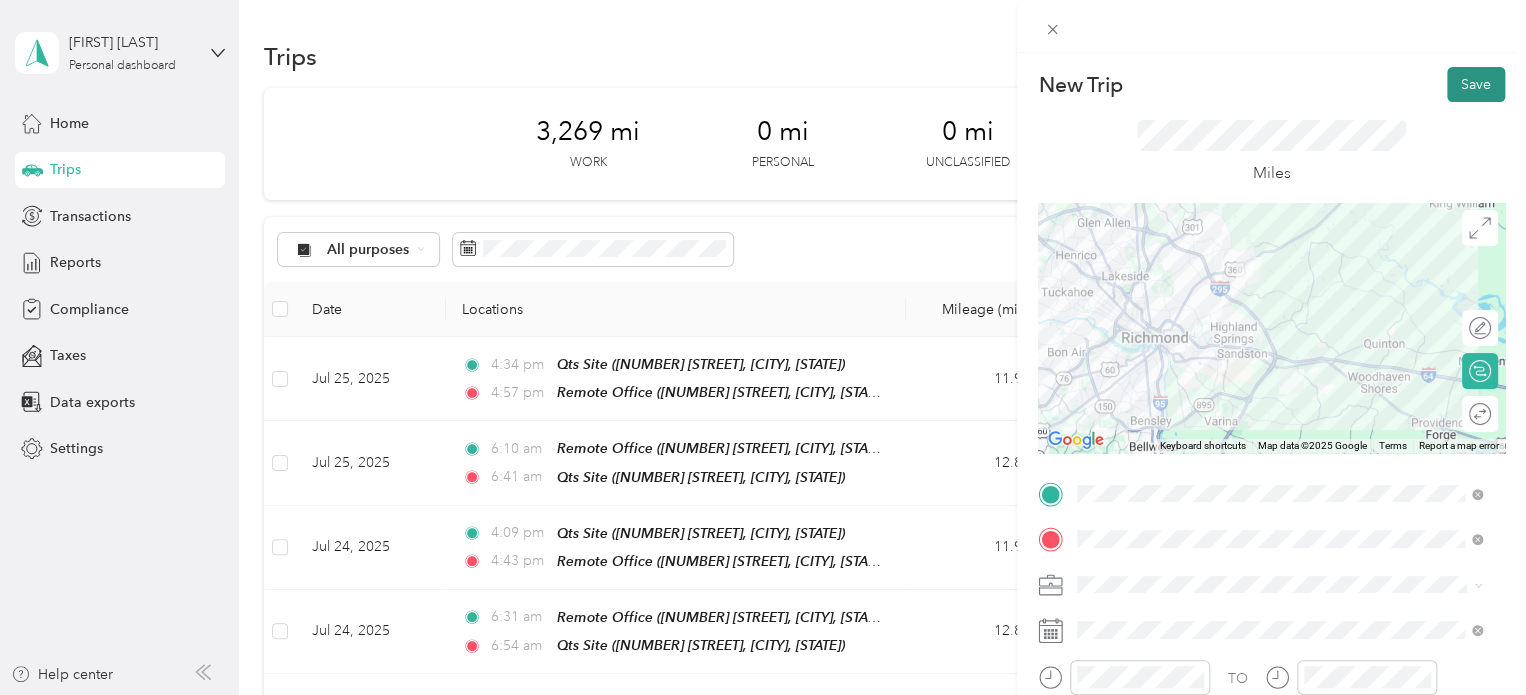 click on "Save" at bounding box center [1476, 84] 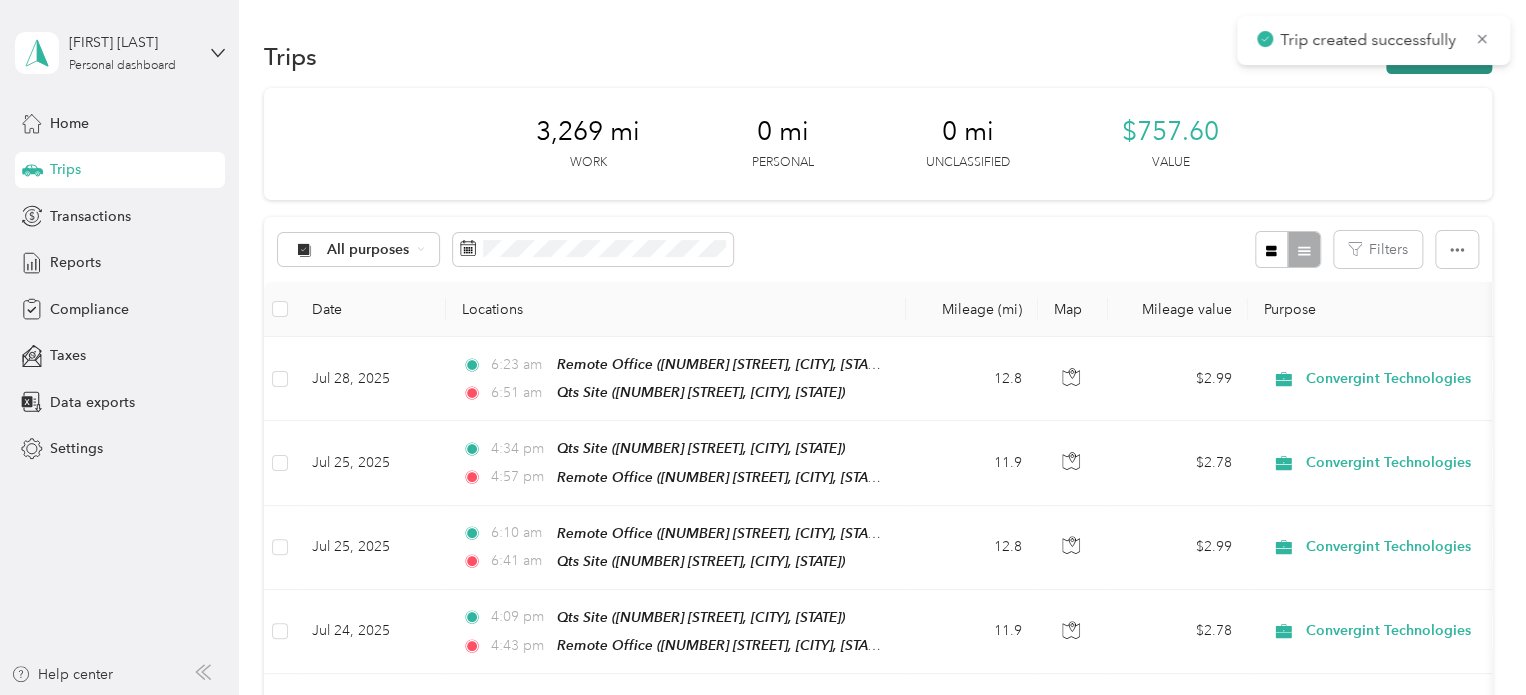 click on "New trip" at bounding box center [1439, 56] 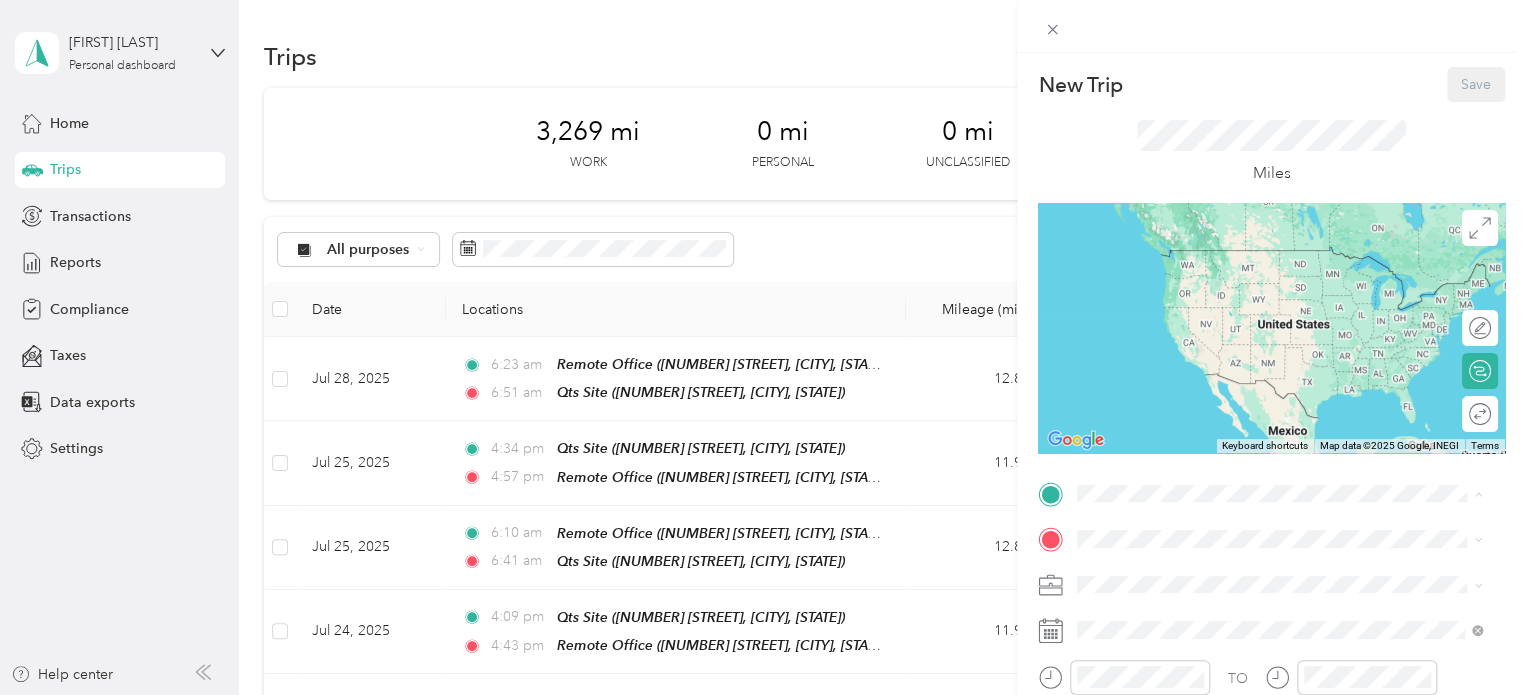 click on "[NUMBER] [STREET], [CITY], [STATE], [COUNTRY]" at bounding box center (1270, 286) 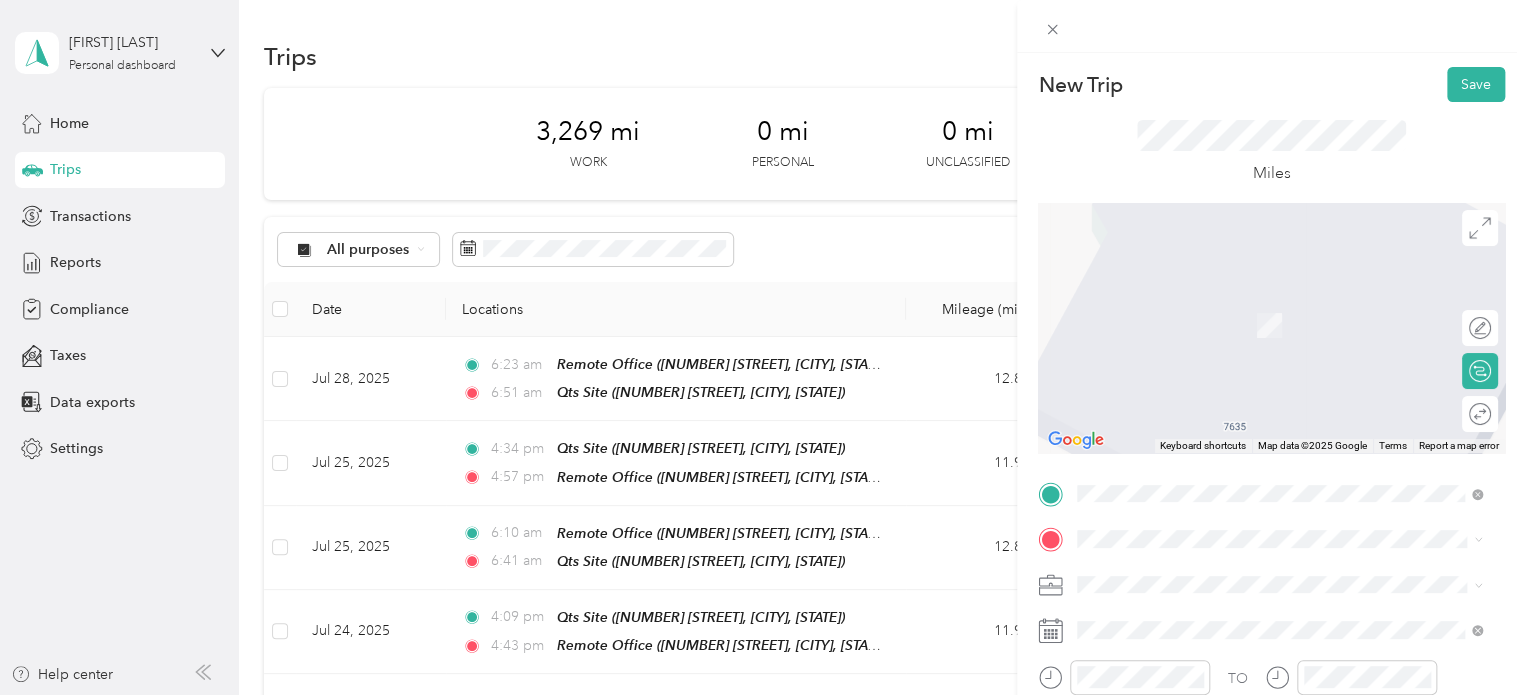 click on "Qts Site" at bounding box center (1270, 327) 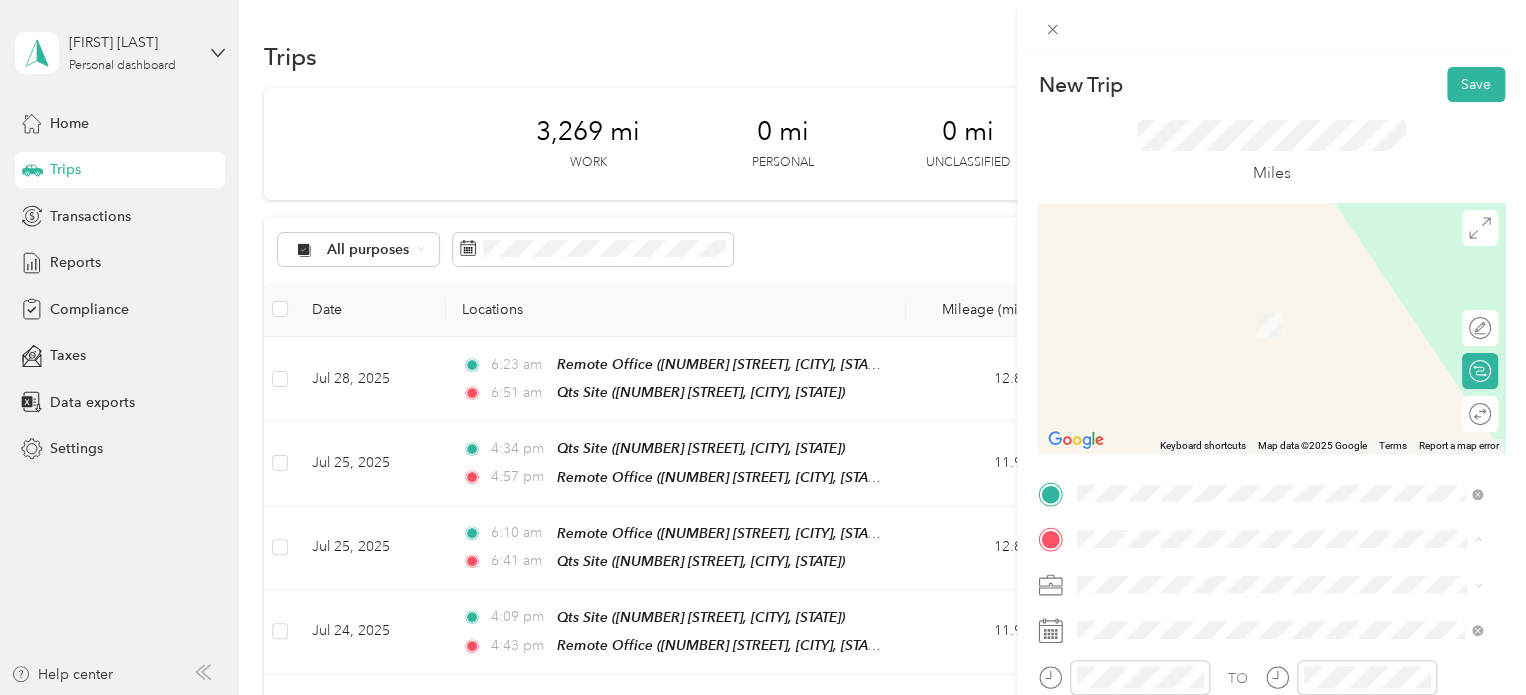 click on "Remote Office [NUMBER] [STREET], [CITY], [STATE], [COUNTRY]" at bounding box center [1270, 322] 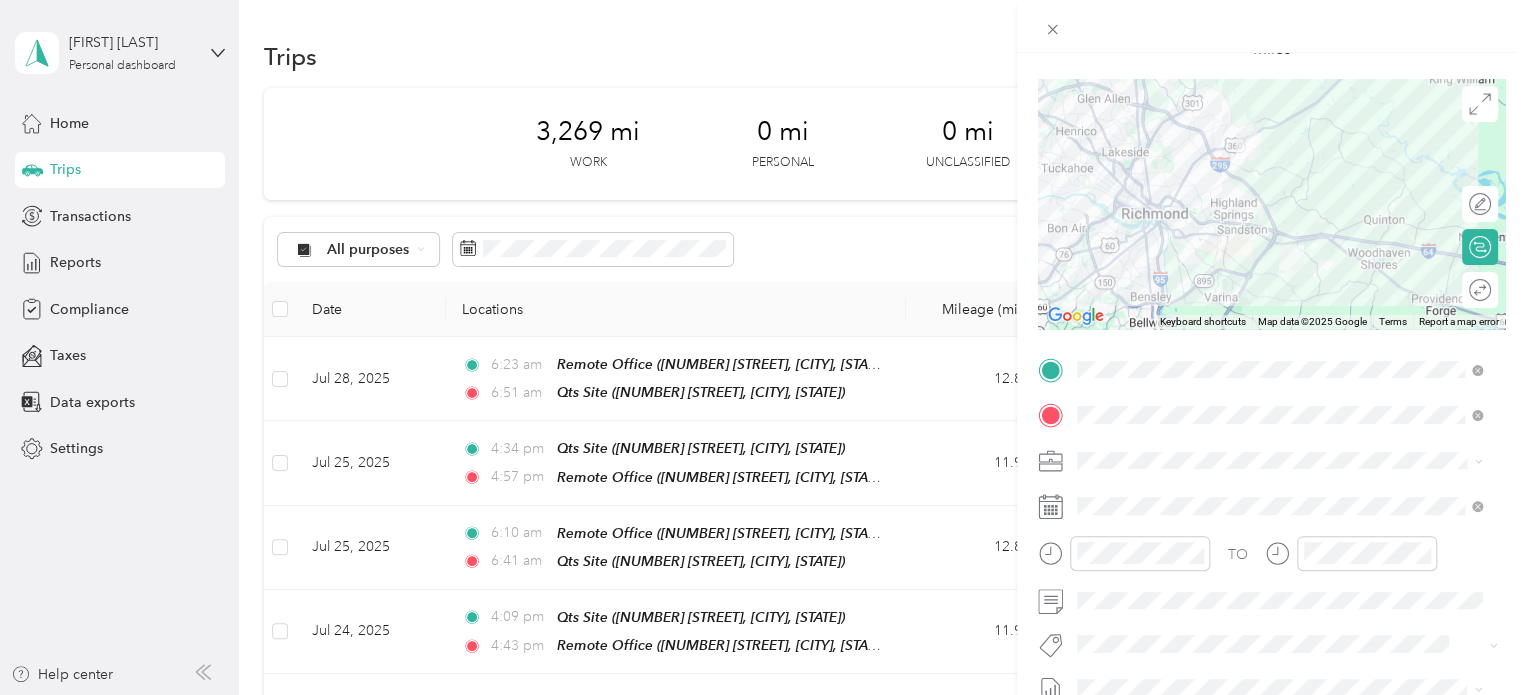 scroll, scrollTop: 300, scrollLeft: 0, axis: vertical 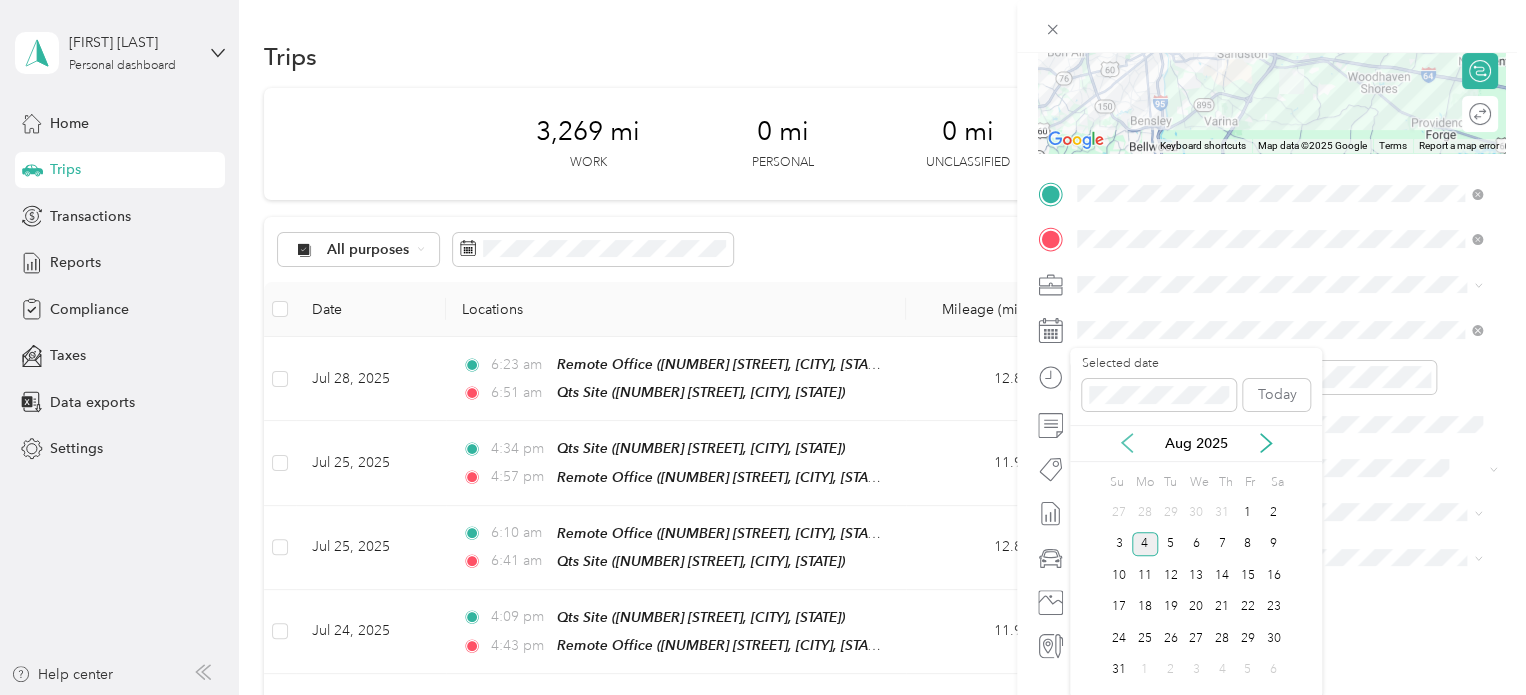 click 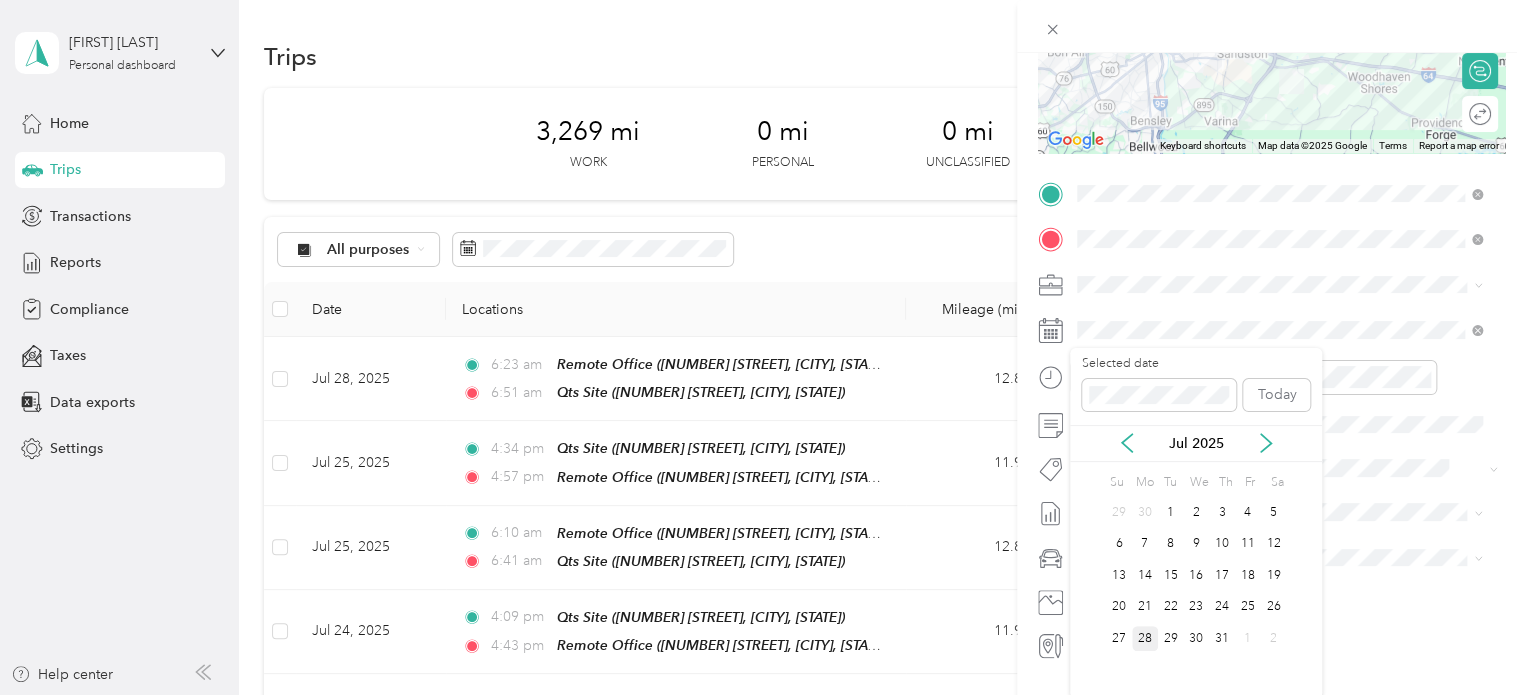 click on "28" at bounding box center [1145, 638] 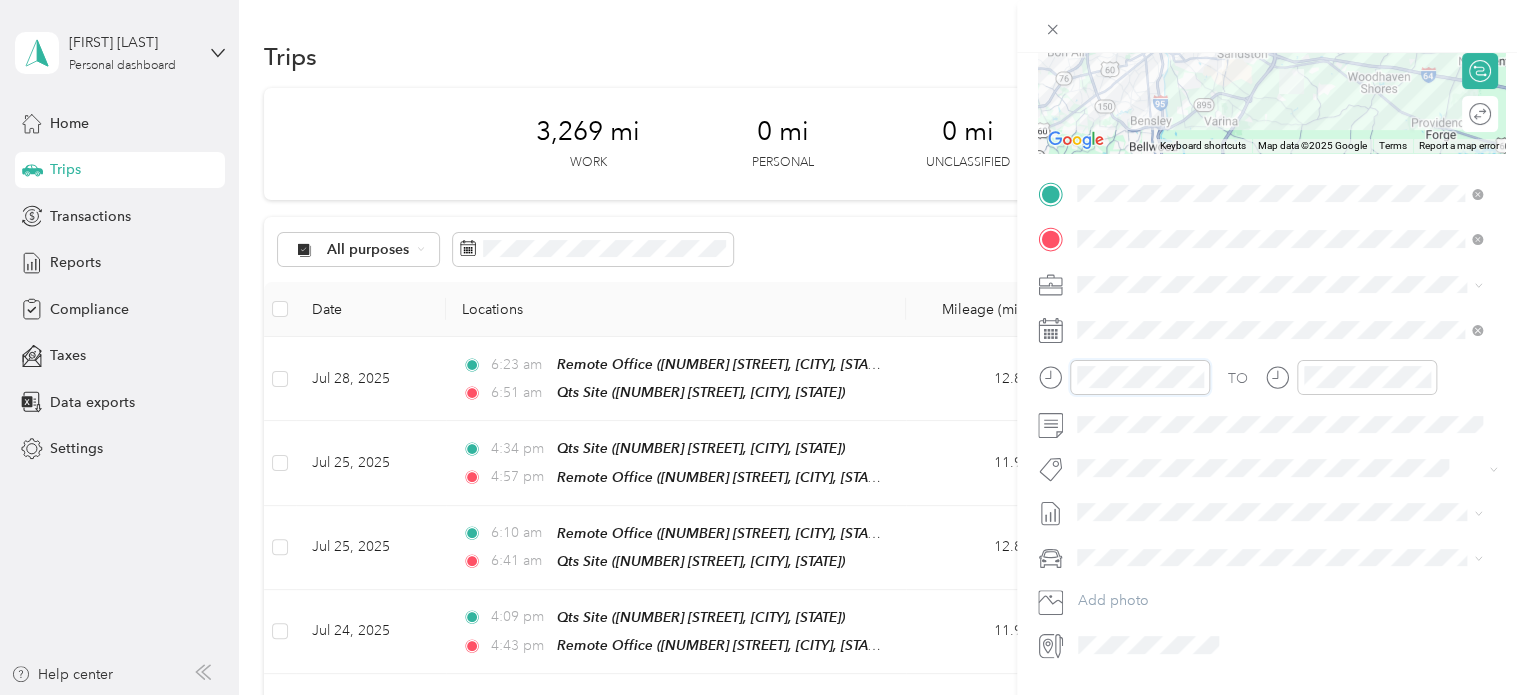 scroll, scrollTop: 978, scrollLeft: 0, axis: vertical 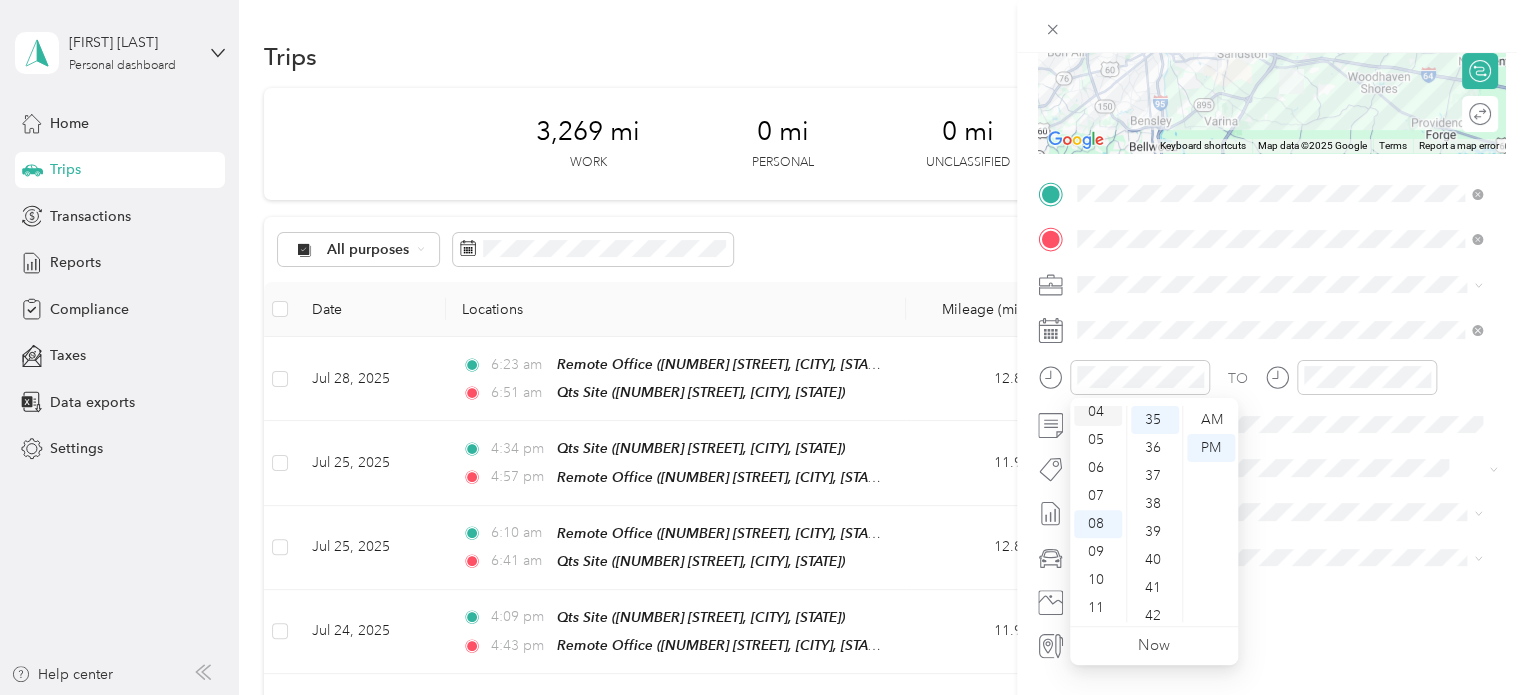 click on "04" at bounding box center [1098, 412] 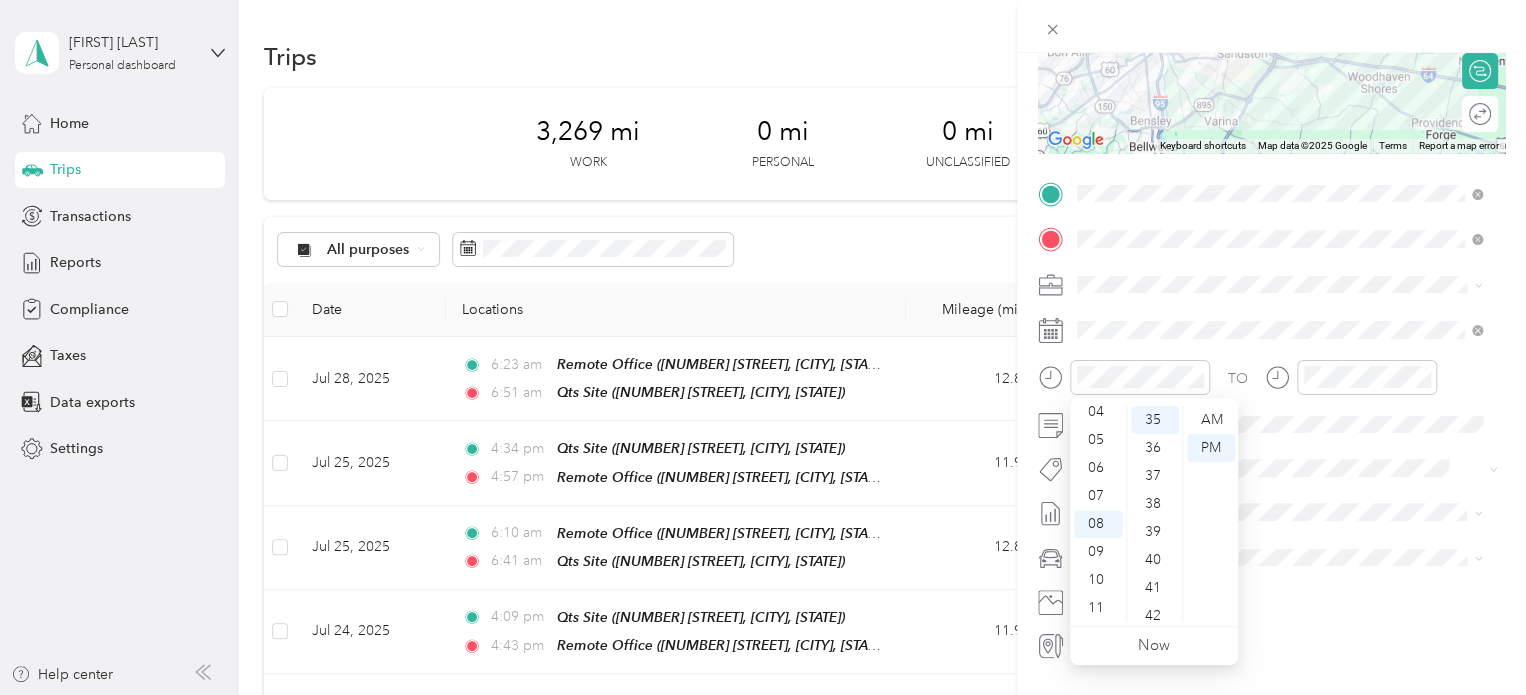 scroll, scrollTop: 112, scrollLeft: 0, axis: vertical 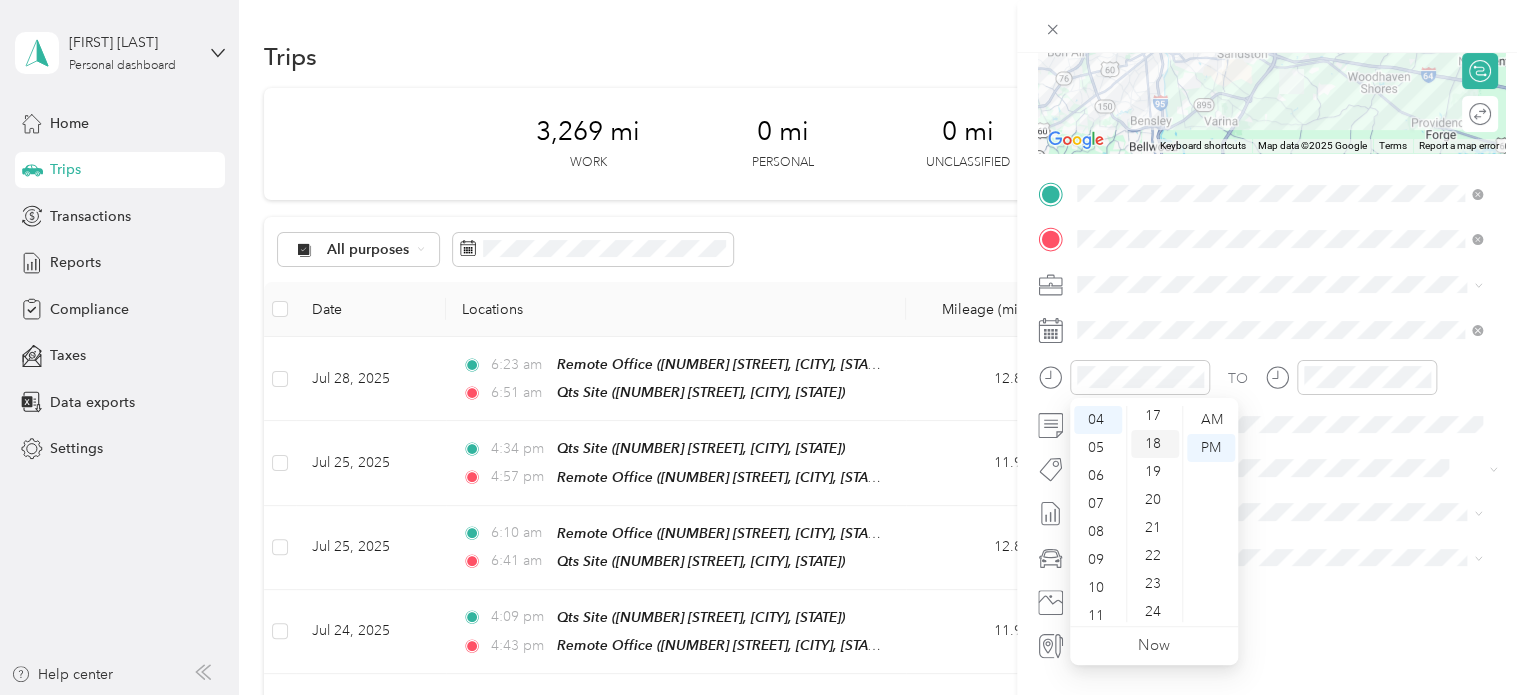 click on "18" at bounding box center (1155, 444) 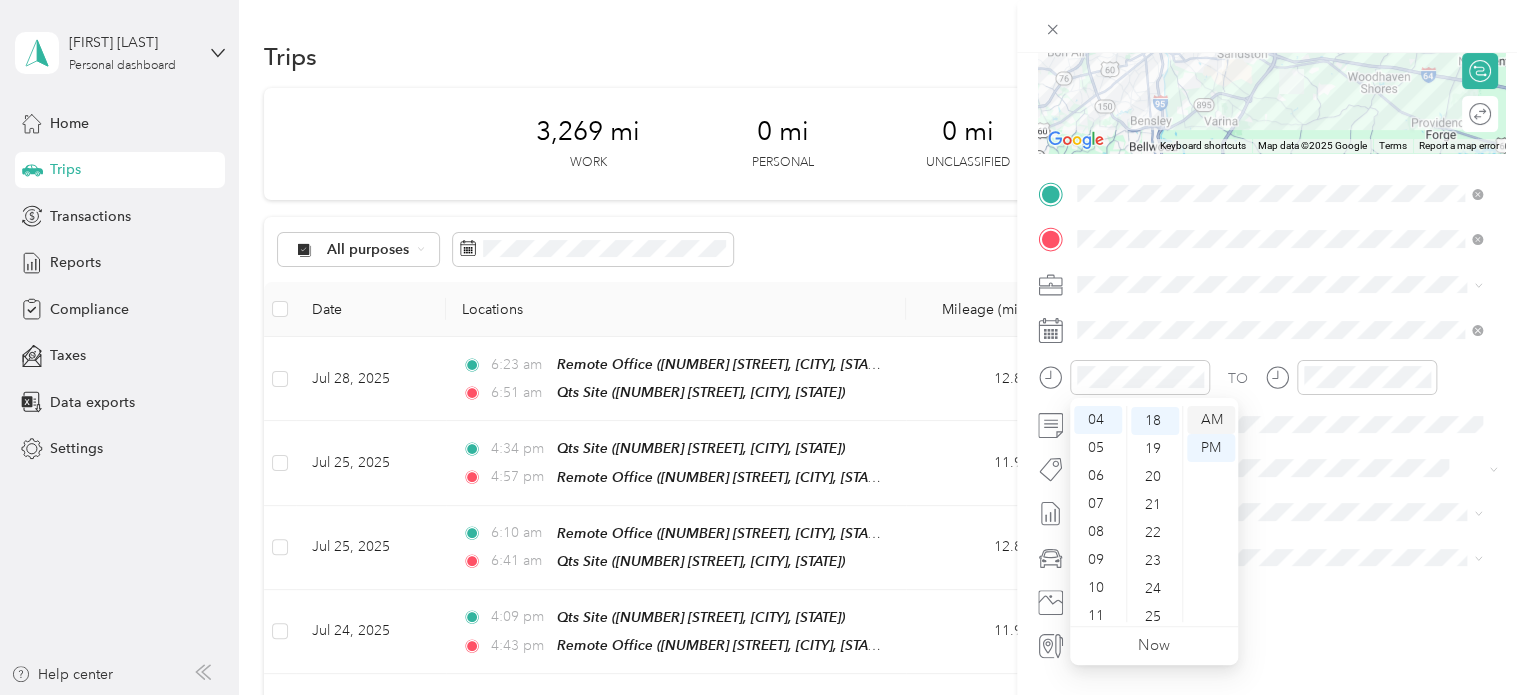 scroll, scrollTop: 504, scrollLeft: 0, axis: vertical 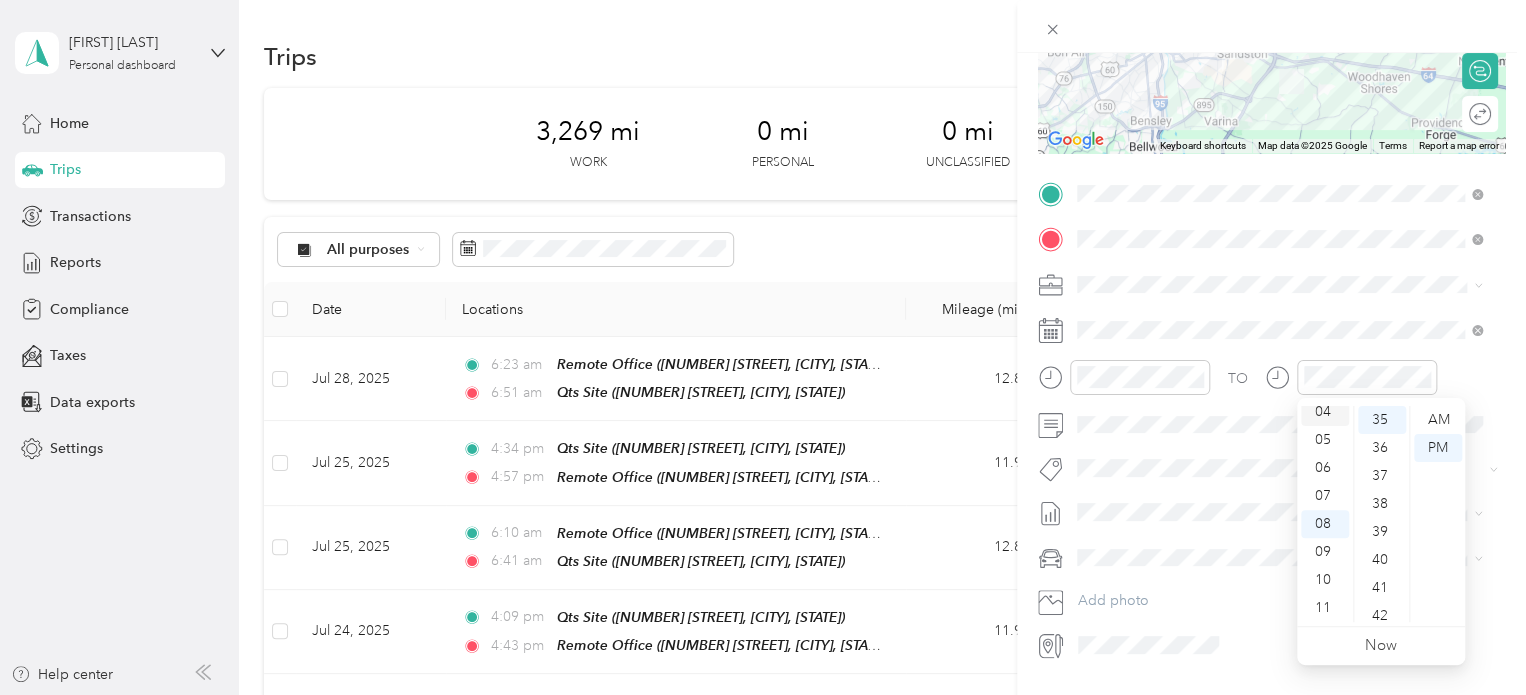 click on "04" at bounding box center [1325, 412] 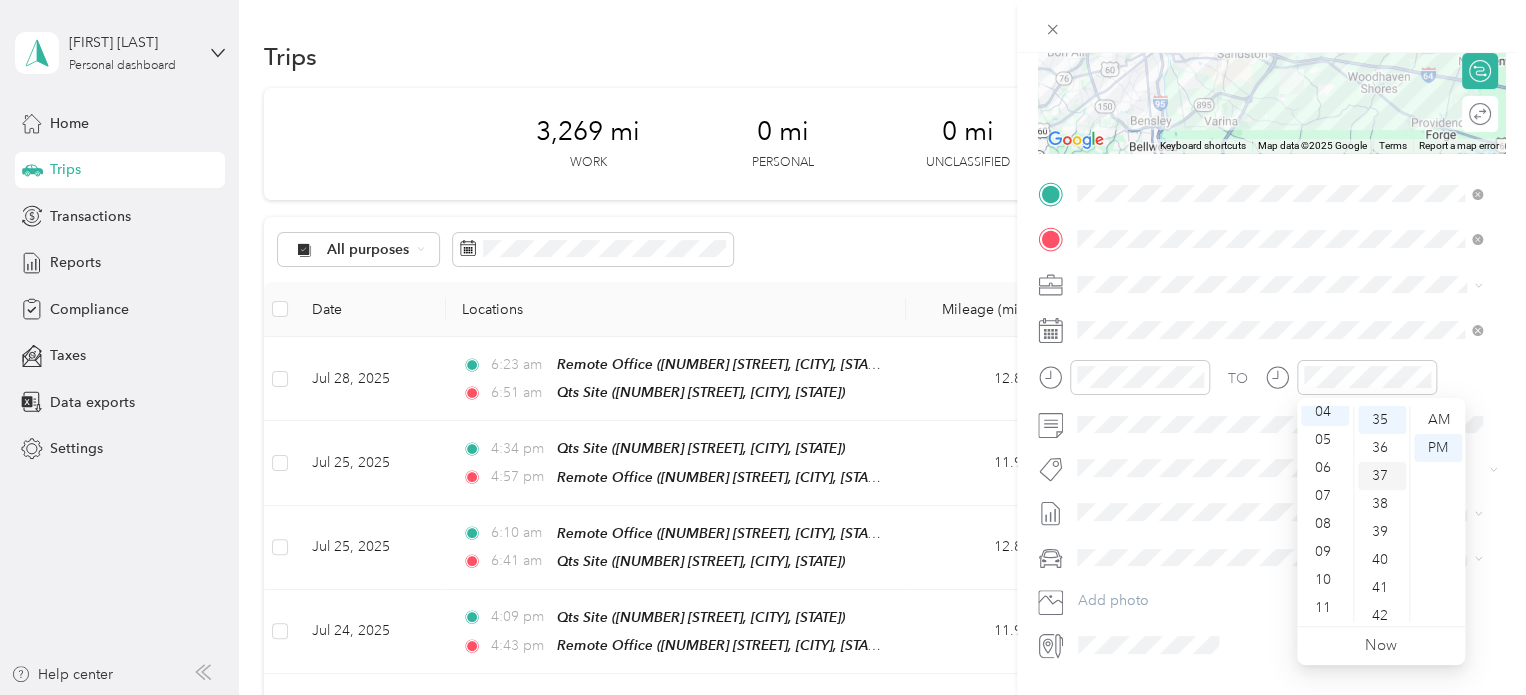 scroll, scrollTop: 112, scrollLeft: 0, axis: vertical 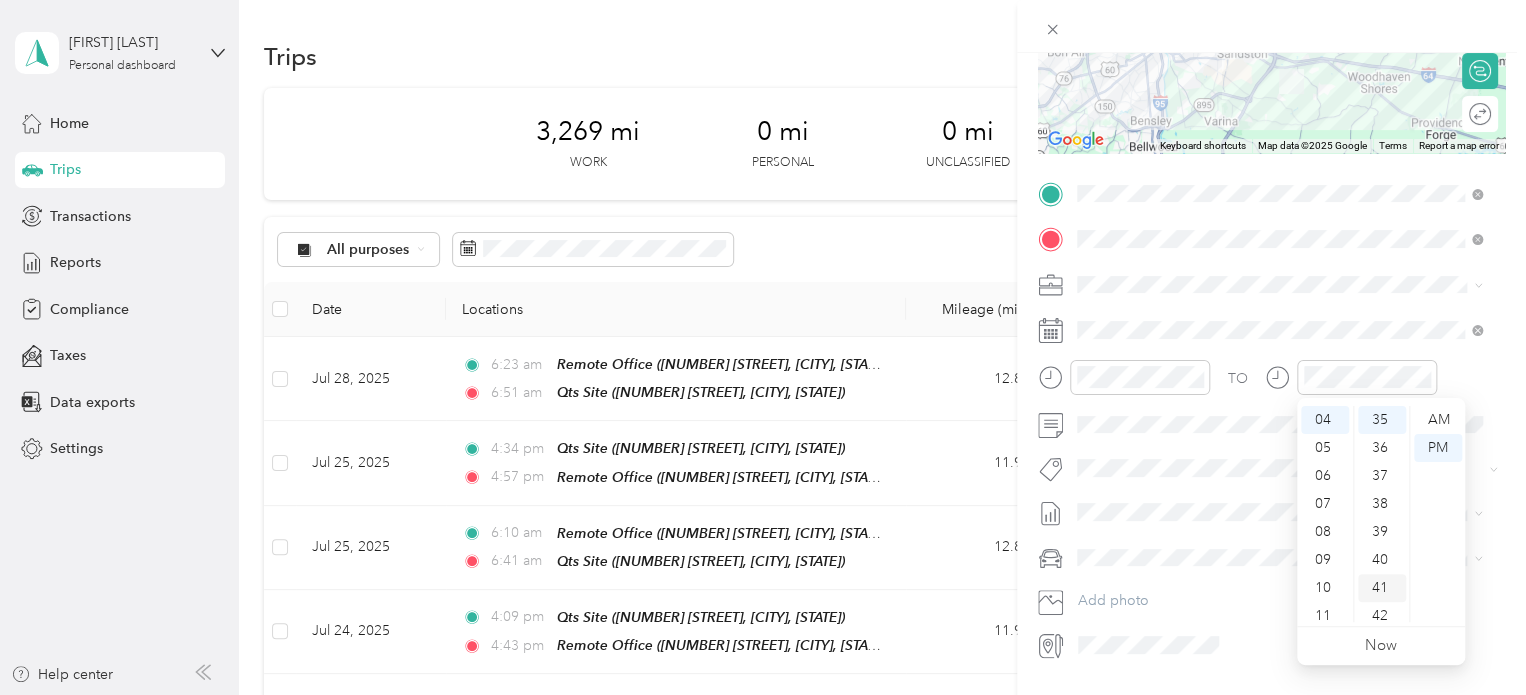 click on "41" at bounding box center (1382, 588) 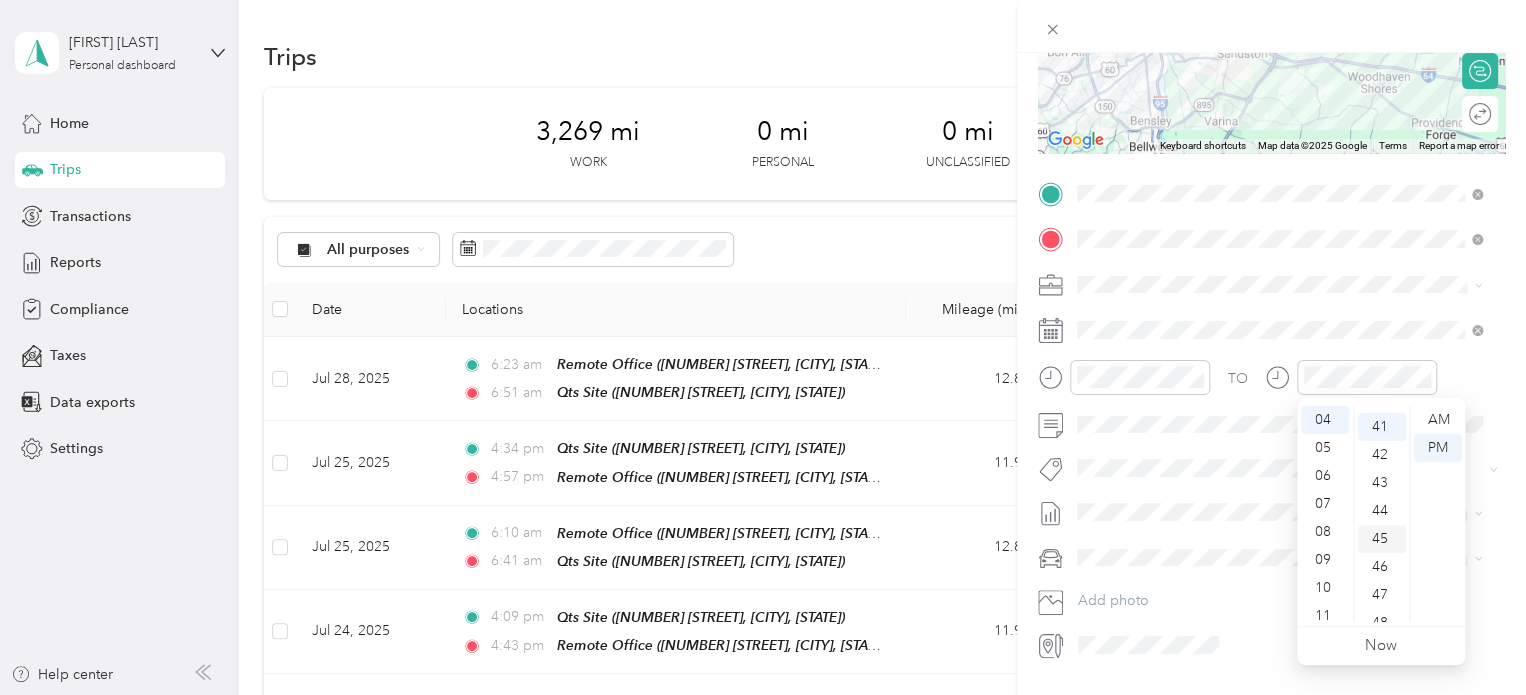 scroll, scrollTop: 1148, scrollLeft: 0, axis: vertical 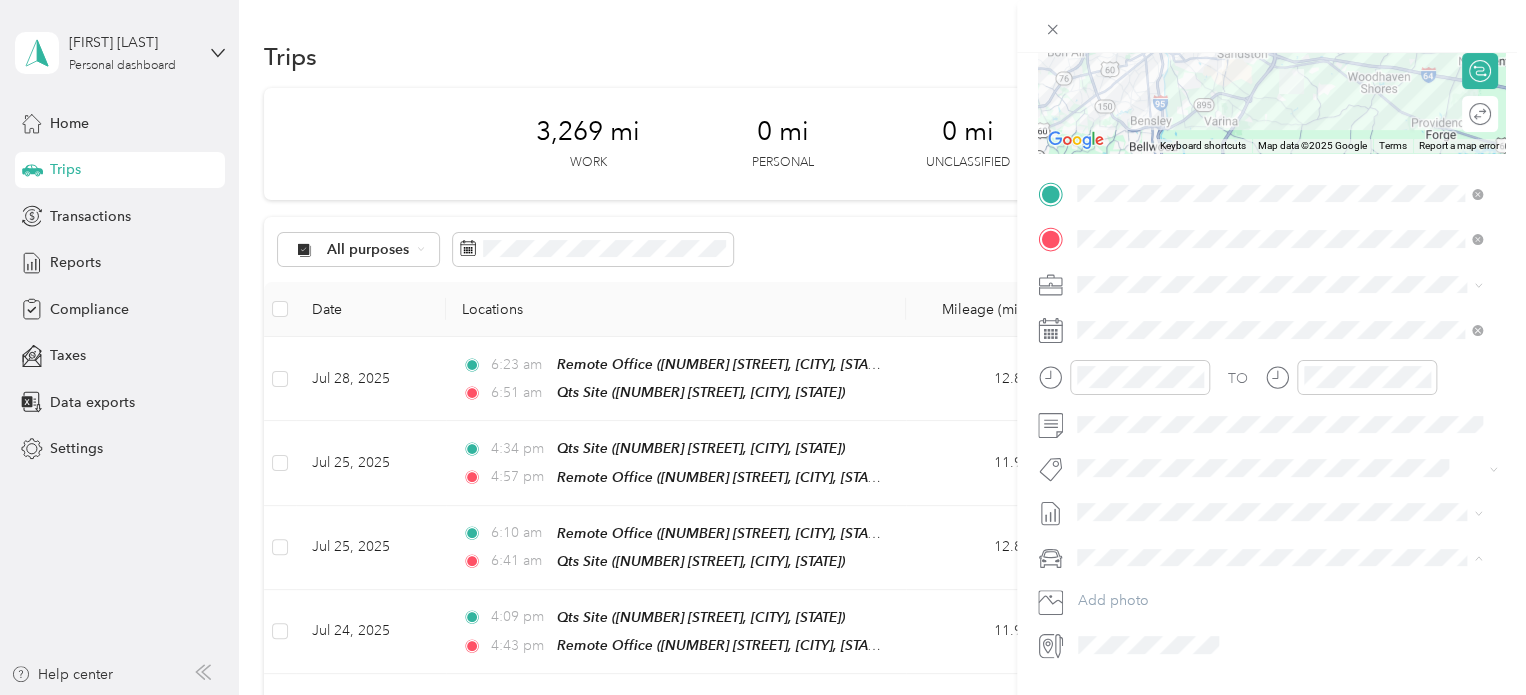 click on "Truck" at bounding box center [1279, 627] 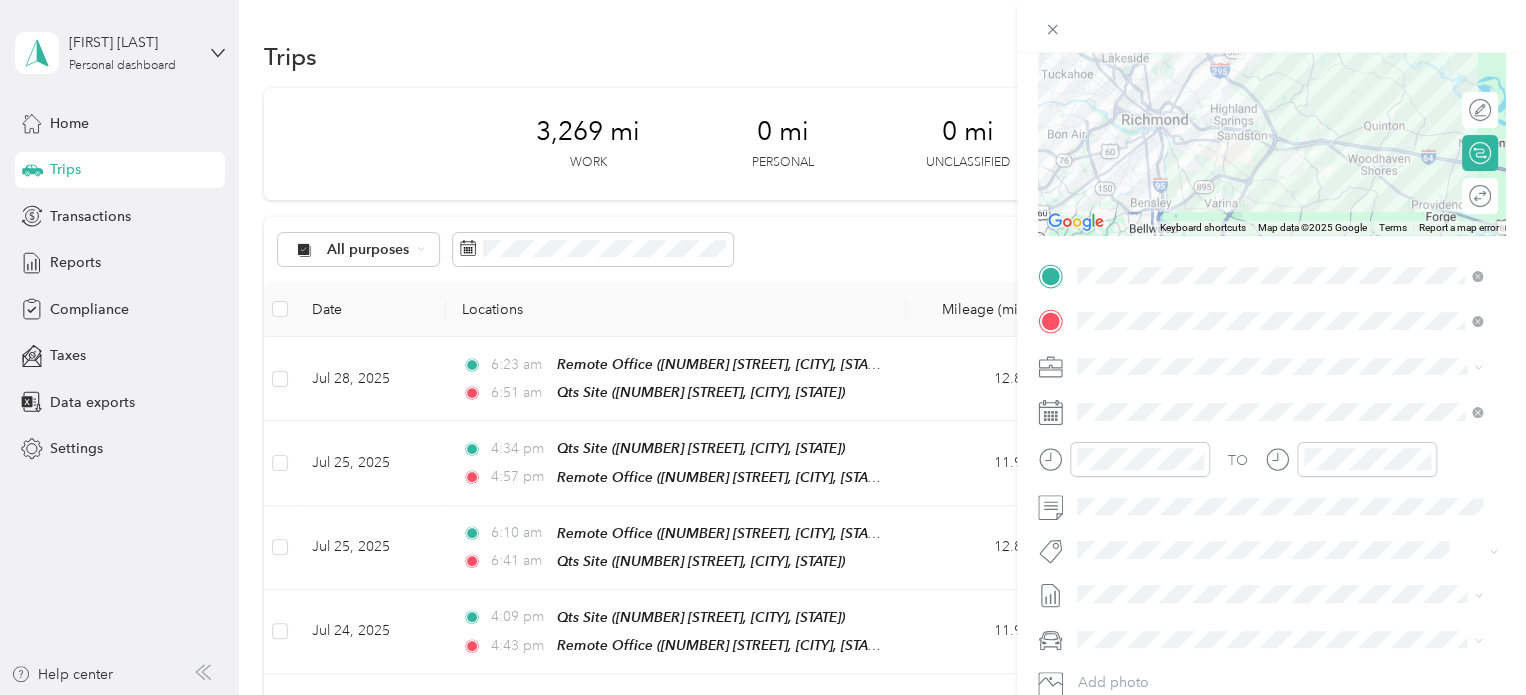 scroll, scrollTop: 0, scrollLeft: 0, axis: both 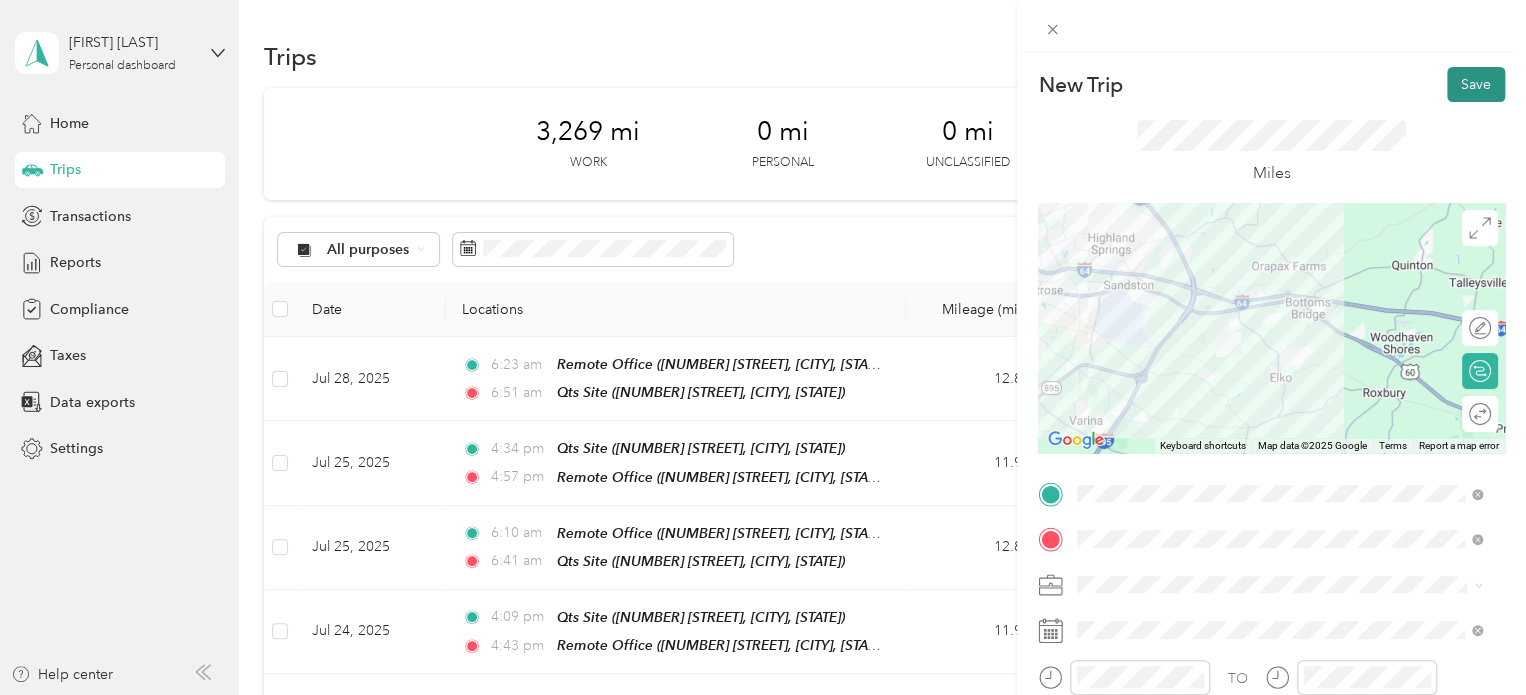 click on "Save" at bounding box center [1476, 84] 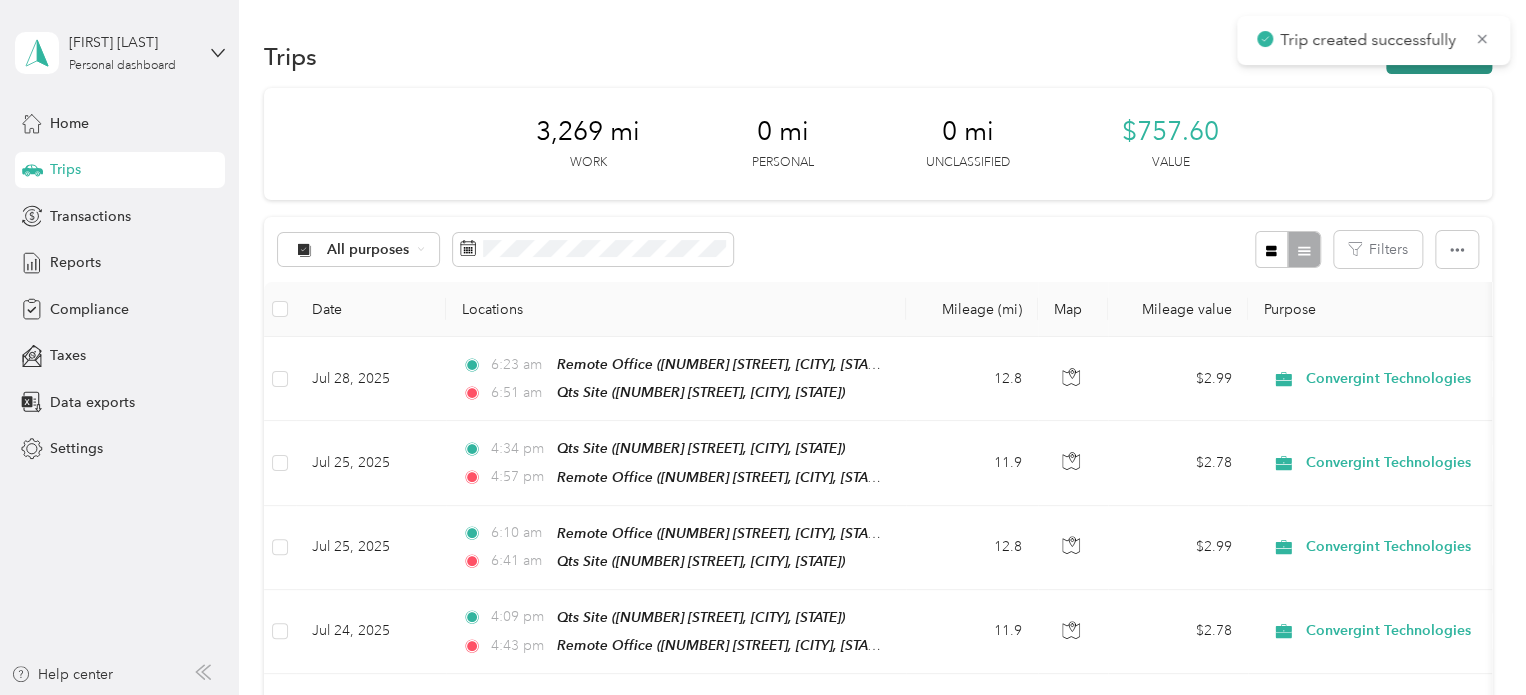 click on "New trip" at bounding box center (1439, 56) 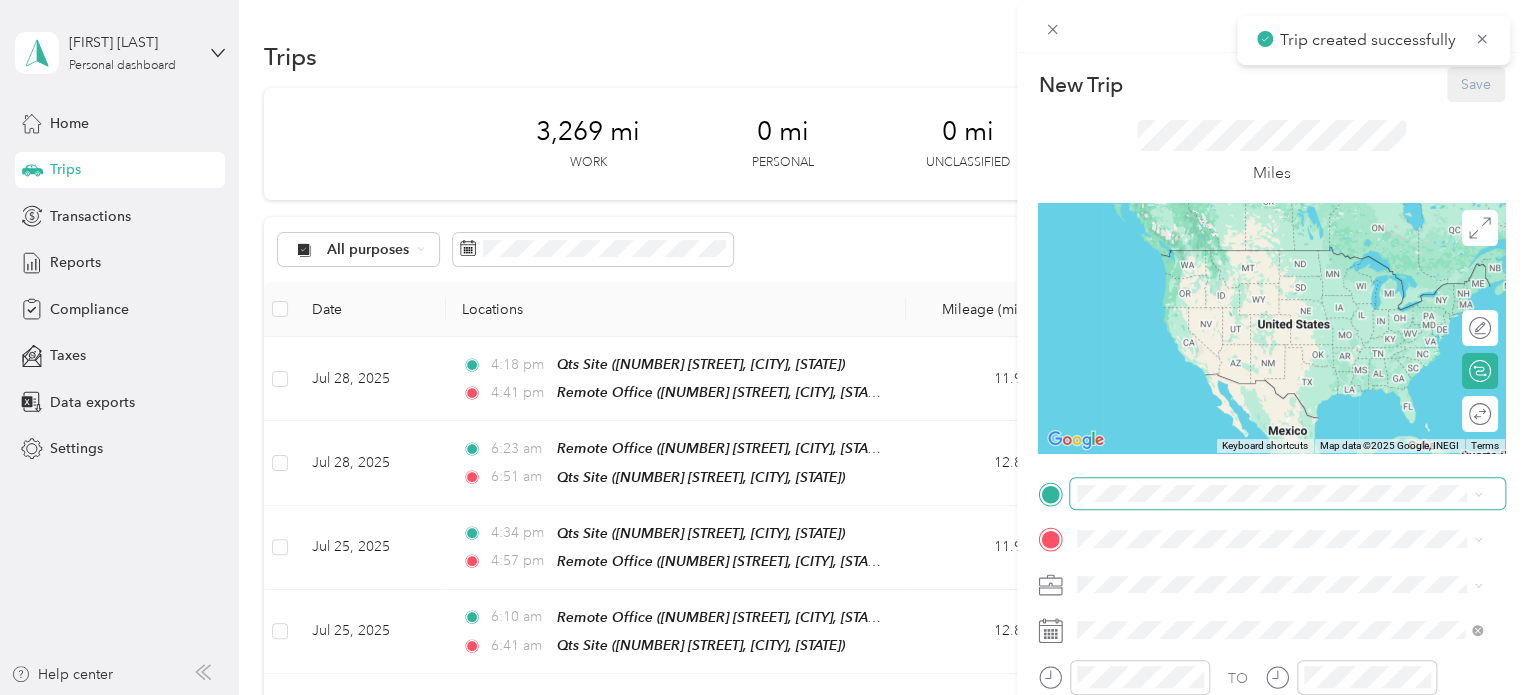 click at bounding box center [1287, 494] 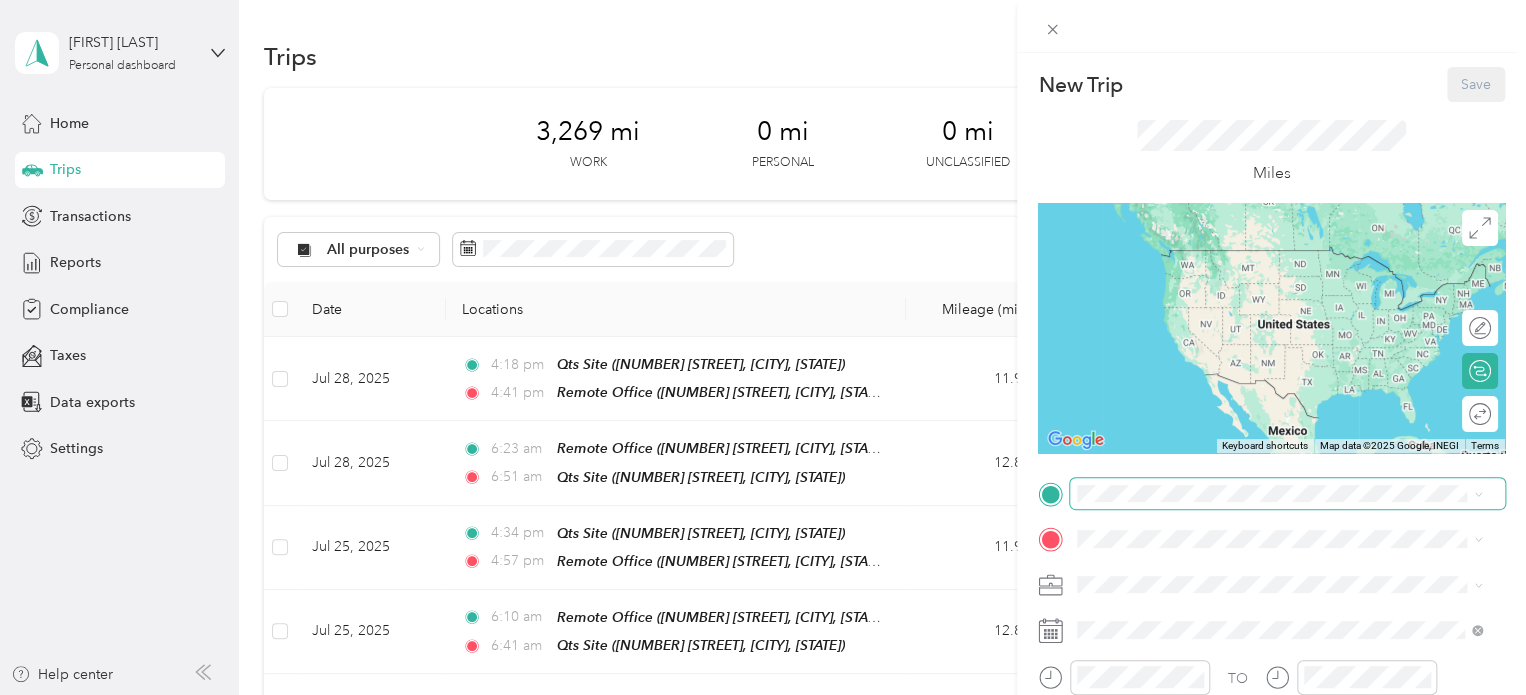 click at bounding box center [1287, 494] 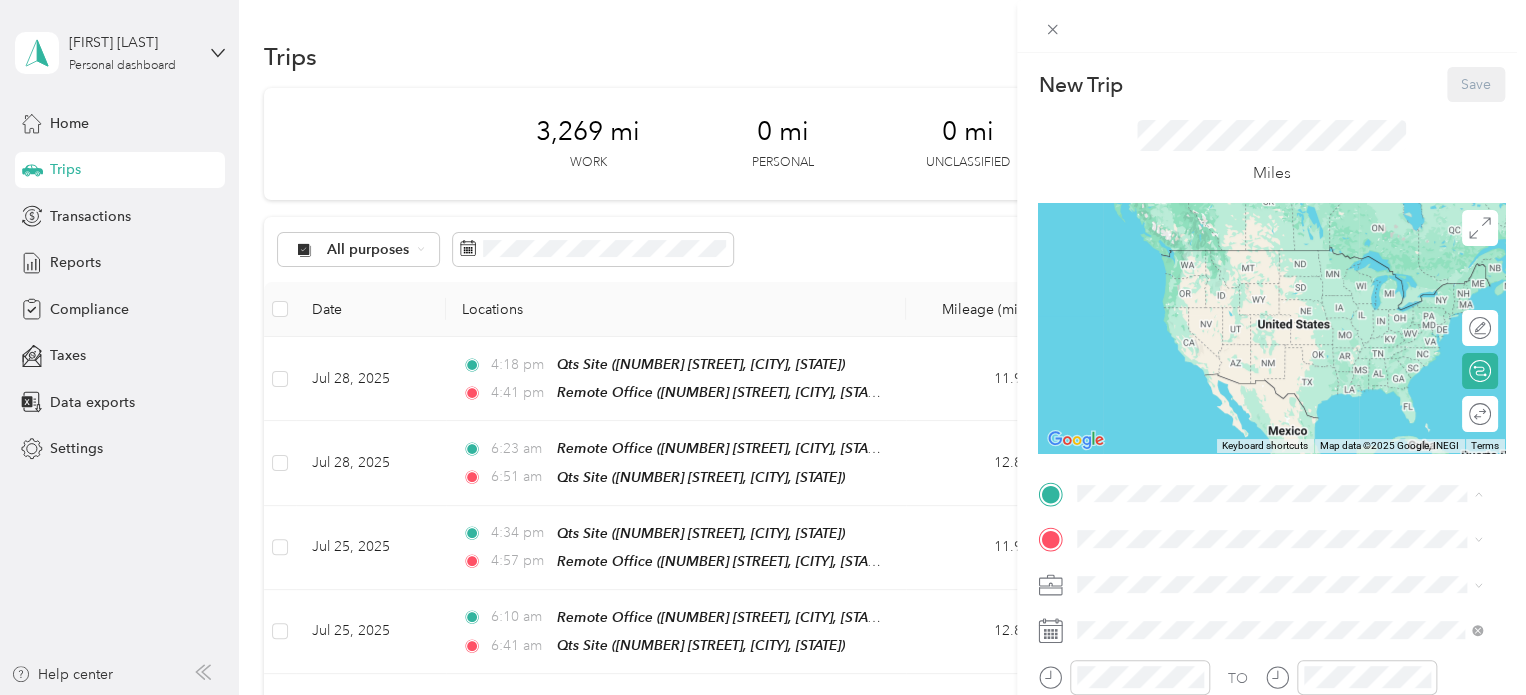 click on "[NUMBER] [STREET], [CITY], [STATE], [COUNTRY]" at bounding box center (1270, 349) 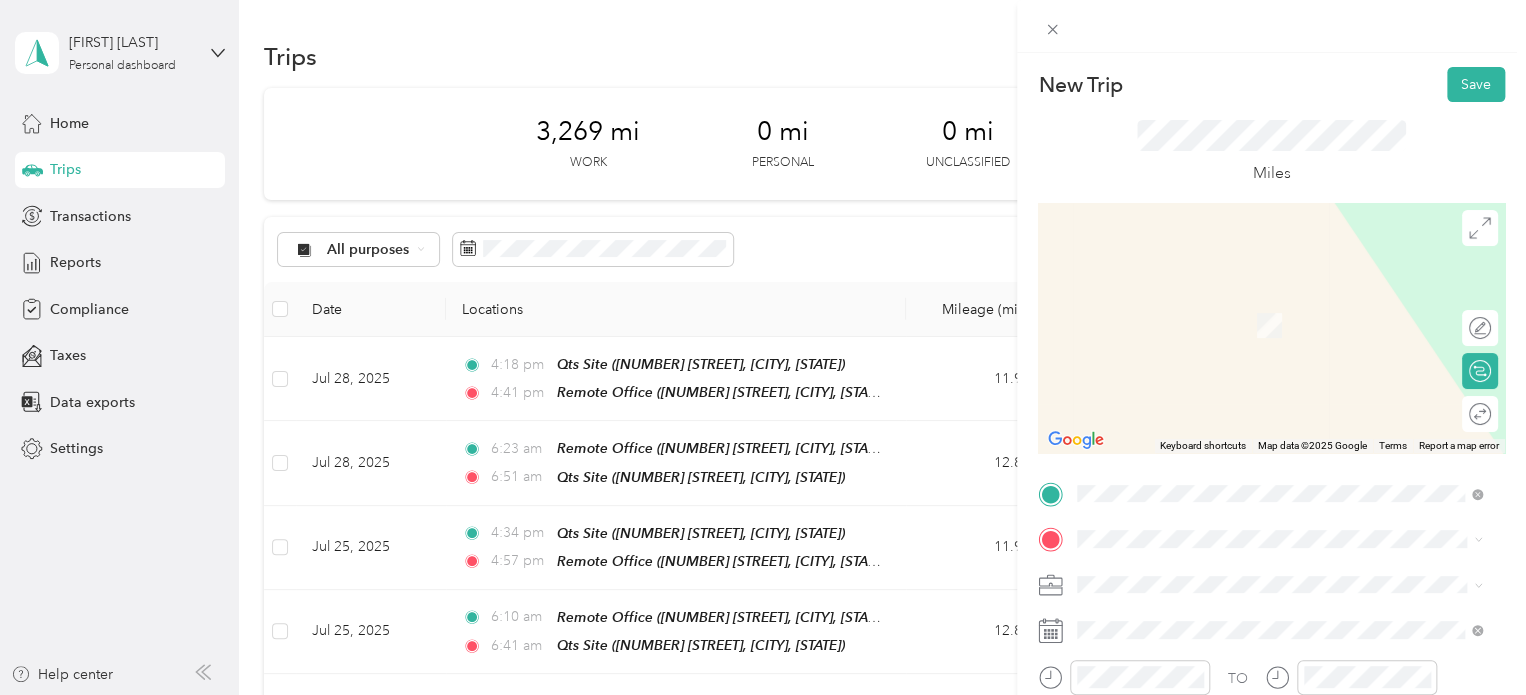 click on "Remote Office [NUMBER] [STREET], [CITY], [STATE], [COUNTRY]" at bounding box center (1270, 276) 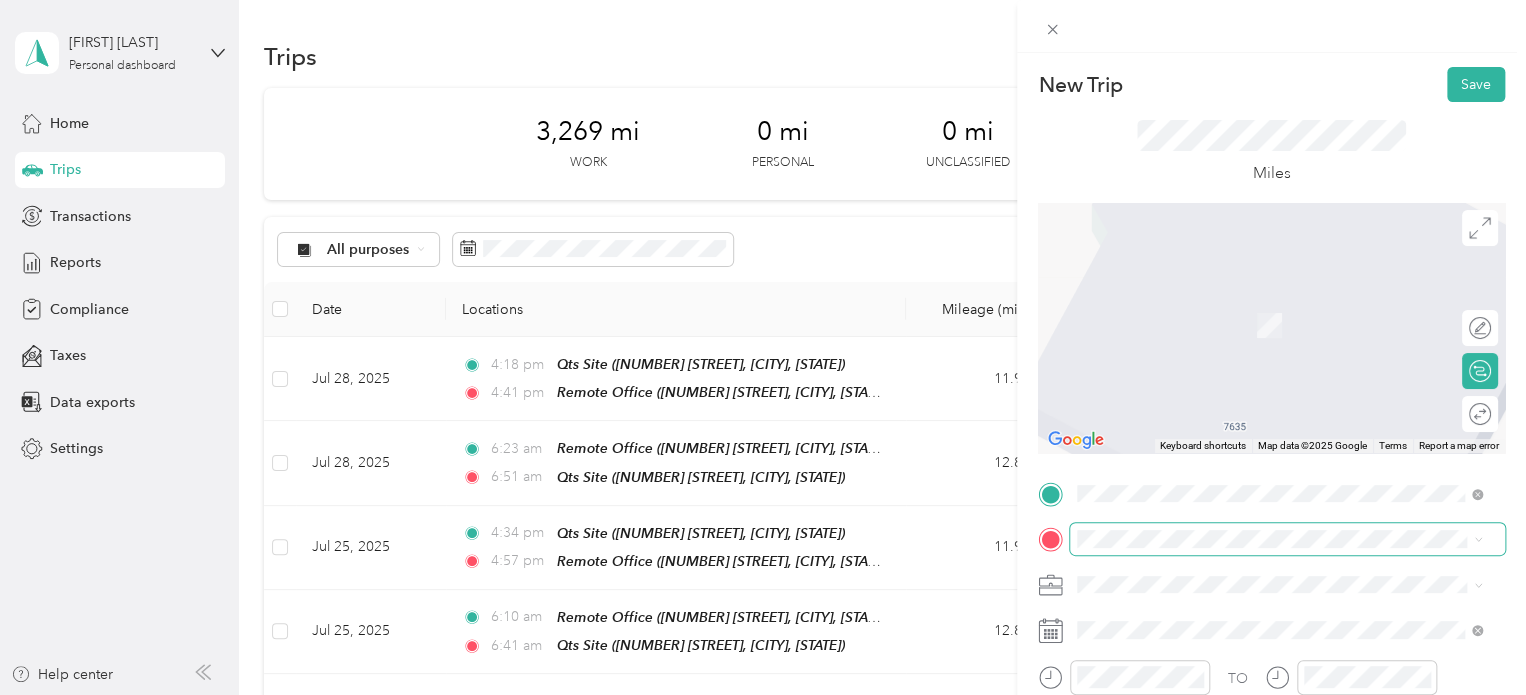 click at bounding box center (1287, 539) 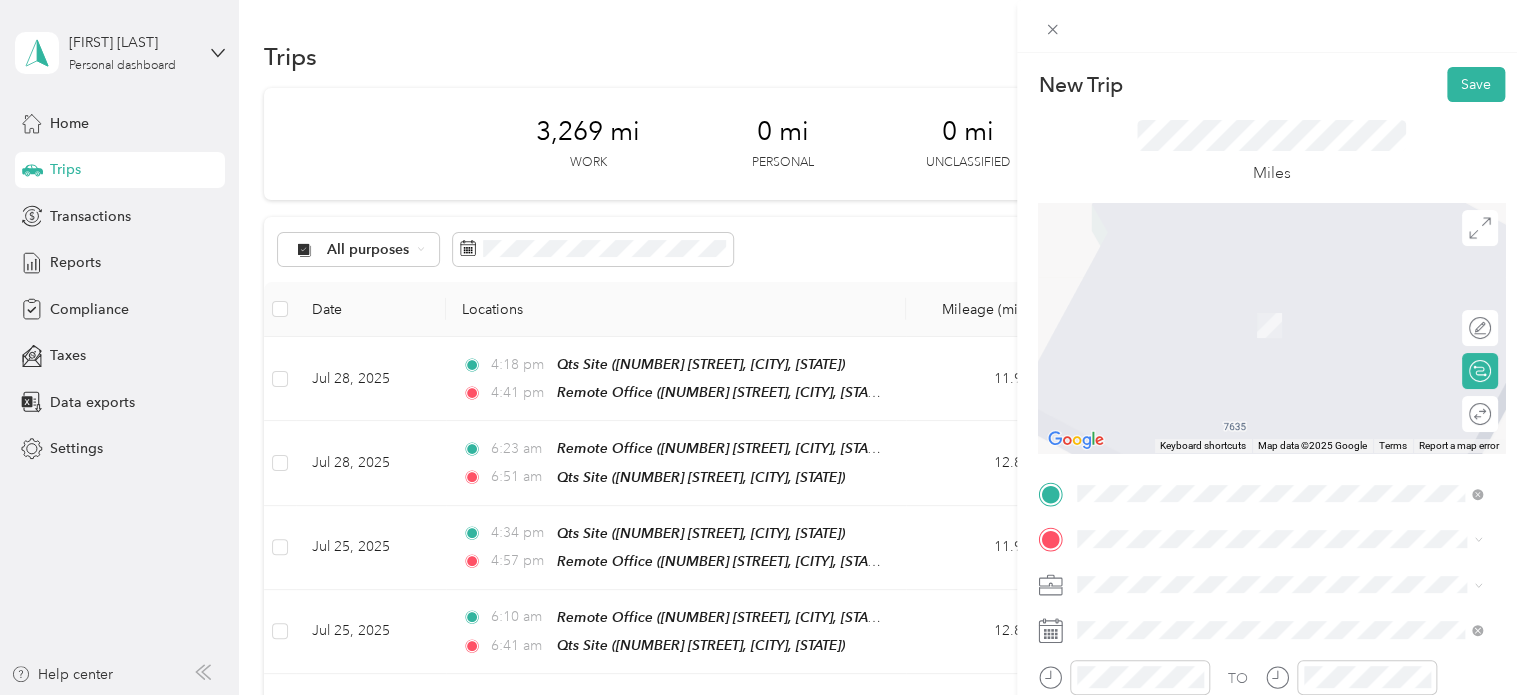 click on "TO Add photo" at bounding box center [1271, 719] 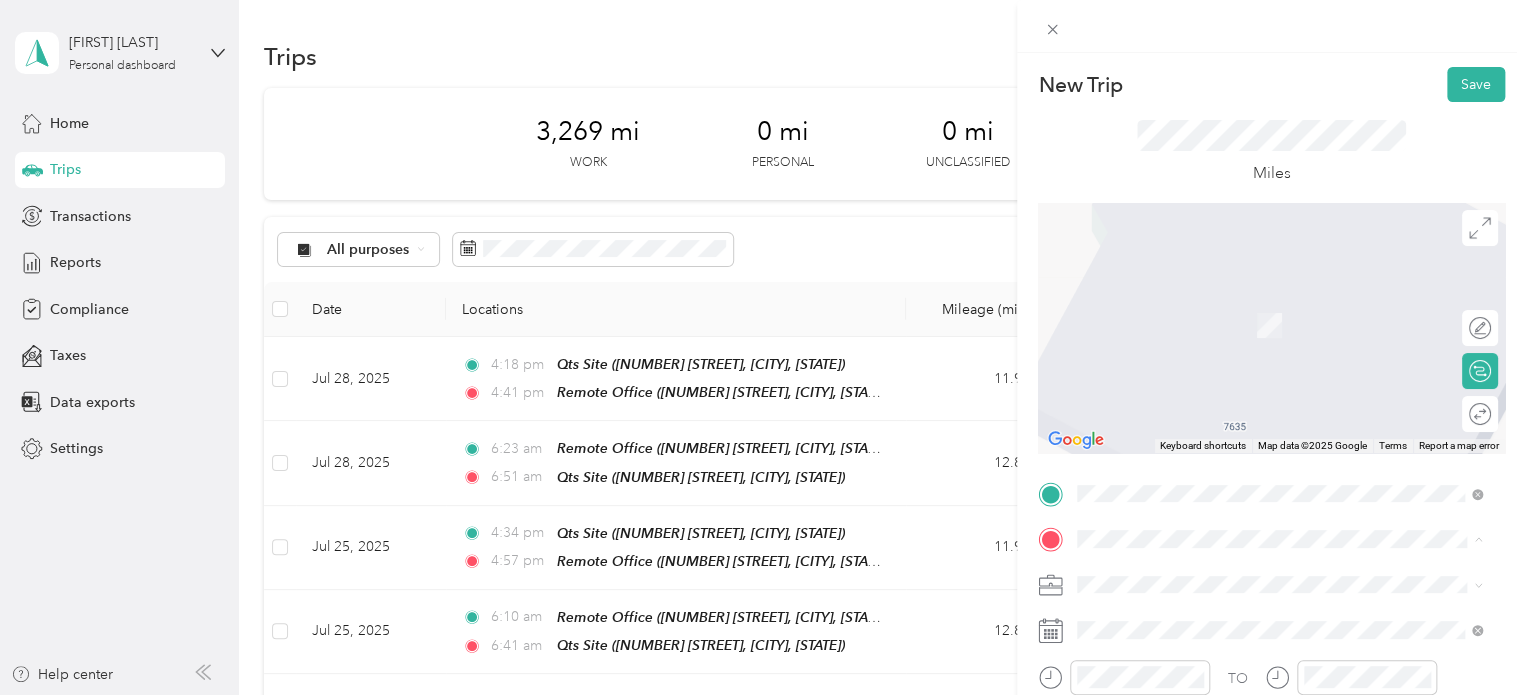 click on "Qts Site" at bounding box center [1270, 373] 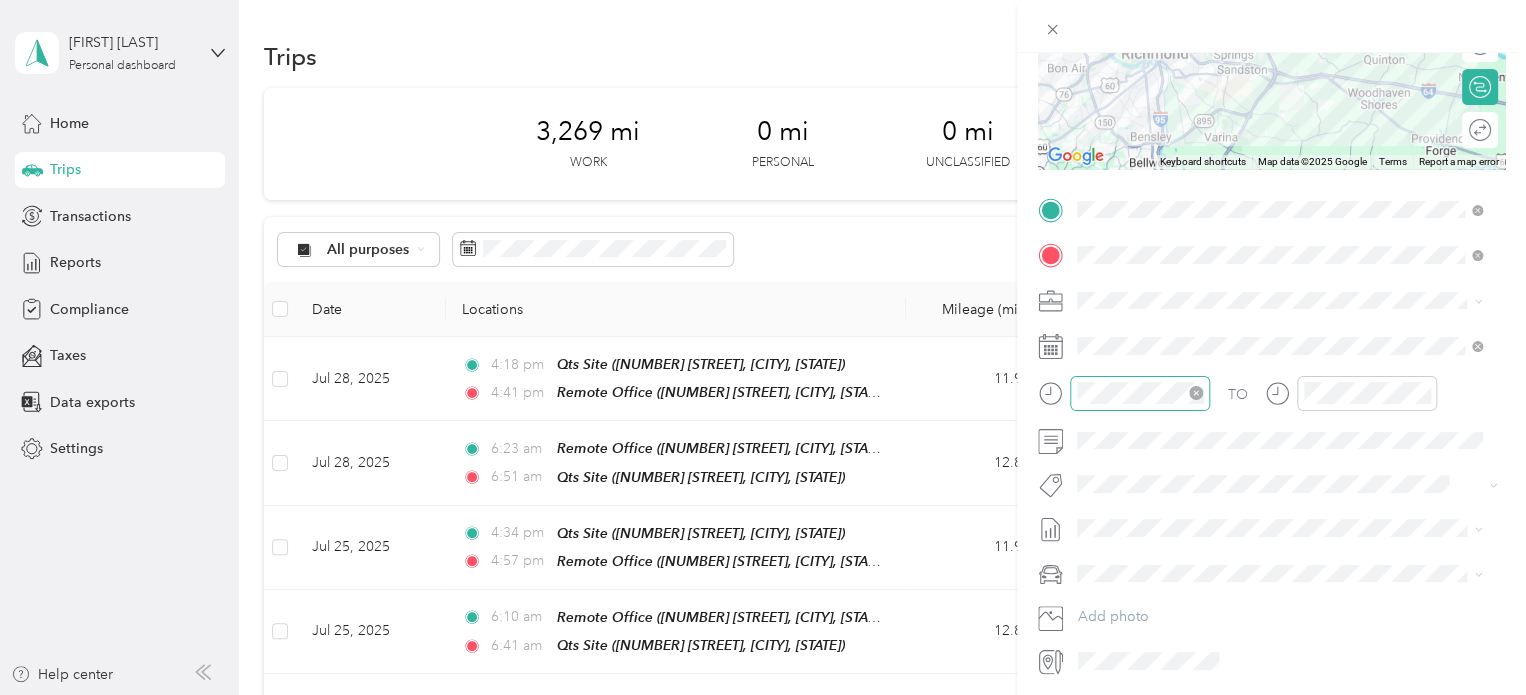 scroll, scrollTop: 353, scrollLeft: 0, axis: vertical 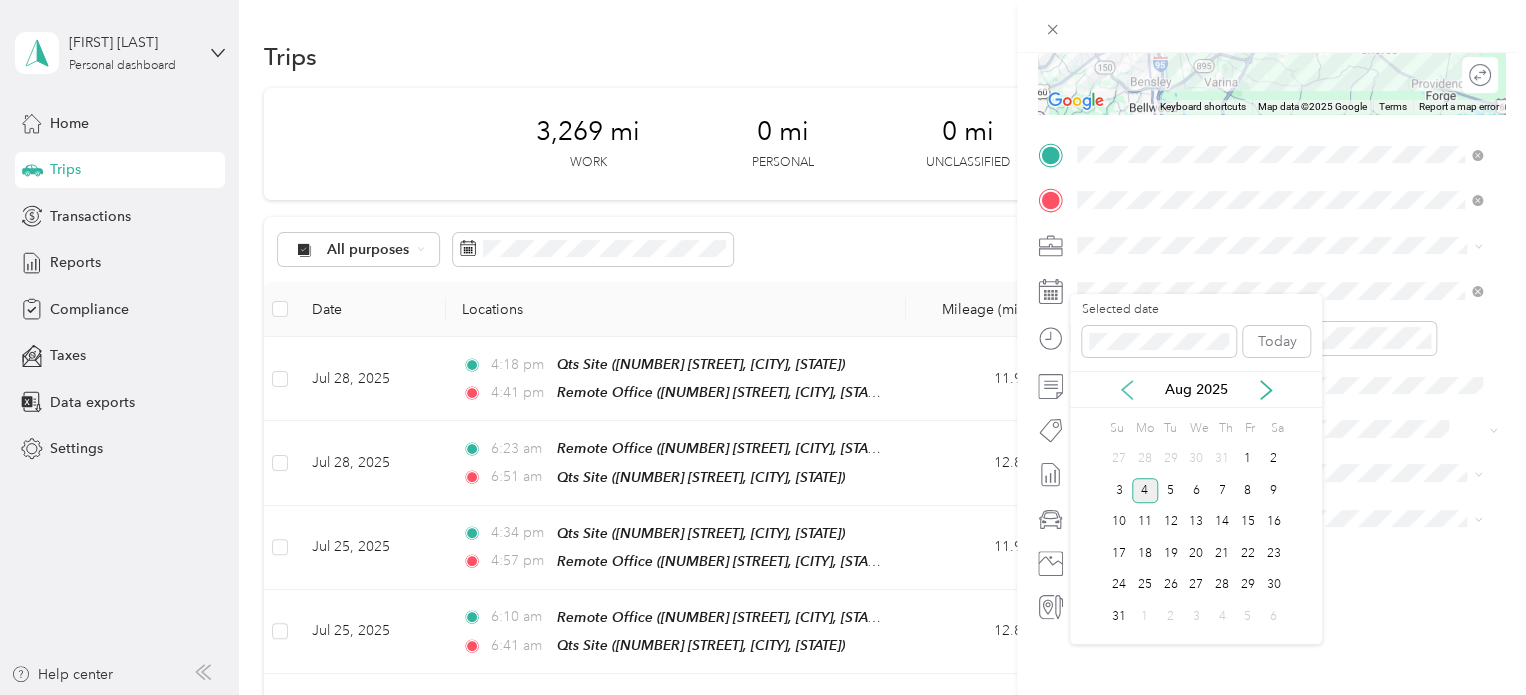 click 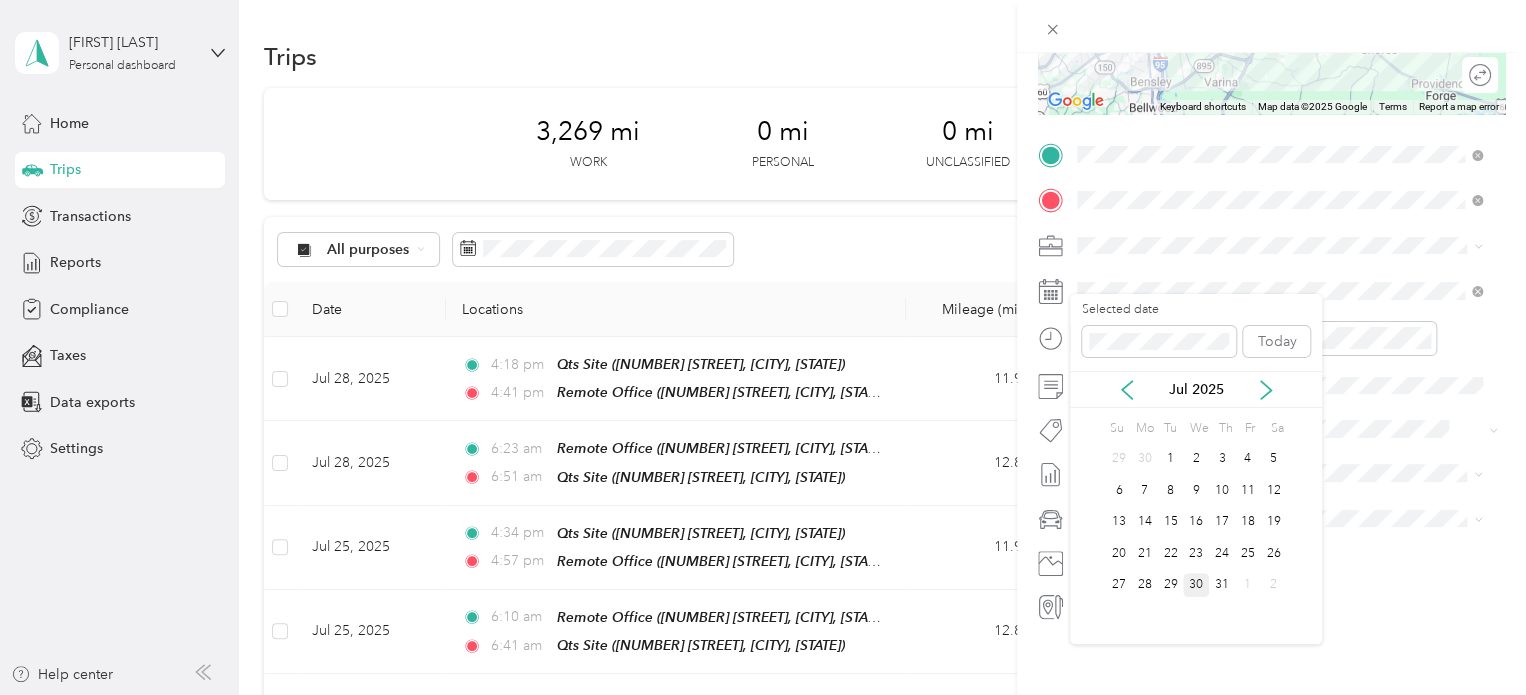 click on "30" at bounding box center [1196, 585] 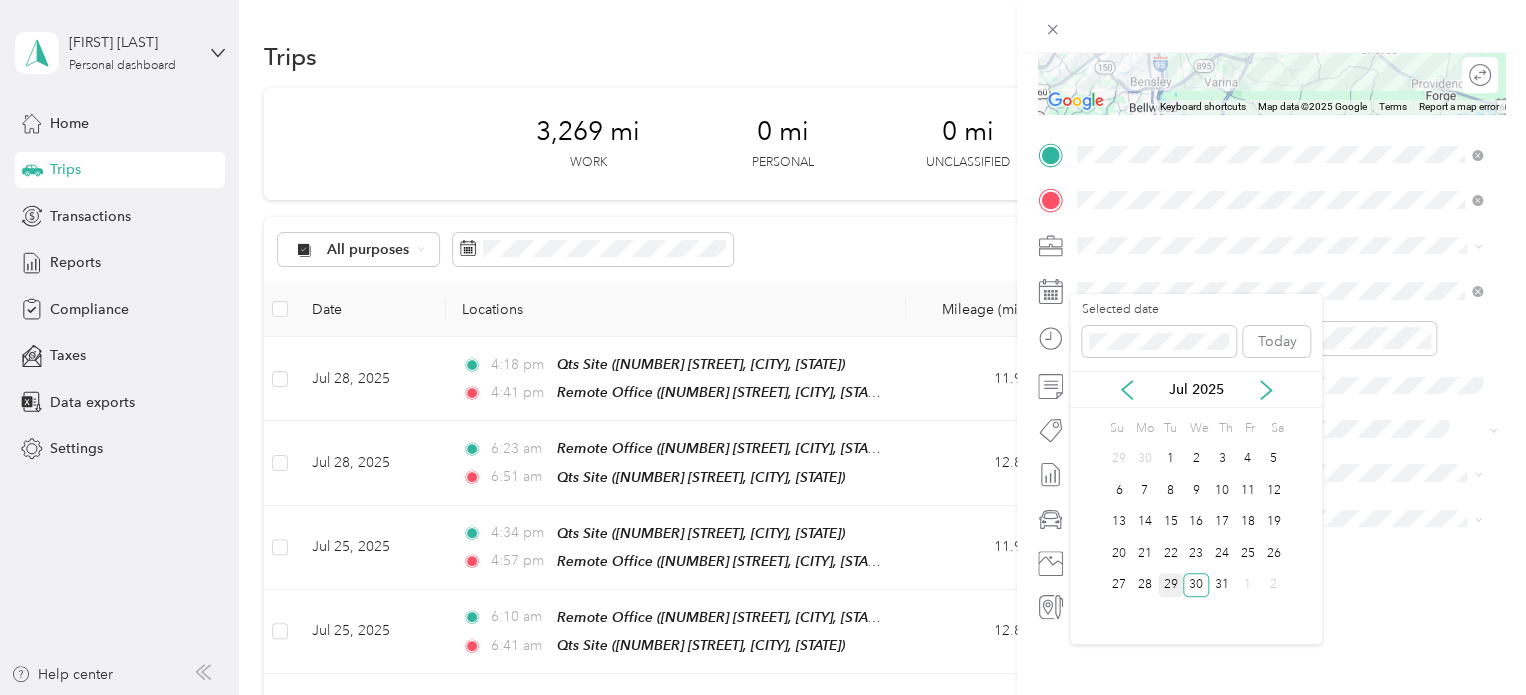 click on "29" at bounding box center (1171, 585) 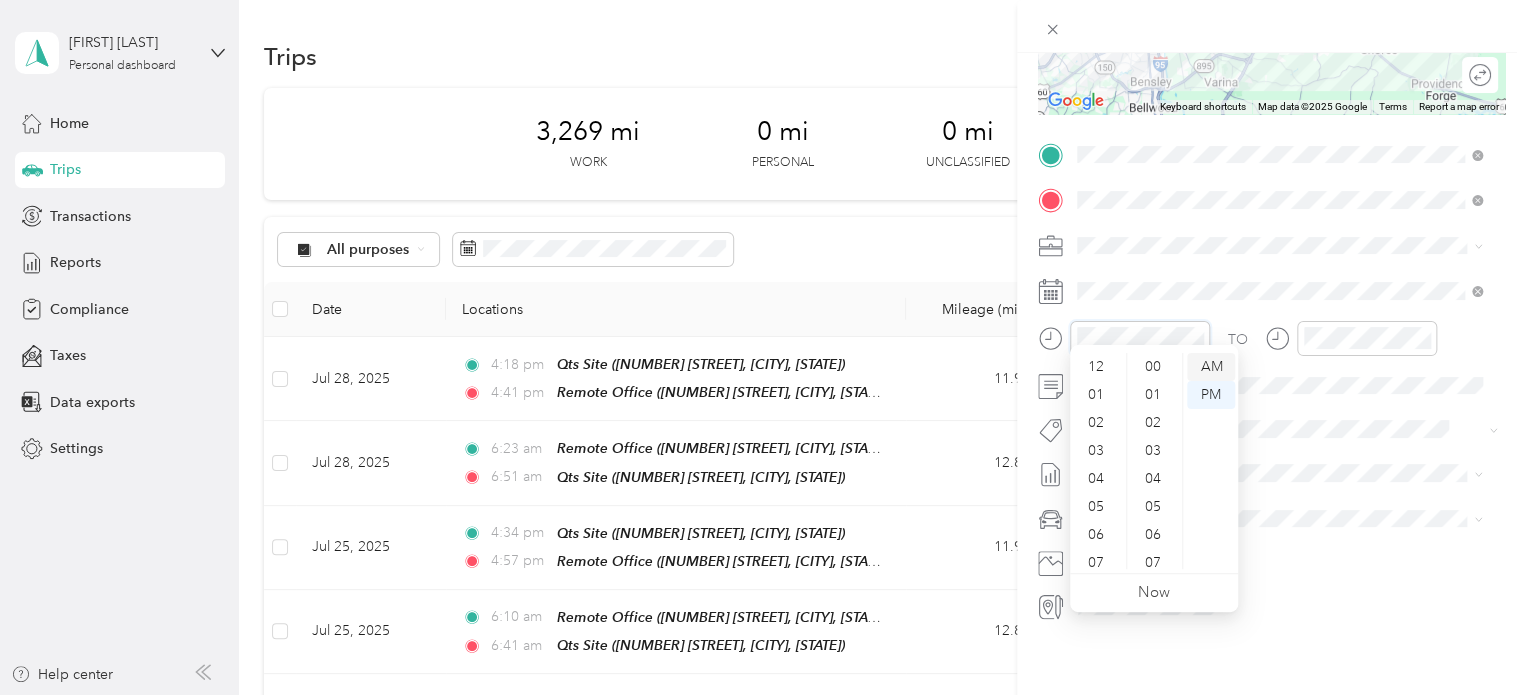scroll, scrollTop: 1008, scrollLeft: 0, axis: vertical 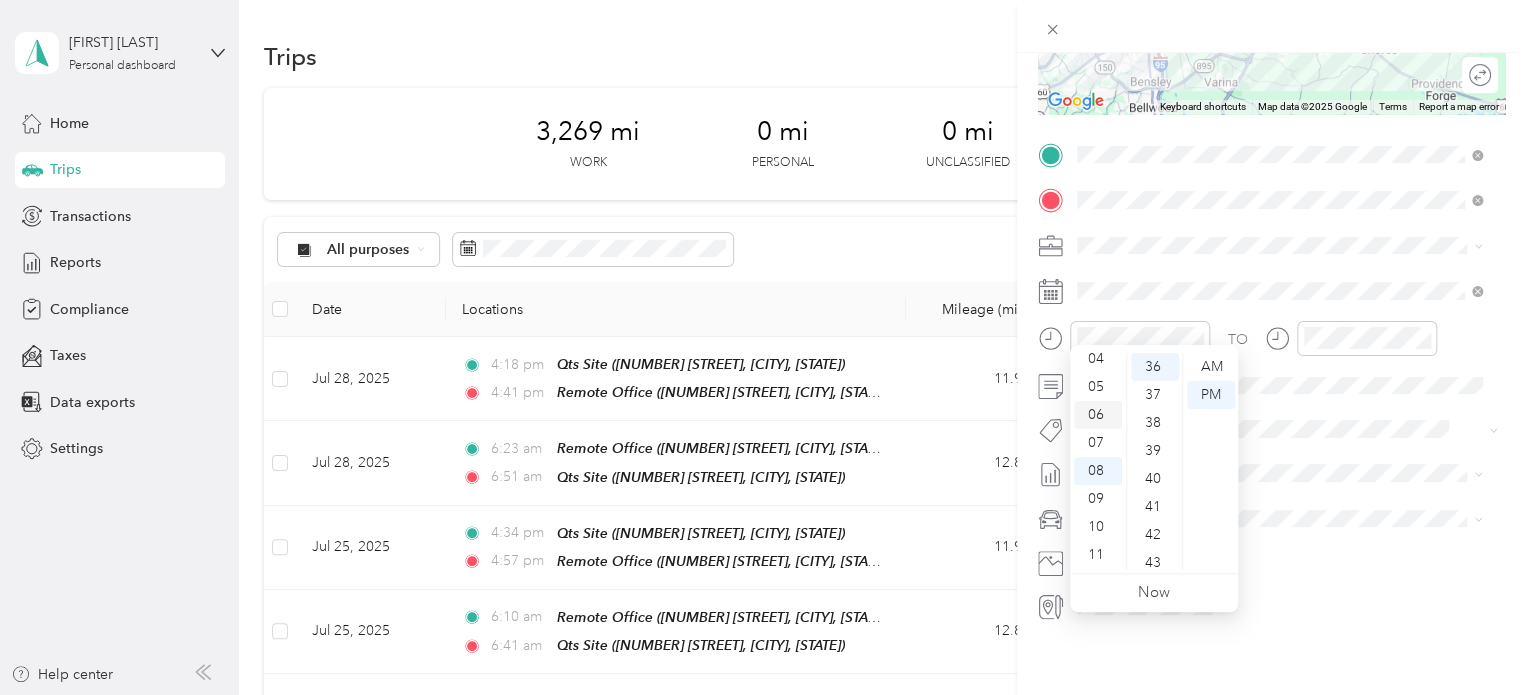 click on "06" at bounding box center (1098, 415) 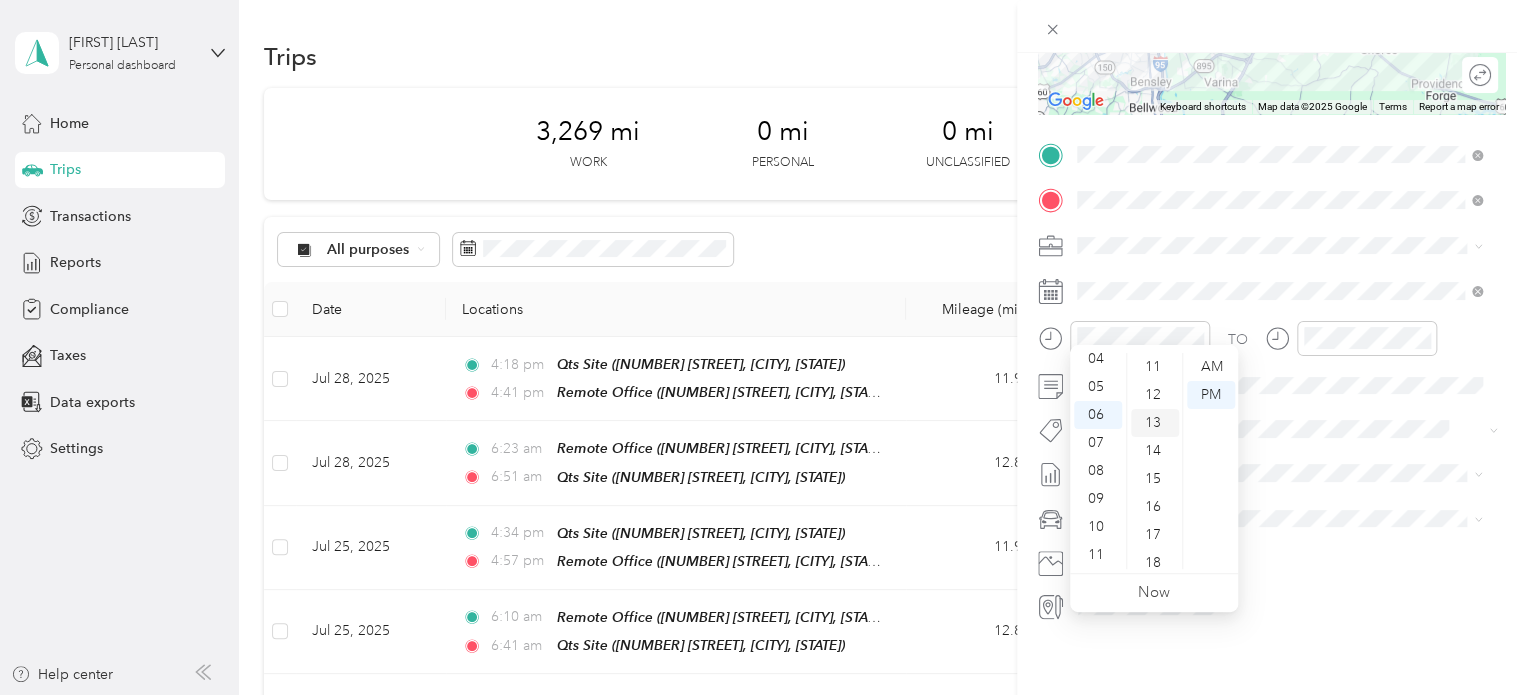 click on "13" at bounding box center (1155, 423) 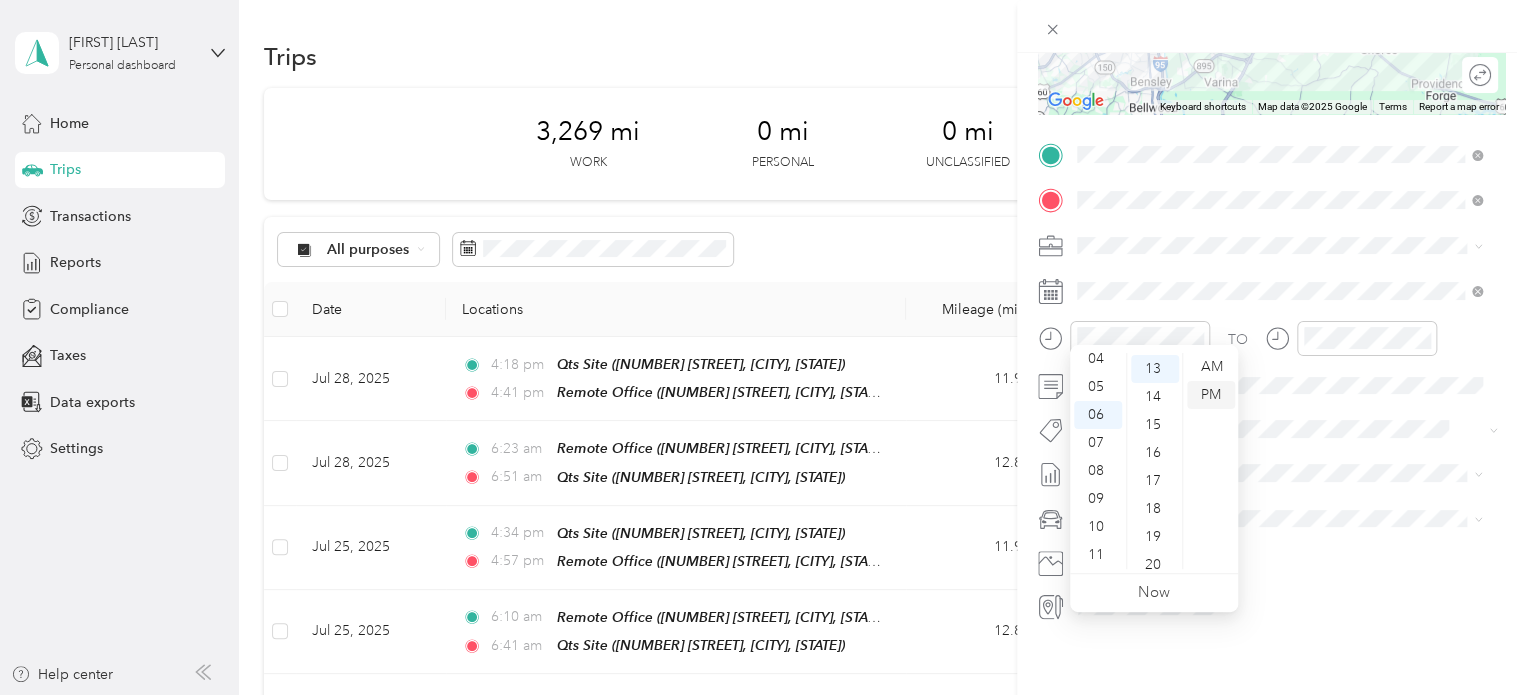 scroll, scrollTop: 364, scrollLeft: 0, axis: vertical 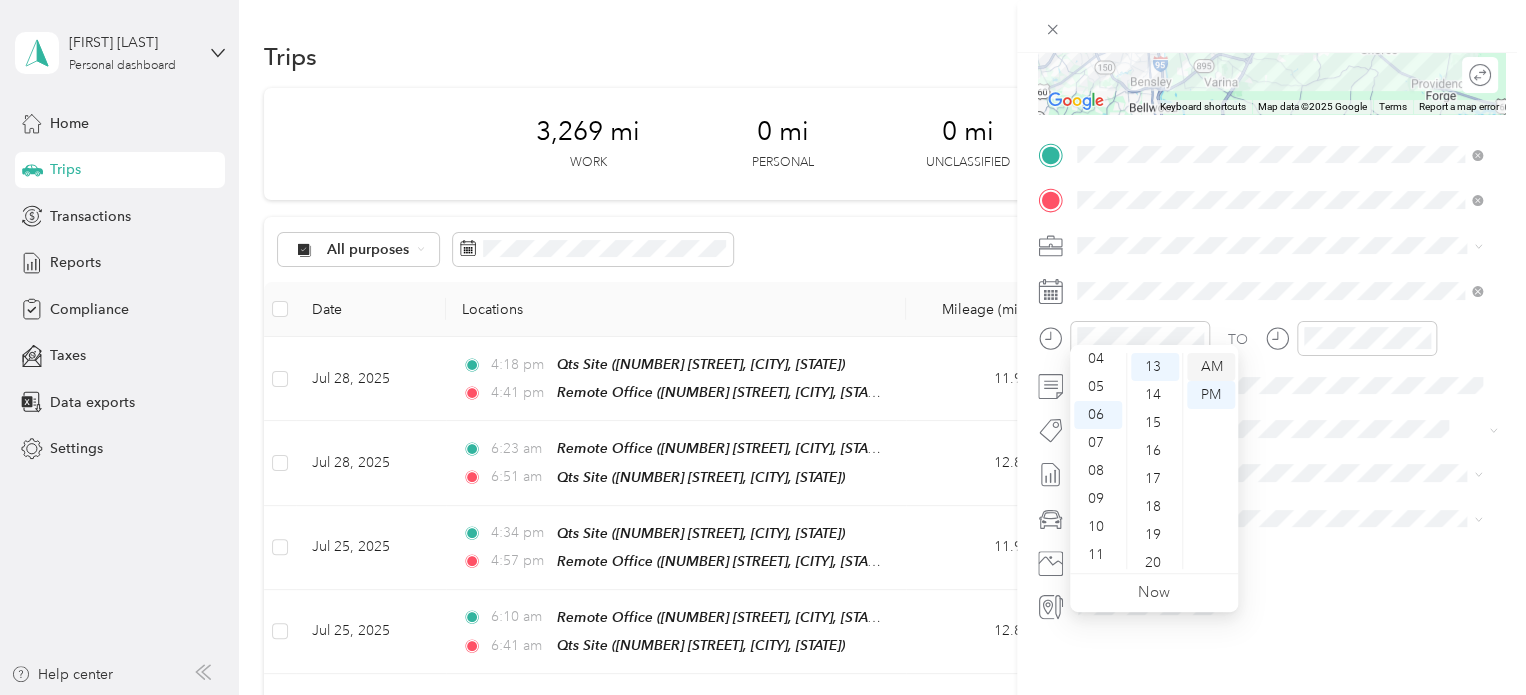 click on "AM" at bounding box center [1211, 367] 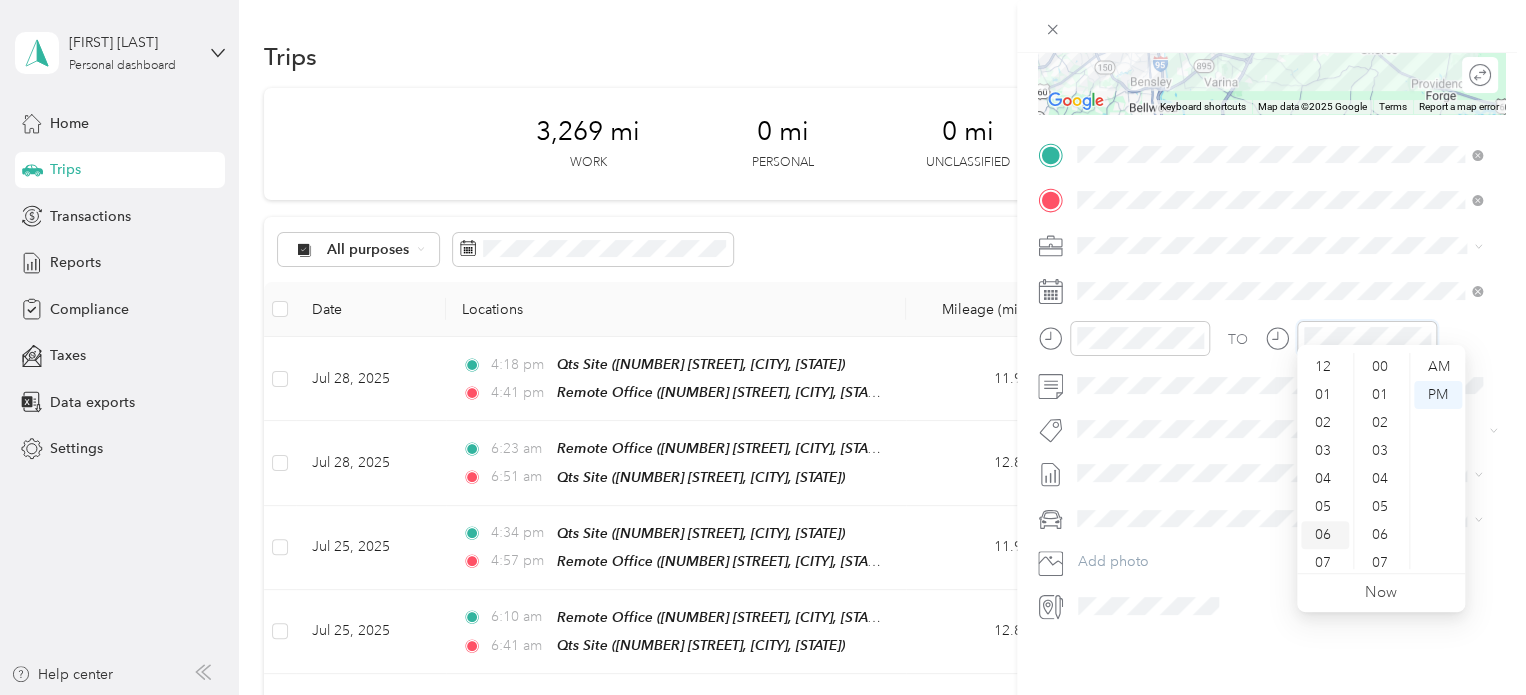 scroll, scrollTop: 1008, scrollLeft: 0, axis: vertical 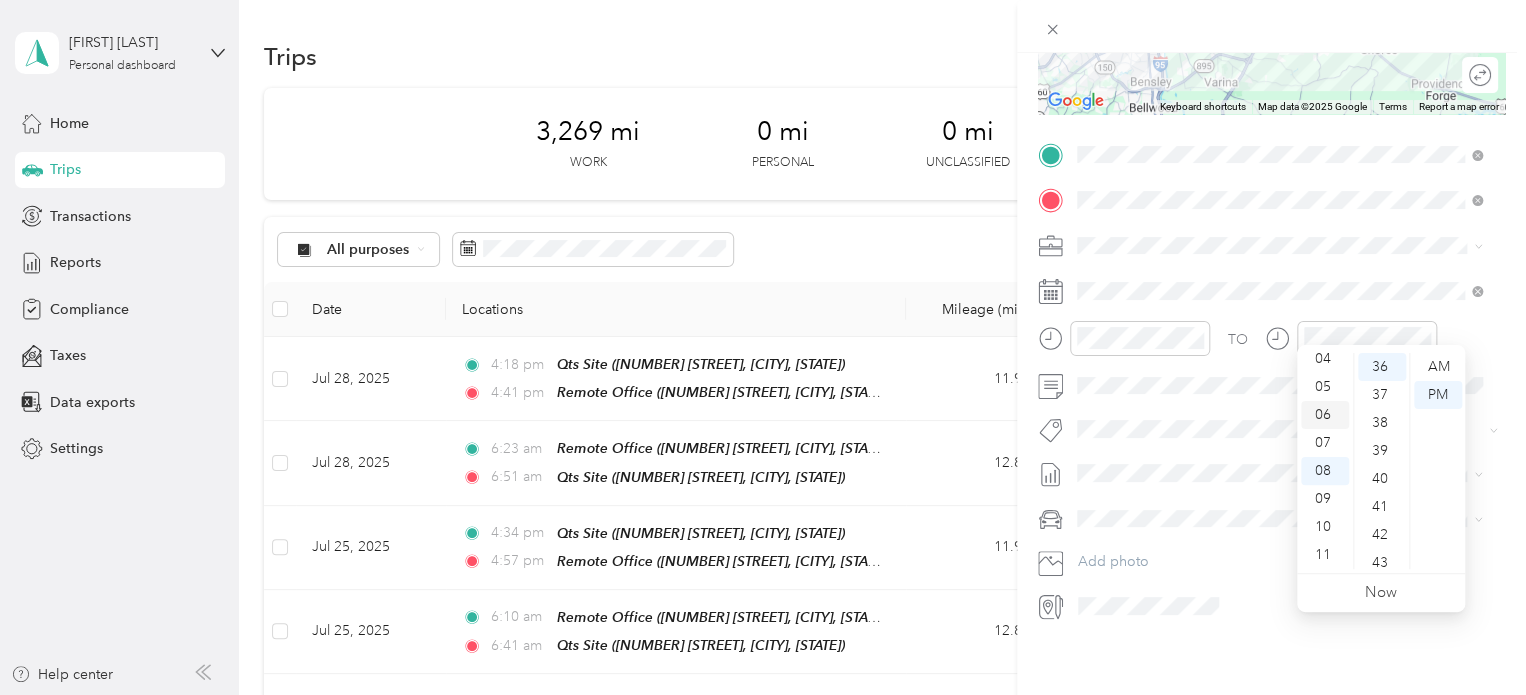 click on "06" at bounding box center [1325, 415] 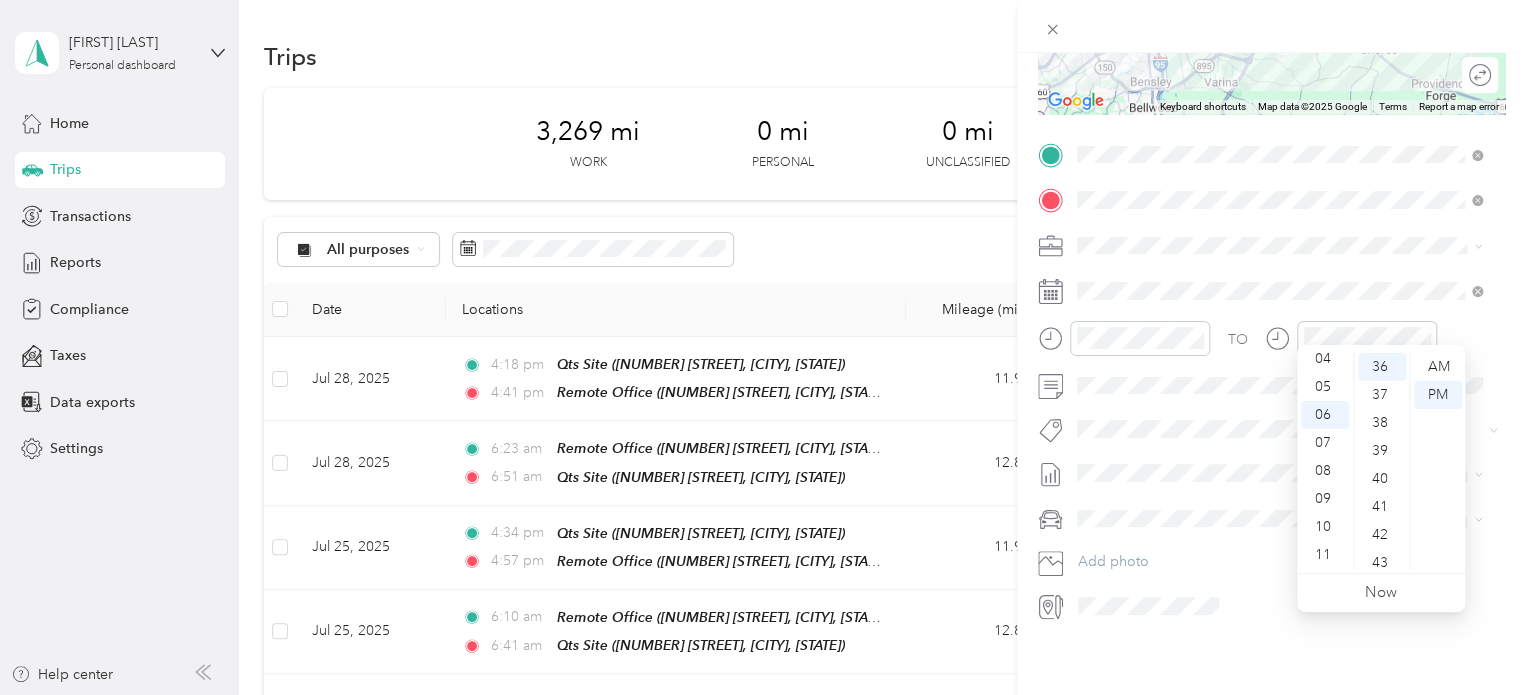click on "Now" at bounding box center (1381, 593) 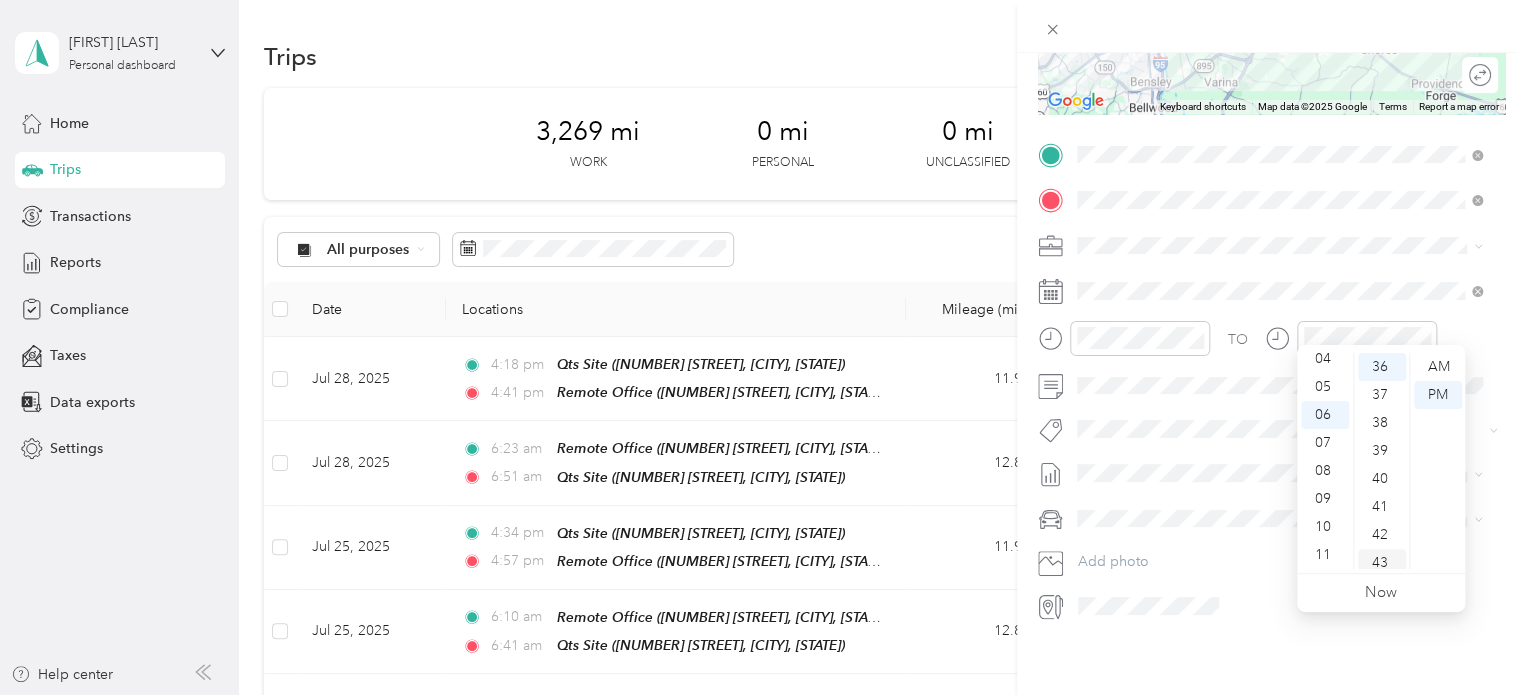 click on "43" at bounding box center [1382, 563] 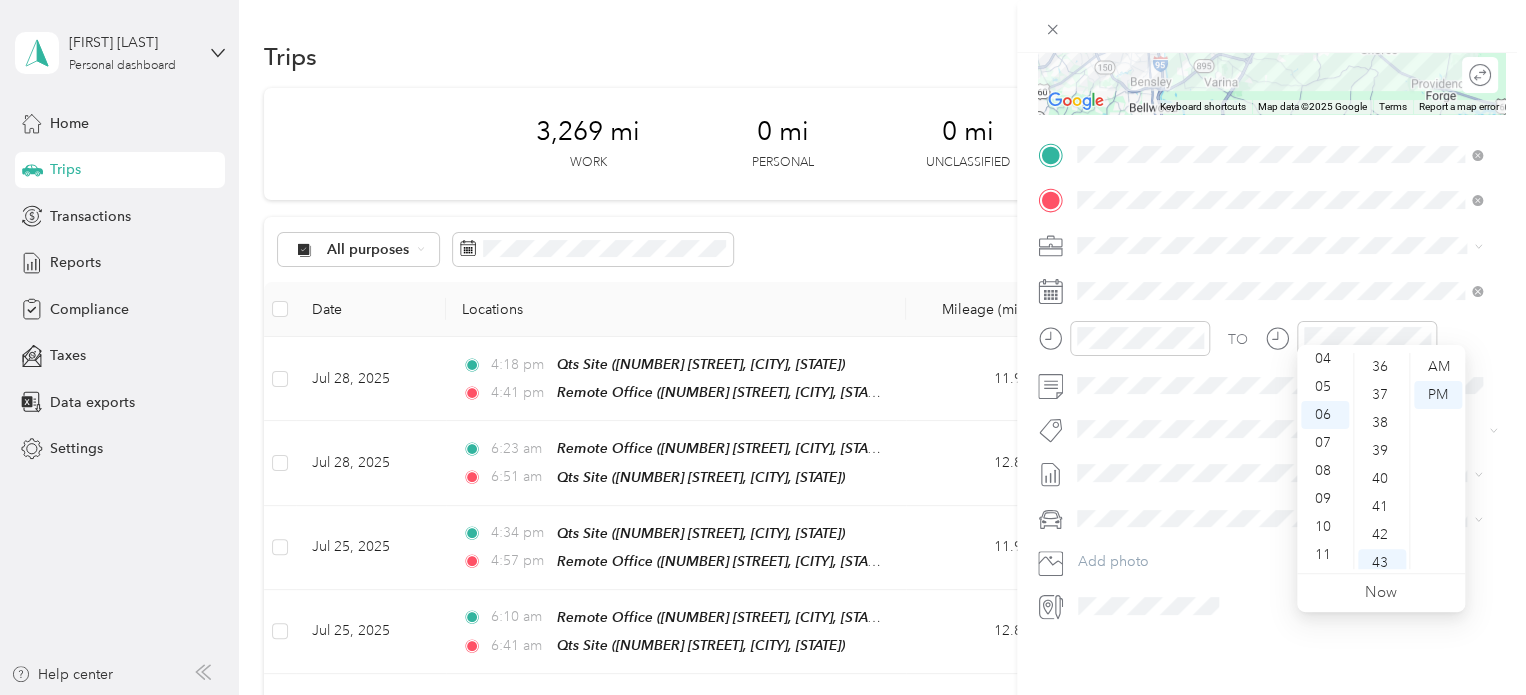 scroll, scrollTop: 1204, scrollLeft: 0, axis: vertical 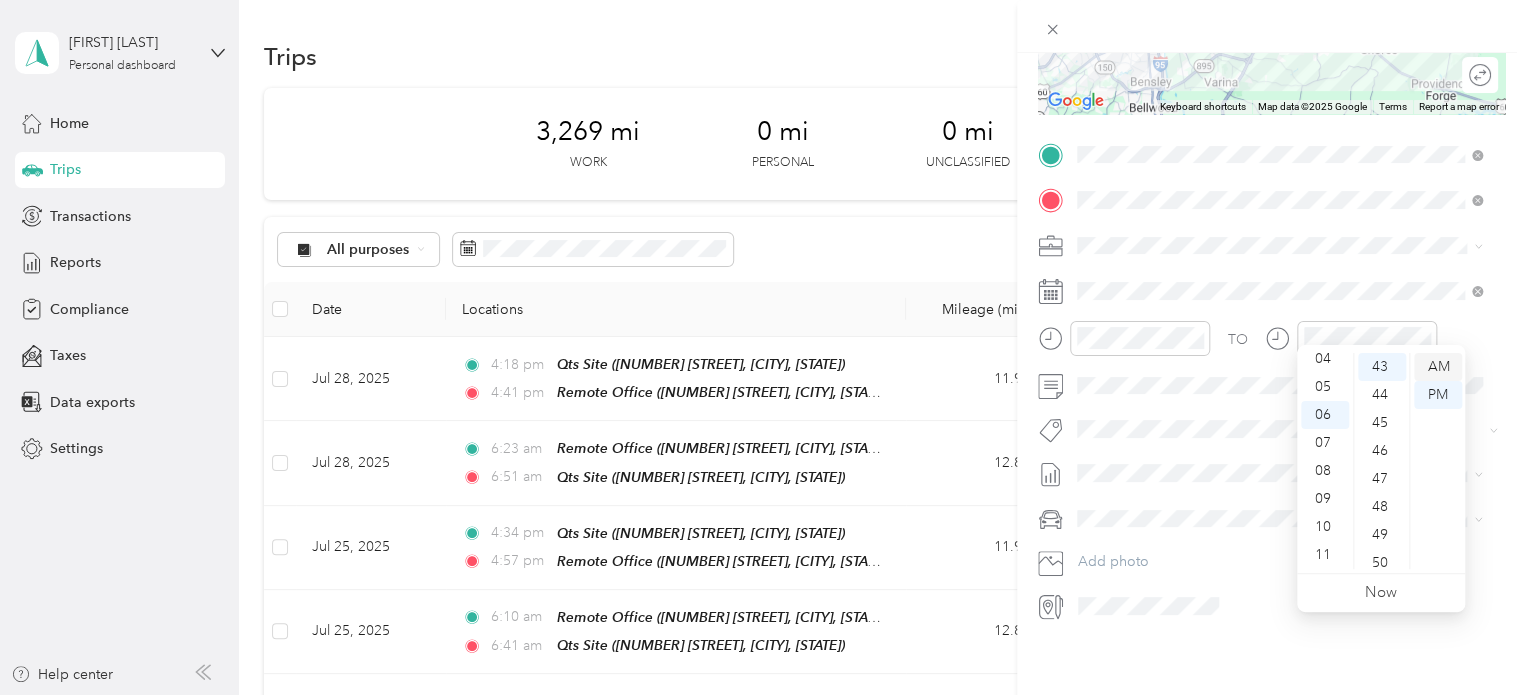 click on "AM" at bounding box center (1438, 367) 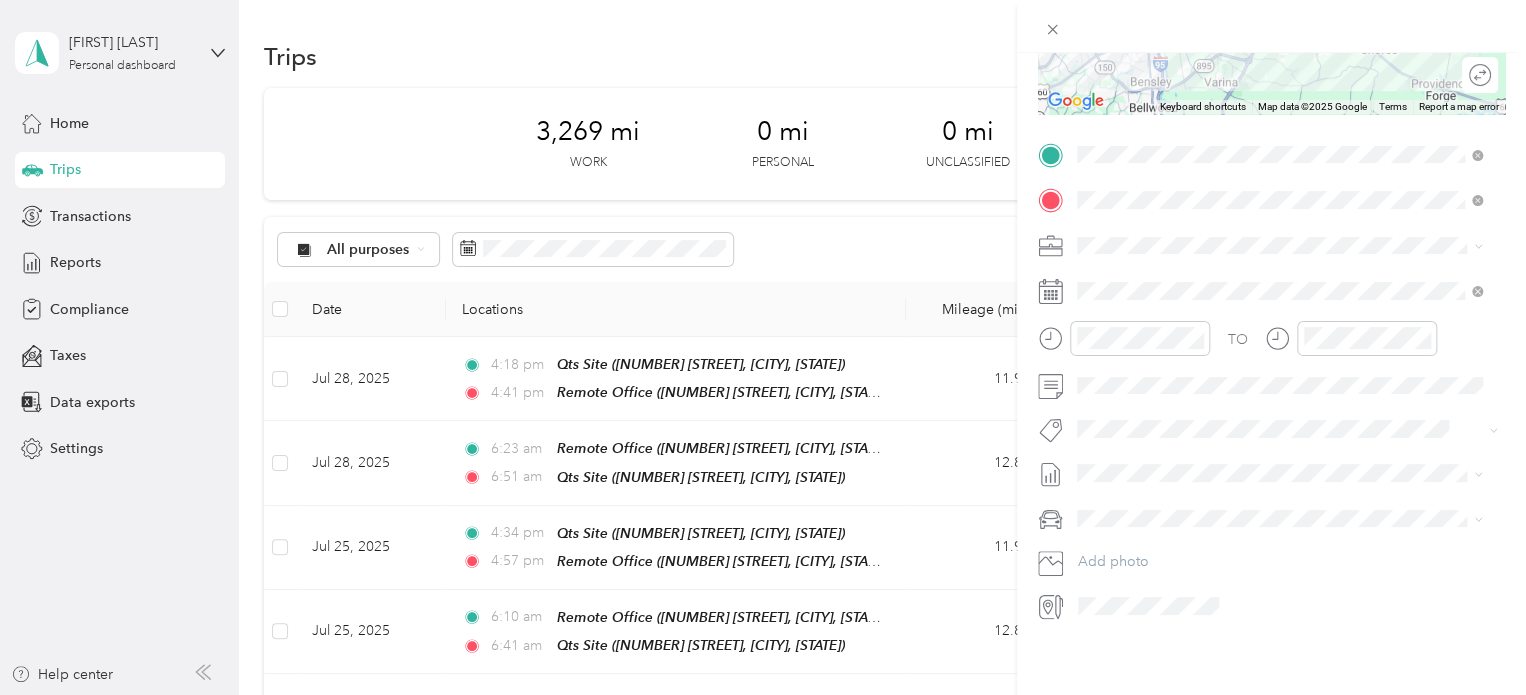 click on "Truck" at bounding box center (1279, 573) 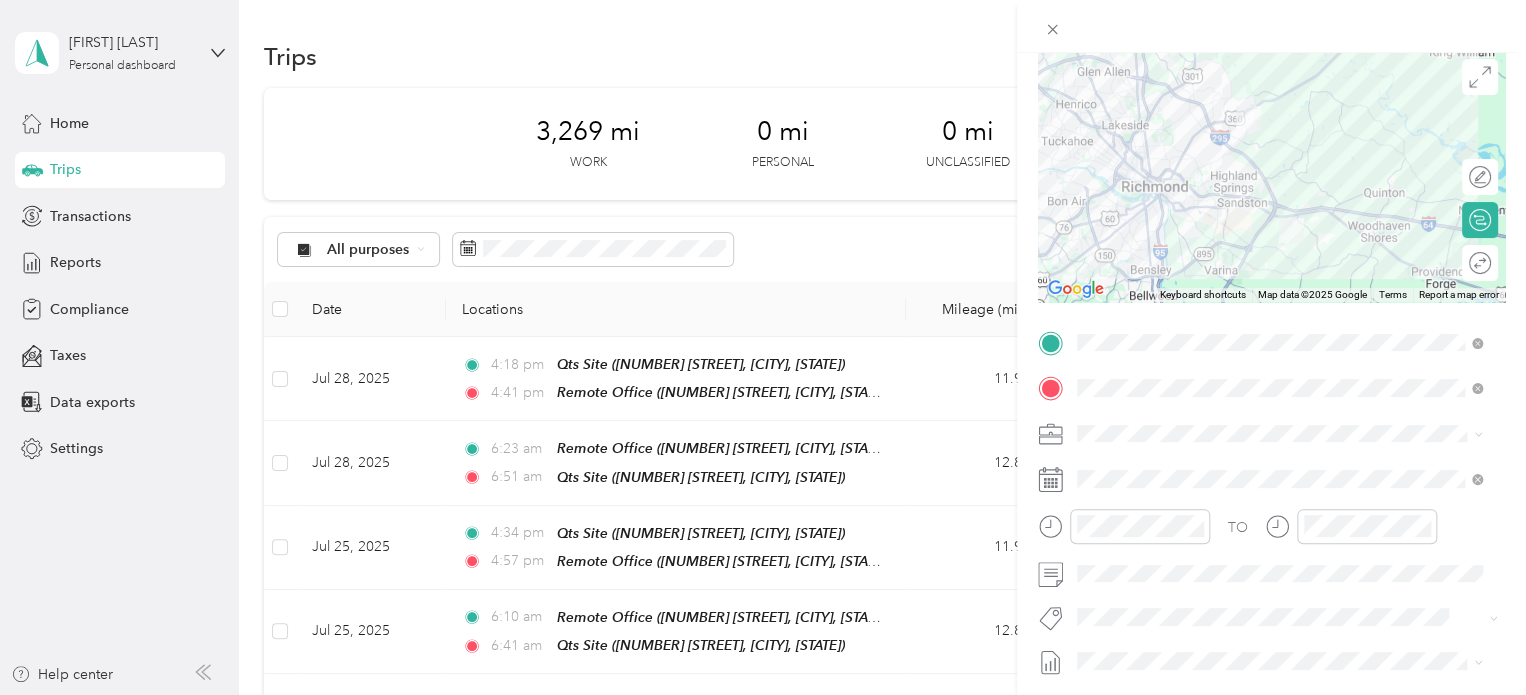 scroll, scrollTop: 0, scrollLeft: 0, axis: both 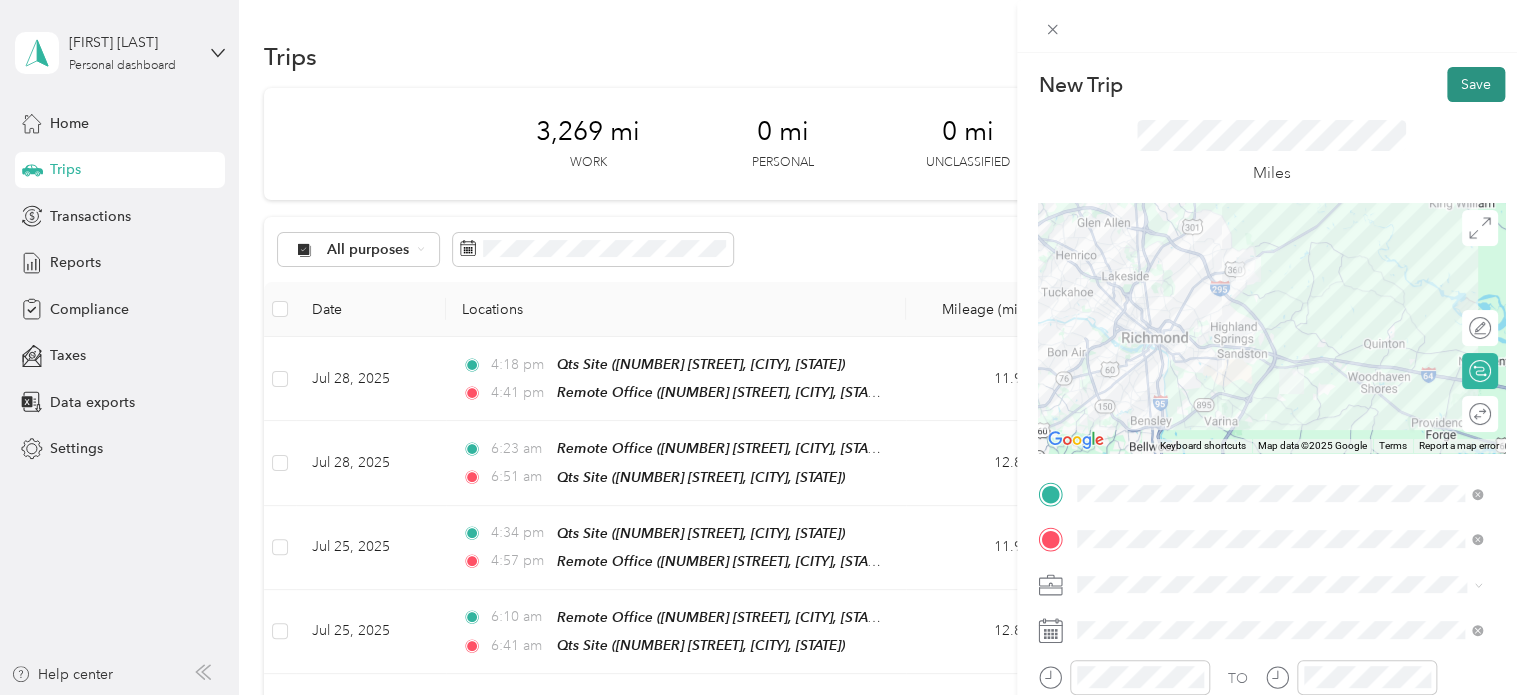 click on "Save" at bounding box center [1476, 84] 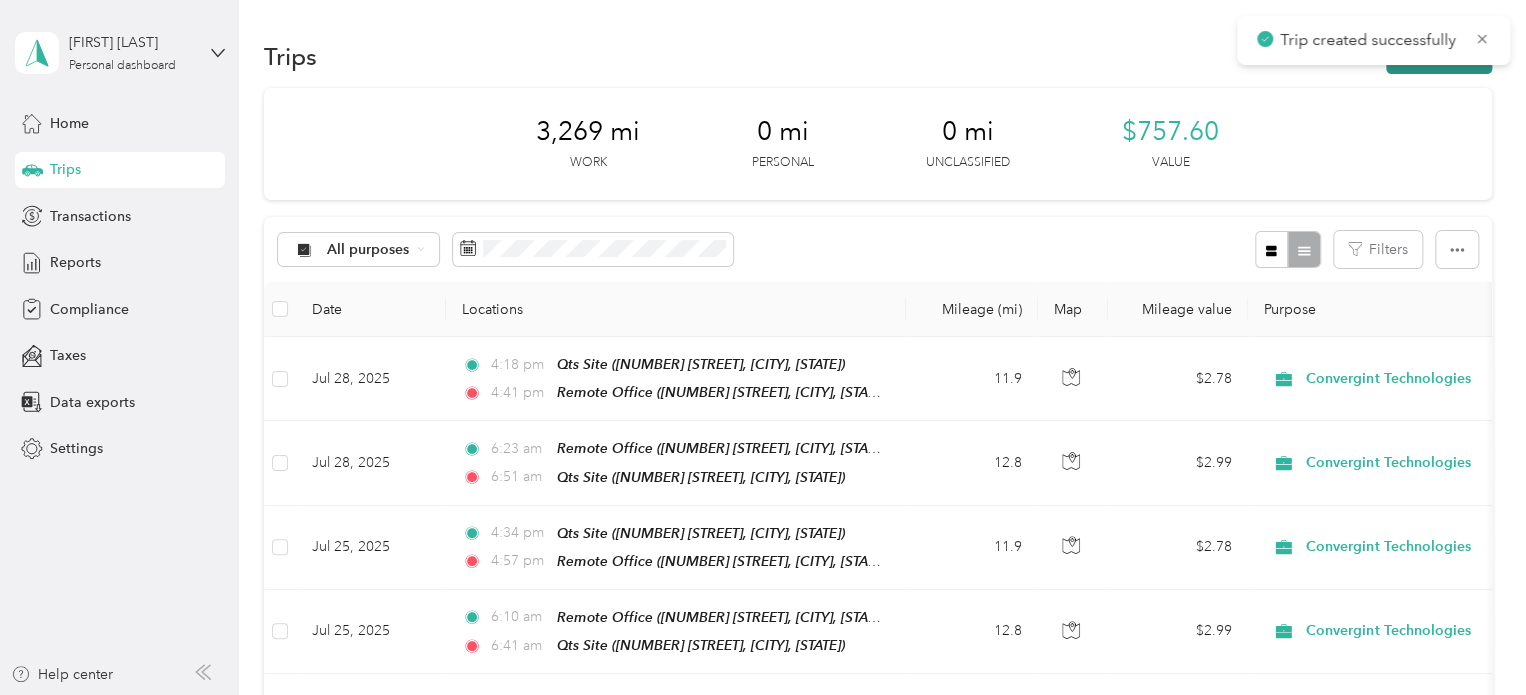 click on "New trip" at bounding box center (1439, 56) 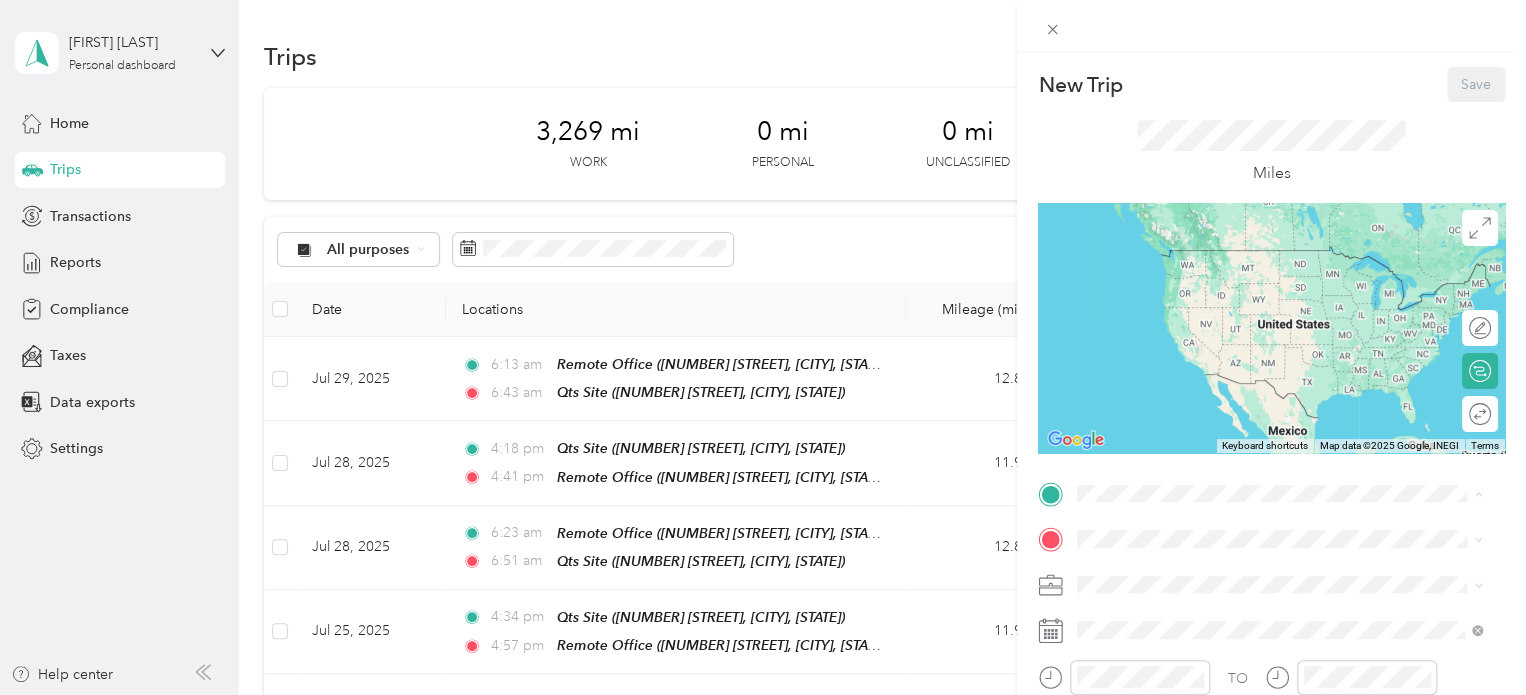 click on "[NUMBER] [STREET], [CITY], [STATE], [COUNTRY]" at bounding box center [1270, 349] 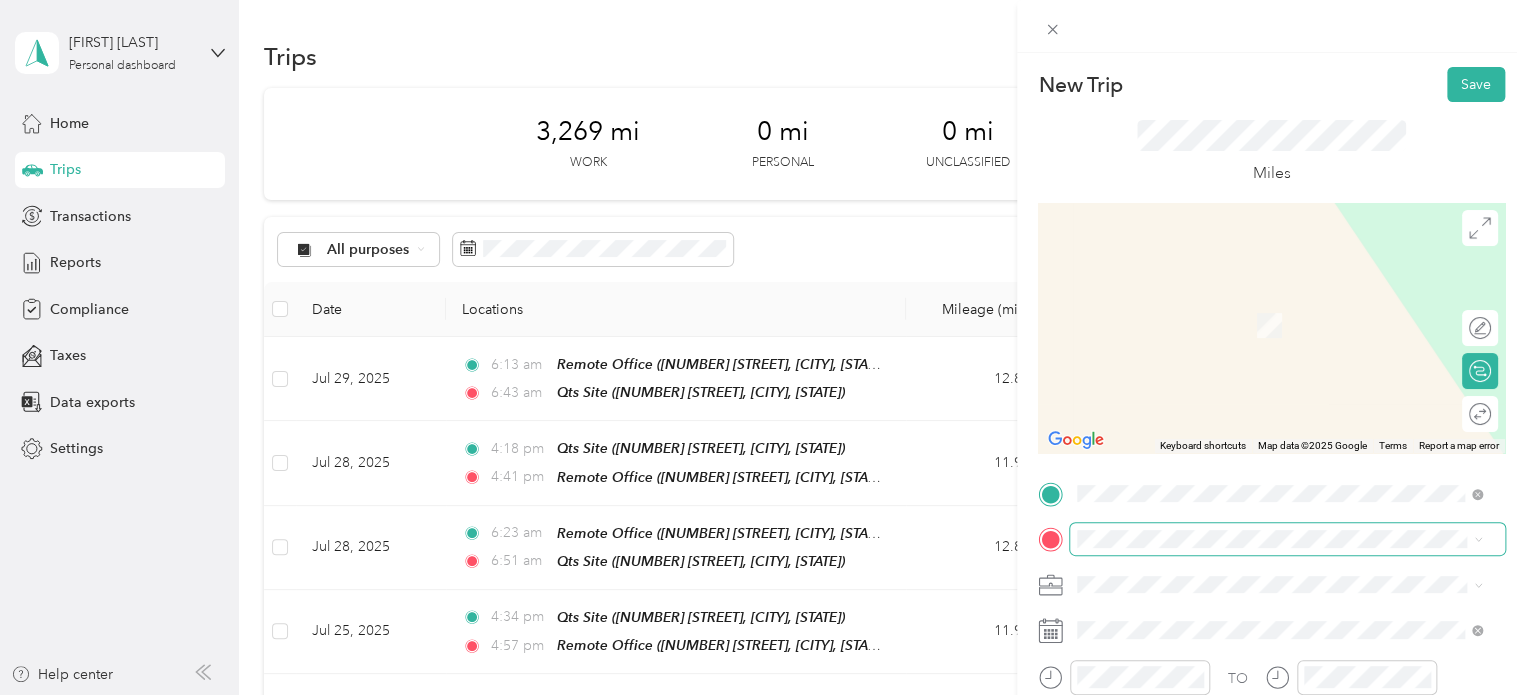 click at bounding box center (1287, 539) 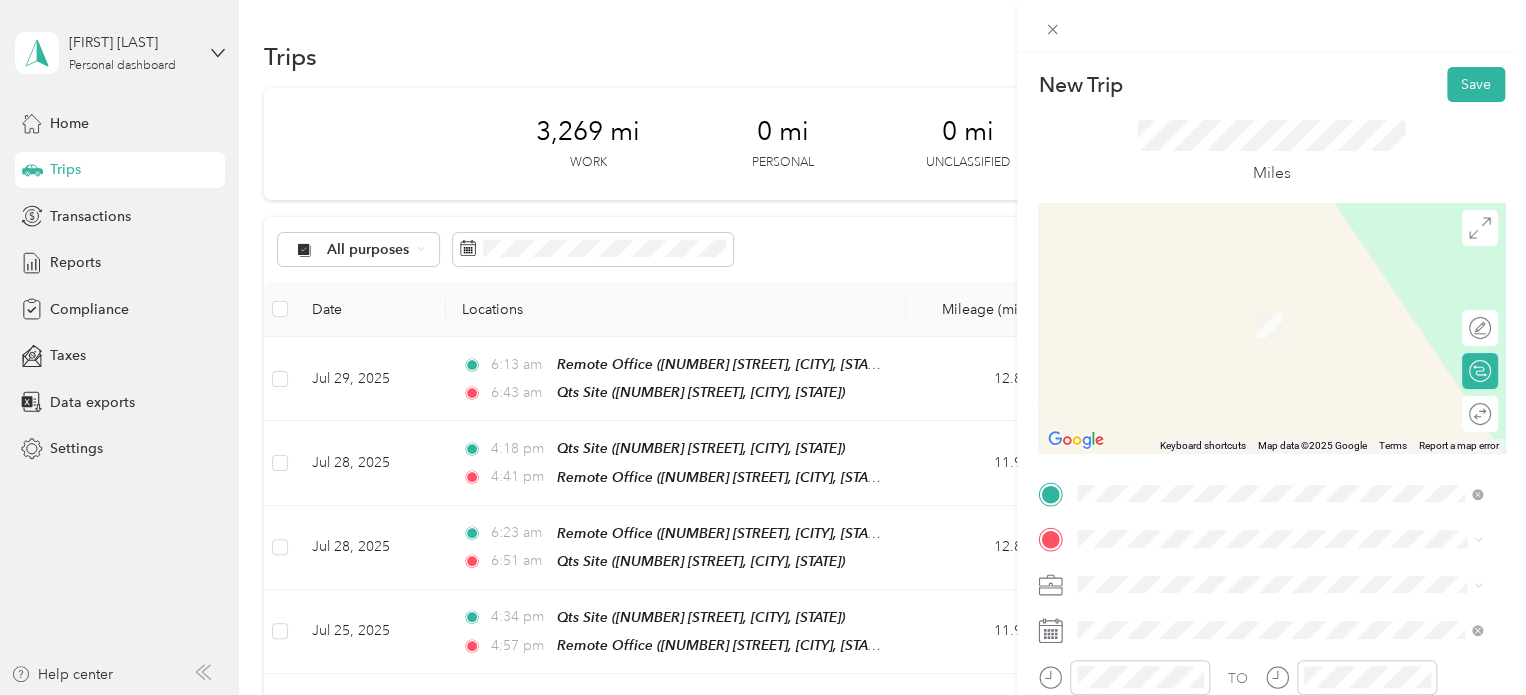 click on "[NUMBER] [STREET], [CITY], [STATE], [COUNTRY]" at bounding box center [1270, 331] 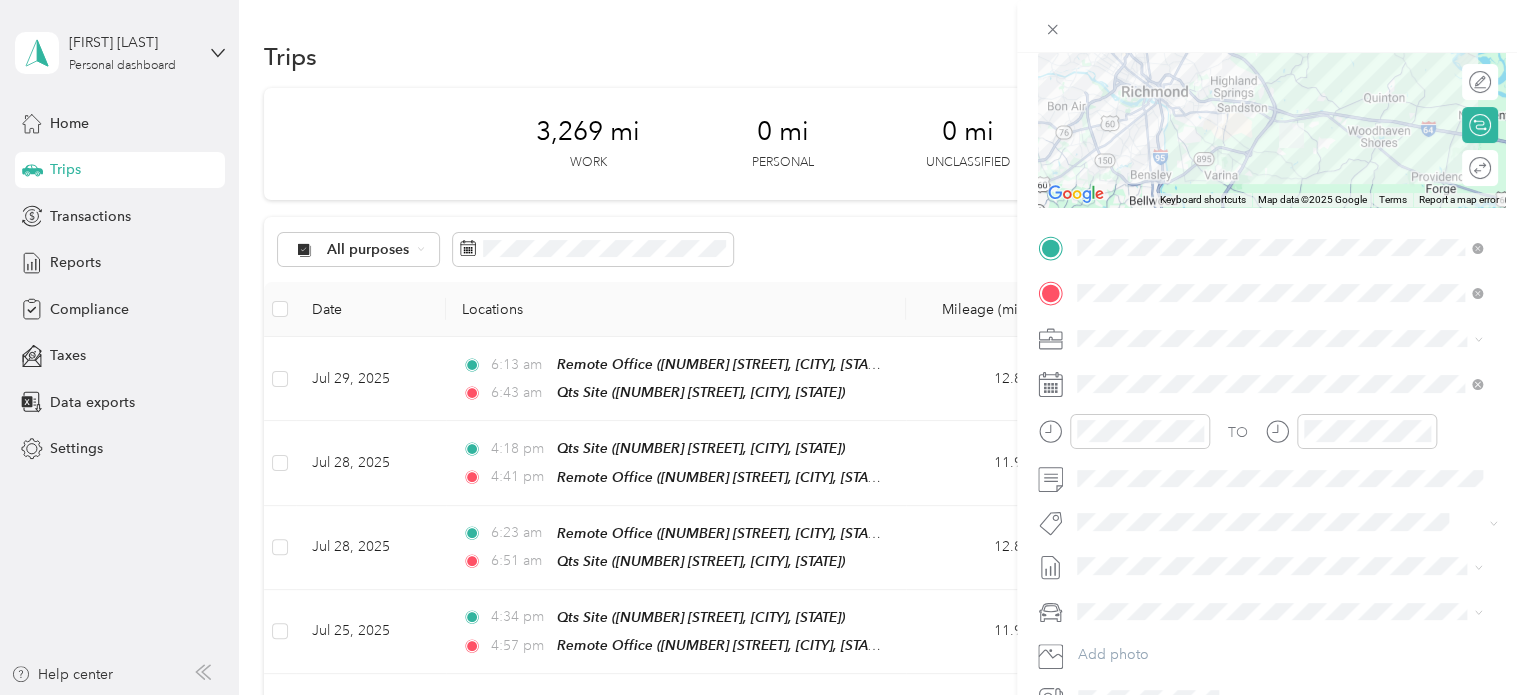 scroll, scrollTop: 300, scrollLeft: 0, axis: vertical 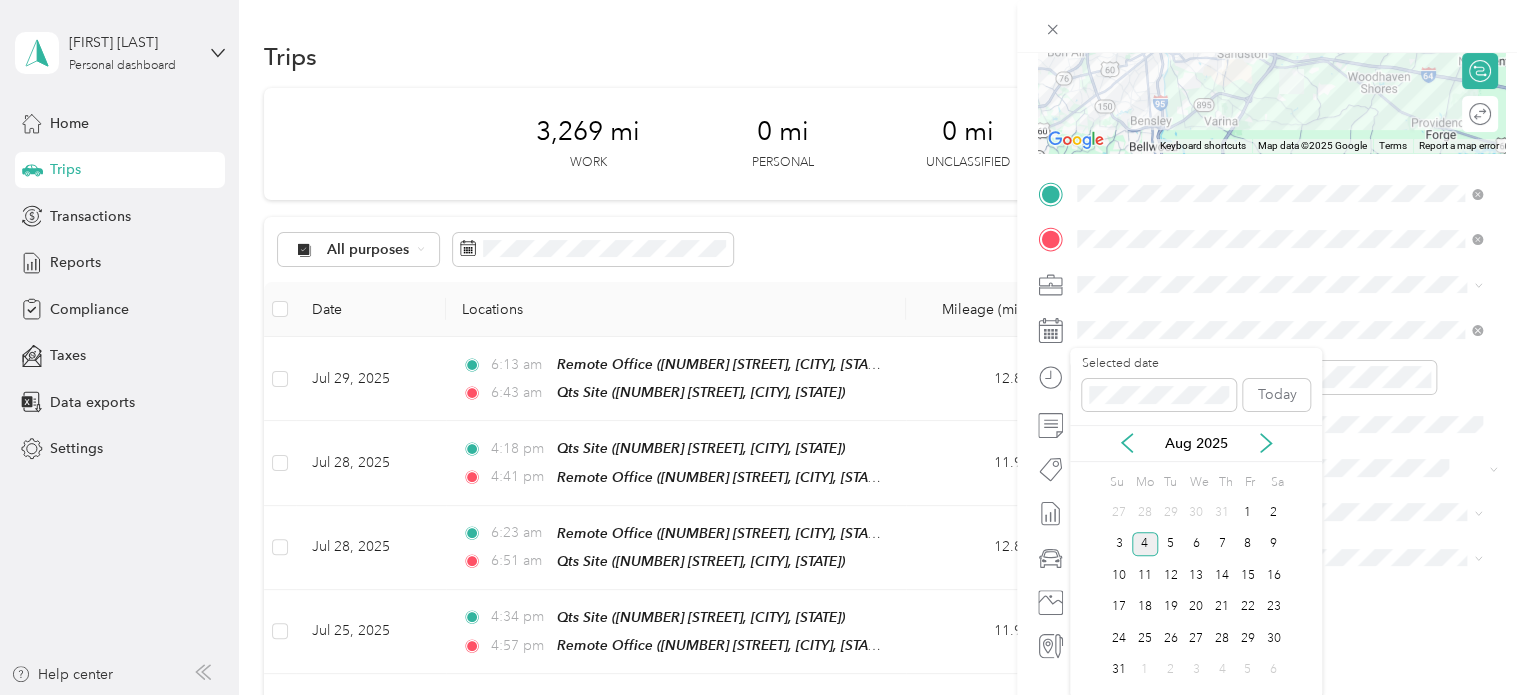 click on "Aug 2025" at bounding box center (1196, 443) 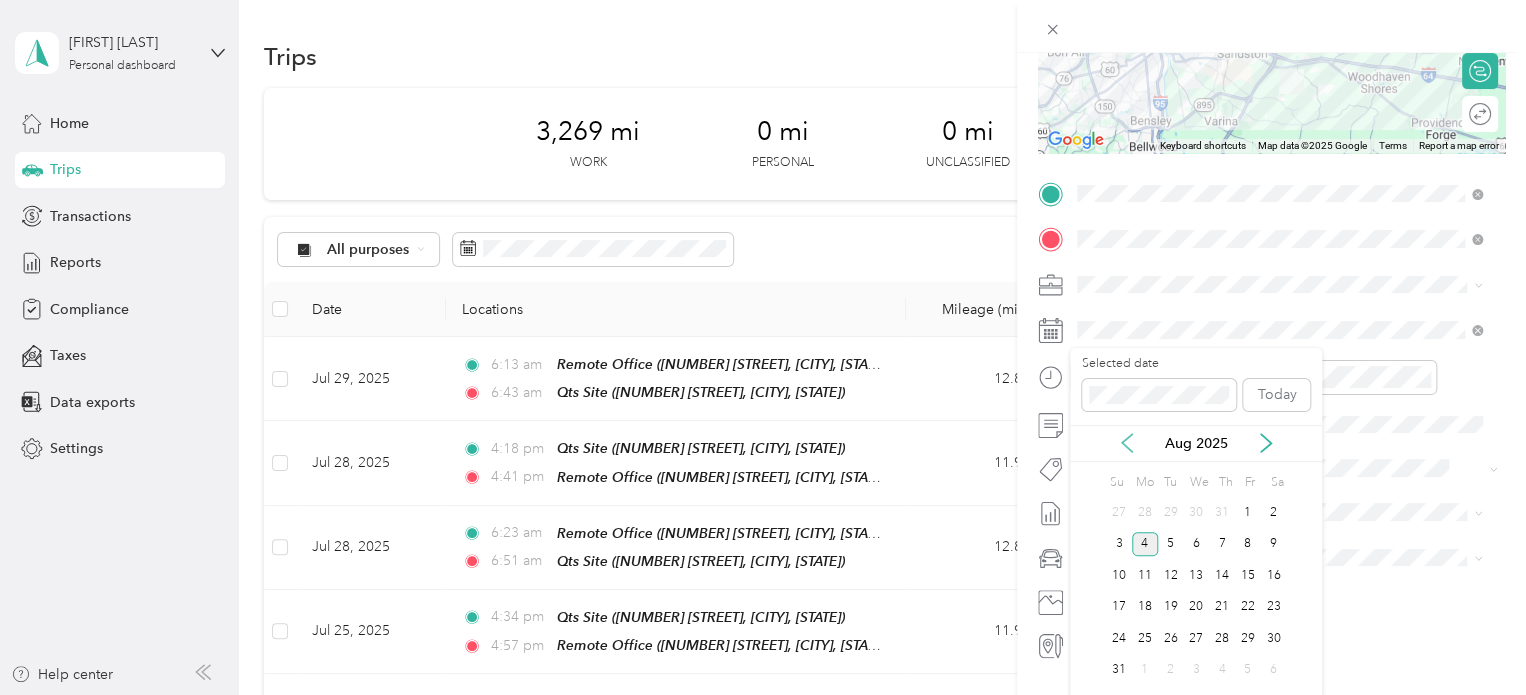 click 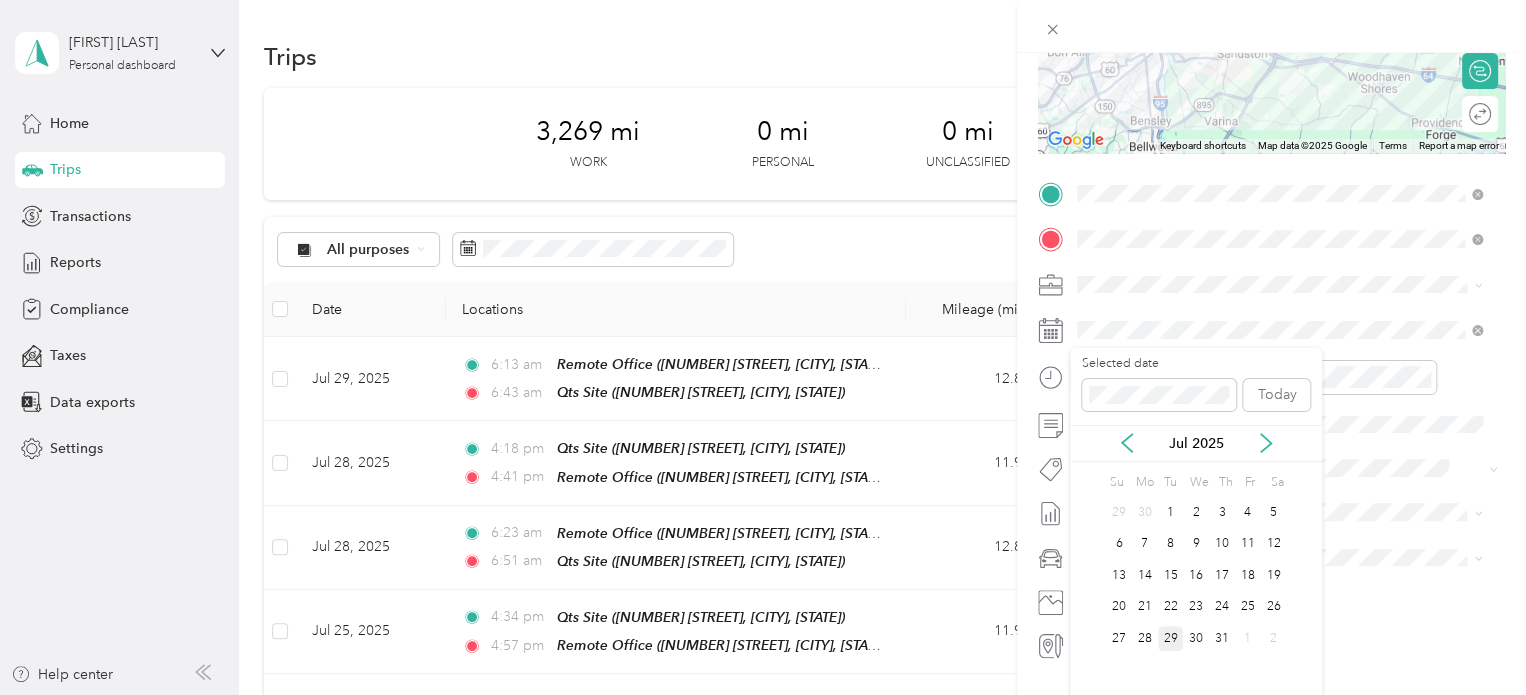 click on "29" at bounding box center (1171, 638) 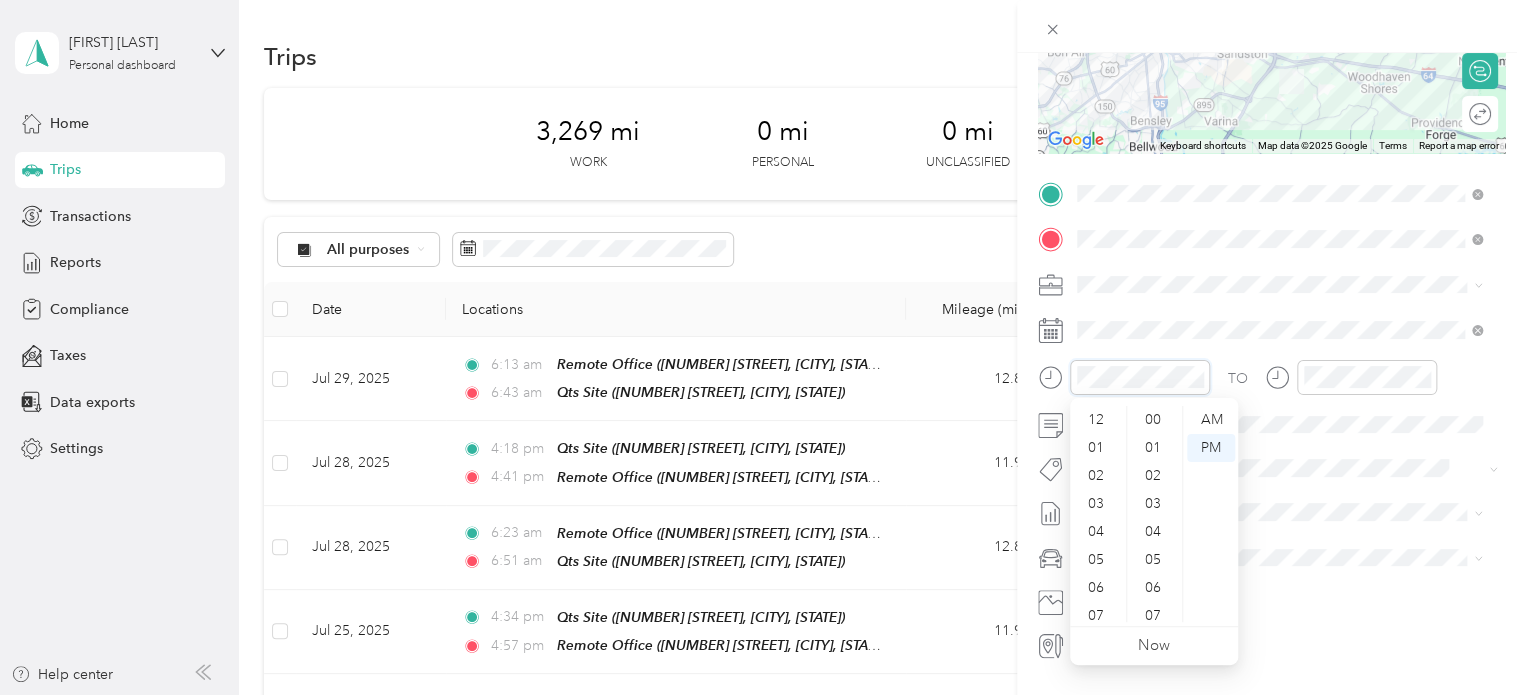 scroll, scrollTop: 1036, scrollLeft: 0, axis: vertical 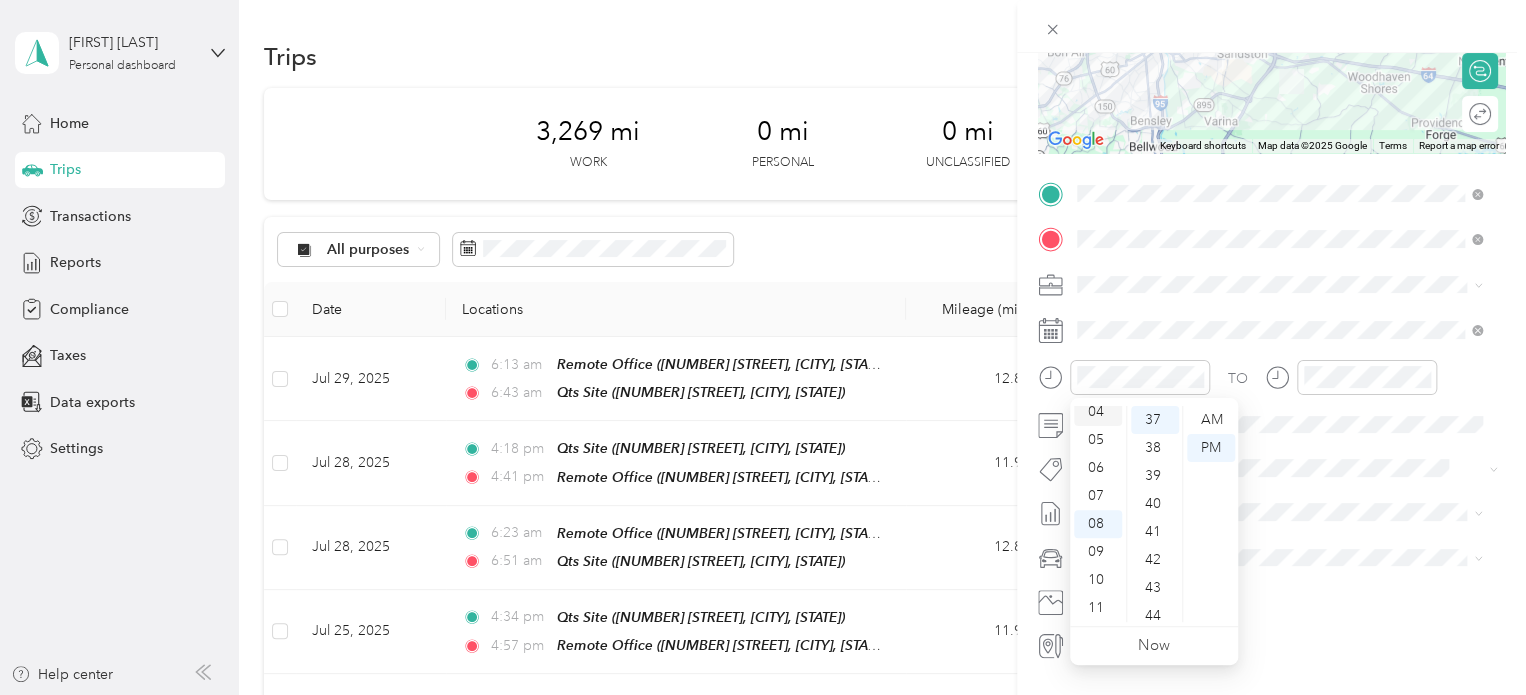 click on "04" at bounding box center (1098, 412) 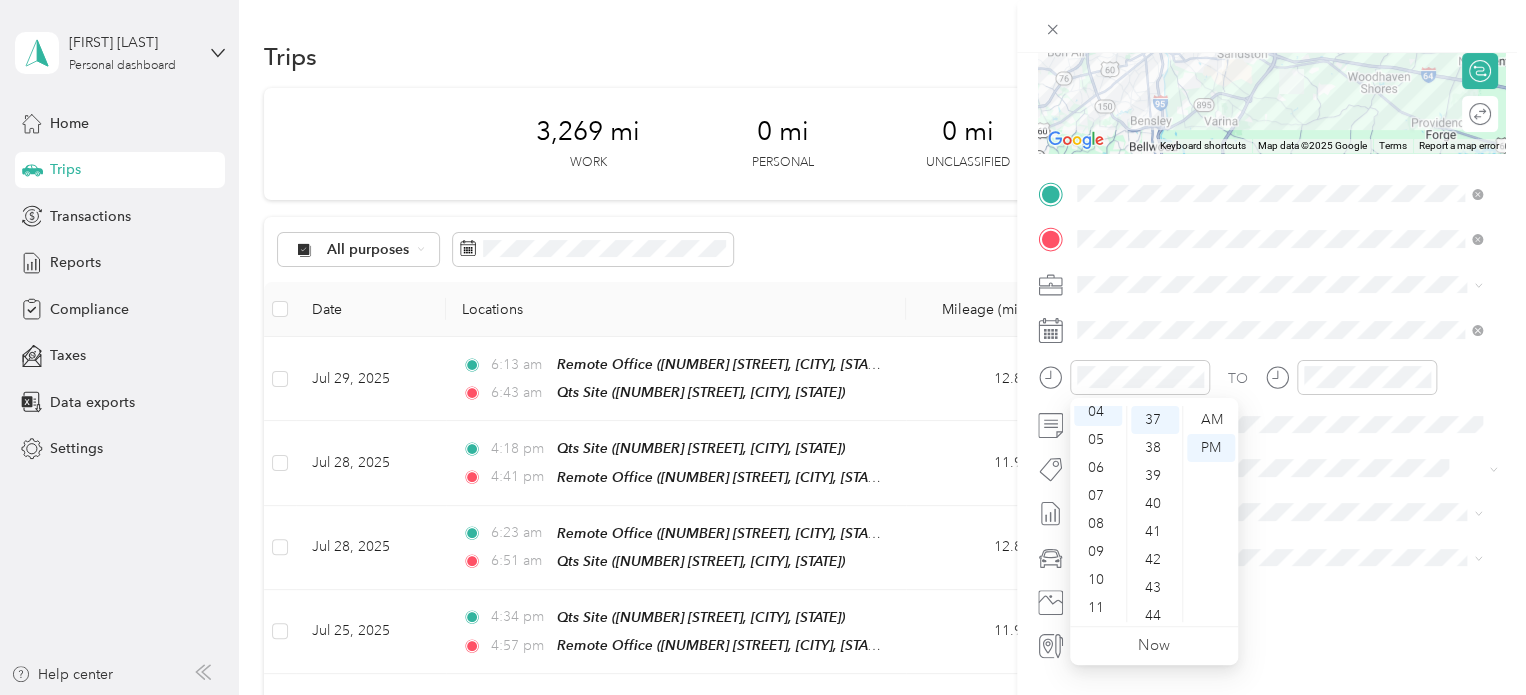 scroll, scrollTop: 112, scrollLeft: 0, axis: vertical 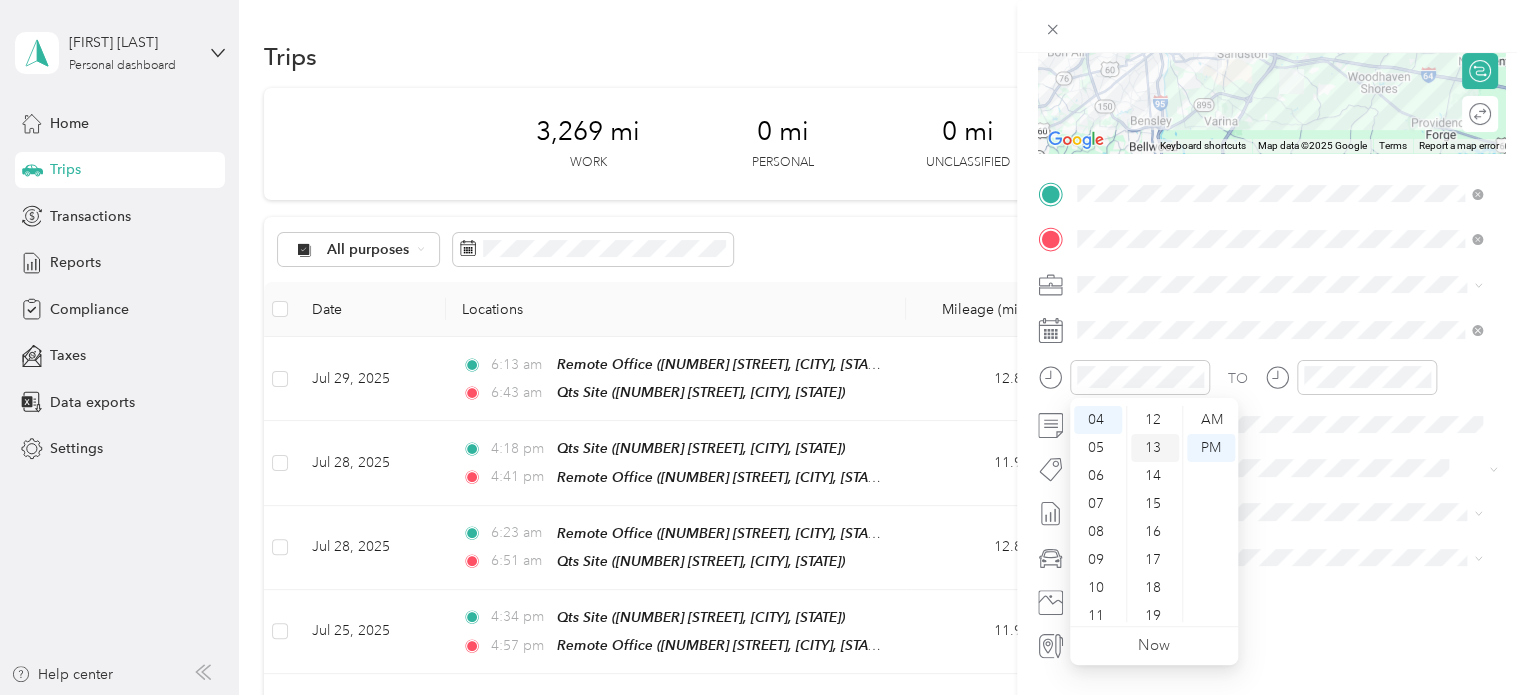 click on "13" at bounding box center (1155, 448) 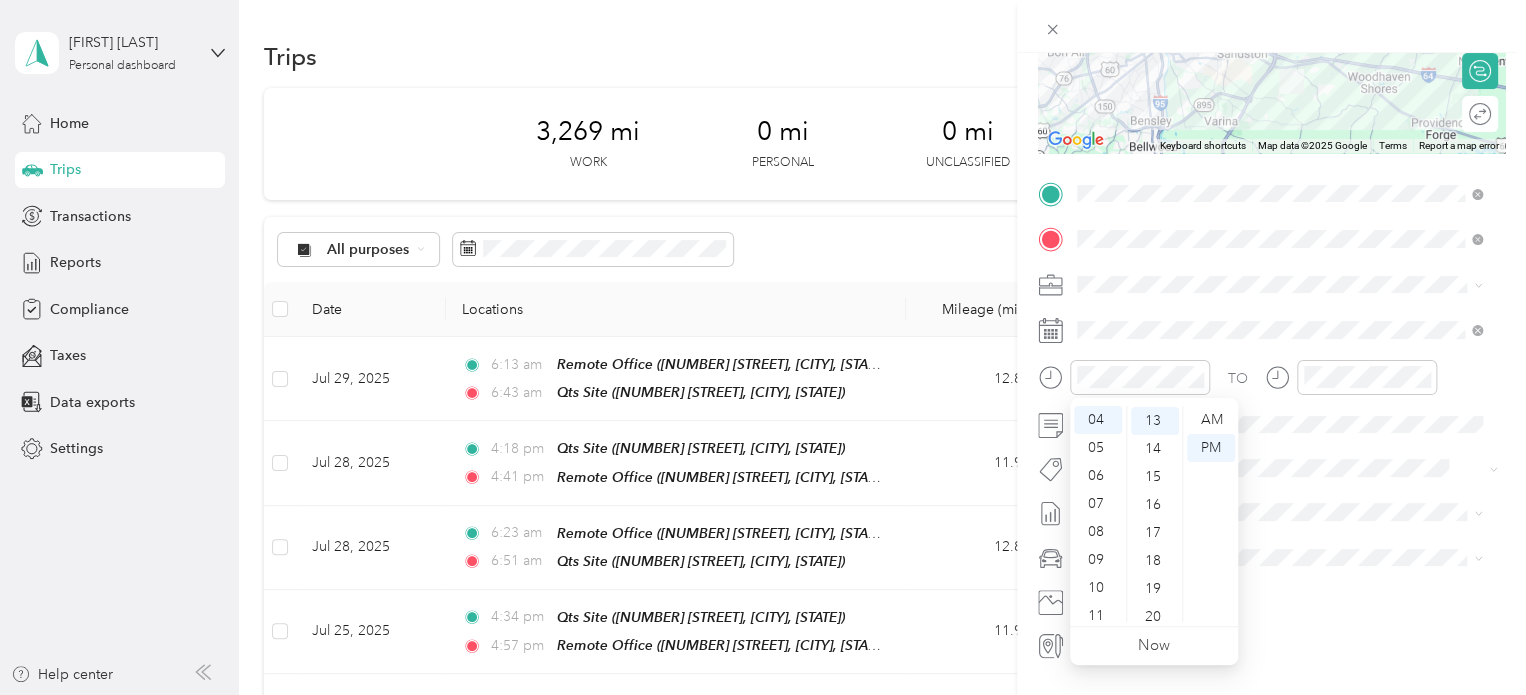 scroll, scrollTop: 364, scrollLeft: 0, axis: vertical 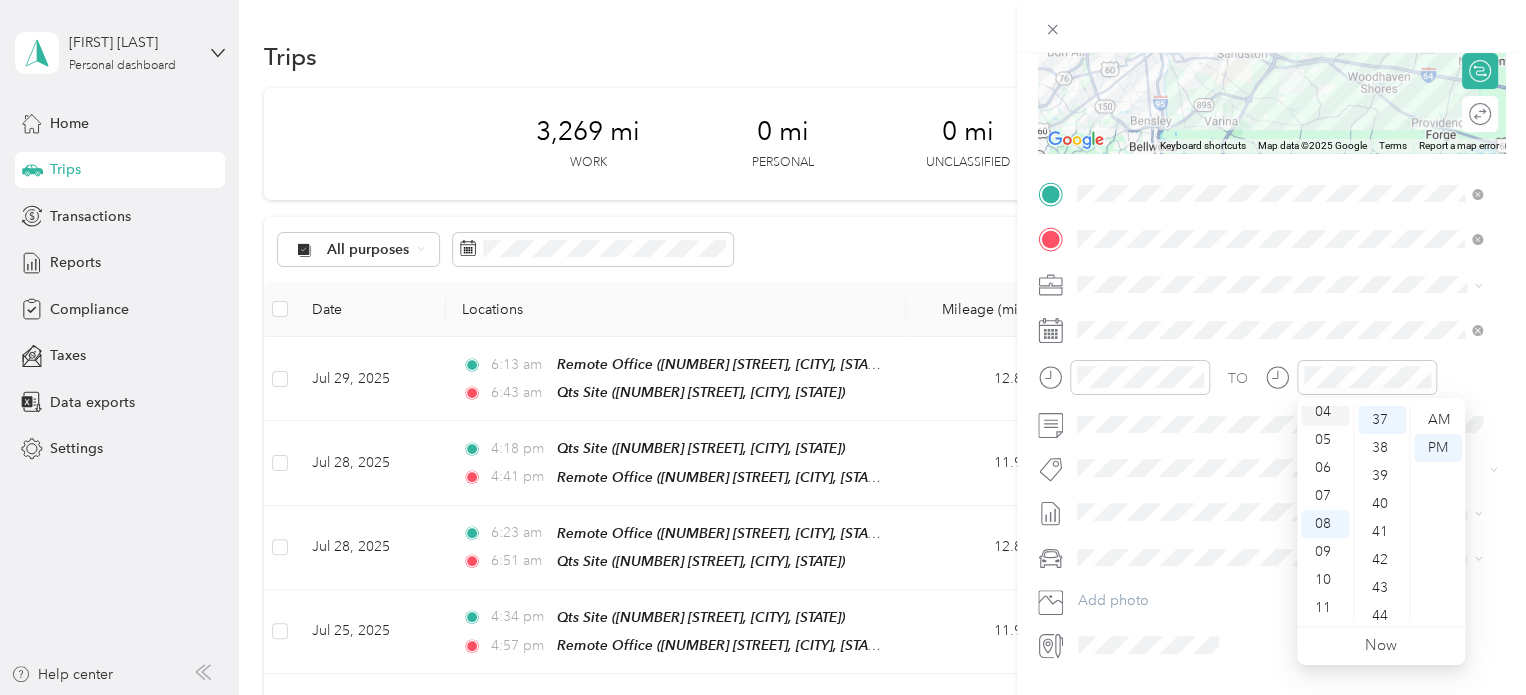 click on "04" at bounding box center (1325, 412) 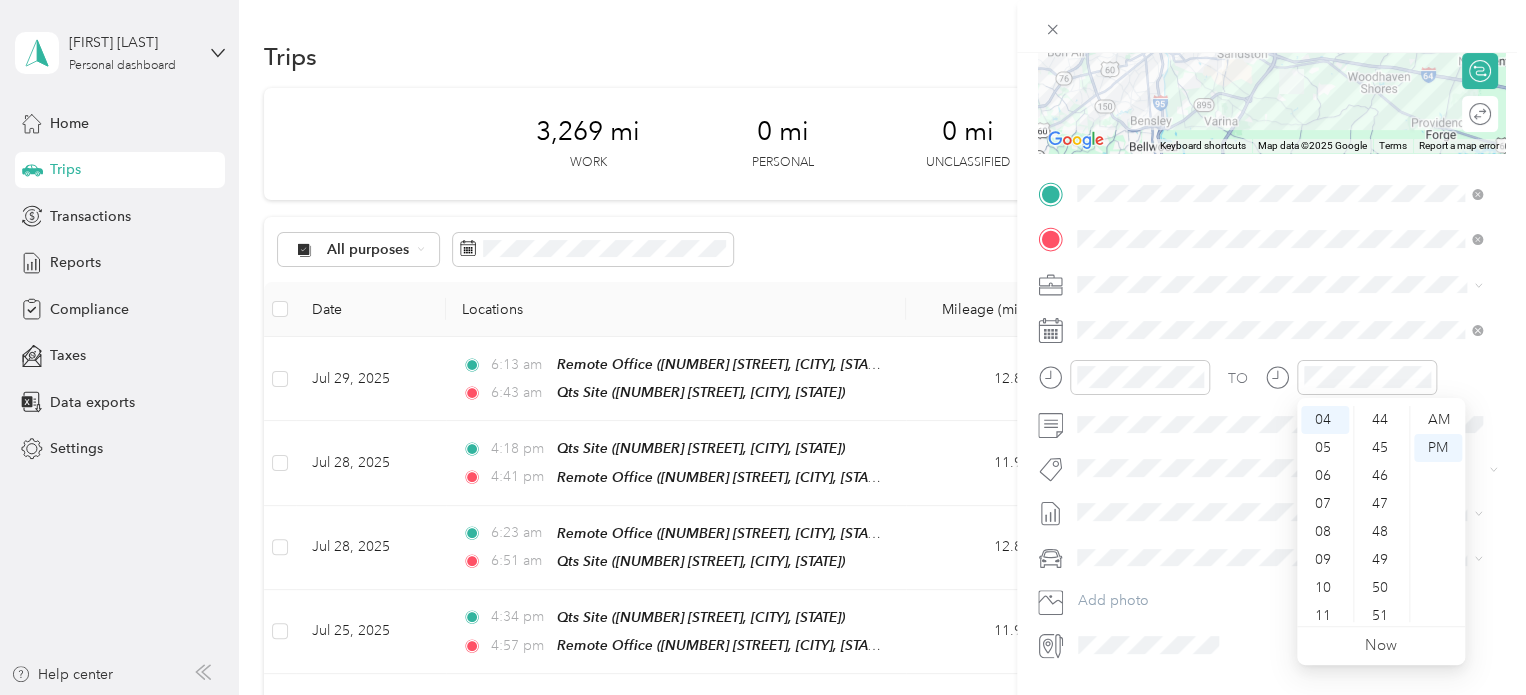scroll, scrollTop: 1236, scrollLeft: 0, axis: vertical 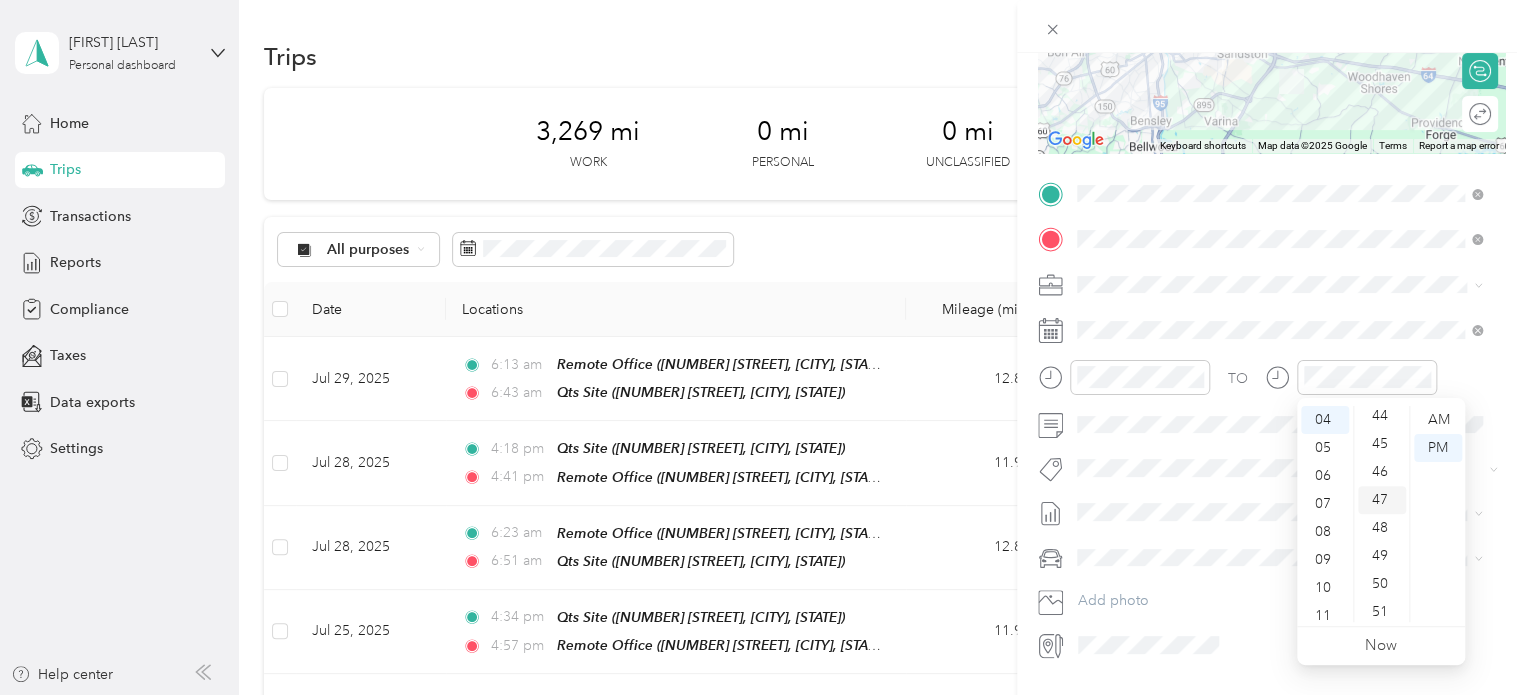 click on "47" at bounding box center (1382, 500) 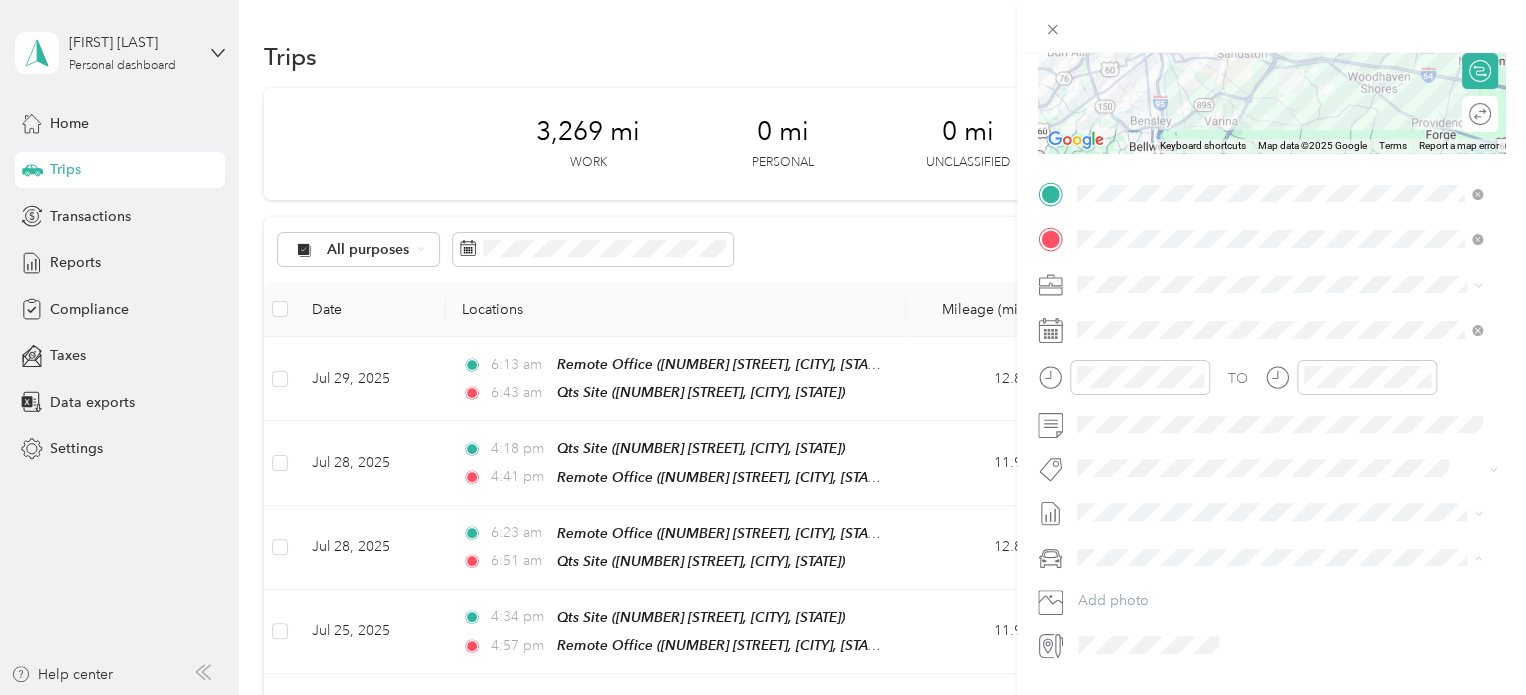 click on "Truck" at bounding box center [1279, 627] 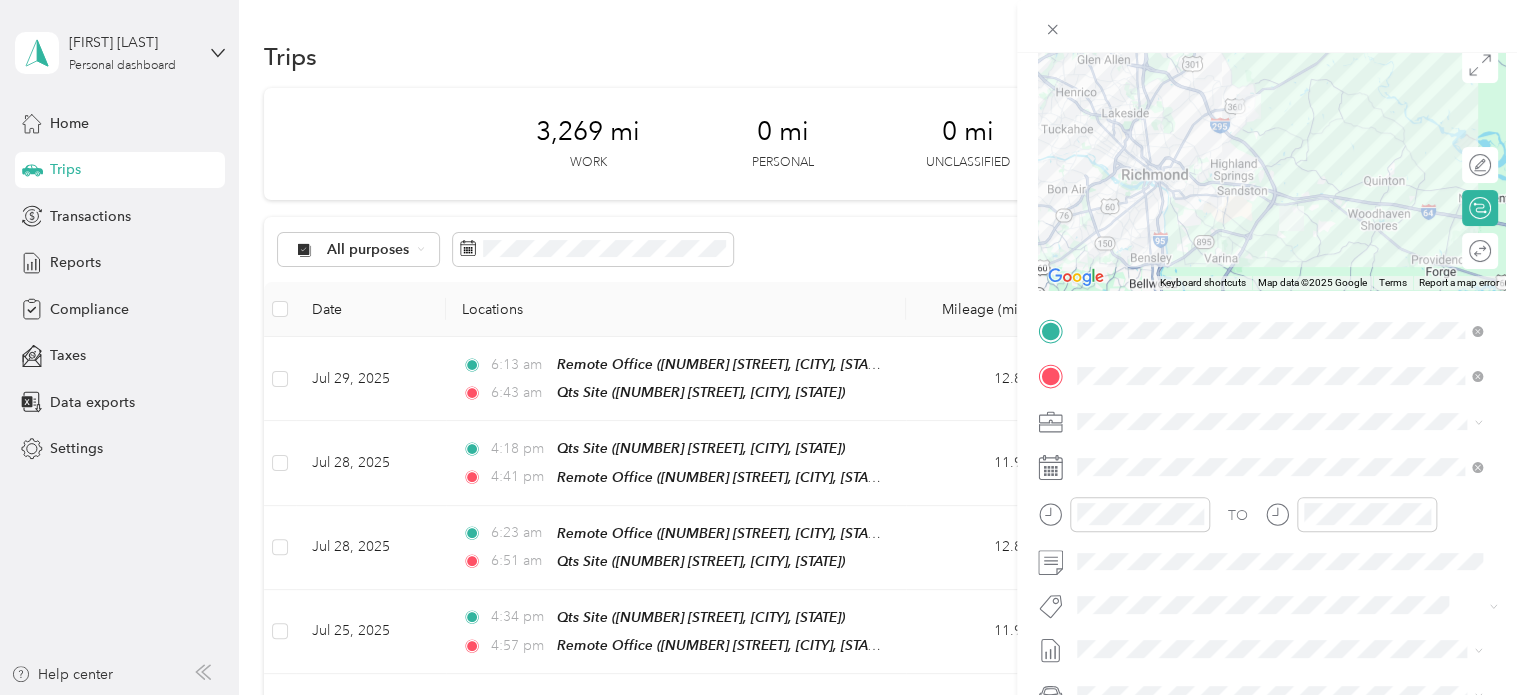 scroll, scrollTop: 0, scrollLeft: 0, axis: both 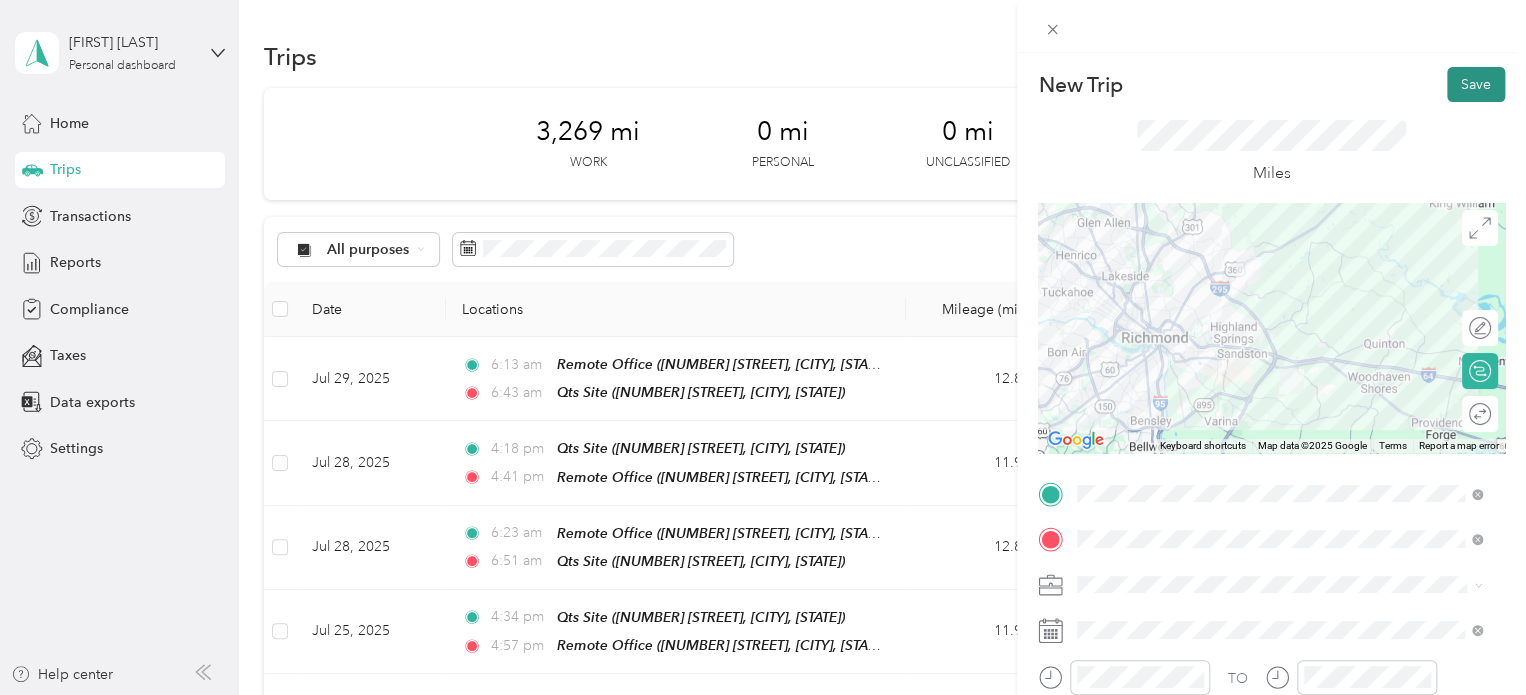 click on "Save" at bounding box center [1476, 84] 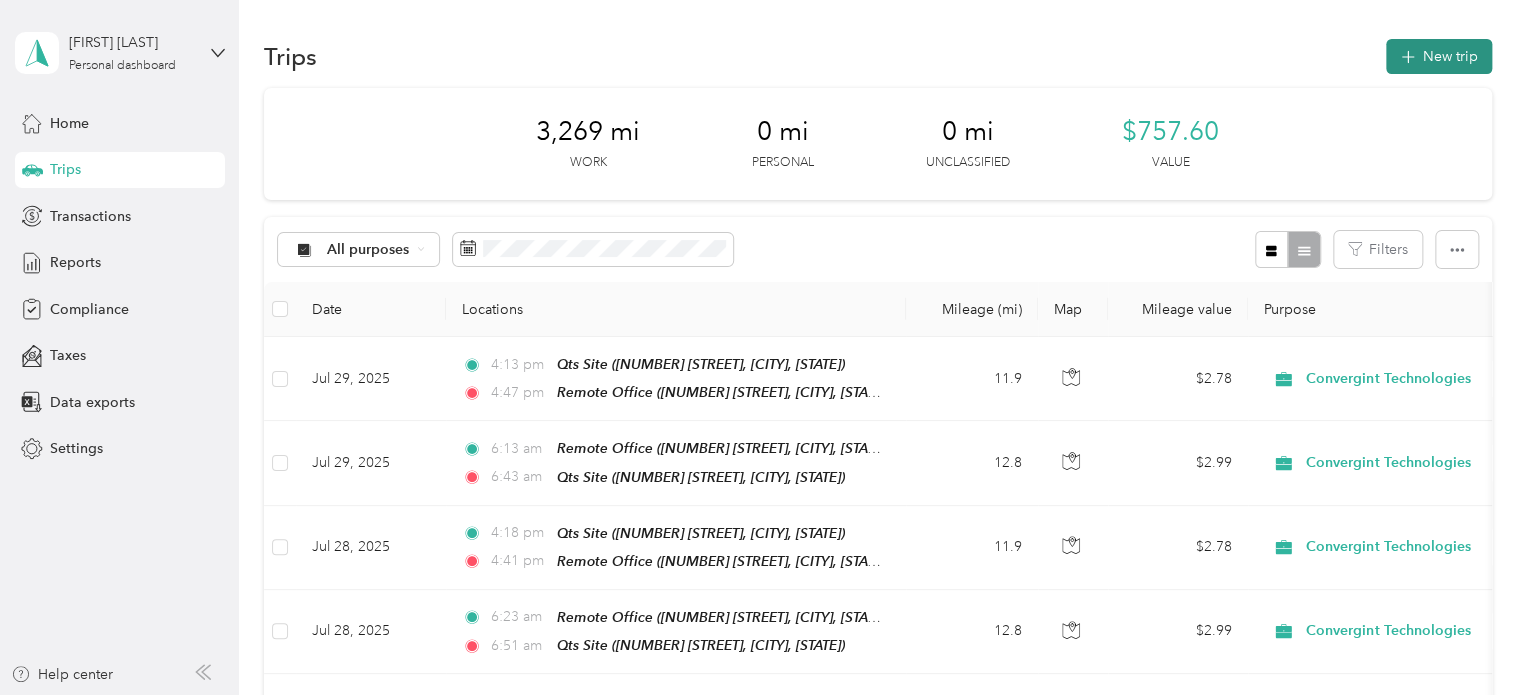 click on "New trip" at bounding box center (1439, 56) 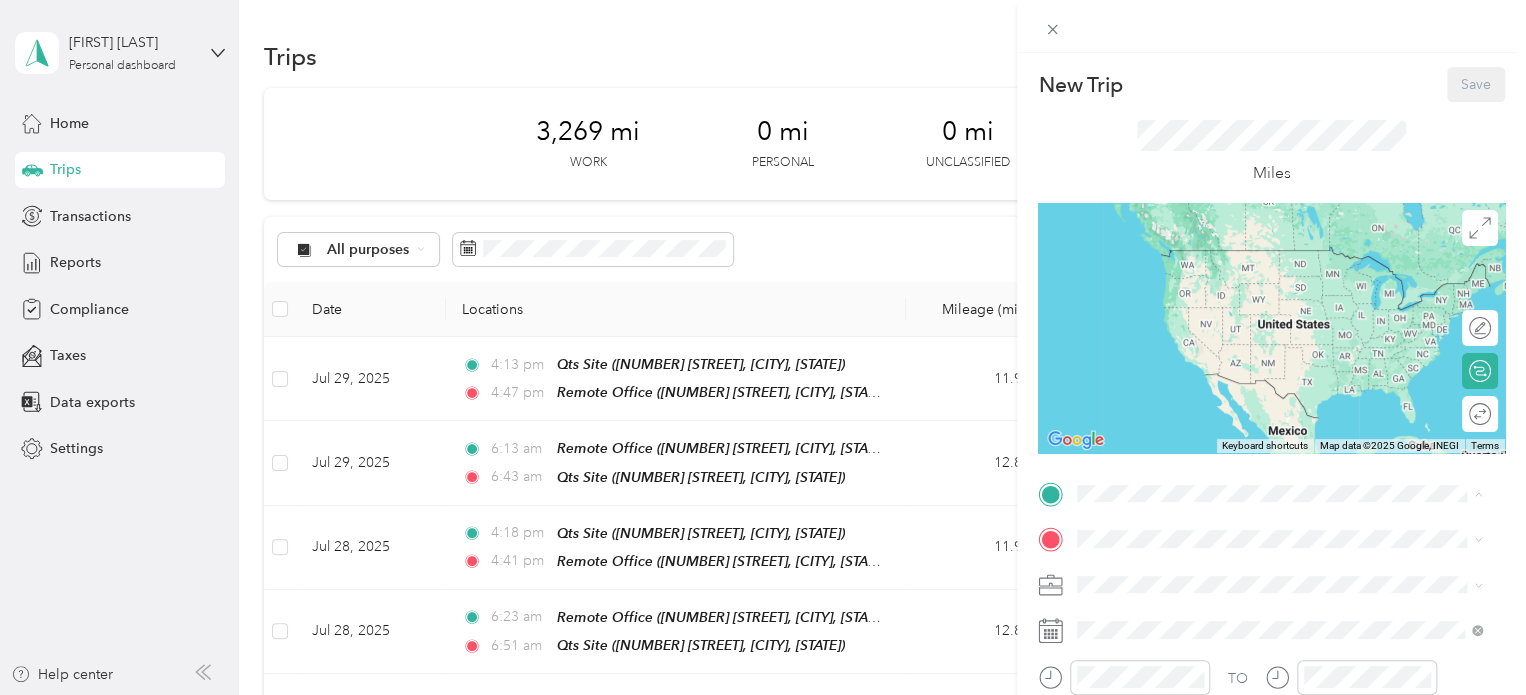 click on "Remote Office [NUMBER] [STREET], [CITY], [STATE], [COUNTRY]" at bounding box center (1270, 276) 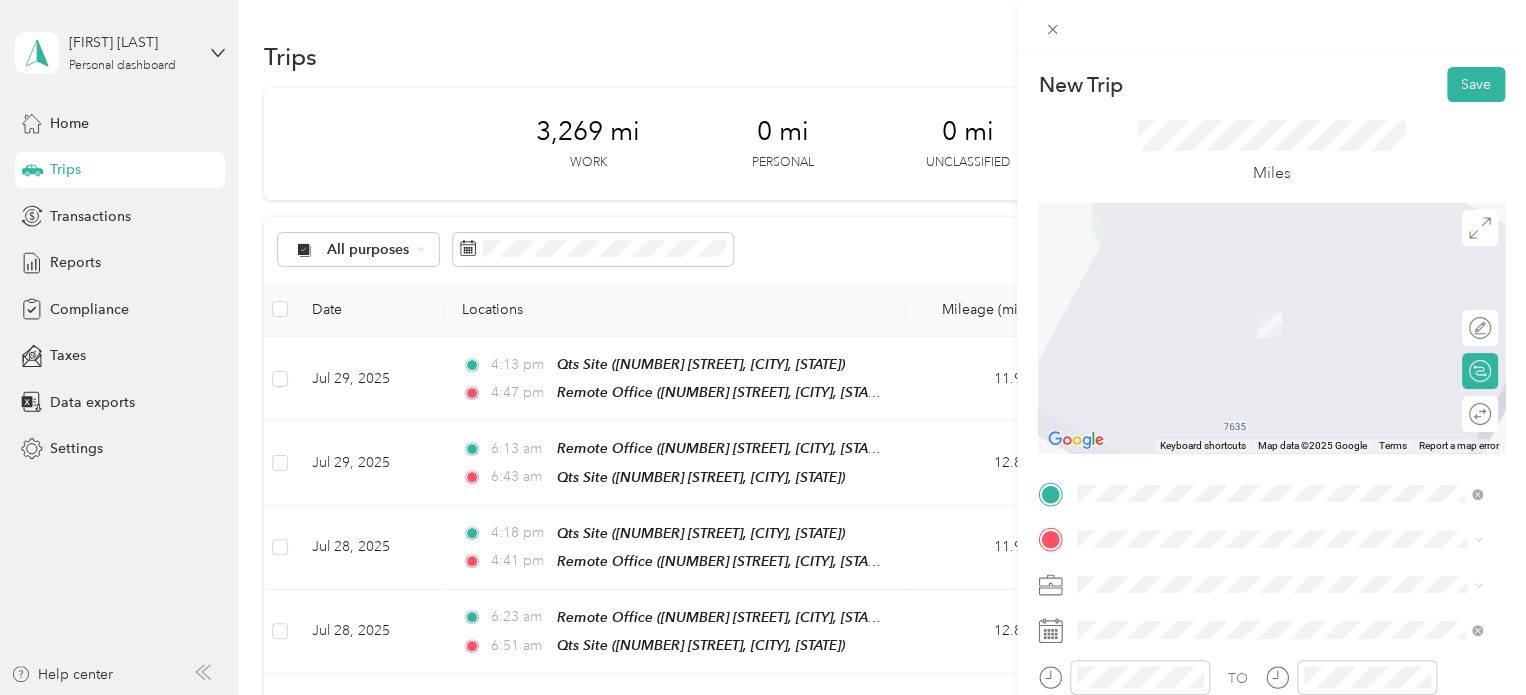 click on "[NUMBER] [STREET], [CITY], [STATE], [COUNTRY]" at bounding box center (1270, 394) 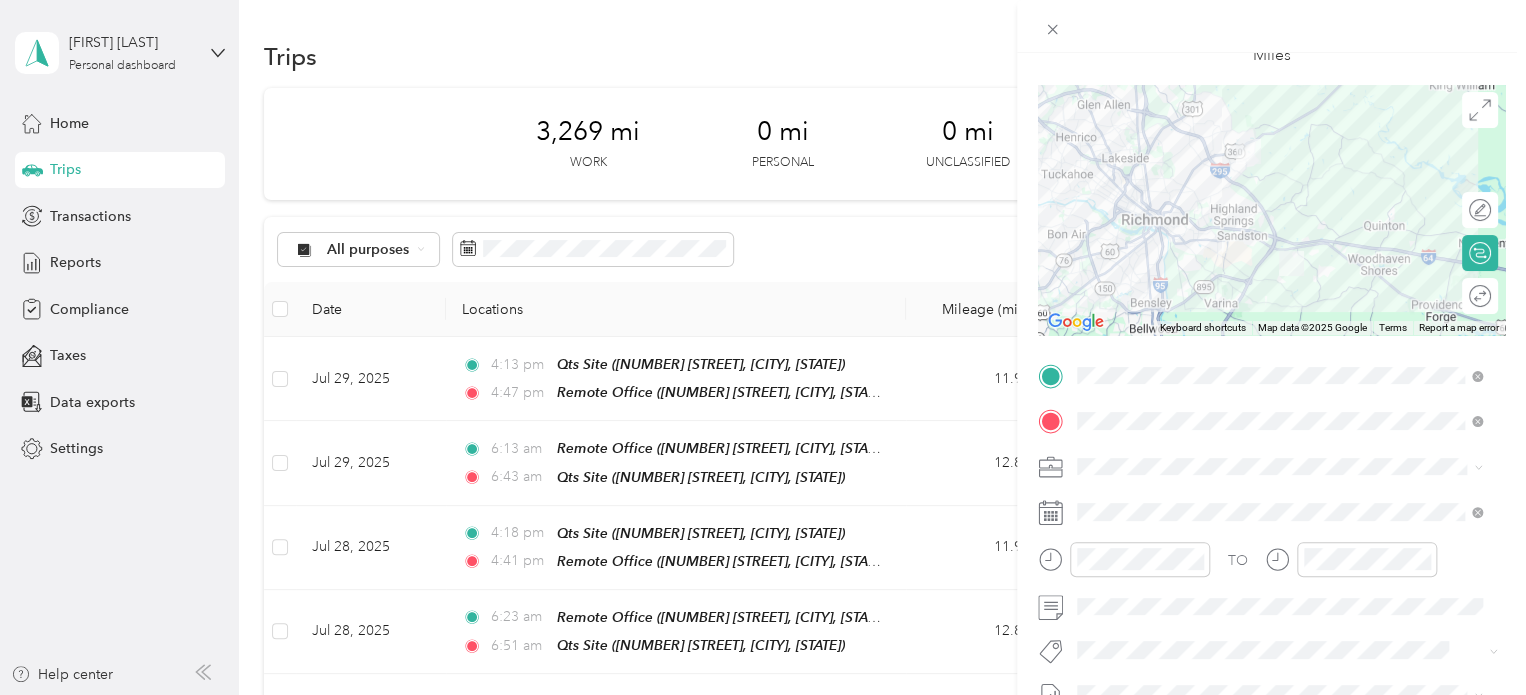 scroll, scrollTop: 300, scrollLeft: 0, axis: vertical 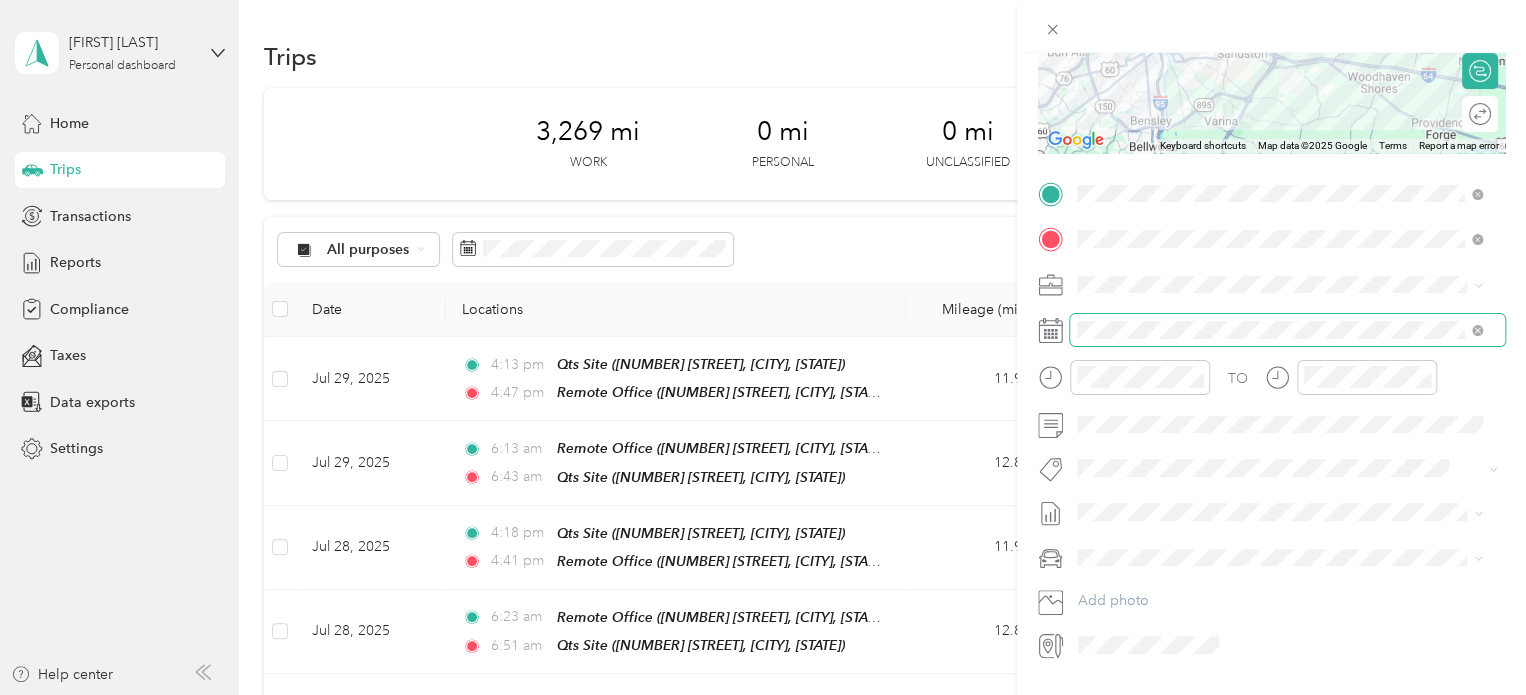click at bounding box center [1287, 330] 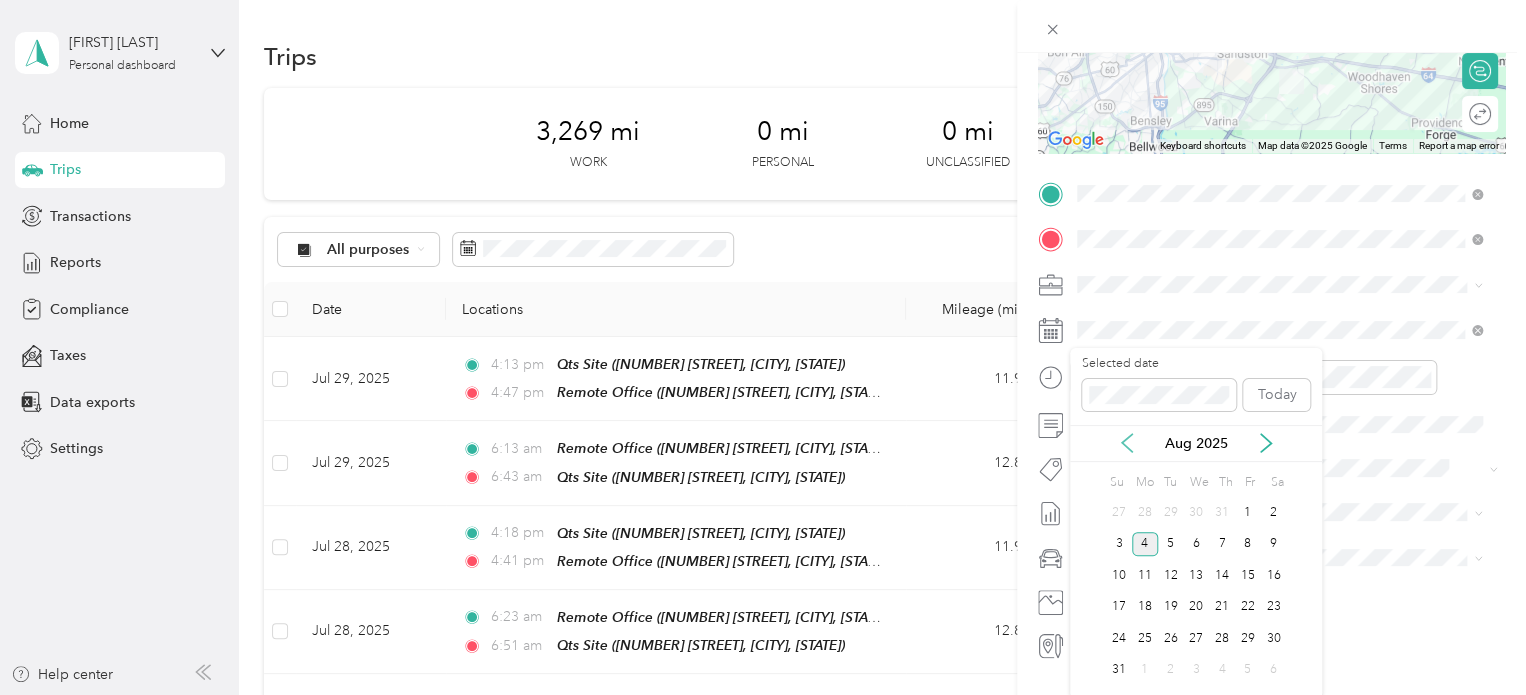 click 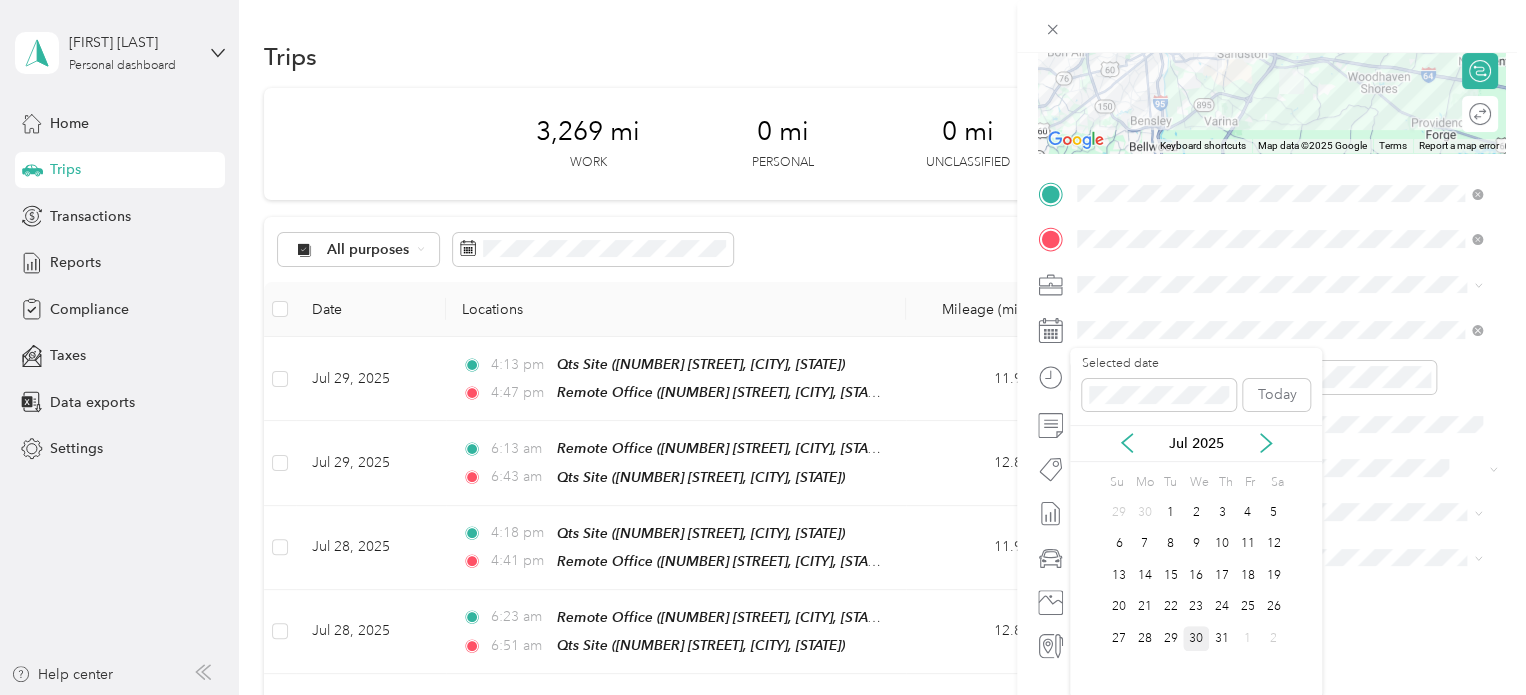 click on "30" at bounding box center [1196, 638] 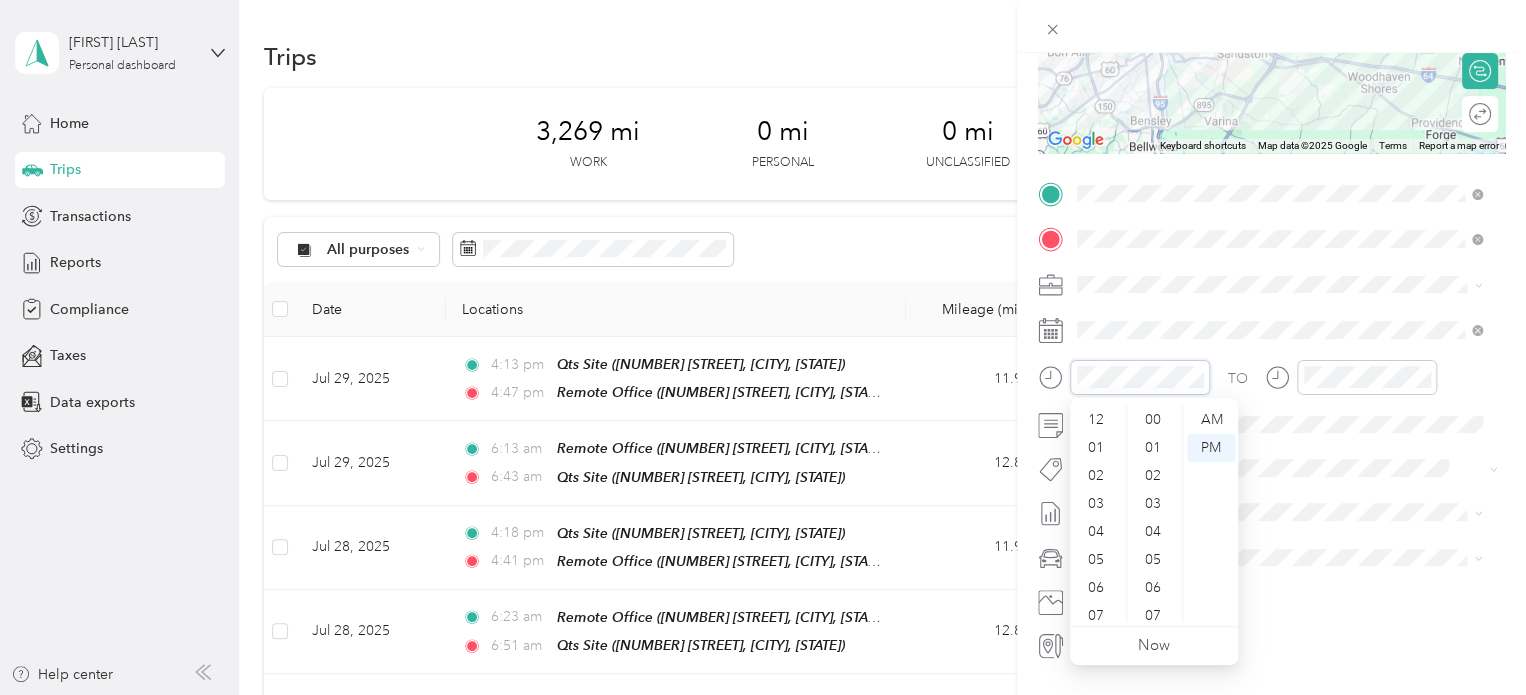 scroll, scrollTop: 1064, scrollLeft: 0, axis: vertical 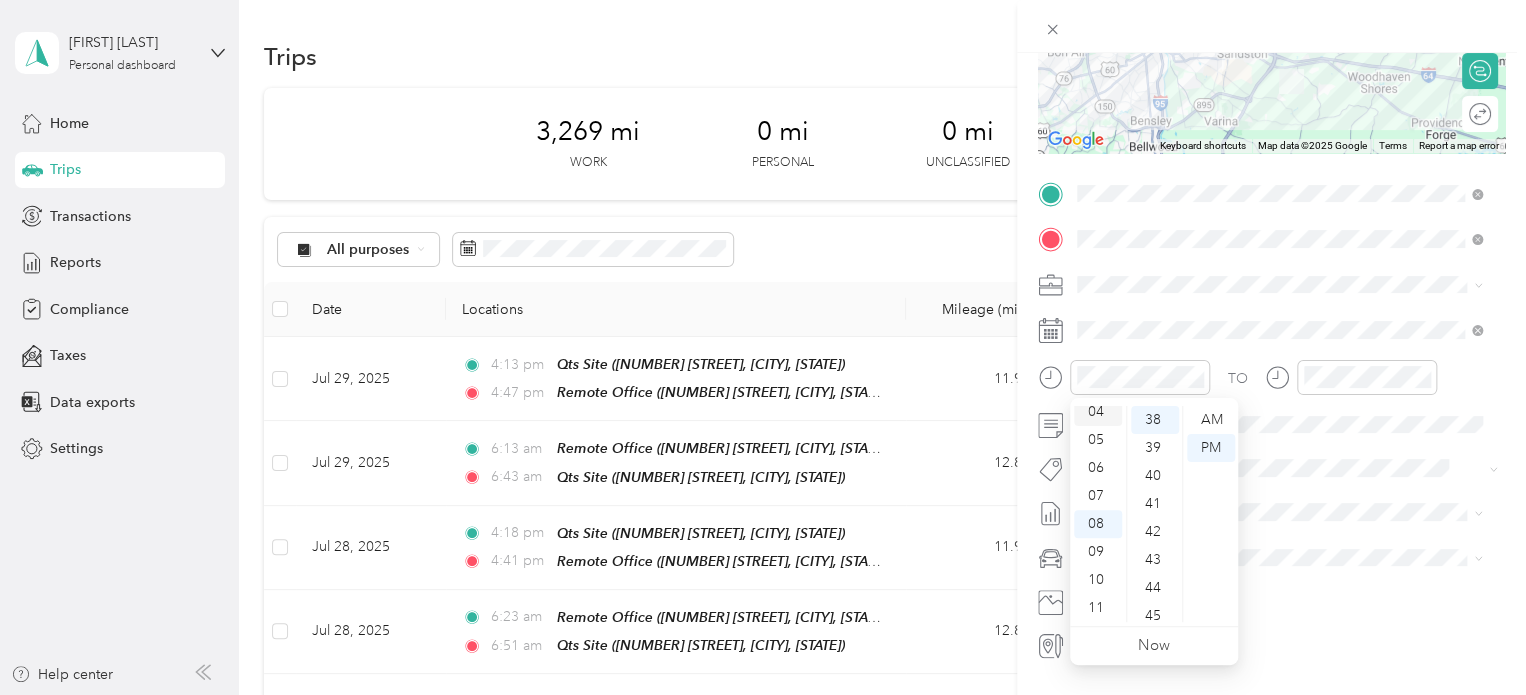 click on "04" at bounding box center [1098, 412] 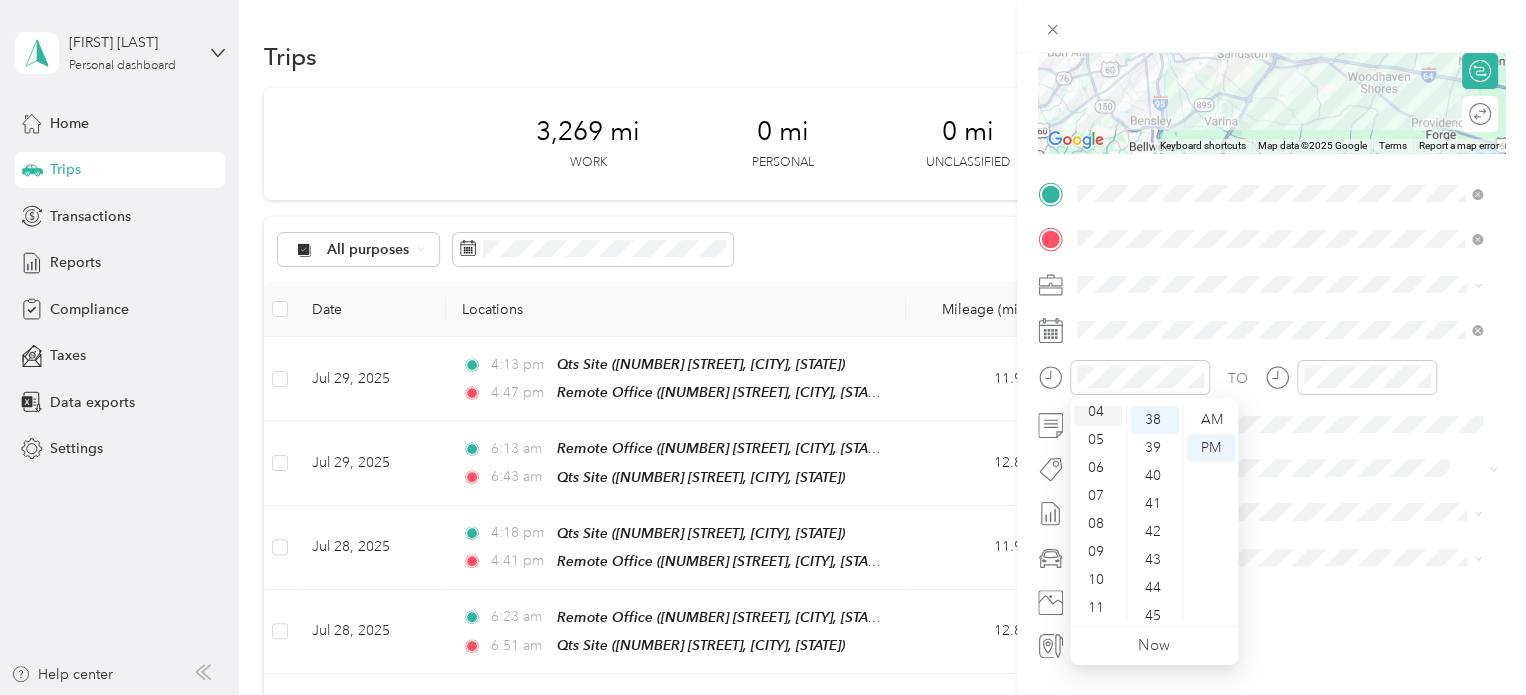 scroll, scrollTop: 112, scrollLeft: 0, axis: vertical 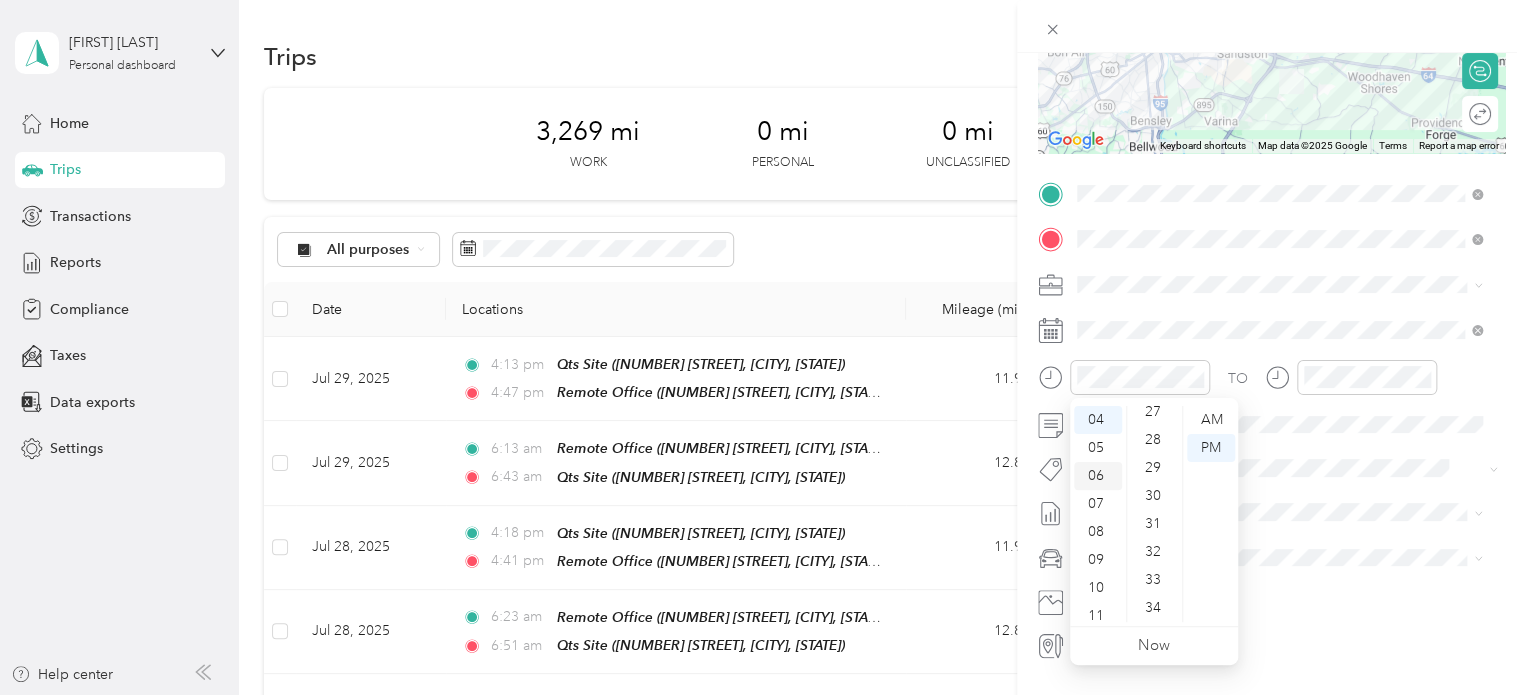 click on "06" at bounding box center [1098, 476] 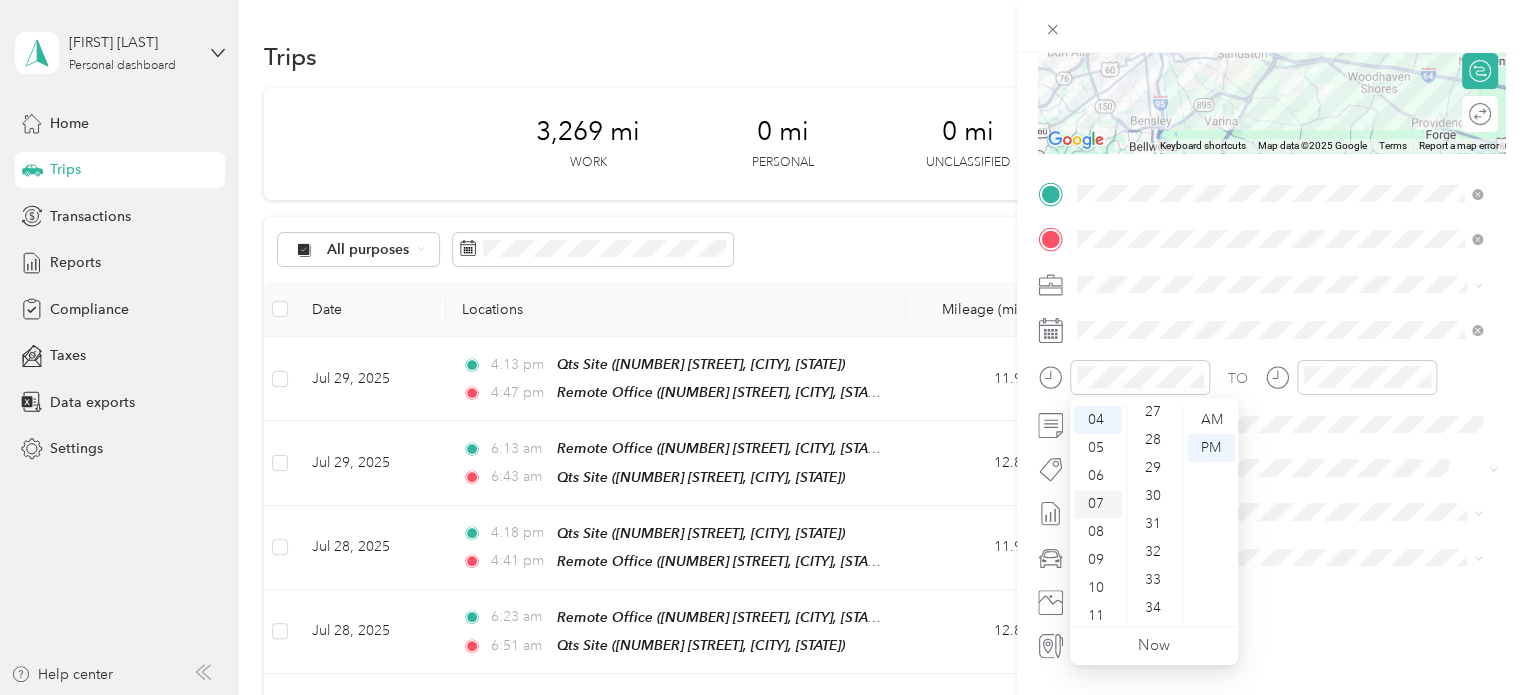 scroll, scrollTop: 120, scrollLeft: 0, axis: vertical 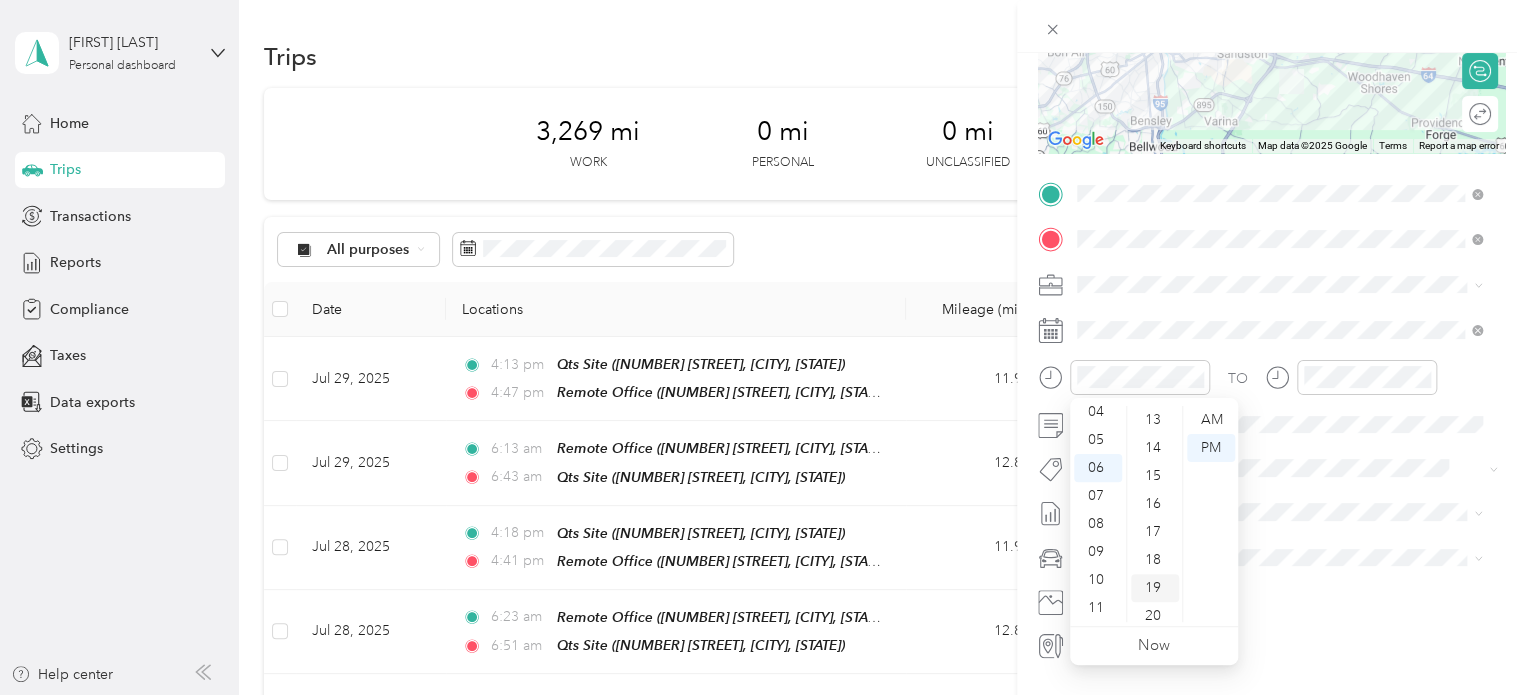 click on "19" at bounding box center [1155, 588] 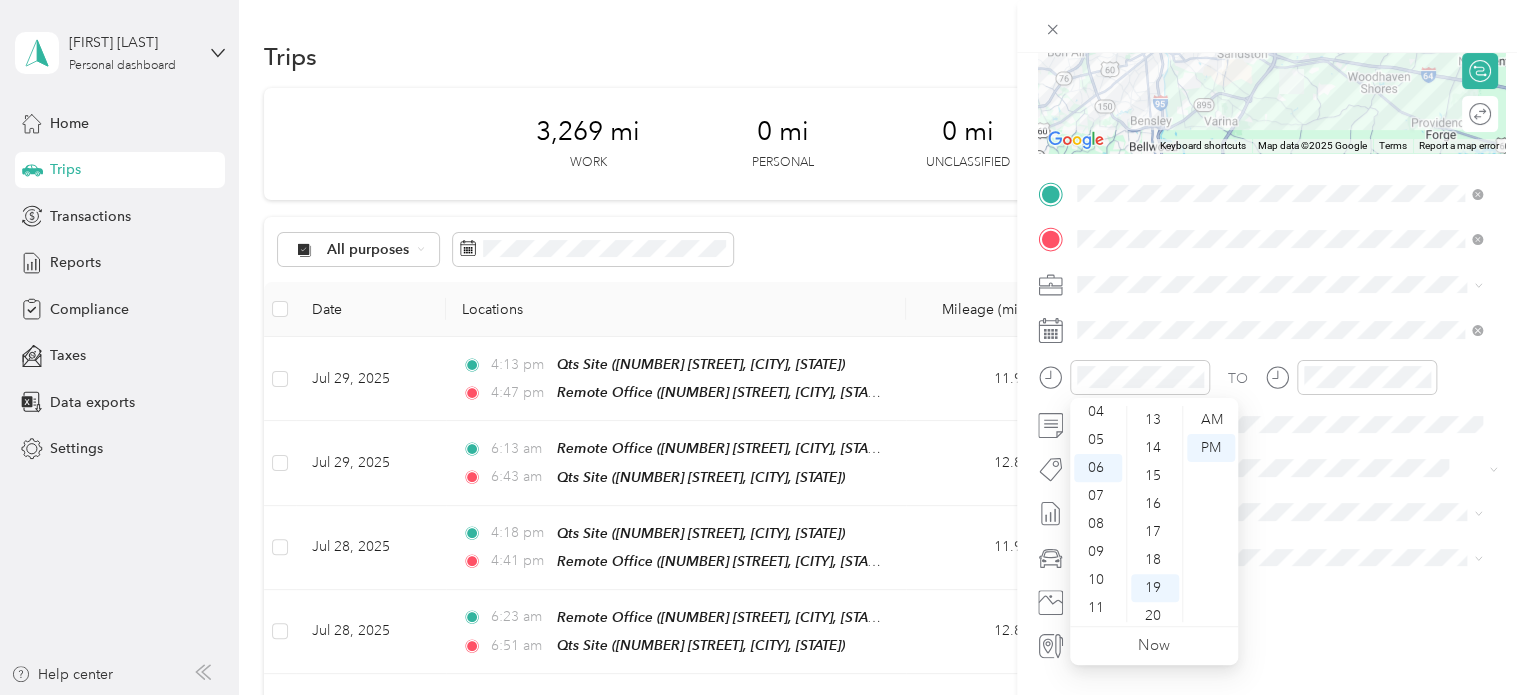 scroll, scrollTop: 532, scrollLeft: 0, axis: vertical 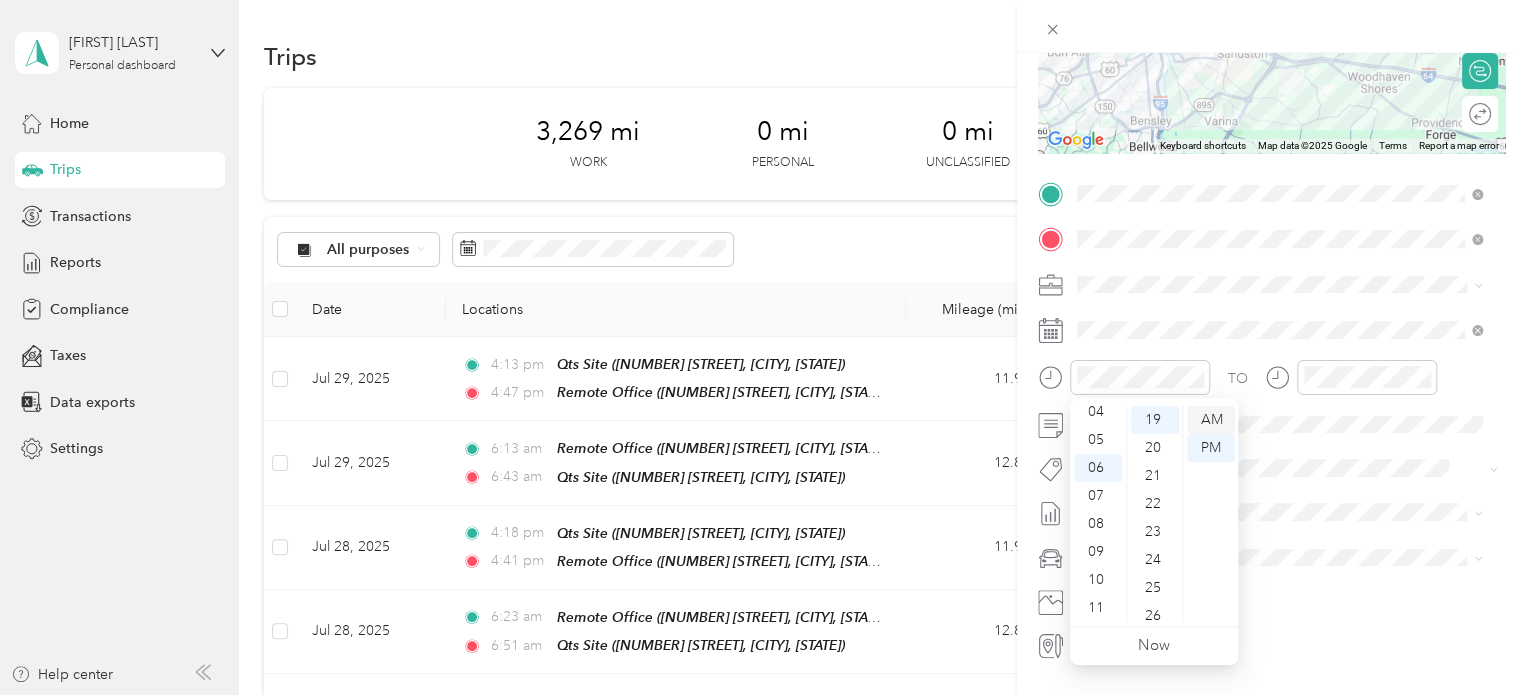 click on "AM" at bounding box center [1211, 420] 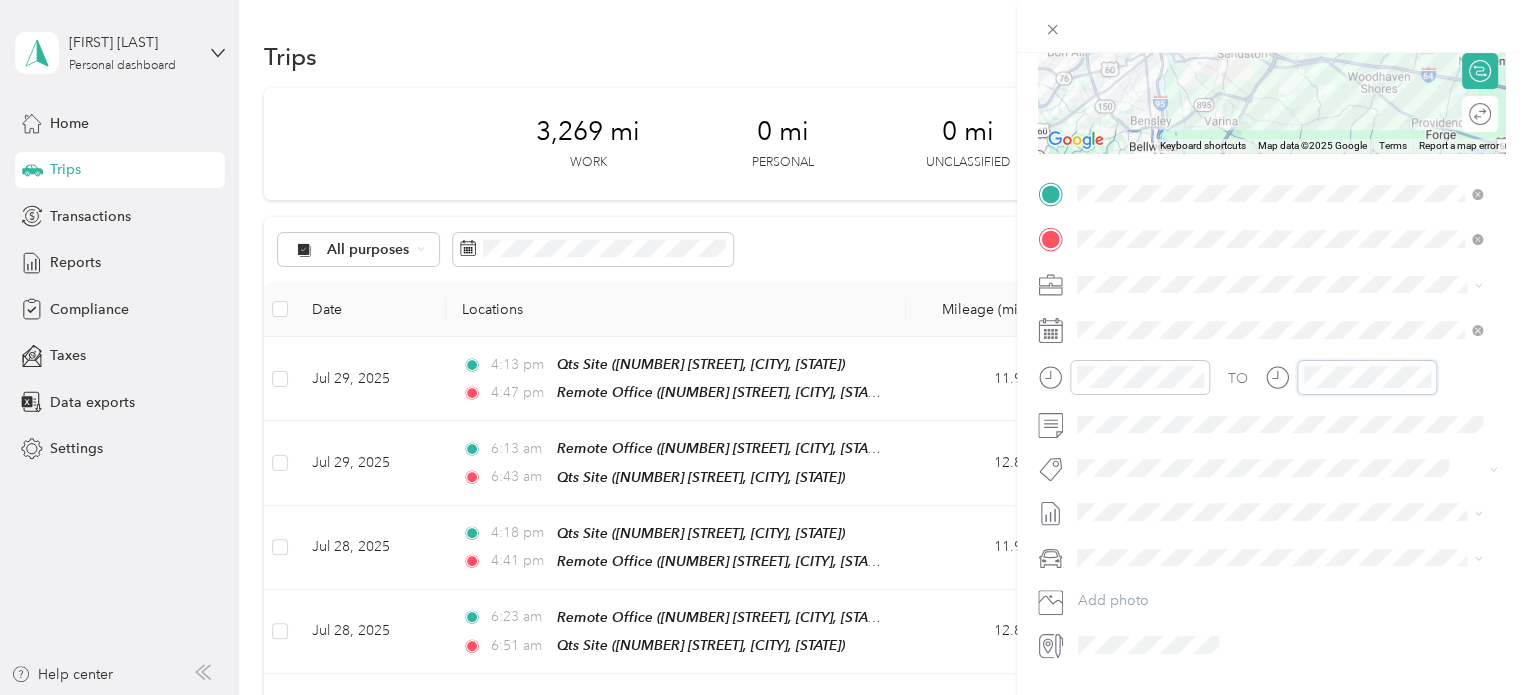 scroll, scrollTop: 1045, scrollLeft: 0, axis: vertical 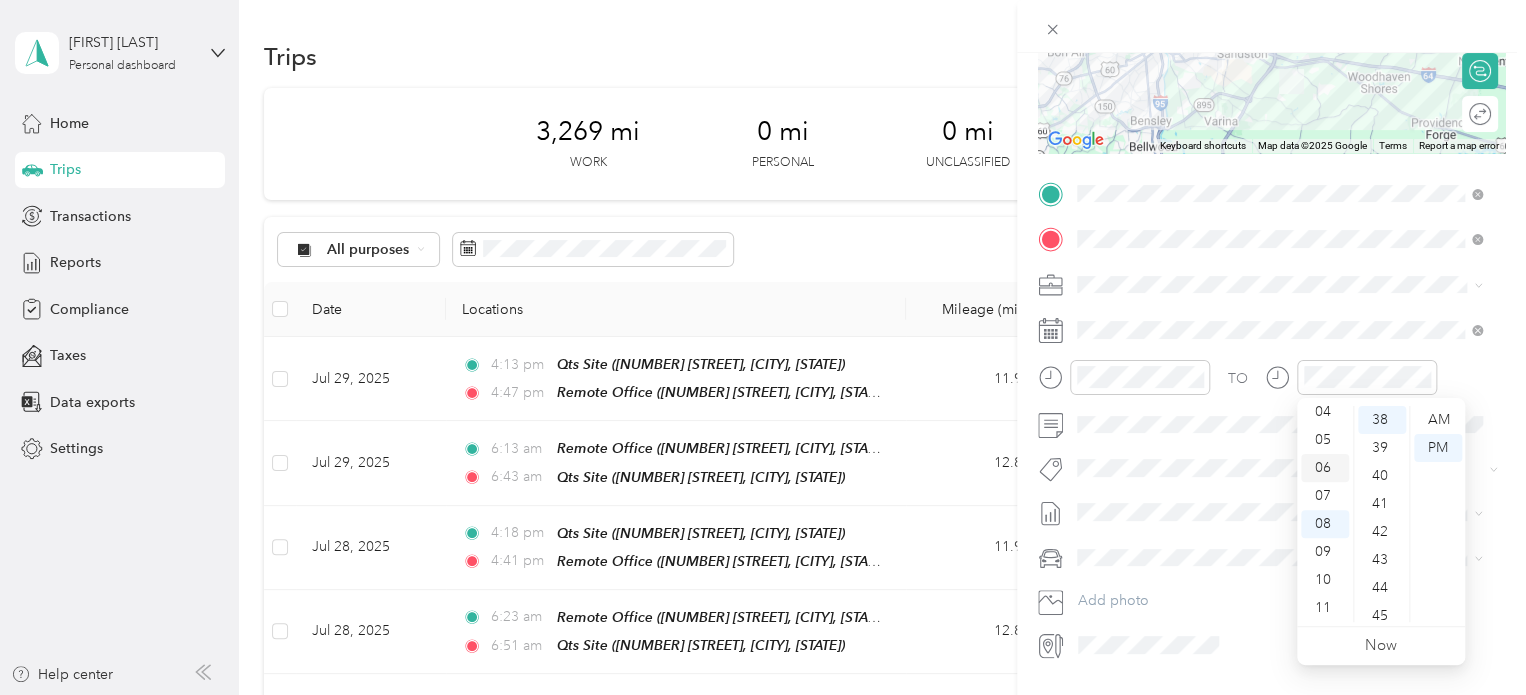 click on "06" at bounding box center (1325, 468) 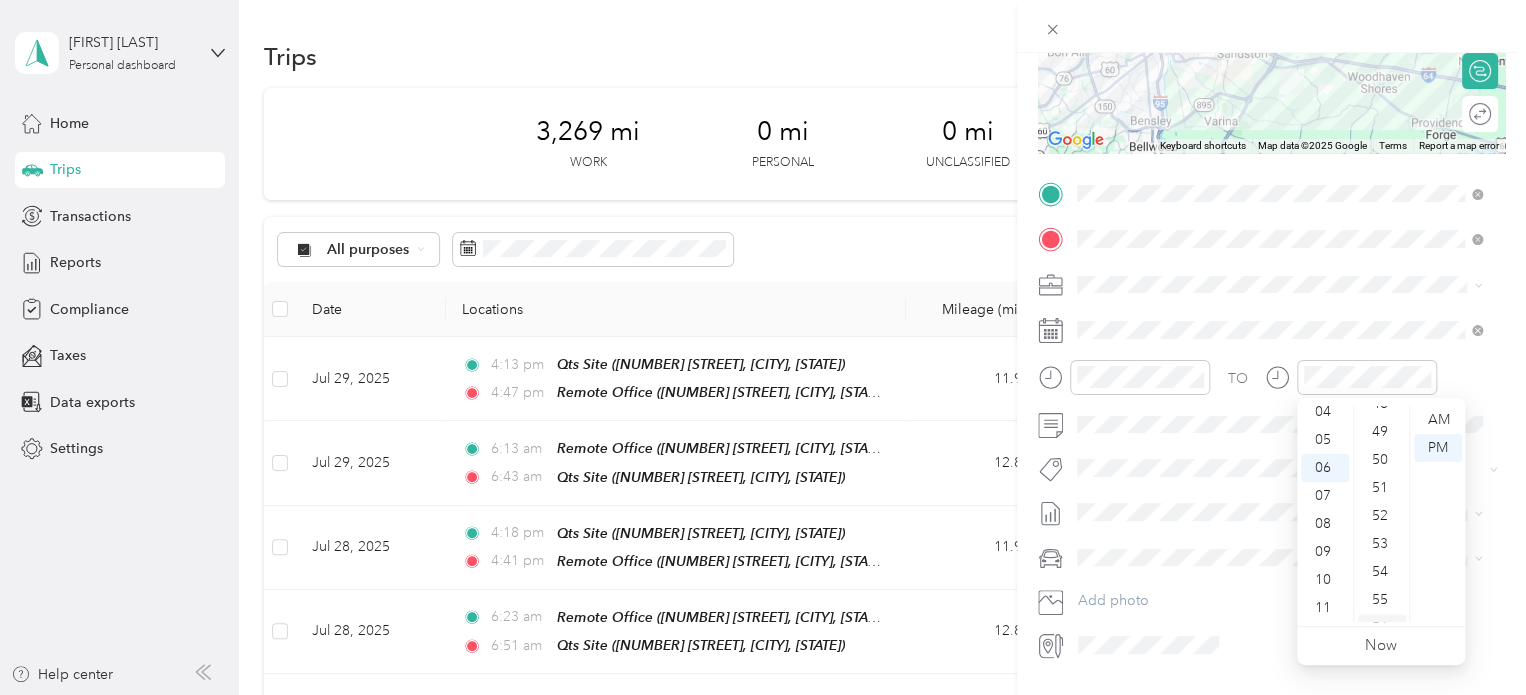 scroll, scrollTop: 1264, scrollLeft: 0, axis: vertical 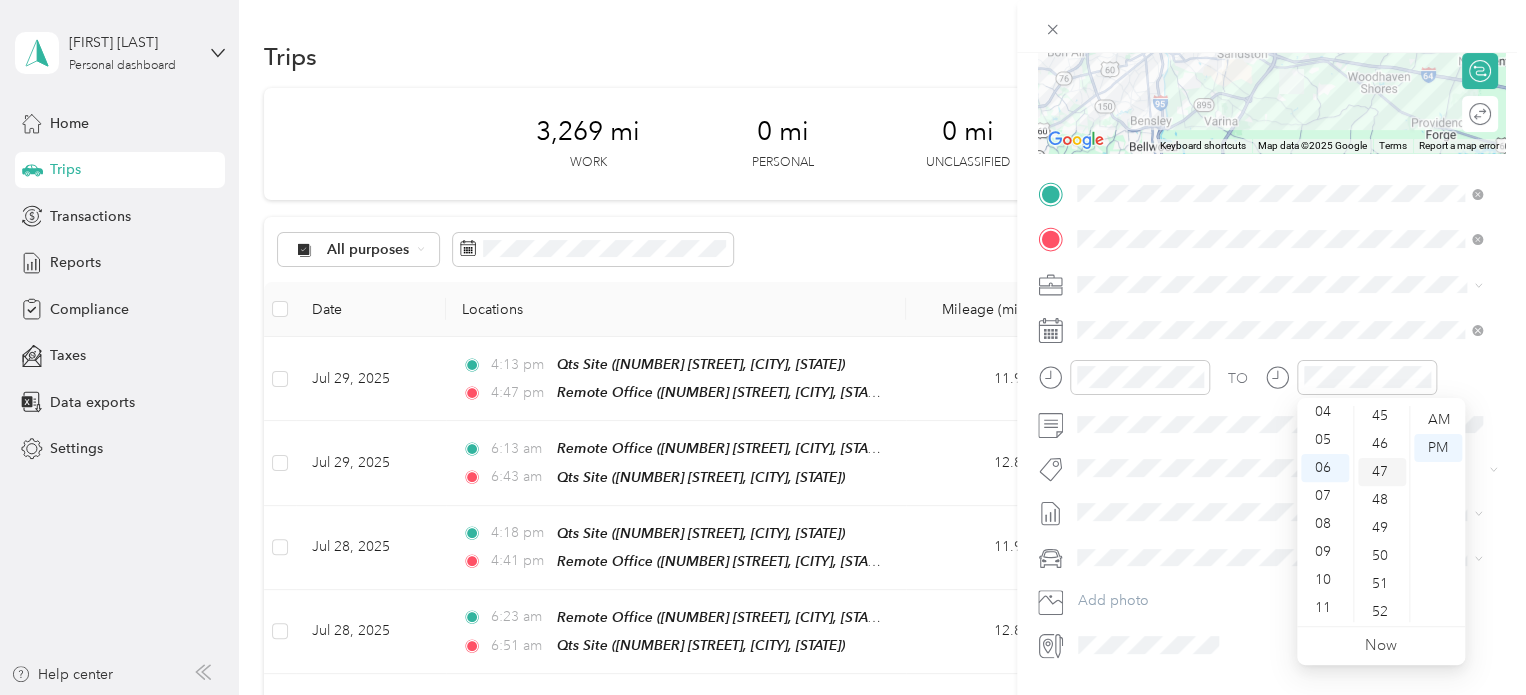 click on "47" at bounding box center [1382, 472] 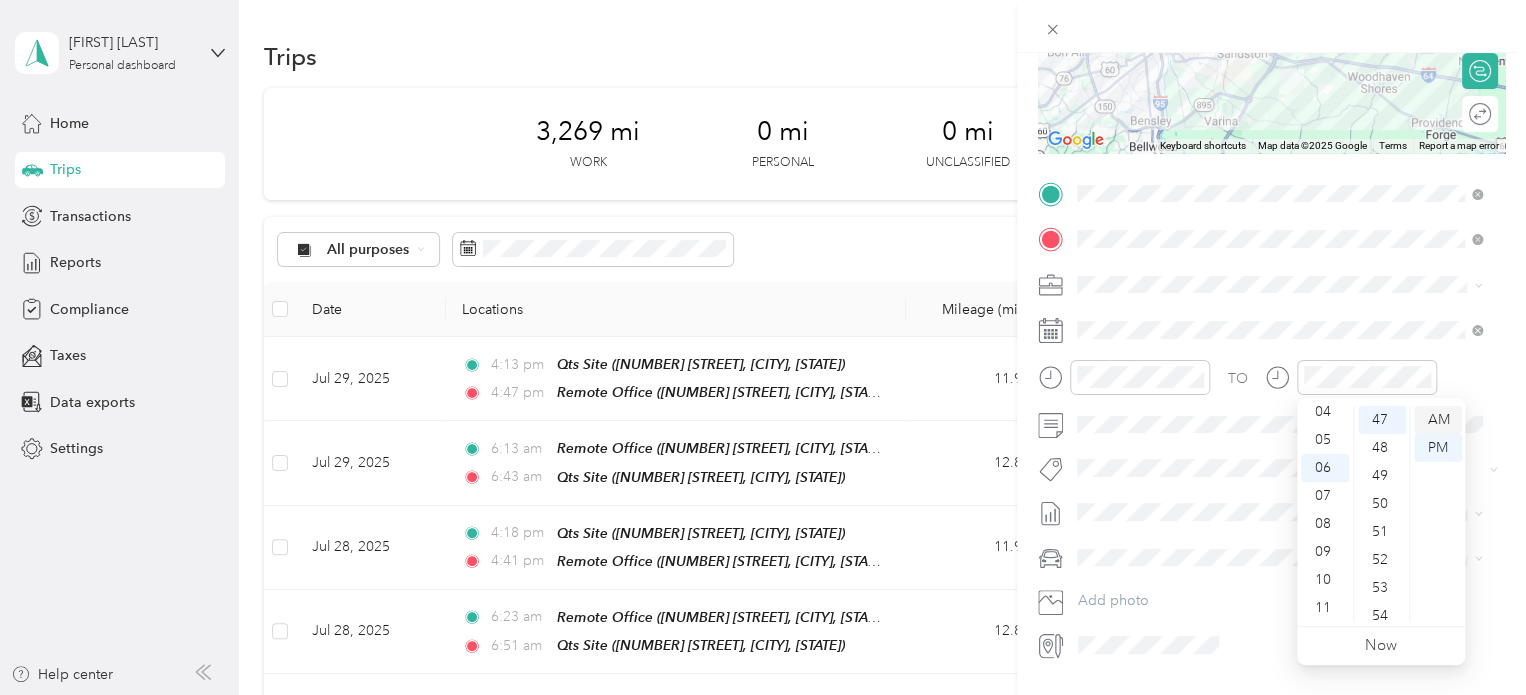 click on "AM" at bounding box center [1438, 420] 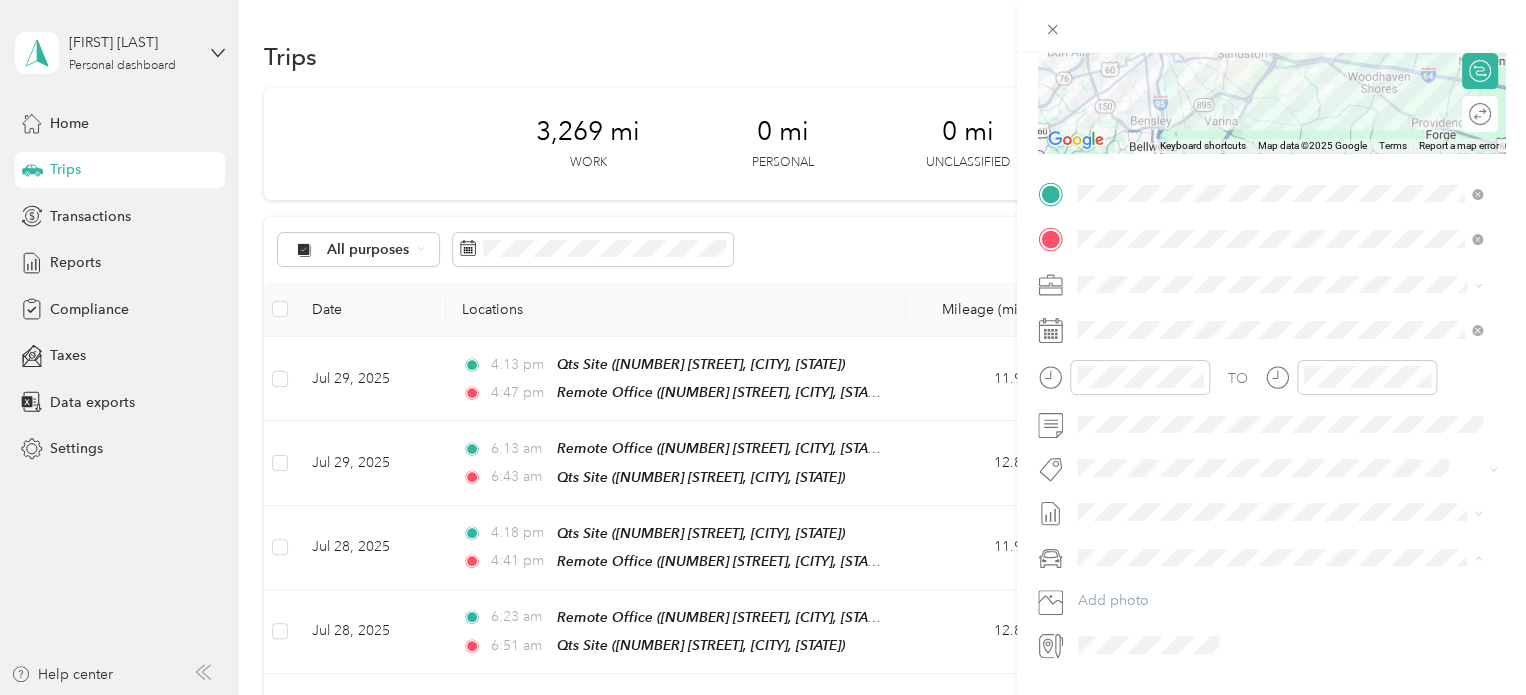 click on "Truck" at bounding box center [1279, 627] 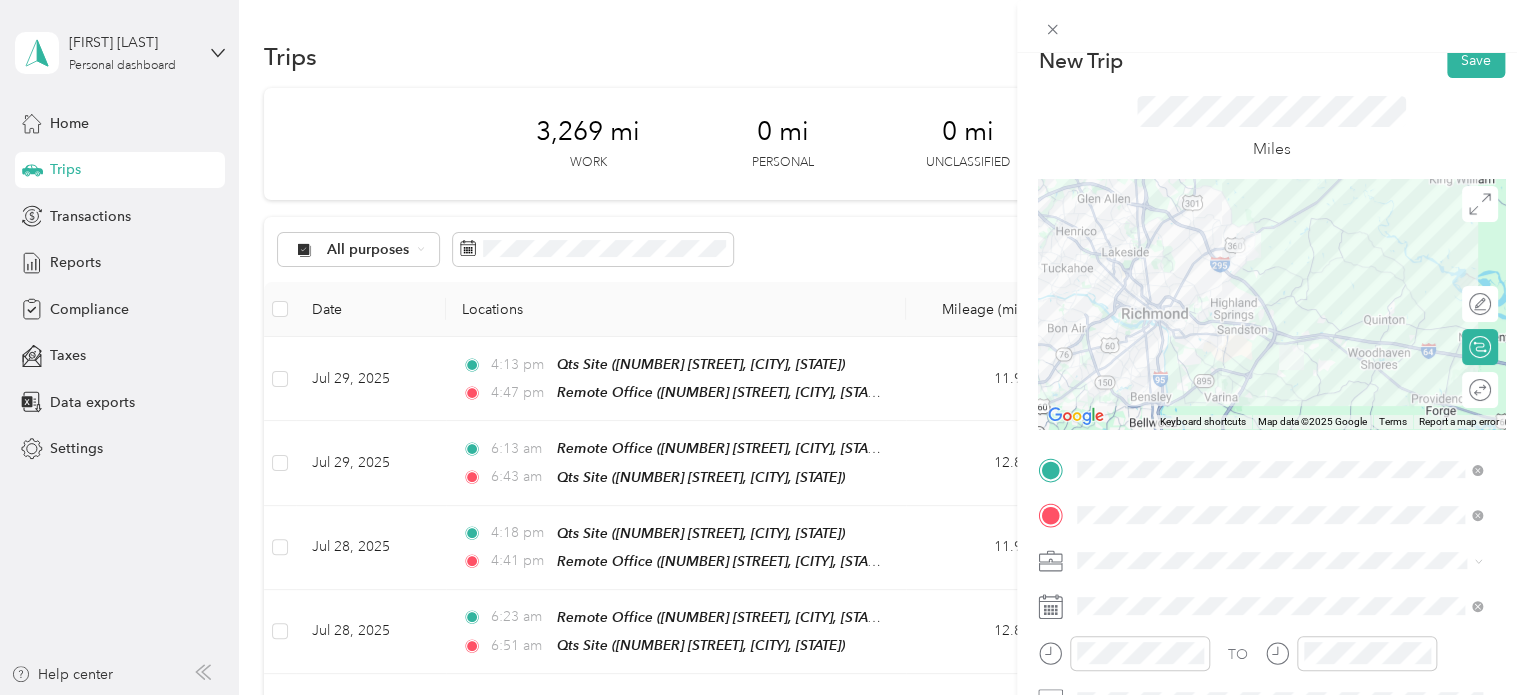scroll, scrollTop: 0, scrollLeft: 0, axis: both 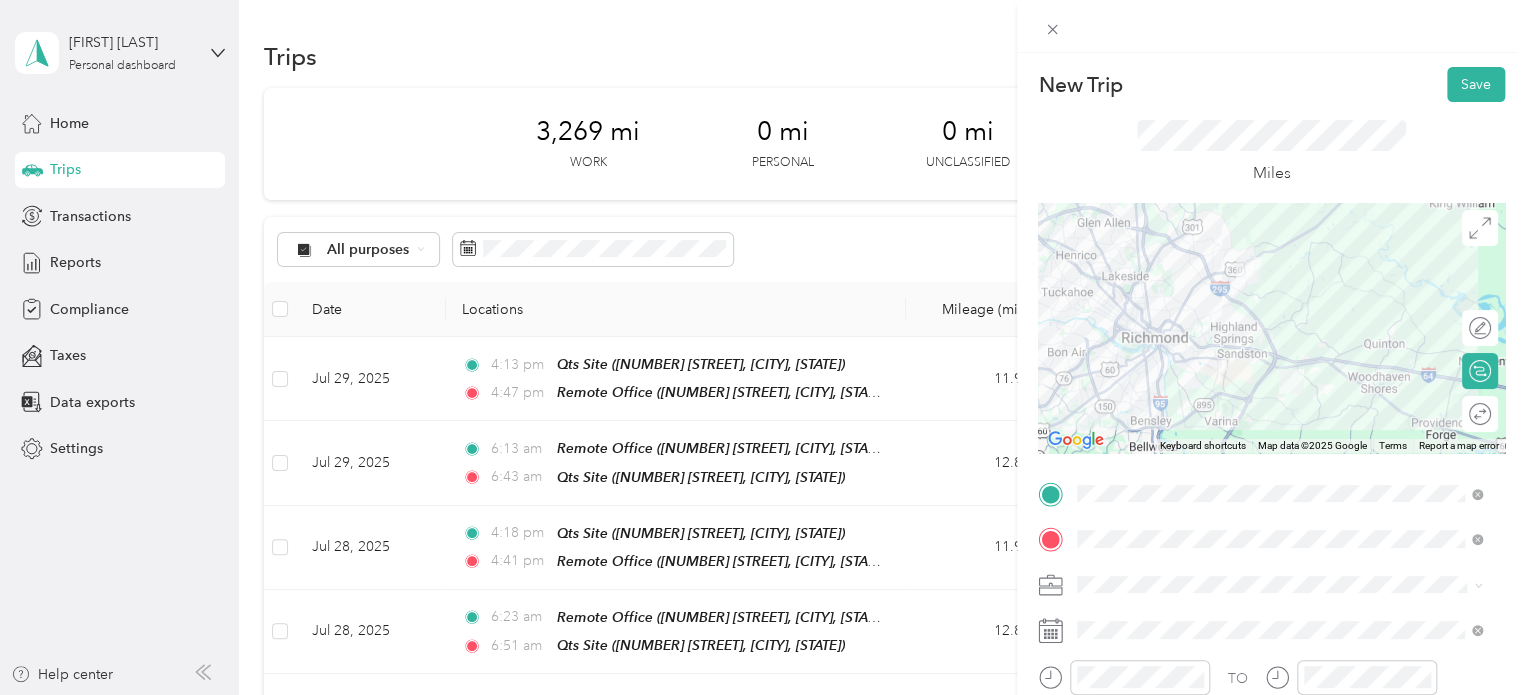click on "Save" at bounding box center [1476, 84] 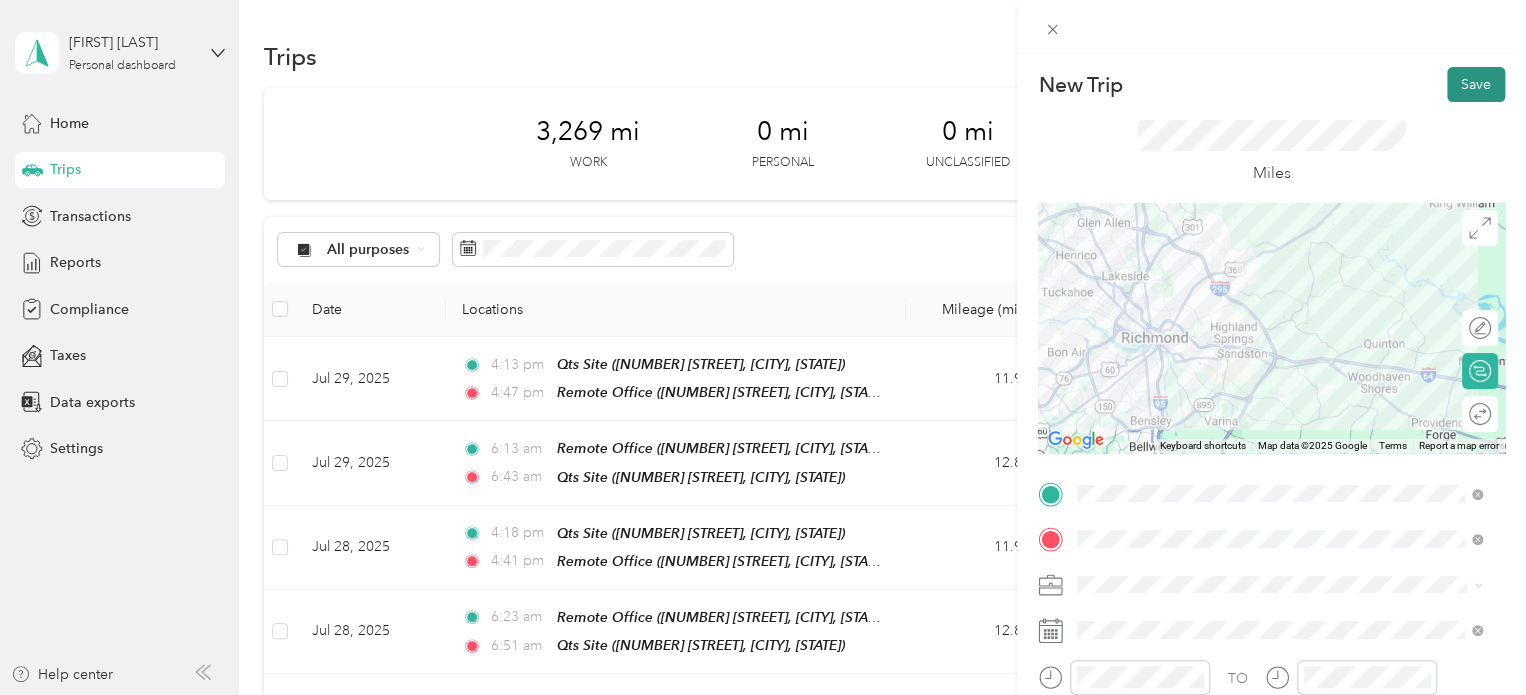 click on "Save" at bounding box center [1476, 84] 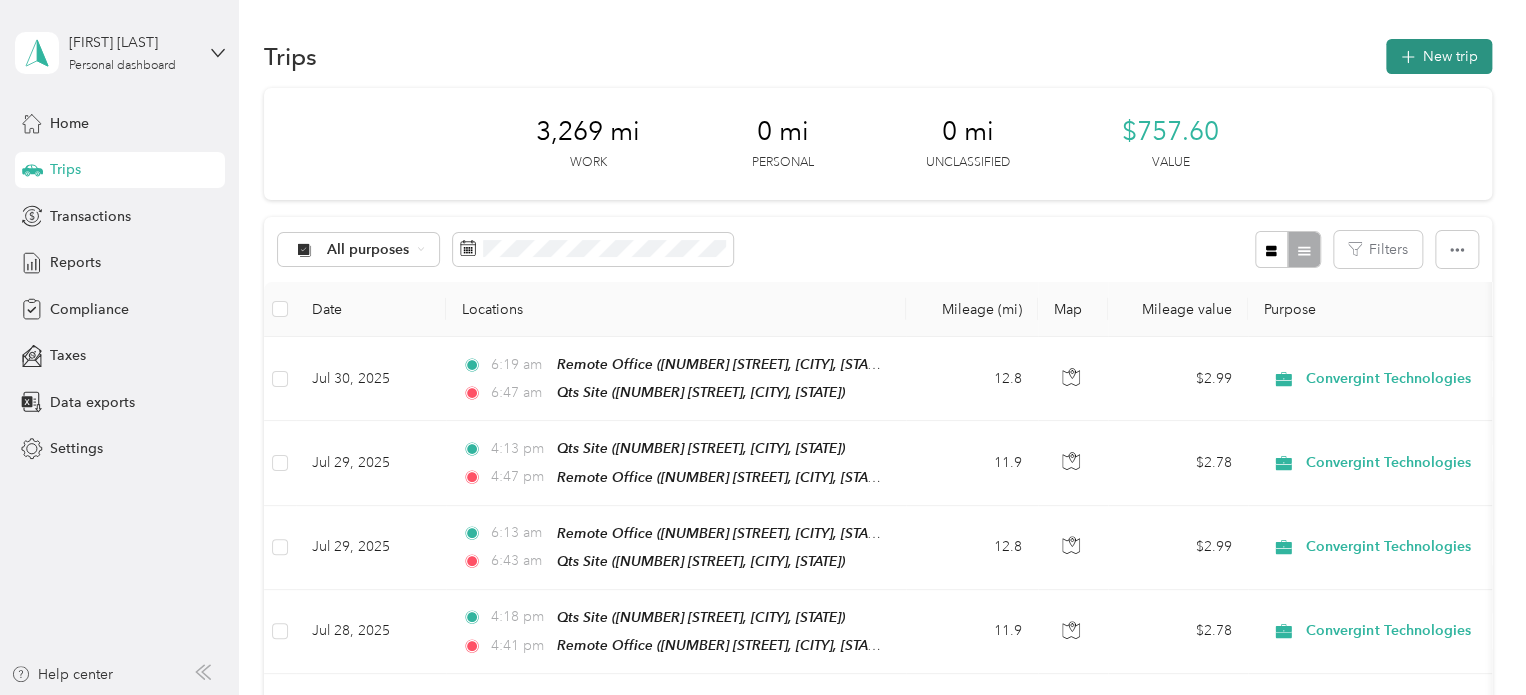 click on "New trip" at bounding box center (1439, 56) 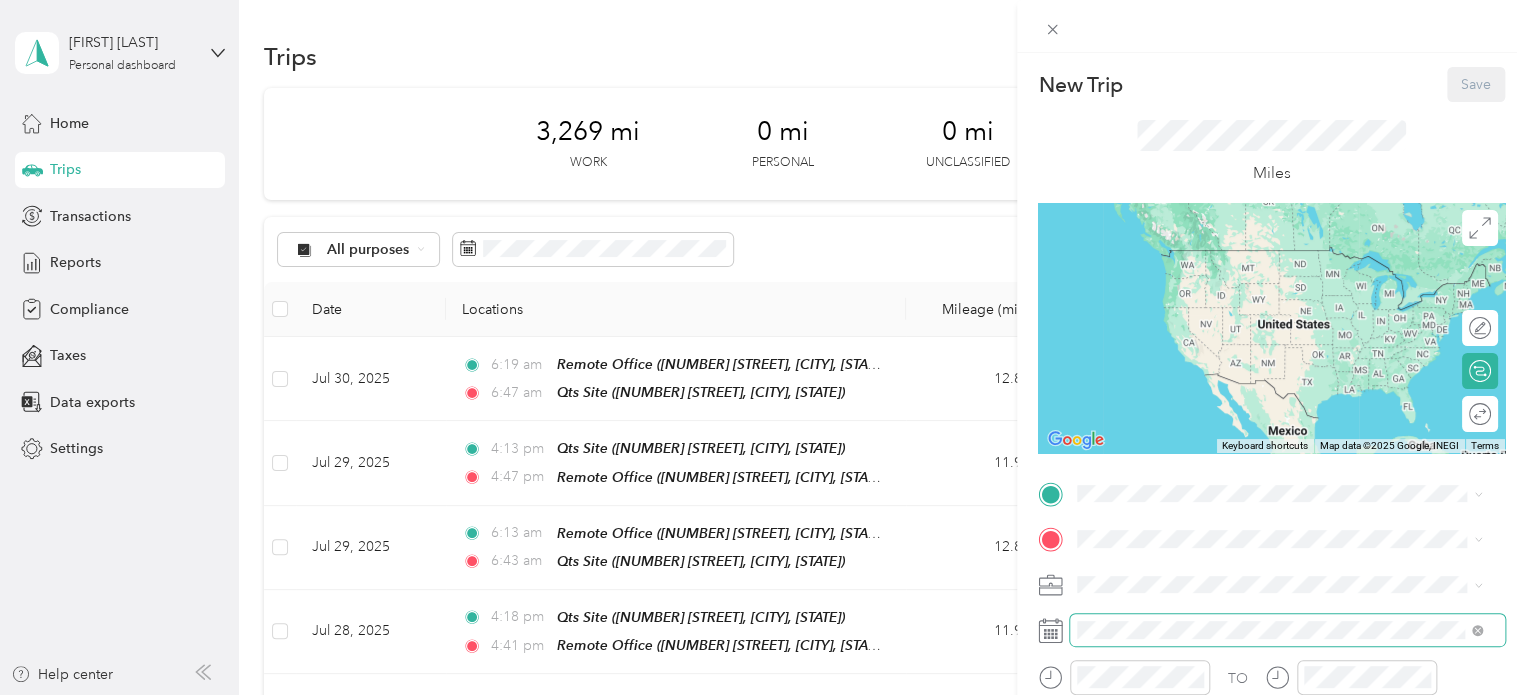 click at bounding box center (1287, 630) 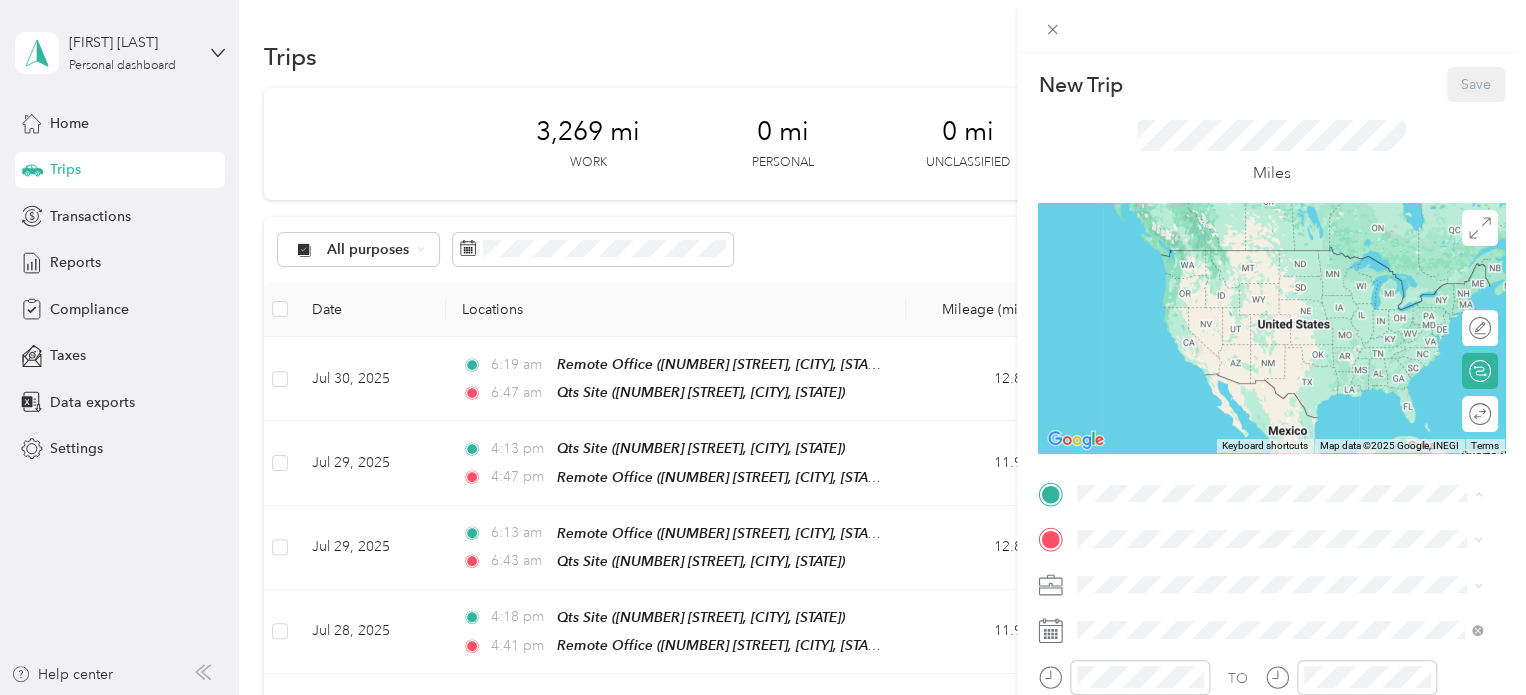 click on "Qts Site [NUMBER] [STREET], [CITY], [STATE], [COUNTRY]" at bounding box center [1270, 339] 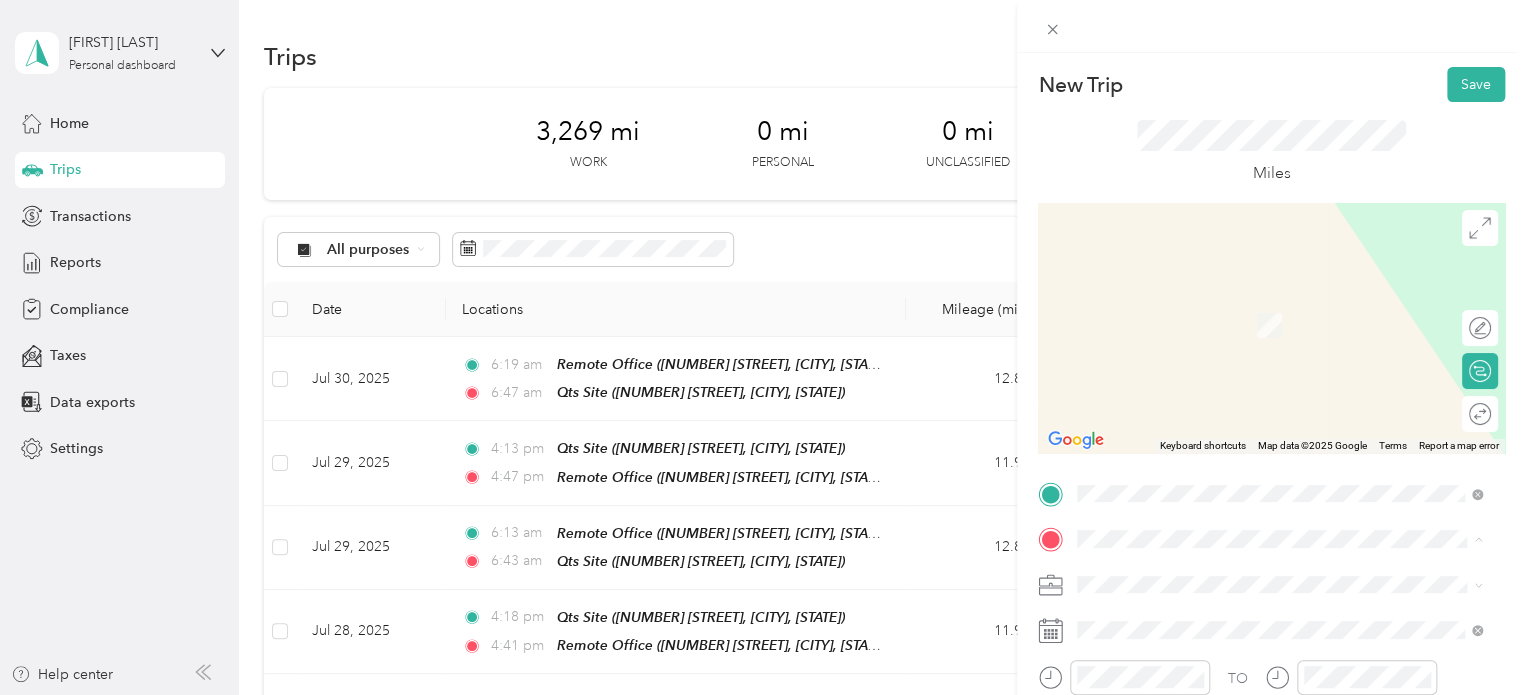 click on "Remote Office [NUMBER] [STREET], [CITY], [STATE], [COUNTRY]" at bounding box center [1270, 322] 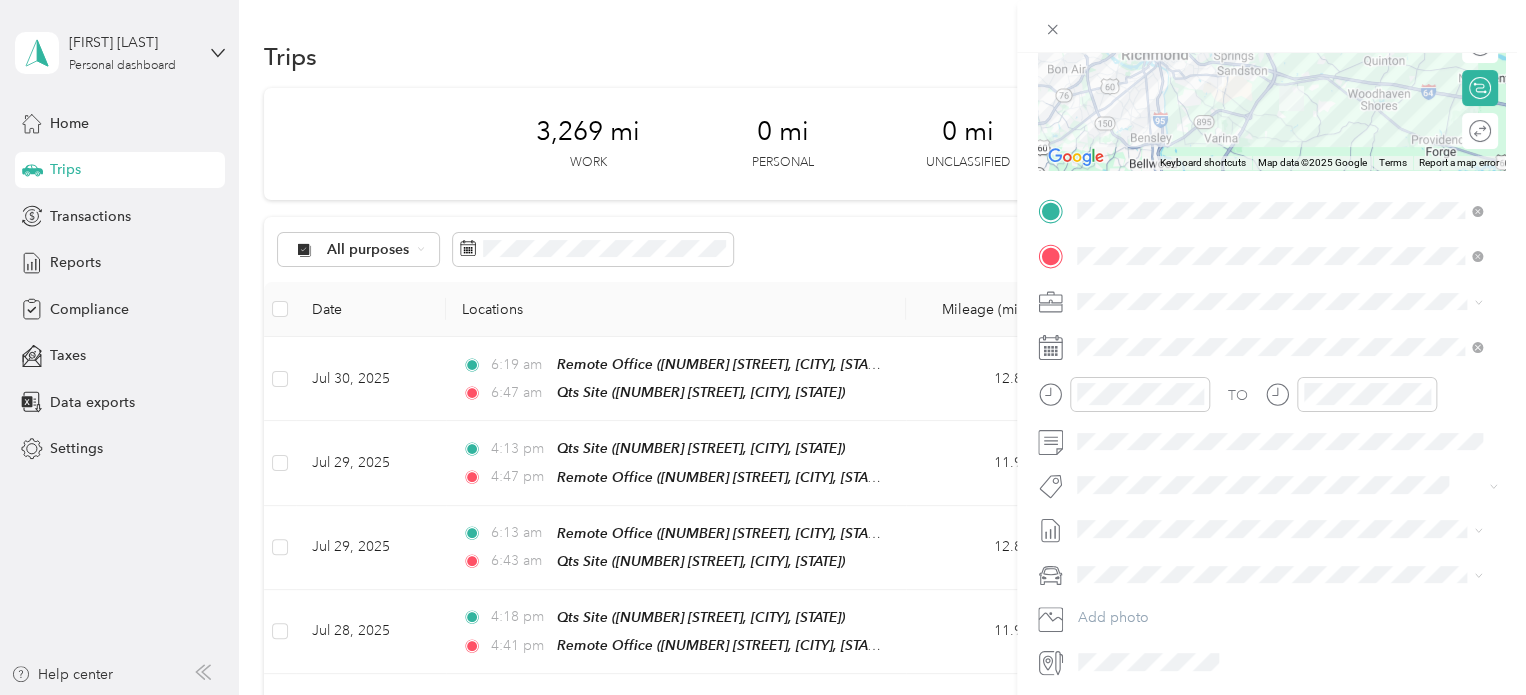 scroll, scrollTop: 353, scrollLeft: 0, axis: vertical 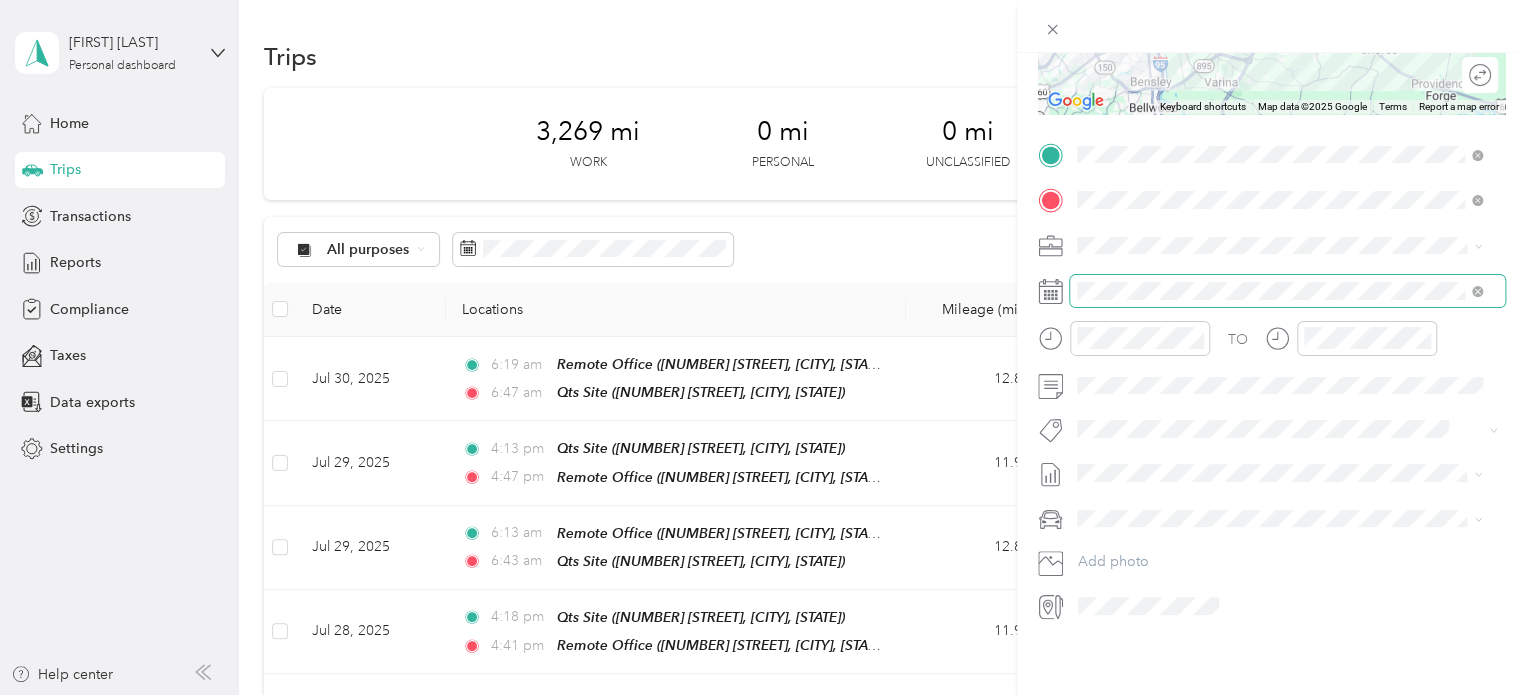 click at bounding box center [1287, 291] 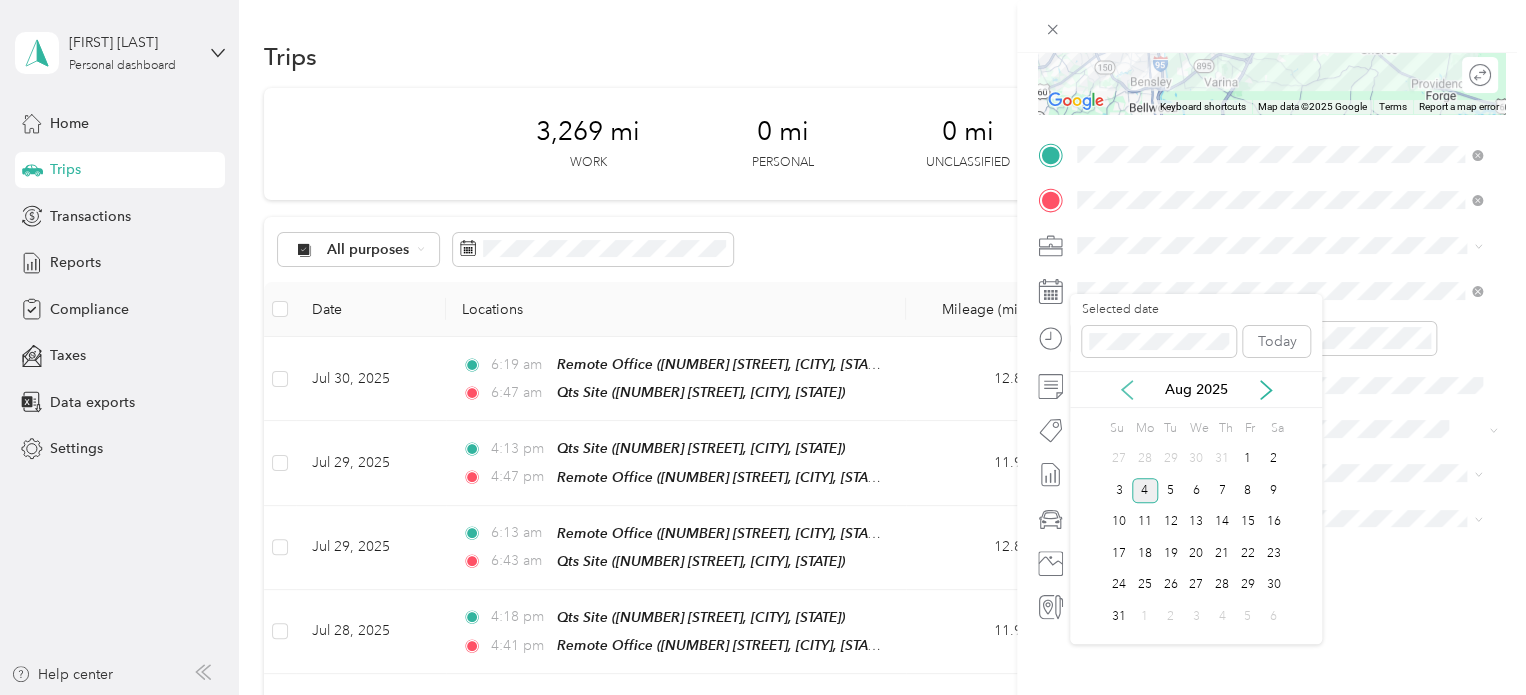 click 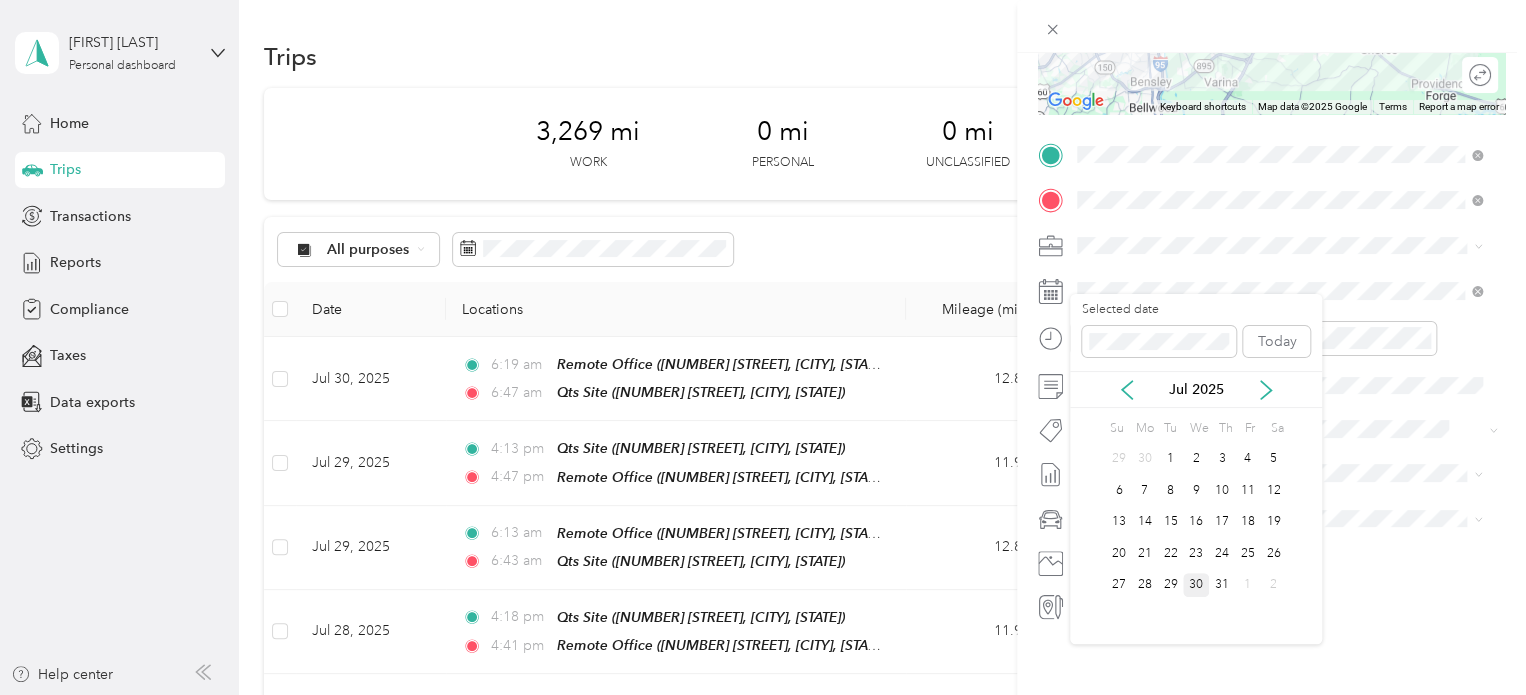 click on "30" at bounding box center [1196, 585] 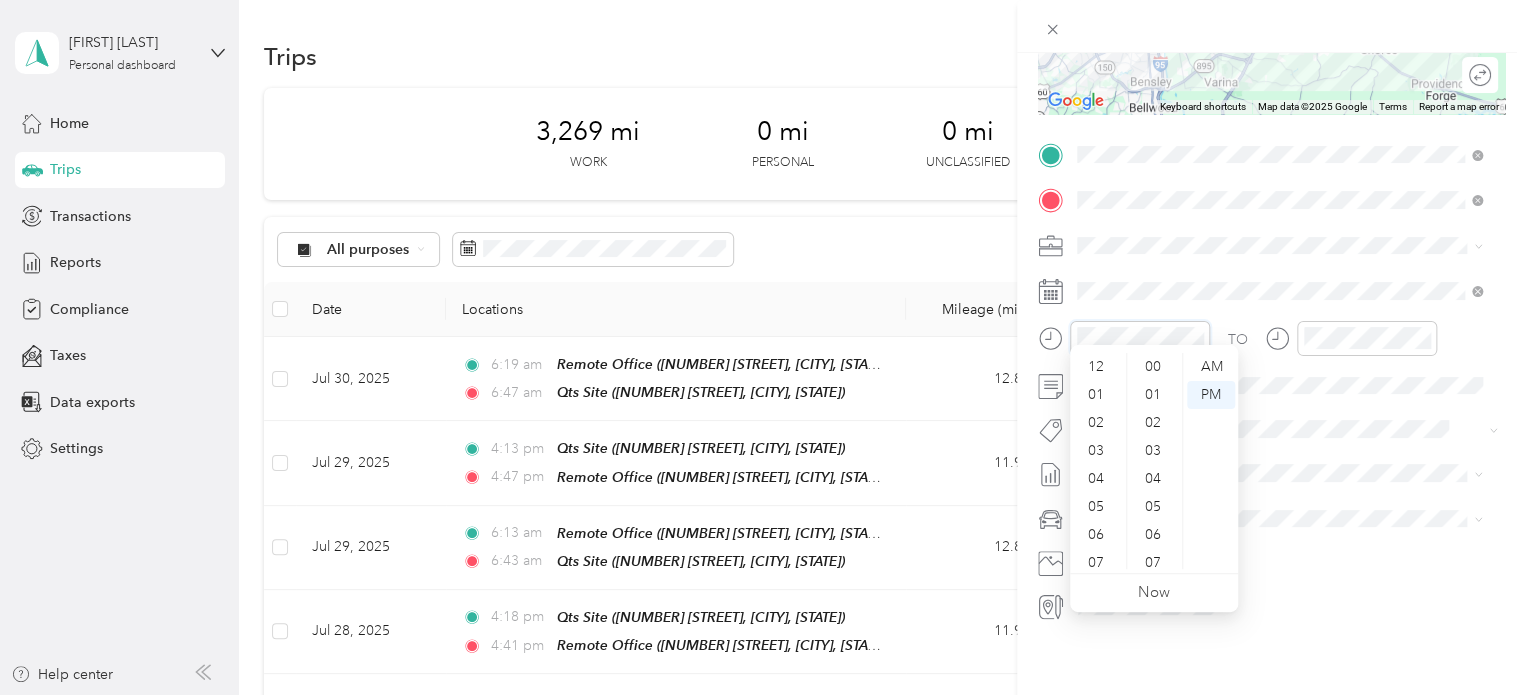scroll, scrollTop: 1092, scrollLeft: 0, axis: vertical 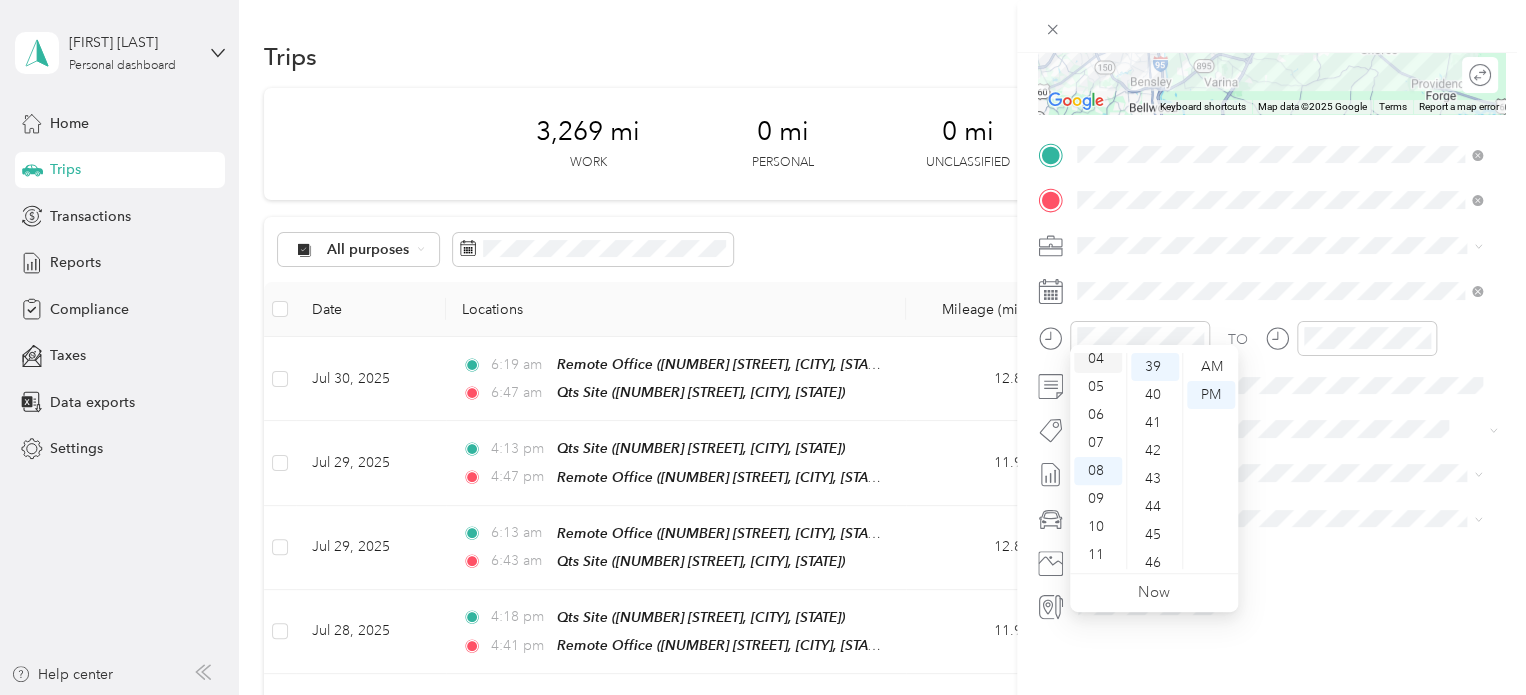 click on "04" at bounding box center [1098, 359] 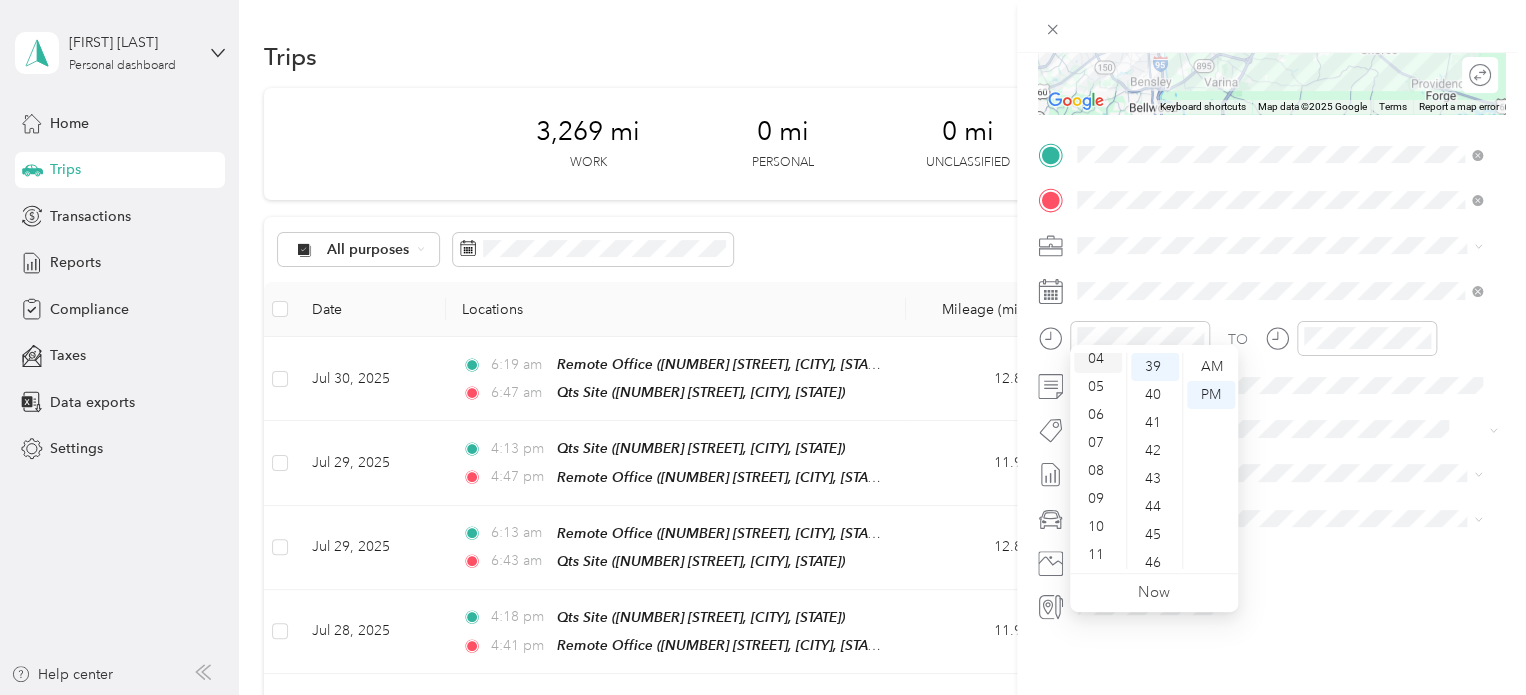 scroll, scrollTop: 112, scrollLeft: 0, axis: vertical 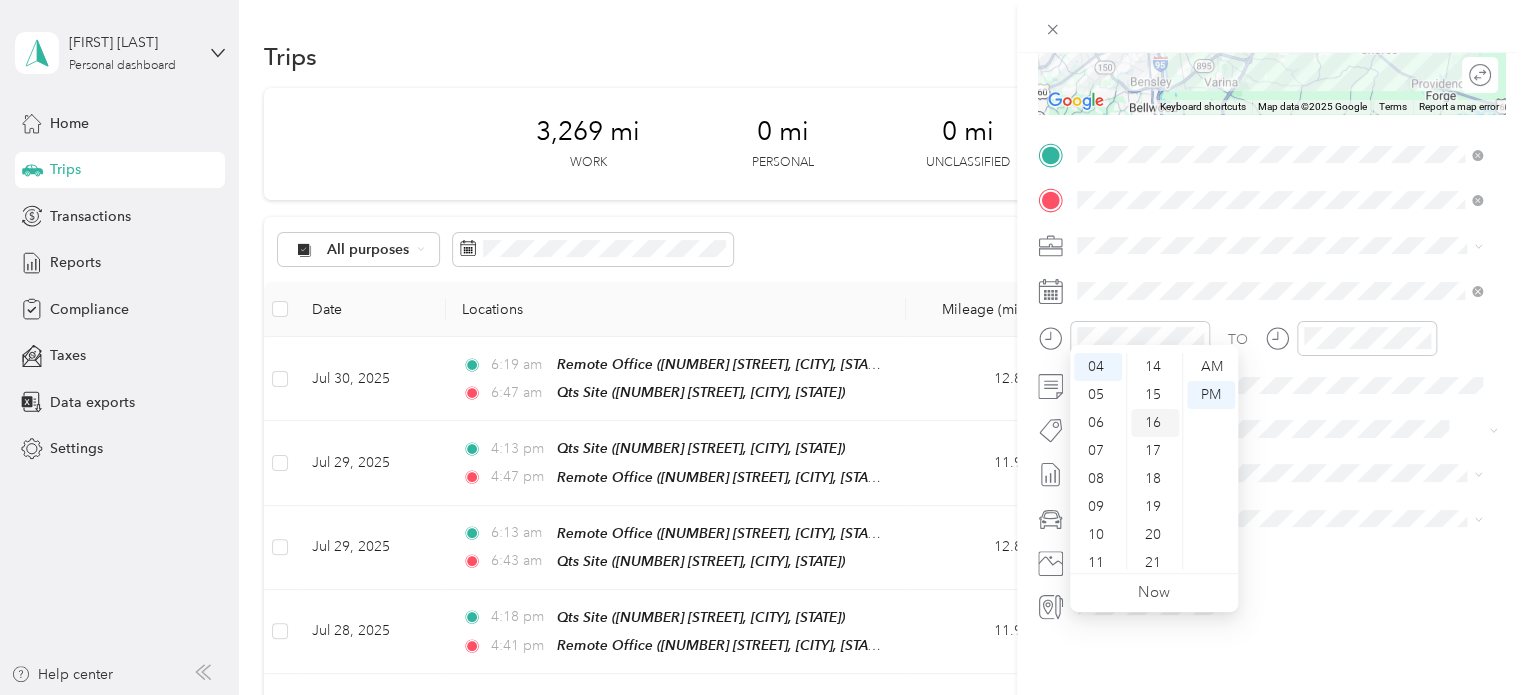 click on "16" at bounding box center [1155, 423] 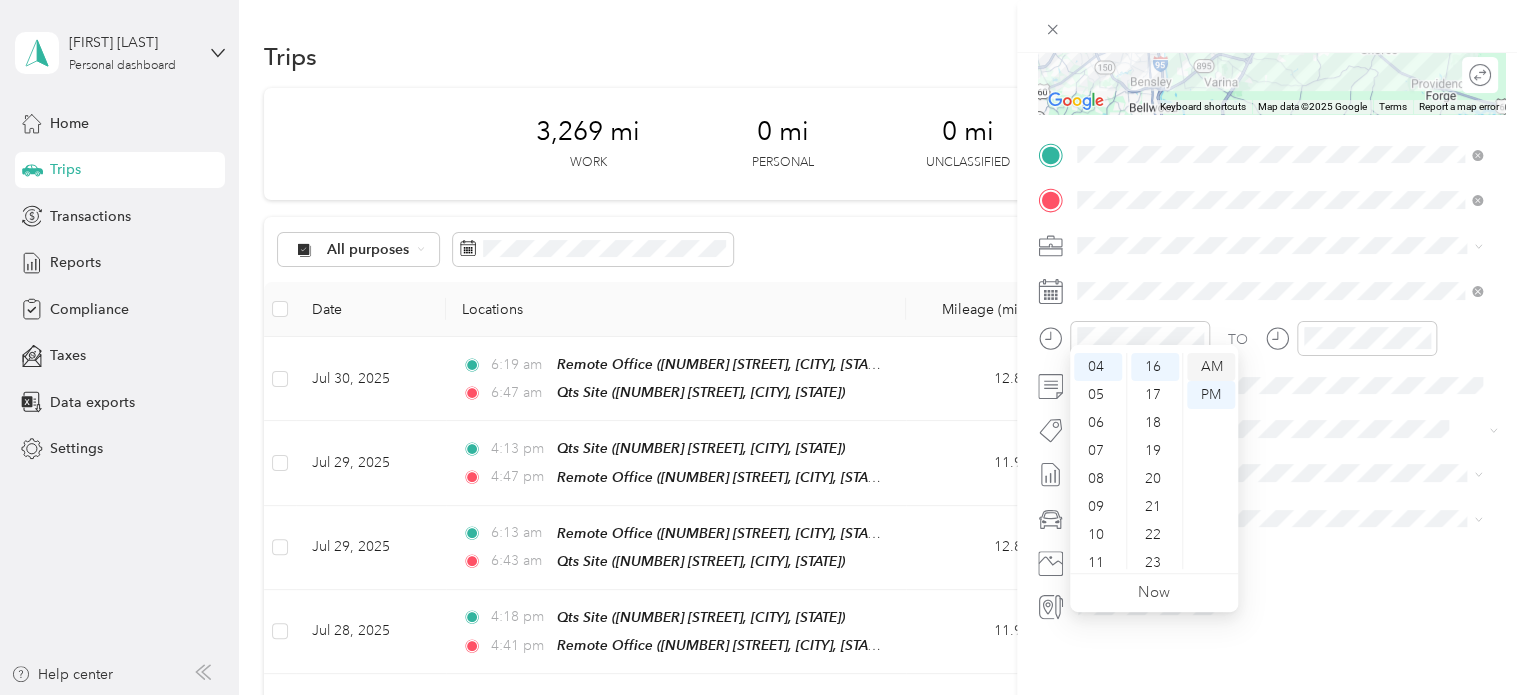 click on "AM" at bounding box center [1211, 367] 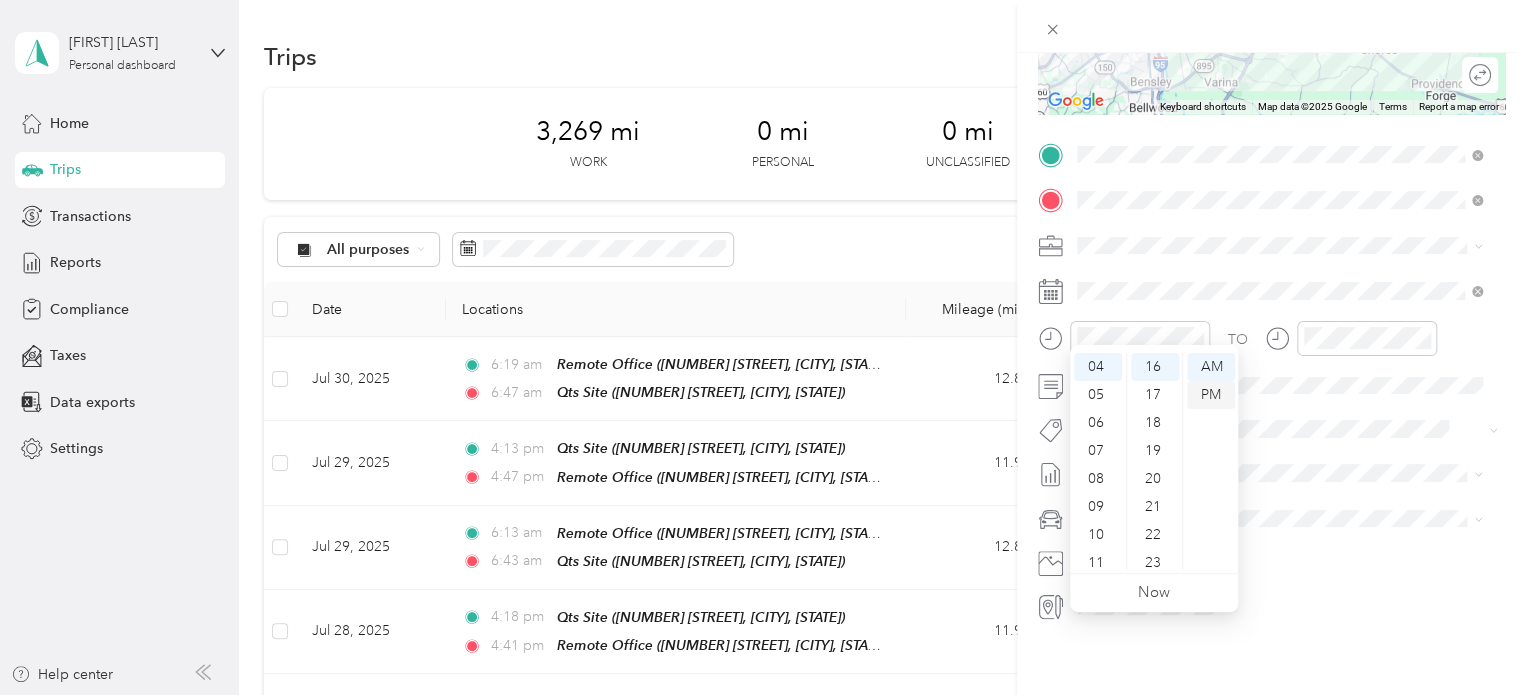 click on "PM" at bounding box center (1211, 395) 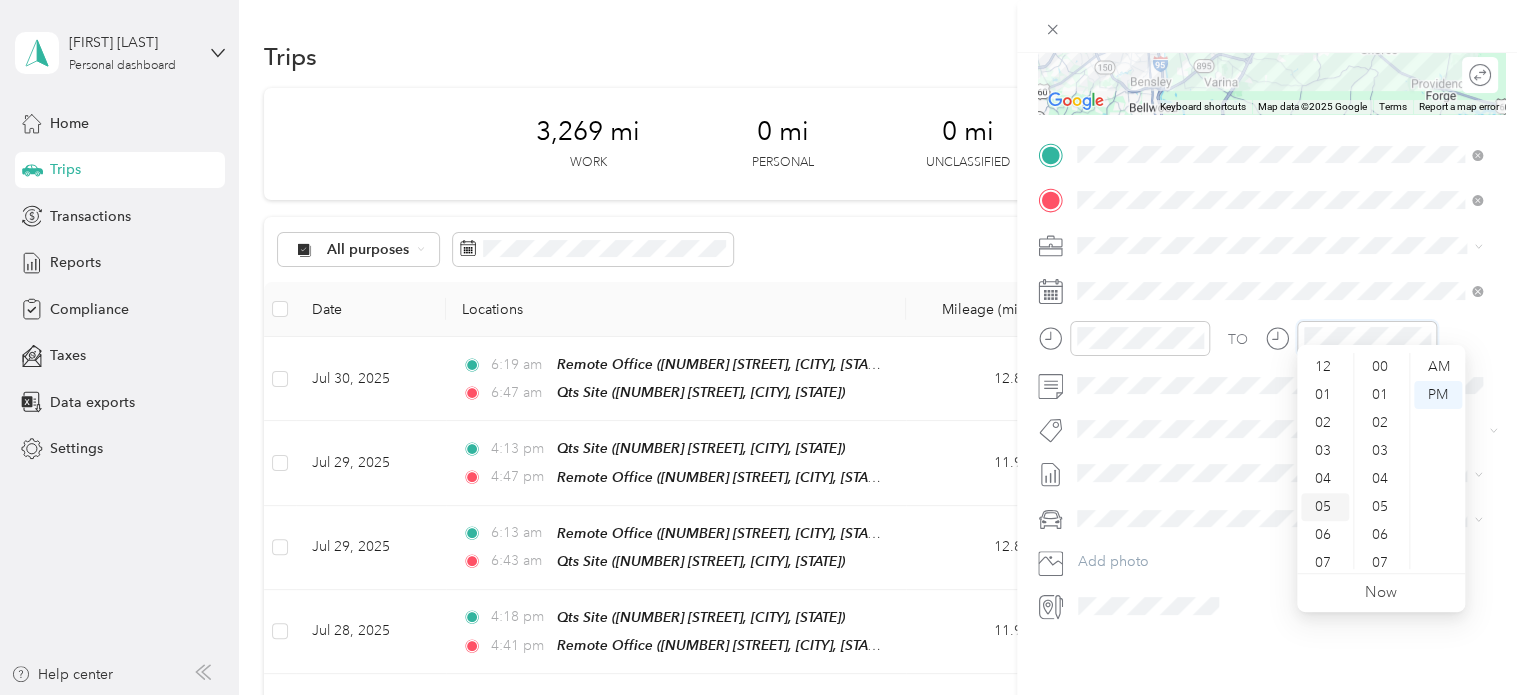 scroll, scrollTop: 1088, scrollLeft: 0, axis: vertical 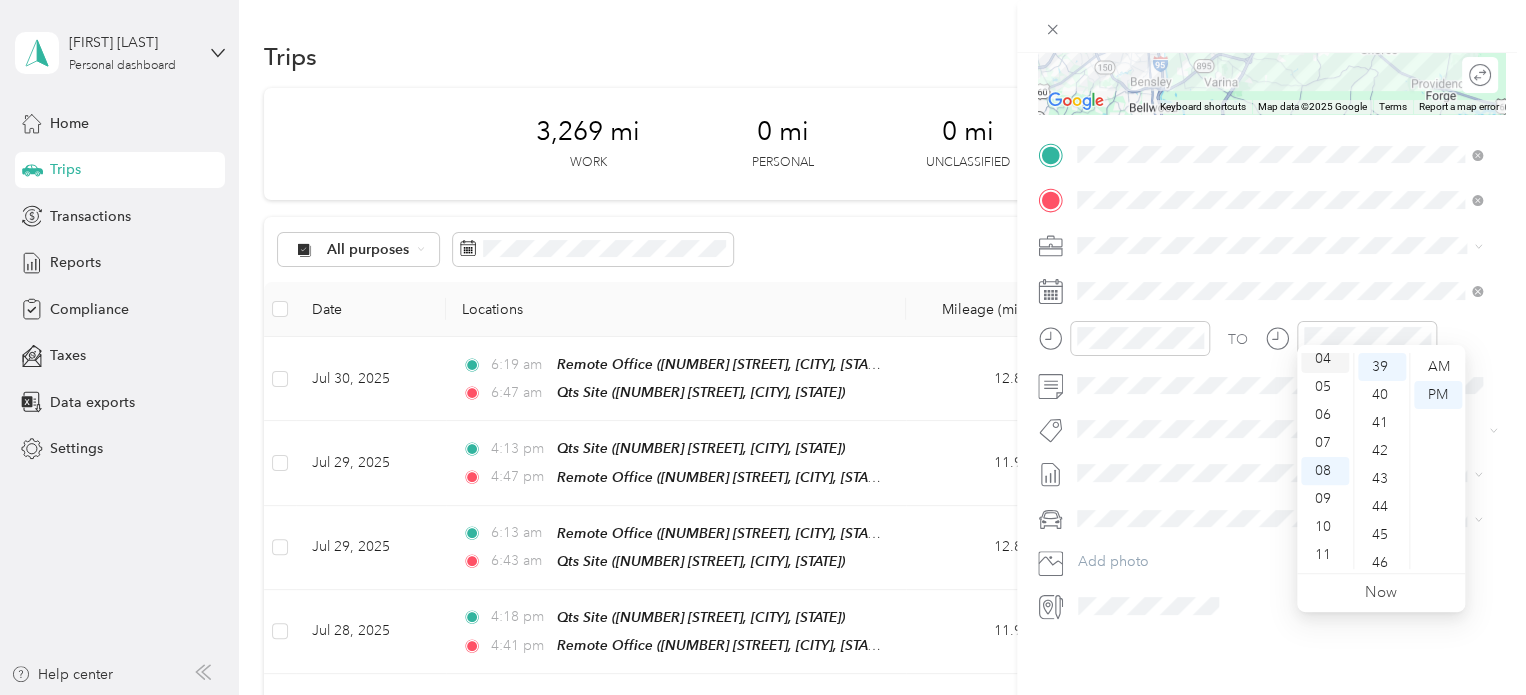 click on "04" at bounding box center [1325, 359] 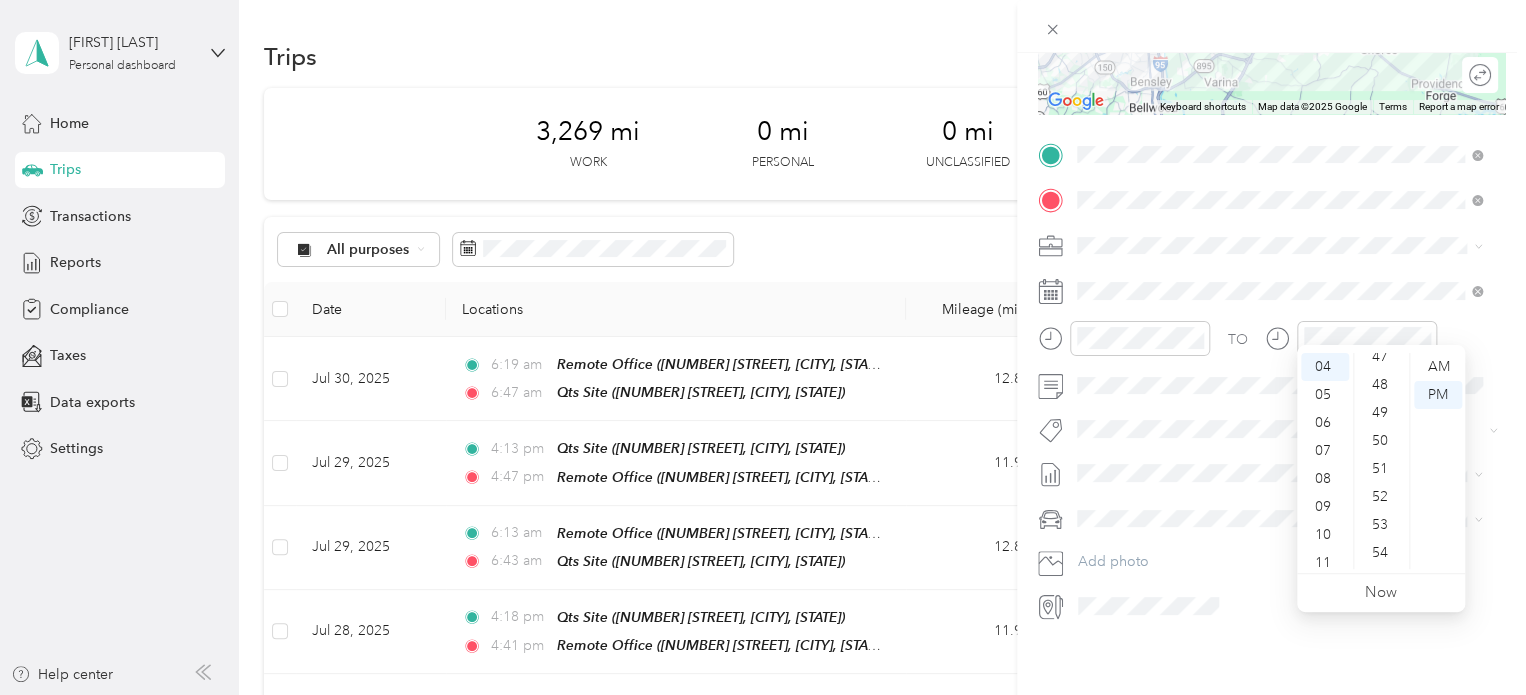 scroll, scrollTop: 1292, scrollLeft: 0, axis: vertical 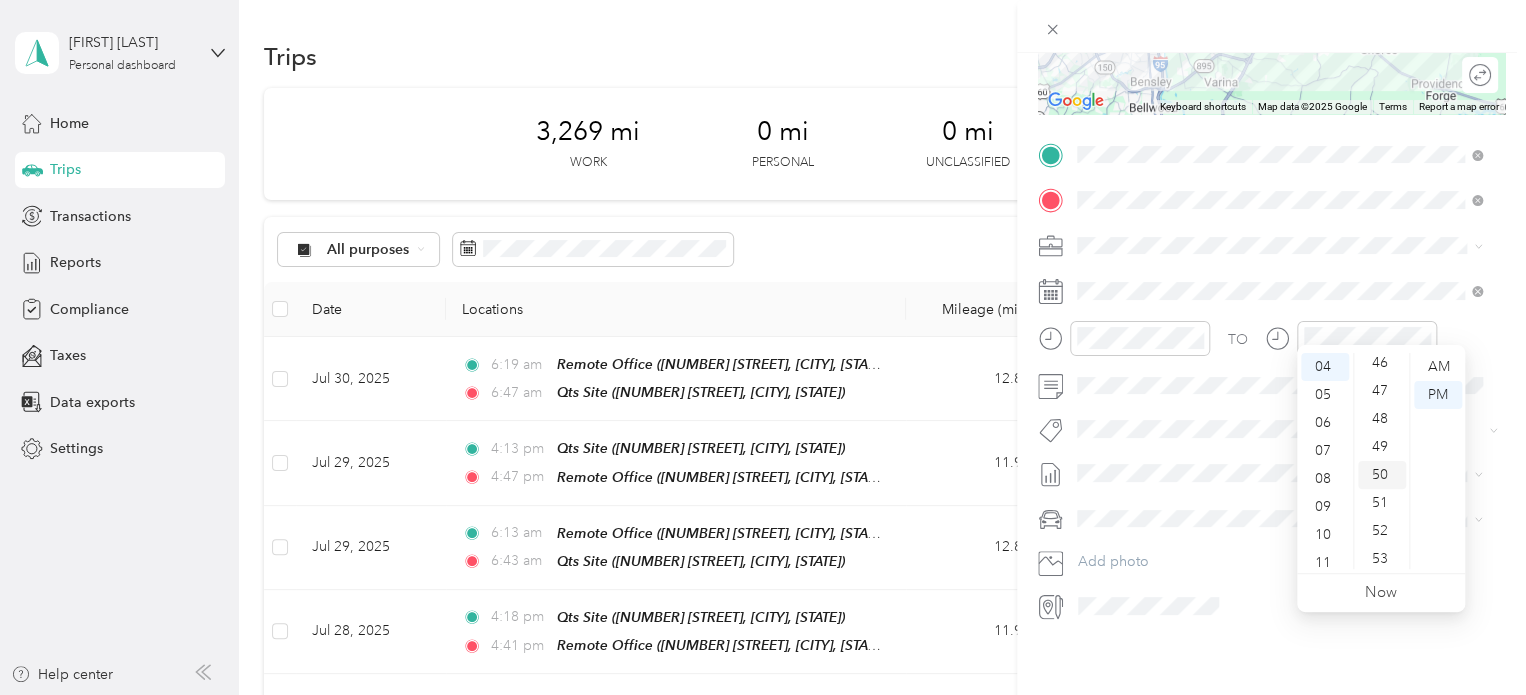 click on "50" at bounding box center [1382, 475] 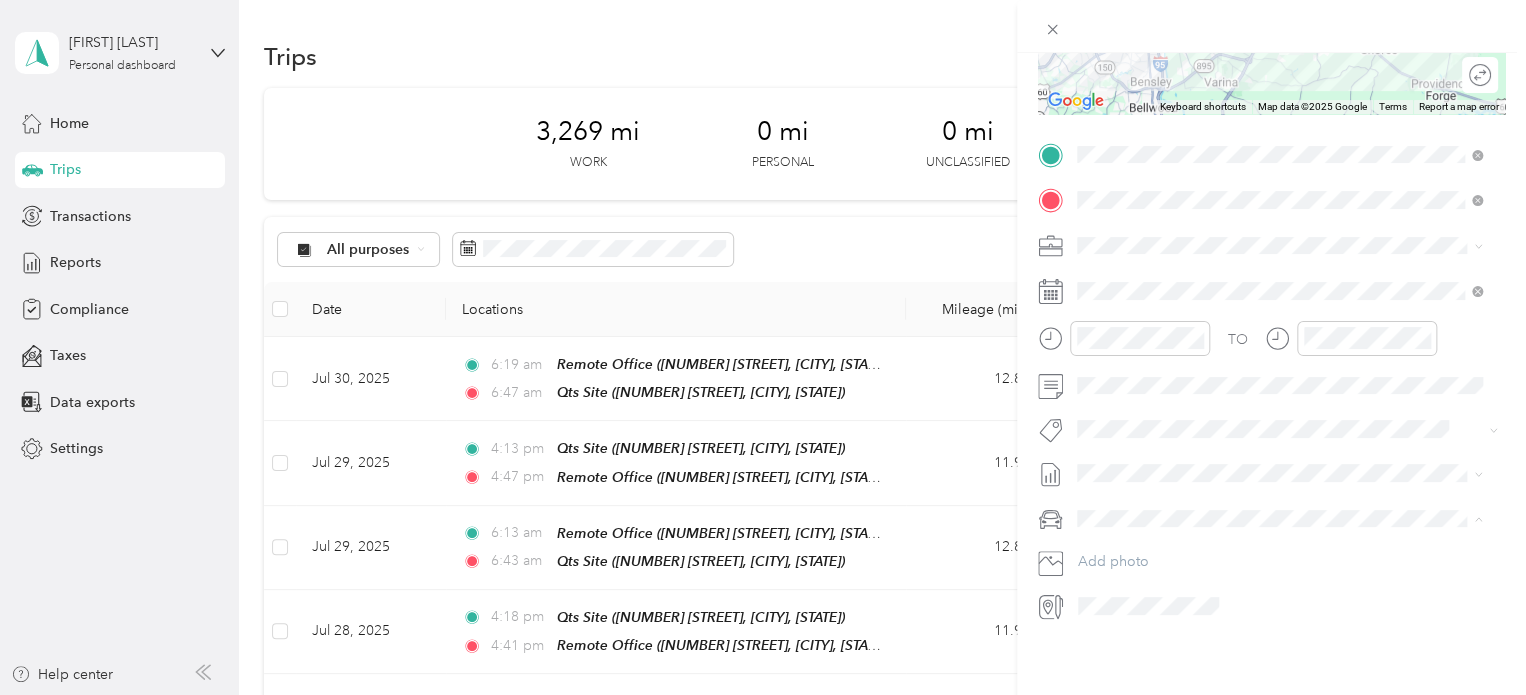 click on "Truck" at bounding box center [1279, 573] 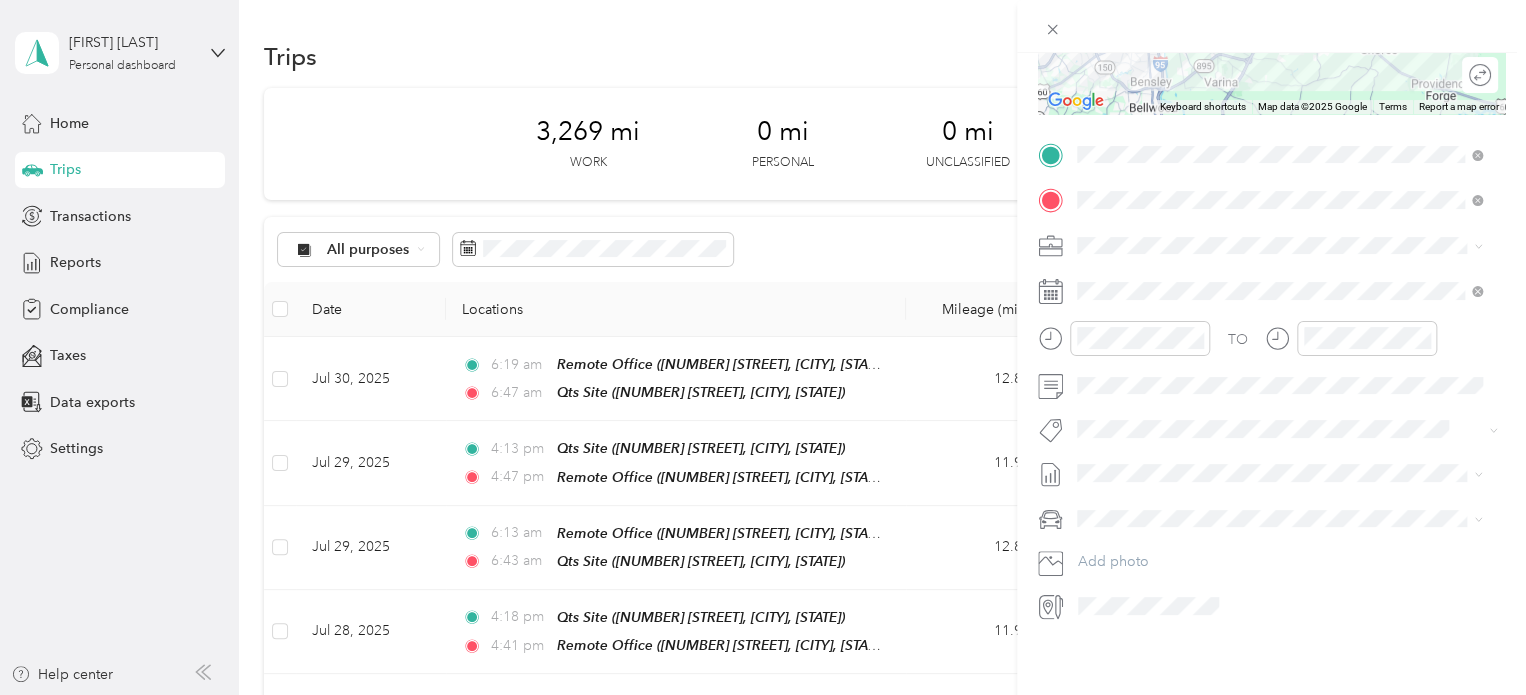 scroll, scrollTop: 0, scrollLeft: 0, axis: both 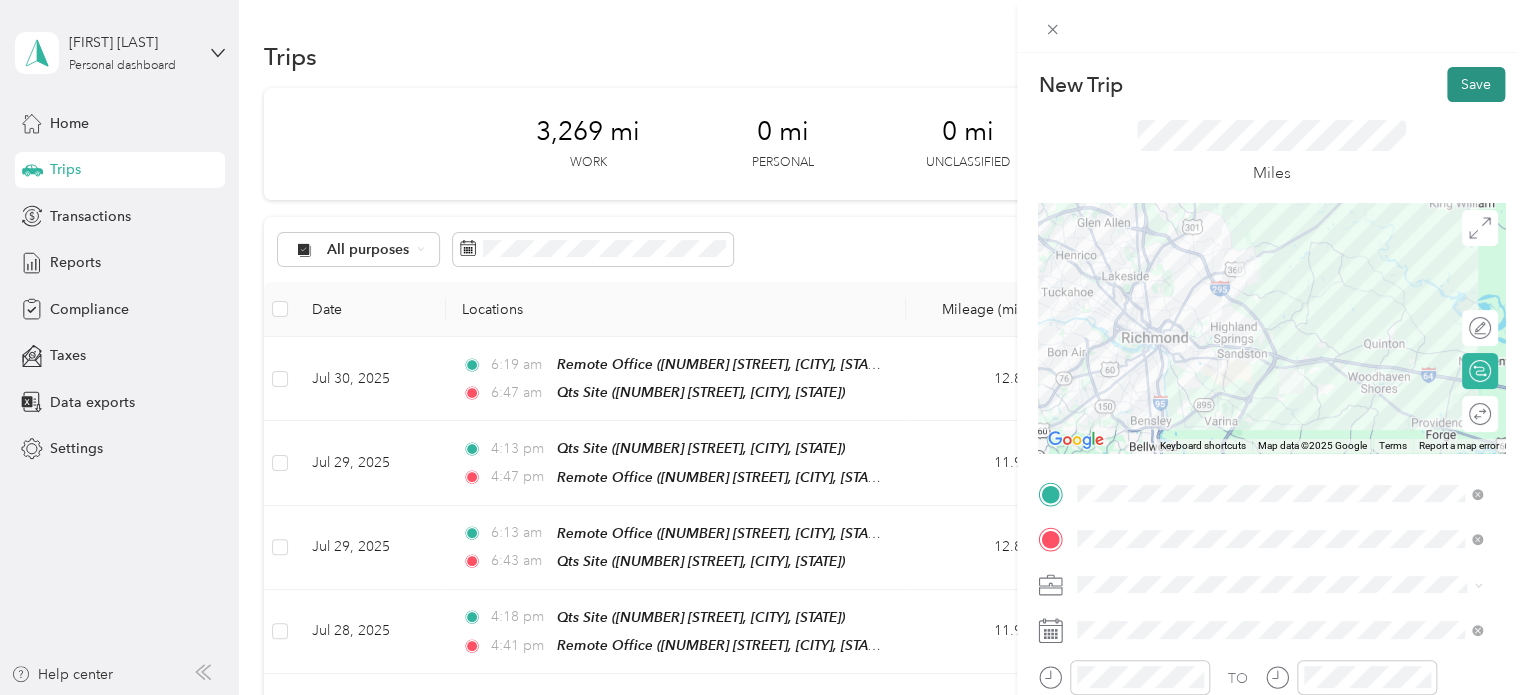 click on "Save" at bounding box center (1476, 84) 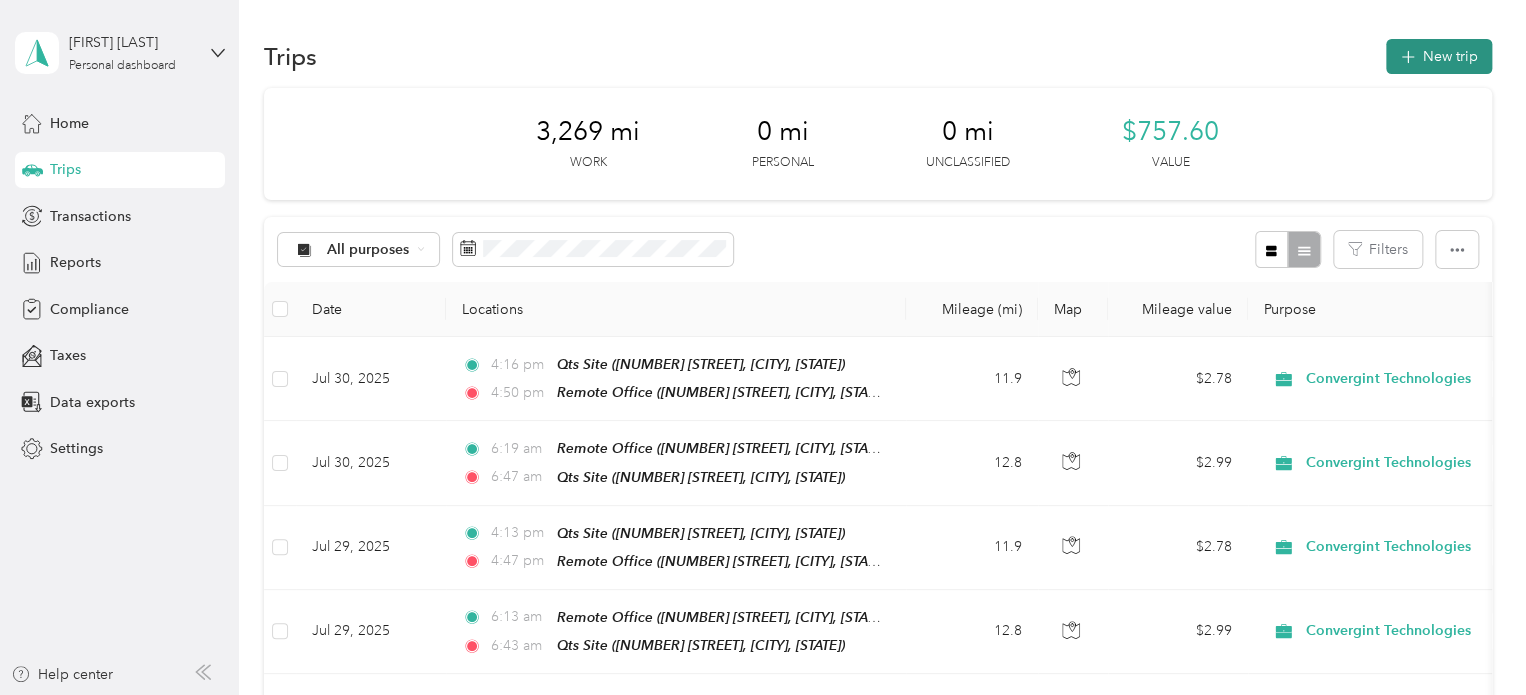 click on "New trip" at bounding box center (1439, 56) 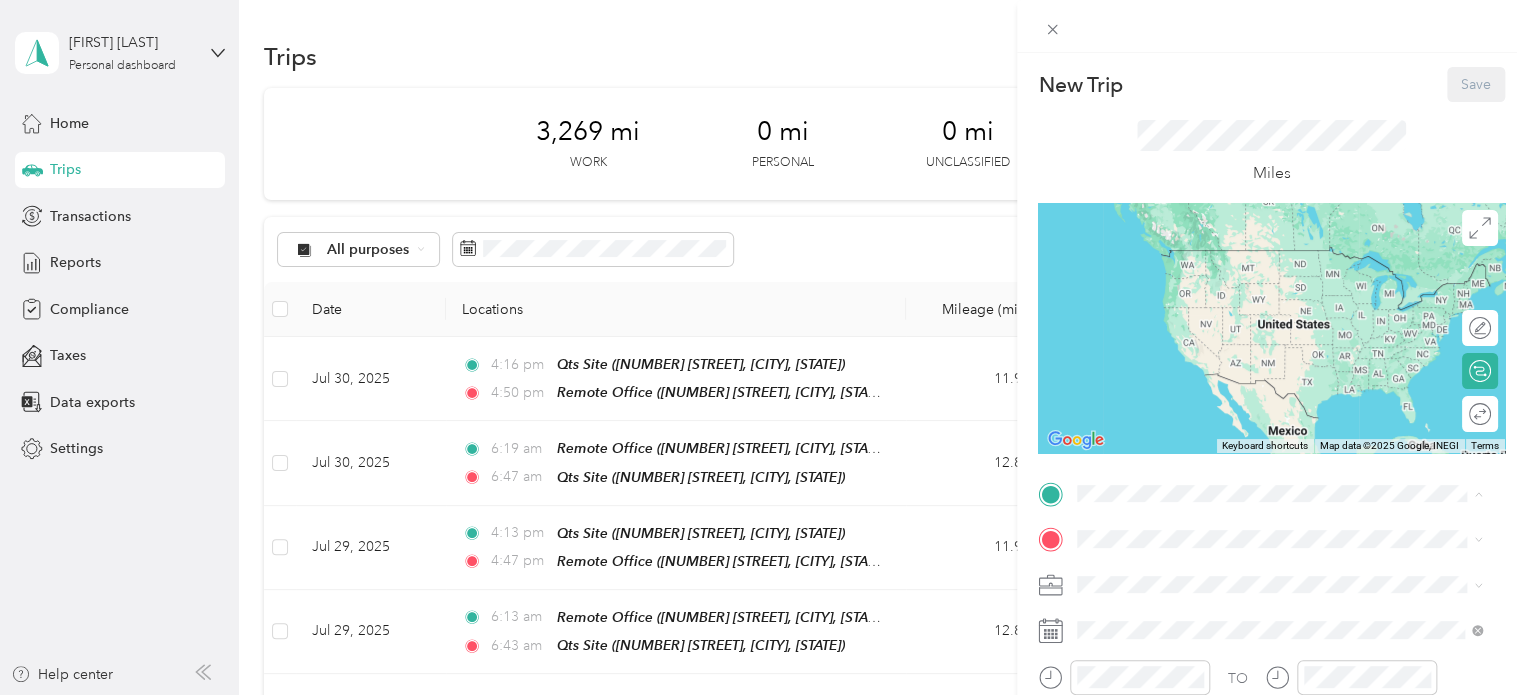 click on "[NUMBER] [STREET], [CITY], [STATE], [COUNTRY]" at bounding box center (1270, 286) 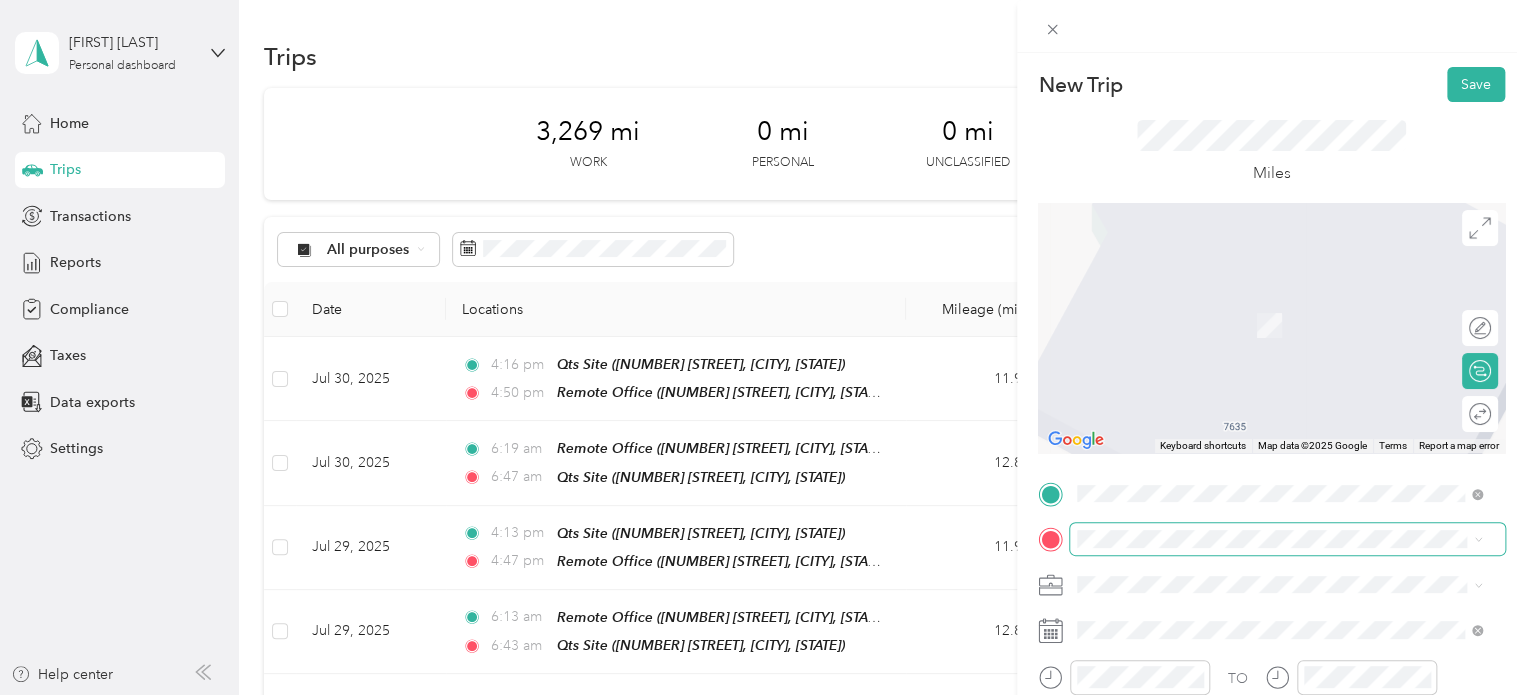 click at bounding box center [1287, 539] 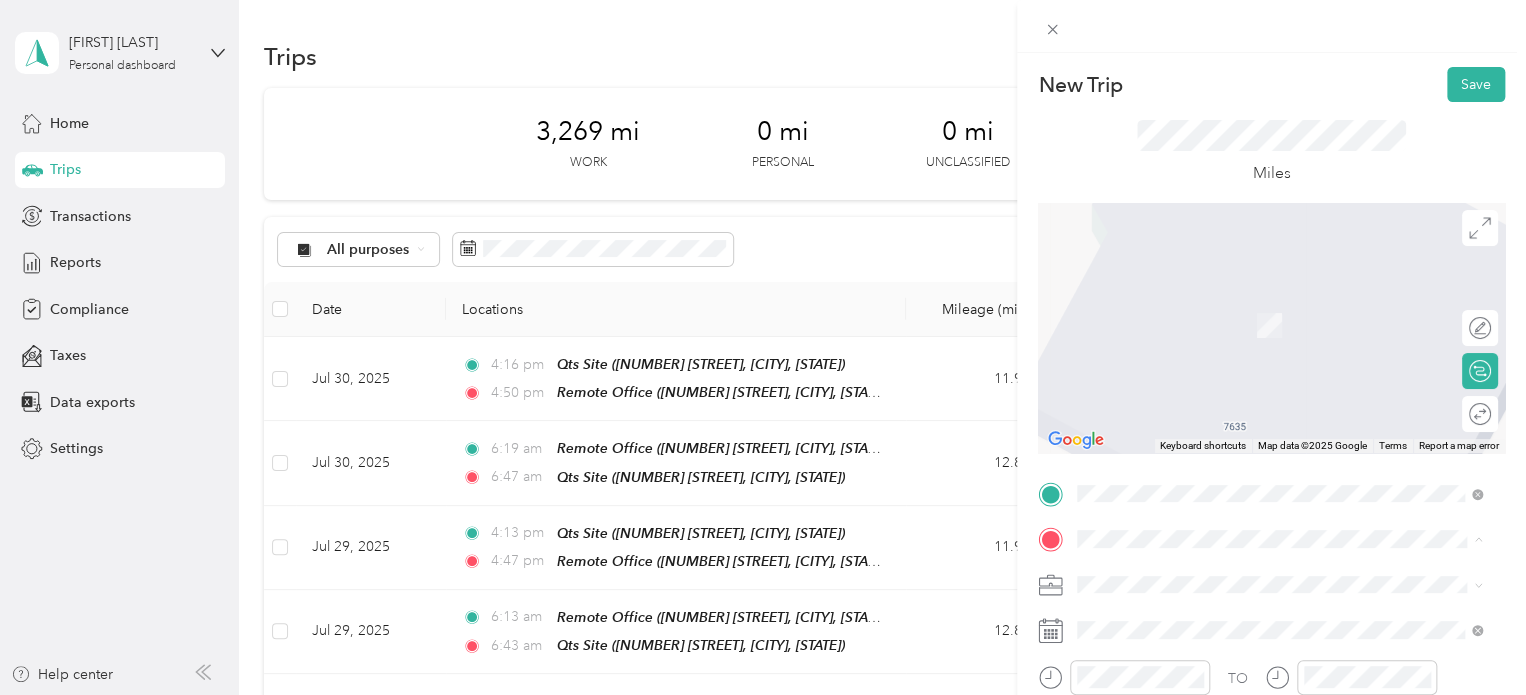 click on "Qts Site [NUMBER] [STREET], [CITY], [STATE], [COUNTRY]" at bounding box center (1270, 385) 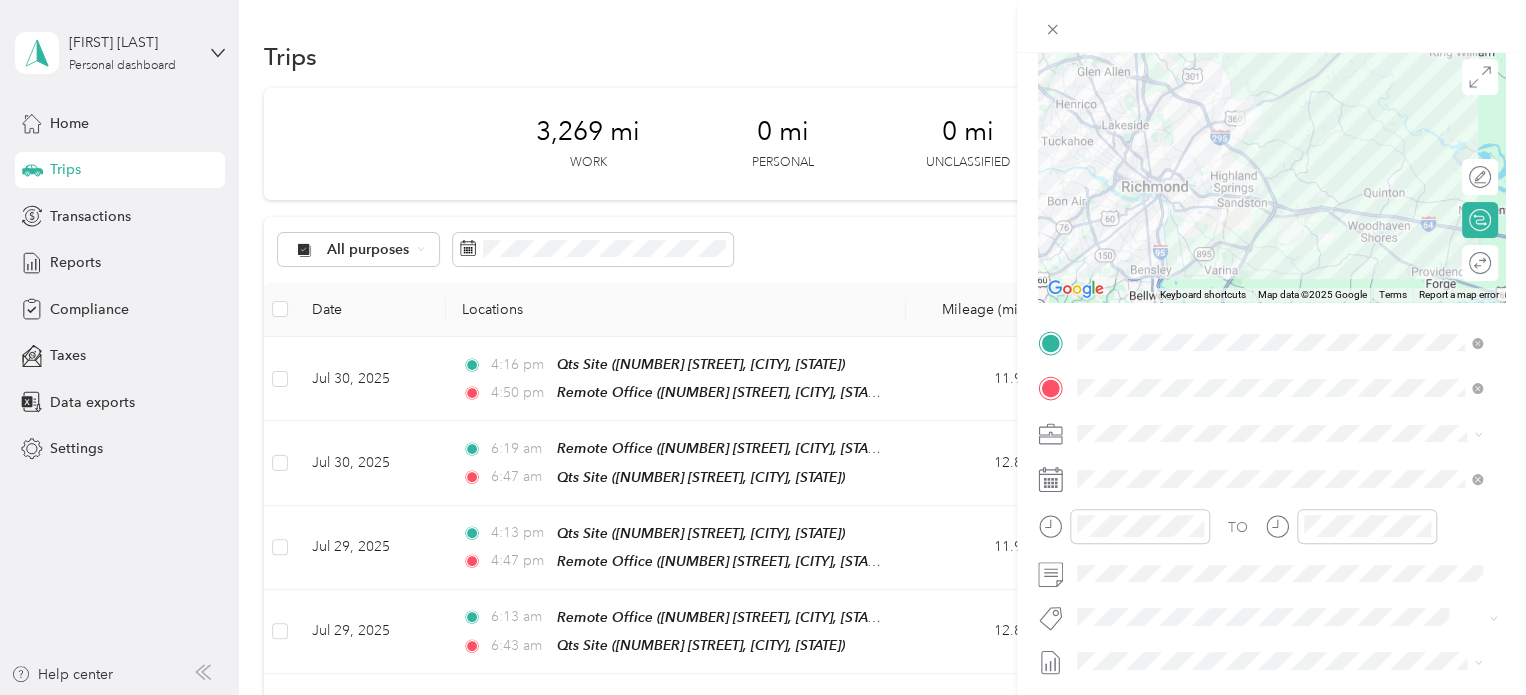 scroll, scrollTop: 300, scrollLeft: 0, axis: vertical 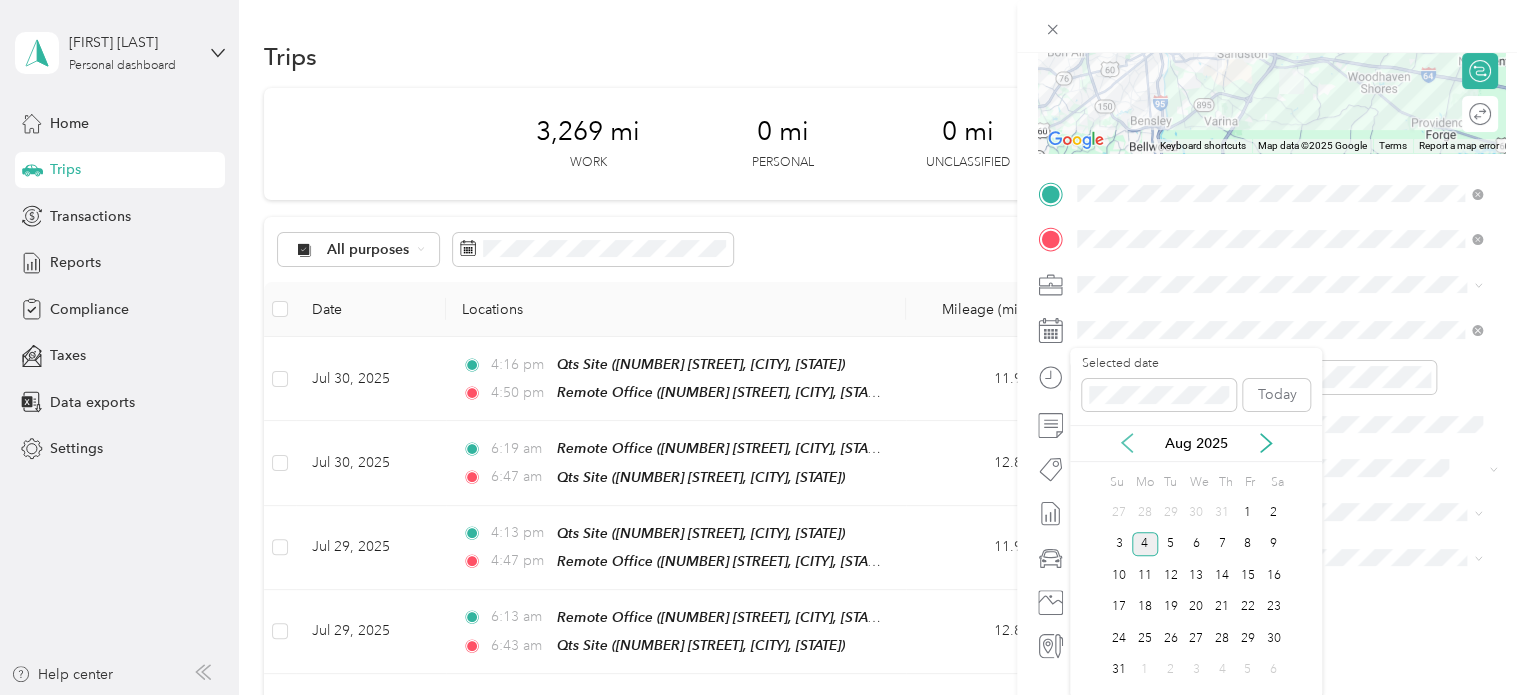 click 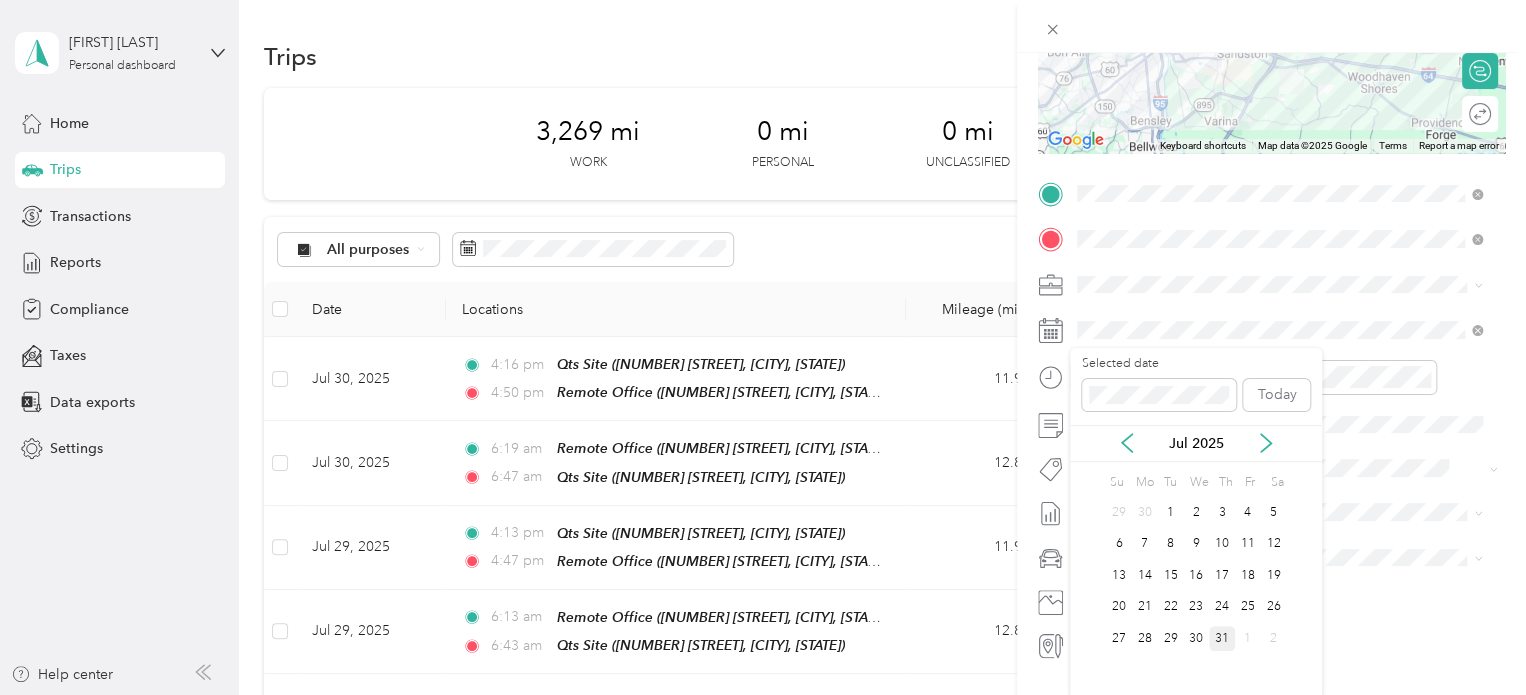 click on "31" at bounding box center (1222, 638) 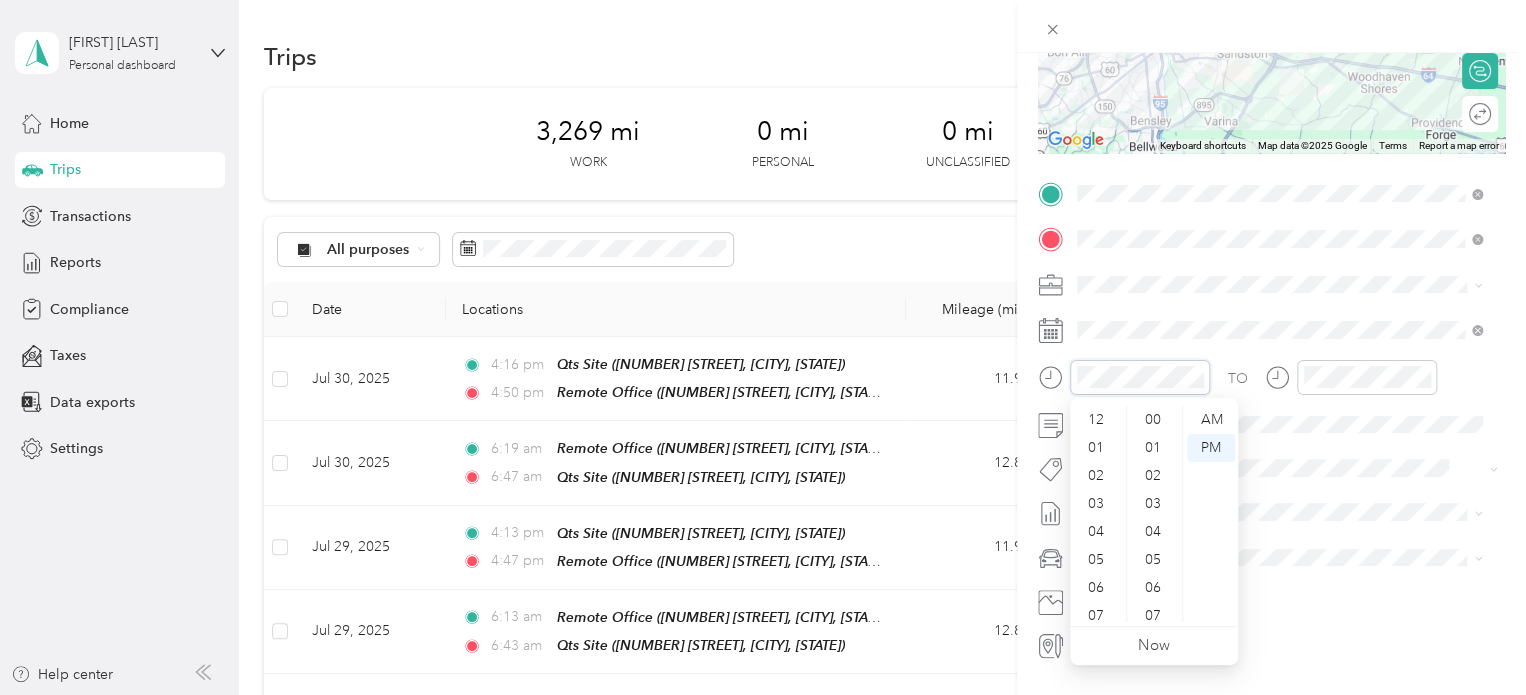 scroll, scrollTop: 1089, scrollLeft: 0, axis: vertical 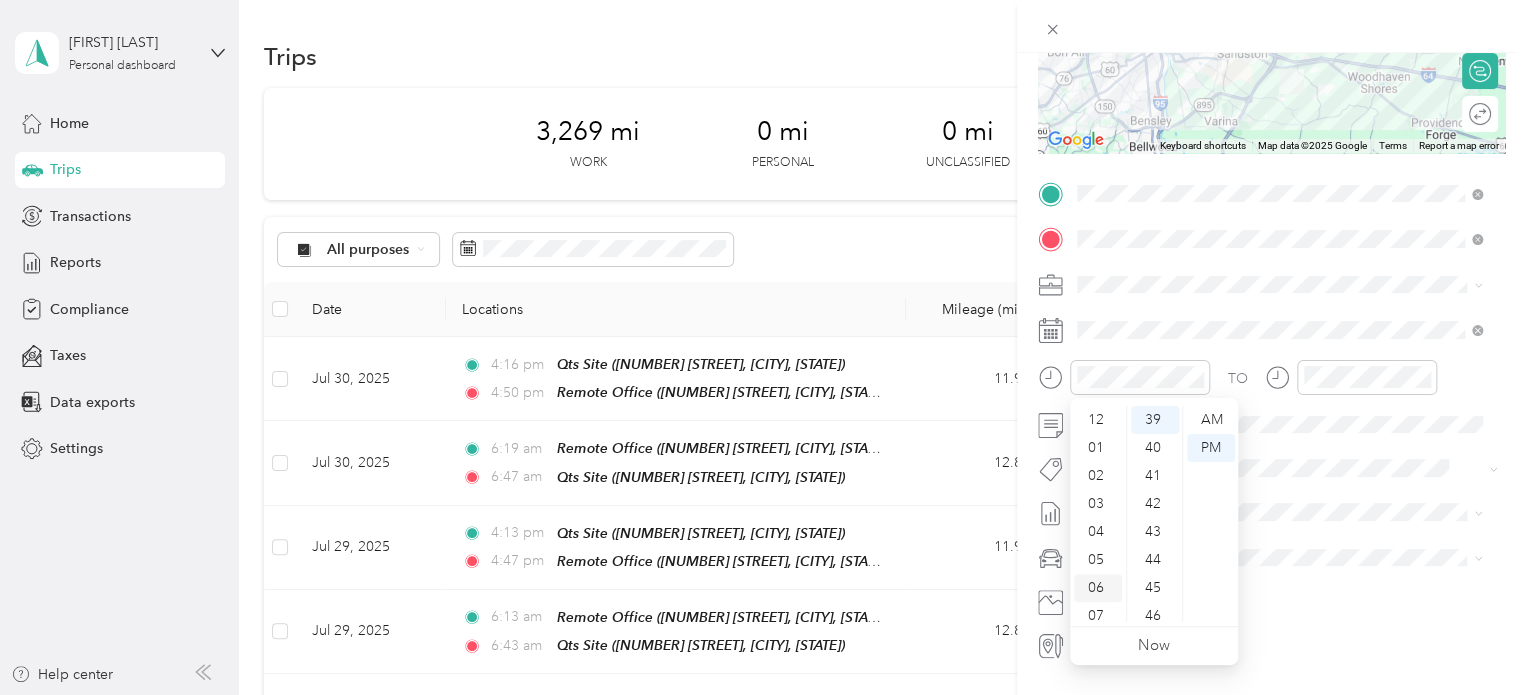 click on "06" at bounding box center [1098, 588] 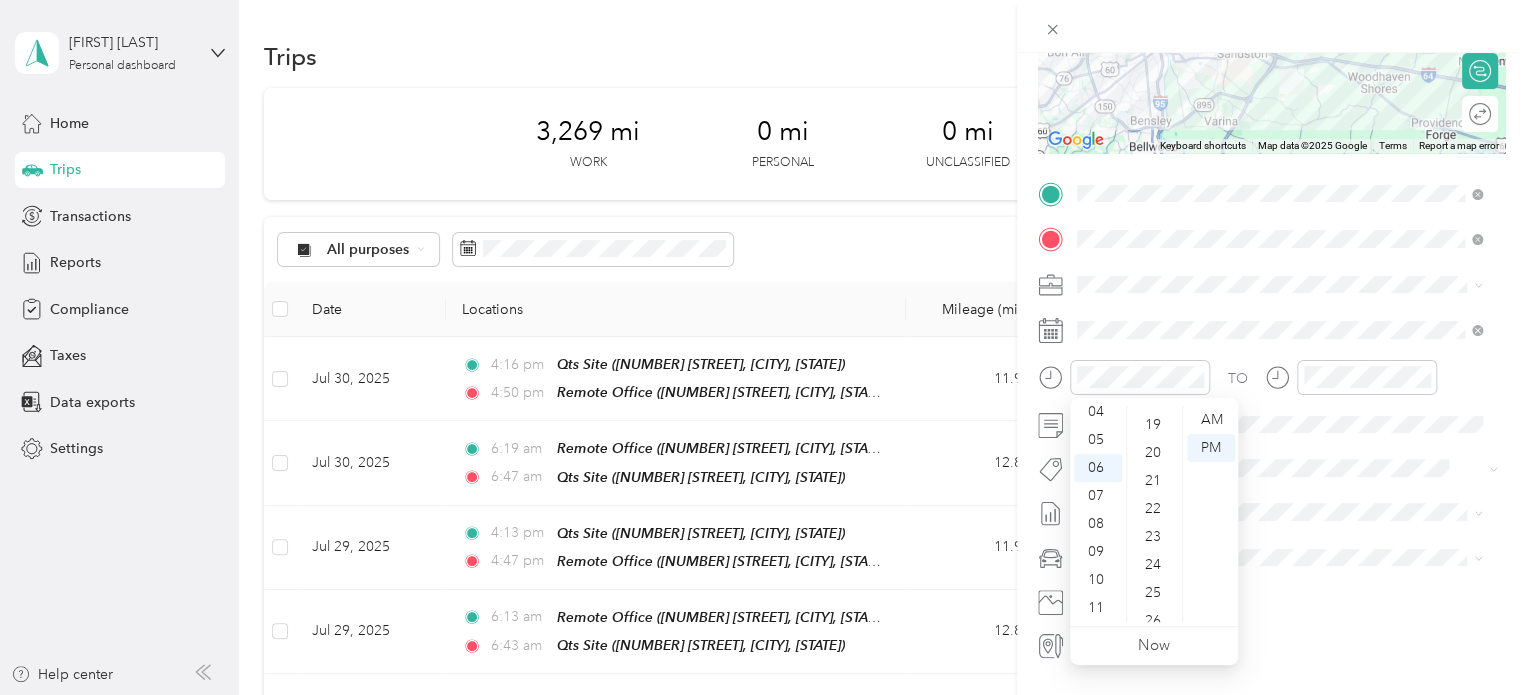 scroll, scrollTop: 492, scrollLeft: 0, axis: vertical 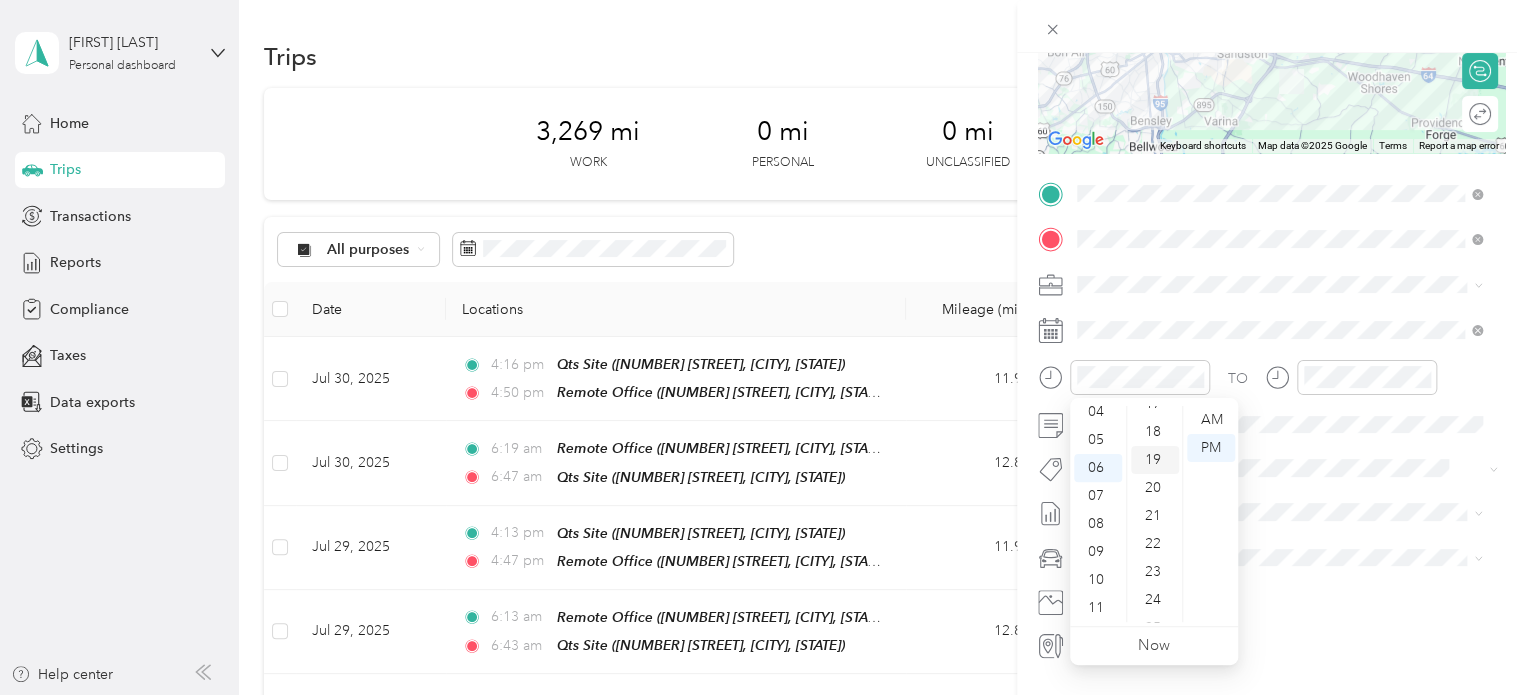 click on "19" at bounding box center (1155, 460) 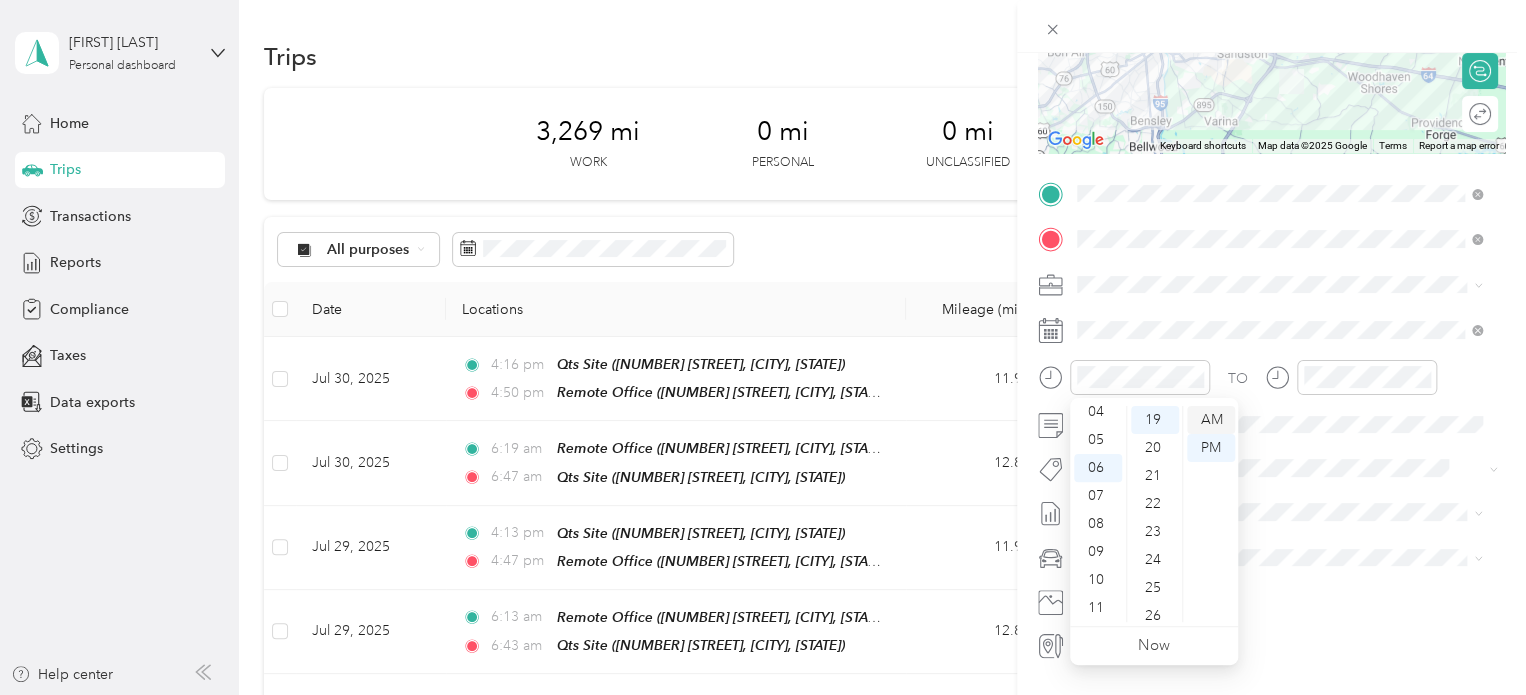click on "AM" at bounding box center (1211, 420) 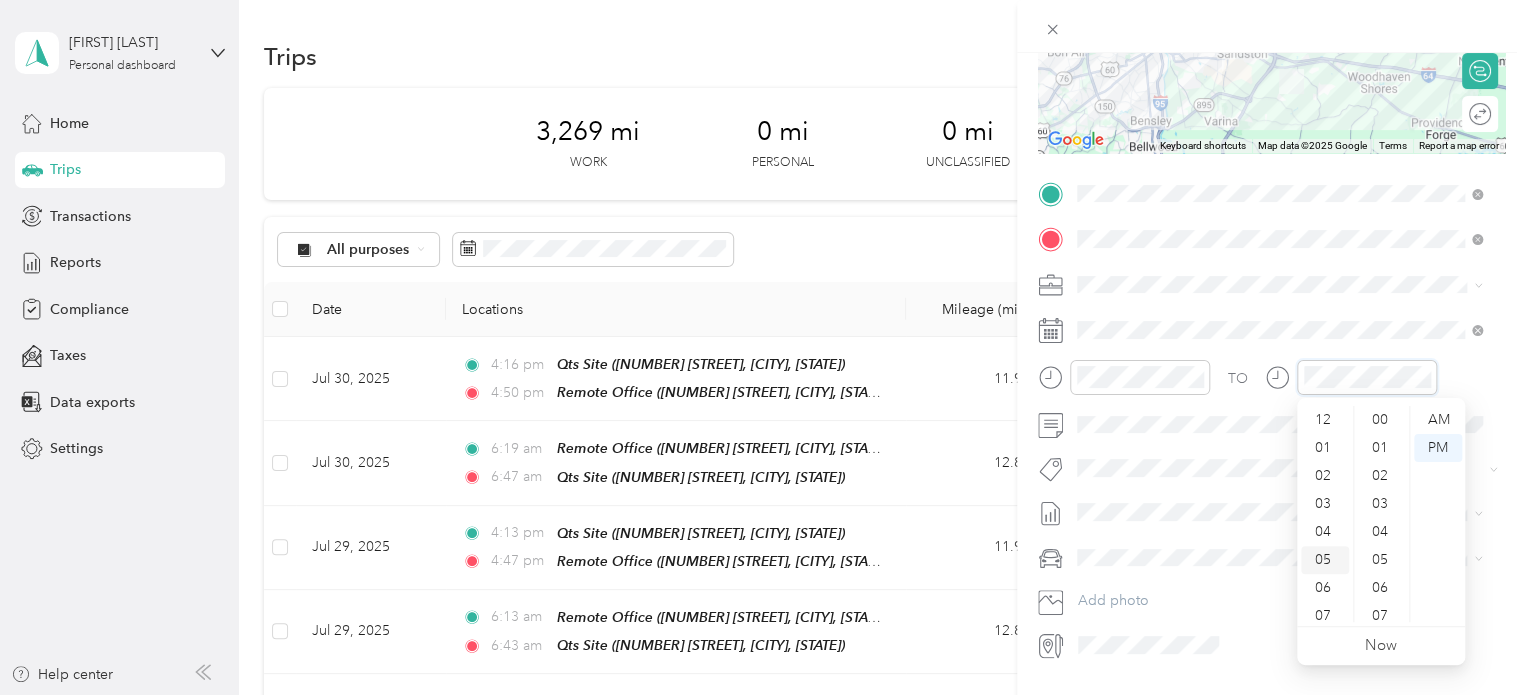 scroll, scrollTop: 1092, scrollLeft: 0, axis: vertical 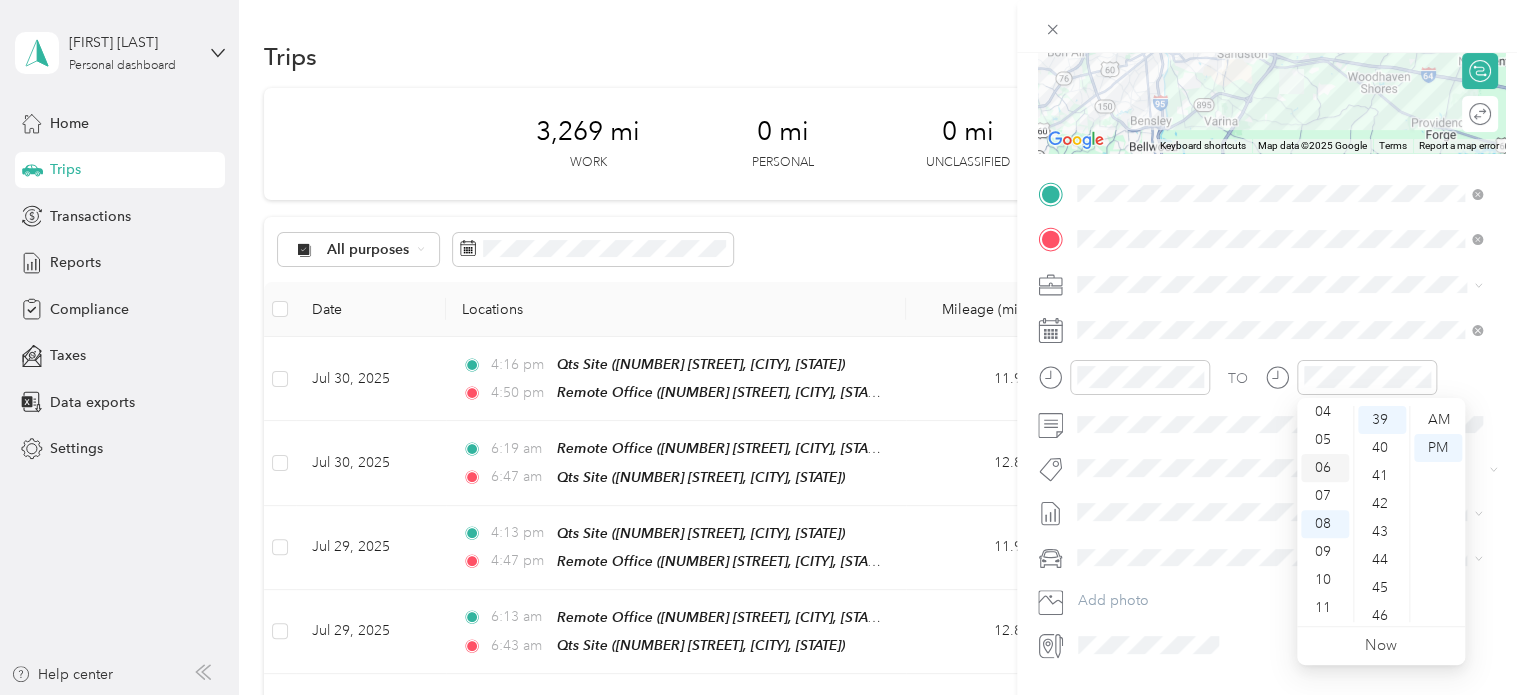click on "06" at bounding box center [1325, 468] 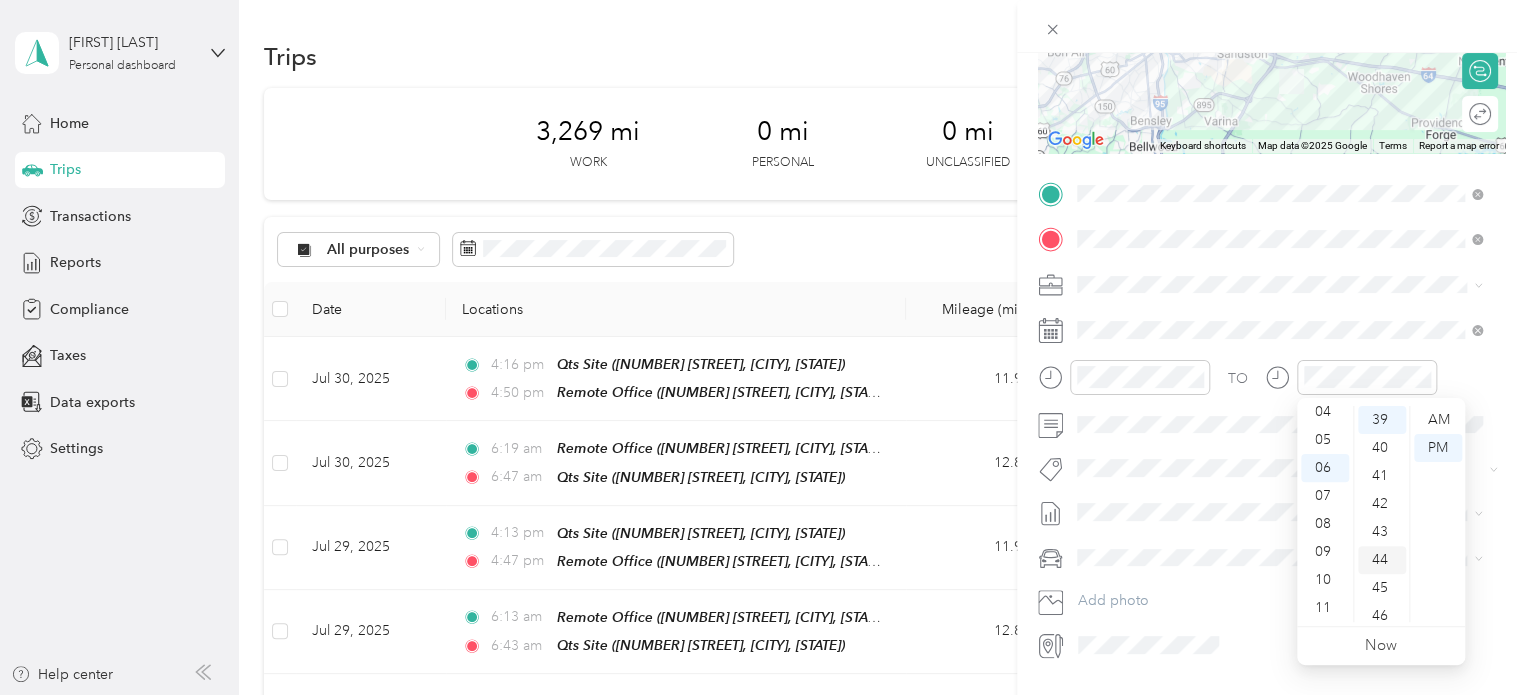 click on "44" at bounding box center (1382, 560) 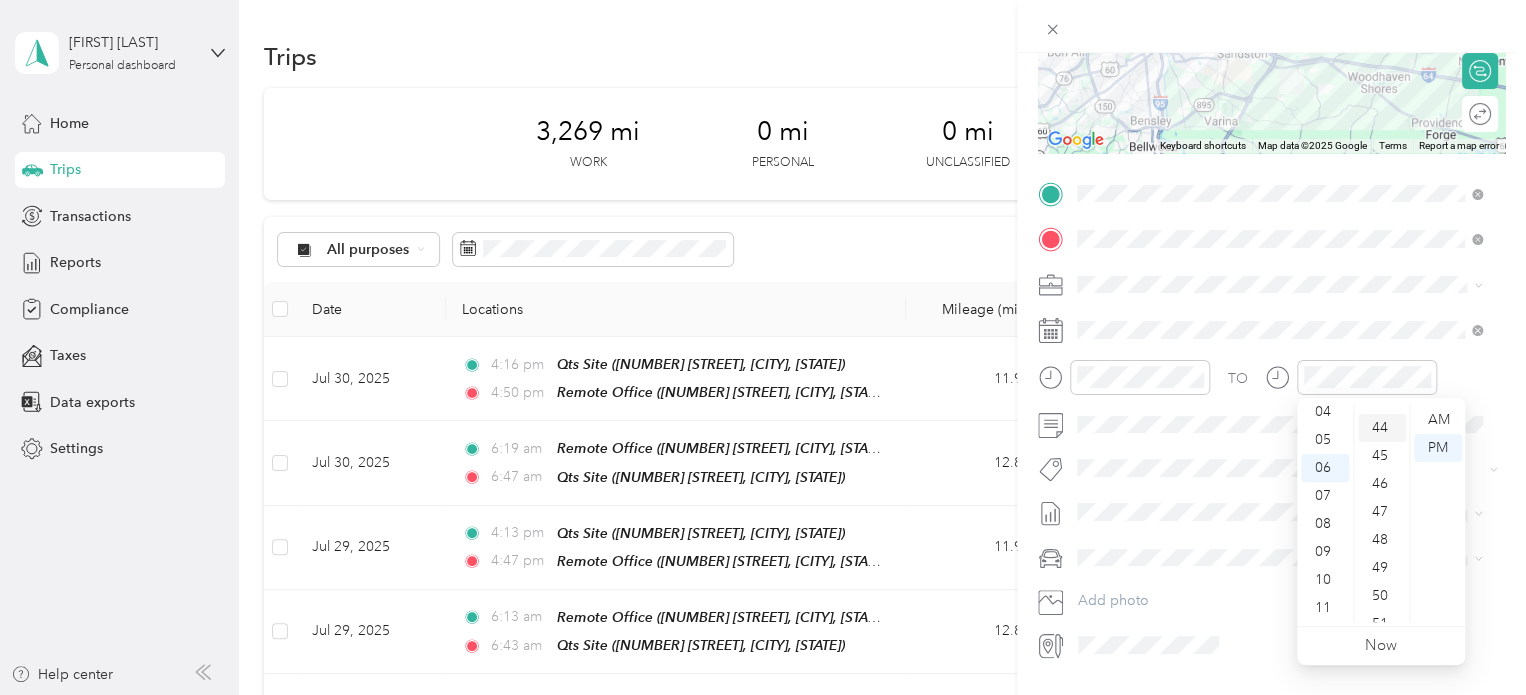 scroll, scrollTop: 1232, scrollLeft: 0, axis: vertical 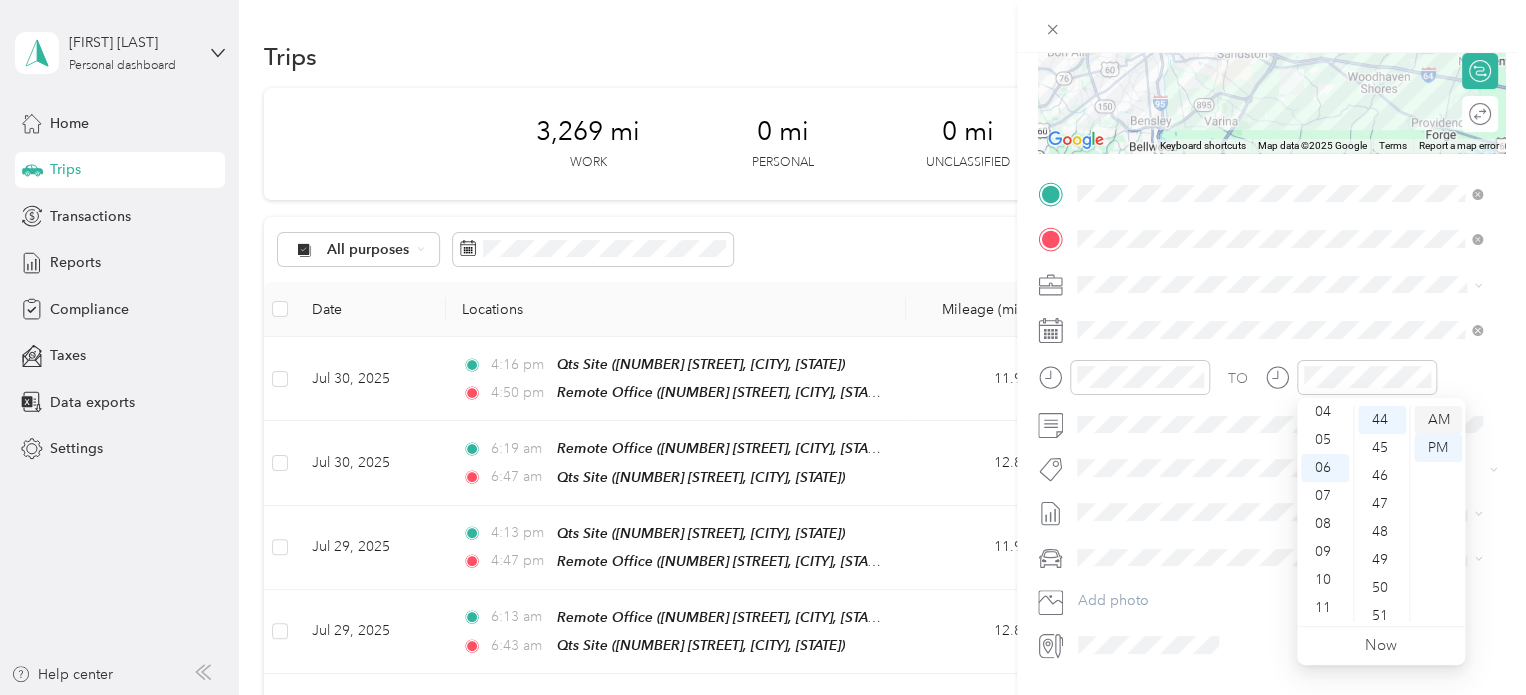 click on "AM" at bounding box center [1438, 420] 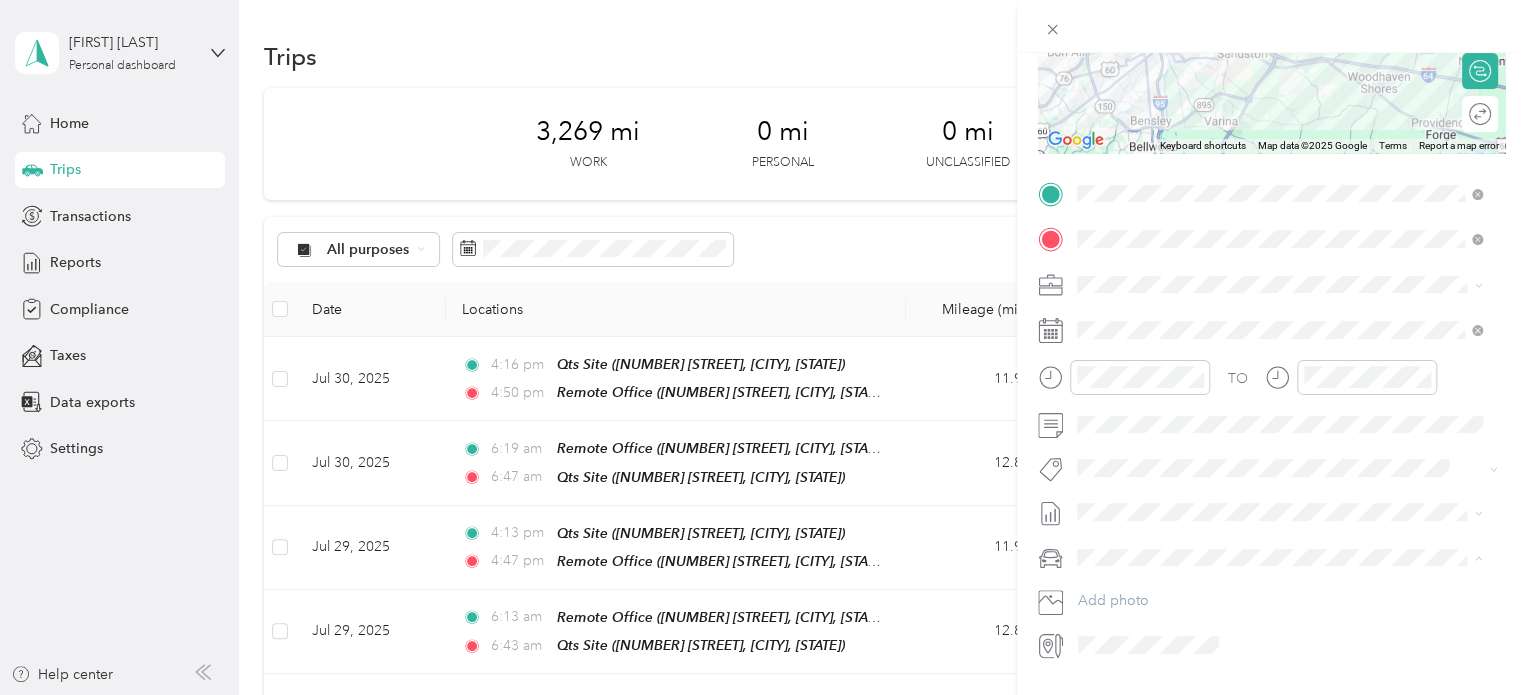 click on "Truck" at bounding box center (1279, 627) 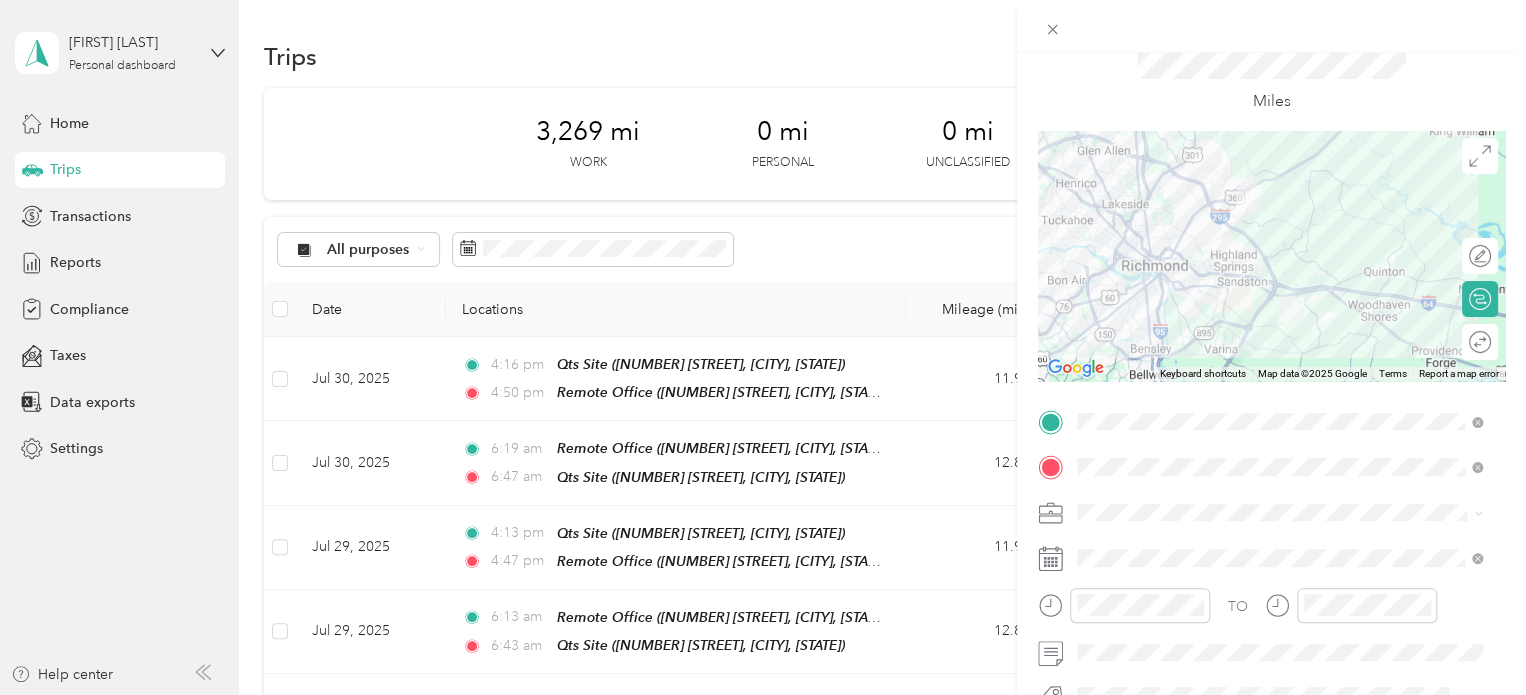 scroll, scrollTop: 0, scrollLeft: 0, axis: both 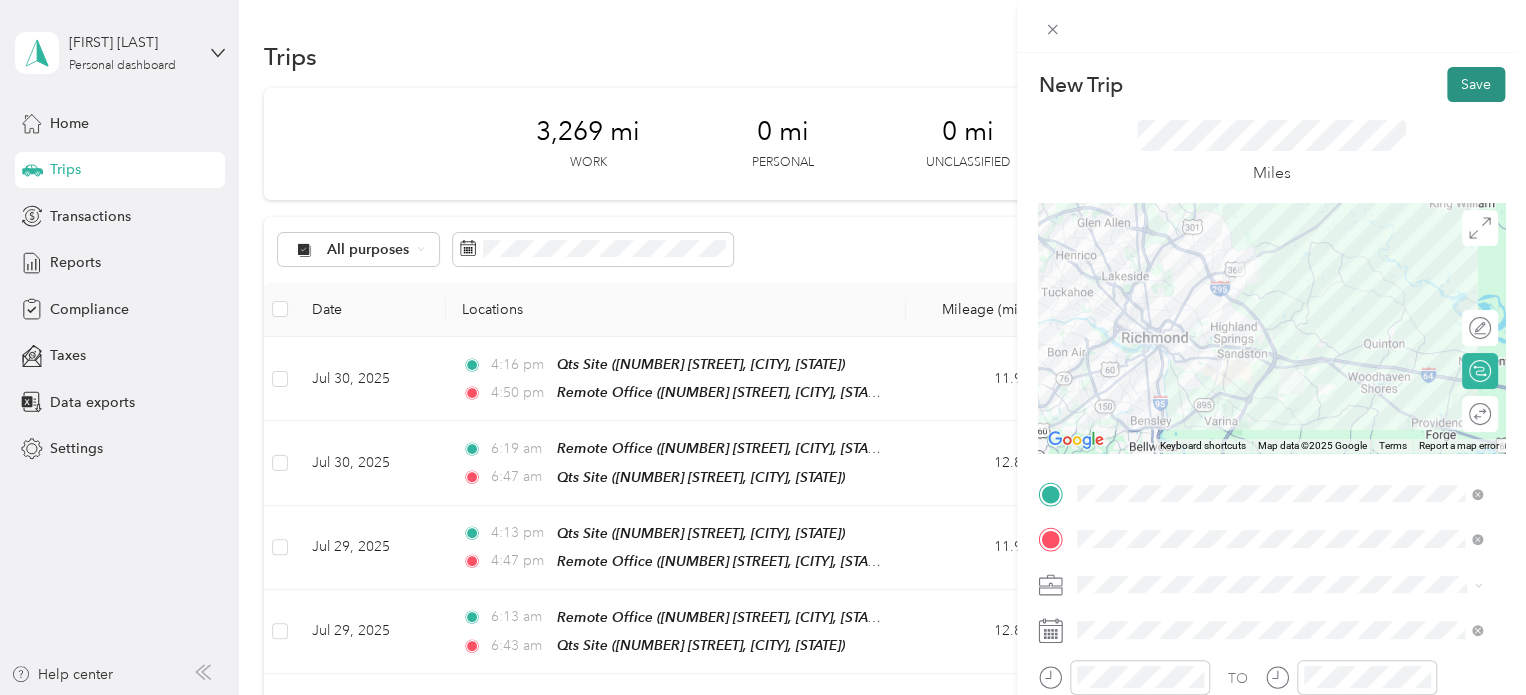 click on "Save" at bounding box center [1476, 84] 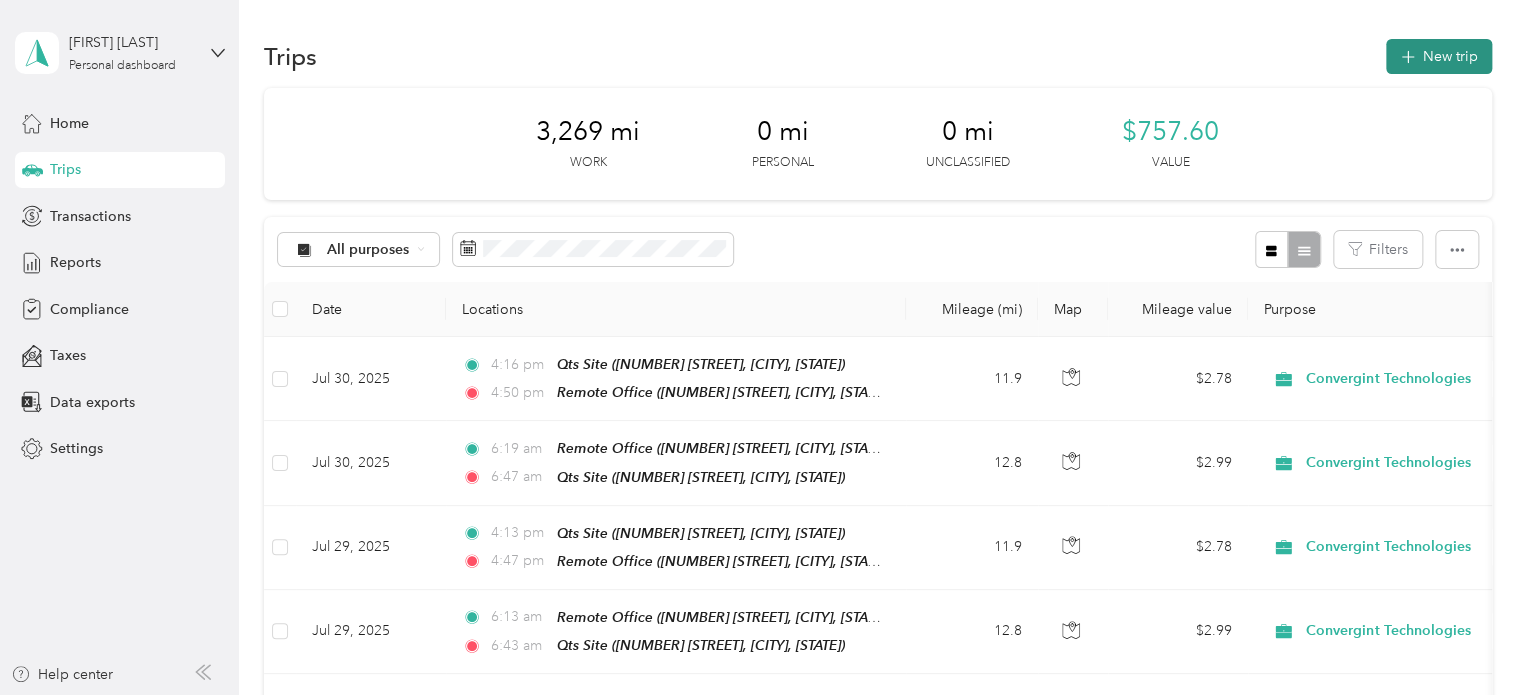 click on "New trip" at bounding box center [1439, 56] 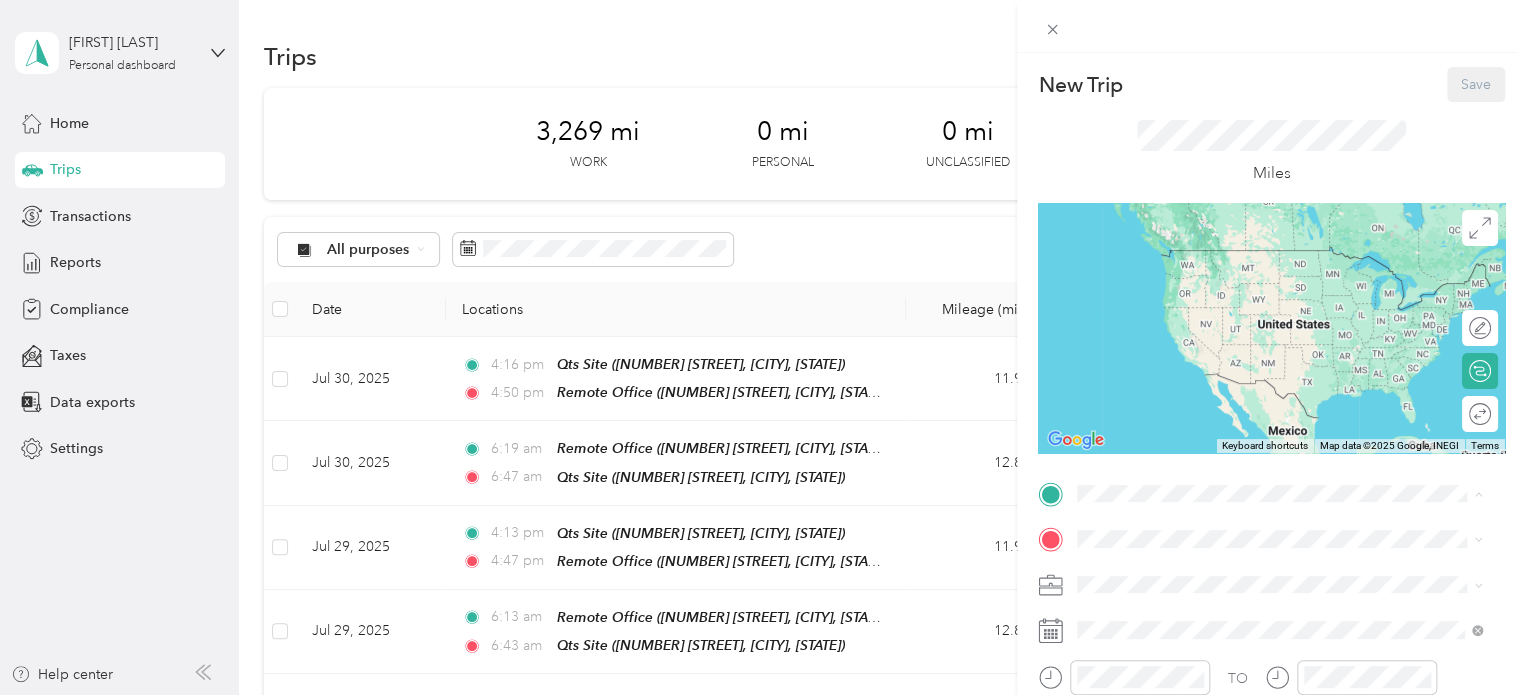 click on "Remote Office [NUMBER] [STREET], [CITY], [STATE], [COUNTRY]" at bounding box center [1270, 276] 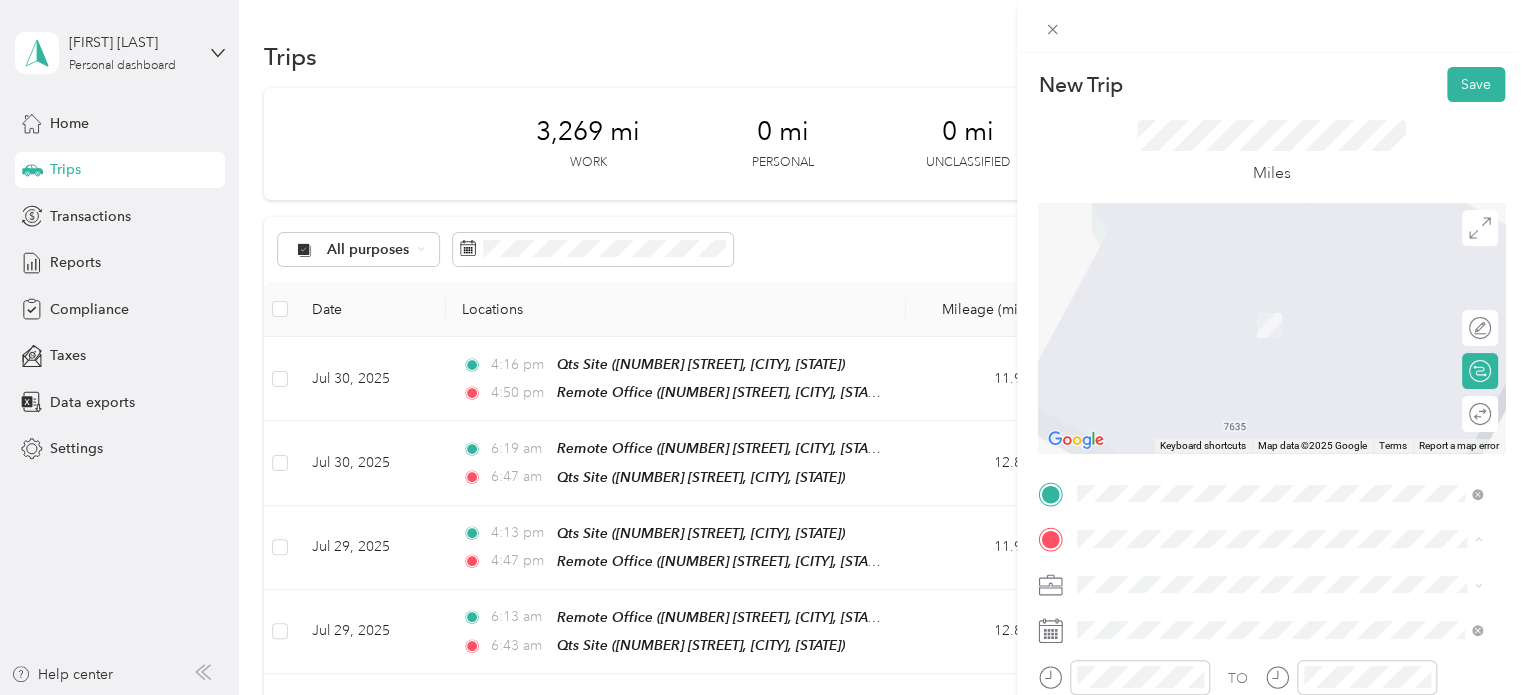 click on "Qts Site [NUMBER] [STREET], [CITY], [STATE], [COUNTRY]" at bounding box center (1270, 385) 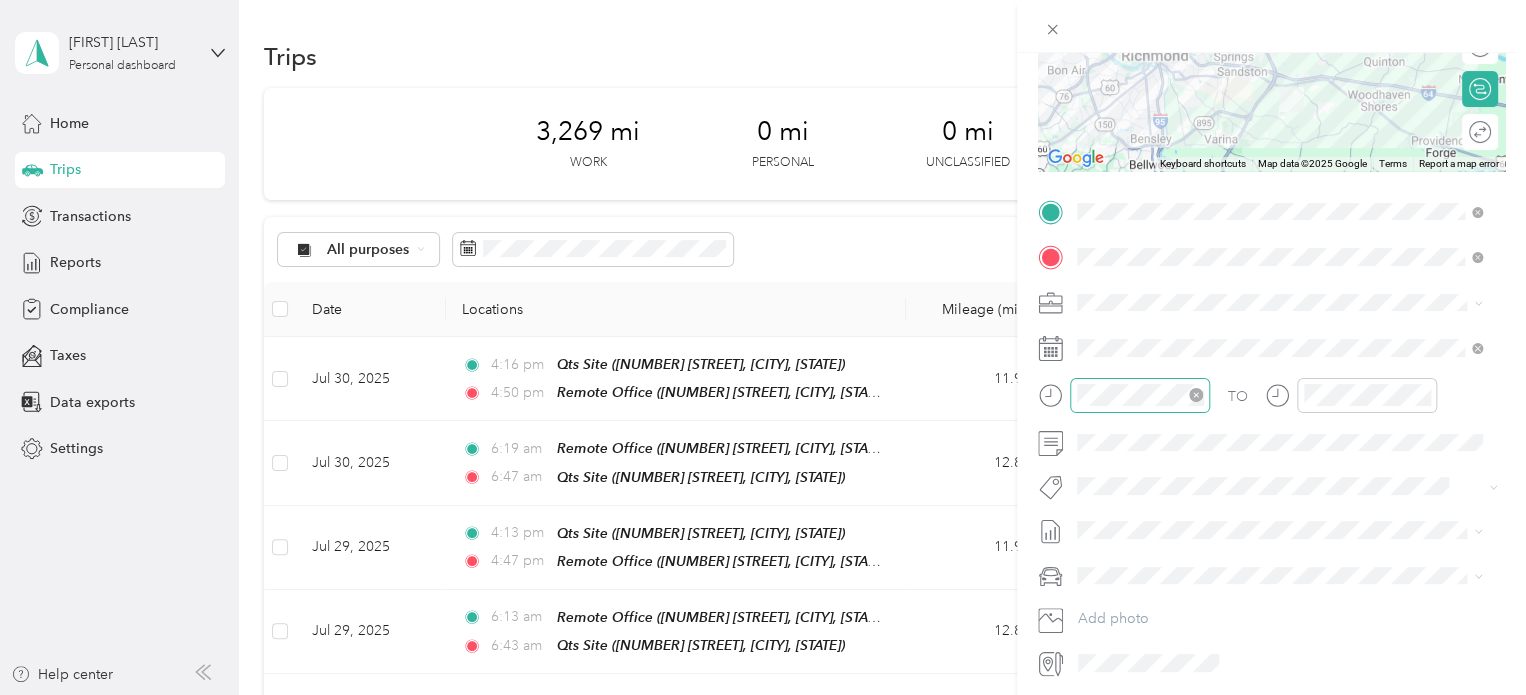 scroll, scrollTop: 300, scrollLeft: 0, axis: vertical 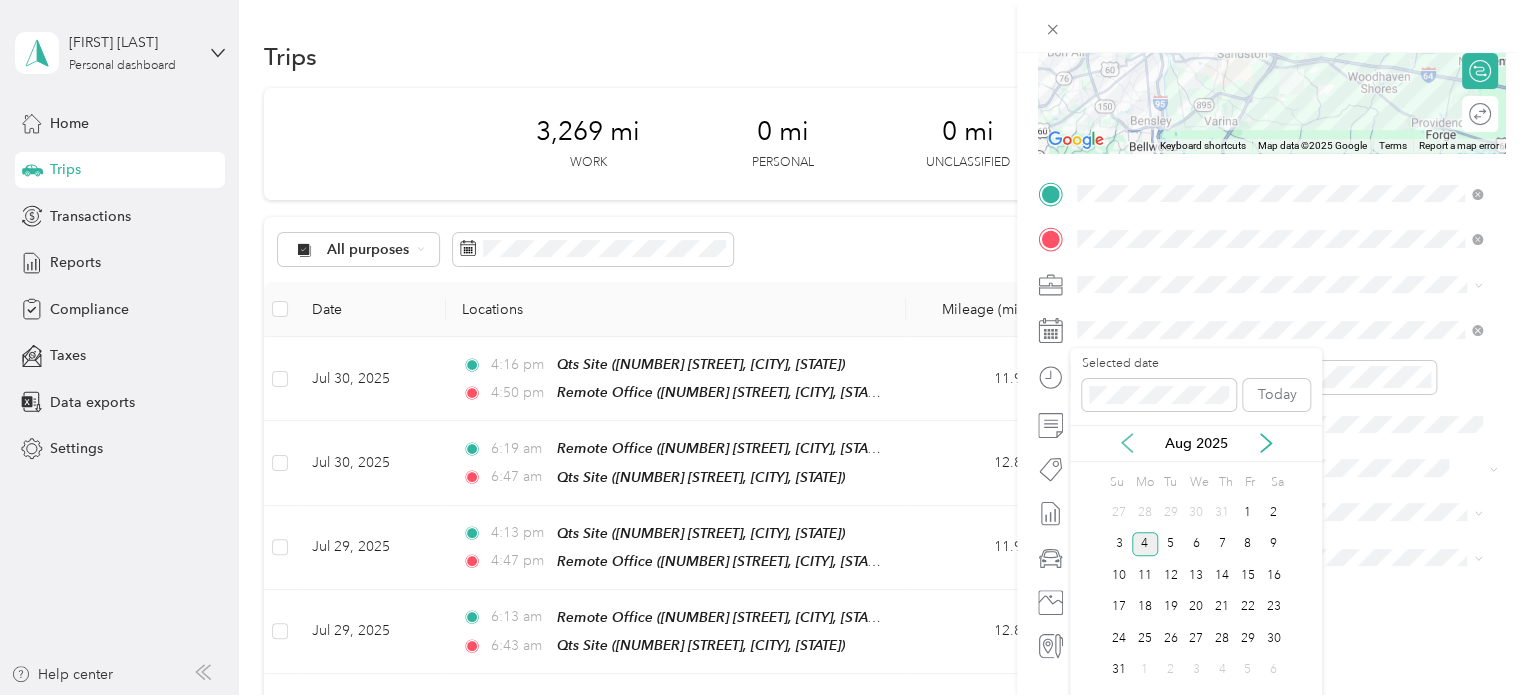 click 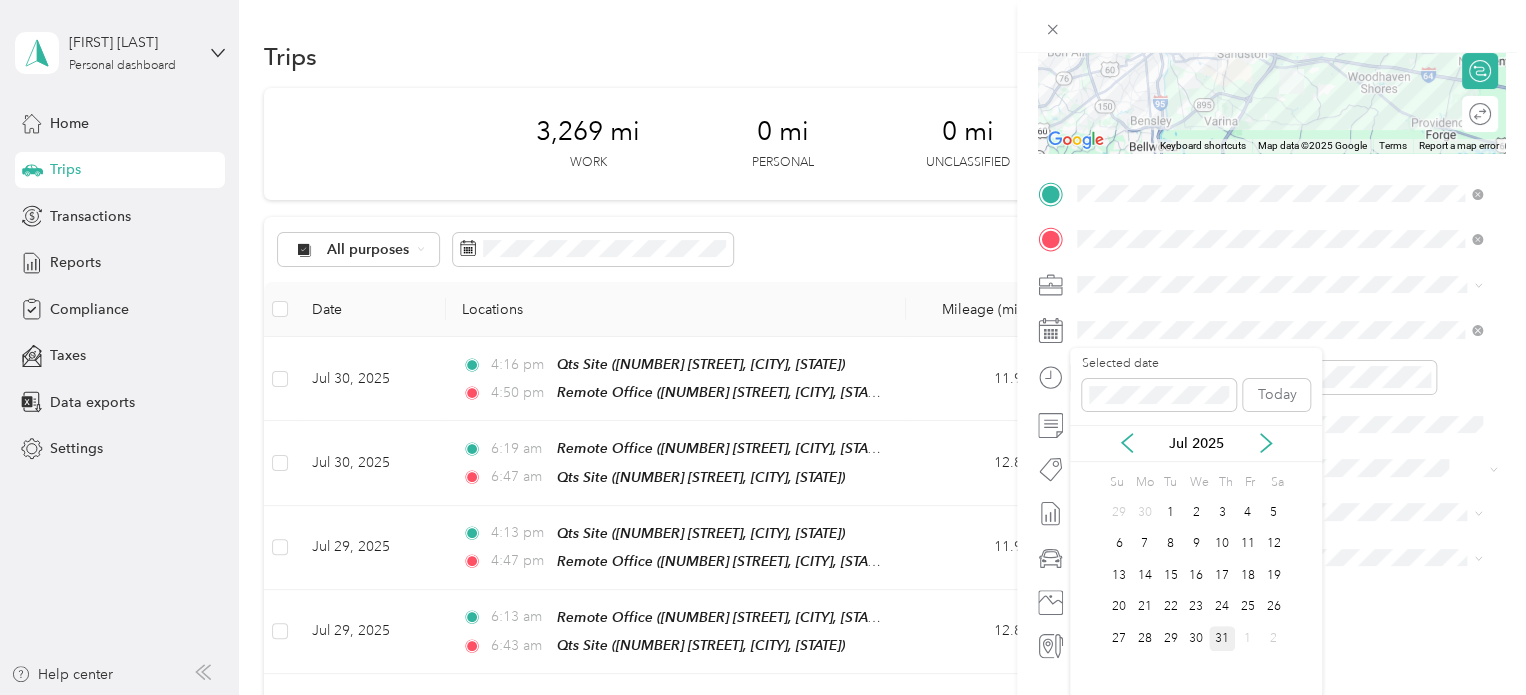click on "31" at bounding box center [1222, 638] 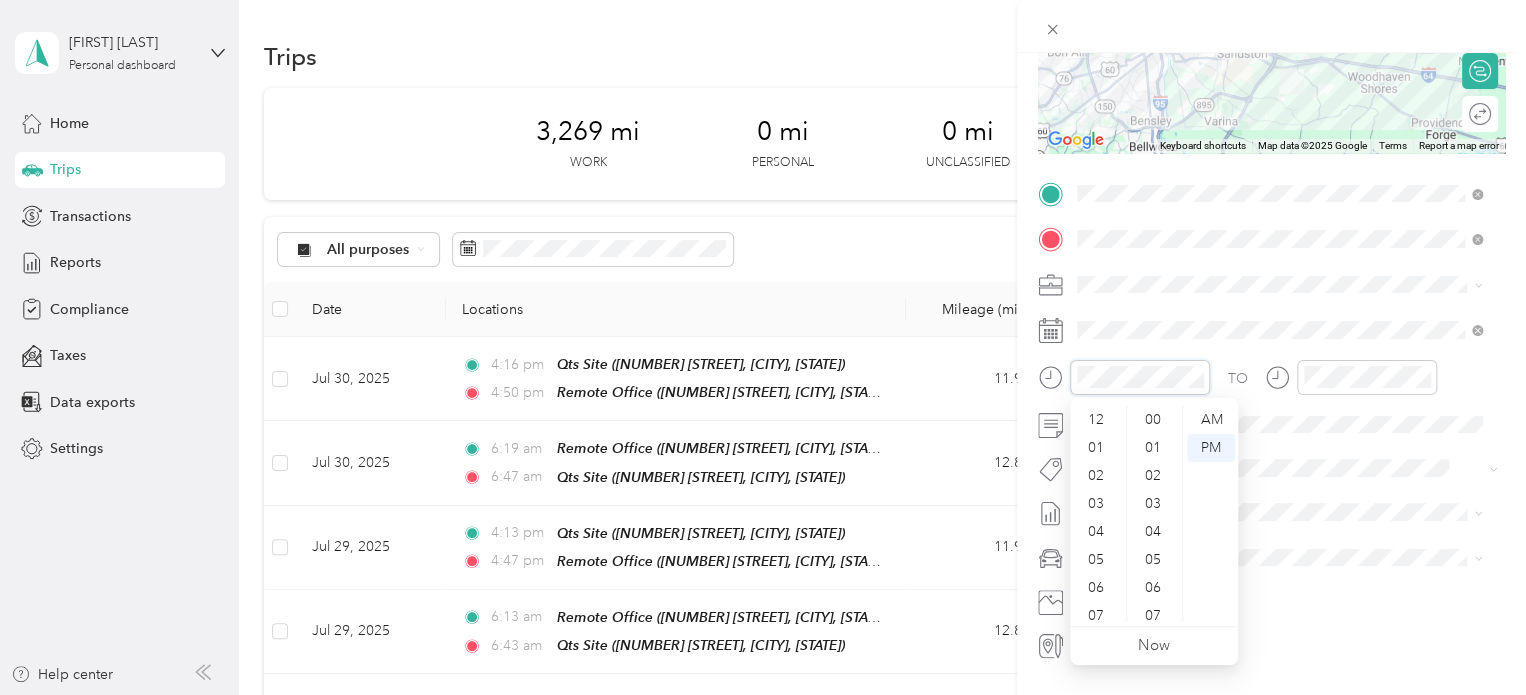 scroll, scrollTop: 1106, scrollLeft: 0, axis: vertical 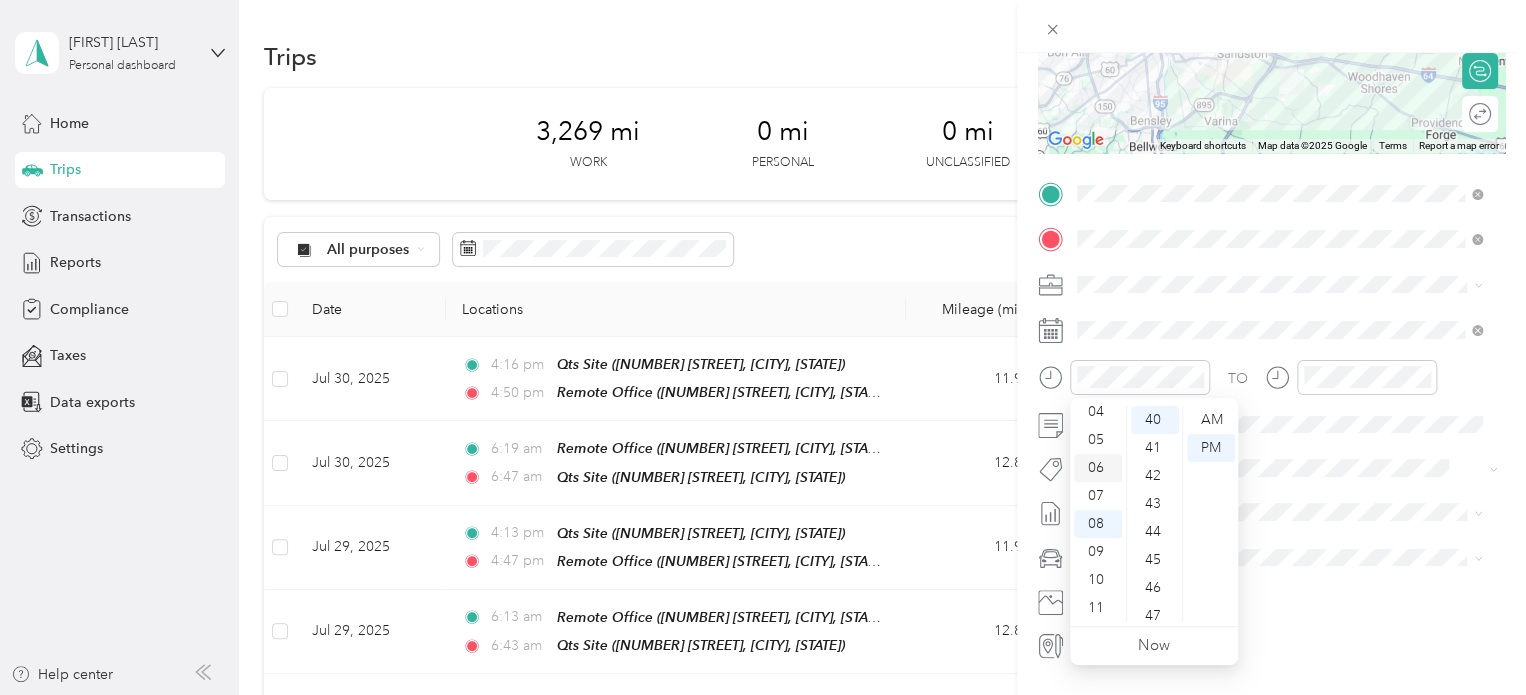 click on "06" at bounding box center (1098, 468) 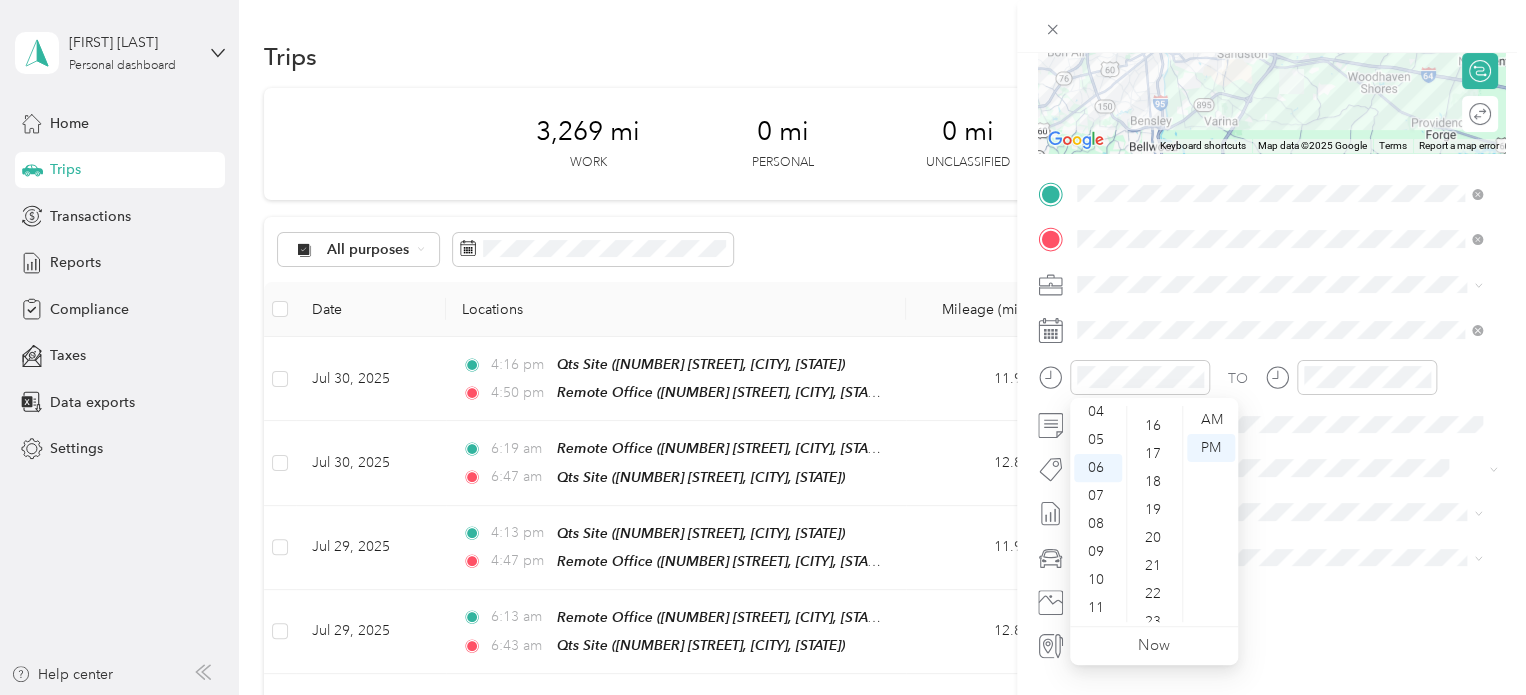 scroll, scrollTop: 420, scrollLeft: 0, axis: vertical 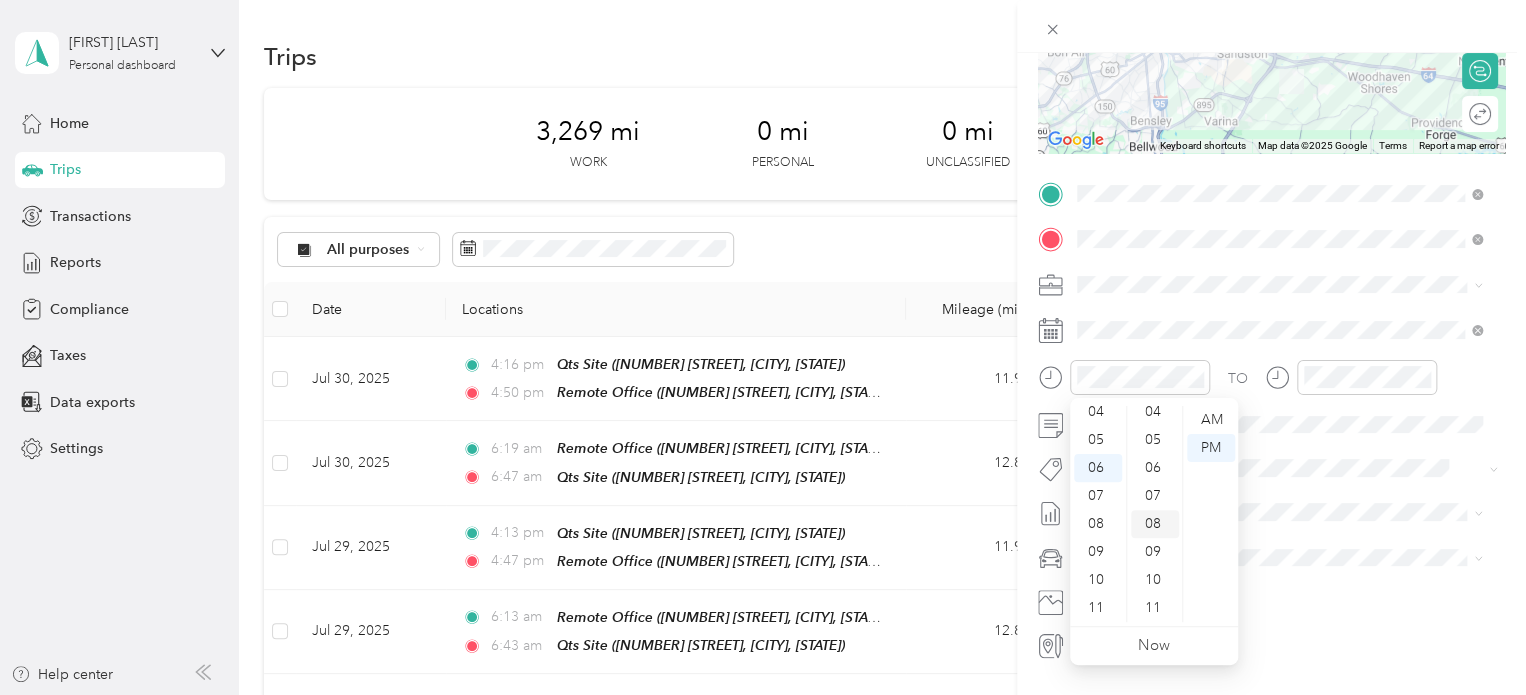click on "08" at bounding box center (1155, 524) 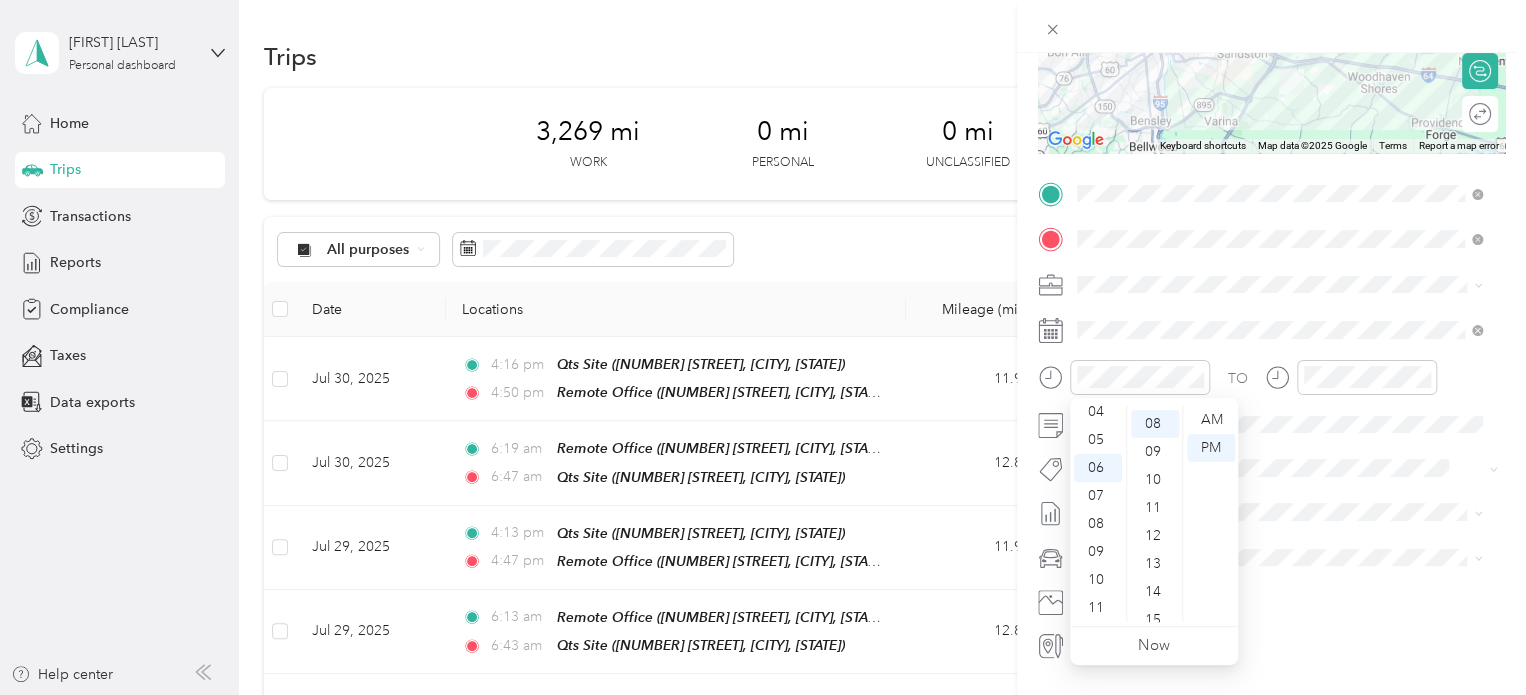 scroll, scrollTop: 224, scrollLeft: 0, axis: vertical 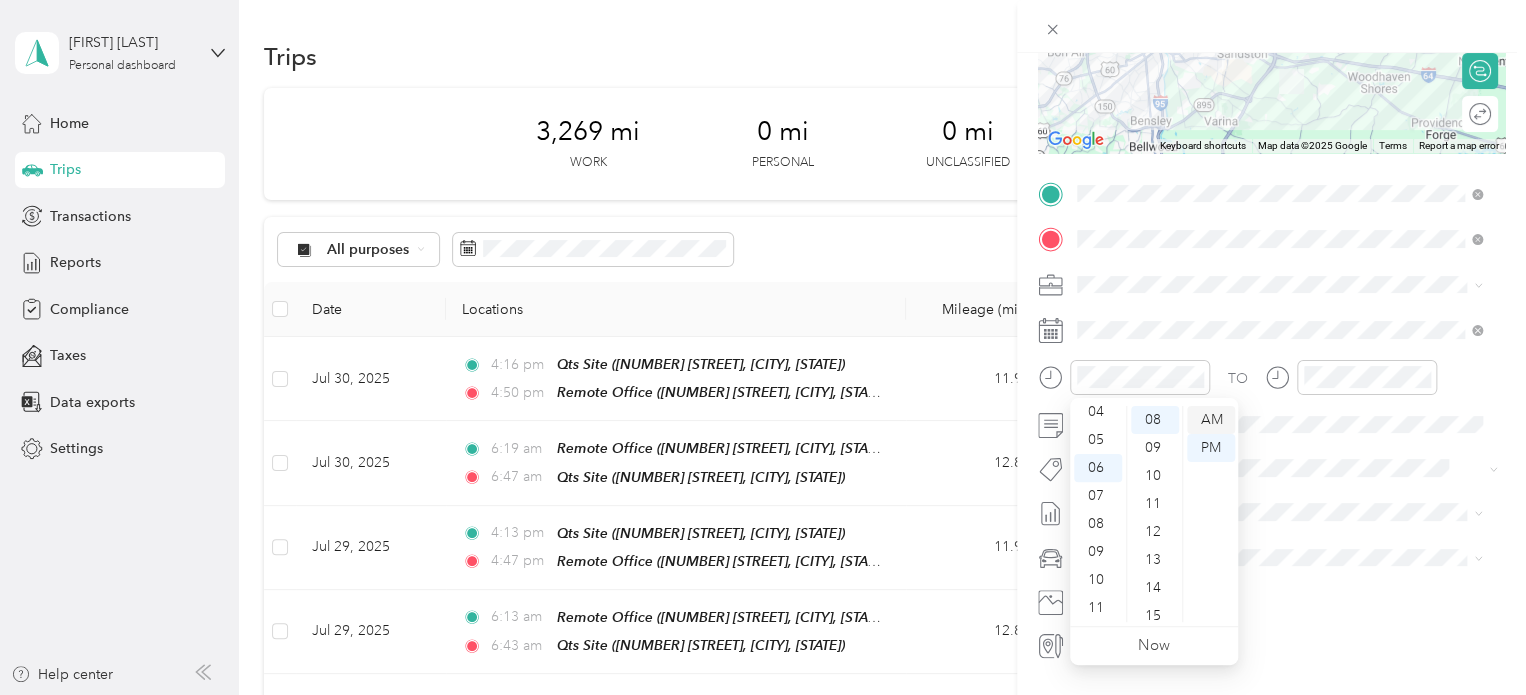 click on "AM" at bounding box center (1211, 420) 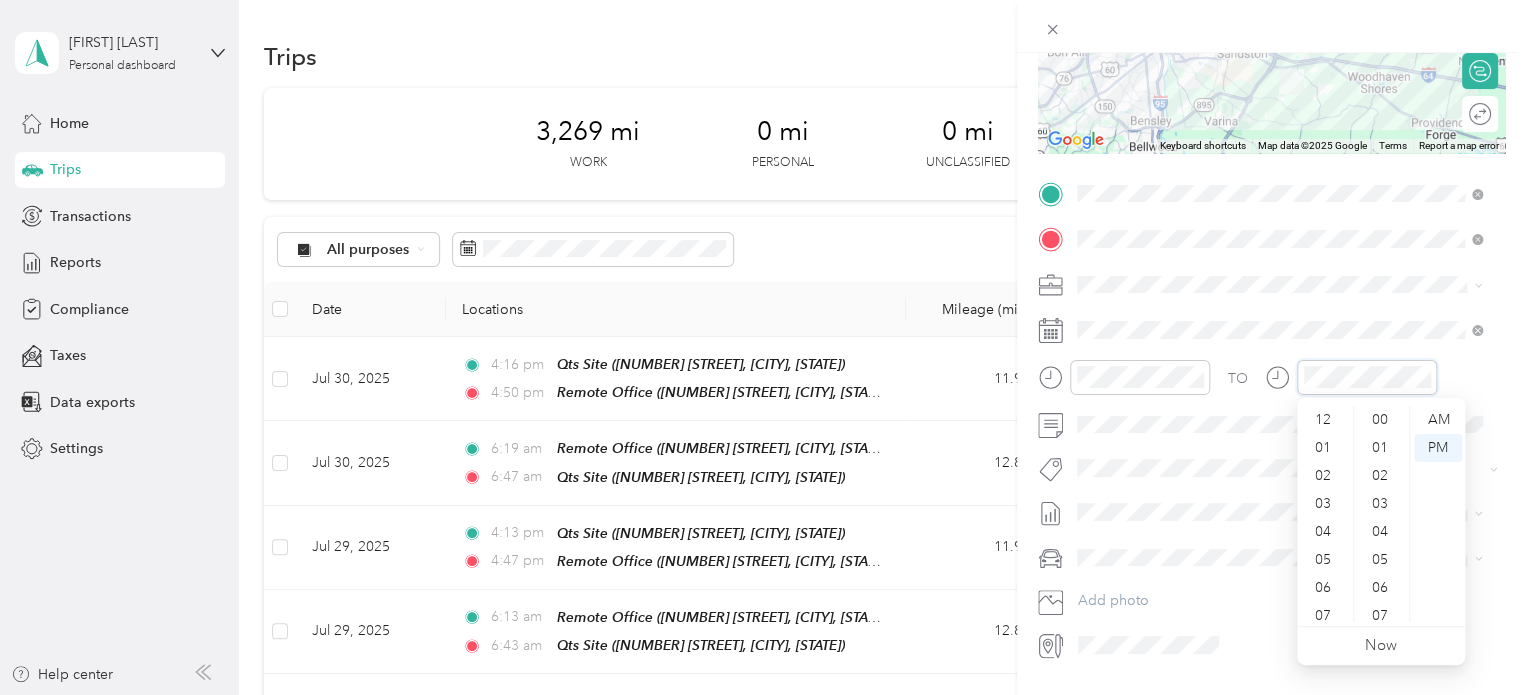 scroll, scrollTop: 1119, scrollLeft: 0, axis: vertical 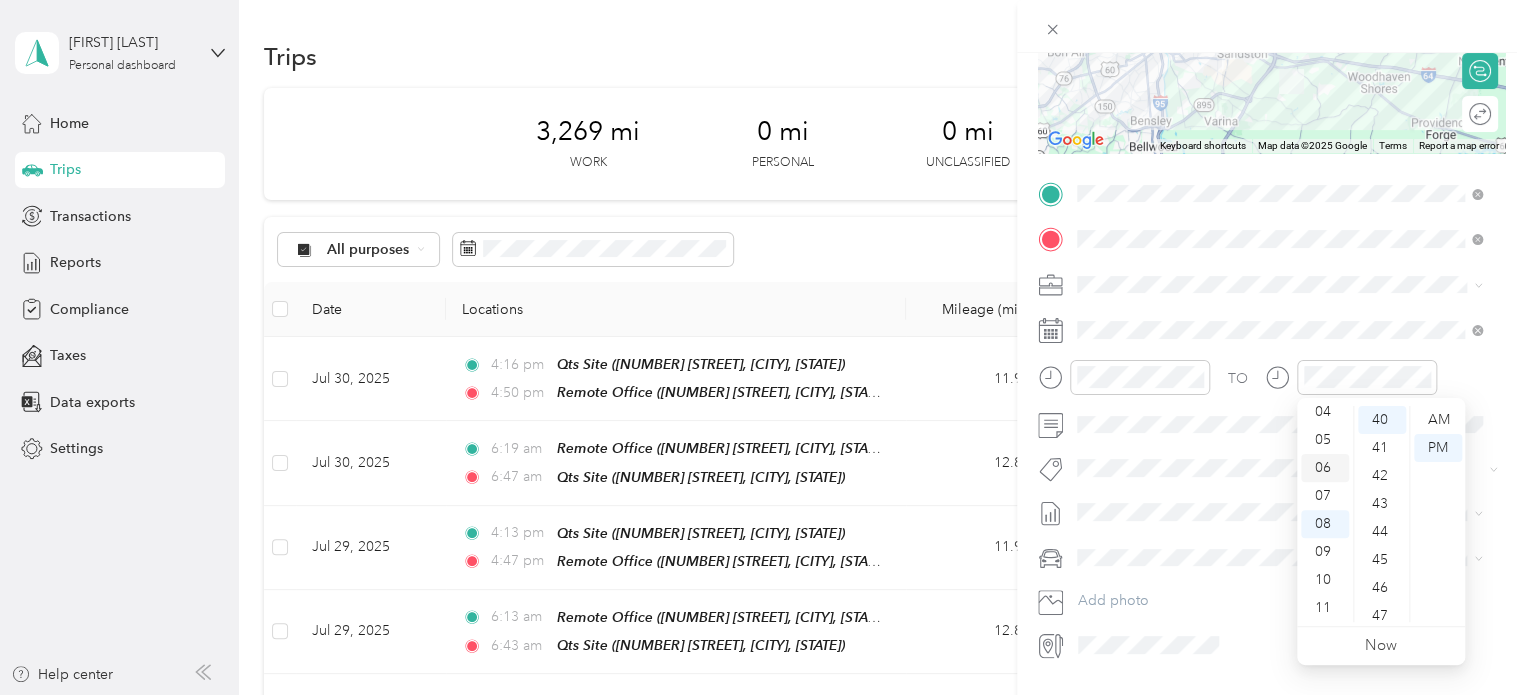 click on "06" at bounding box center (1325, 468) 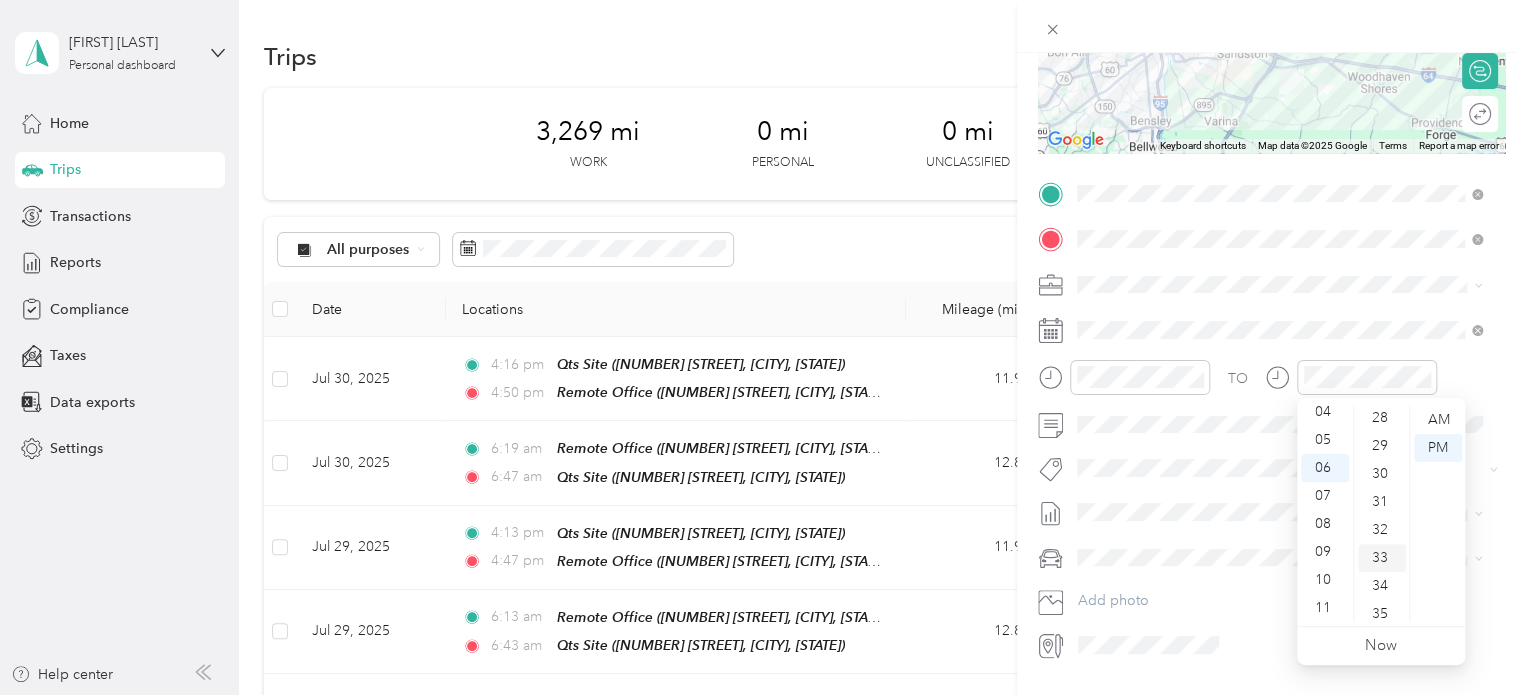 scroll, scrollTop: 820, scrollLeft: 0, axis: vertical 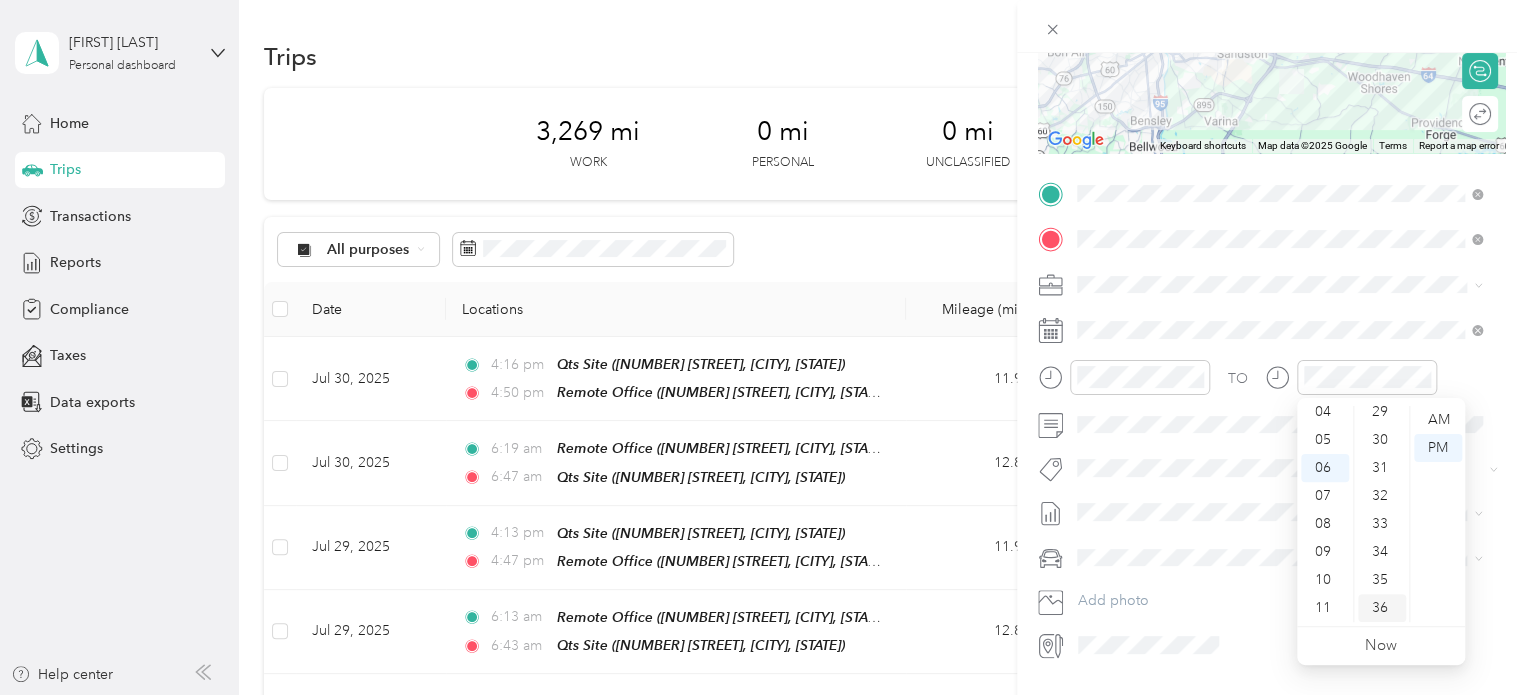 click on "36" at bounding box center (1382, 608) 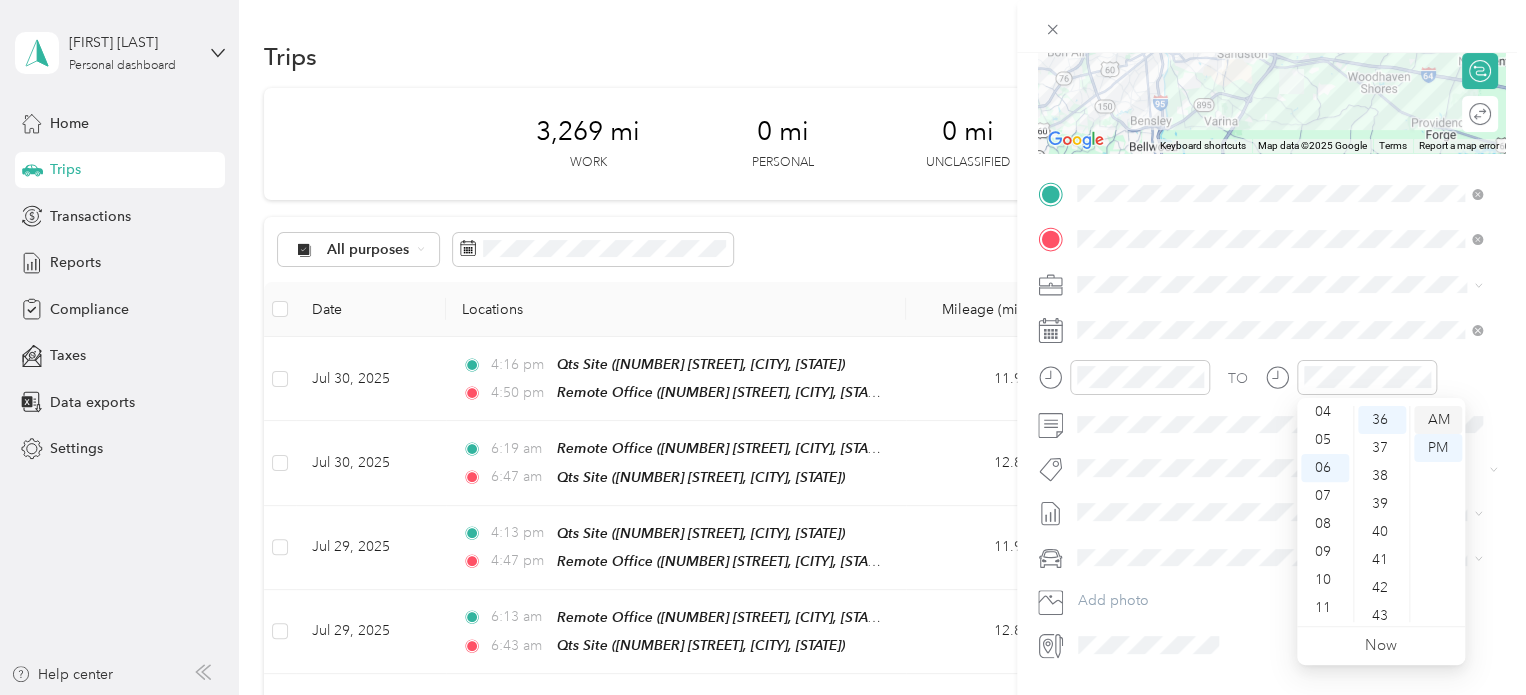 click on "AM" at bounding box center (1438, 420) 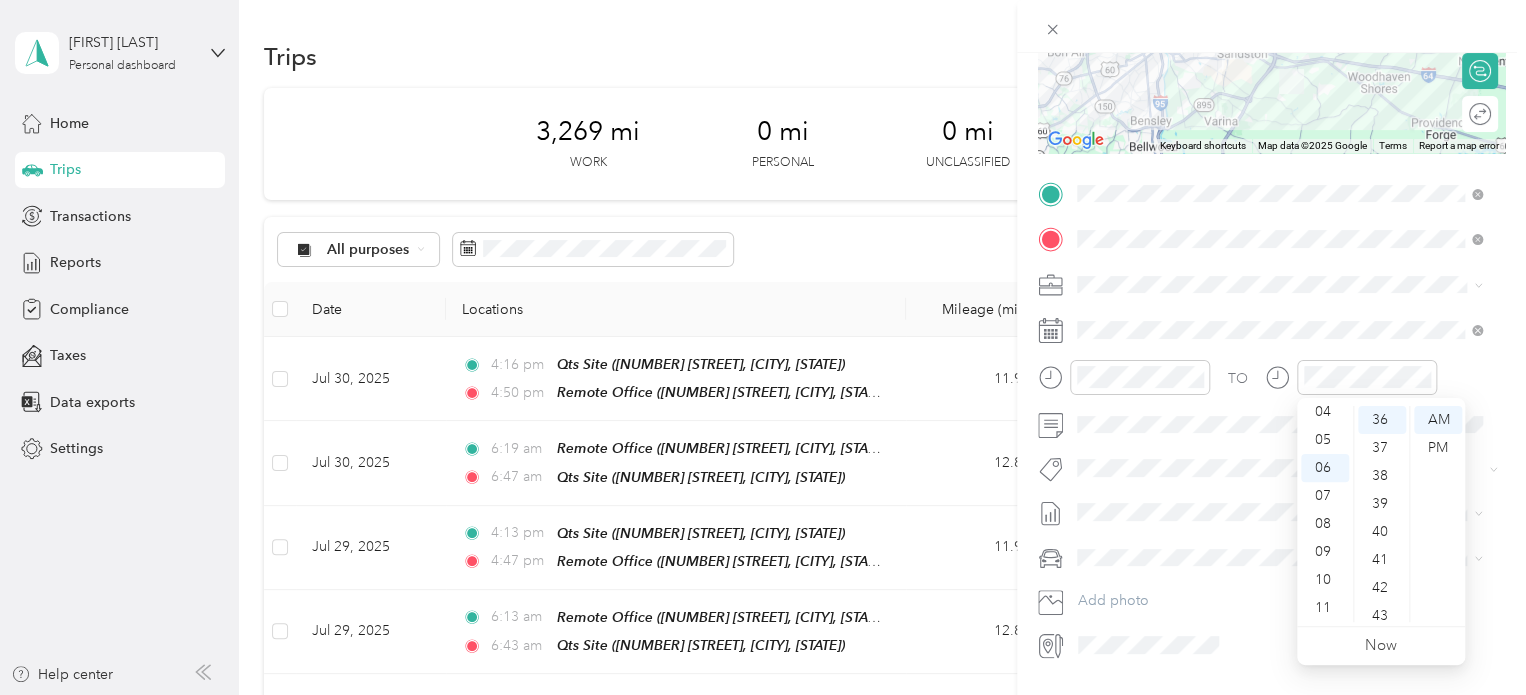 click at bounding box center [1287, 558] 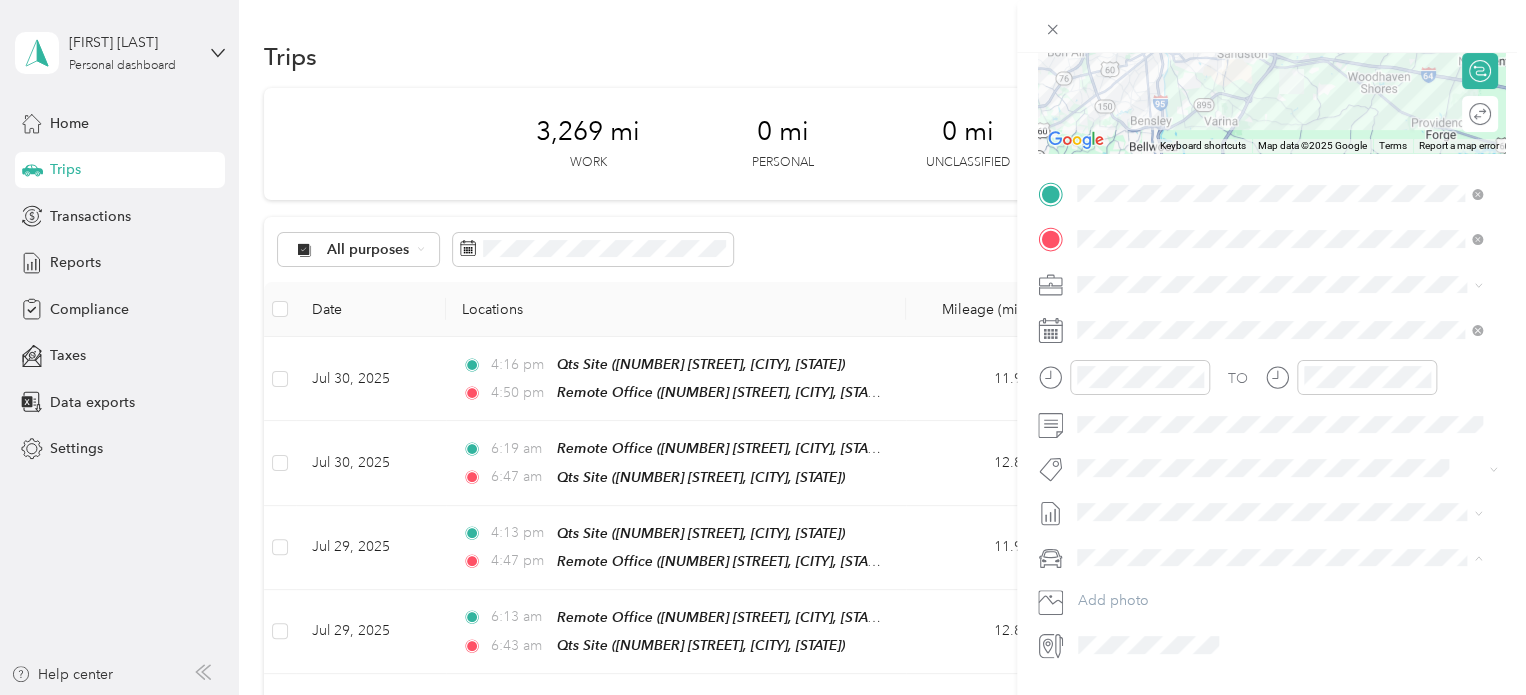 click on "Truck" at bounding box center [1279, 627] 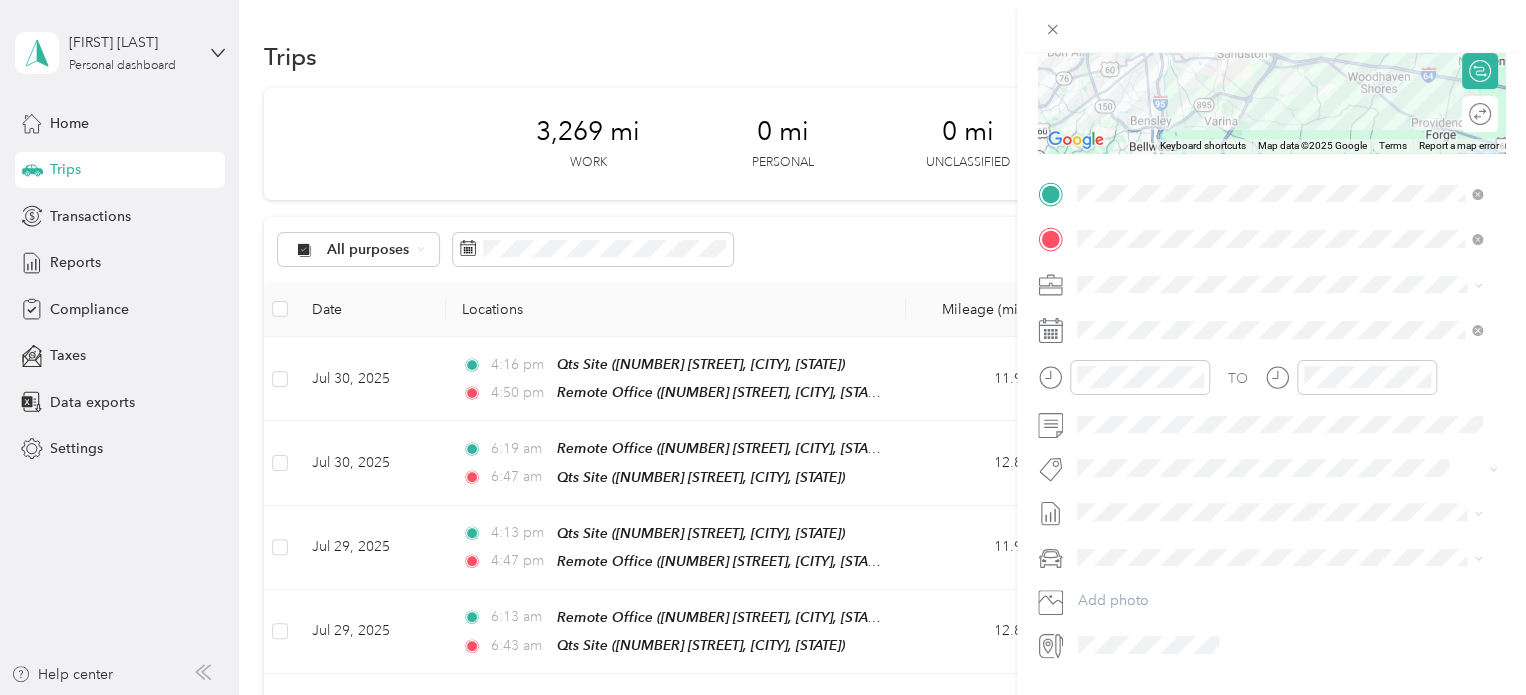 scroll, scrollTop: 0, scrollLeft: 0, axis: both 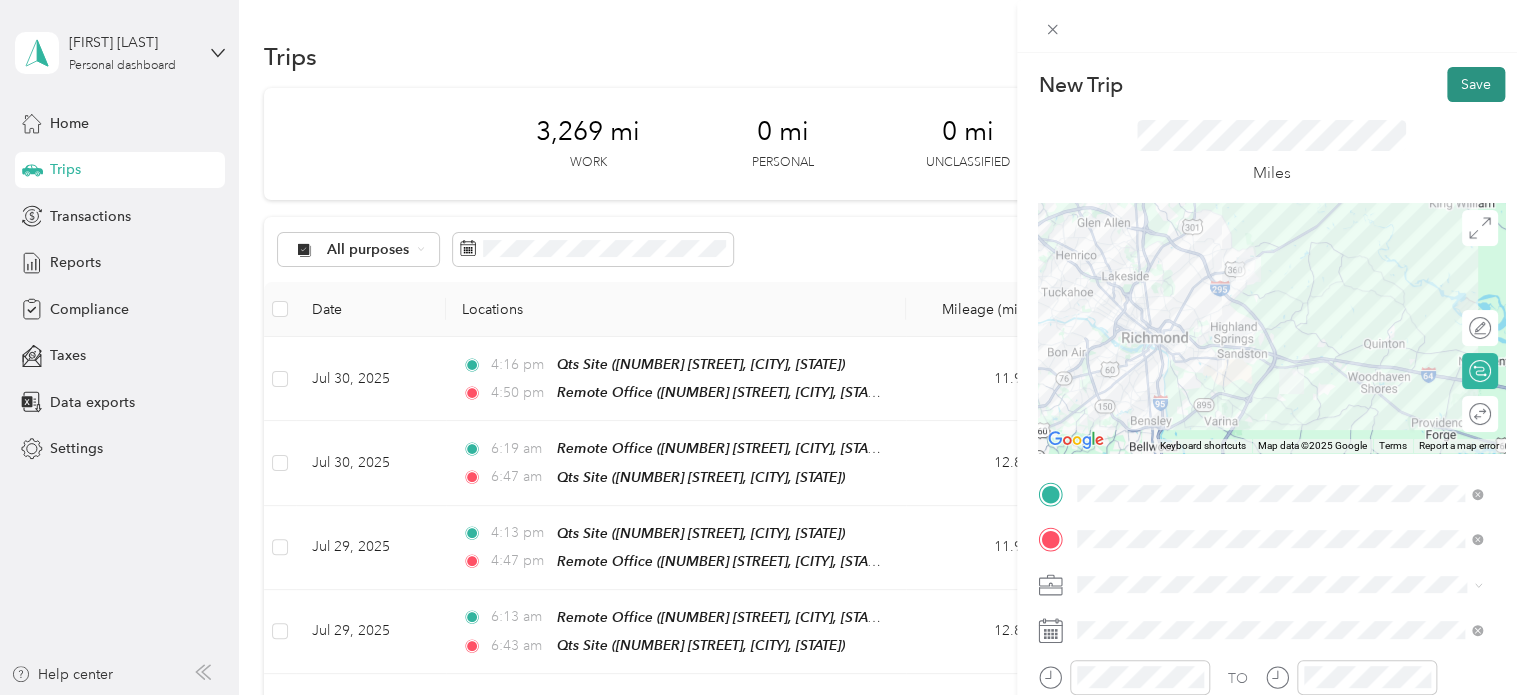 click on "Save" at bounding box center (1476, 84) 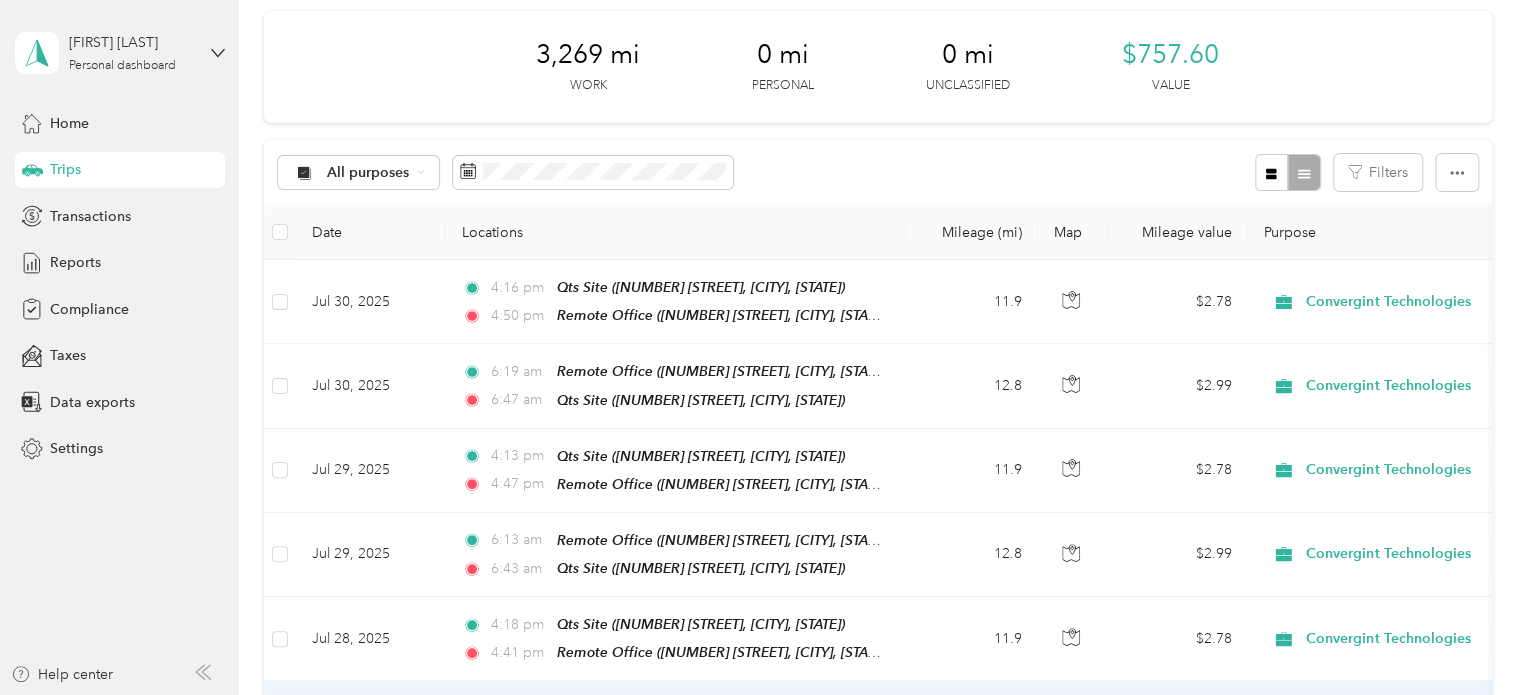 scroll, scrollTop: 0, scrollLeft: 0, axis: both 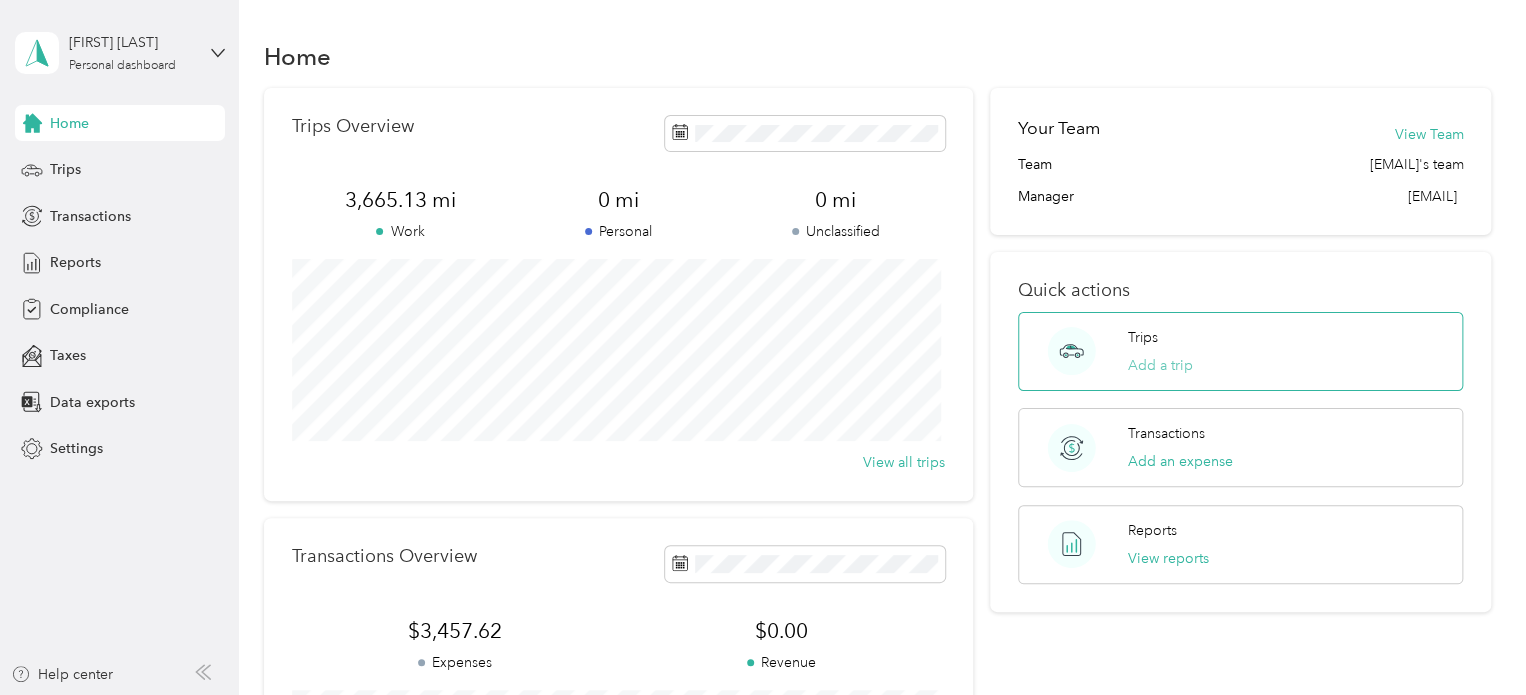 click on "Add a trip" at bounding box center [1160, 365] 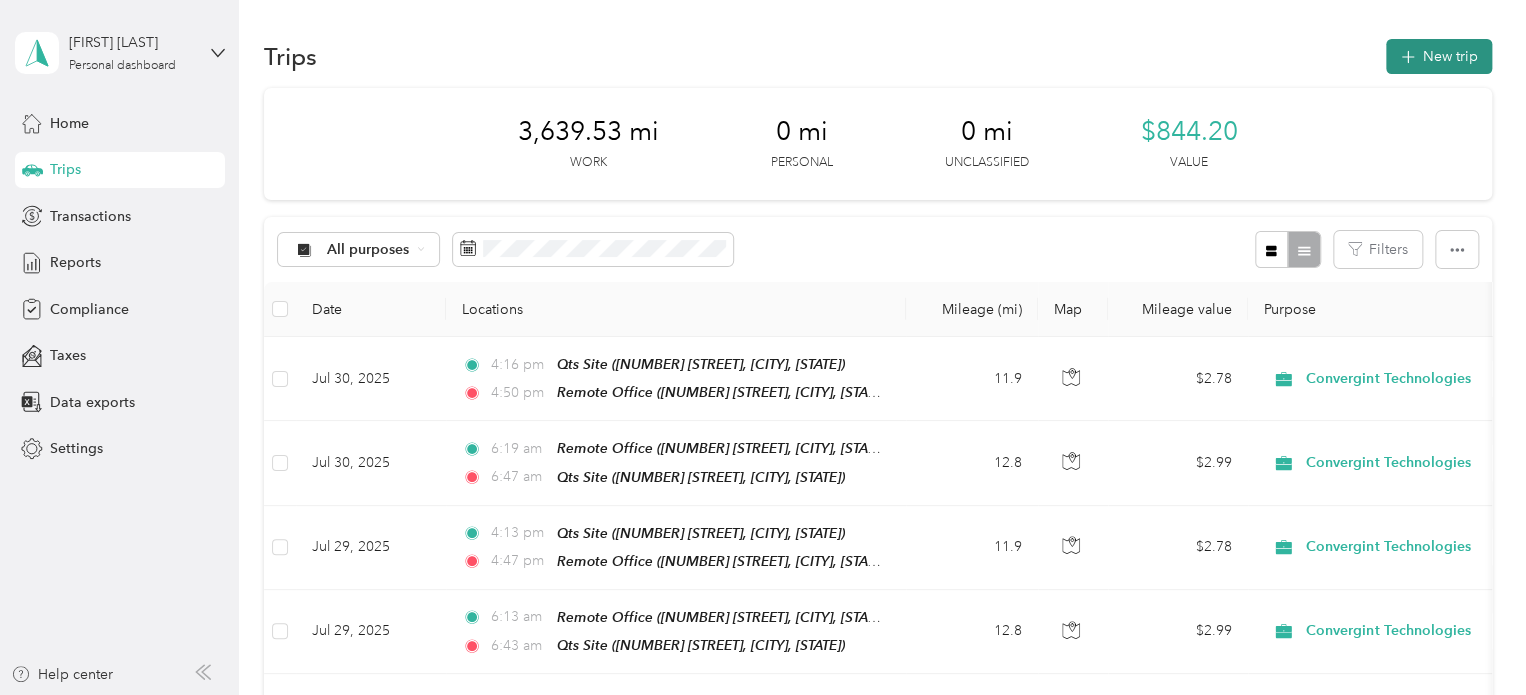 click on "New trip" at bounding box center [1439, 56] 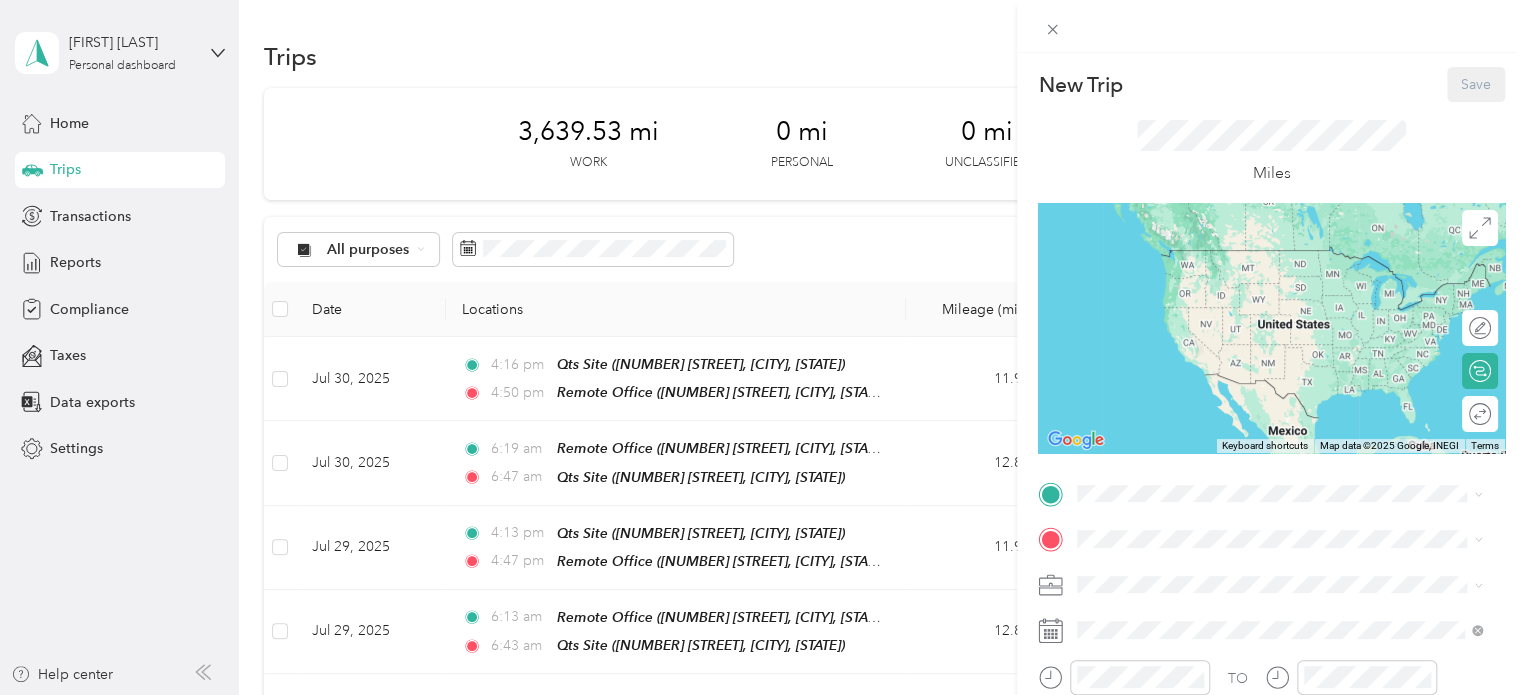 click on "Remote Office" at bounding box center [1163, 262] 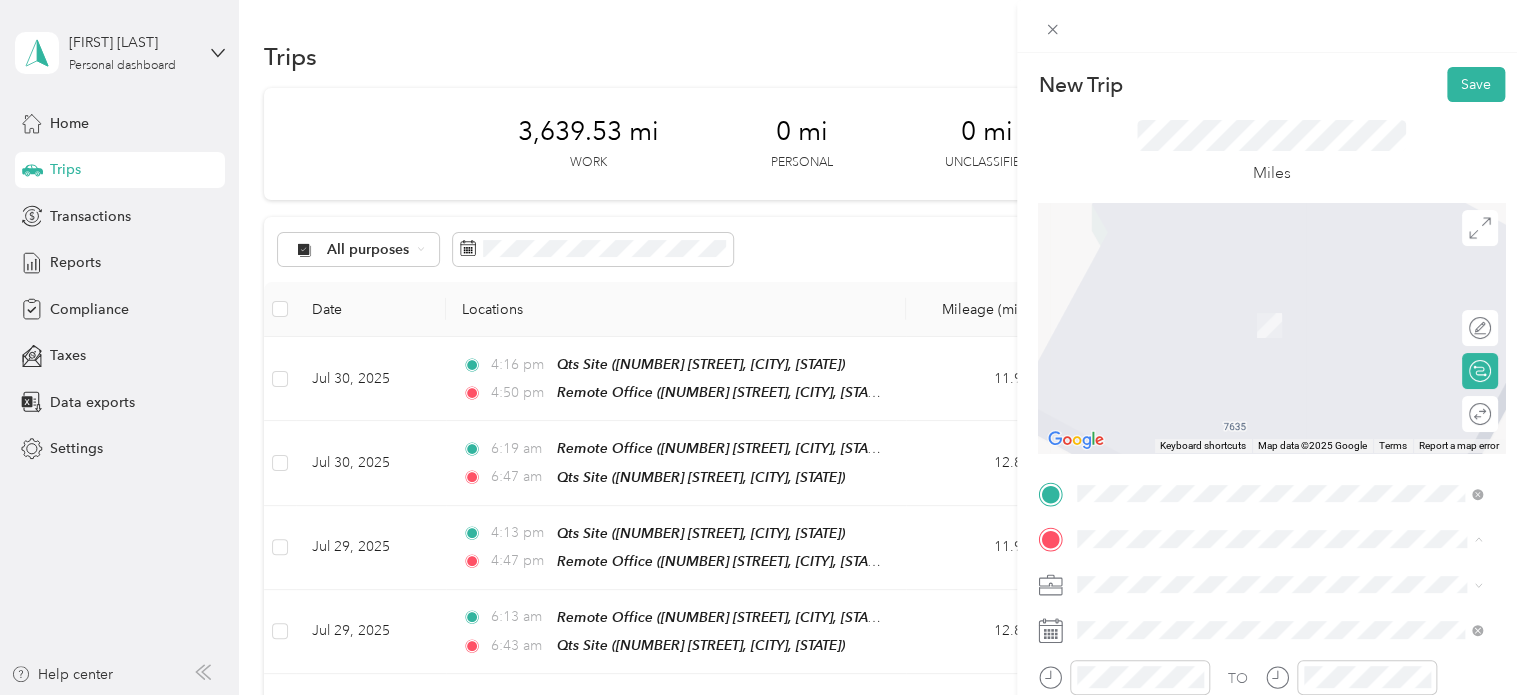 click on "[NUMBER] [STREET], [CITY], [STATE], [COUNTRY]" at bounding box center (1270, 395) 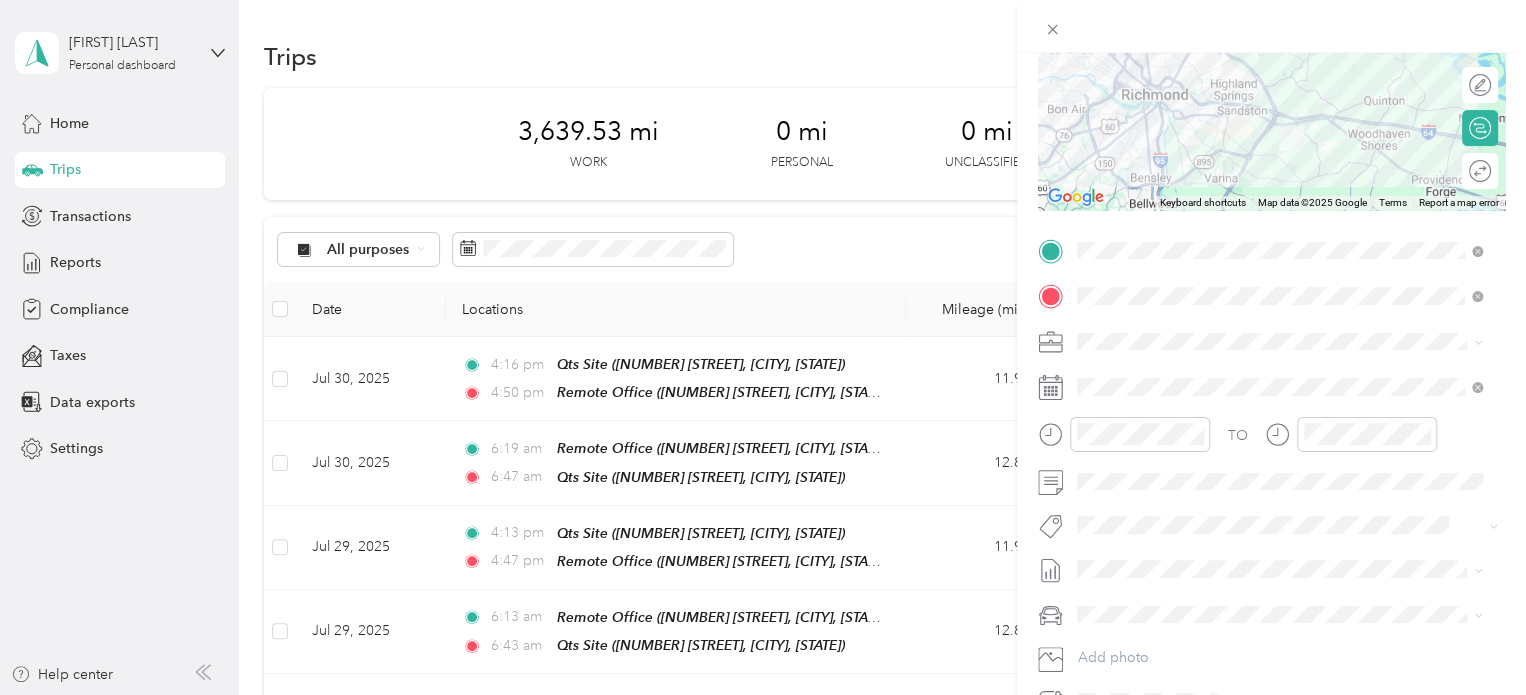 scroll, scrollTop: 300, scrollLeft: 0, axis: vertical 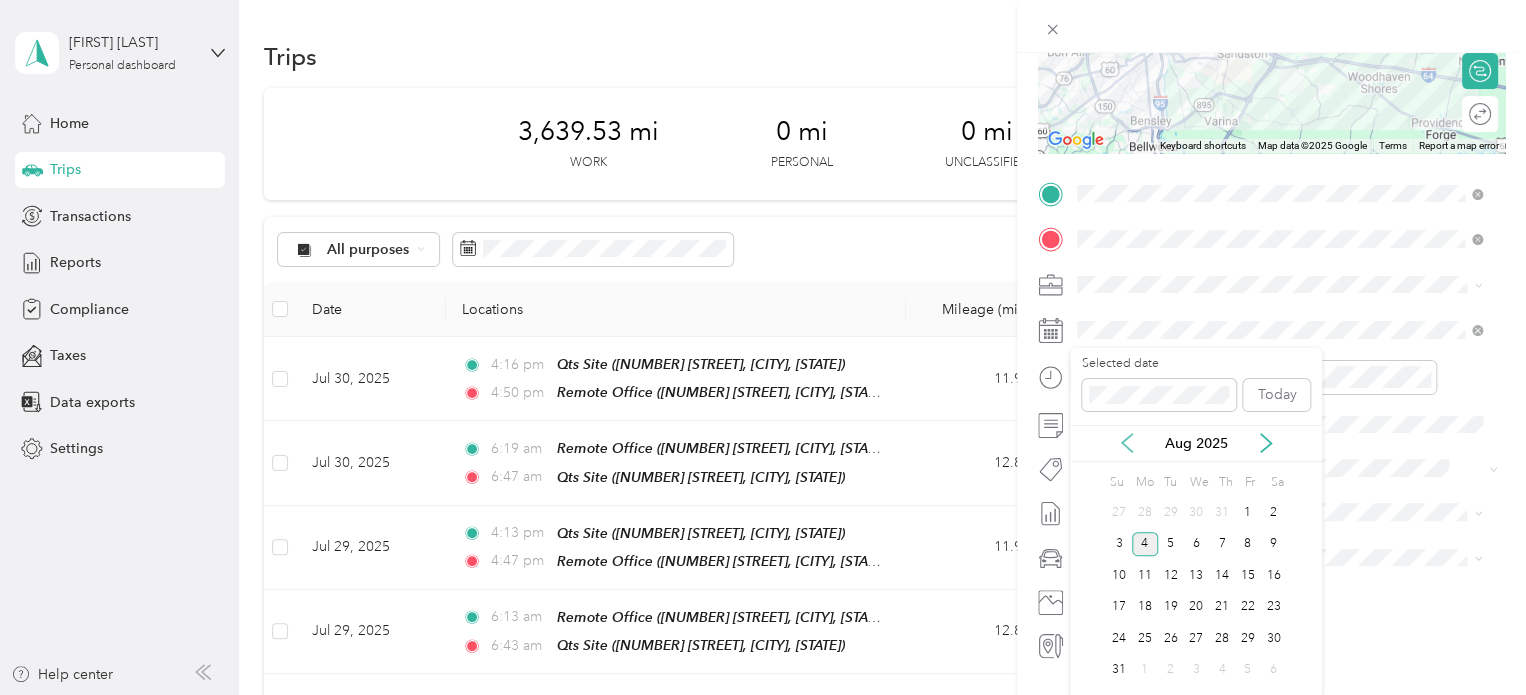 click 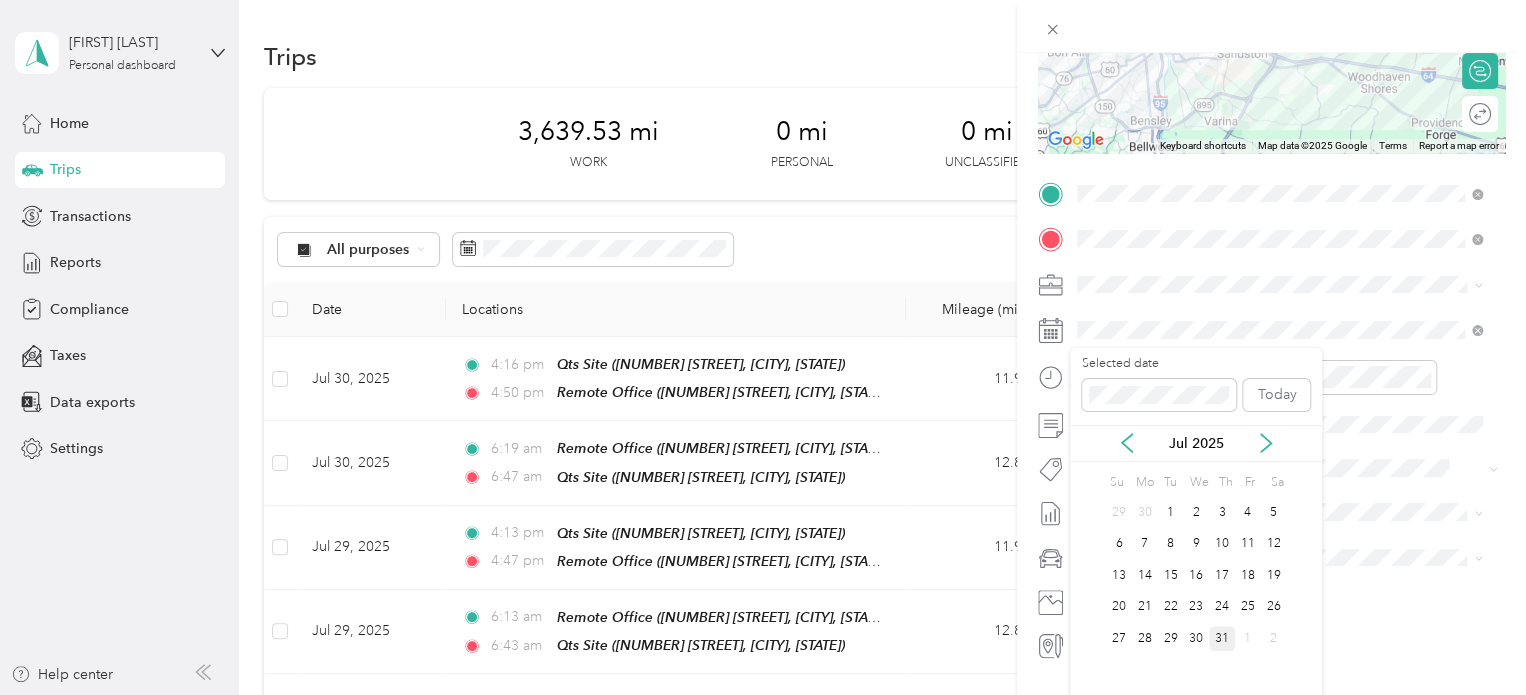 click on "31" at bounding box center [1222, 638] 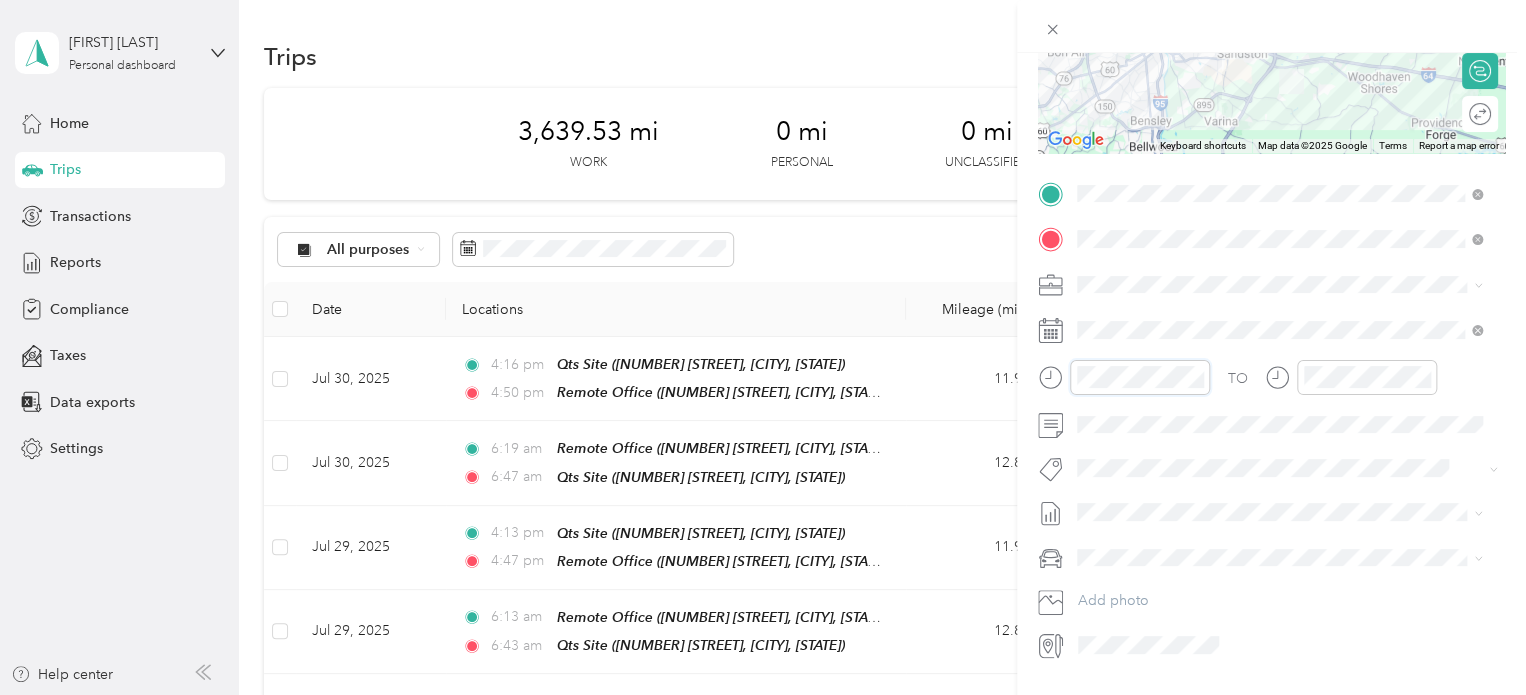 scroll, scrollTop: 1128, scrollLeft: 0, axis: vertical 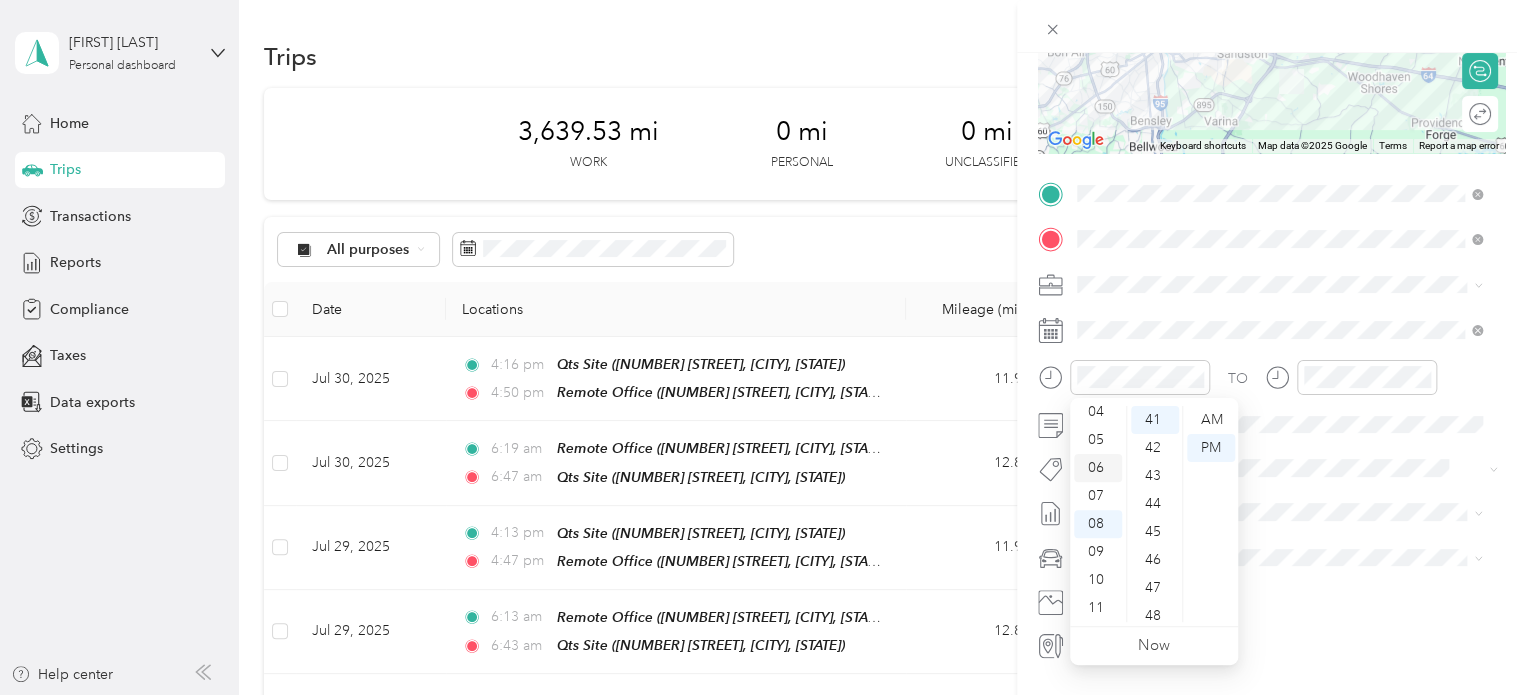 click on "06" at bounding box center [1098, 468] 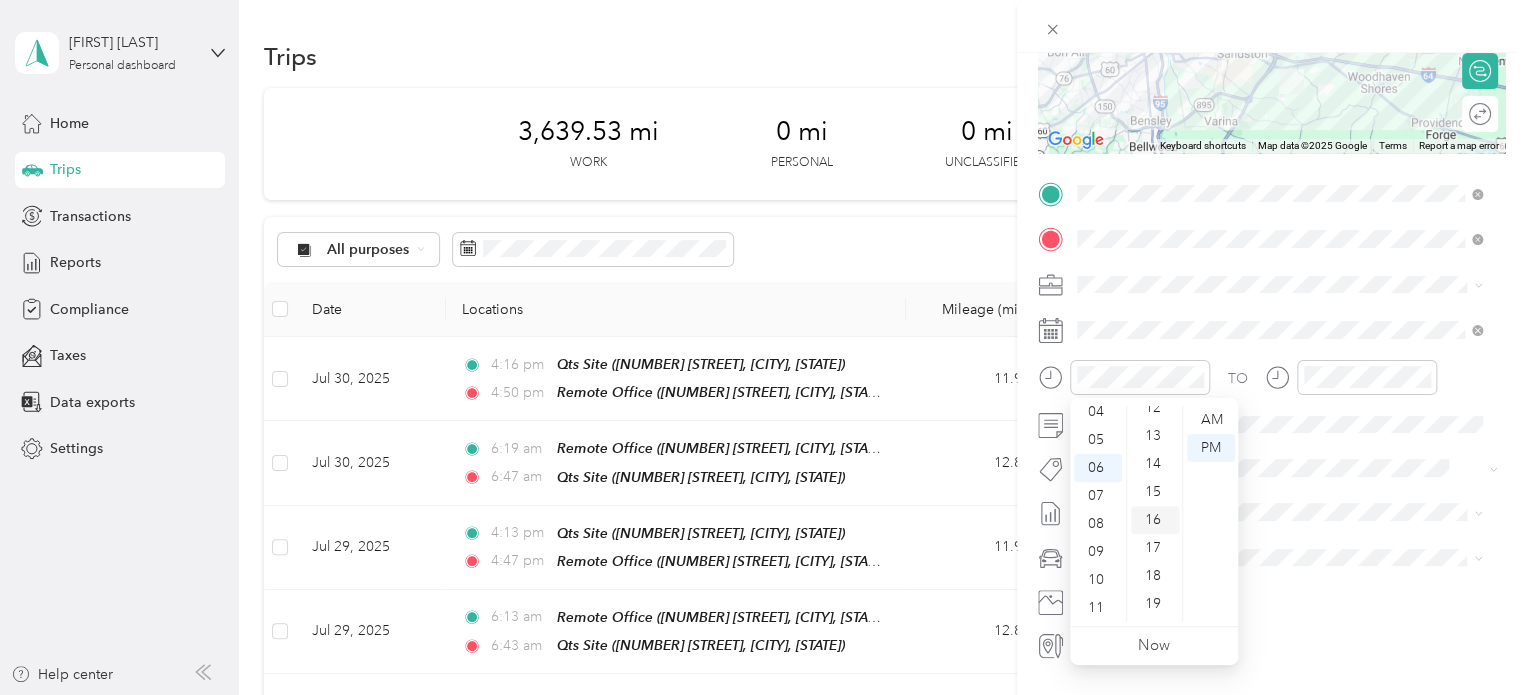 click on "16" at bounding box center [1155, 520] 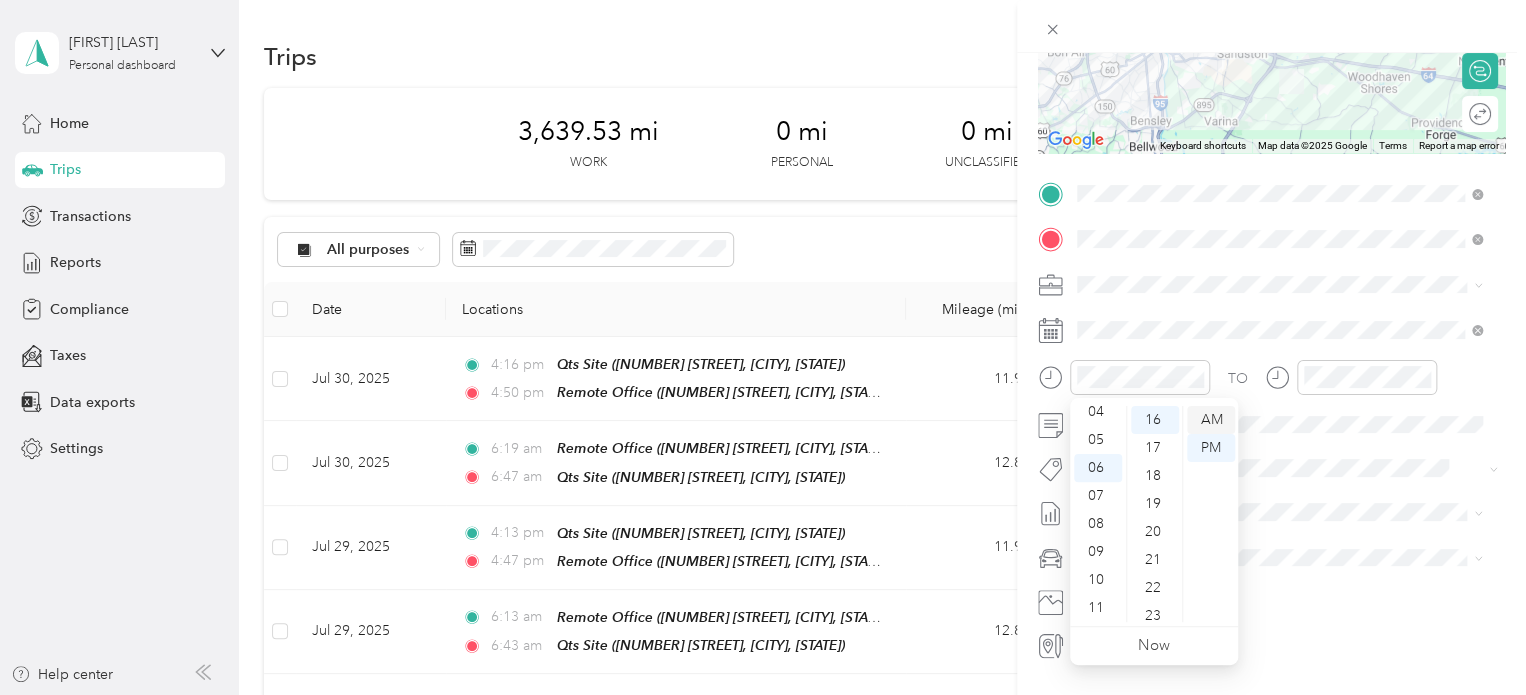 click on "AM" at bounding box center (1211, 420) 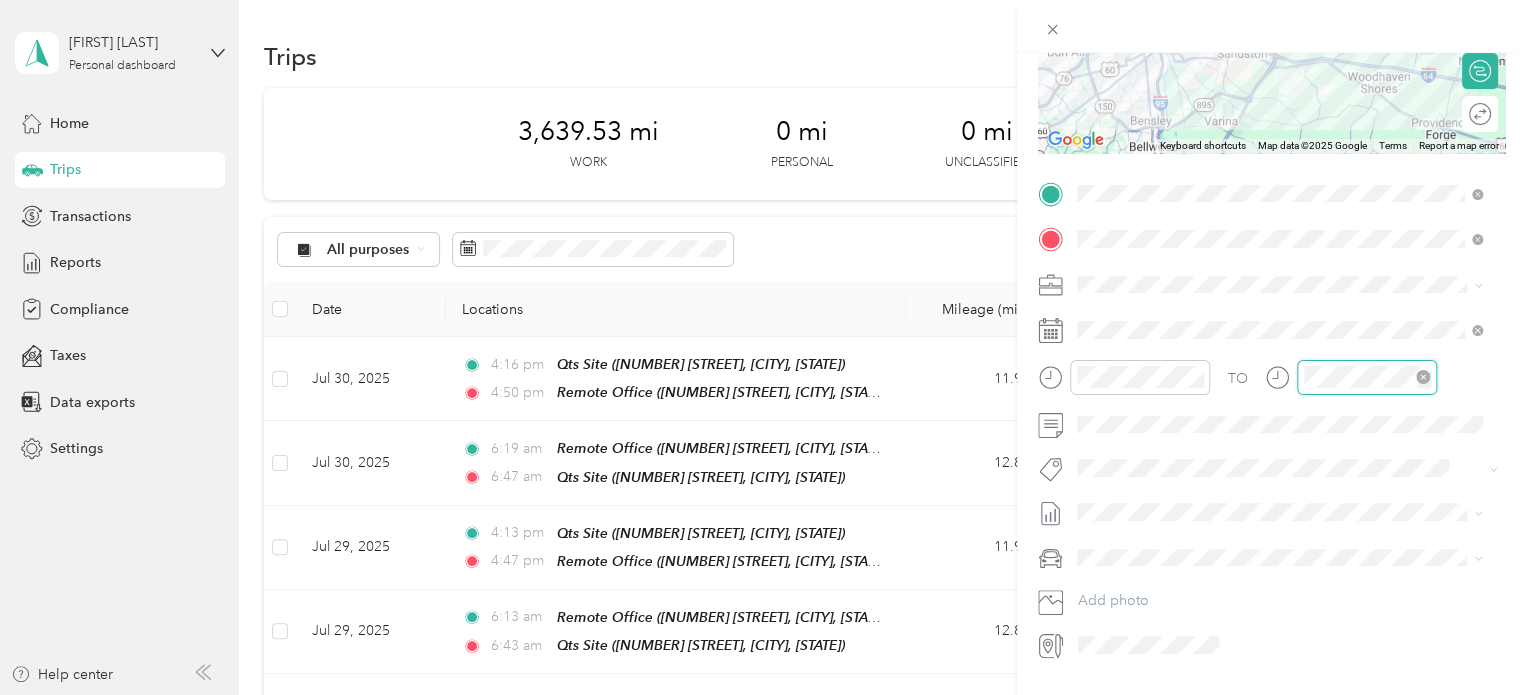 scroll, scrollTop: 1148, scrollLeft: 0, axis: vertical 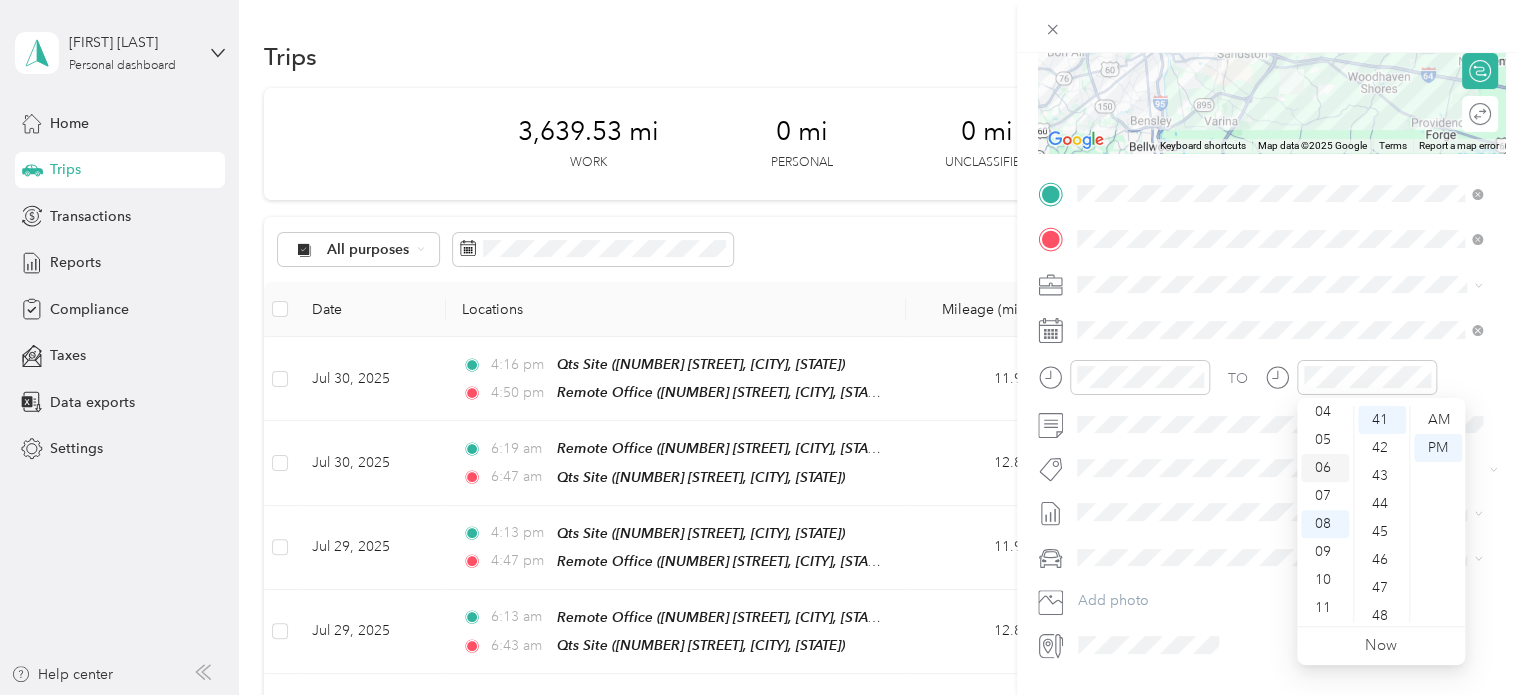 click on "06" at bounding box center [1325, 468] 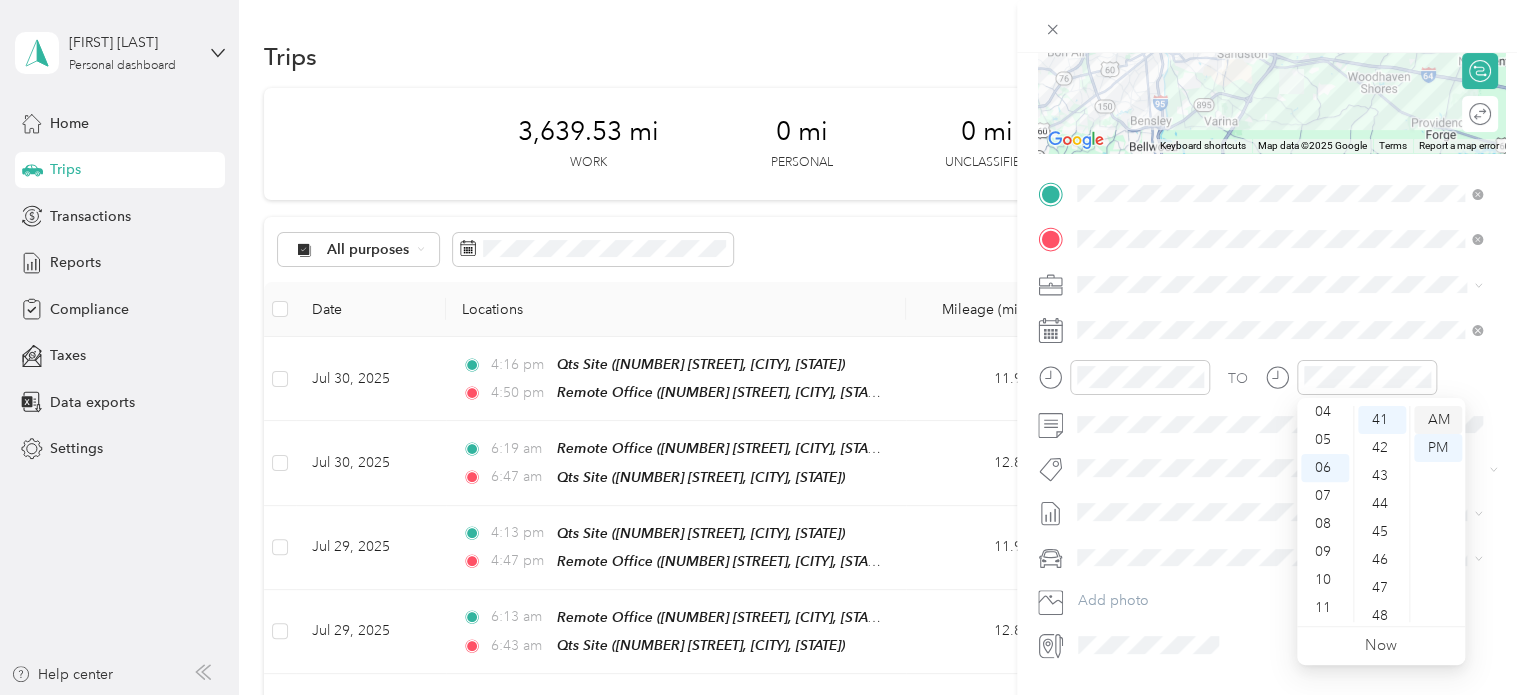 click on "AM" at bounding box center [1438, 420] 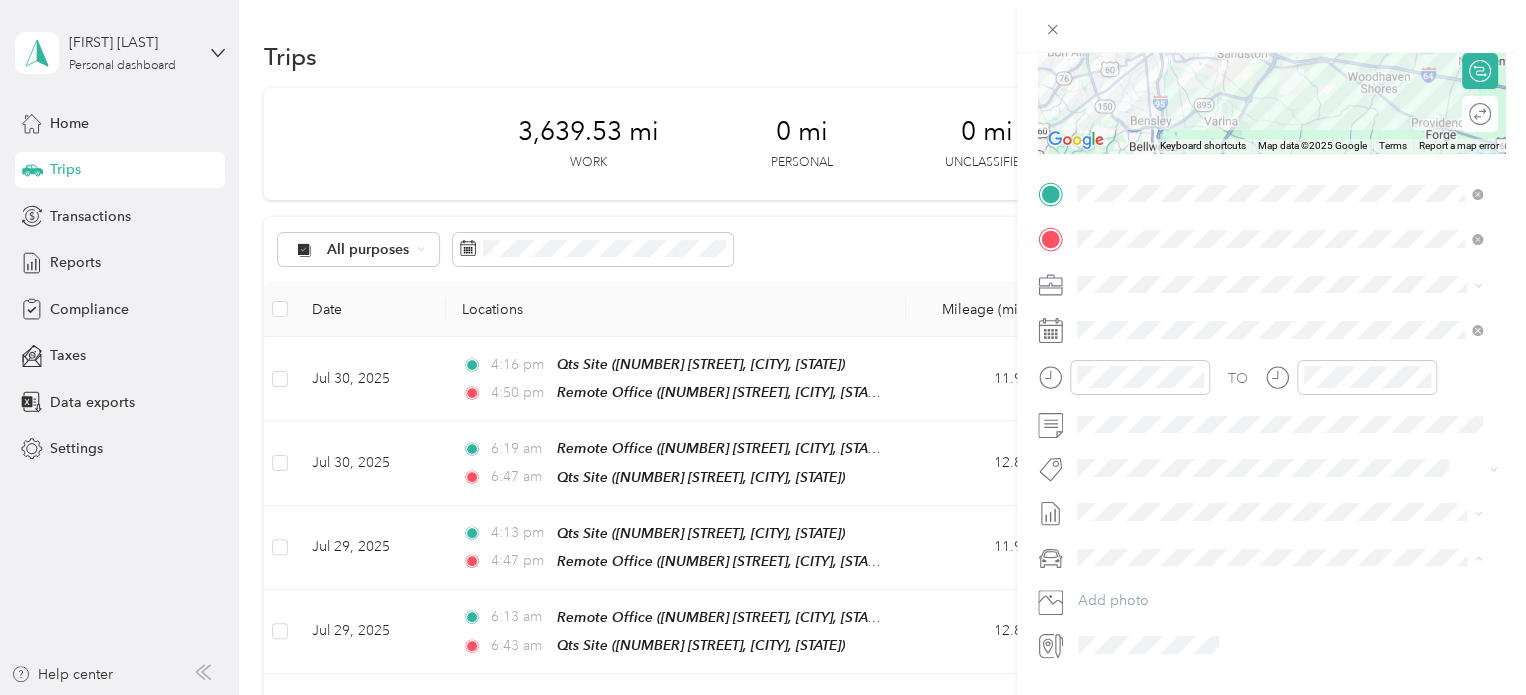 click on "Truck" at bounding box center [1279, 627] 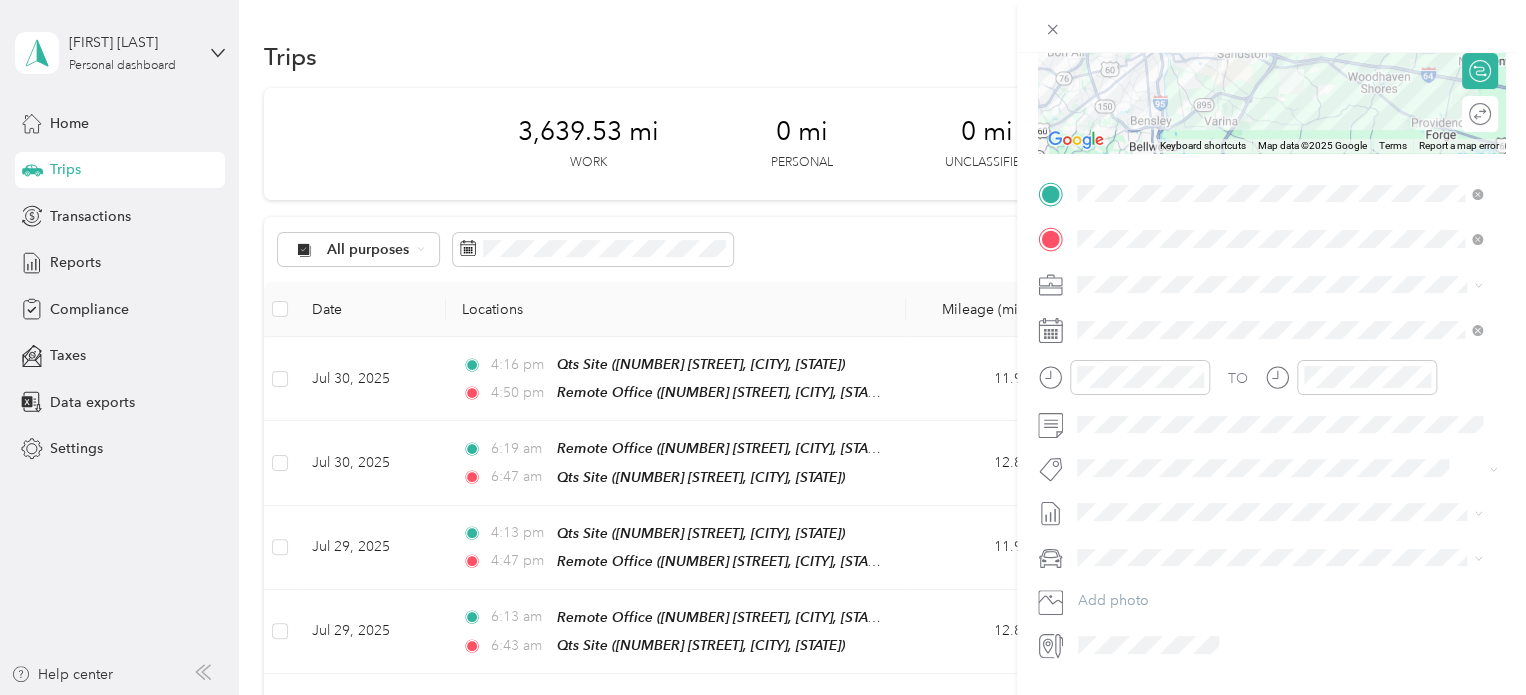 scroll, scrollTop: 0, scrollLeft: 0, axis: both 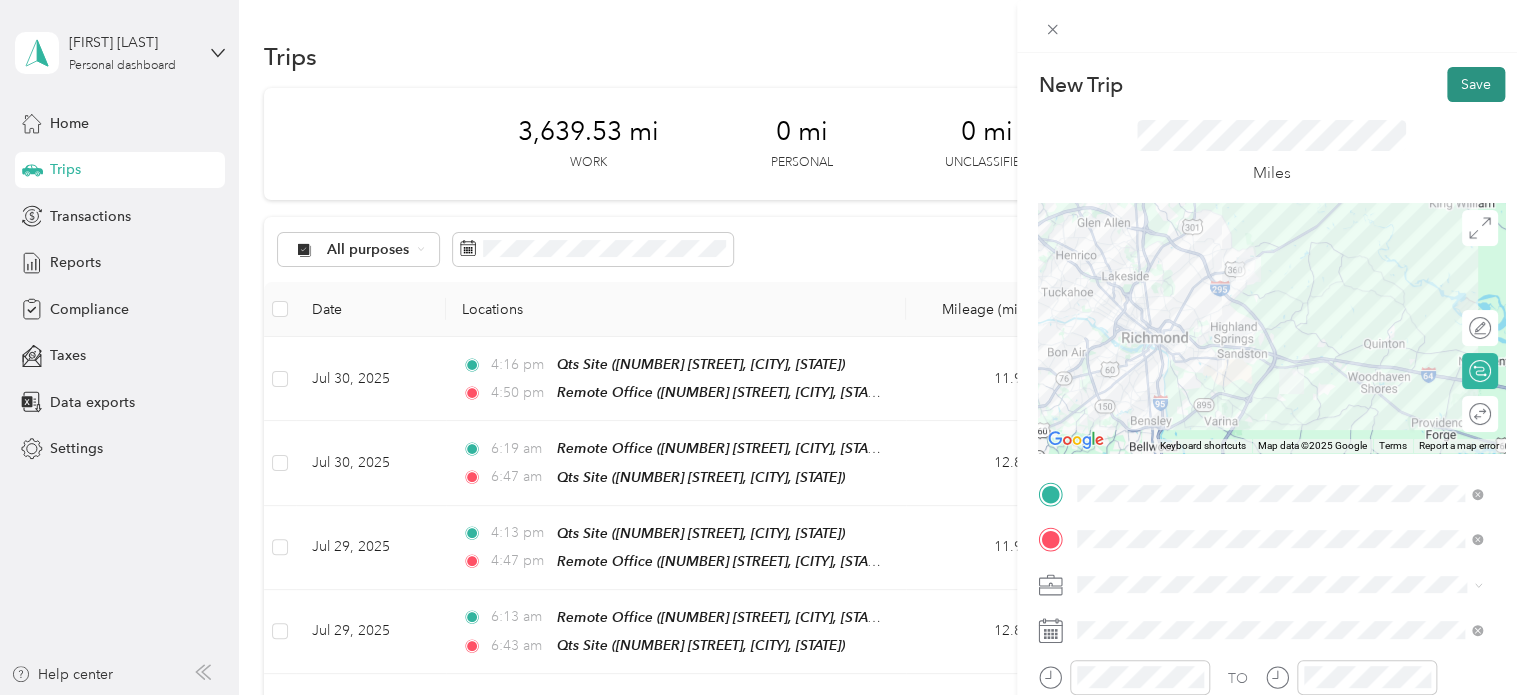 click on "Save" at bounding box center (1476, 84) 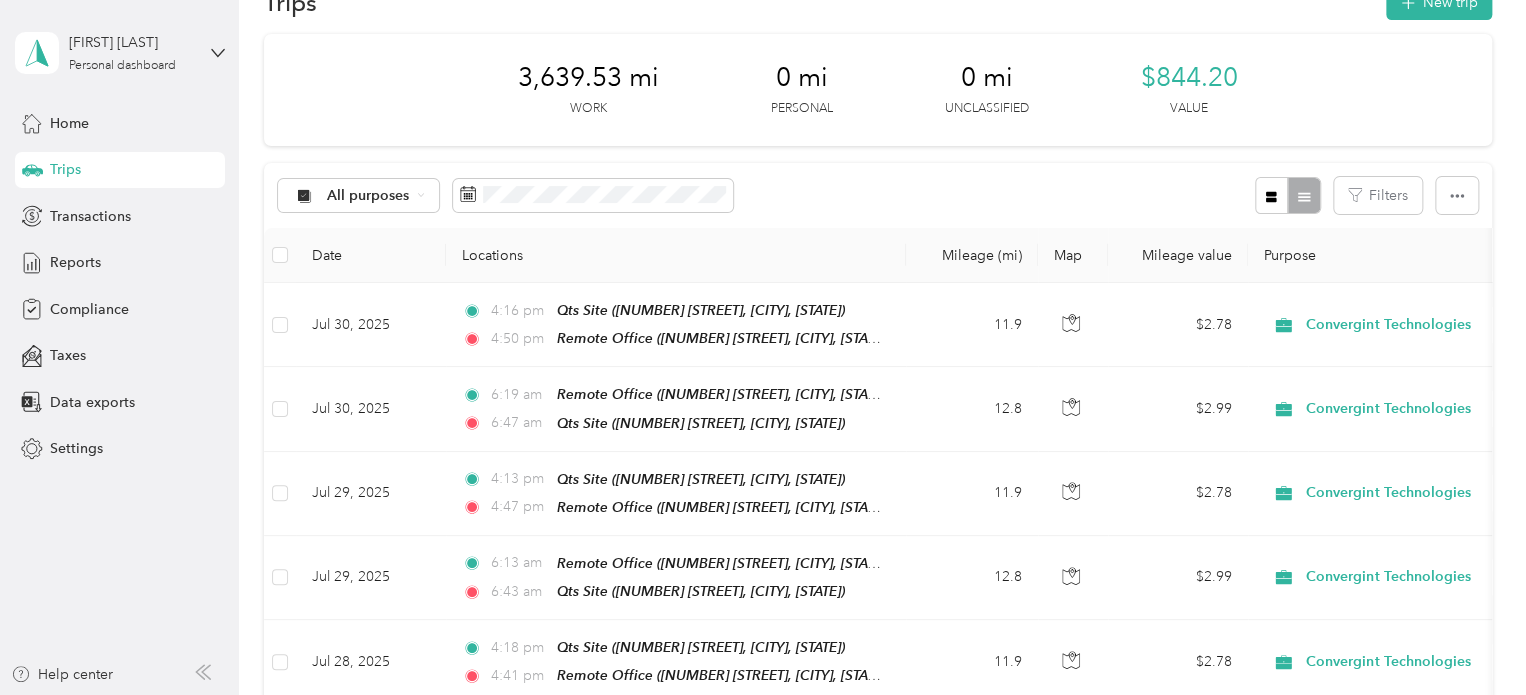 scroll, scrollTop: 0, scrollLeft: 0, axis: both 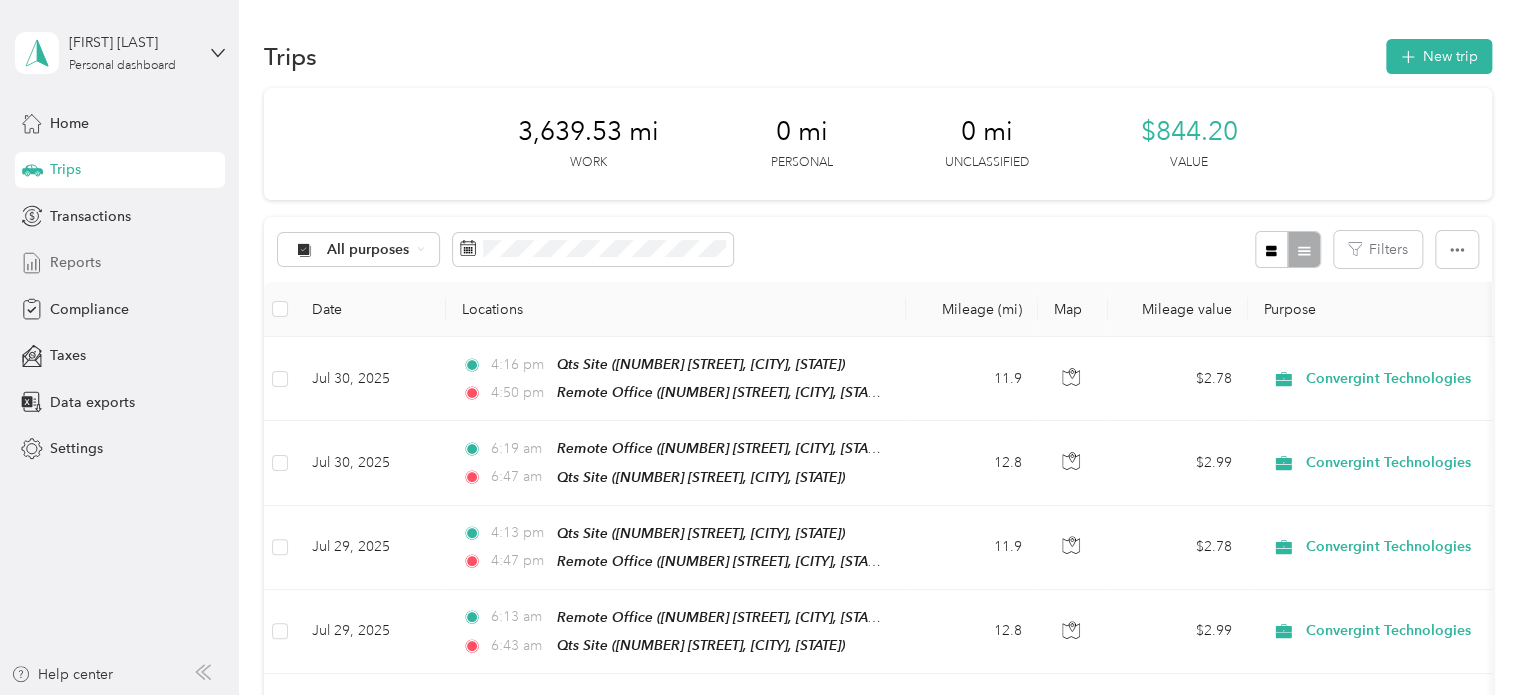 click on "Reports" at bounding box center (120, 263) 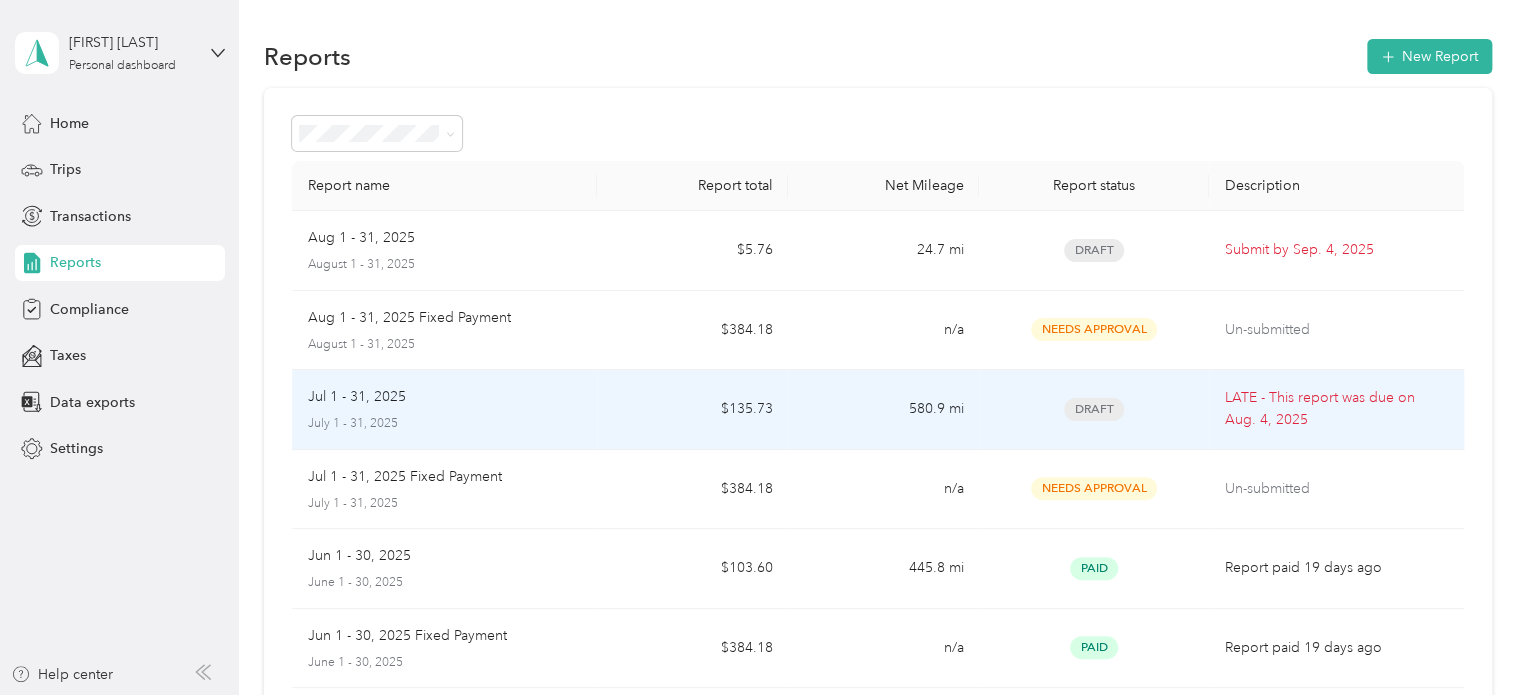 click on "Jul 1 - 31, 2025" at bounding box center [445, 397] 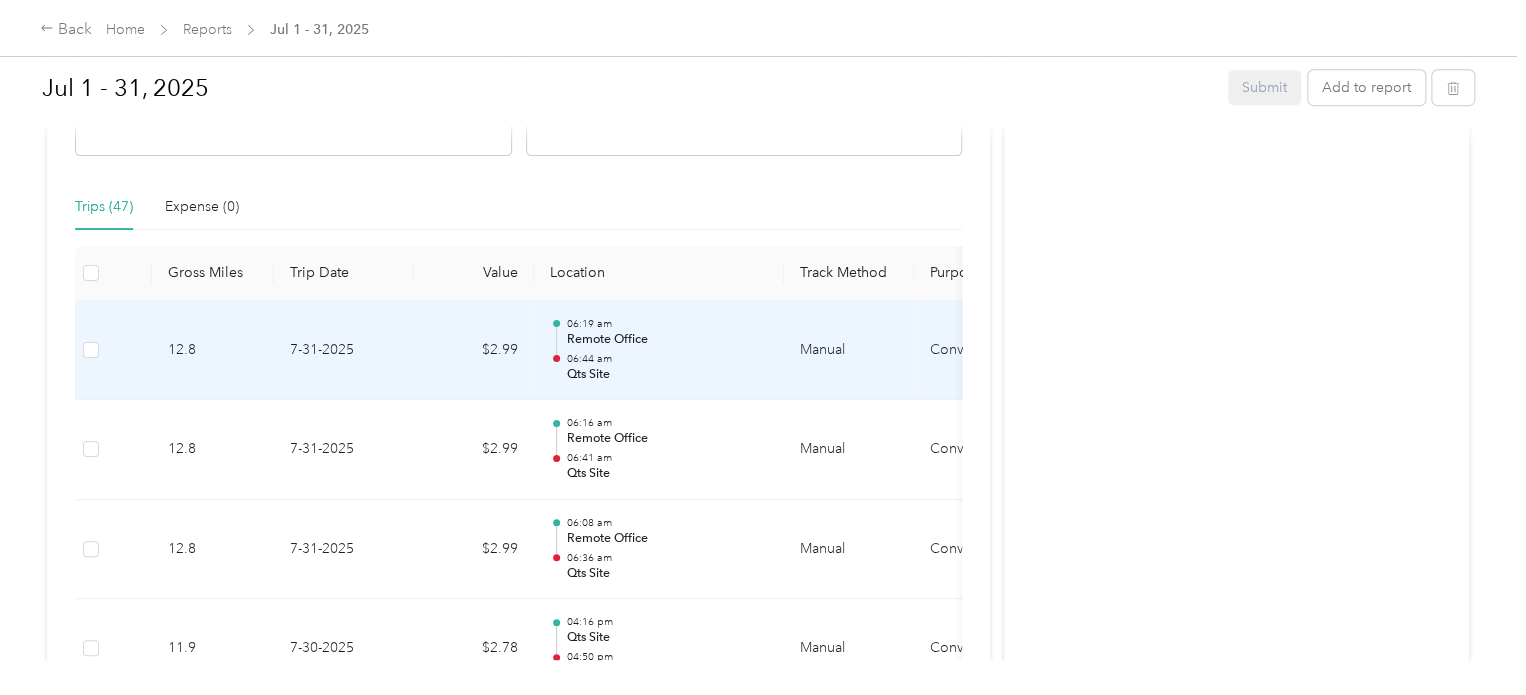 scroll, scrollTop: 500, scrollLeft: 0, axis: vertical 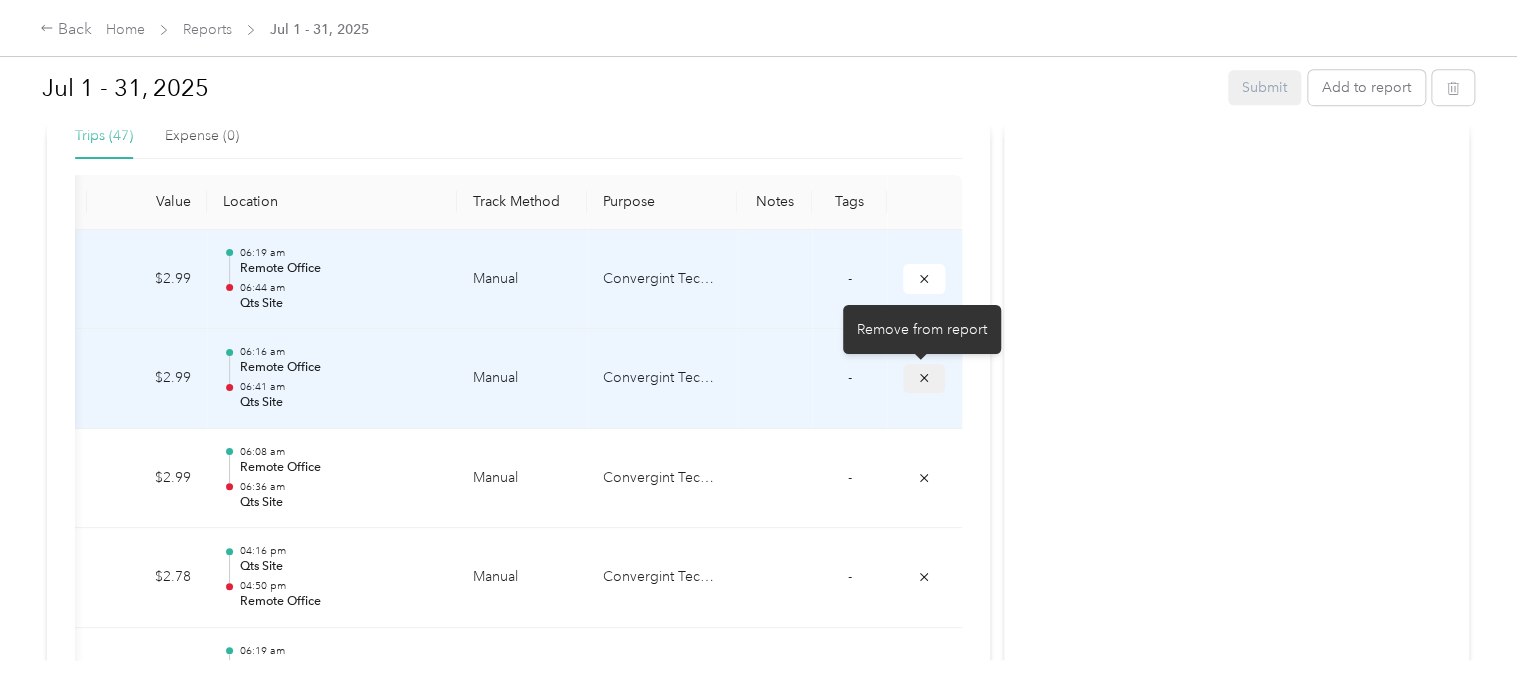 click 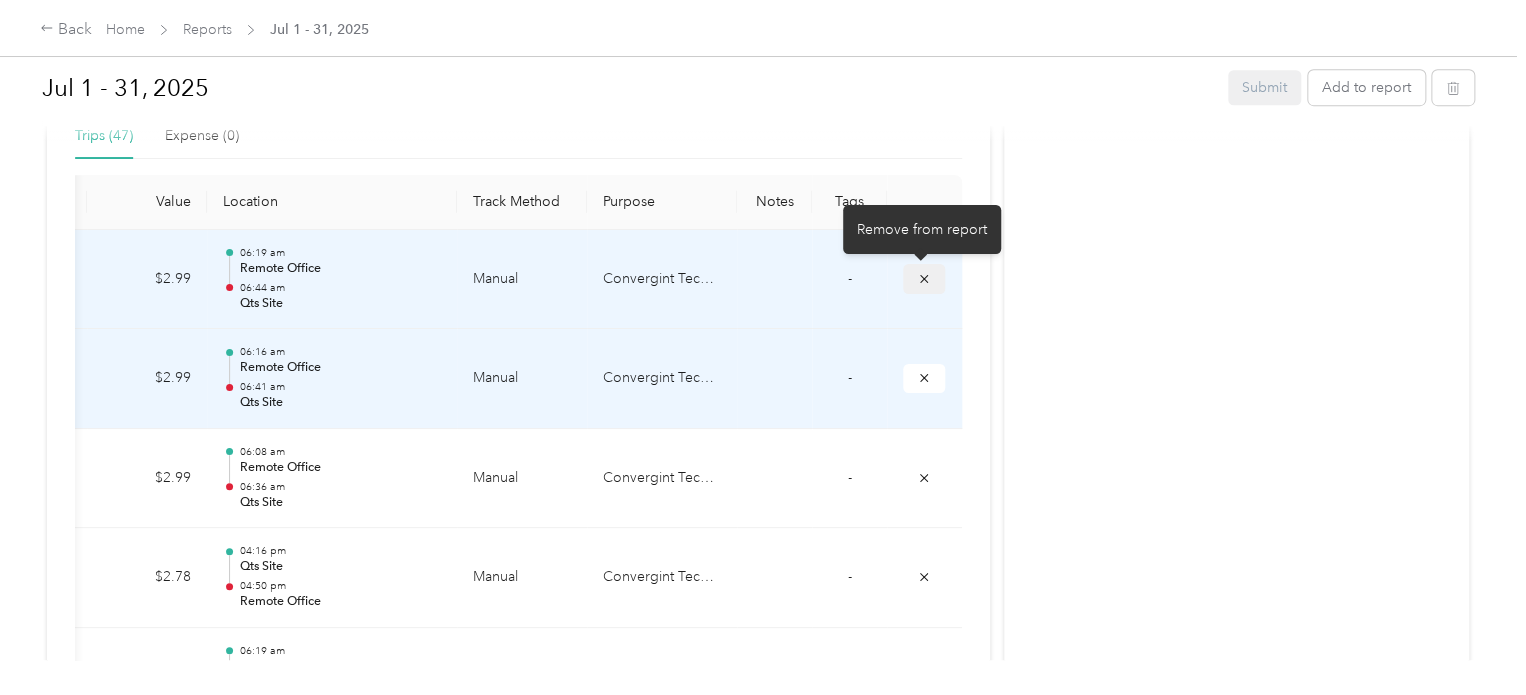 click 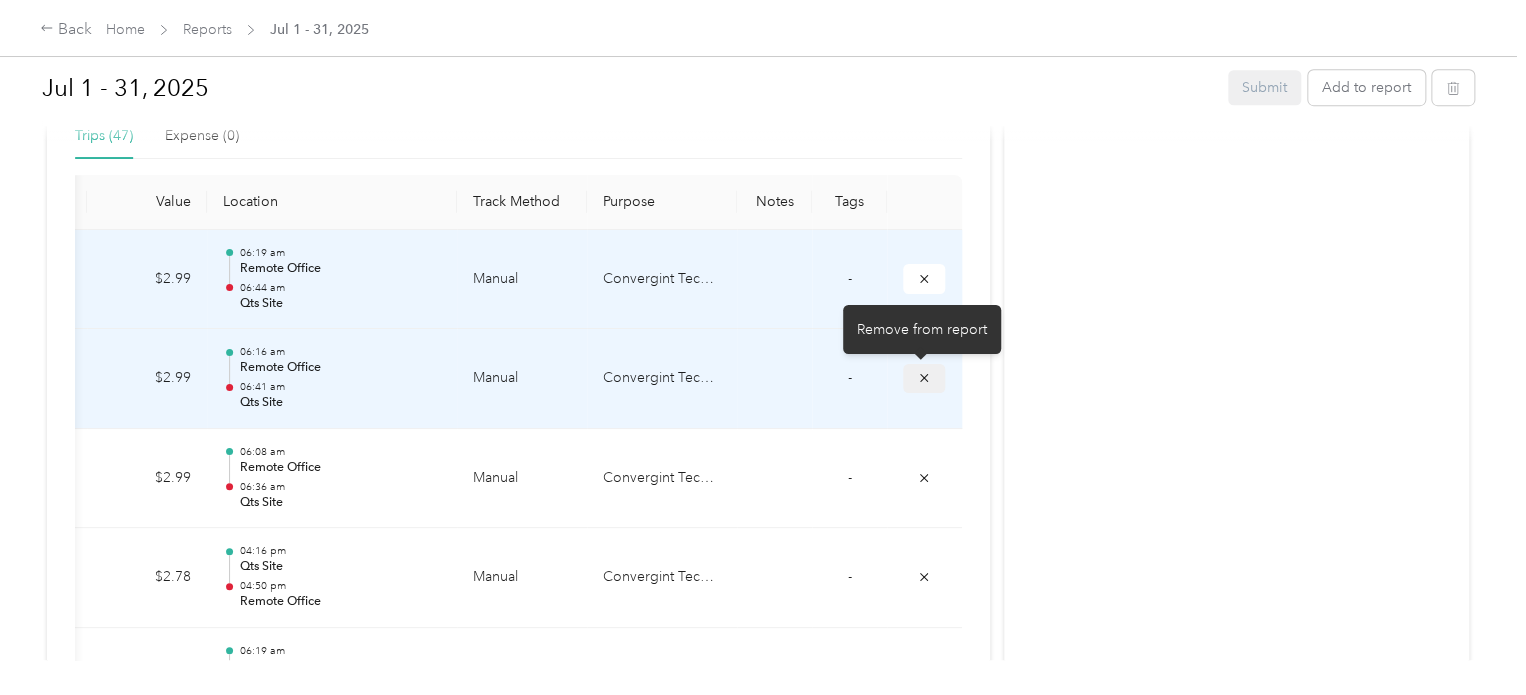 click at bounding box center (924, 378) 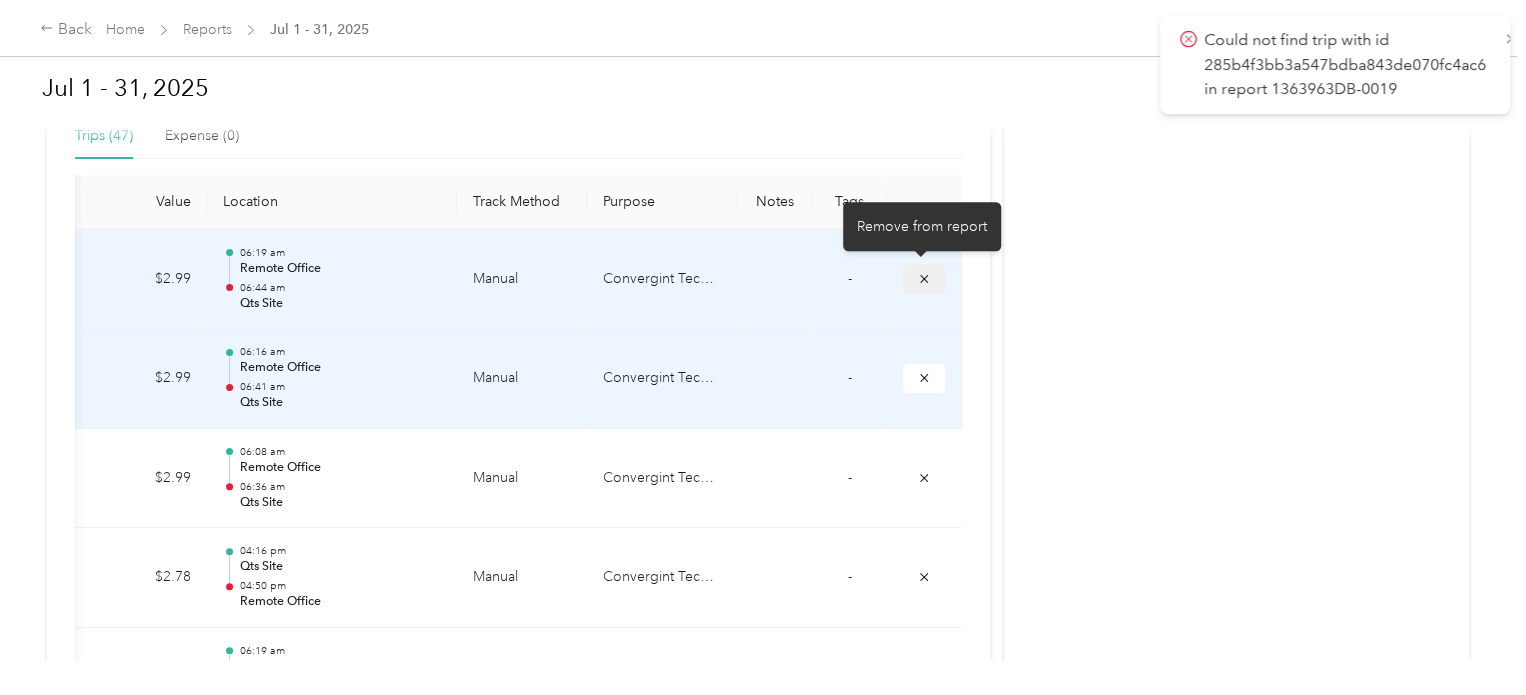 click at bounding box center (924, 278) 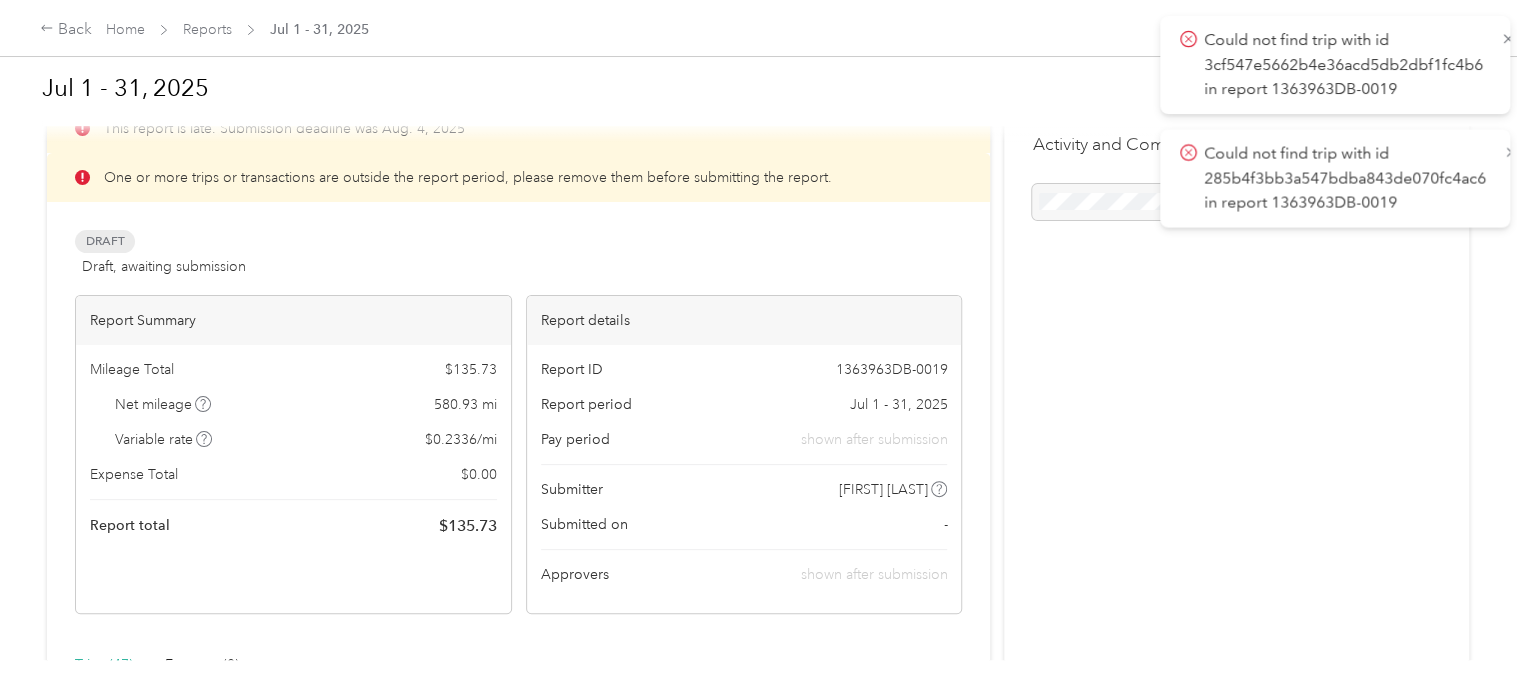 scroll, scrollTop: 0, scrollLeft: 0, axis: both 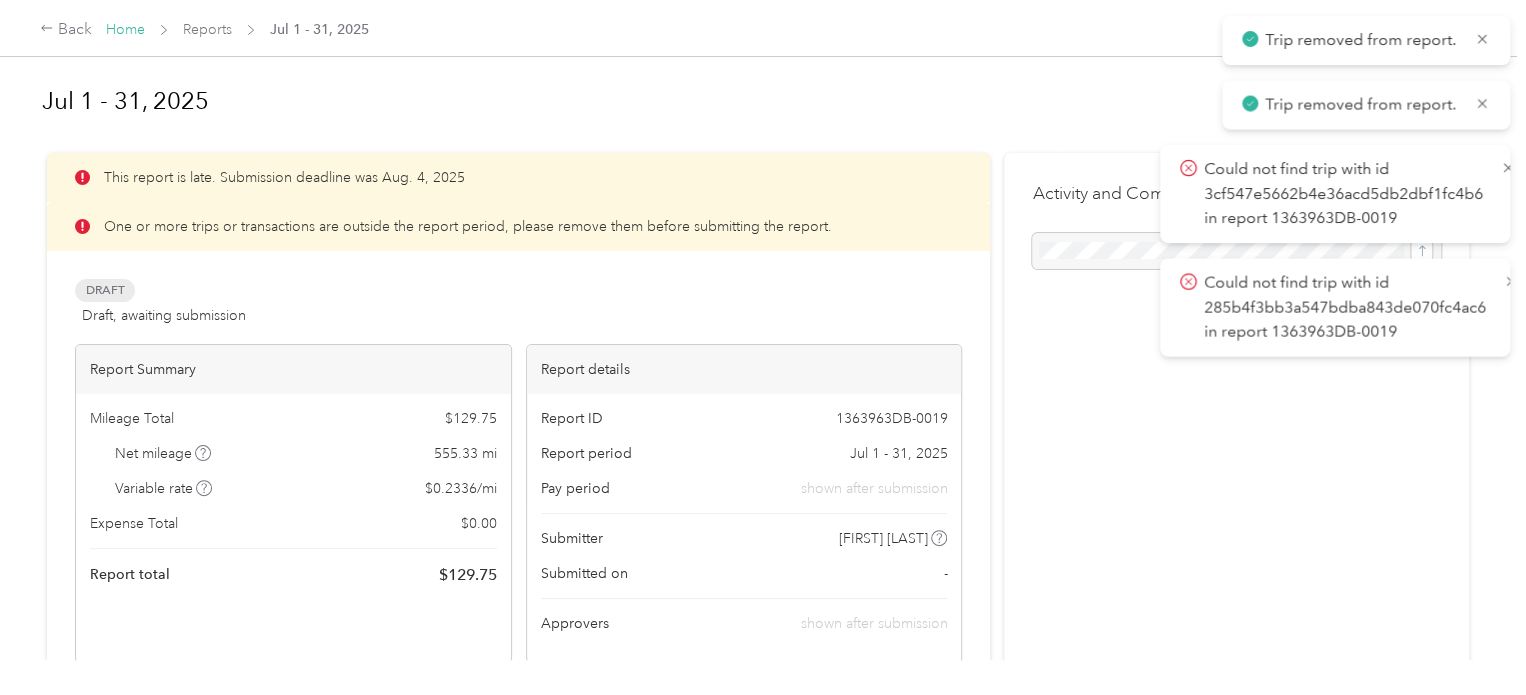 click on "Home" at bounding box center [125, 29] 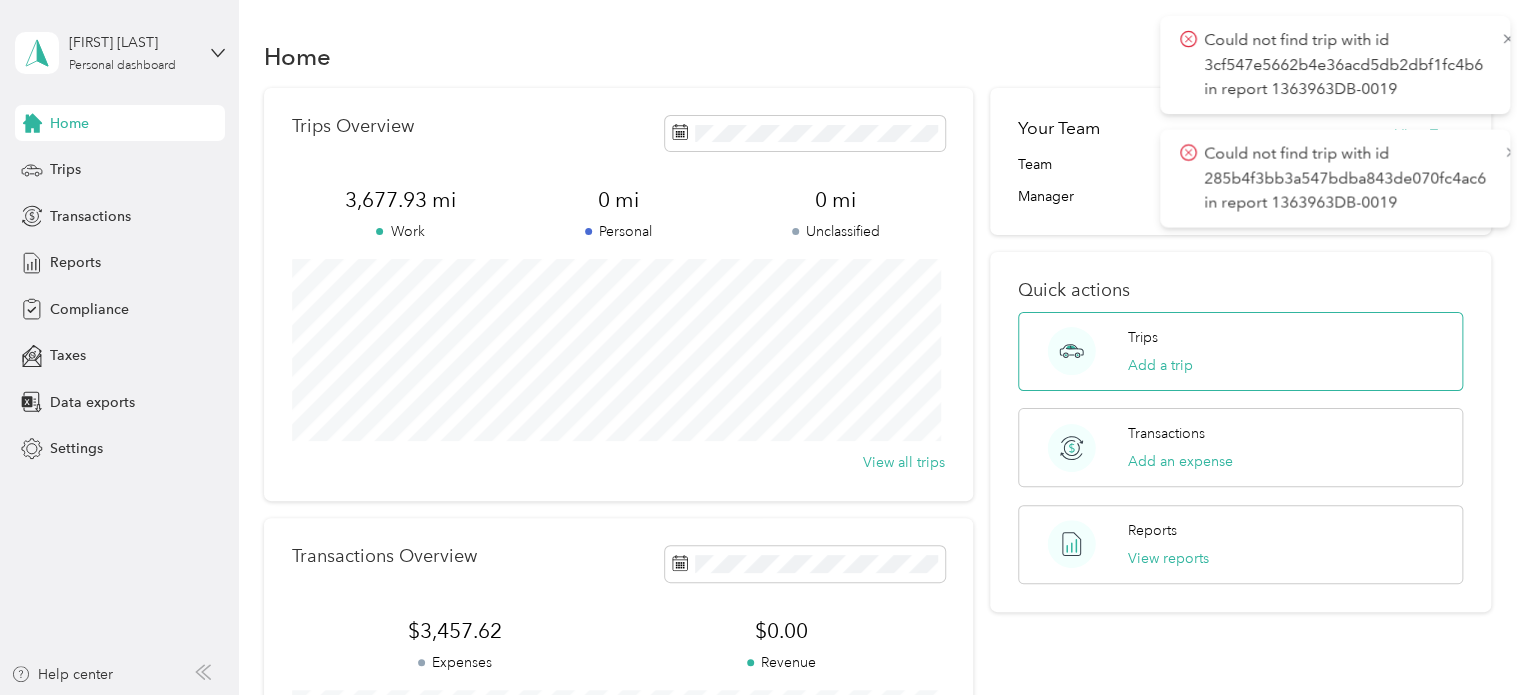 click on "Trips Add a trip" at bounding box center (1160, 351) 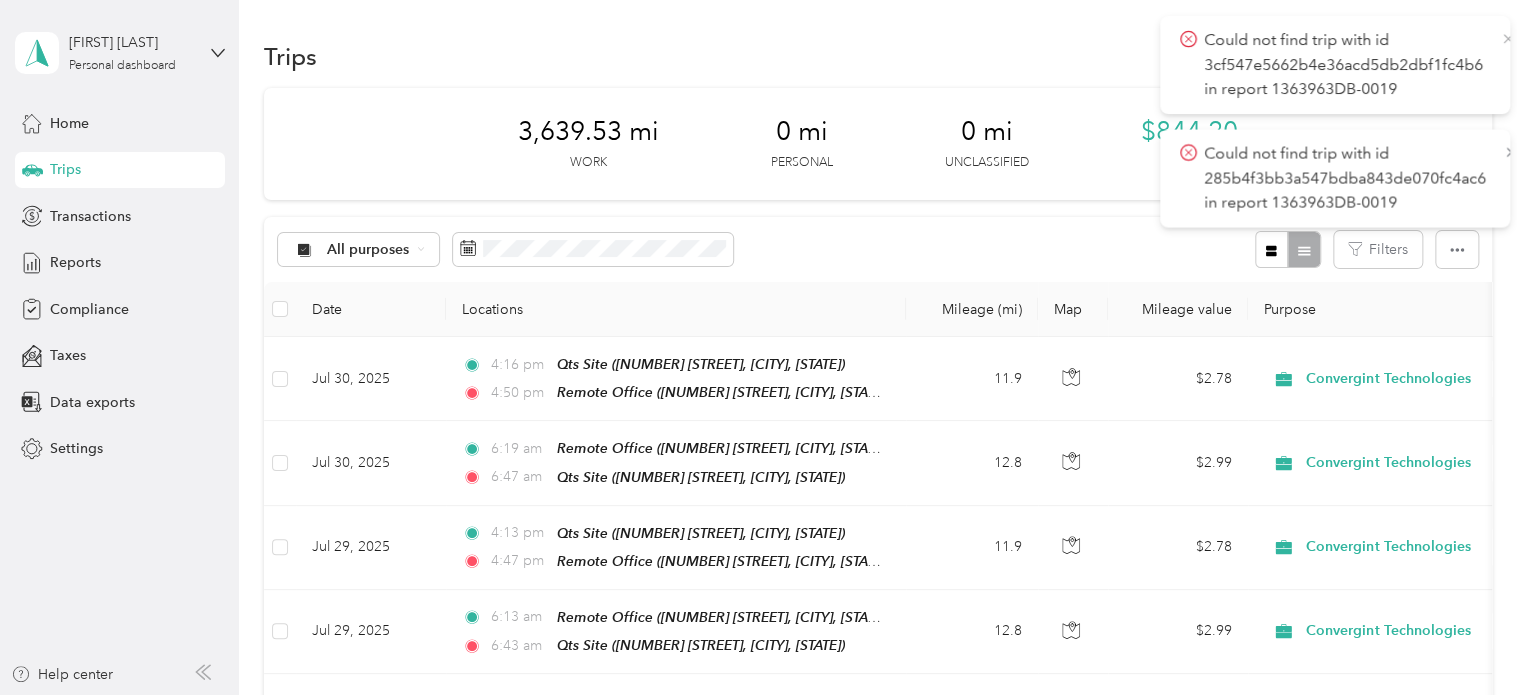 click 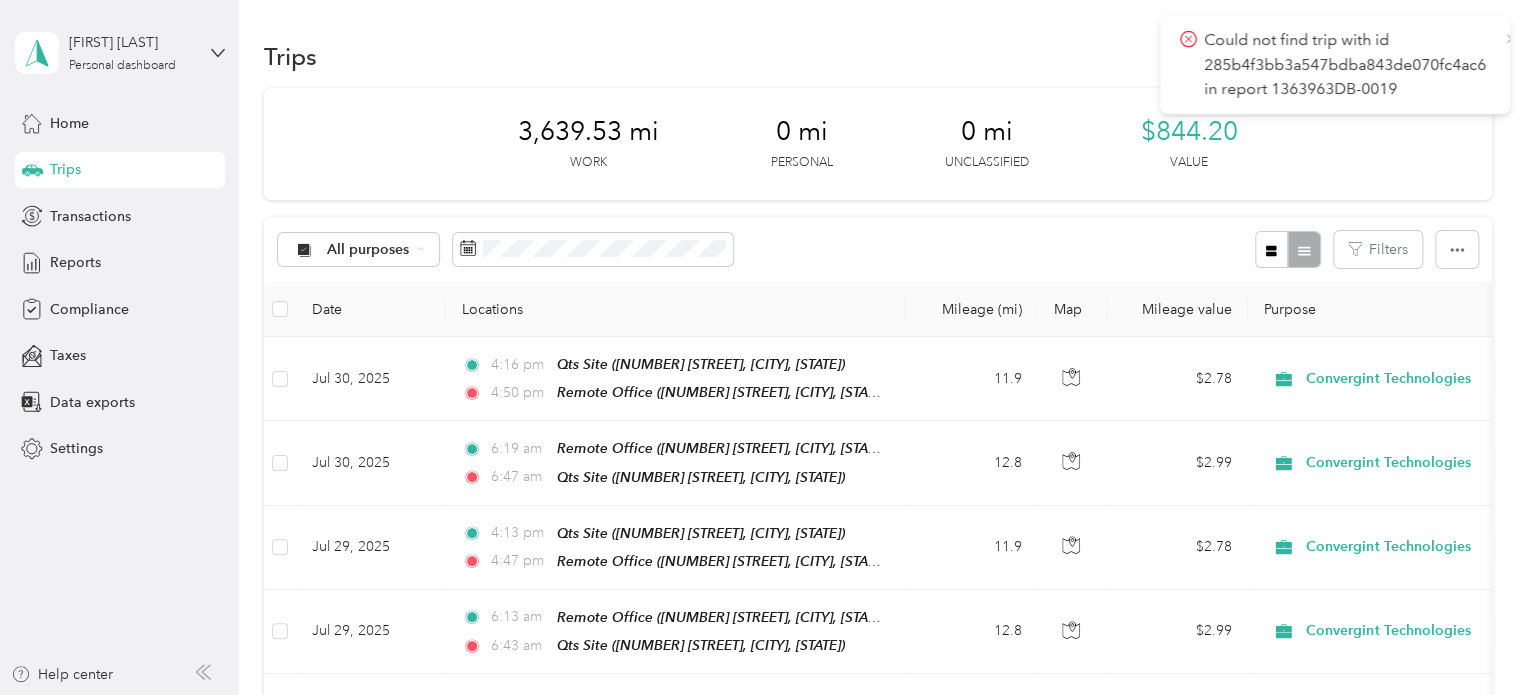 click 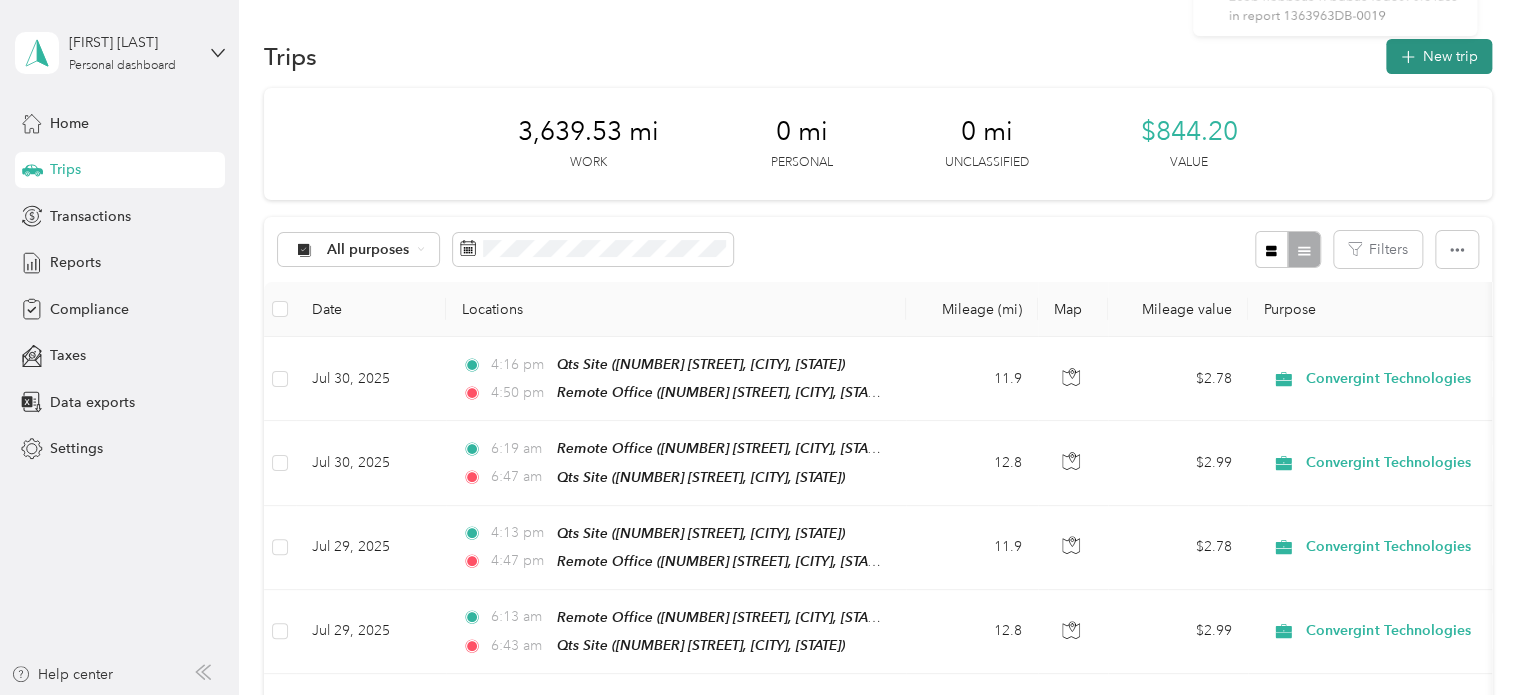 click on "New trip" at bounding box center (1439, 56) 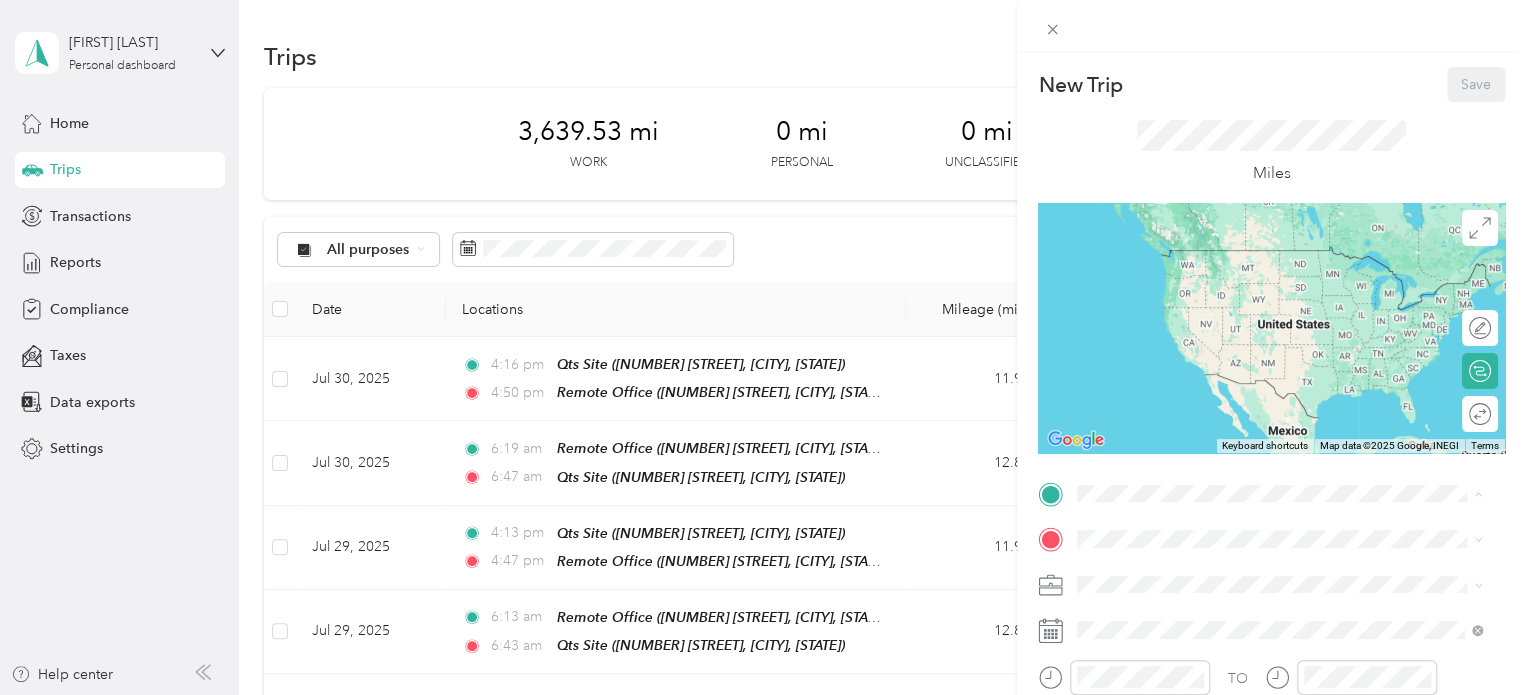 click on "Qts Site" at bounding box center [1270, 327] 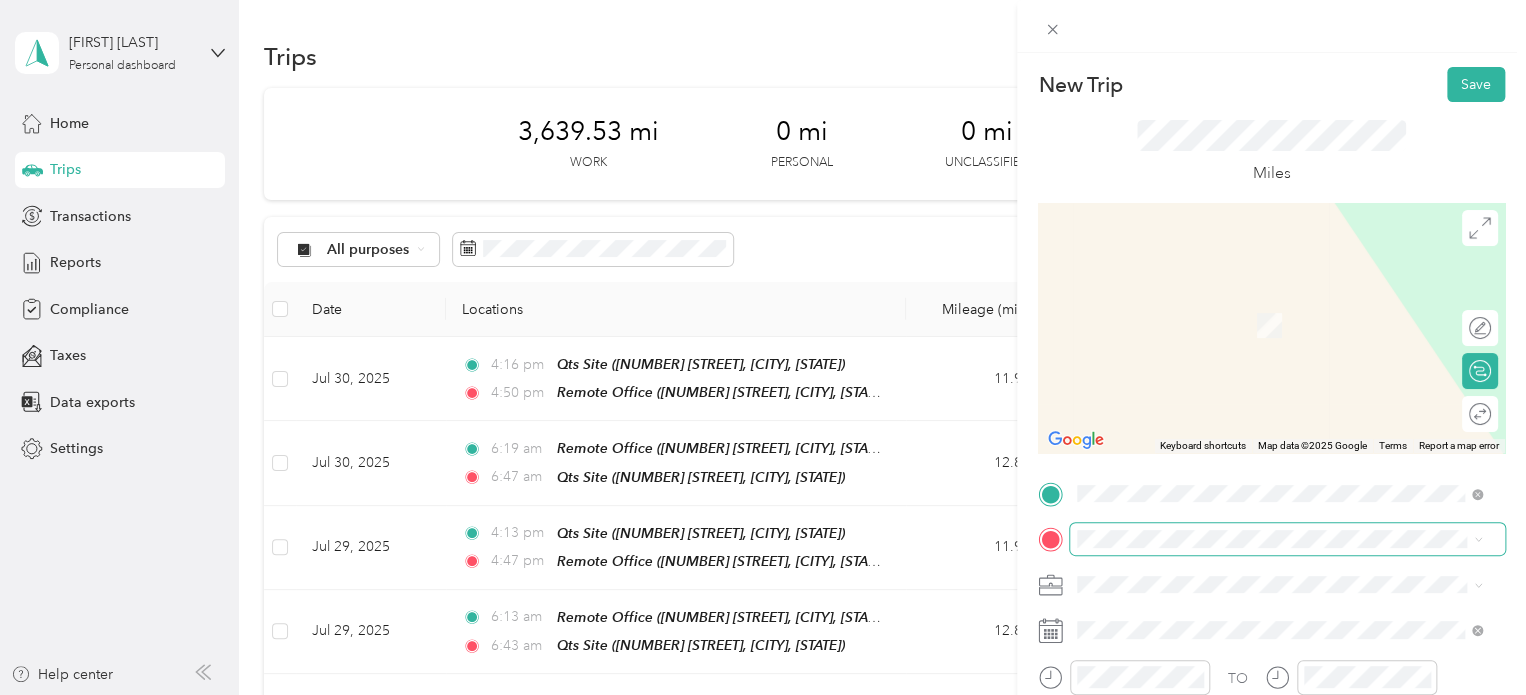click at bounding box center [1287, 539] 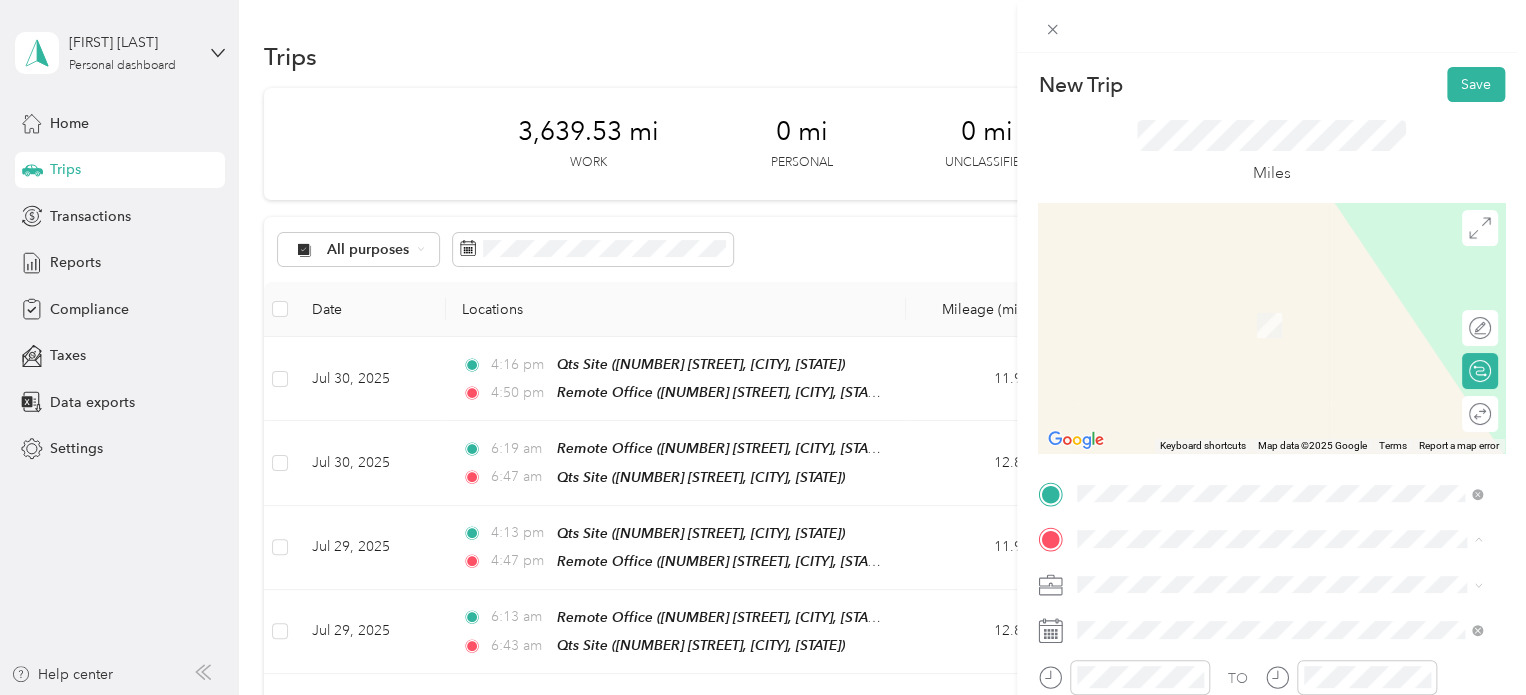 click on "Qts Site [NUMBER] [STREET], [CITY], [STATE], [COUNTRY]" at bounding box center [1270, 385] 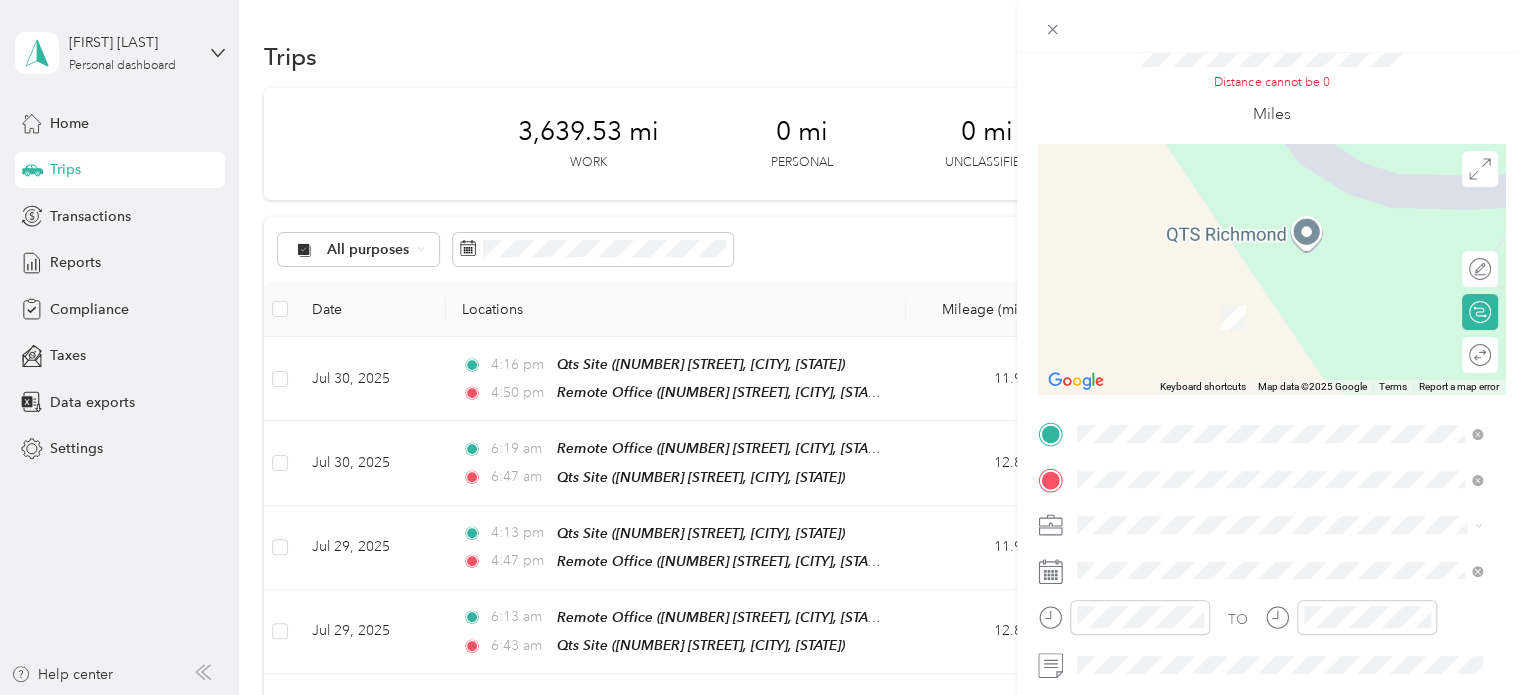 scroll, scrollTop: 300, scrollLeft: 0, axis: vertical 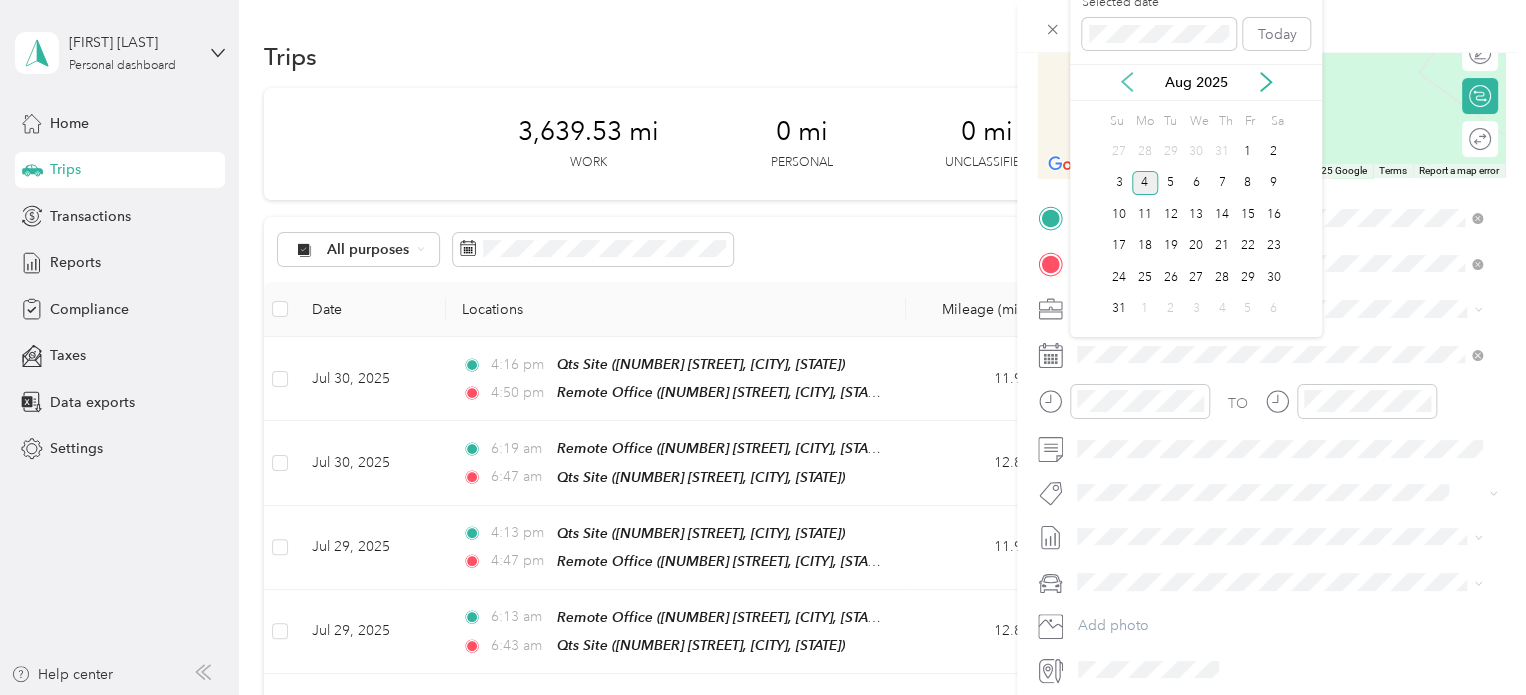 click 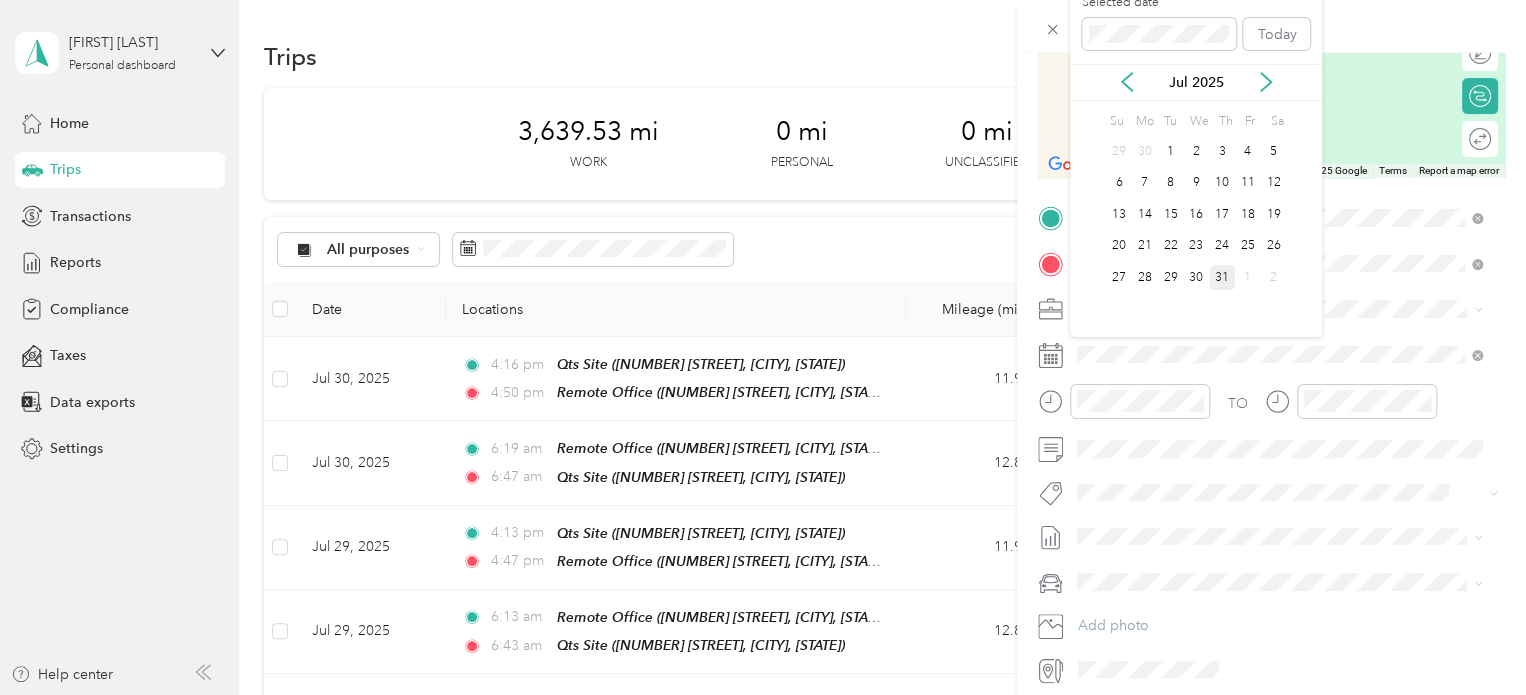 click on "31" at bounding box center [1222, 277] 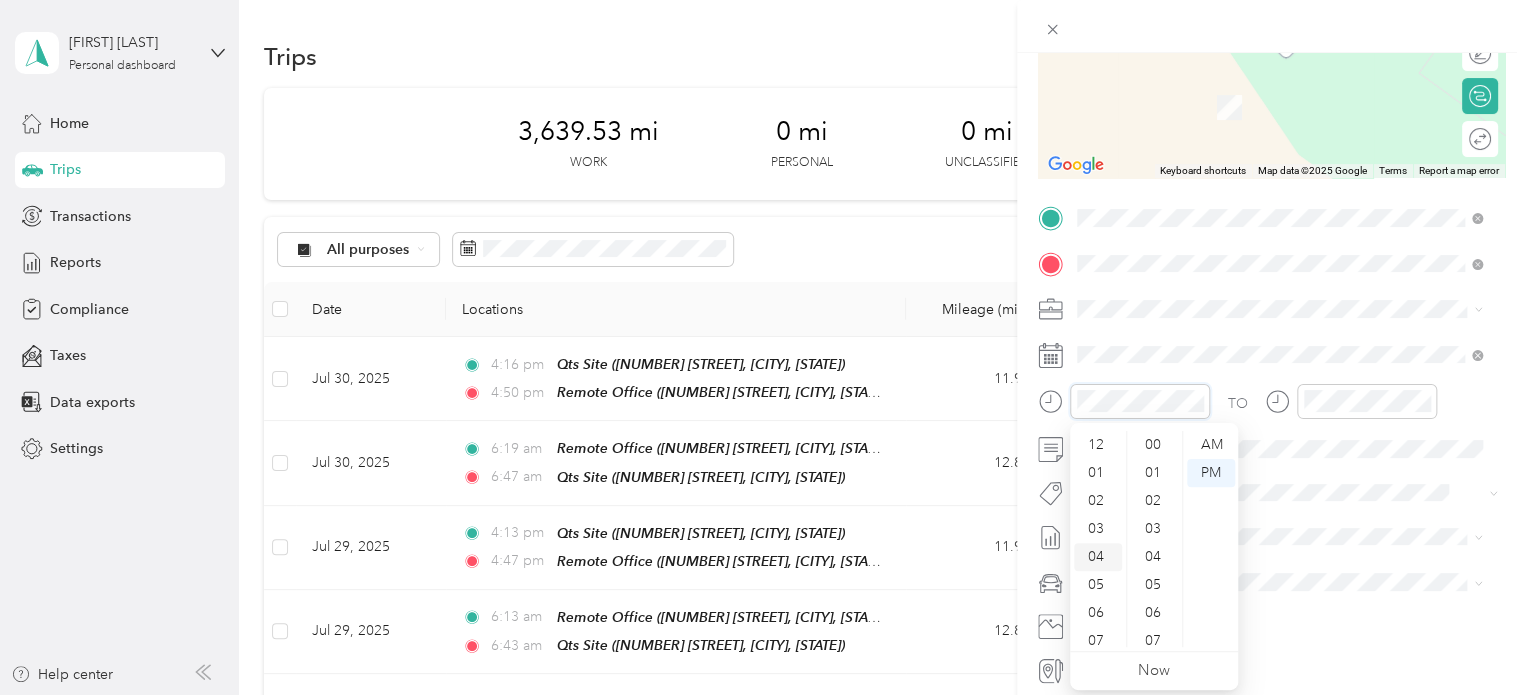 scroll, scrollTop: 1260, scrollLeft: 0, axis: vertical 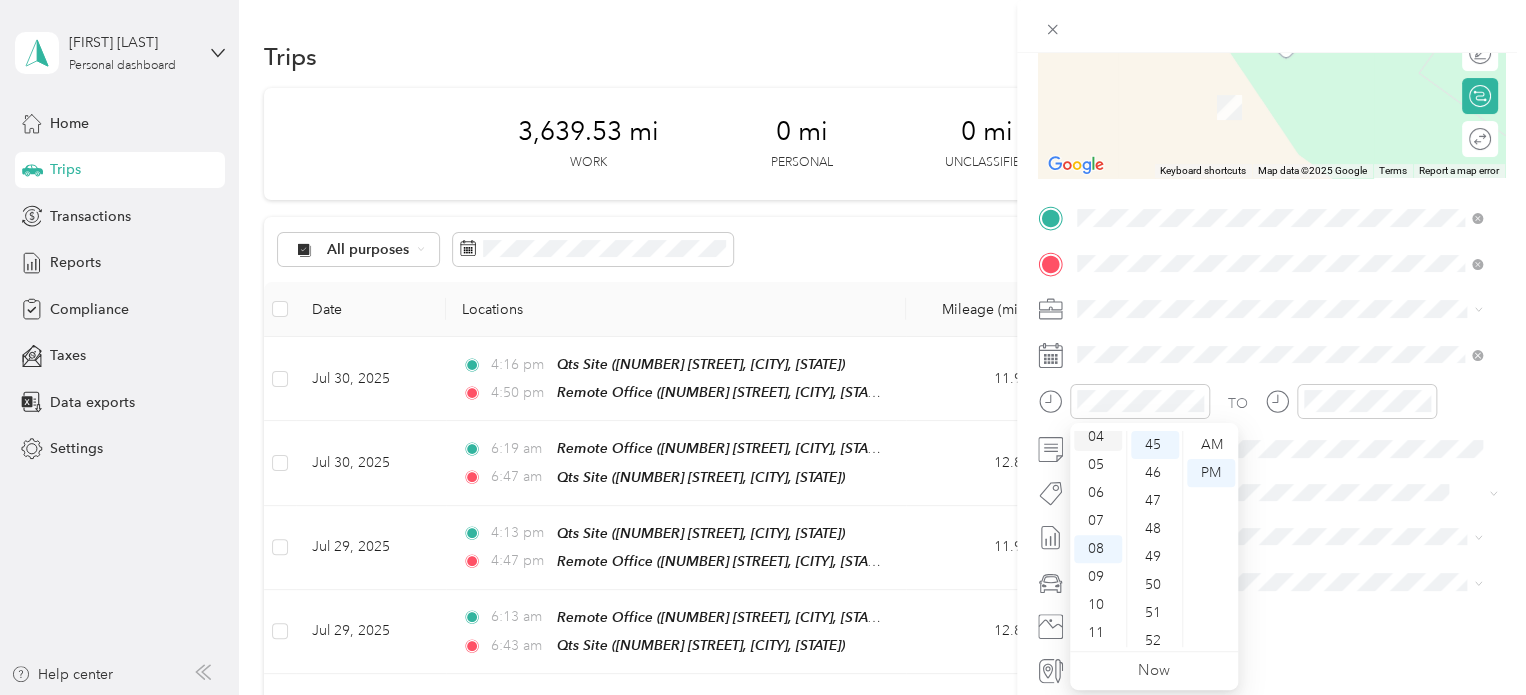 click on "04" at bounding box center [1098, 437] 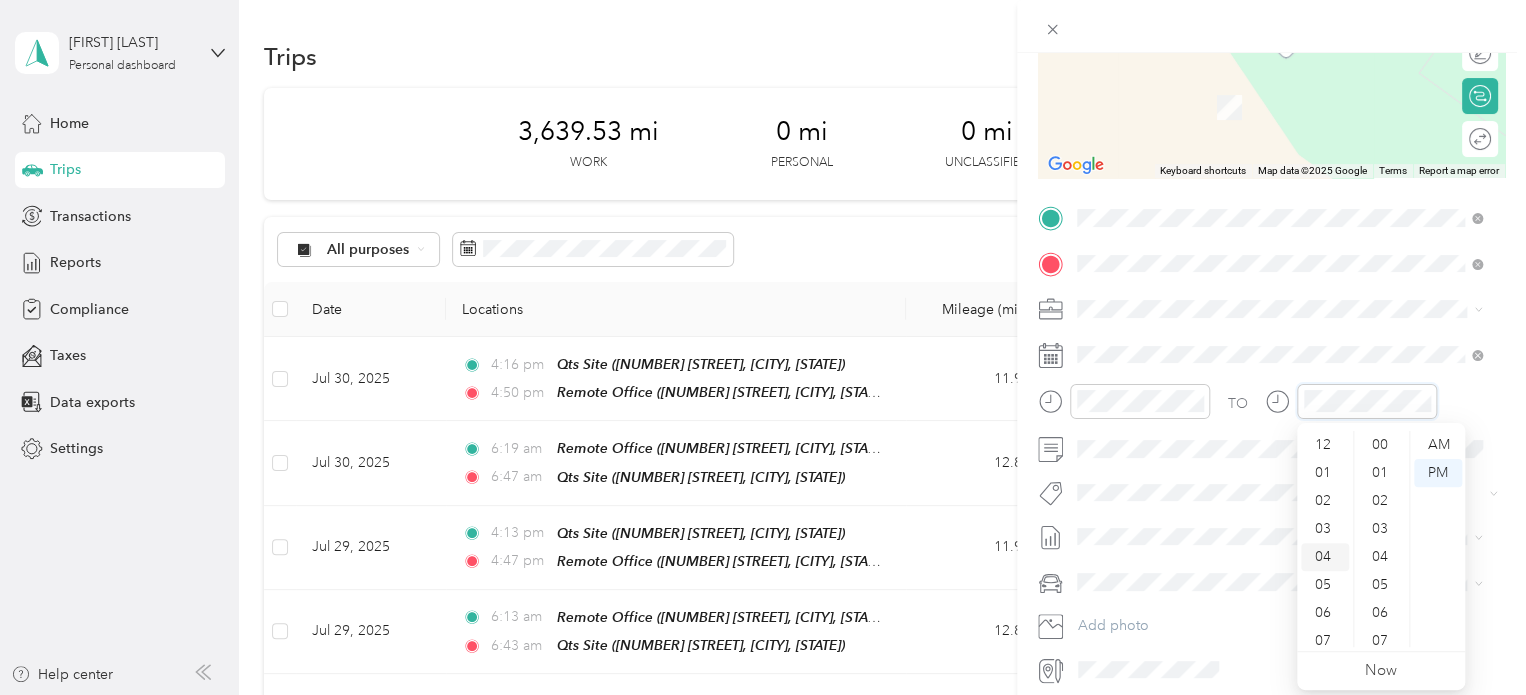 scroll, scrollTop: 1260, scrollLeft: 0, axis: vertical 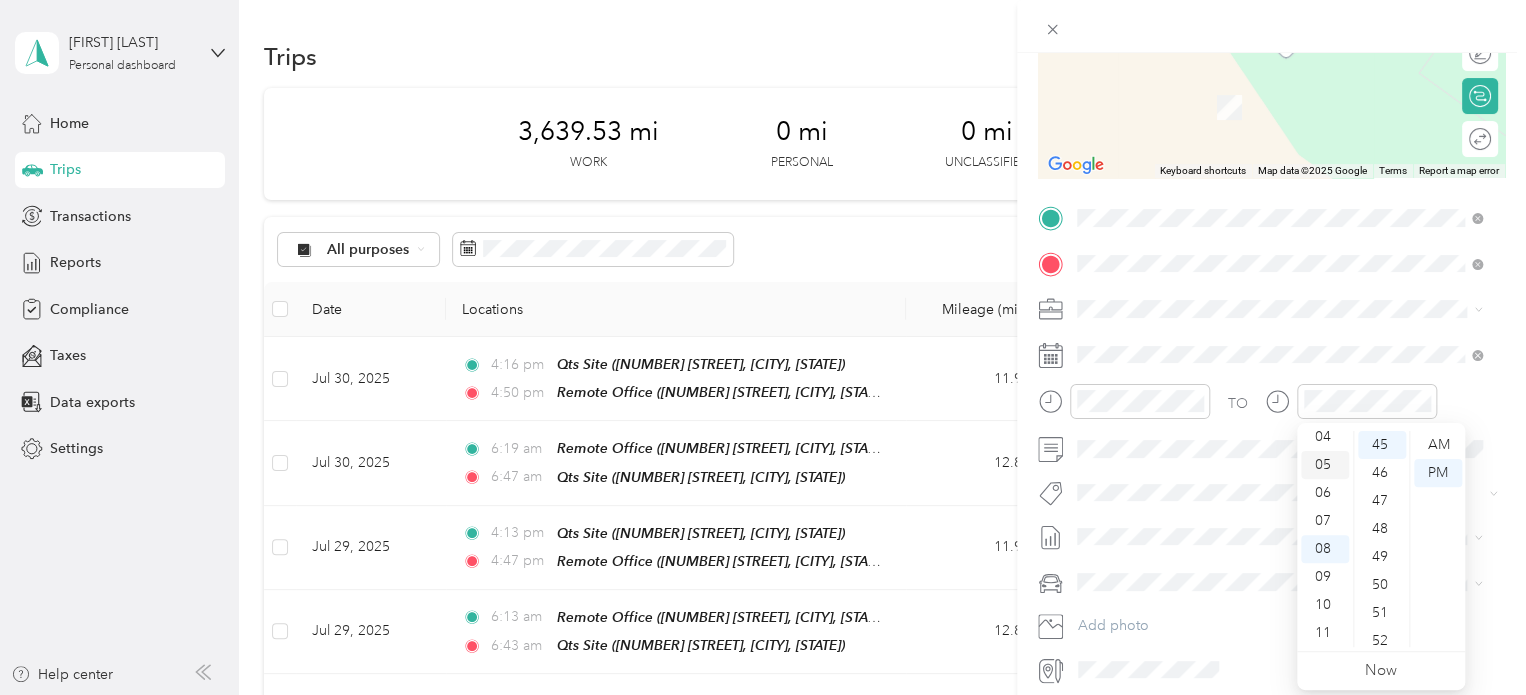 click on "05" at bounding box center [1325, 465] 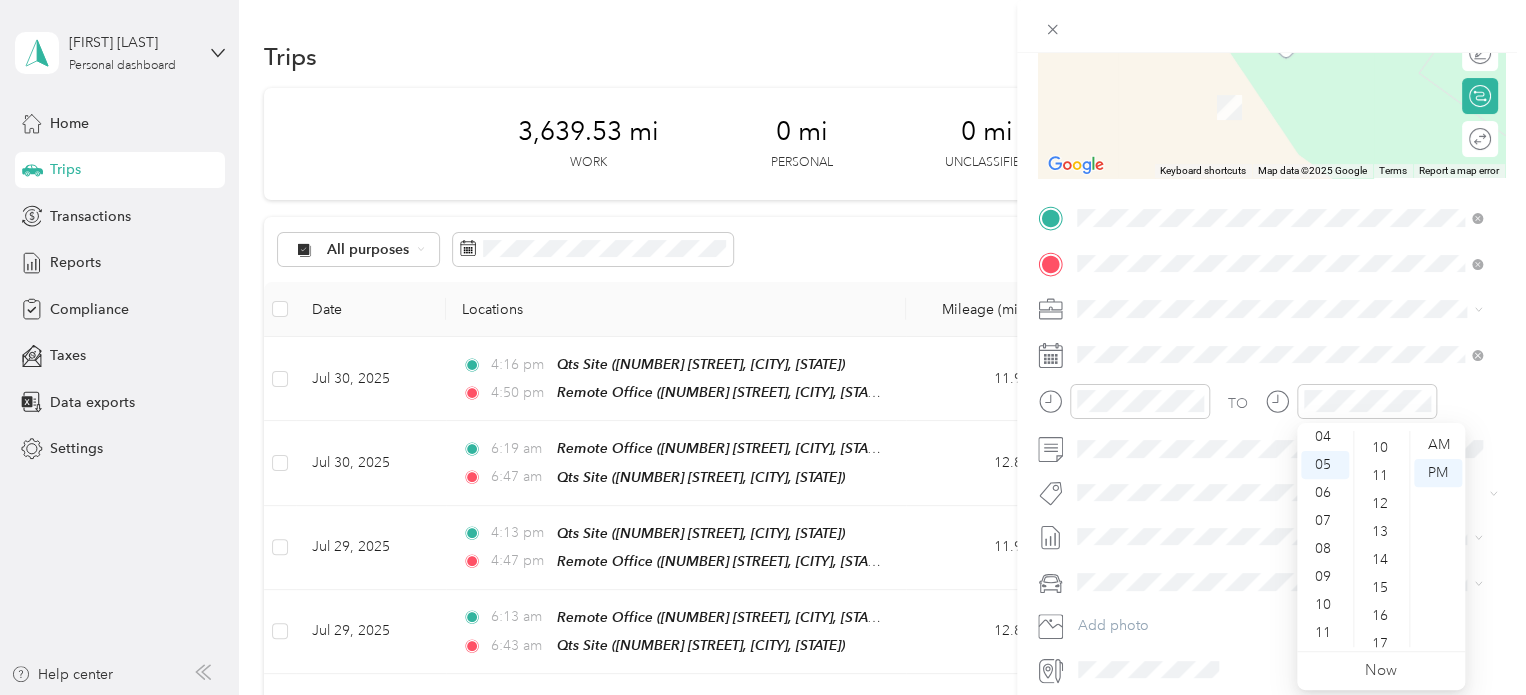 scroll, scrollTop: 160, scrollLeft: 0, axis: vertical 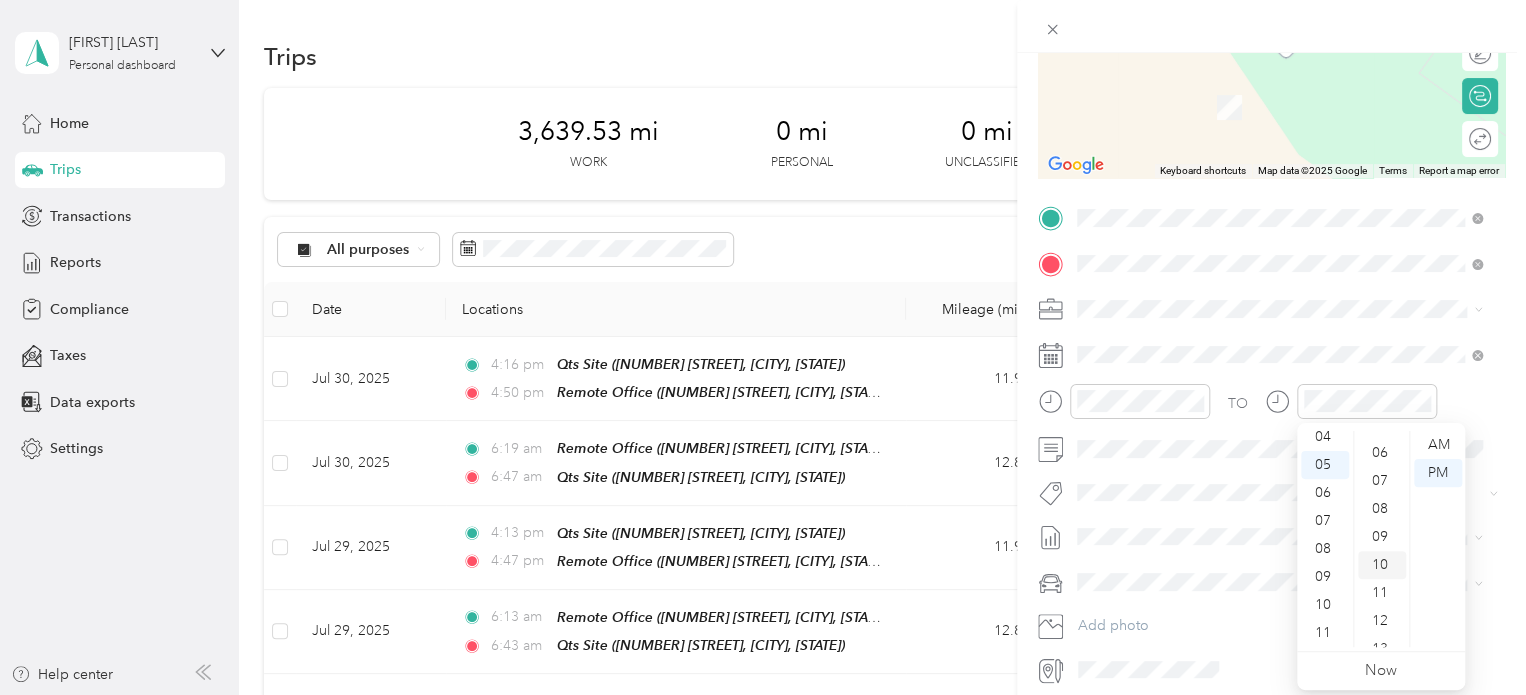 click on "10" at bounding box center (1382, 565) 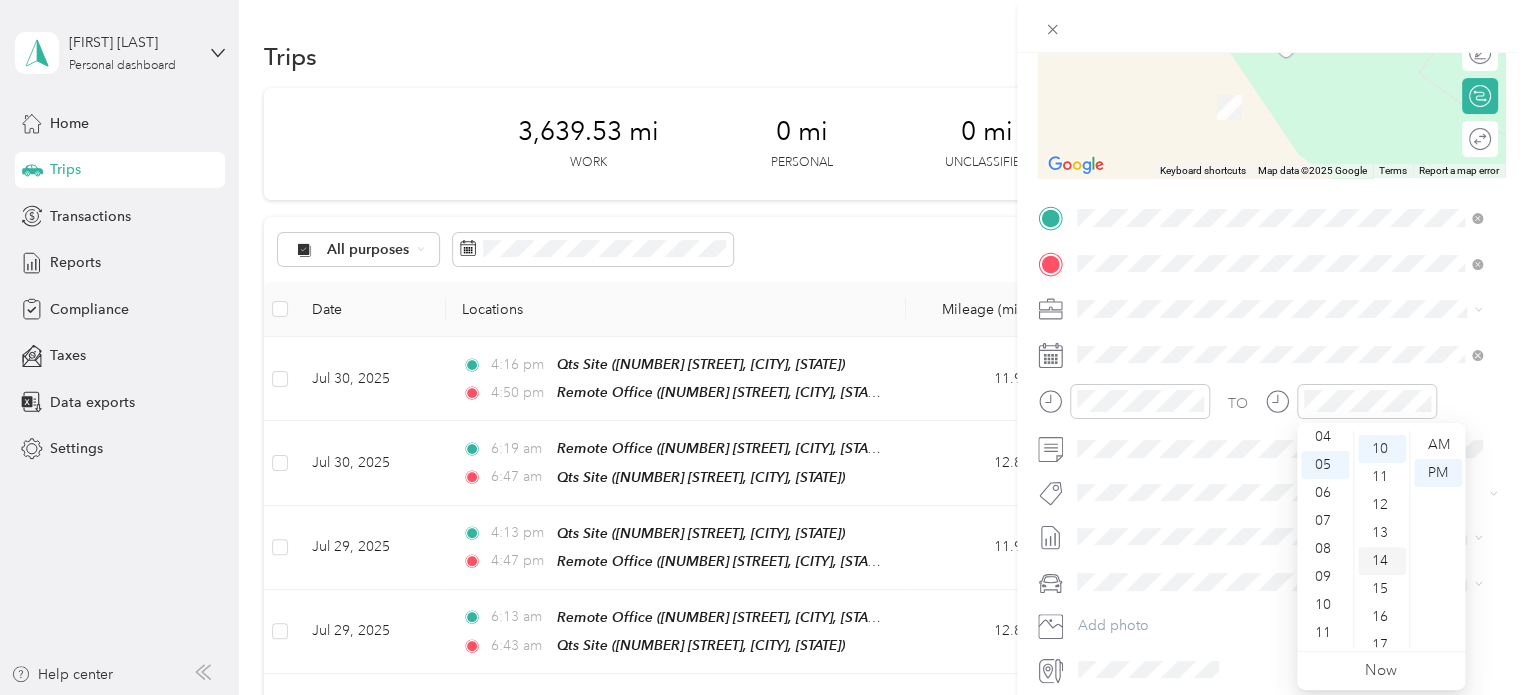 scroll, scrollTop: 280, scrollLeft: 0, axis: vertical 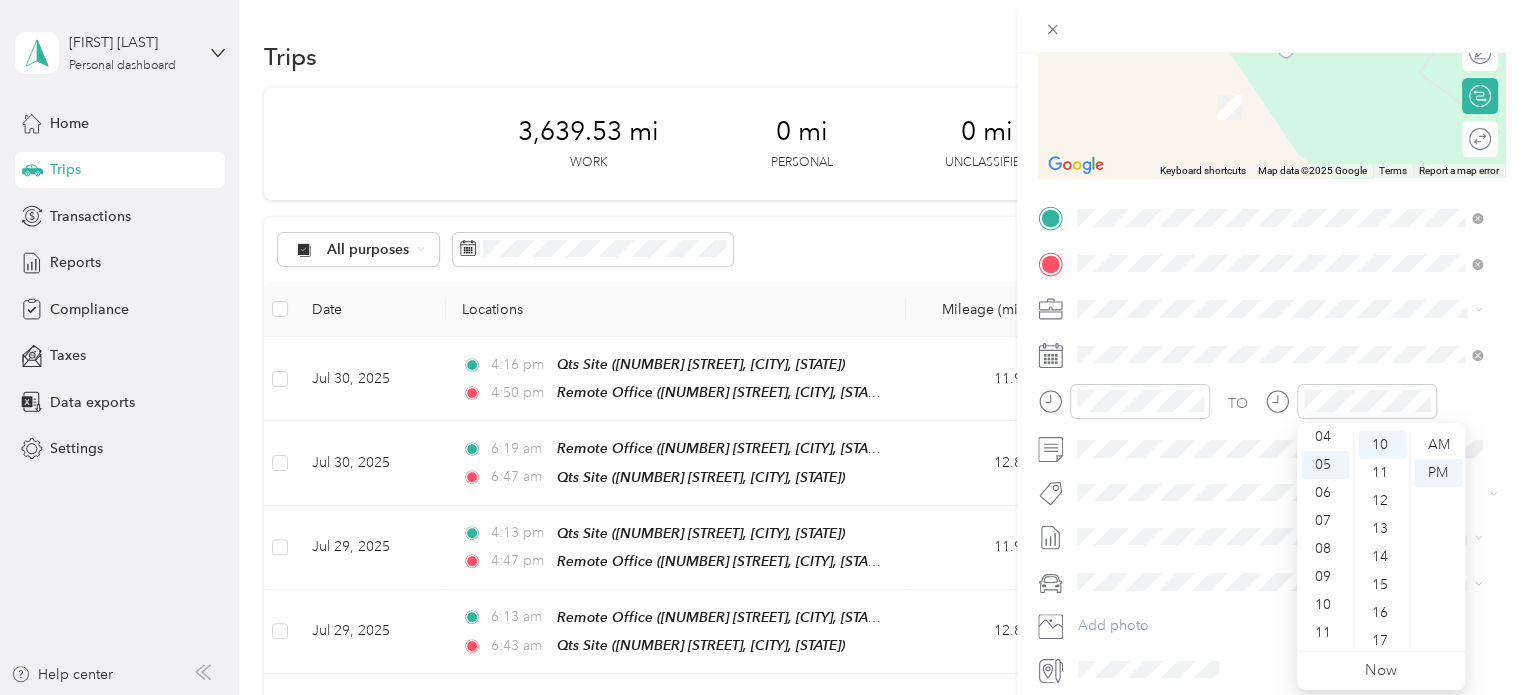 click at bounding box center (1287, 582) 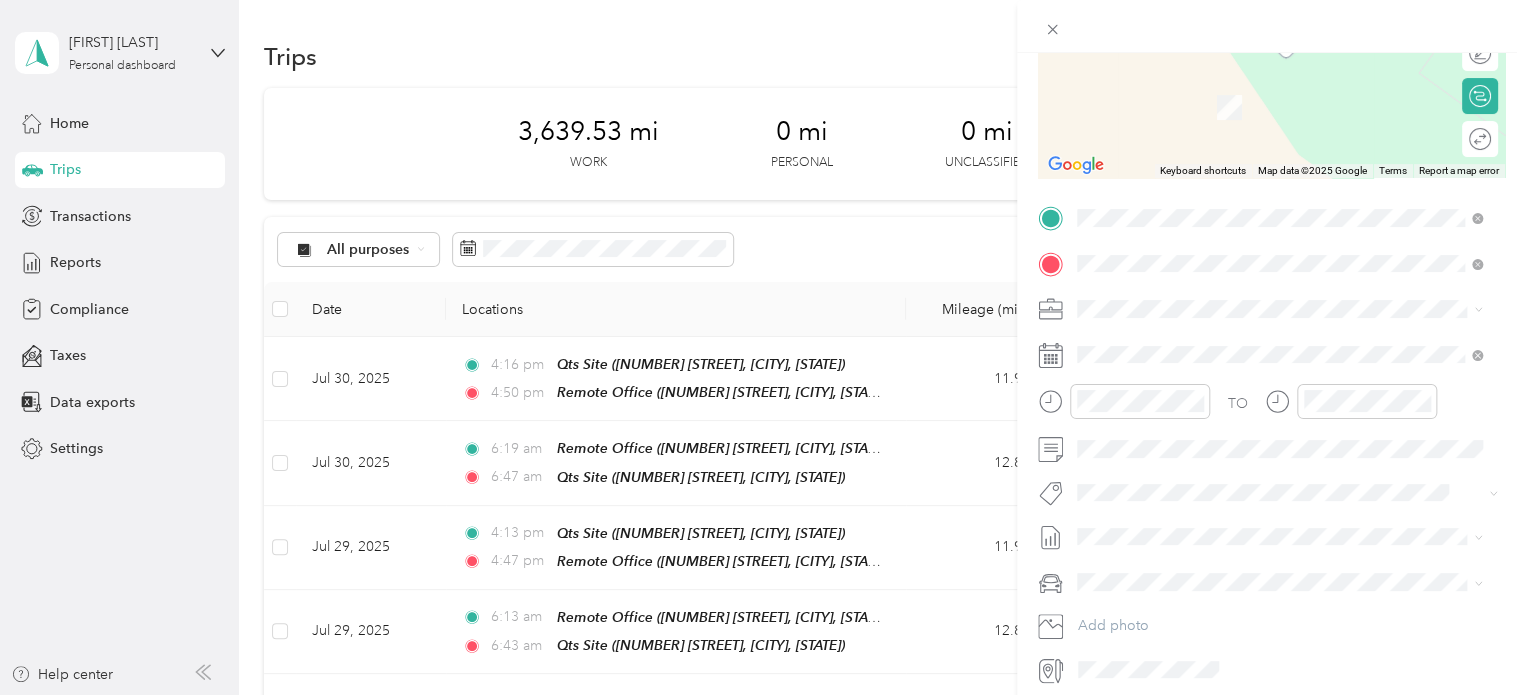 click on "Truck" at bounding box center (1279, 652) 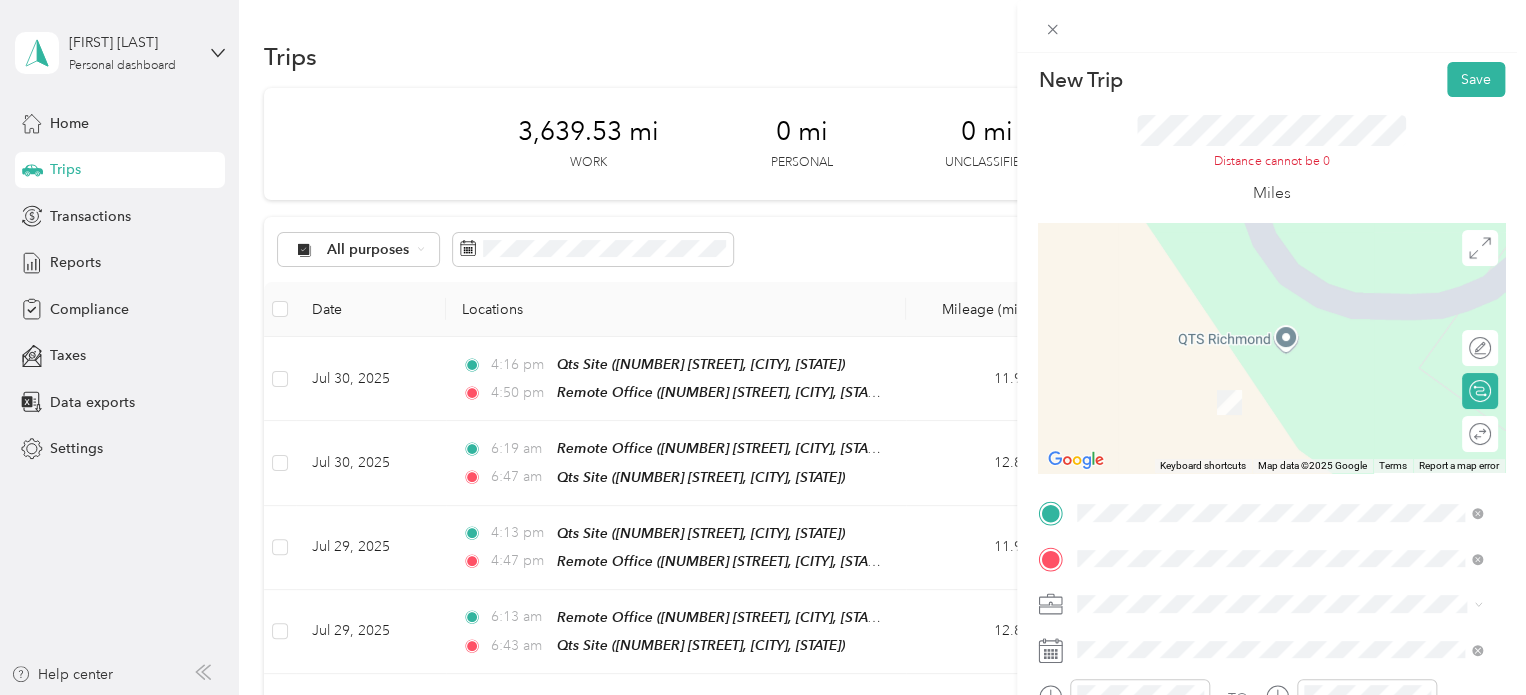 scroll, scrollTop: 0, scrollLeft: 0, axis: both 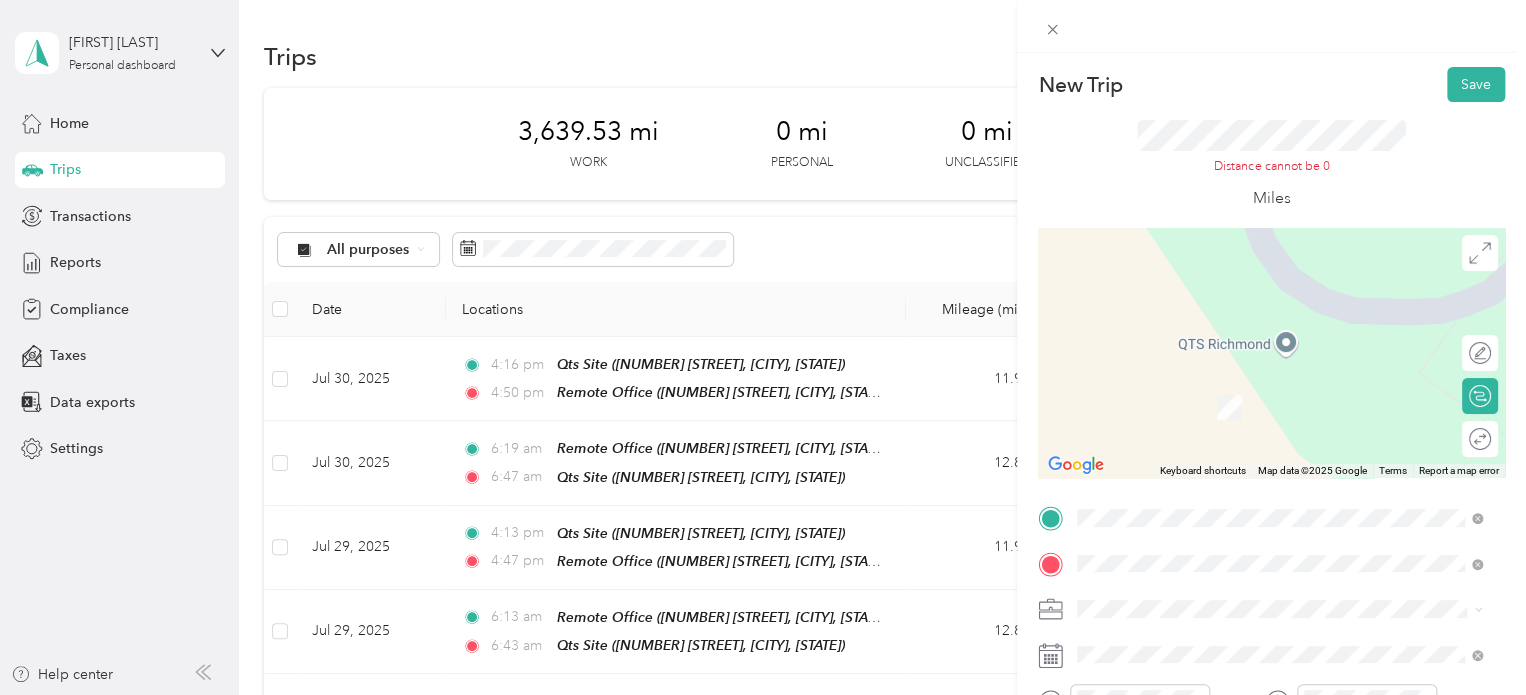 click on "[NUMBER] [STREET], [CITY], [STATE], [COUNTRY]" at bounding box center [1270, 356] 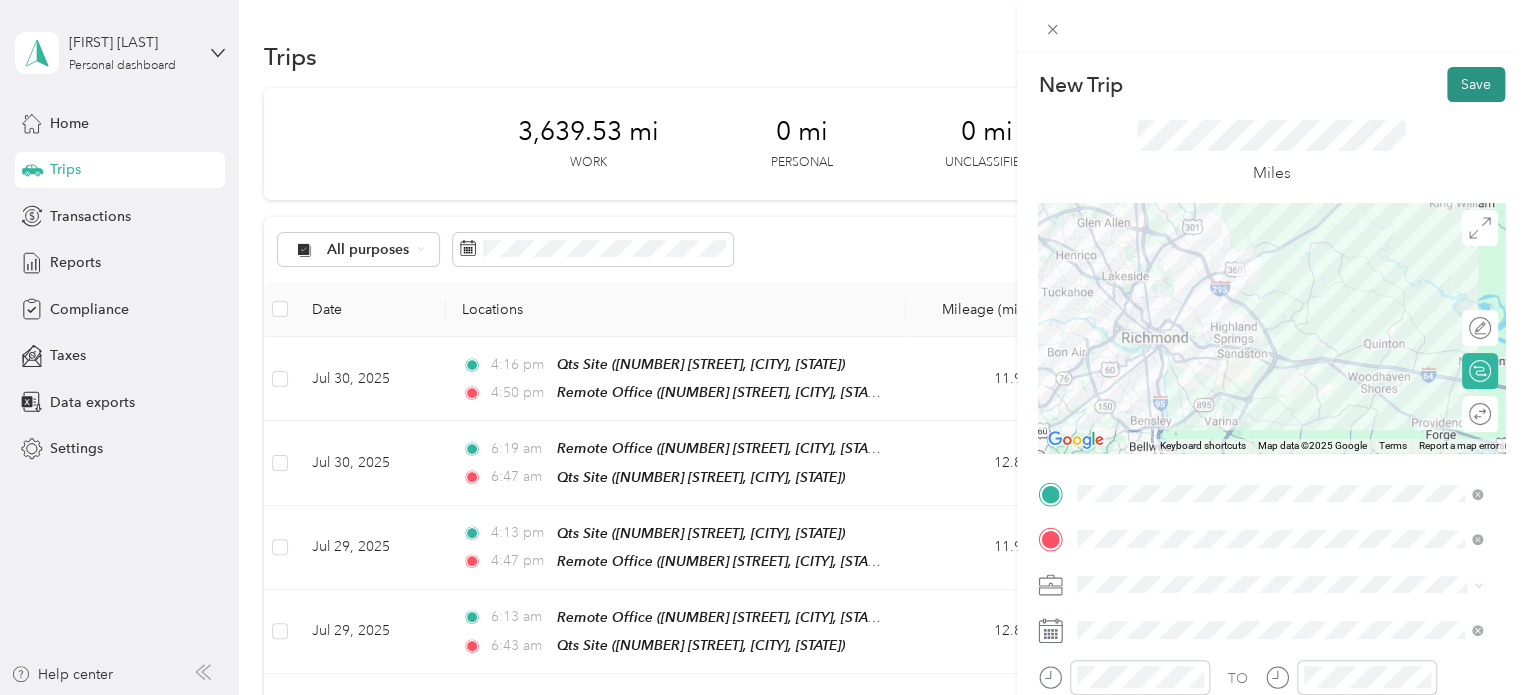click on "Save" at bounding box center (1476, 84) 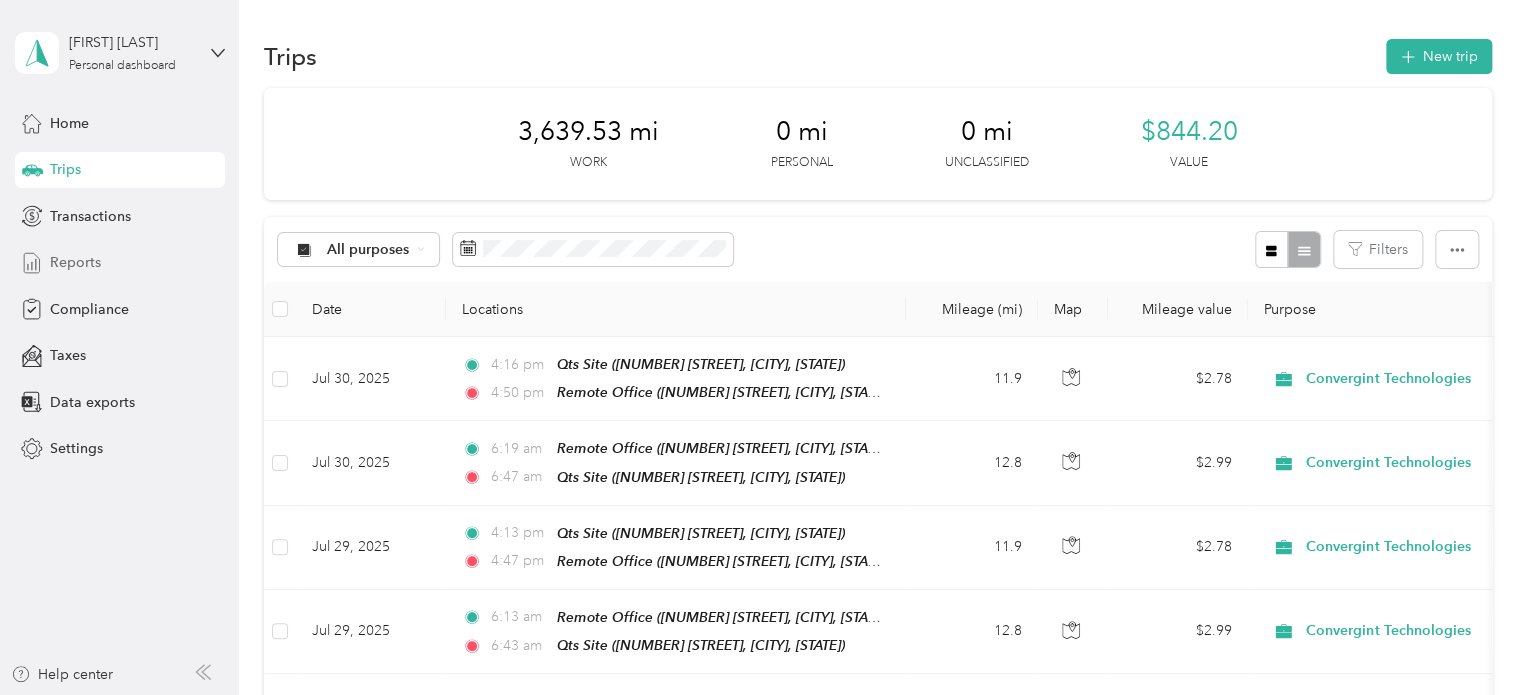 click on "Reports" at bounding box center [120, 263] 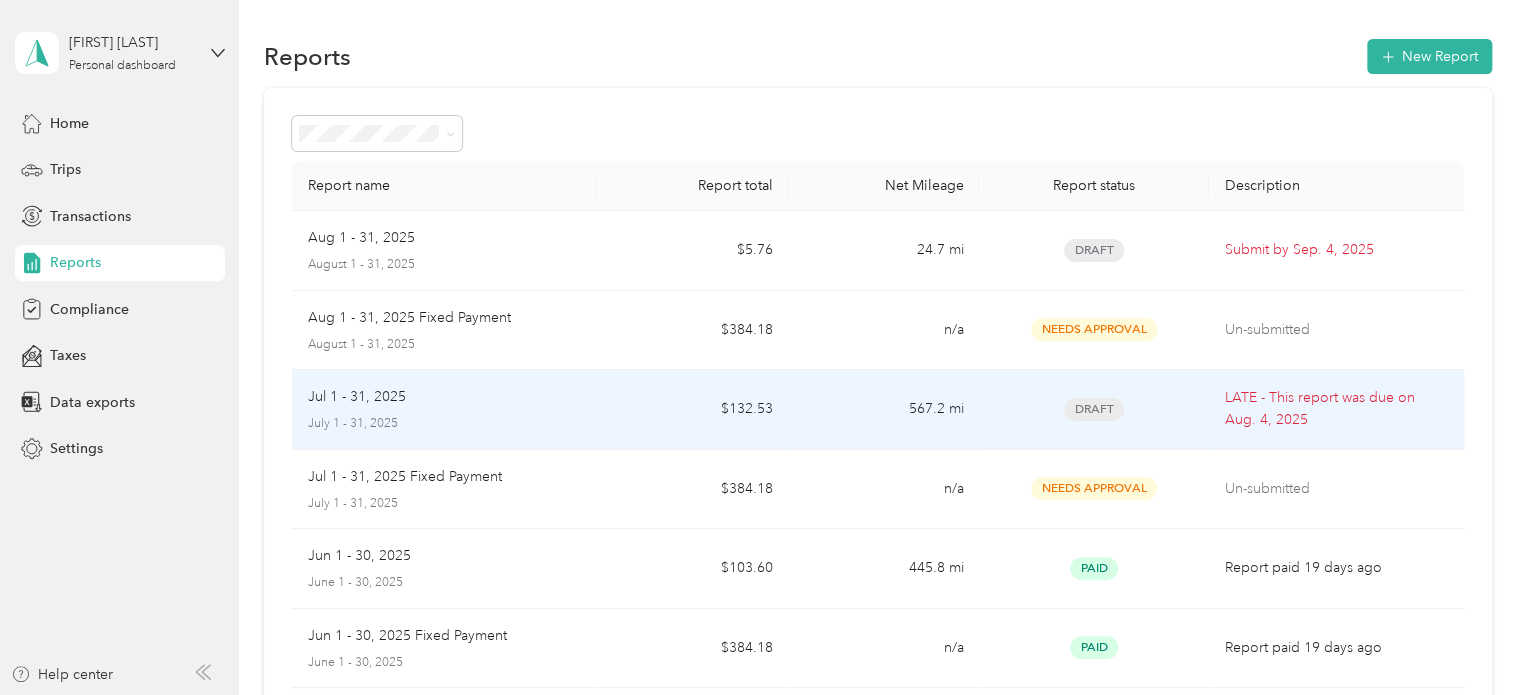 click on "Jul 1 - 31, 2025" at bounding box center (357, 397) 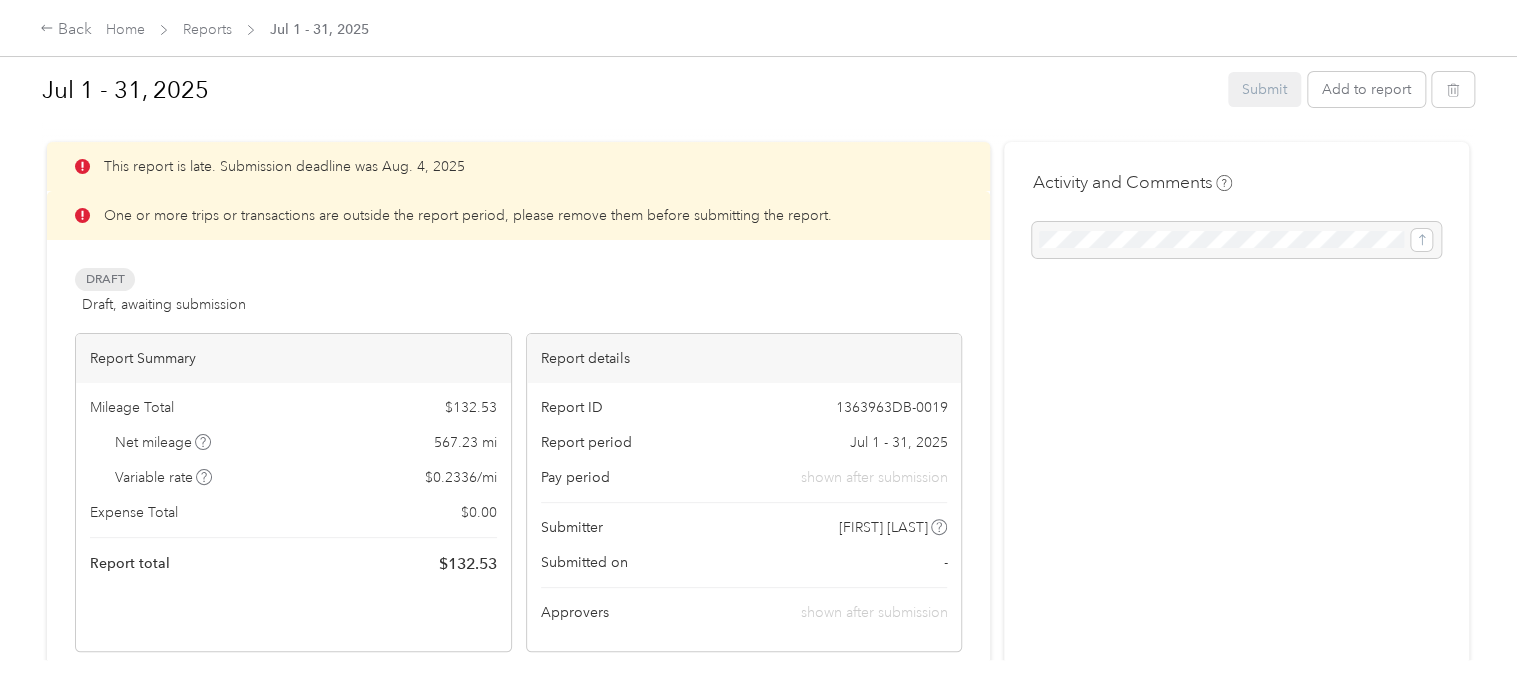 scroll, scrollTop: 0, scrollLeft: 0, axis: both 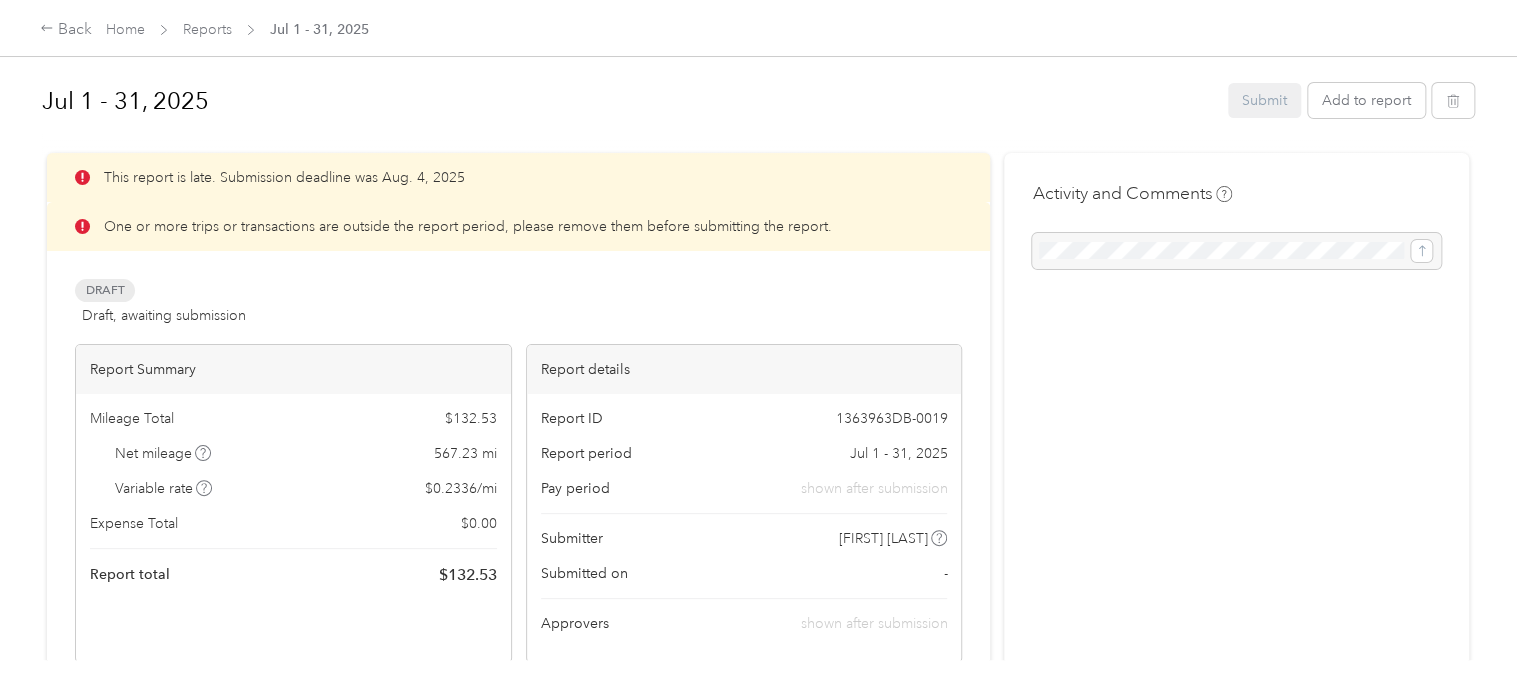 click on "Submit Add to report" at bounding box center [1351, 100] 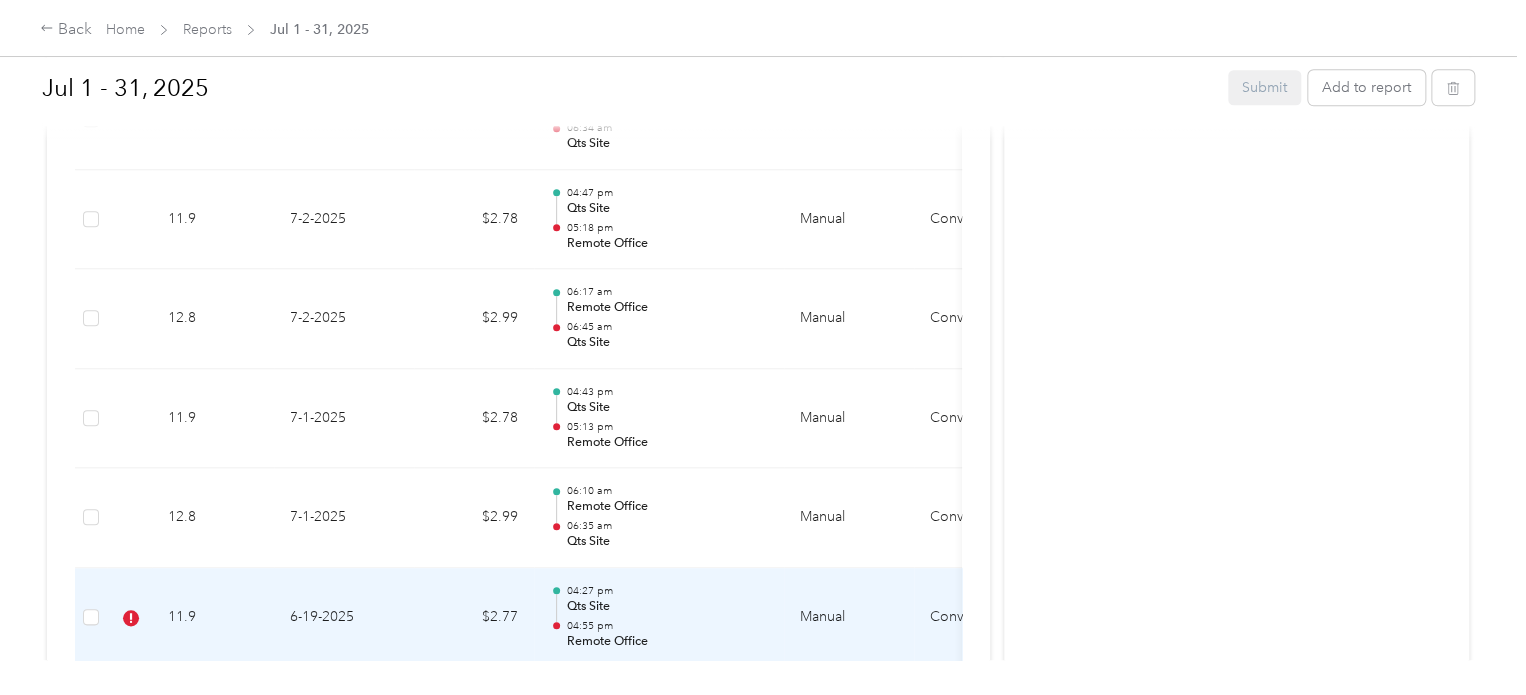 scroll, scrollTop: 4879, scrollLeft: 0, axis: vertical 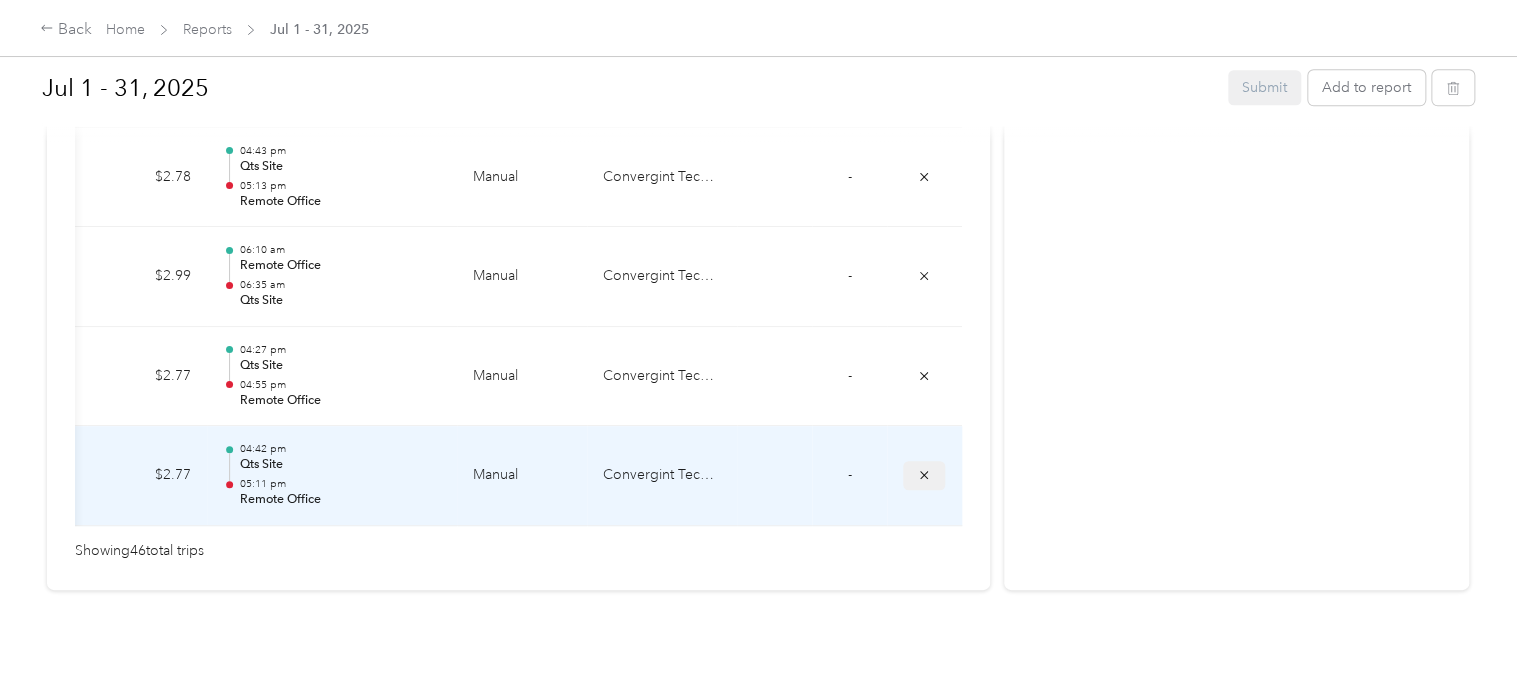 click 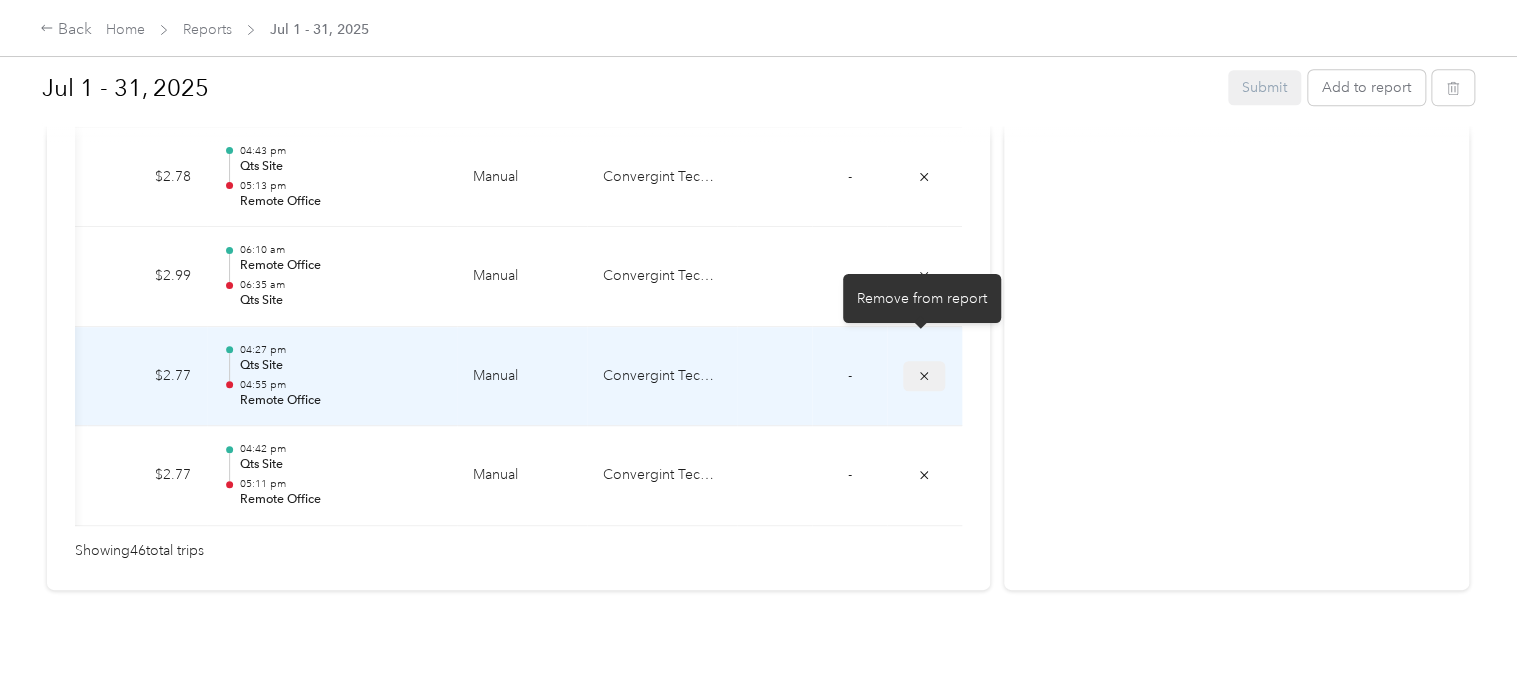 click 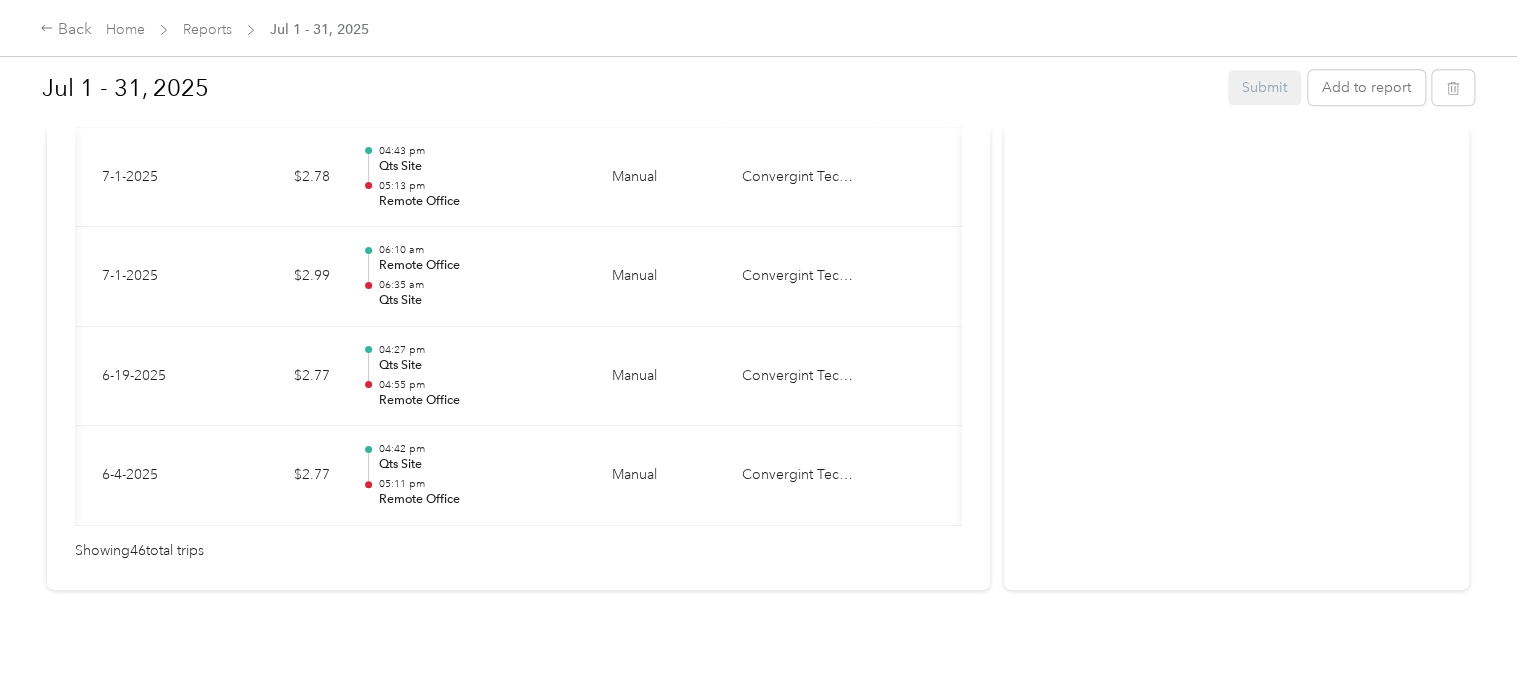 scroll, scrollTop: 0, scrollLeft: 0, axis: both 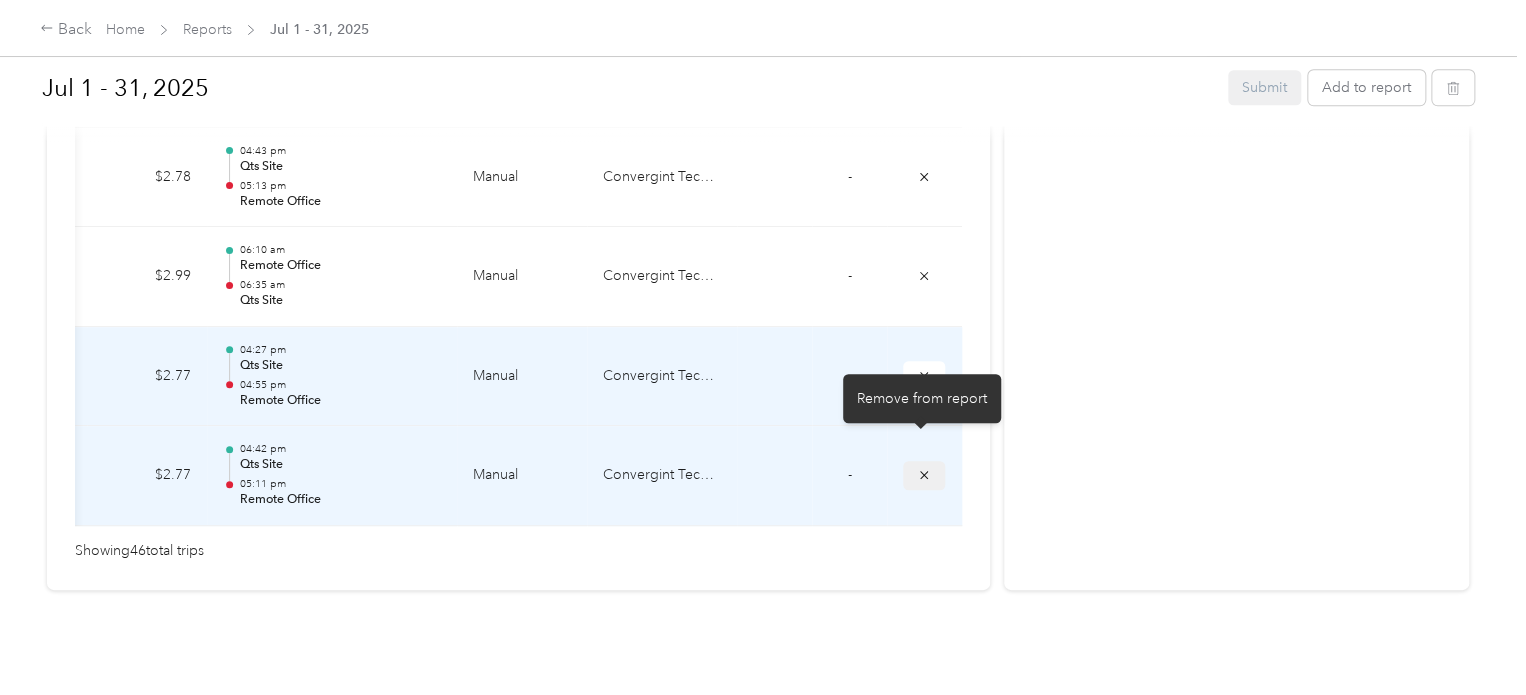 click 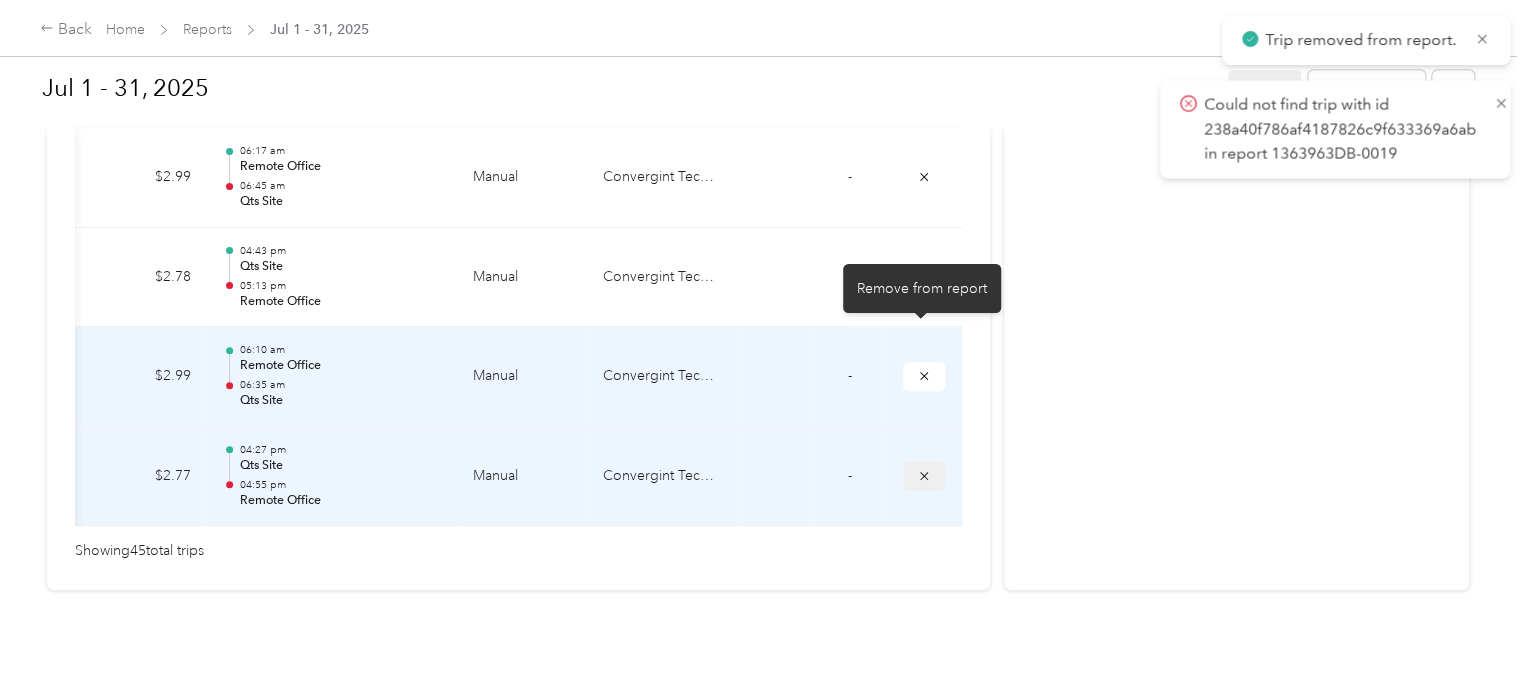 scroll, scrollTop: 4780, scrollLeft: 0, axis: vertical 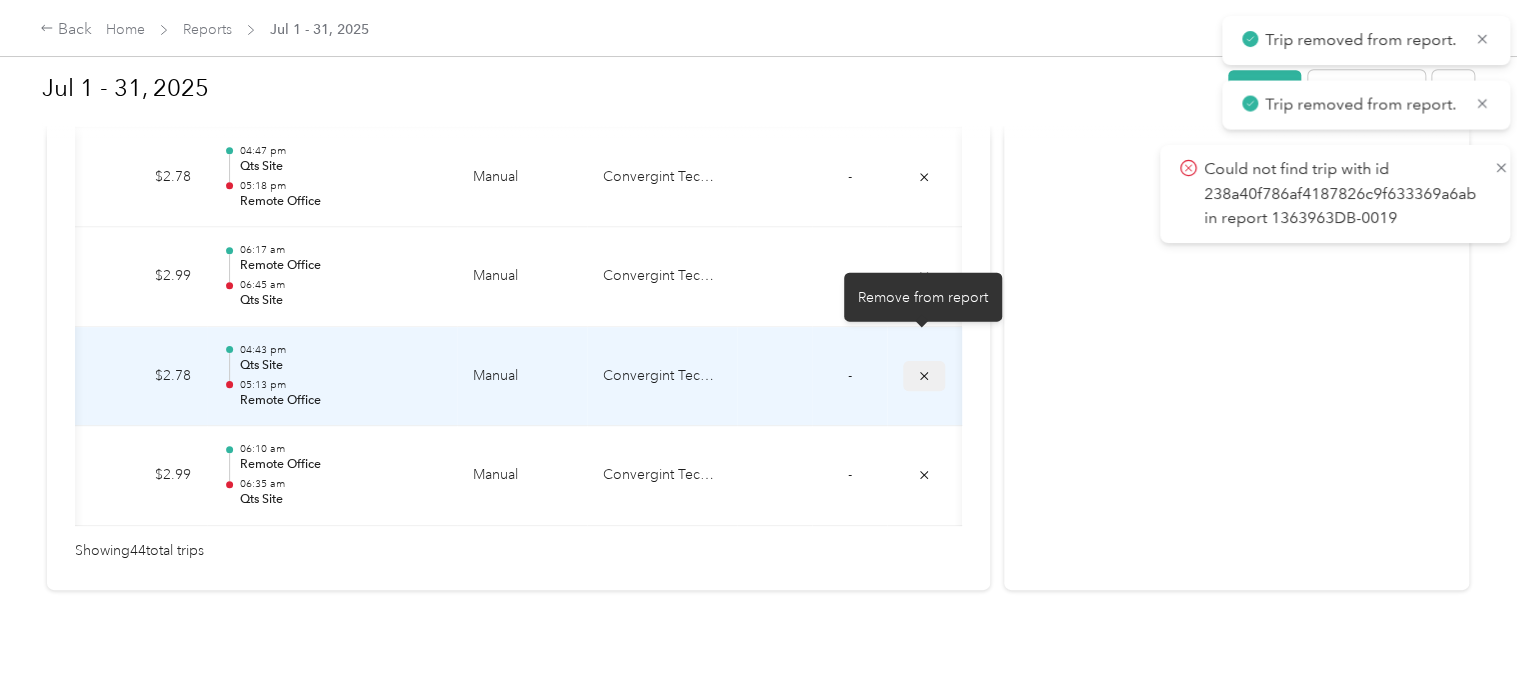 click 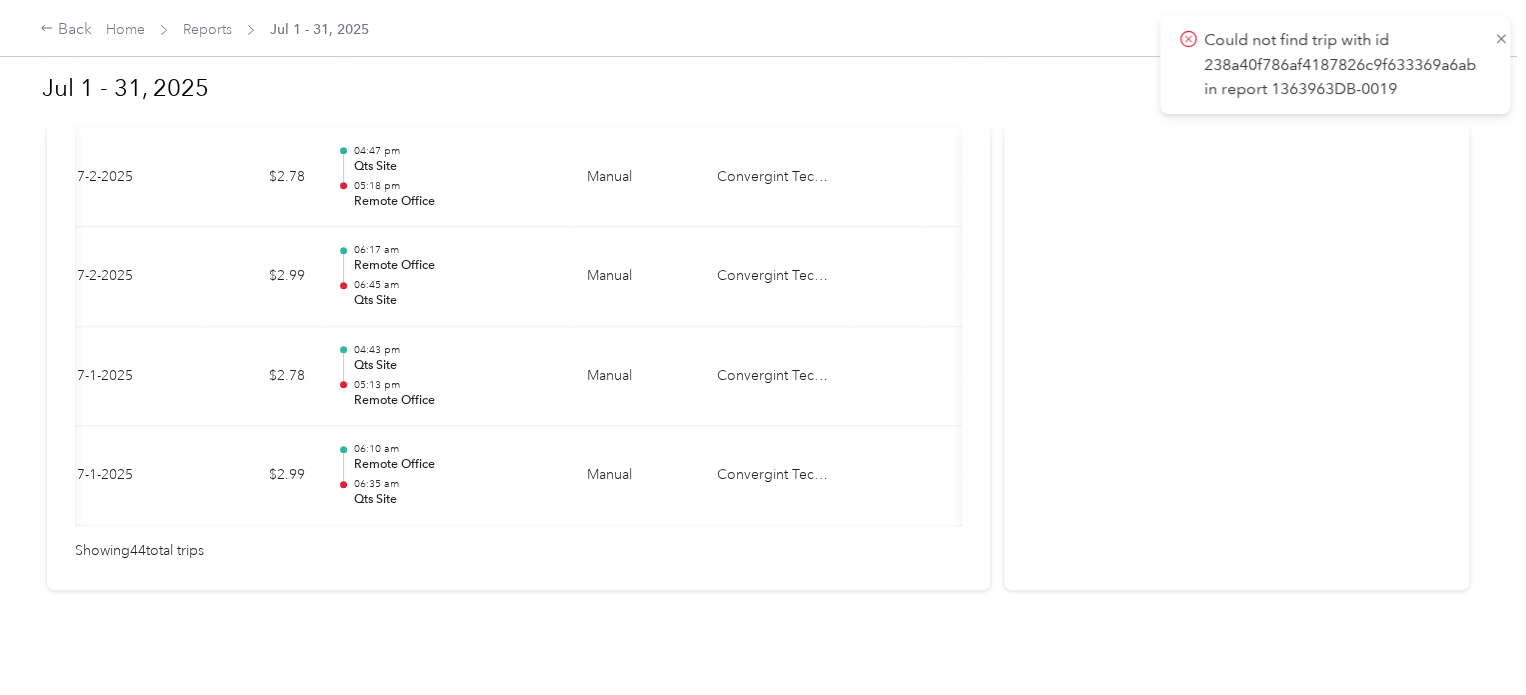 scroll, scrollTop: 0, scrollLeft: 284, axis: horizontal 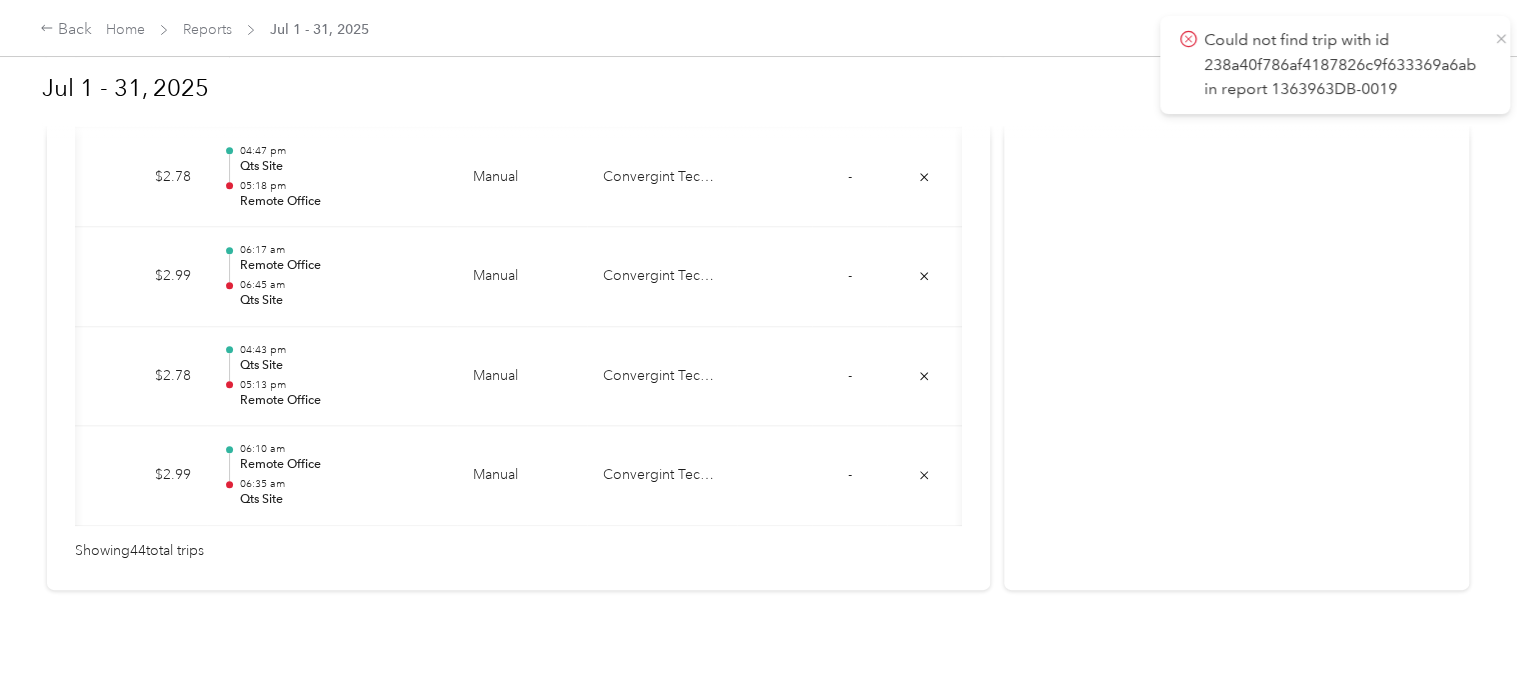 click 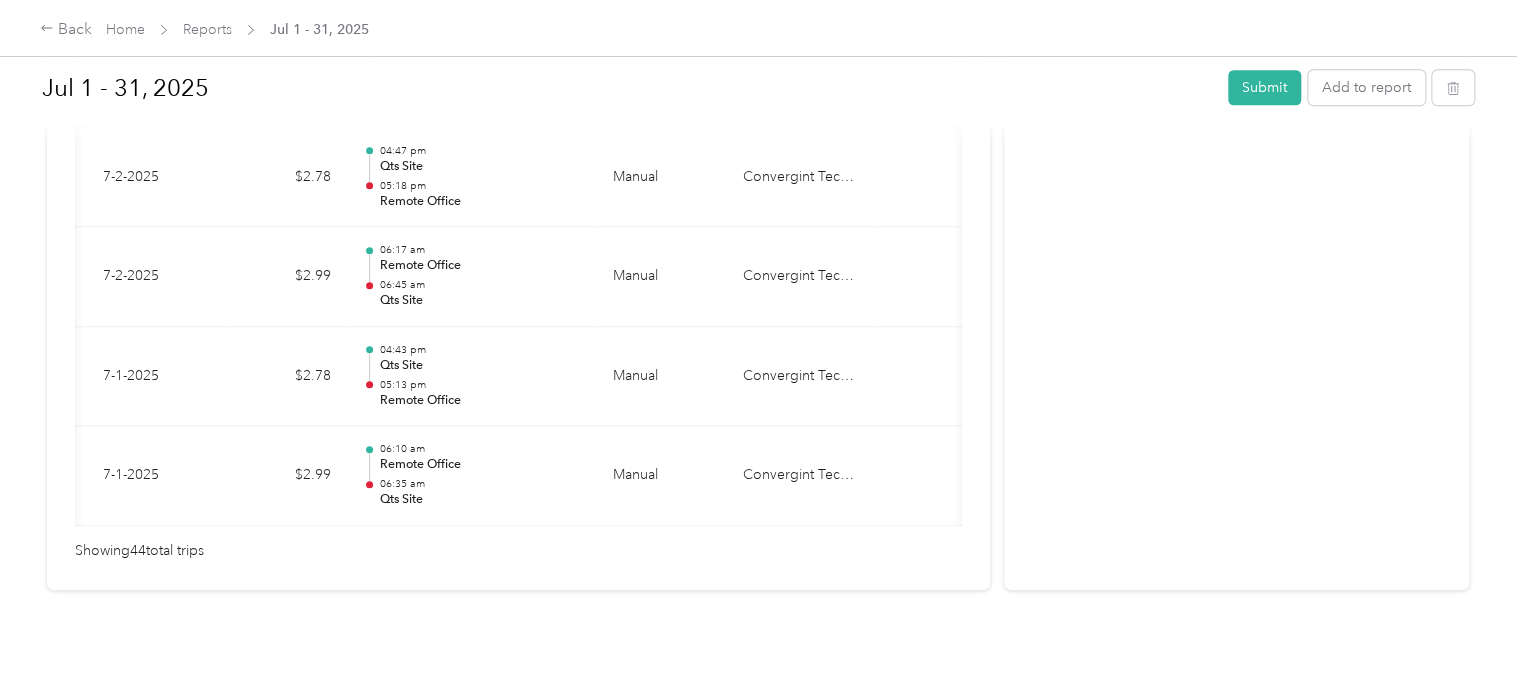 scroll, scrollTop: 0, scrollLeft: 0, axis: both 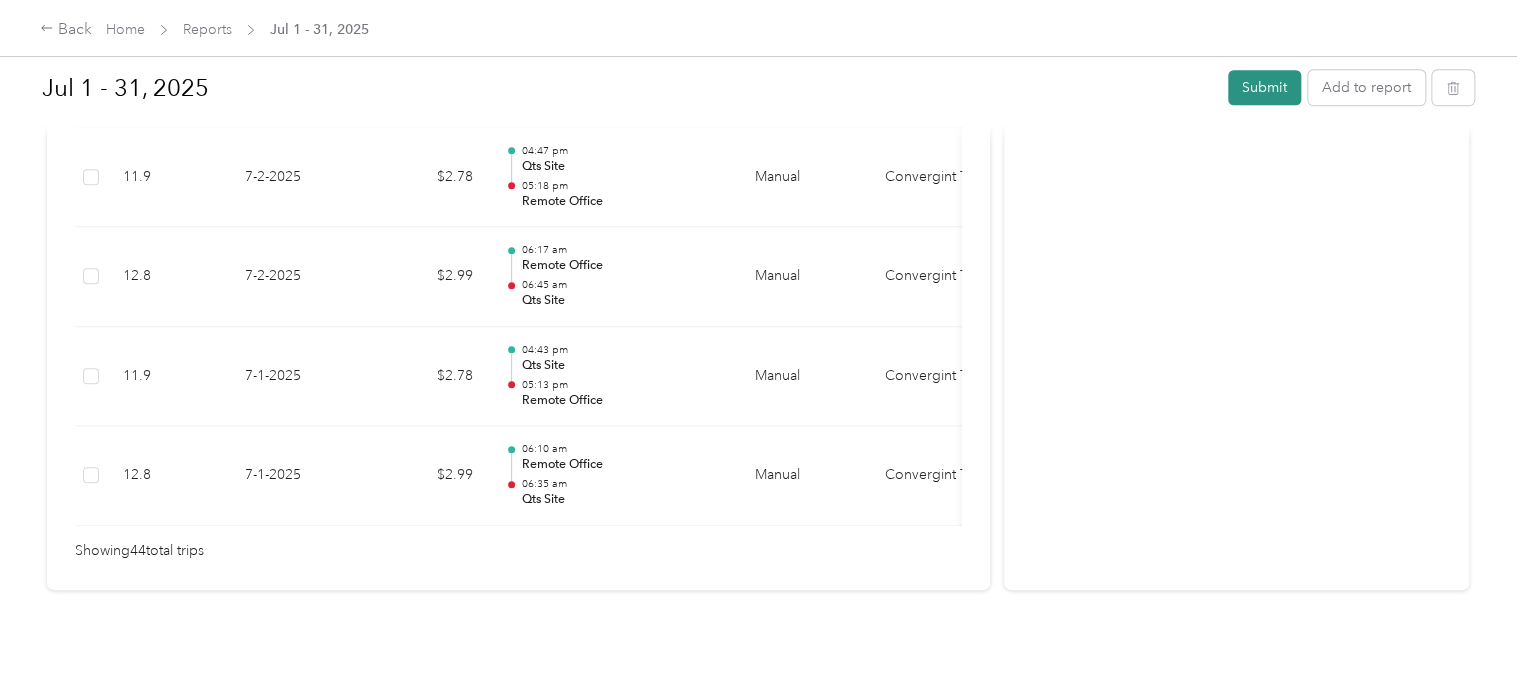 click on "Submit" at bounding box center (1264, 87) 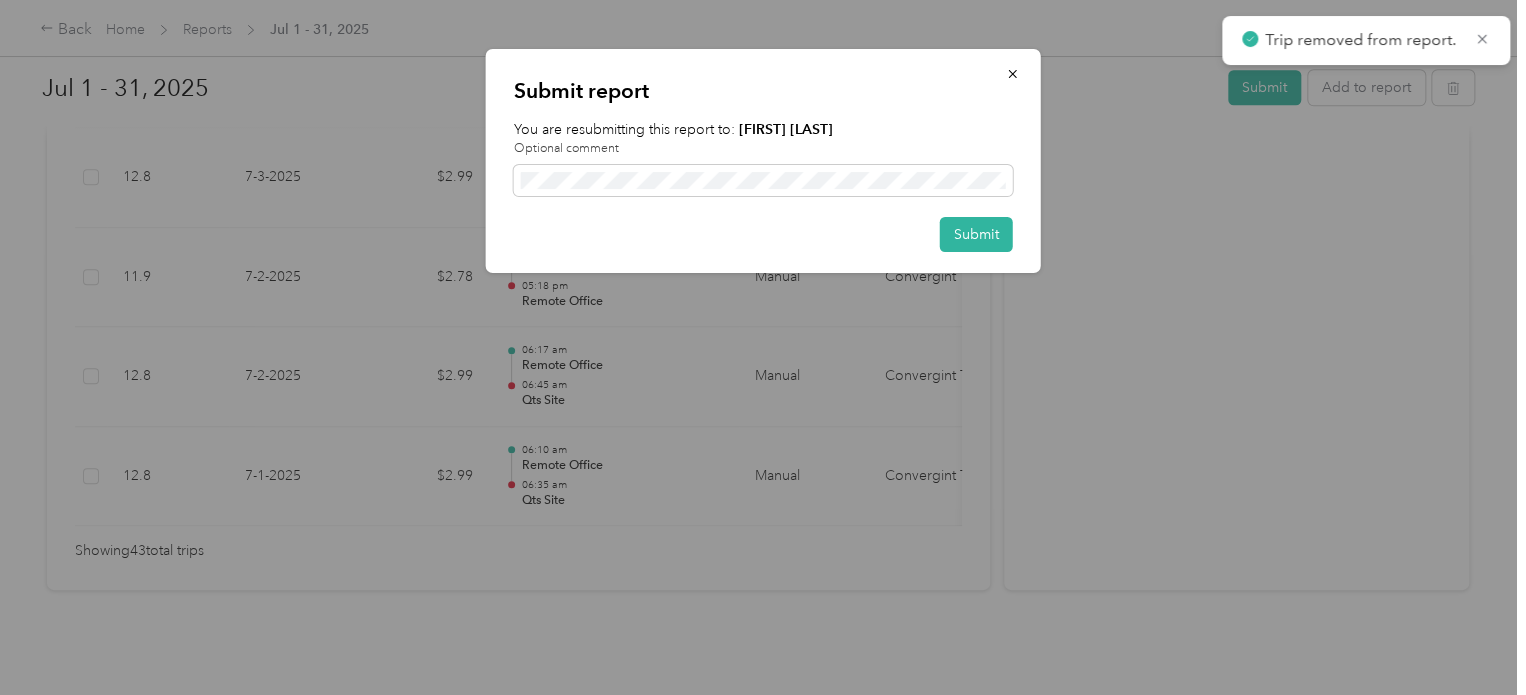 scroll, scrollTop: 4532, scrollLeft: 0, axis: vertical 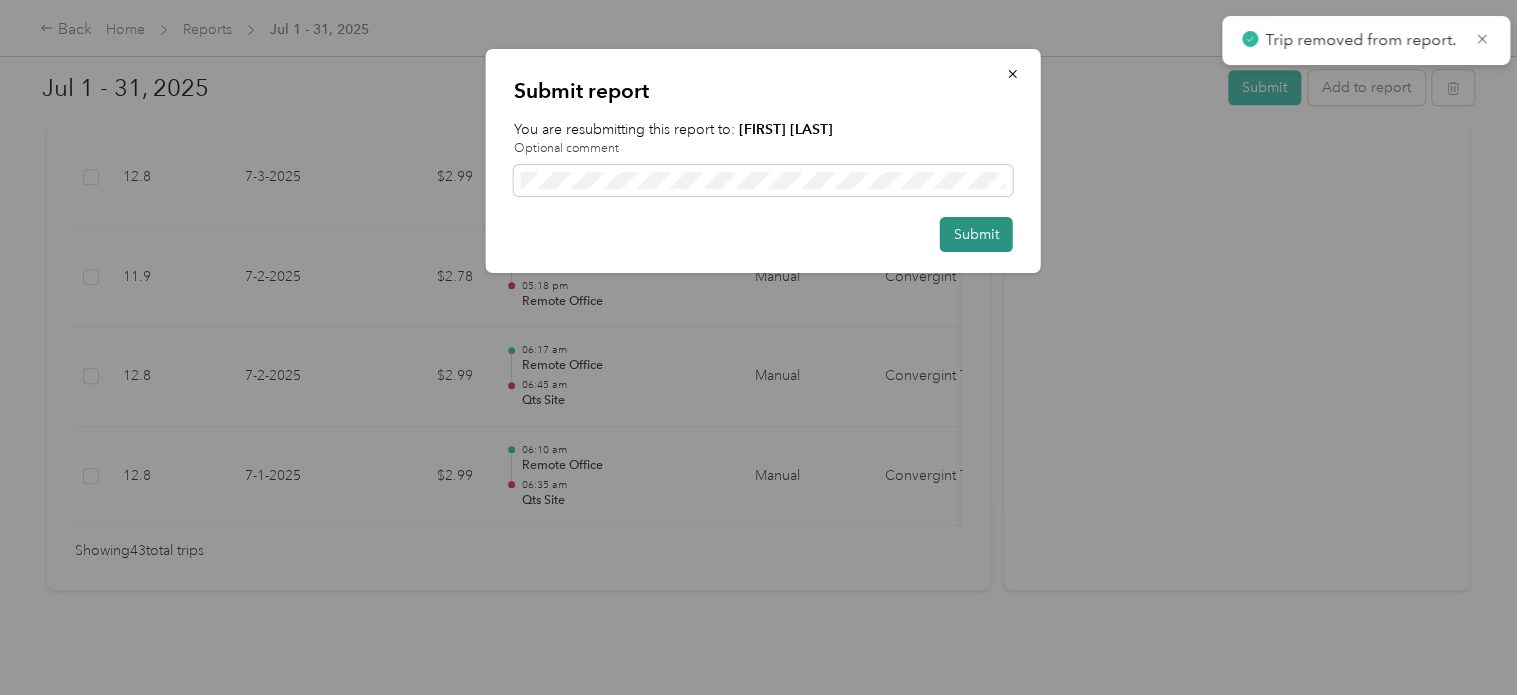 click on "Submit" at bounding box center [976, 234] 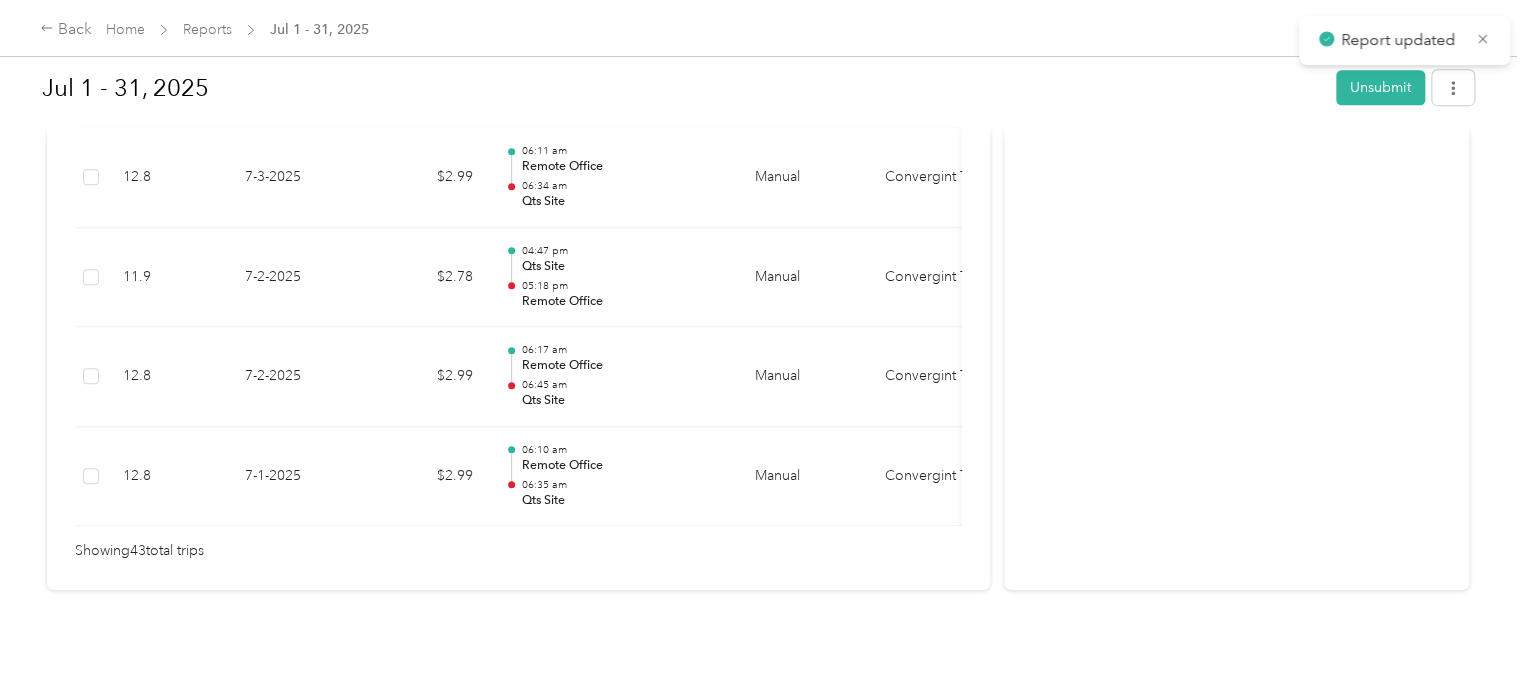 scroll, scrollTop: 4483, scrollLeft: 0, axis: vertical 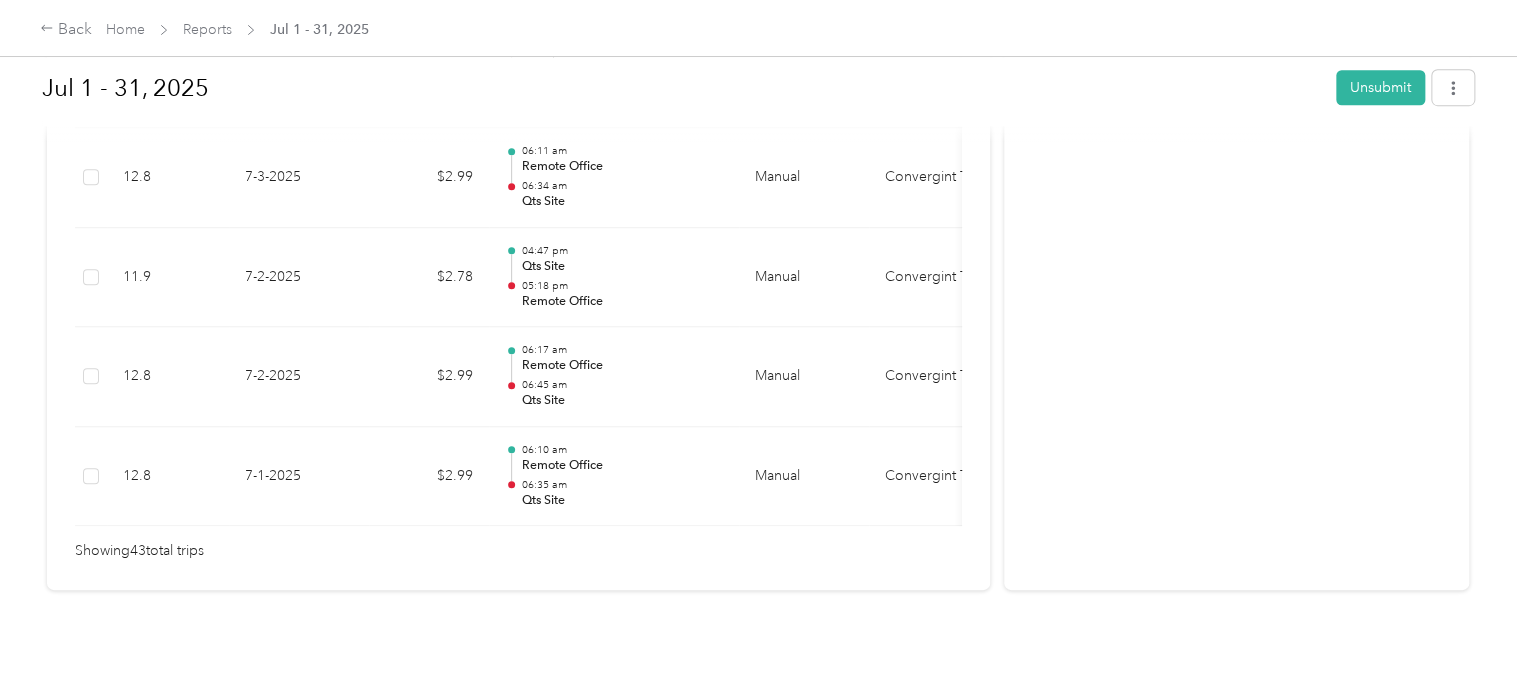 click on "[DATE] Unsubmit" at bounding box center [758, 91] 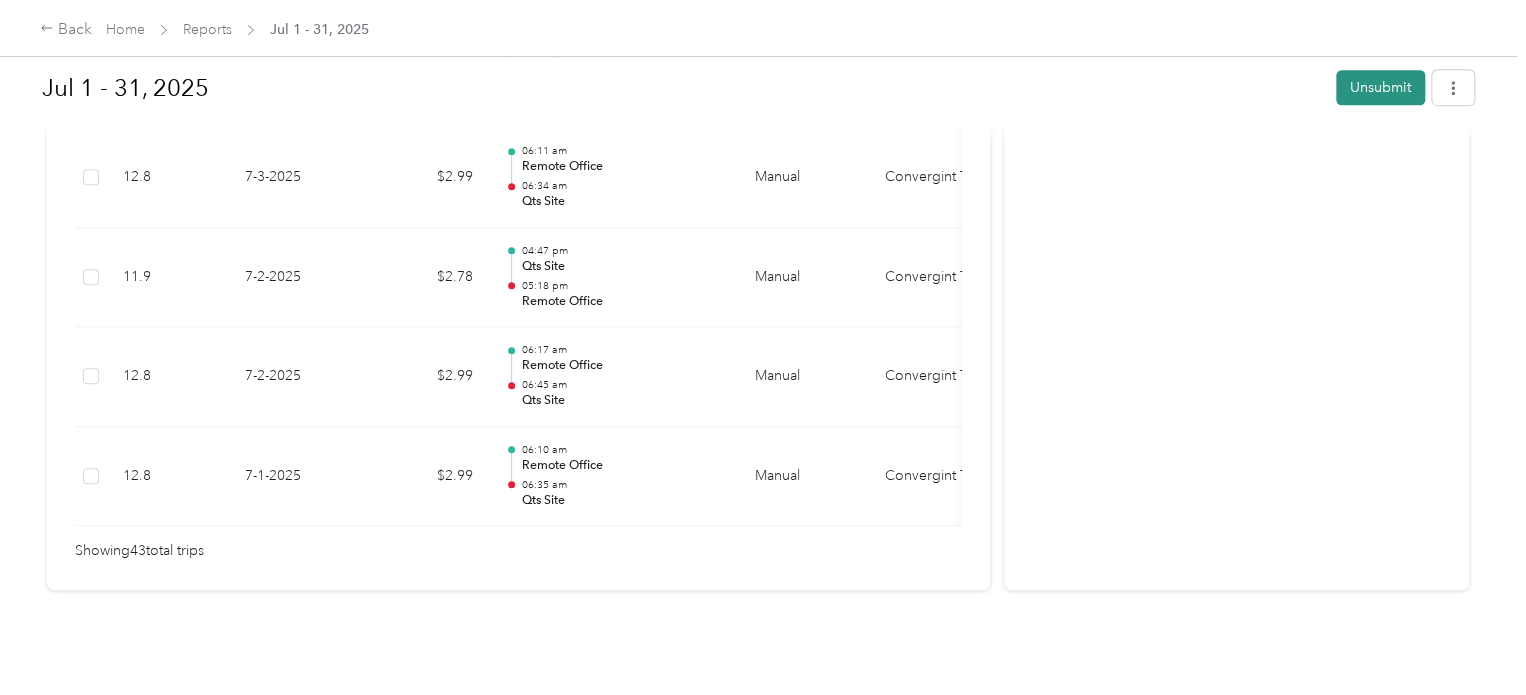 click on "Unsubmit" at bounding box center [1380, 87] 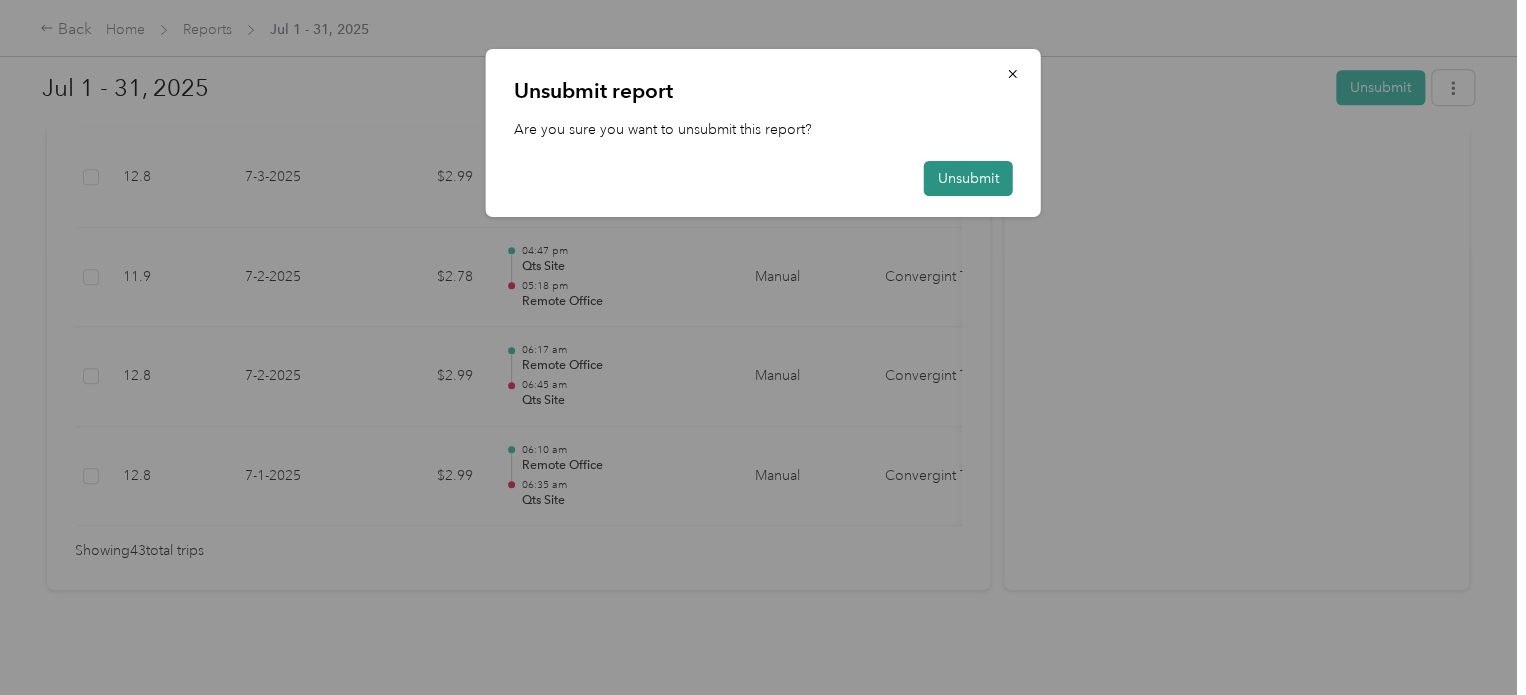 click on "Unsubmit" at bounding box center [968, 178] 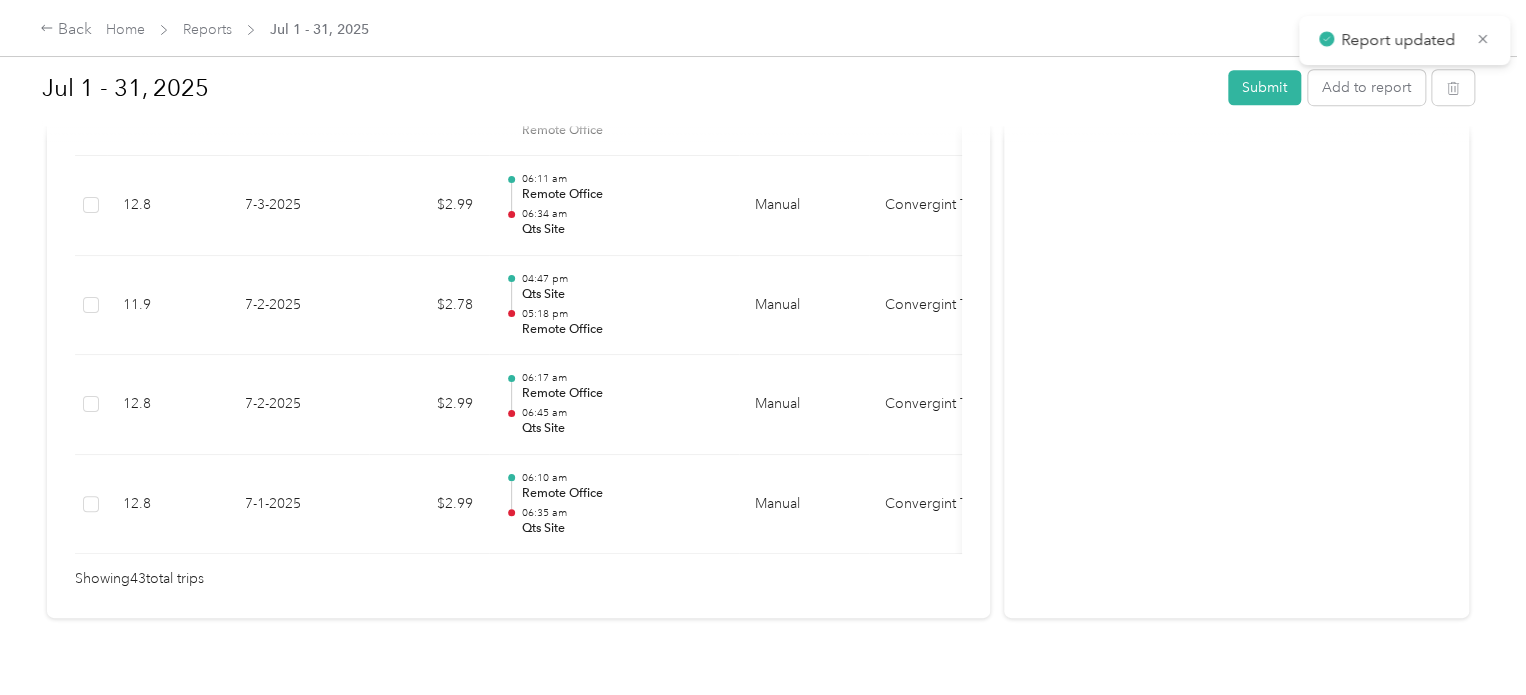 scroll, scrollTop: 4532, scrollLeft: 0, axis: vertical 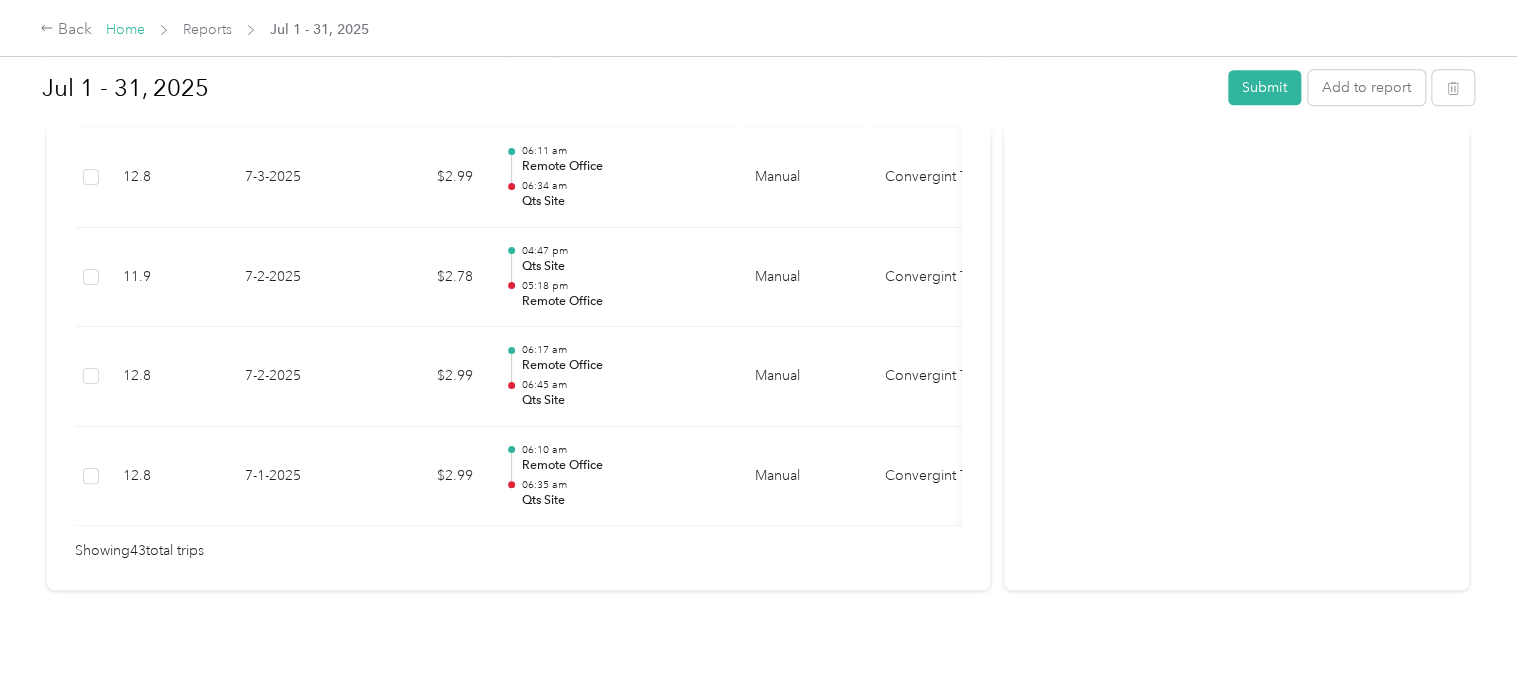 click on "Home" at bounding box center [125, 29] 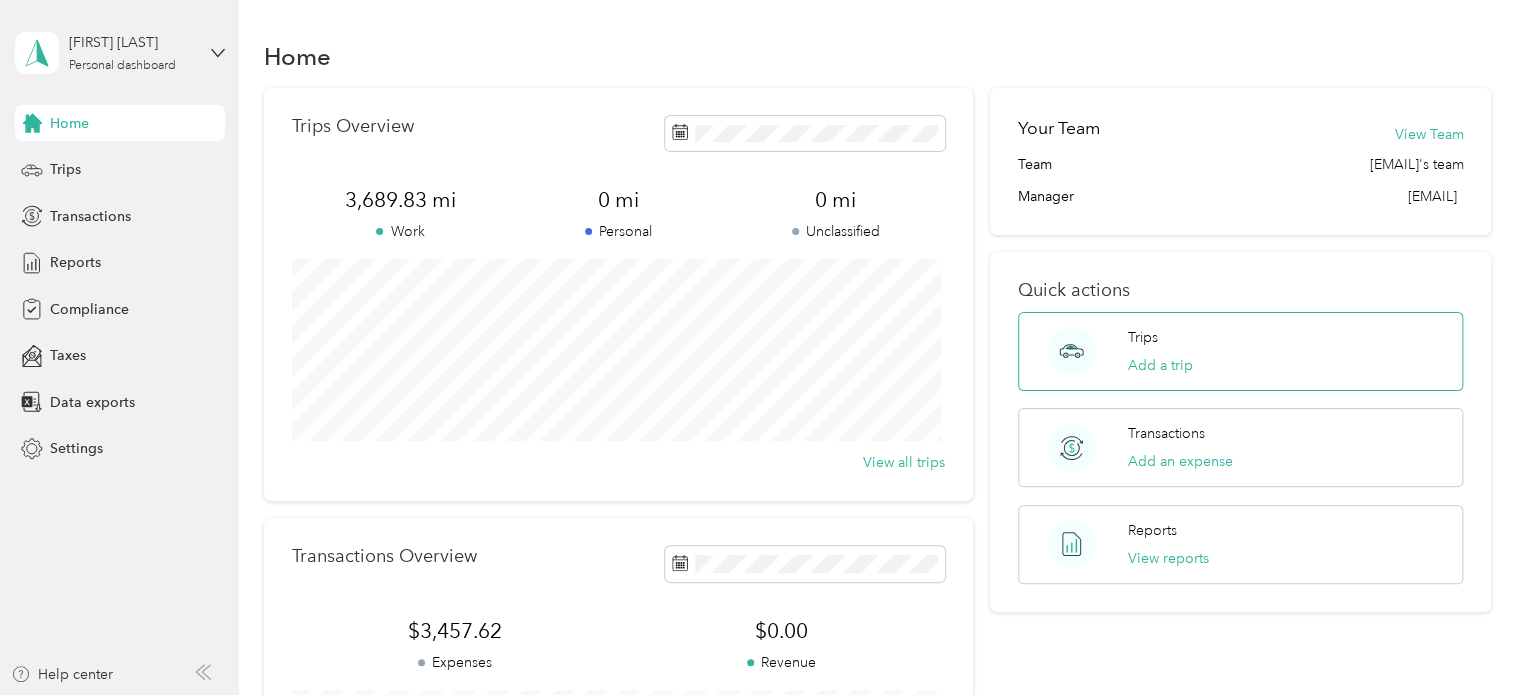 click on "Trips Add a trip" at bounding box center (1240, 351) 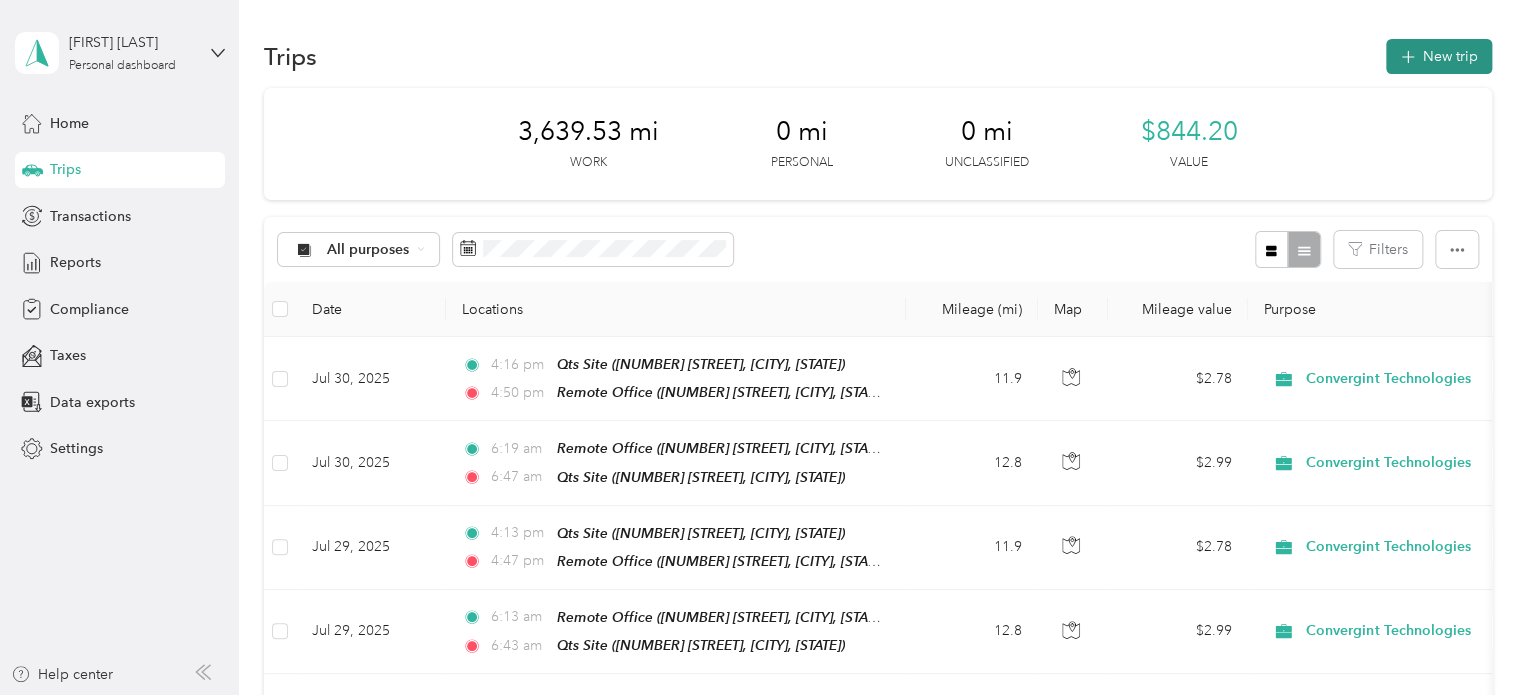 click on "New trip" at bounding box center [1439, 56] 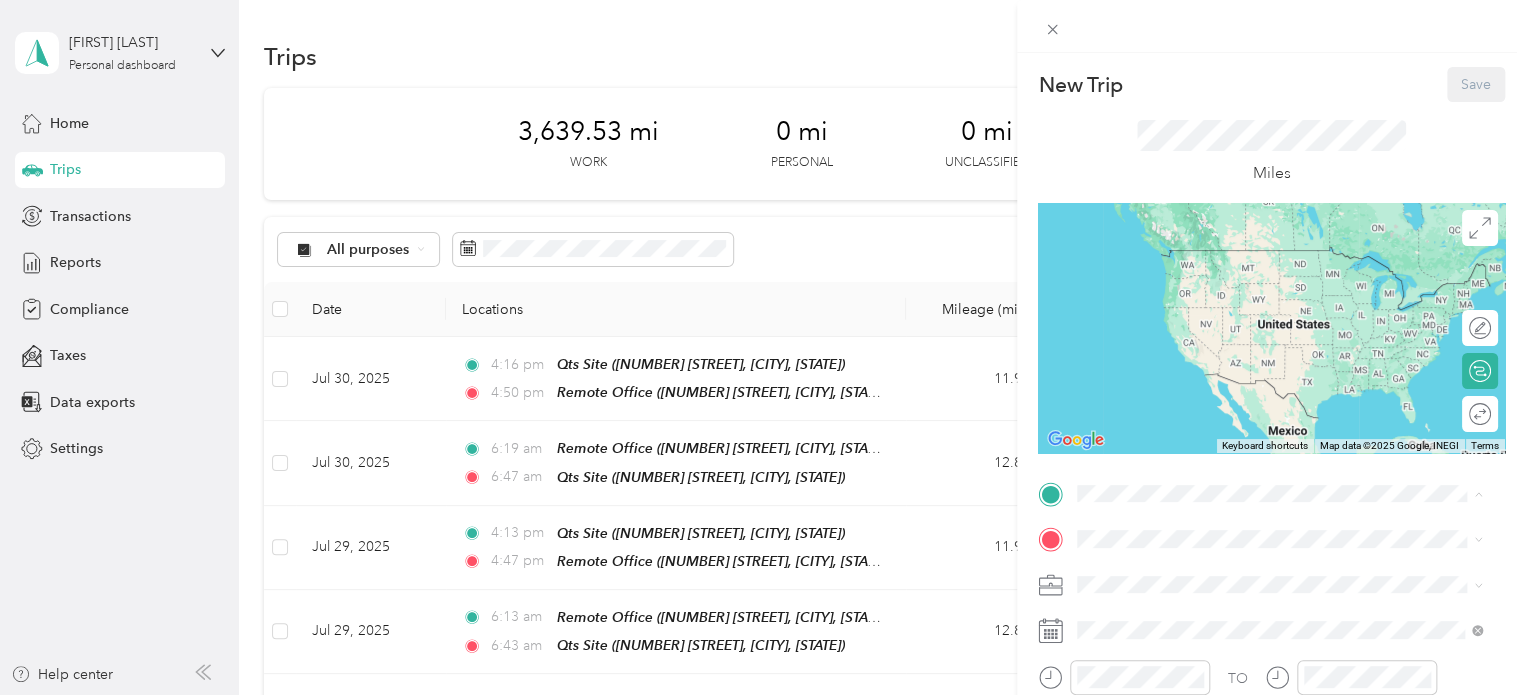 click on "[NUMBER] [STREET], [CITY], [STATE], [COUNTRY]" at bounding box center (1270, 349) 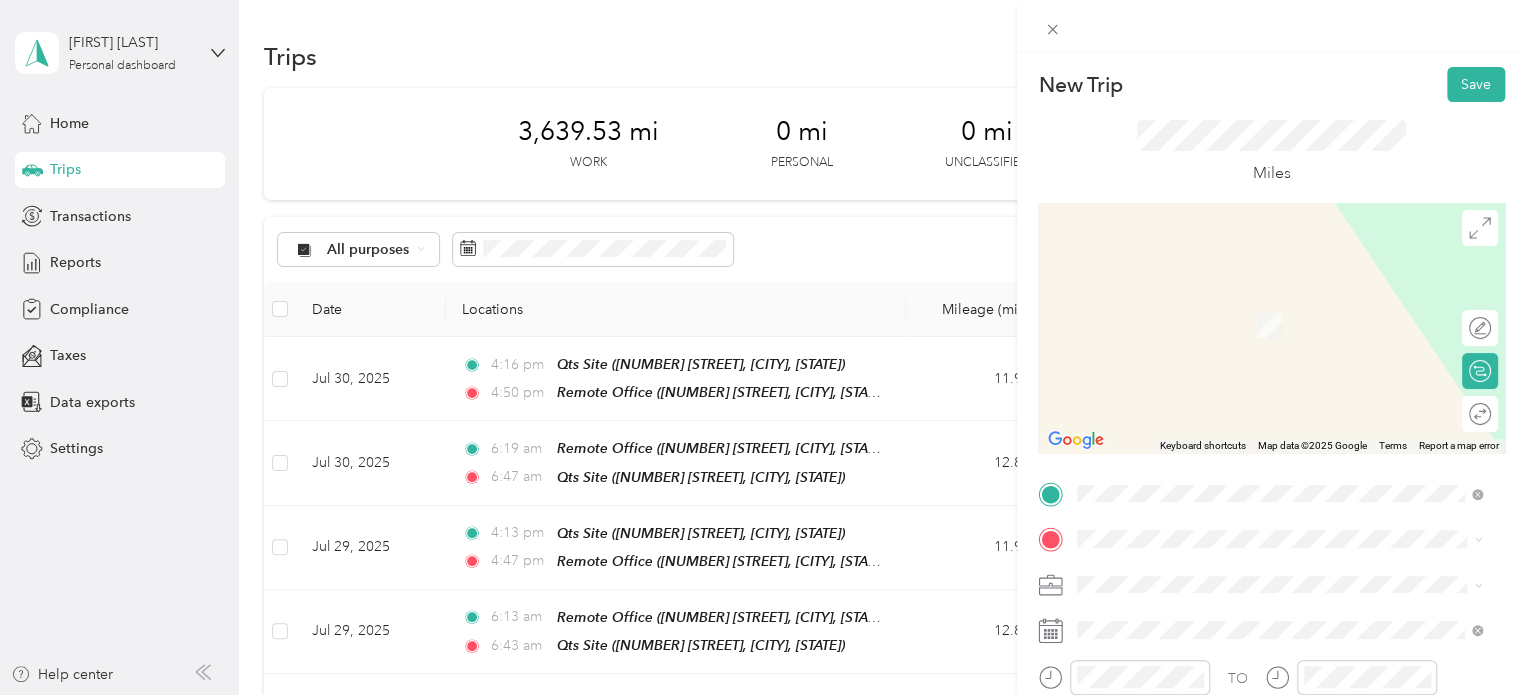 click on "Remote Office [NUMBER] [STREET], [CITY], [STATE], [COUNTRY]" at bounding box center (1270, 322) 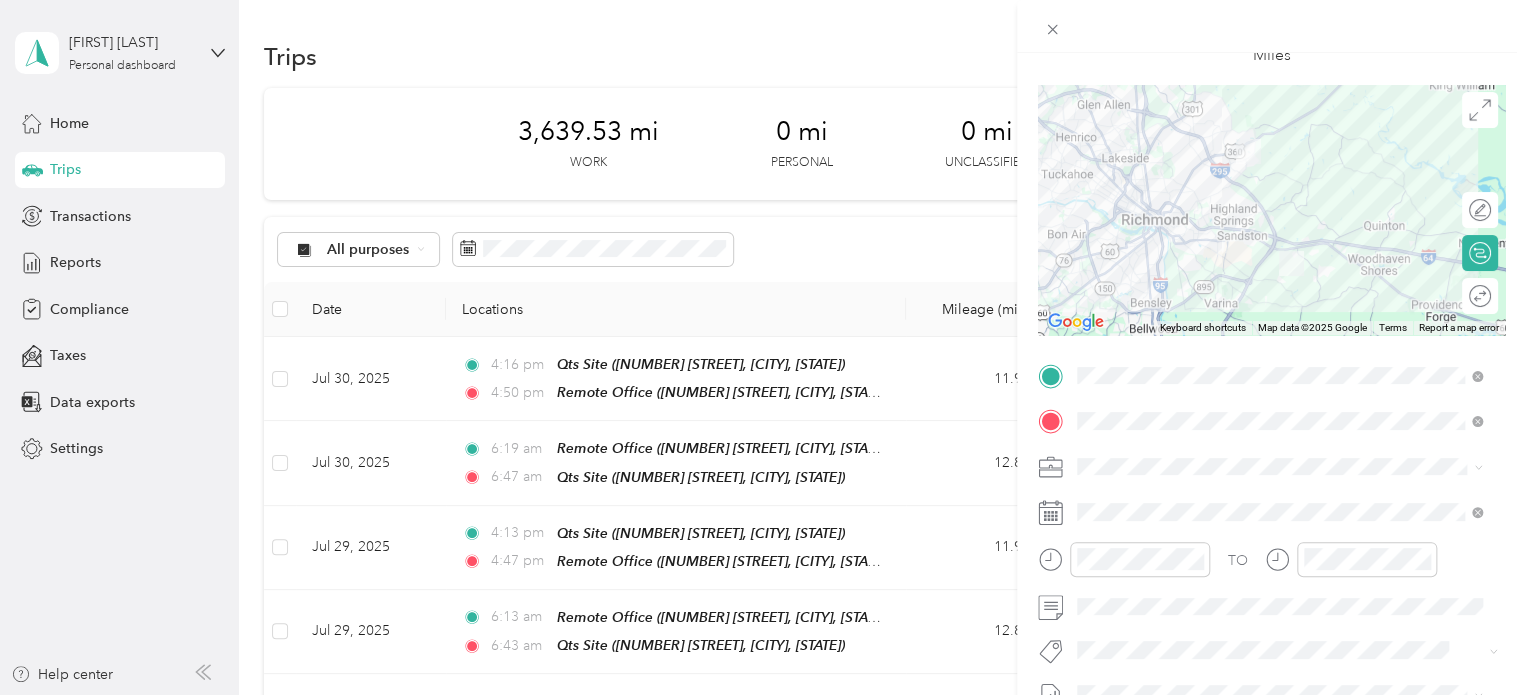 scroll, scrollTop: 353, scrollLeft: 0, axis: vertical 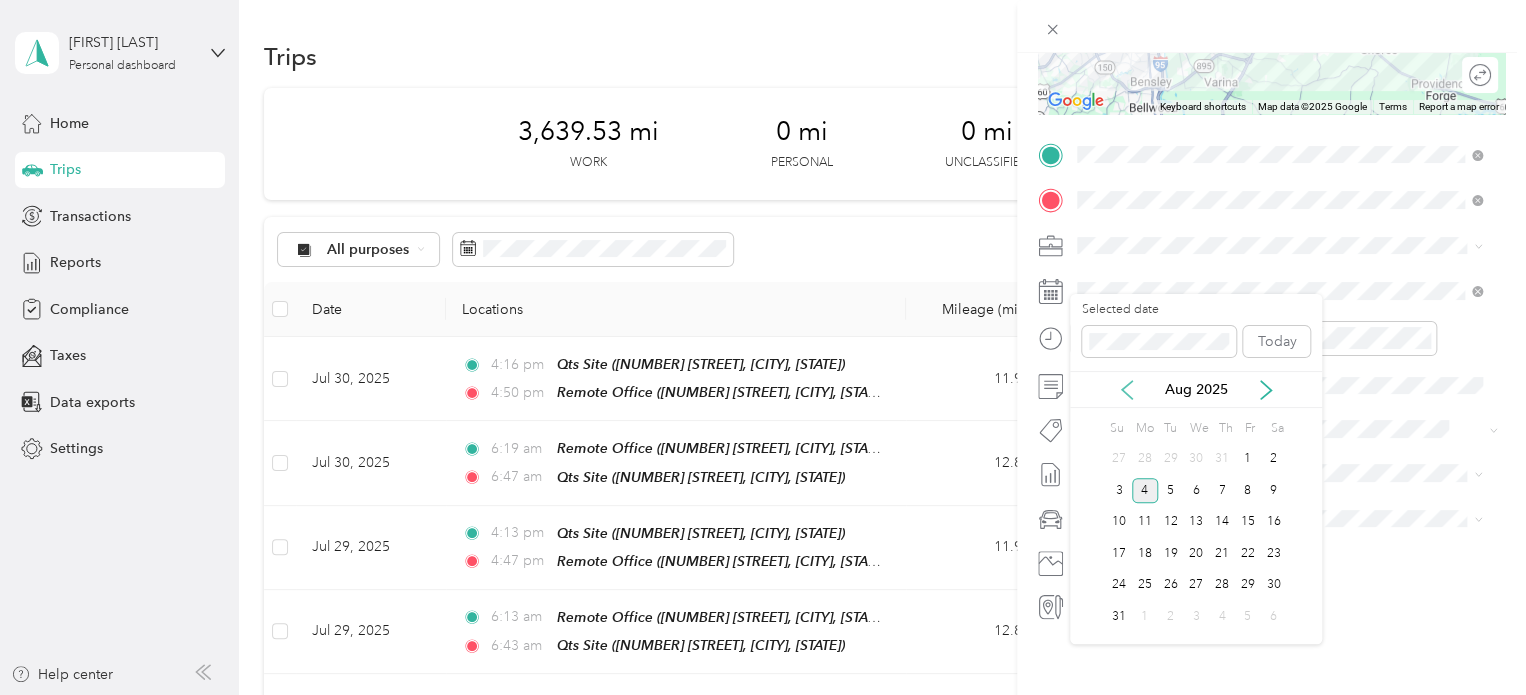 click 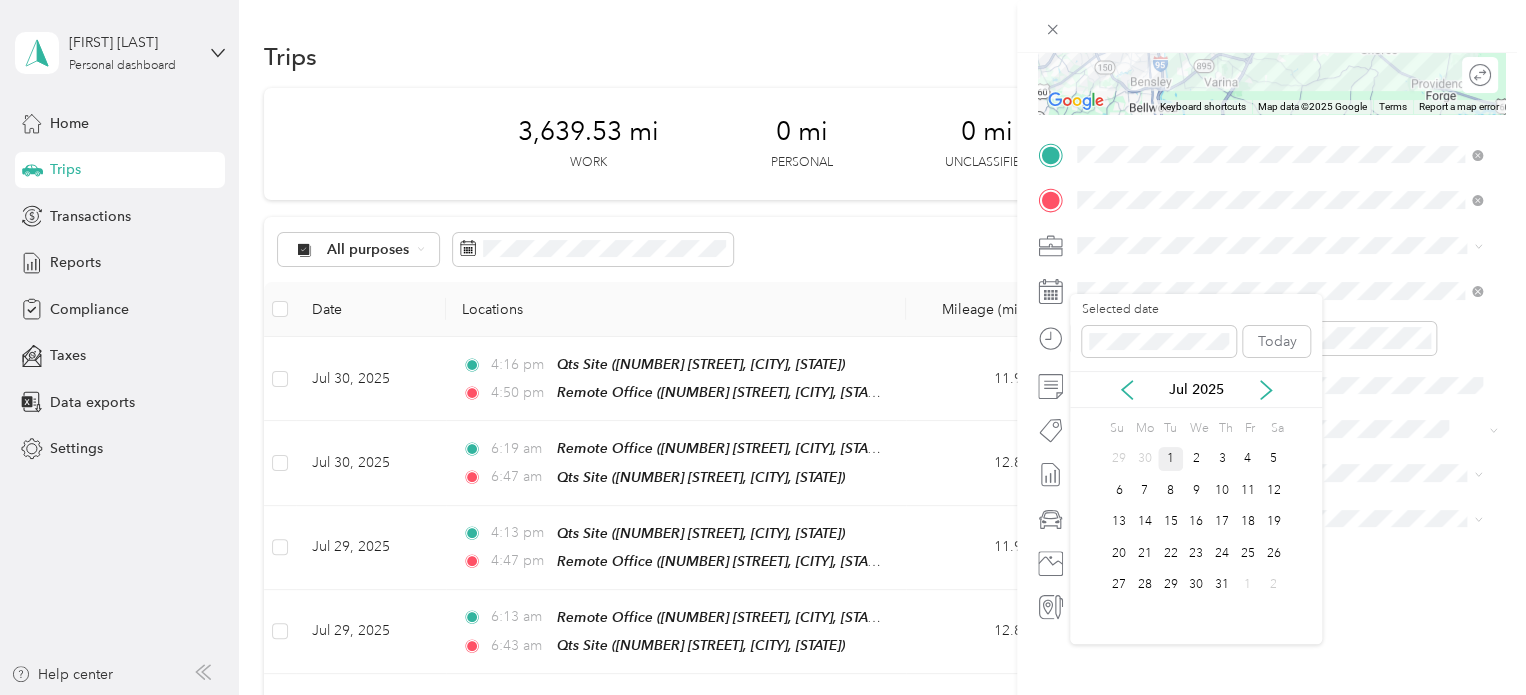 click on "1" at bounding box center [1171, 459] 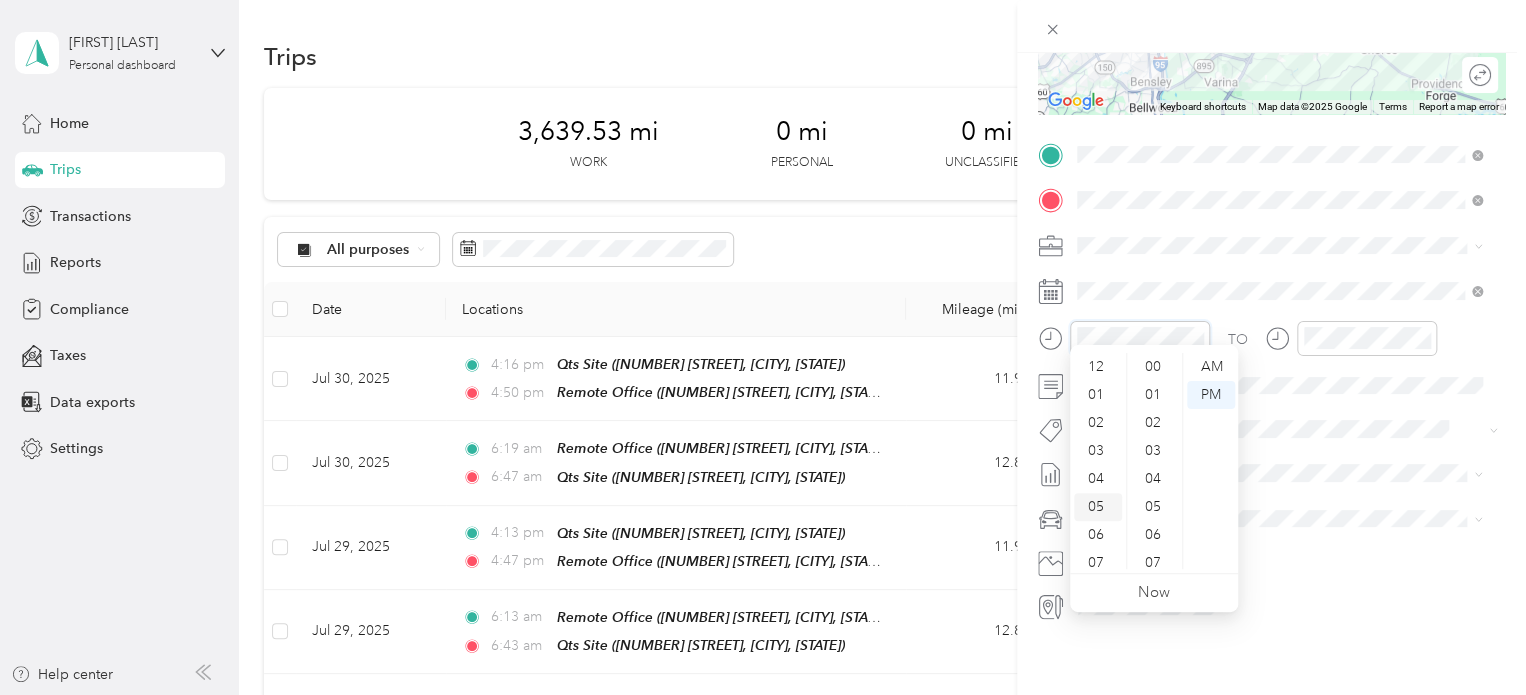 scroll, scrollTop: 1305, scrollLeft: 0, axis: vertical 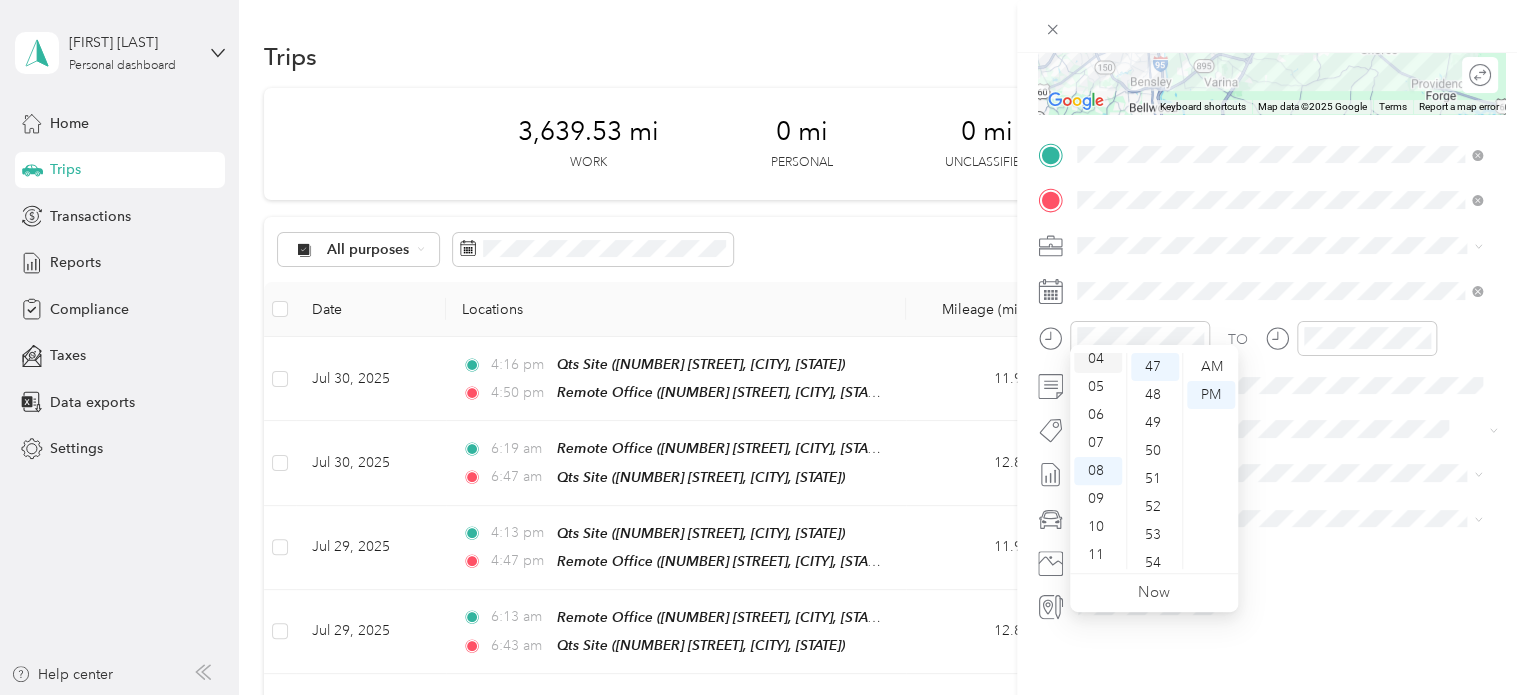 click on "04" at bounding box center [1098, 359] 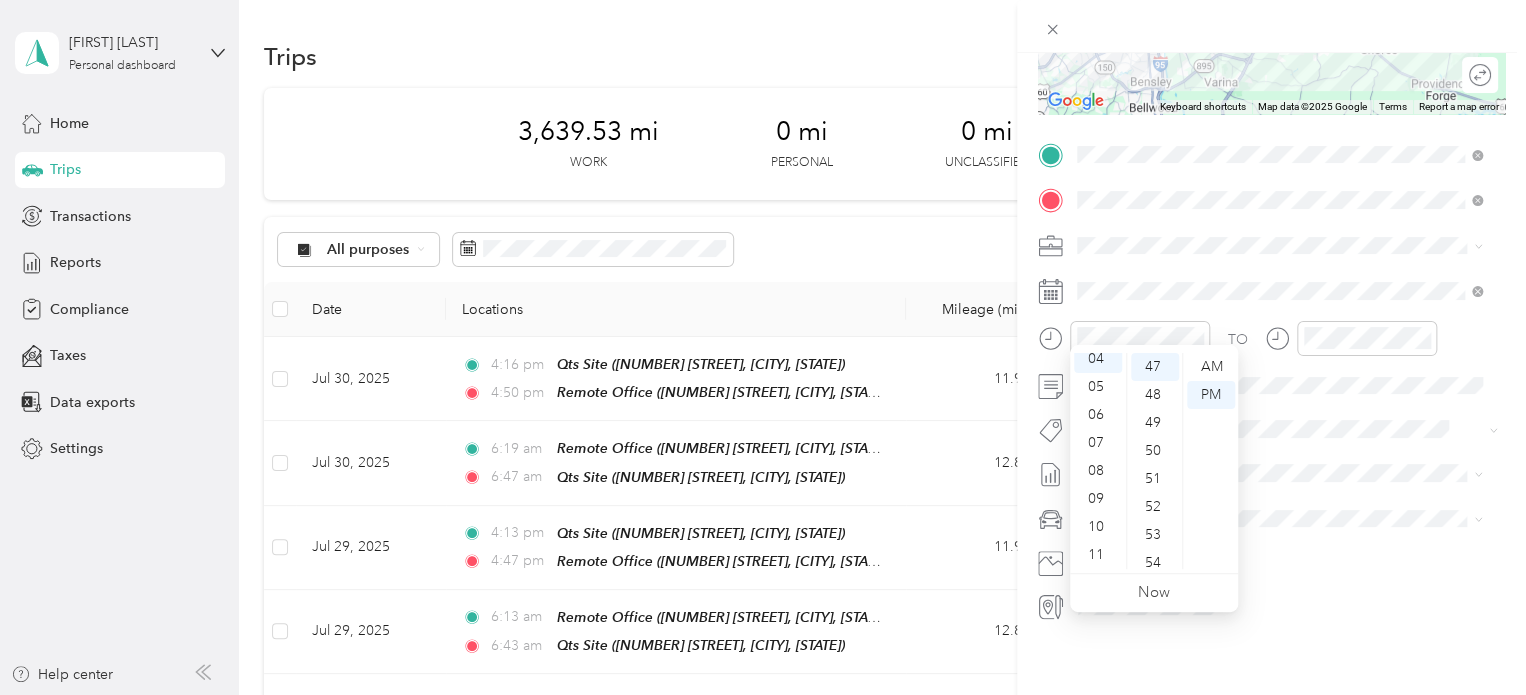 scroll, scrollTop: 112, scrollLeft: 0, axis: vertical 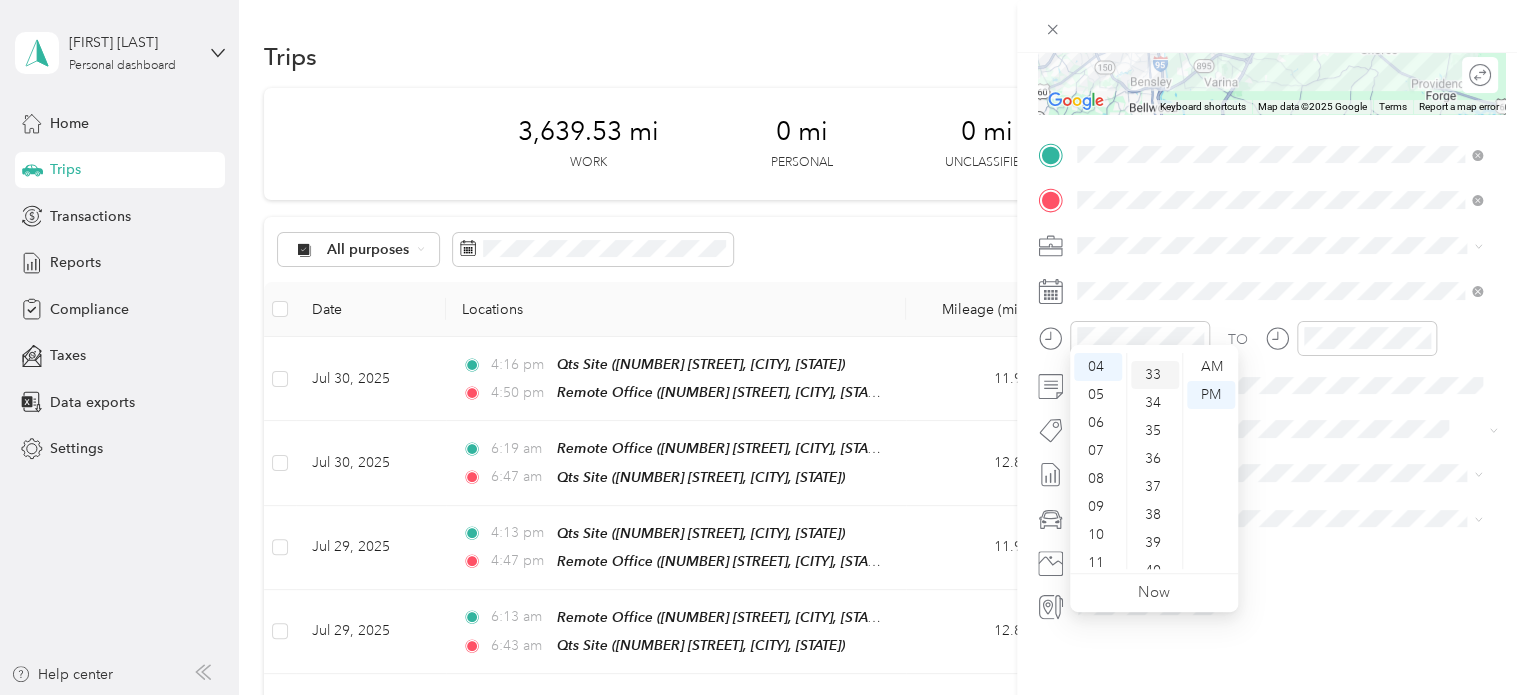 click on "33" at bounding box center (1155, 375) 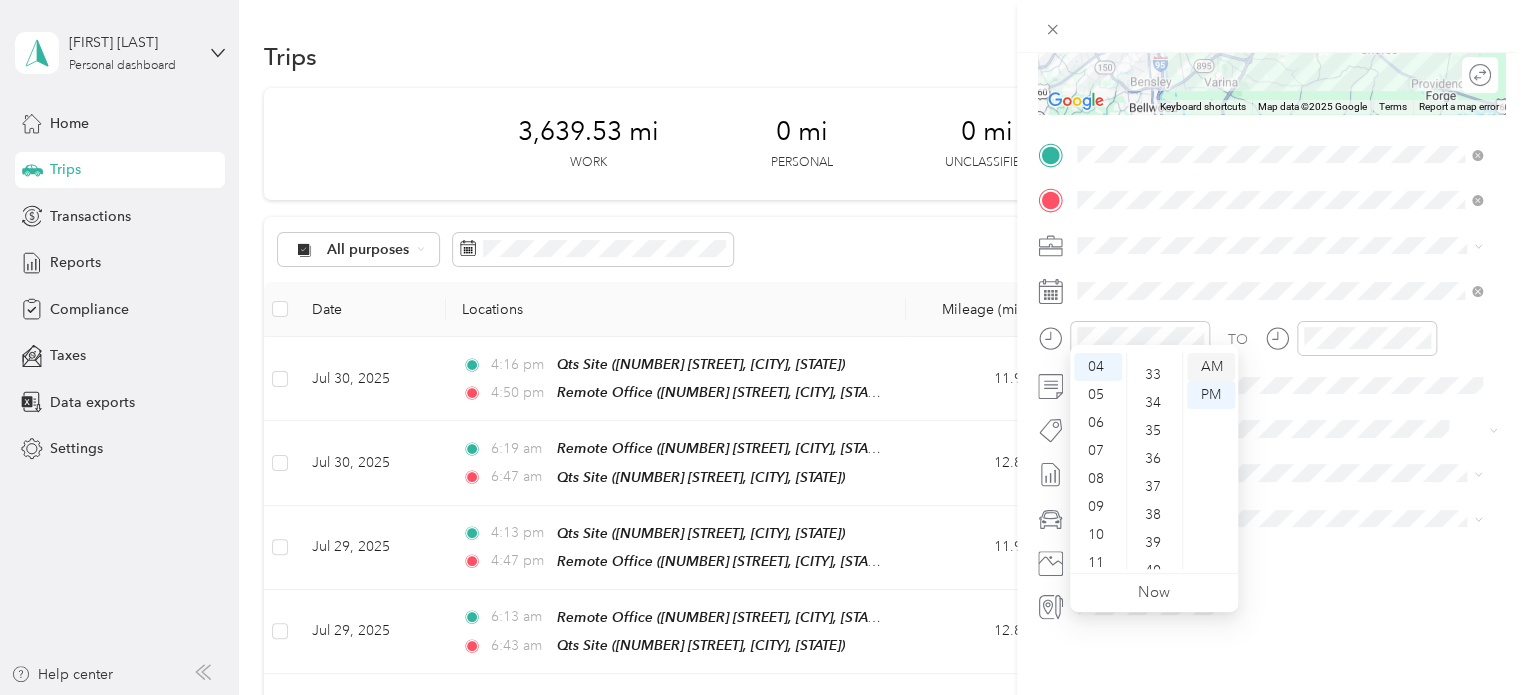 scroll, scrollTop: 924, scrollLeft: 0, axis: vertical 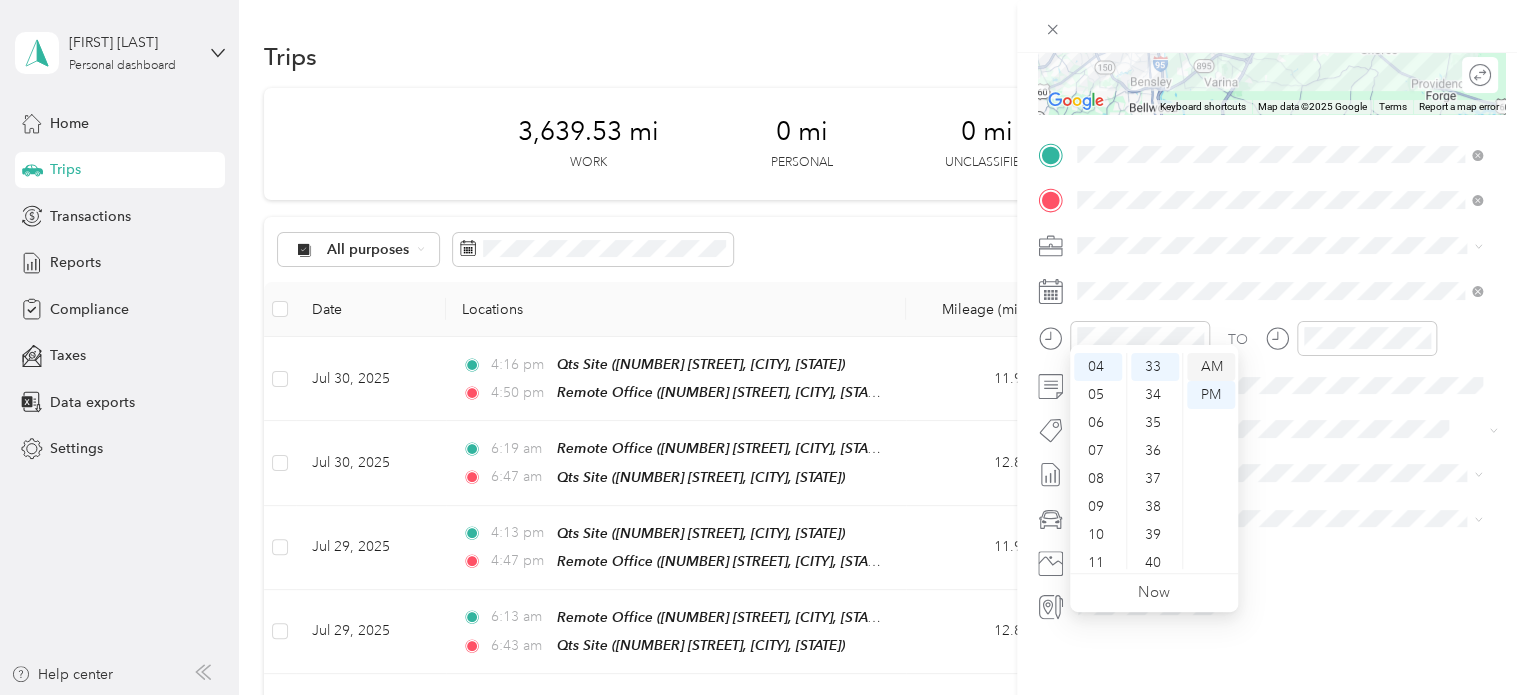 click on "AM" at bounding box center (1211, 367) 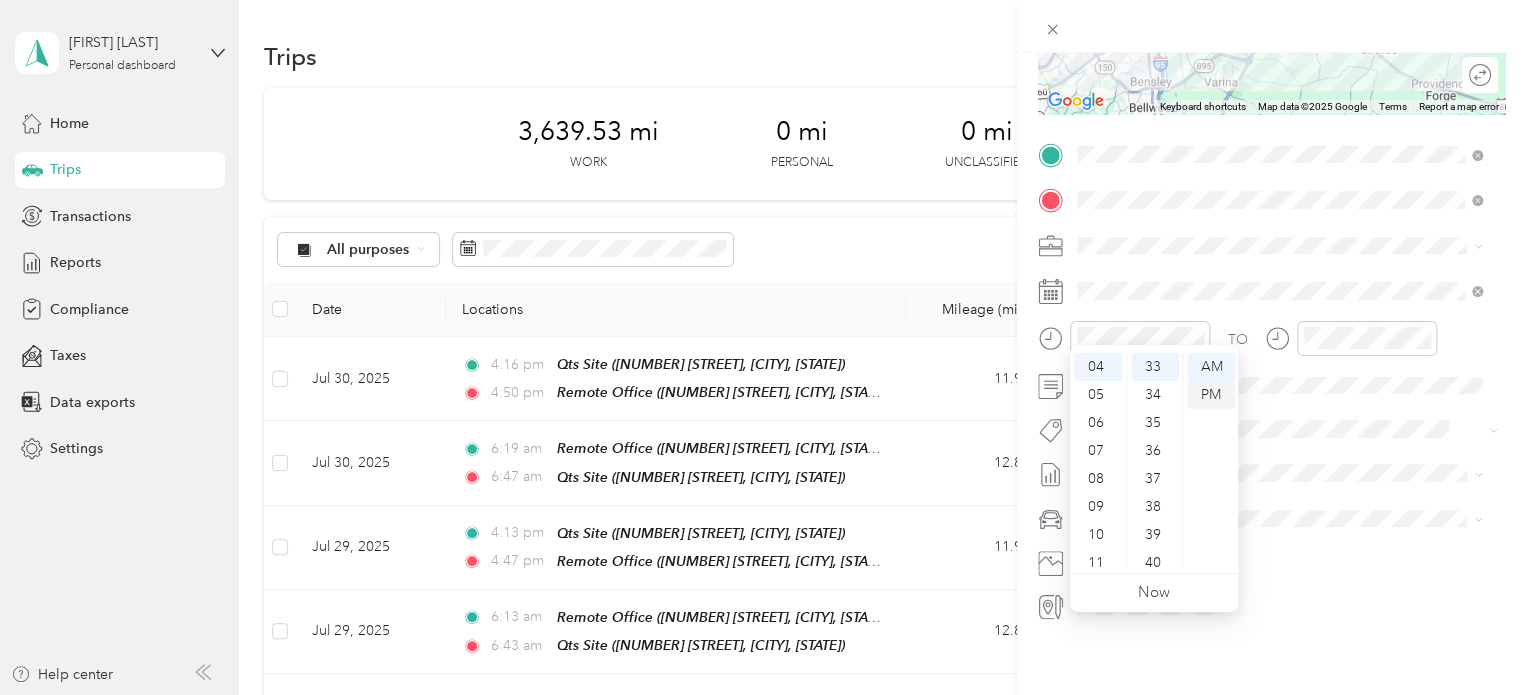 click on "PM" at bounding box center (1211, 395) 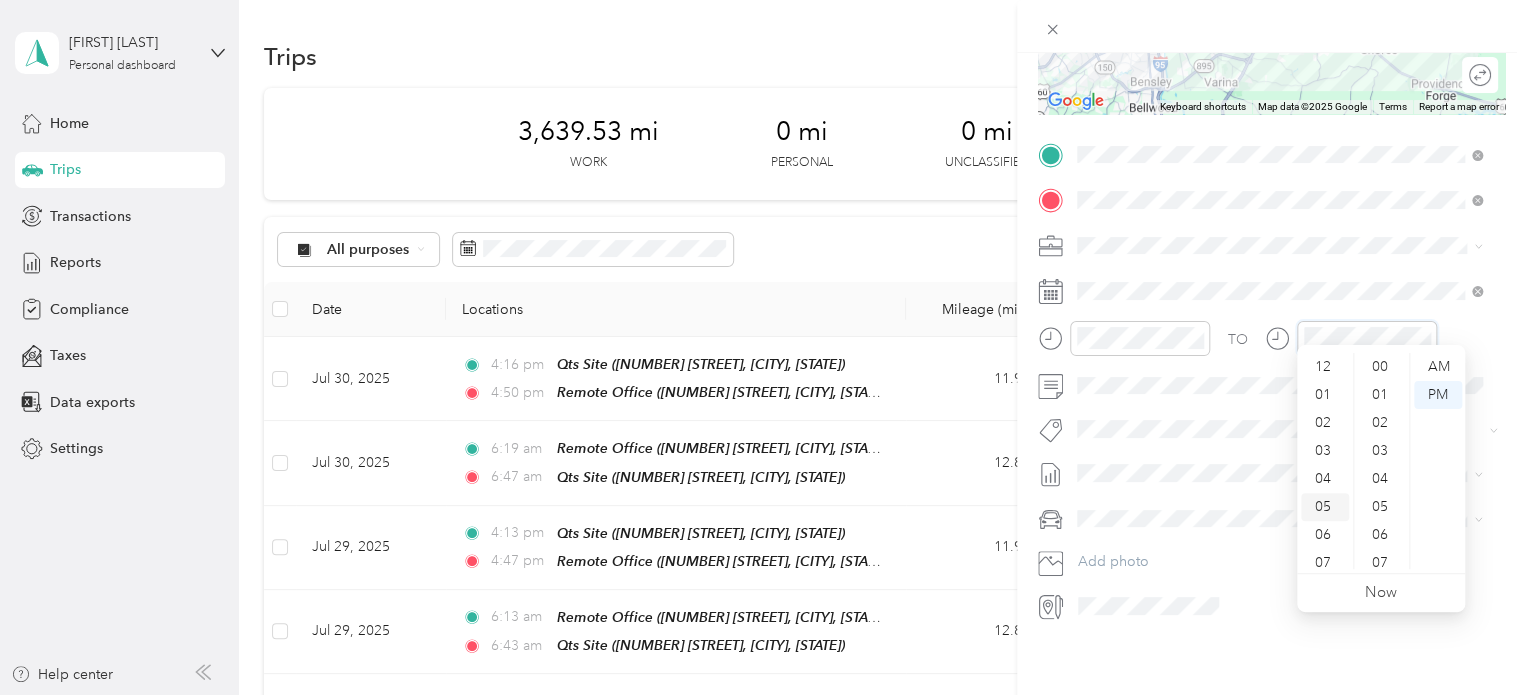 scroll, scrollTop: 1316, scrollLeft: 0, axis: vertical 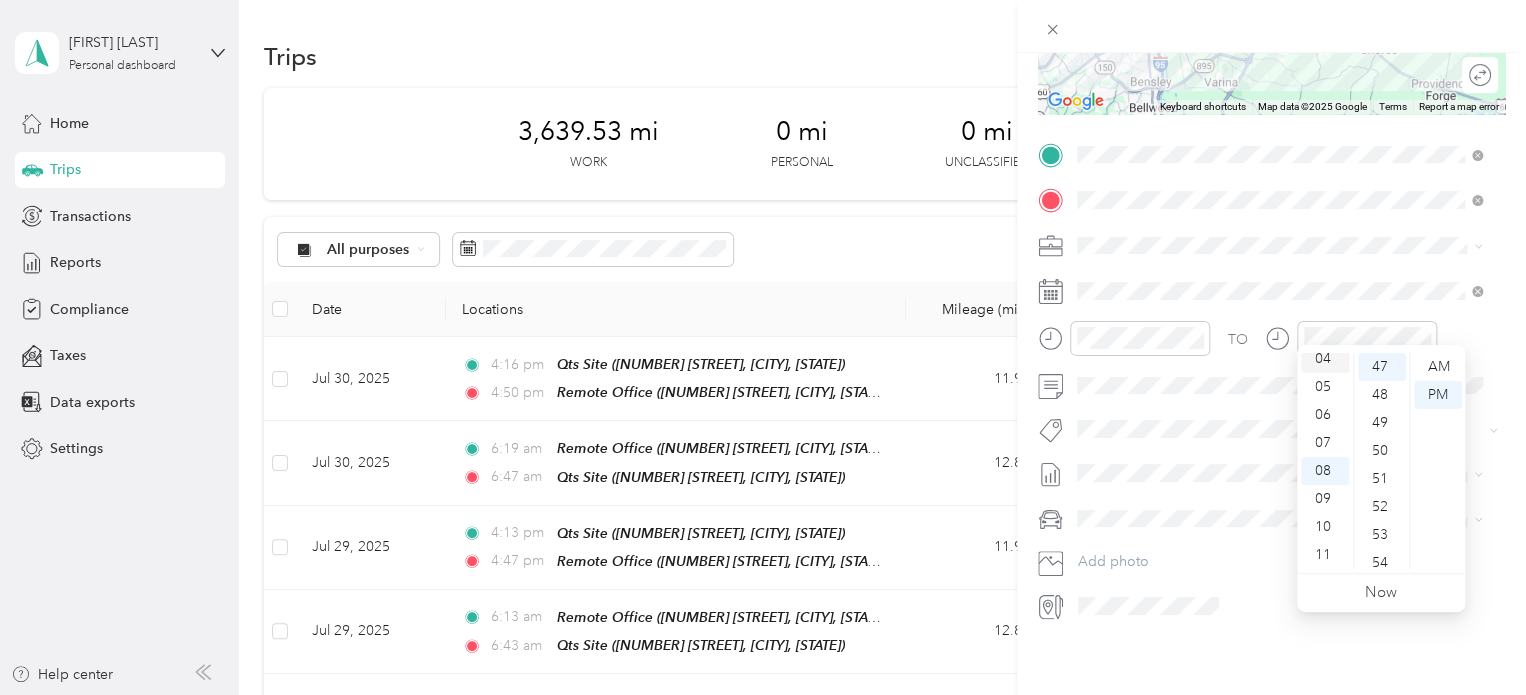 click on "04" at bounding box center [1325, 359] 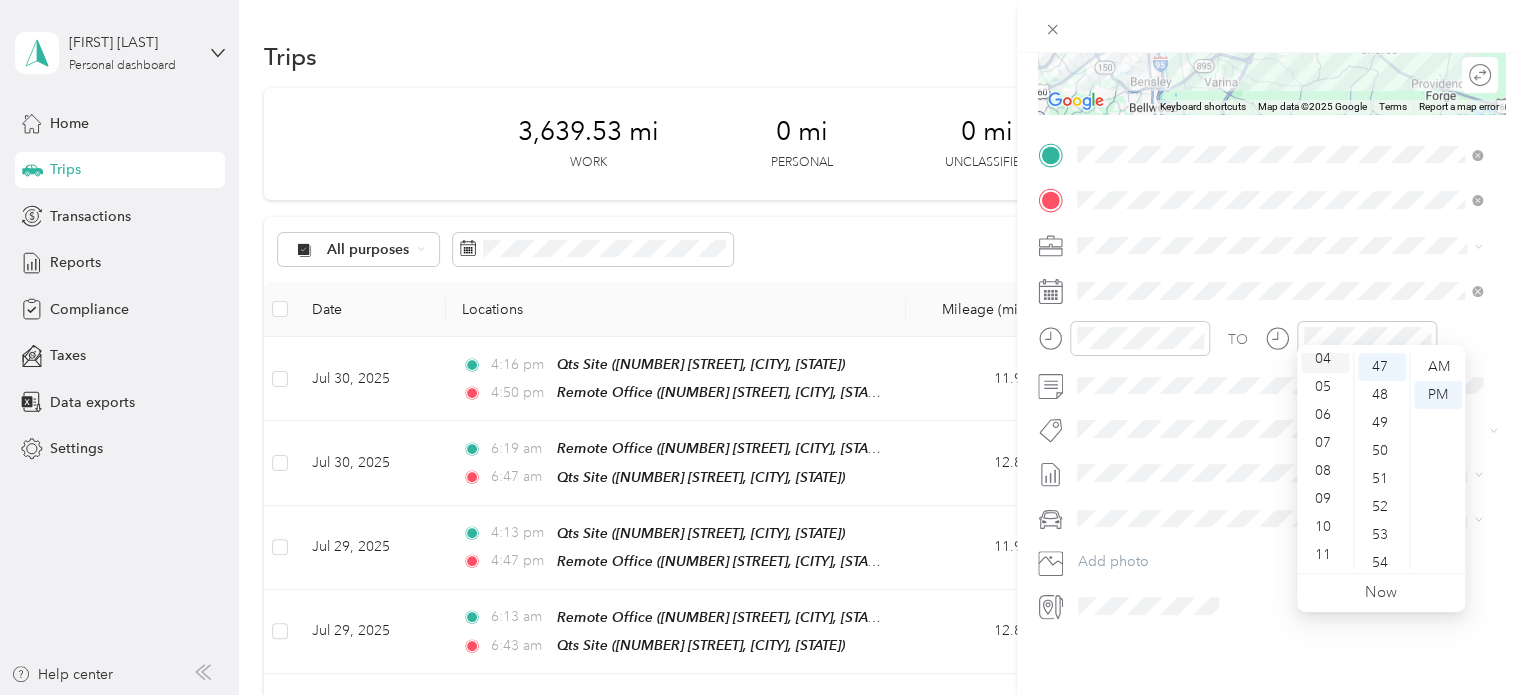 scroll, scrollTop: 112, scrollLeft: 0, axis: vertical 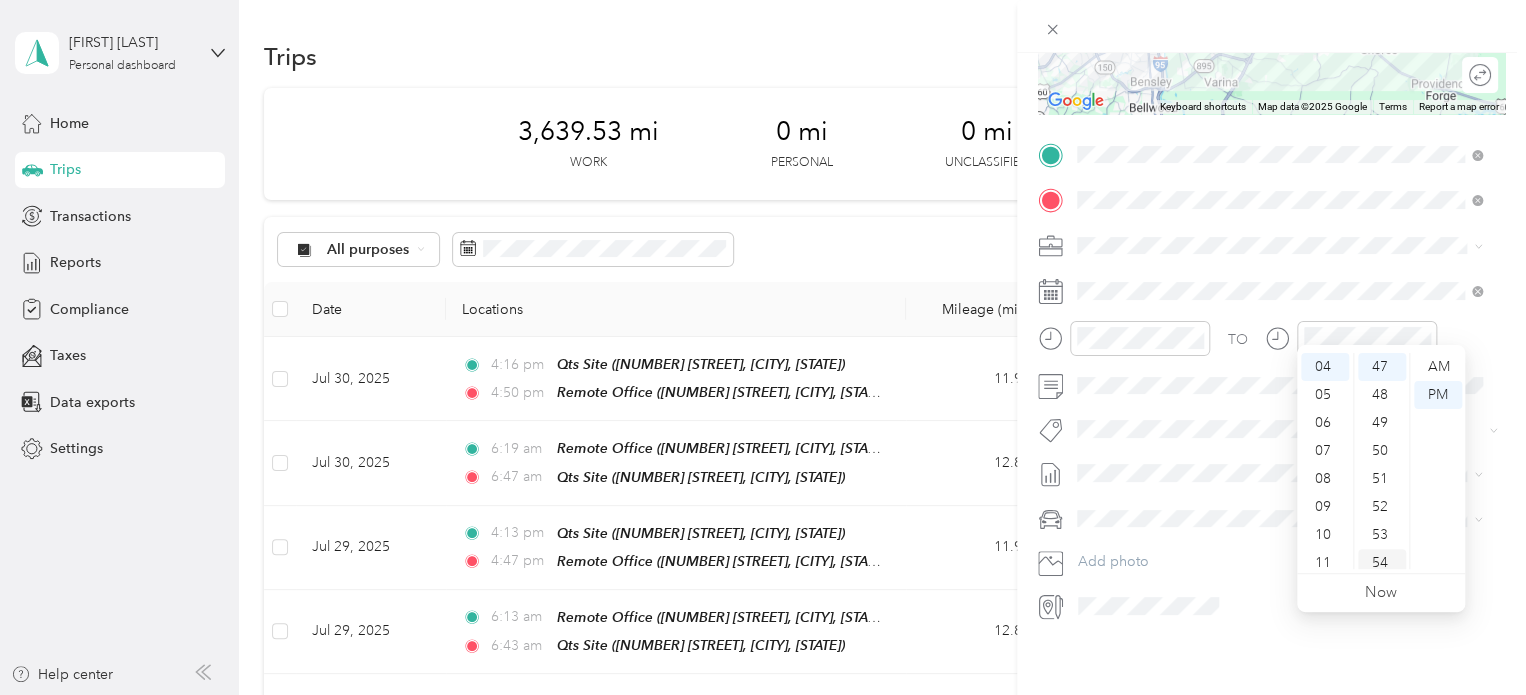 click on "54" at bounding box center (1382, 563) 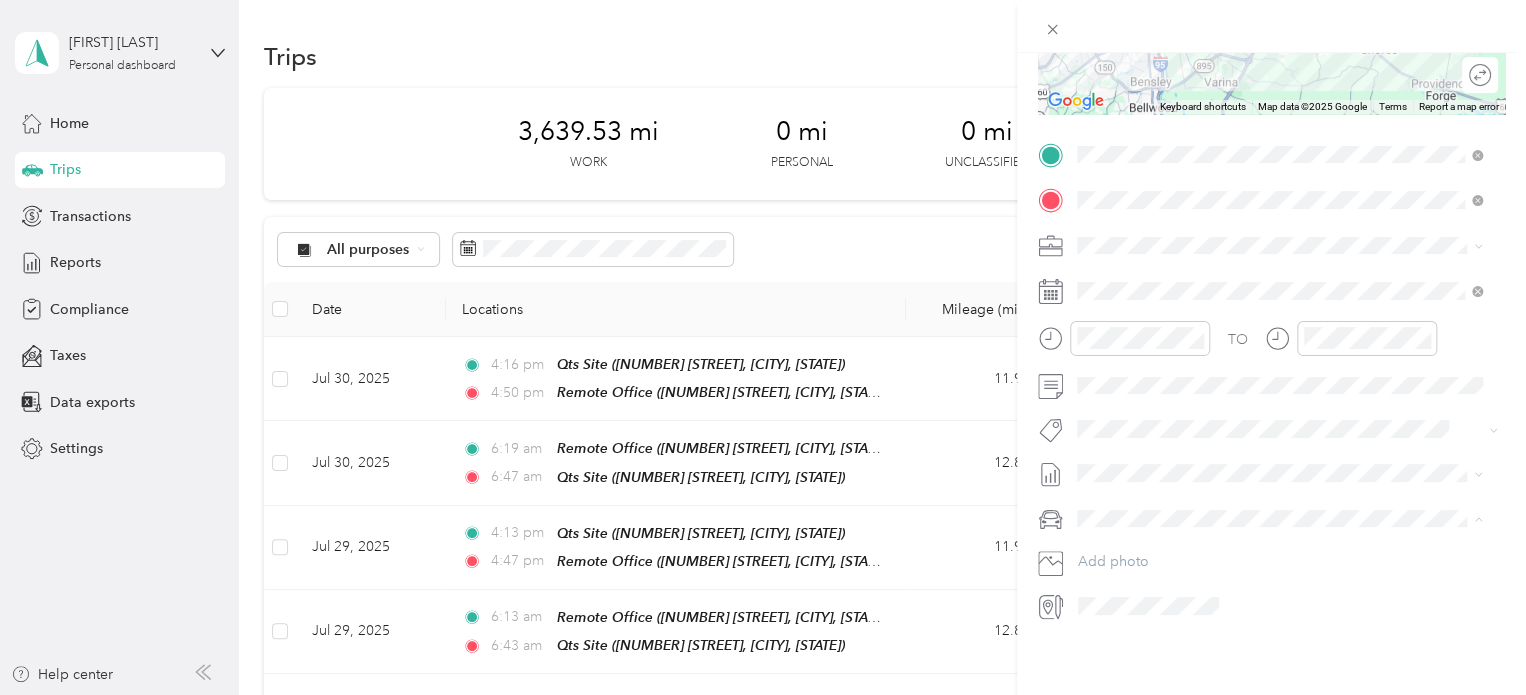 click on "Truck" at bounding box center (1279, 573) 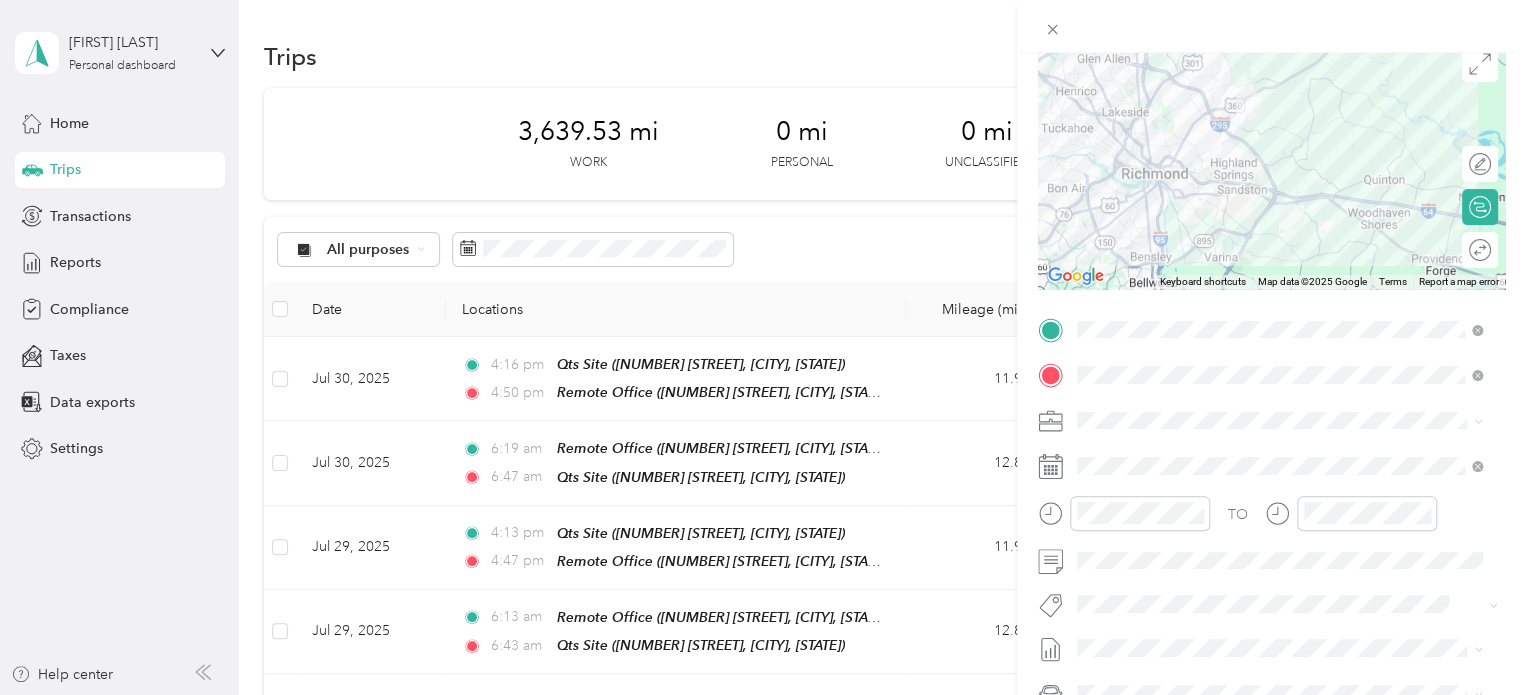 scroll, scrollTop: 0, scrollLeft: 0, axis: both 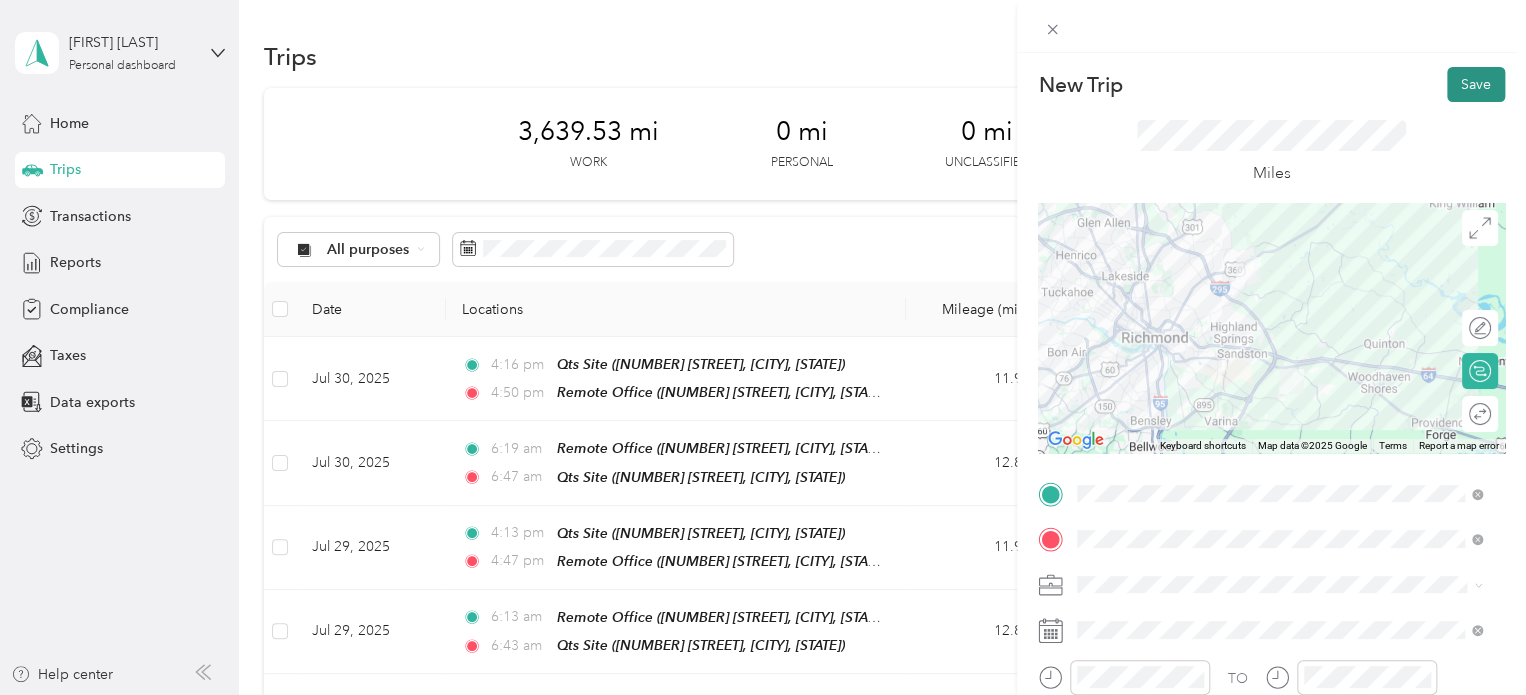 click on "Save" at bounding box center [1476, 84] 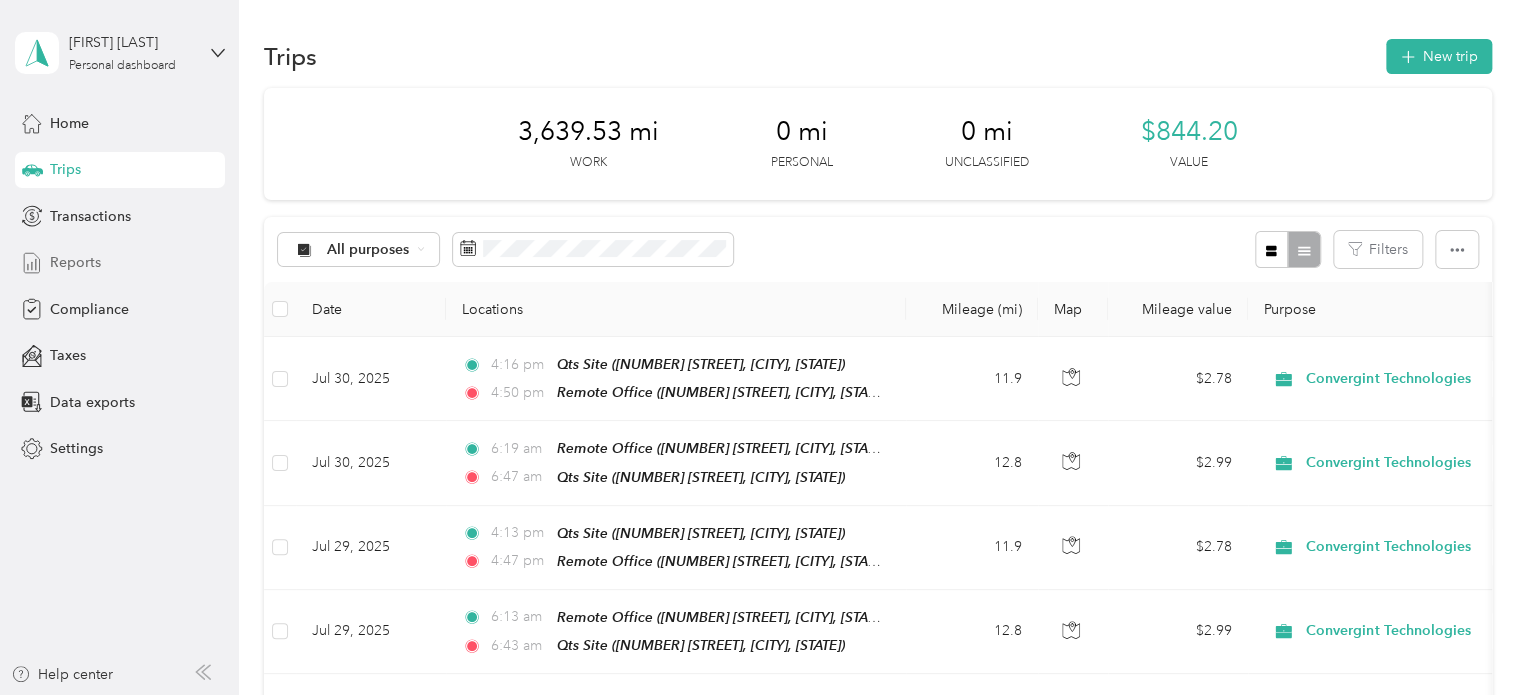 click on "Reports" at bounding box center (120, 263) 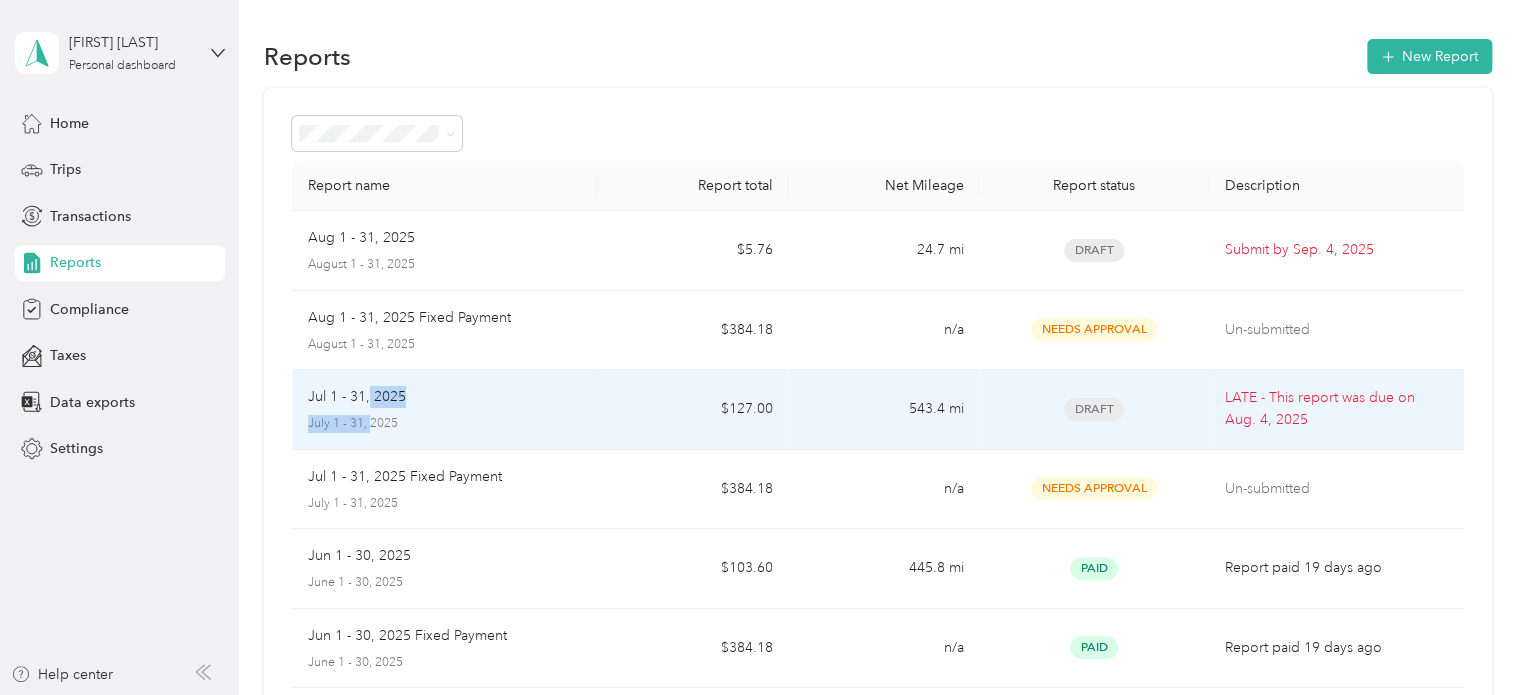 click on "Jul 1 - 31, 2025 July 1 - 31, 2025" at bounding box center (445, 409) 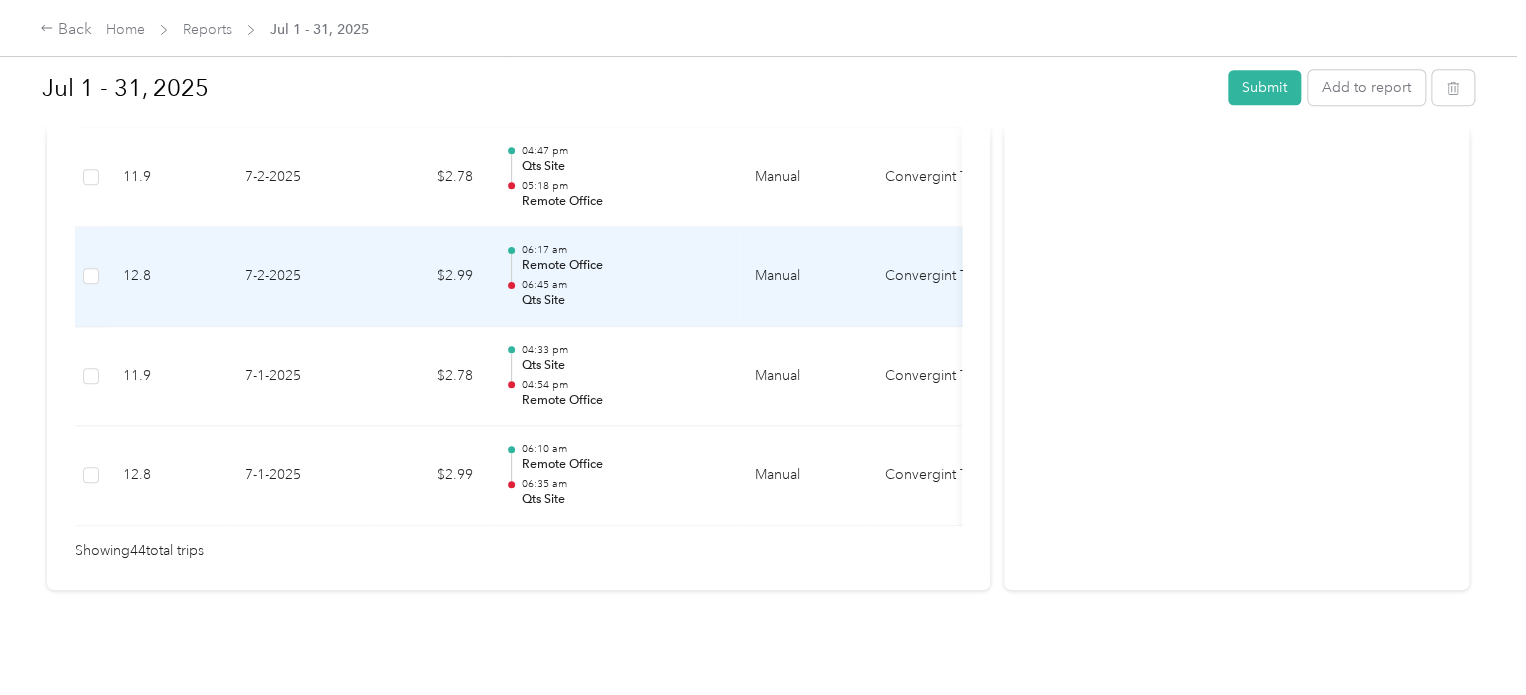 scroll, scrollTop: 4631, scrollLeft: 0, axis: vertical 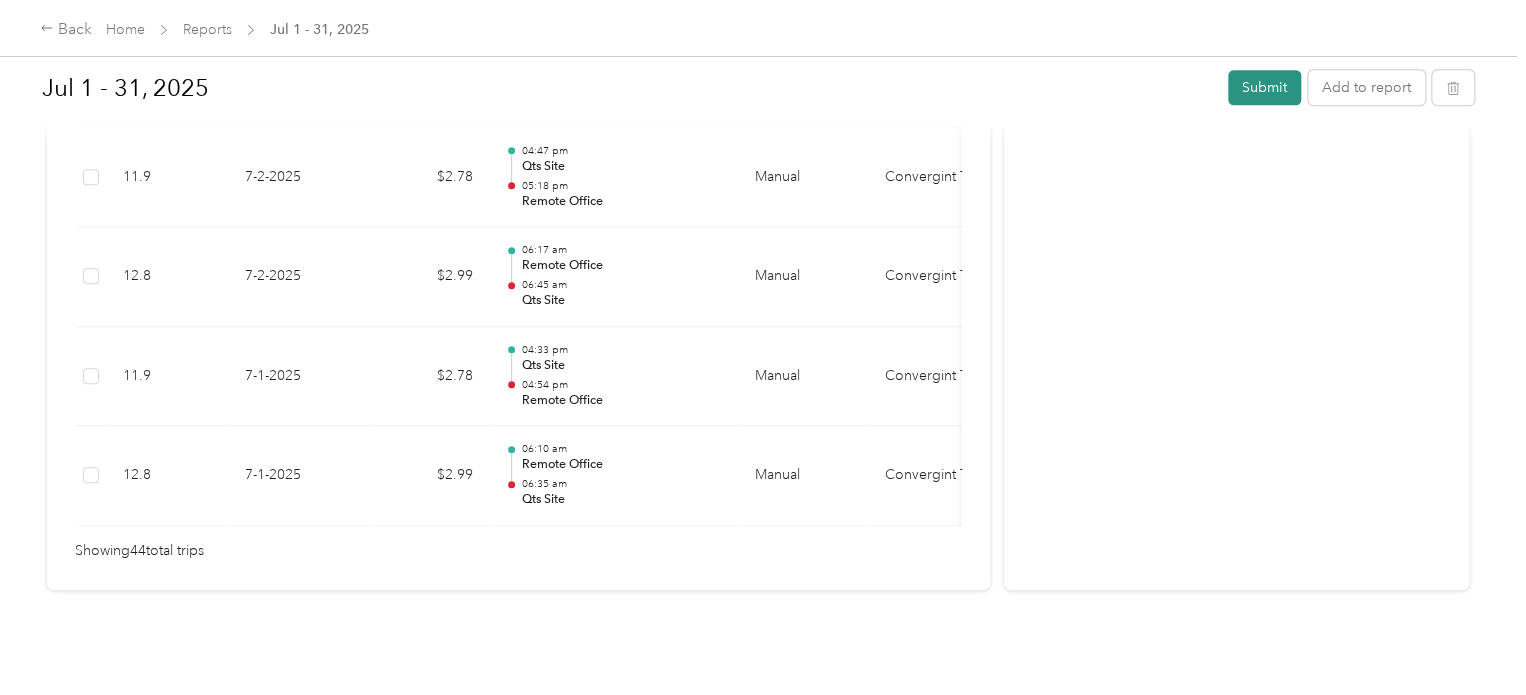 click on "Submit" at bounding box center [1264, 87] 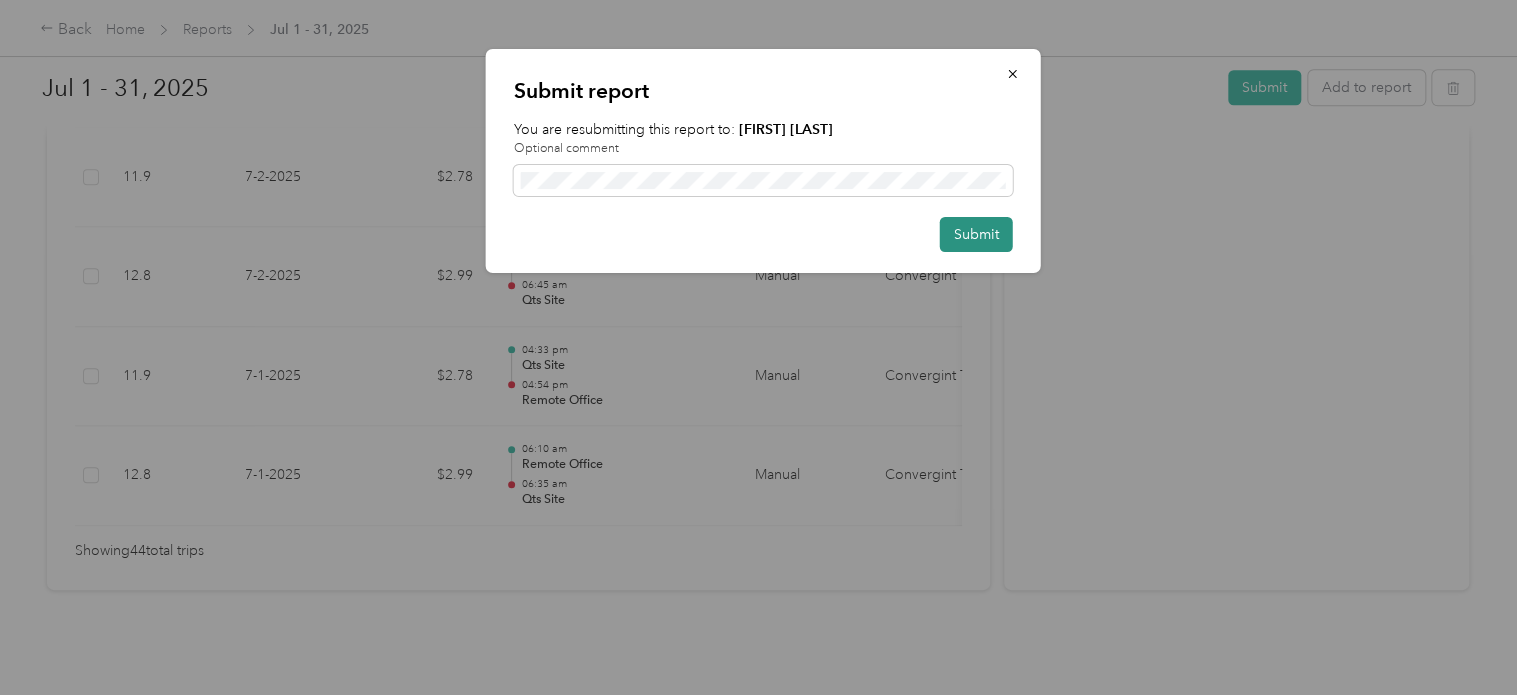 click on "Submit" at bounding box center (976, 234) 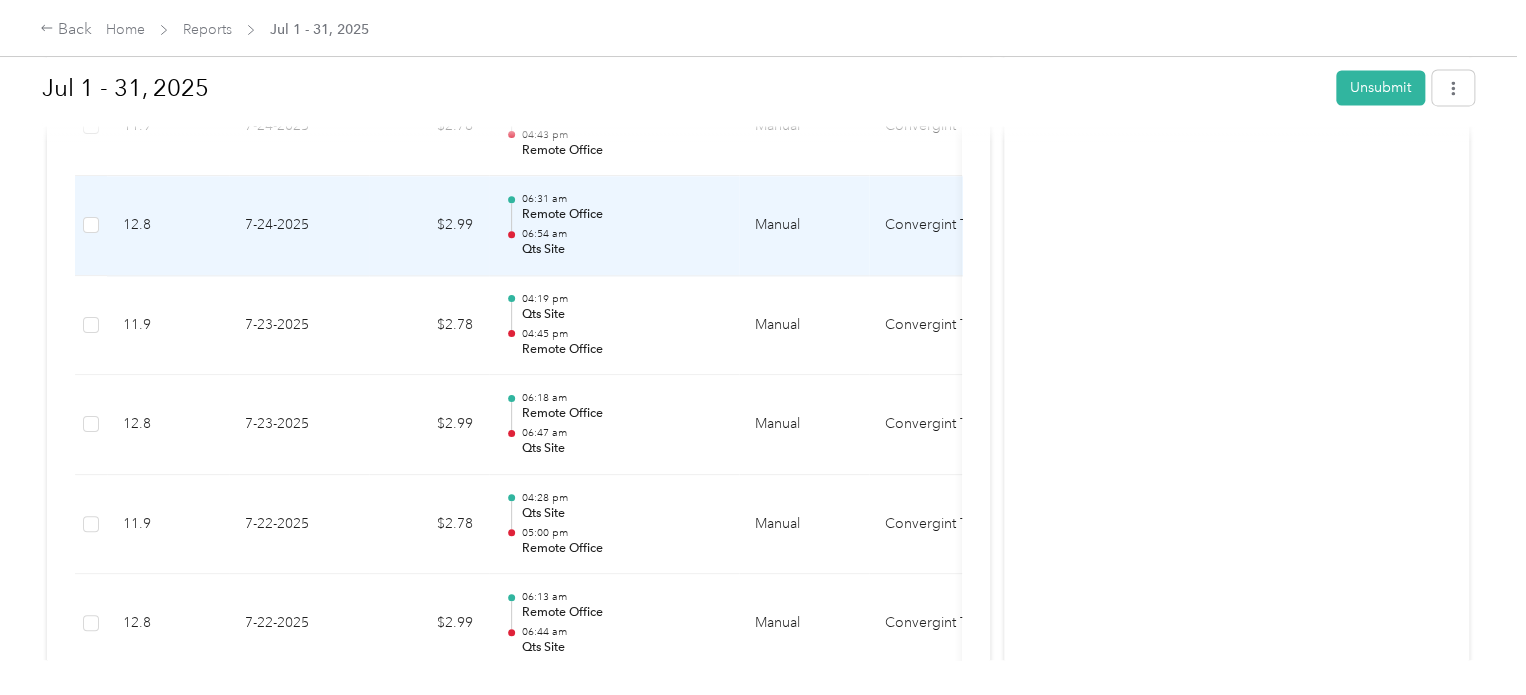 scroll, scrollTop: 1381, scrollLeft: 0, axis: vertical 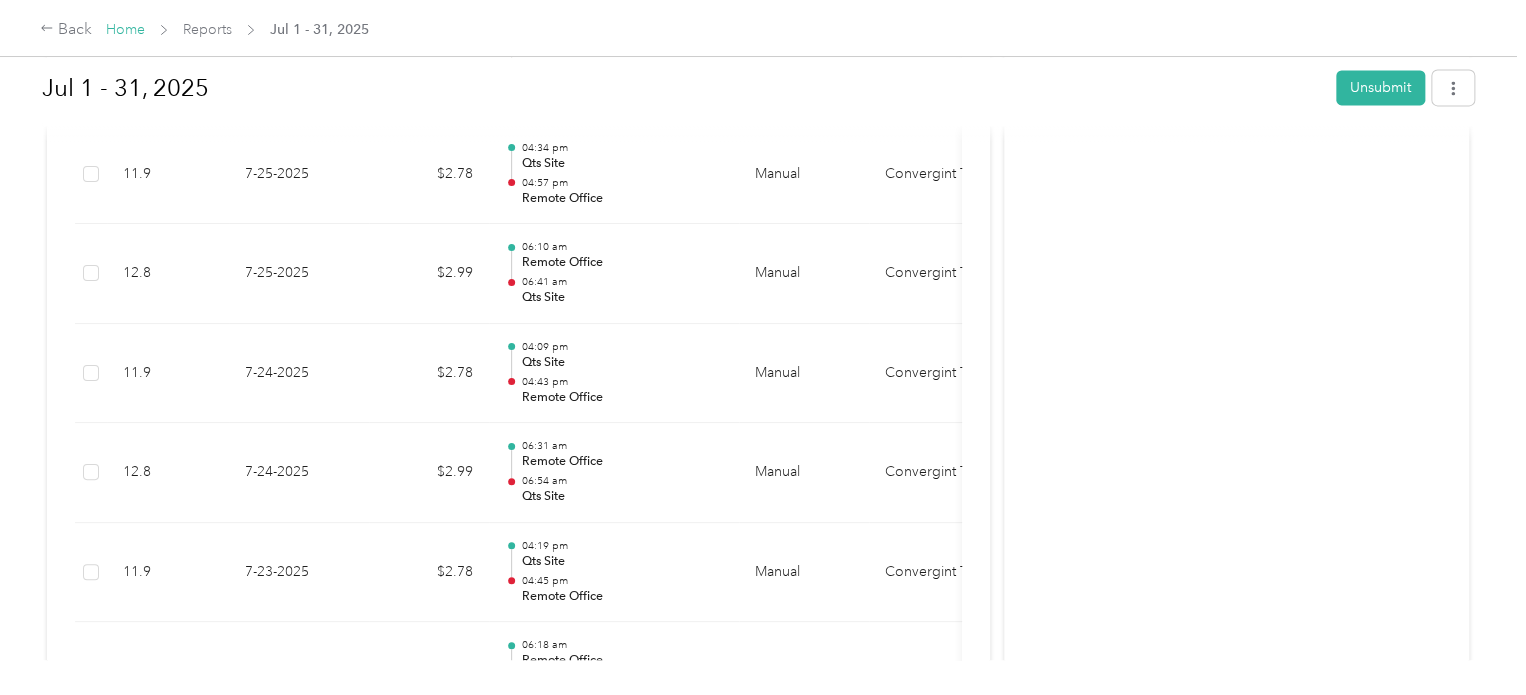 click on "Home" at bounding box center (125, 29) 